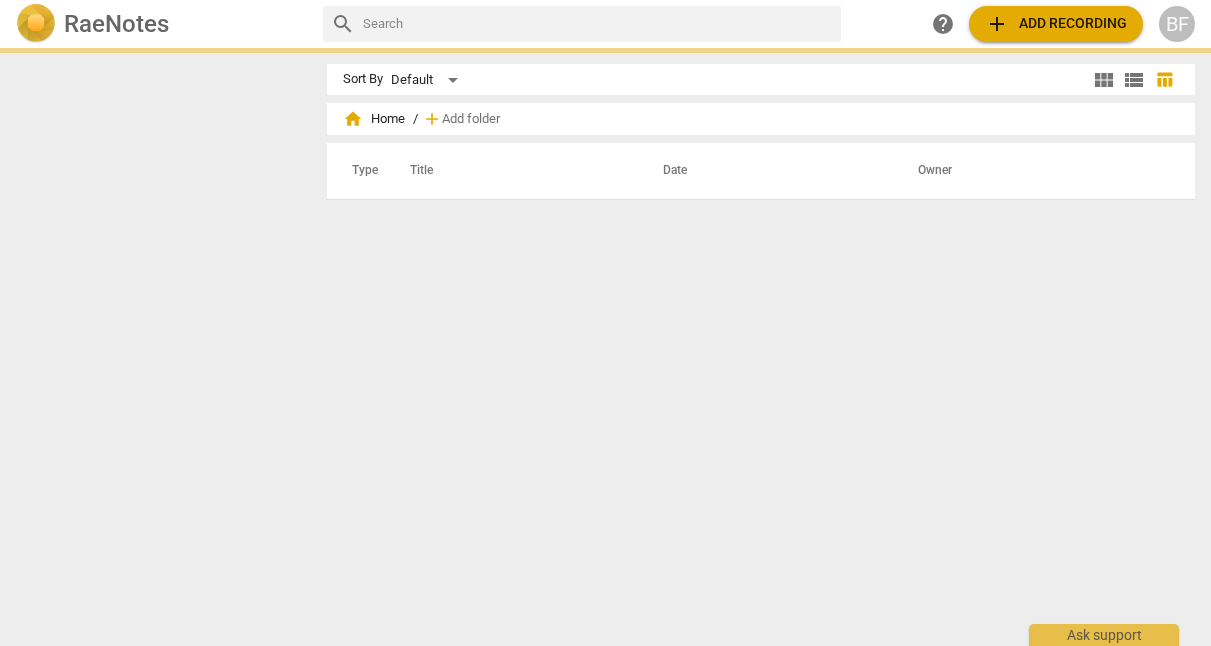 scroll, scrollTop: 0, scrollLeft: 0, axis: both 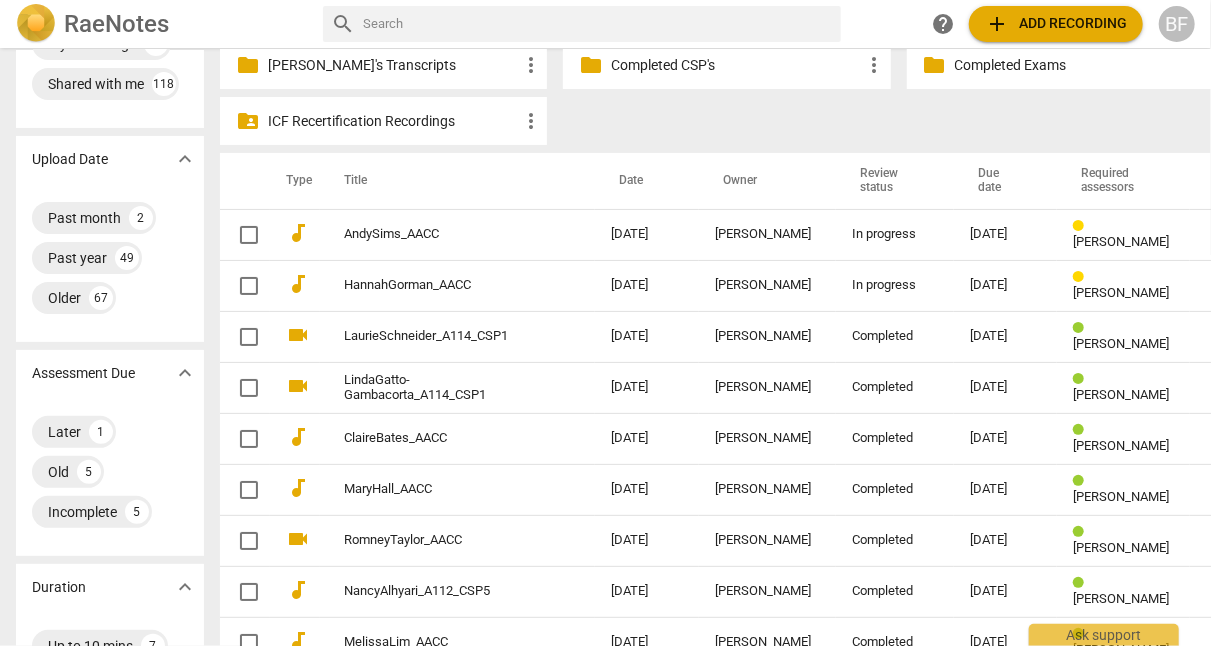 click on "HannahGorman_AACC" at bounding box center [457, 285] 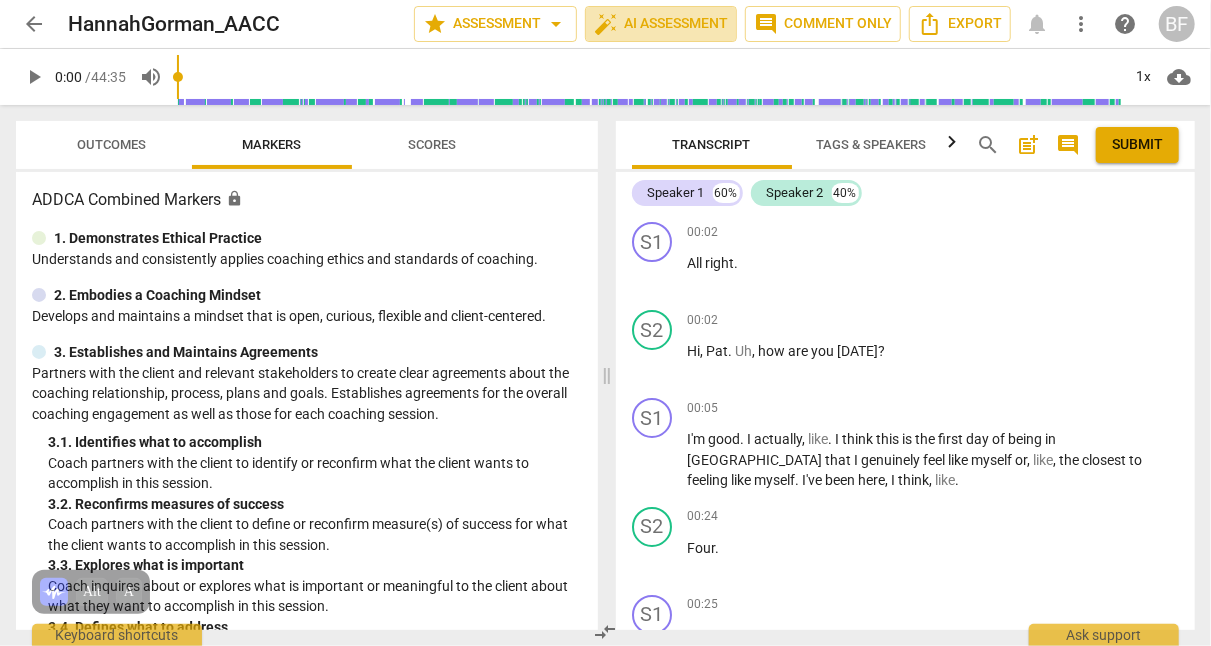 click on "auto_fix_high    AI Assessment" at bounding box center (661, 24) 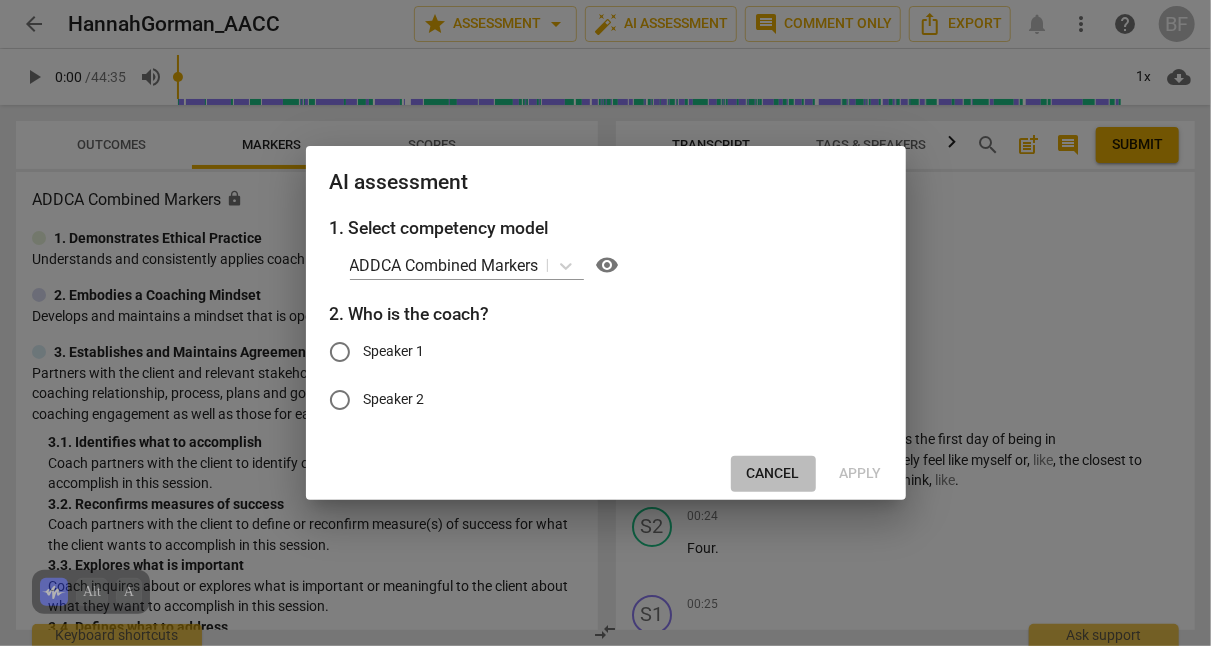click on "Cancel" at bounding box center (773, 474) 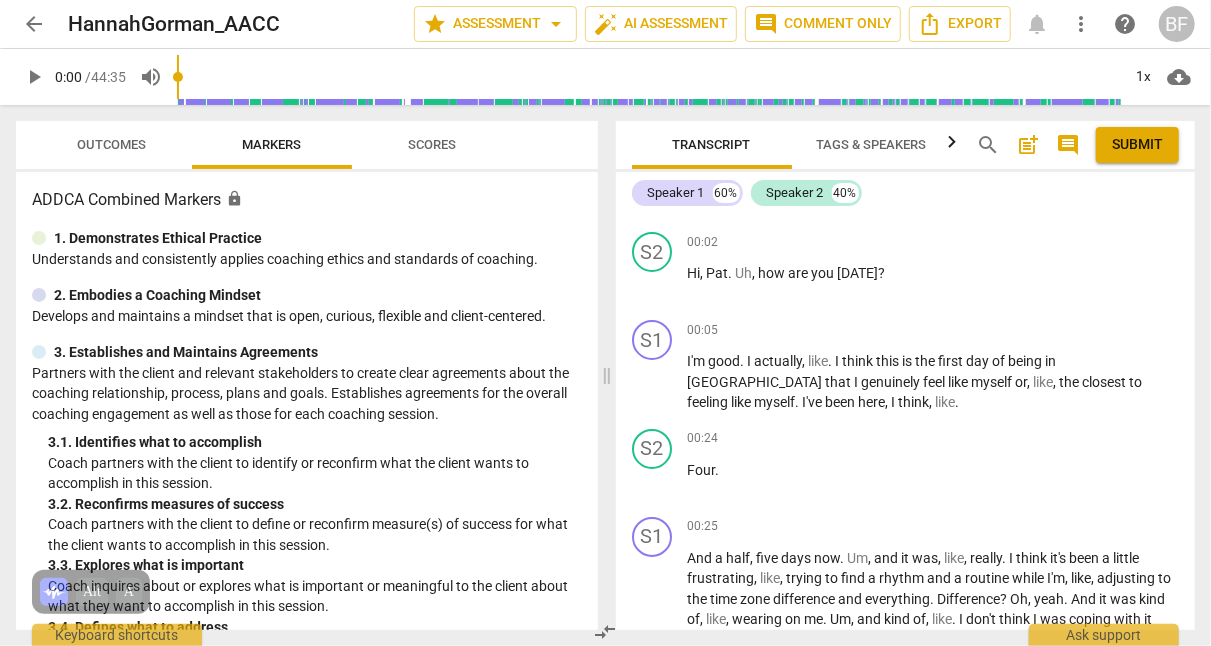 scroll, scrollTop: 0, scrollLeft: 0, axis: both 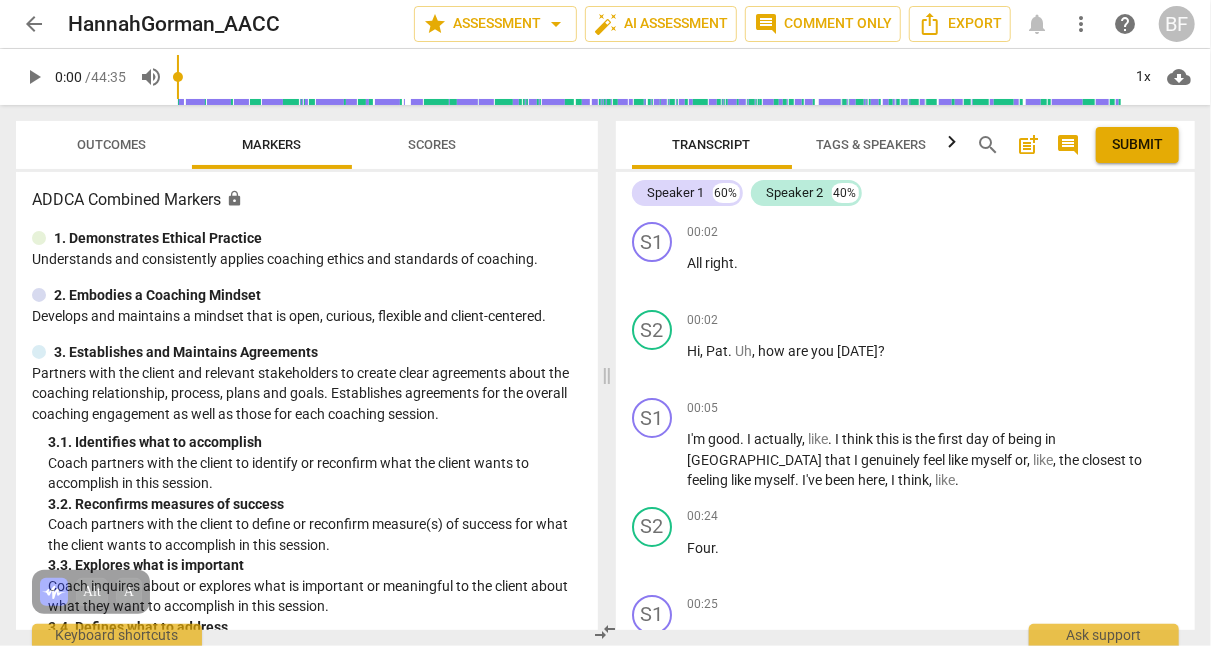 click on "play_arrow" at bounding box center (653, 275) 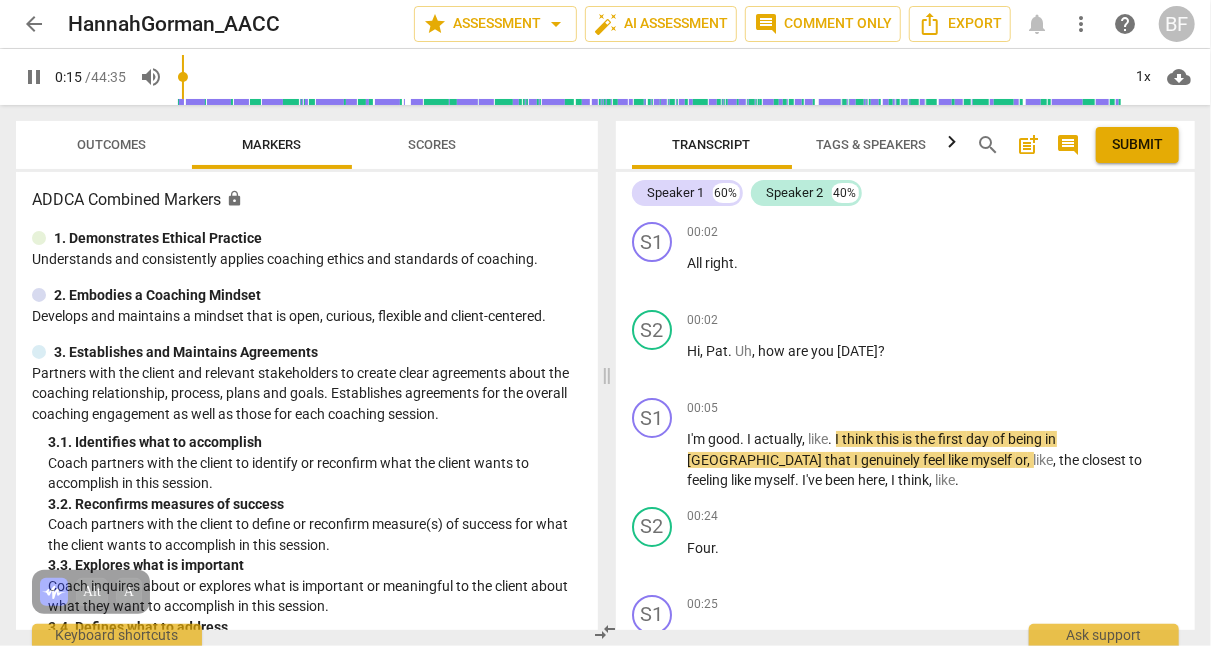 click on "pause" at bounding box center [653, 275] 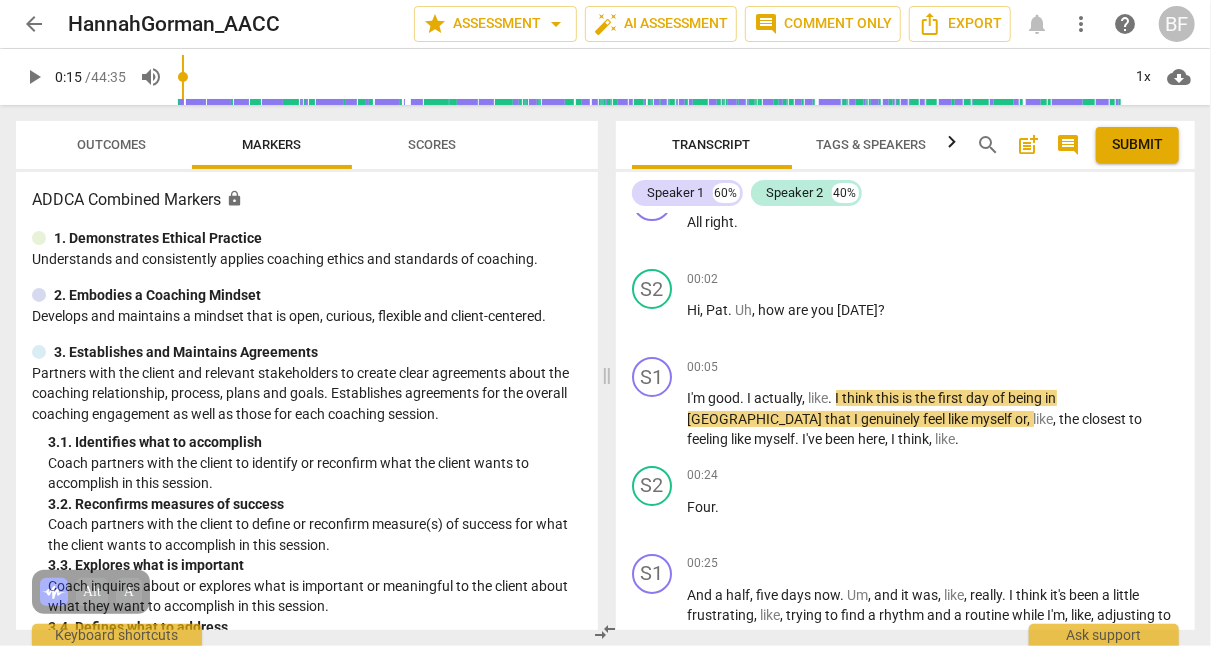 scroll, scrollTop: 44, scrollLeft: 0, axis: vertical 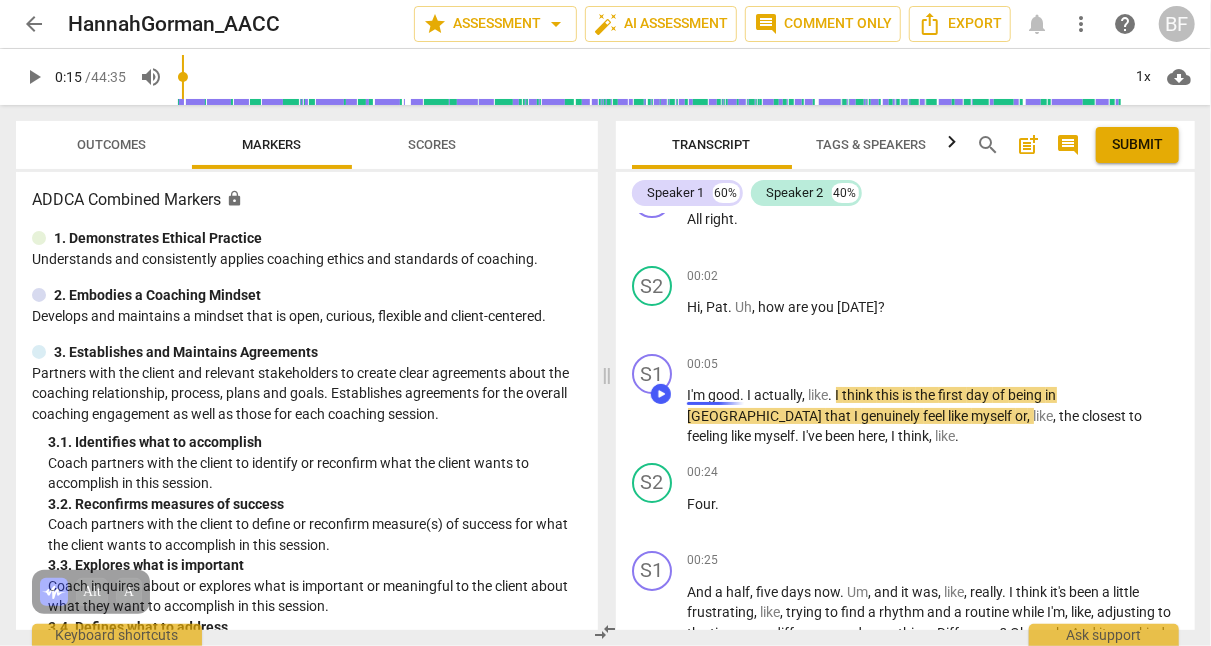 click at bounding box center [661, 398] 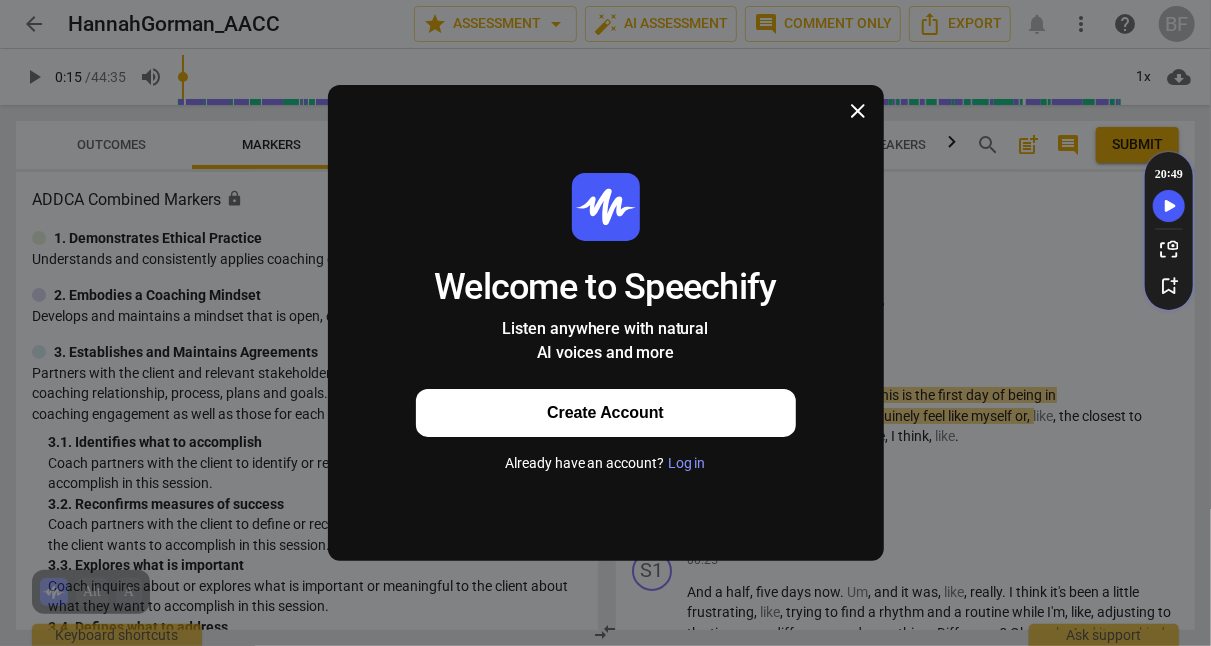 click 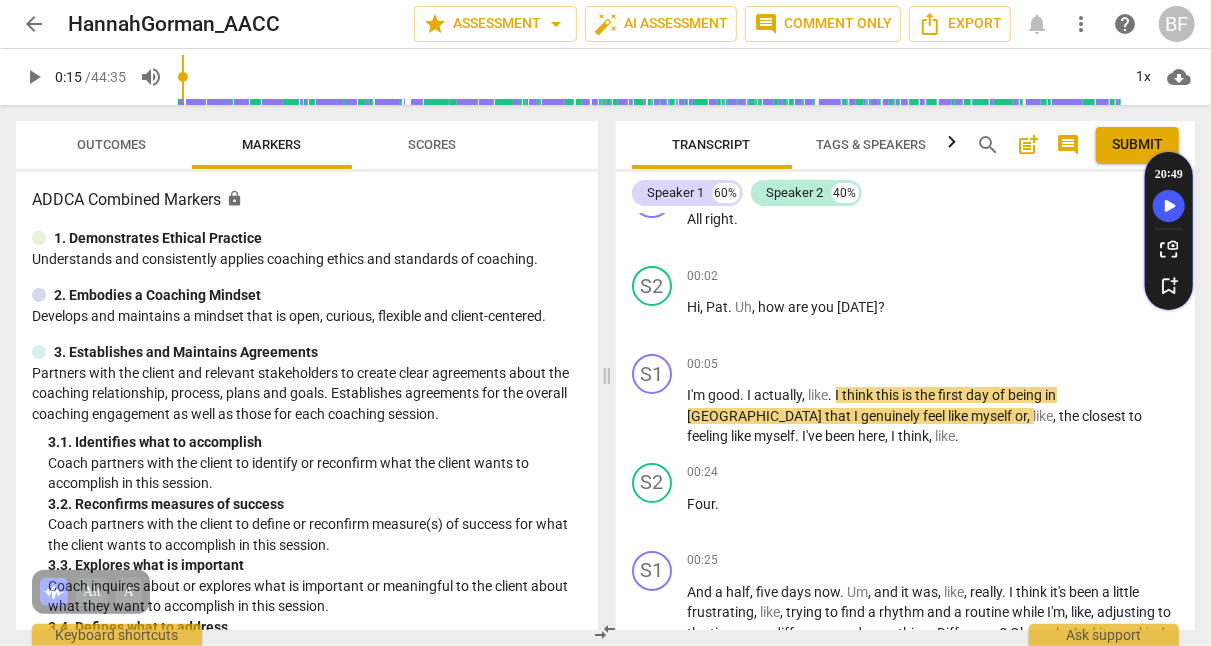 click on "play_arrow" at bounding box center (653, 417) 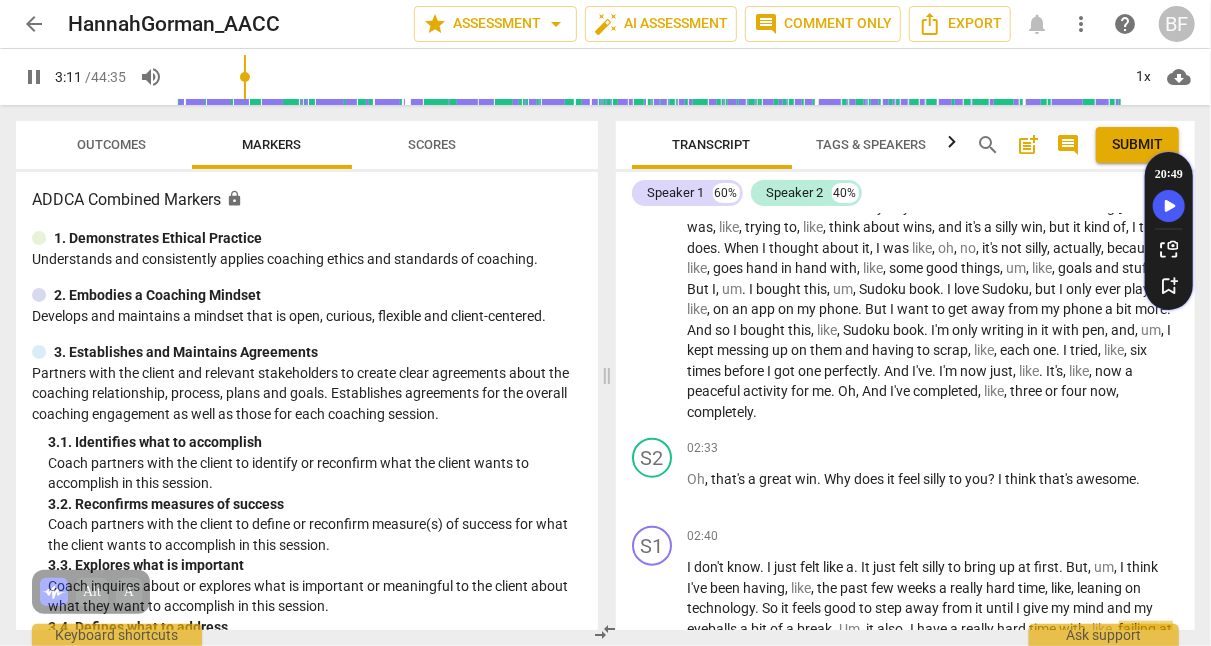 scroll, scrollTop: 1326, scrollLeft: 0, axis: vertical 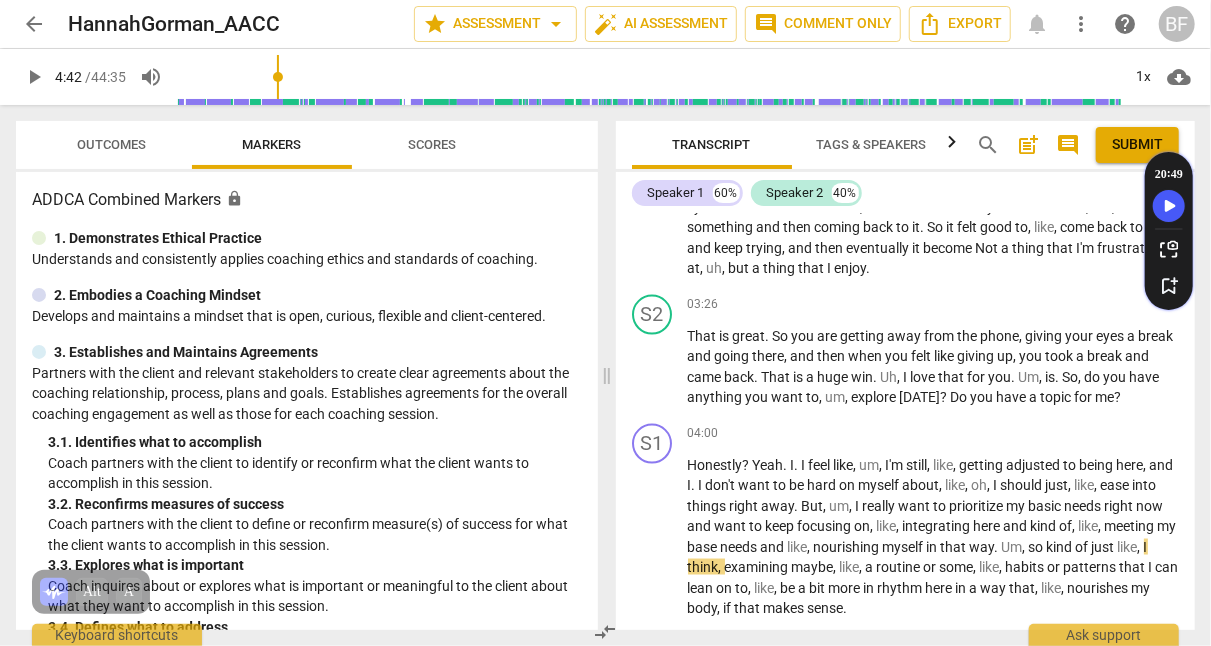 click on "play_arrow" at bounding box center [34, 77] 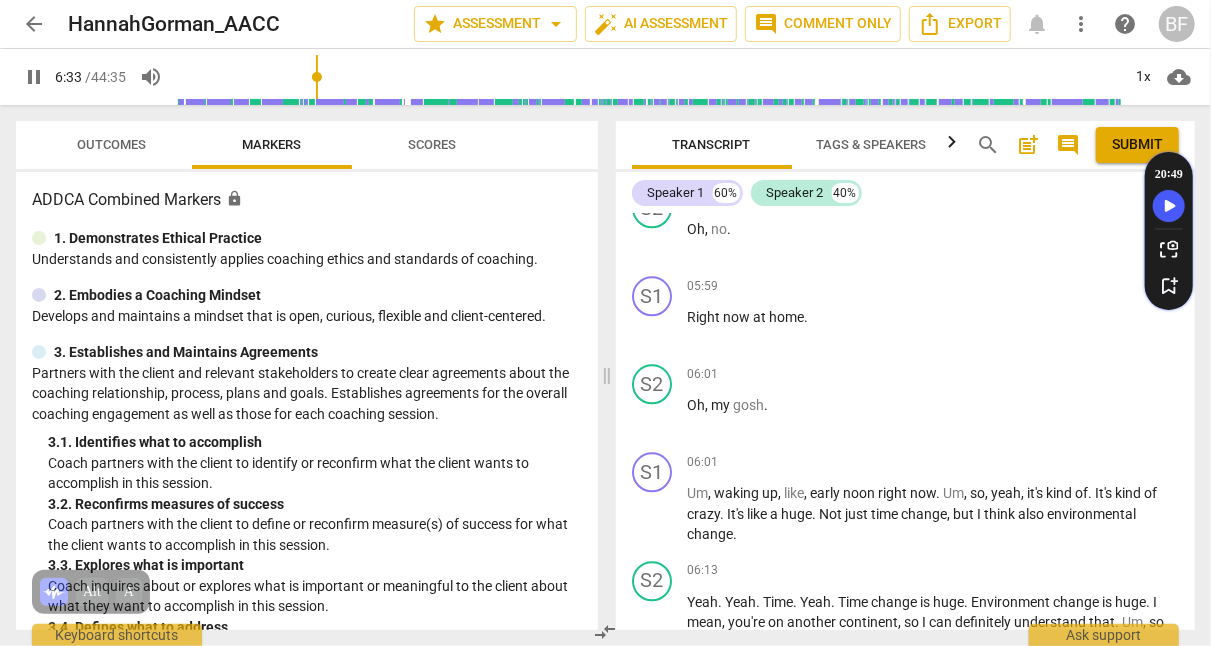 scroll, scrollTop: 2706, scrollLeft: 0, axis: vertical 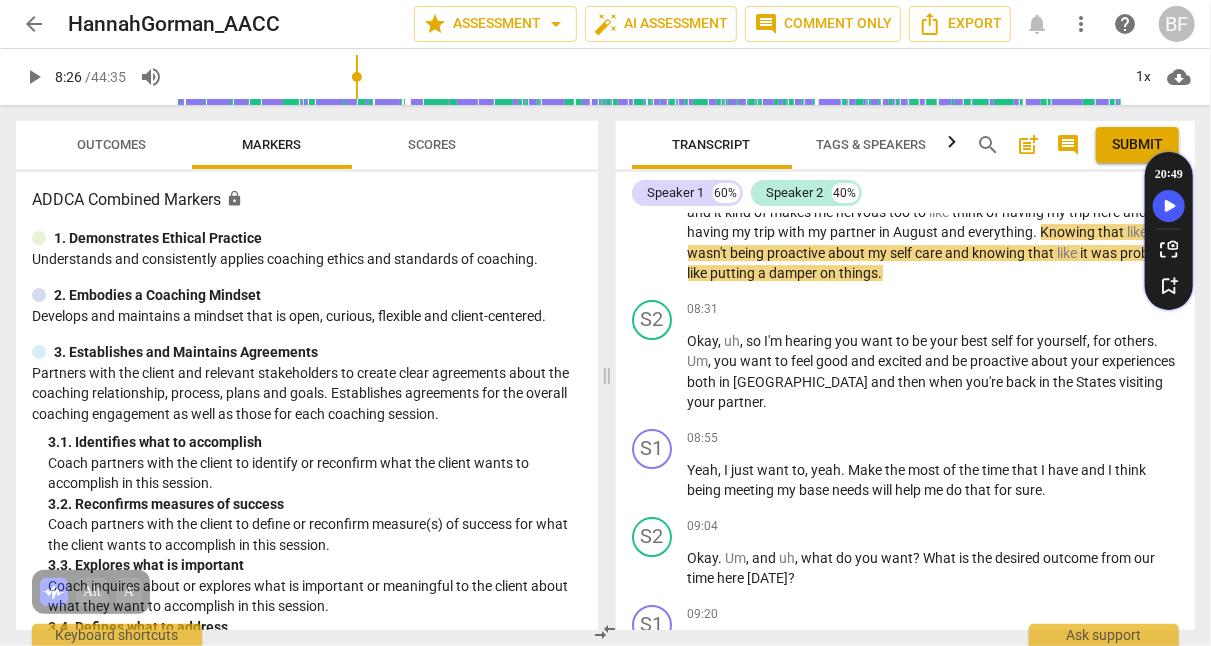 click on "play_arrow" at bounding box center [34, 77] 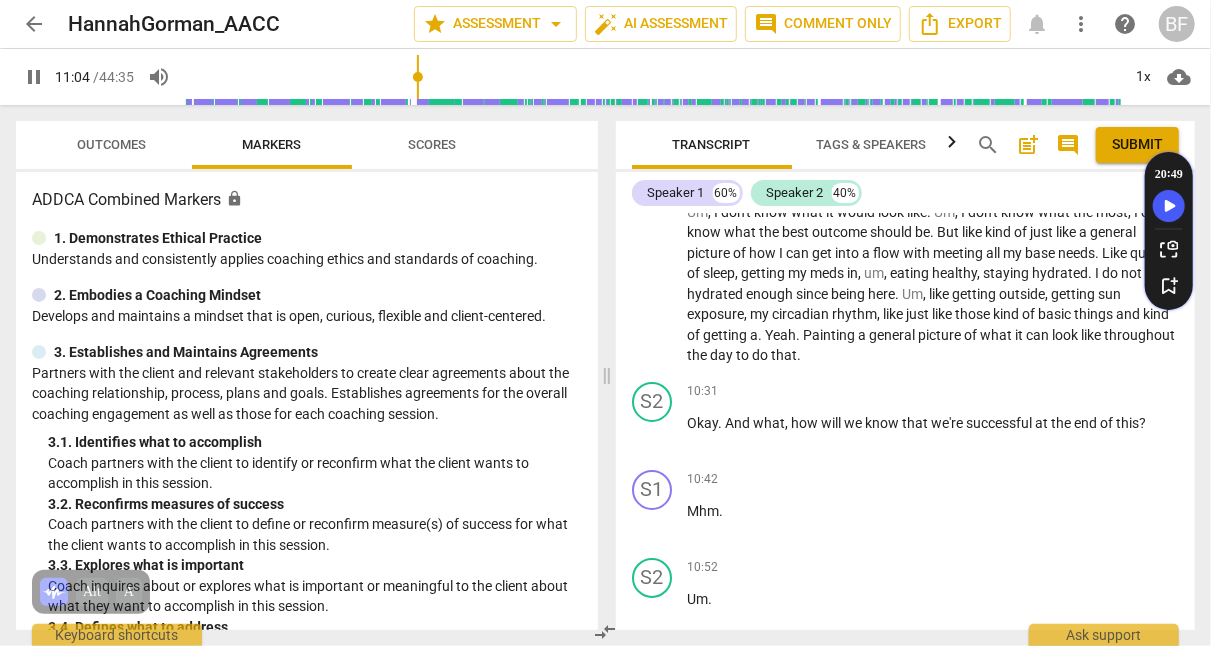 scroll, scrollTop: 4014, scrollLeft: 0, axis: vertical 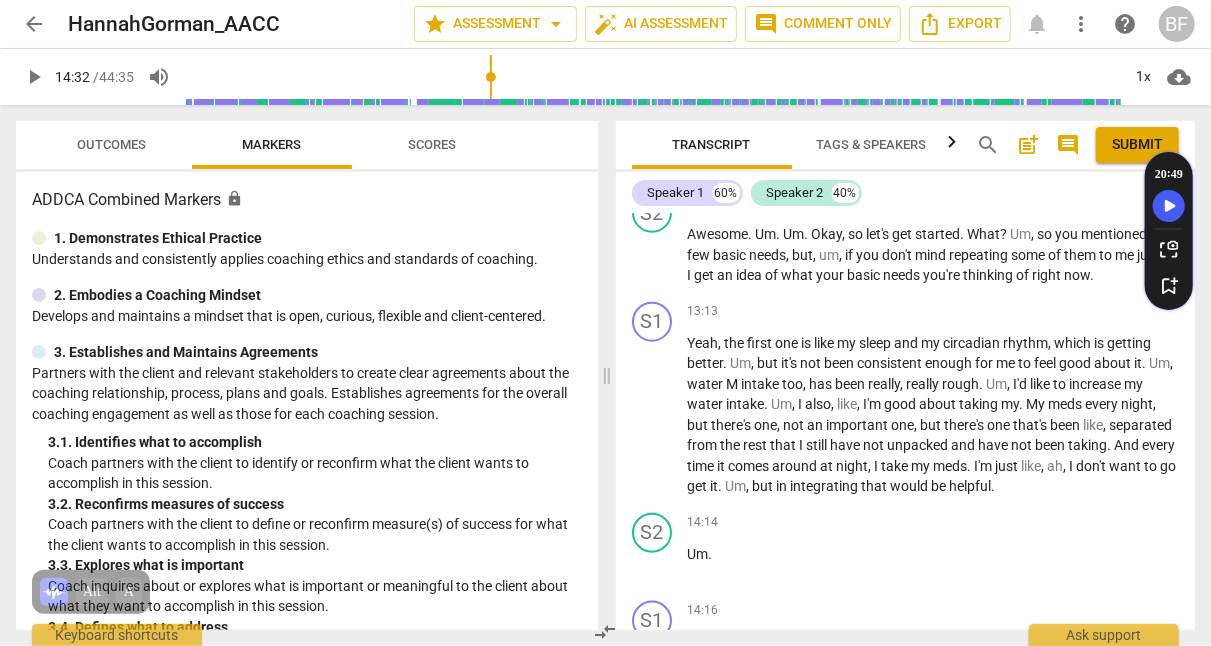 type on "872" 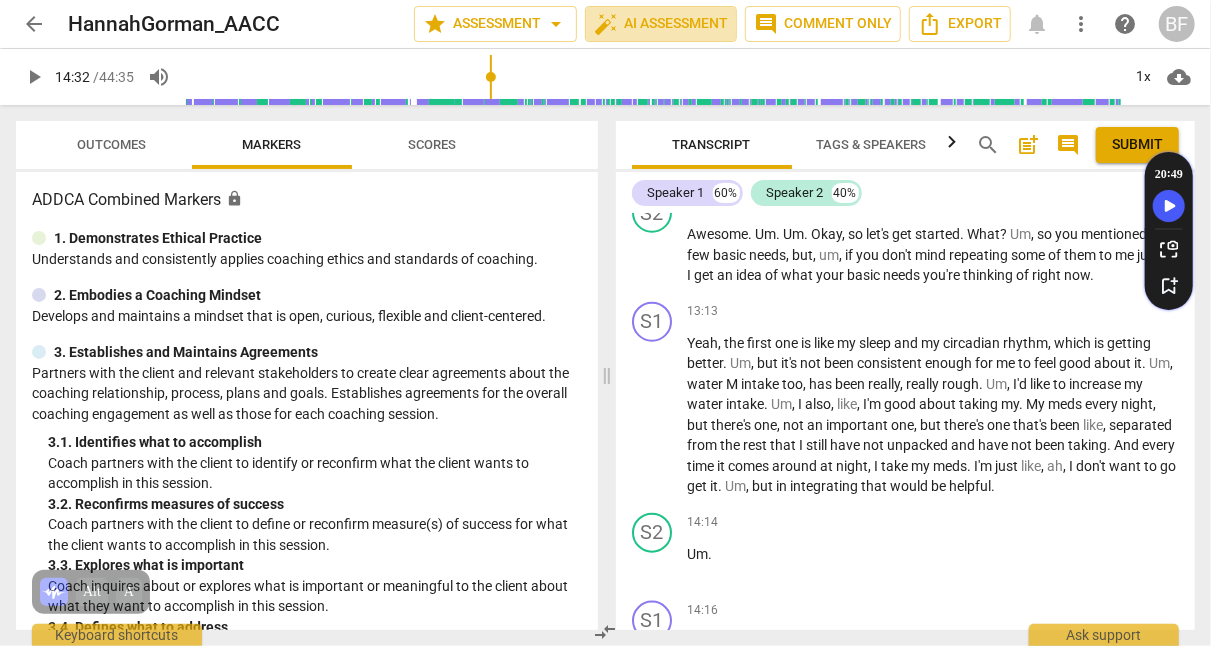 click on "auto_fix_high    AI Assessment" at bounding box center (661, 24) 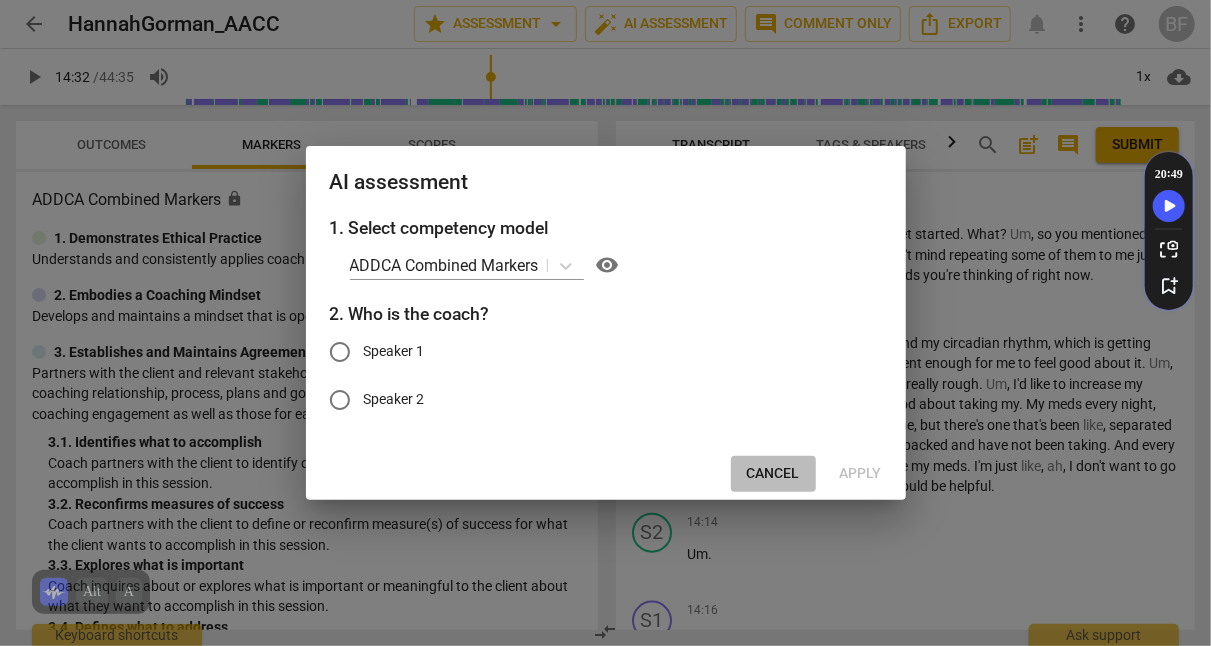 click on "Cancel" at bounding box center [773, 474] 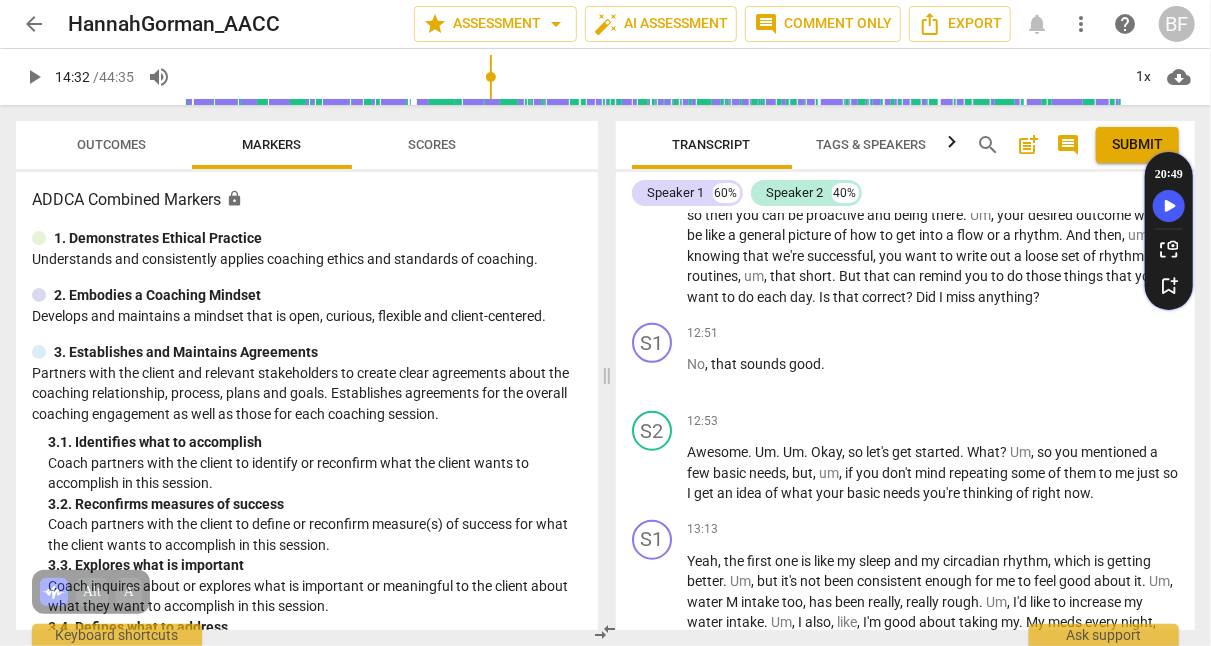 scroll, scrollTop: 4244, scrollLeft: 0, axis: vertical 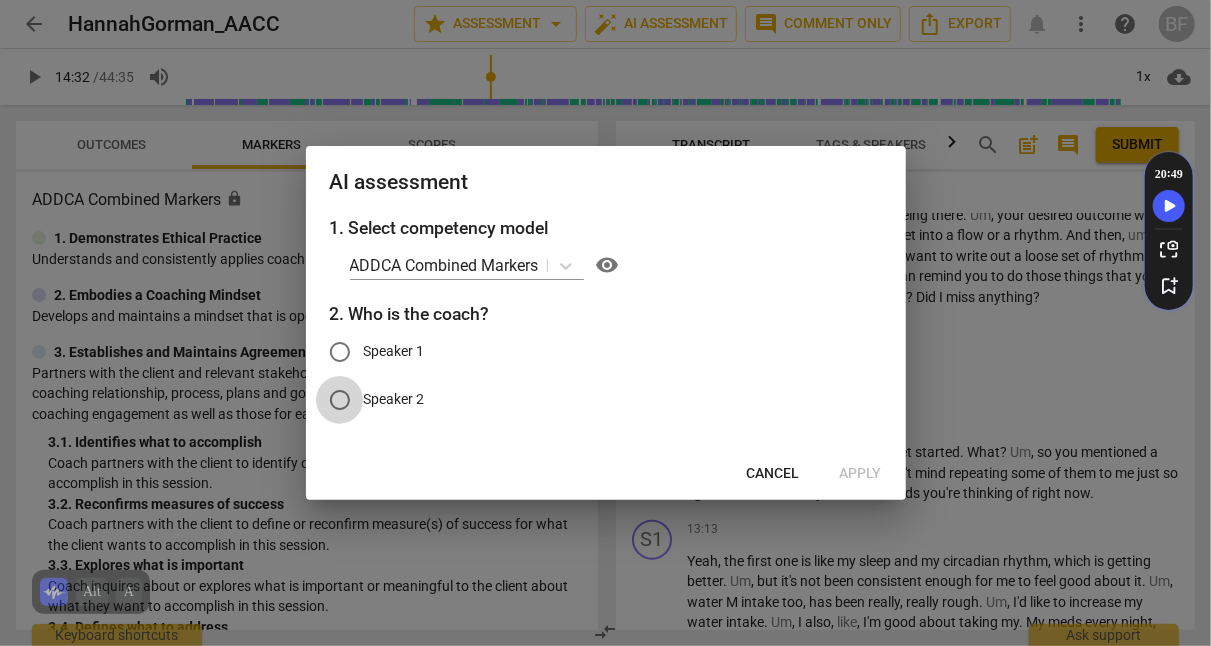 click on "Speaker 2" at bounding box center [340, 400] 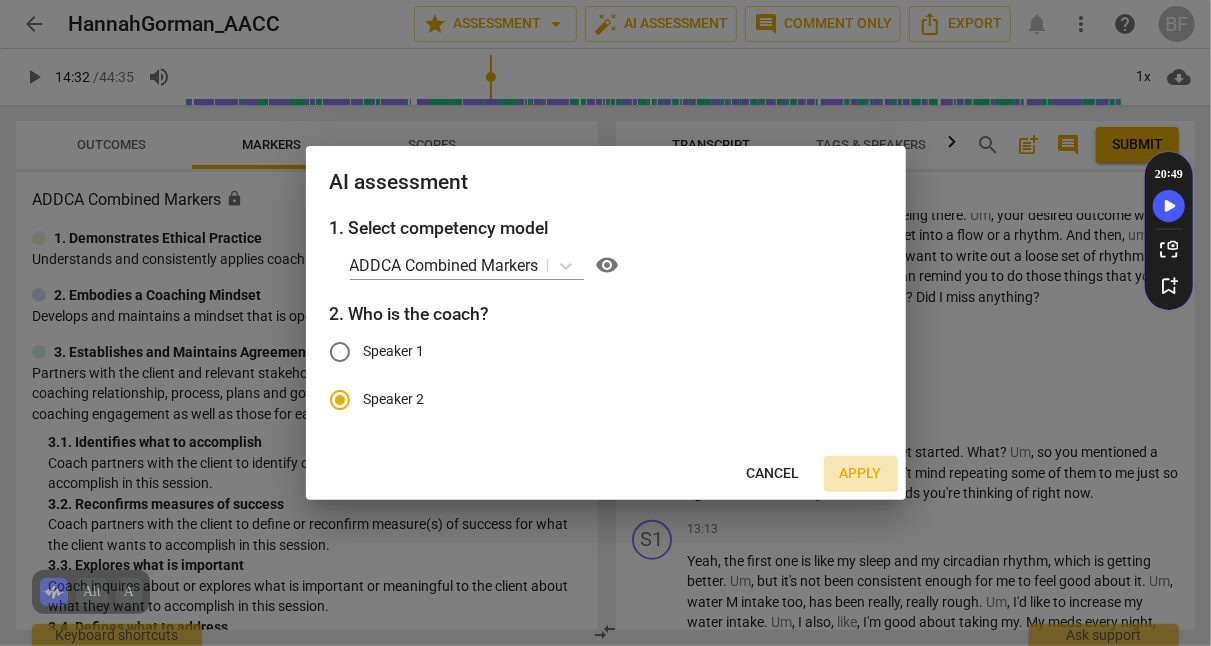 click on "Apply" at bounding box center [861, 474] 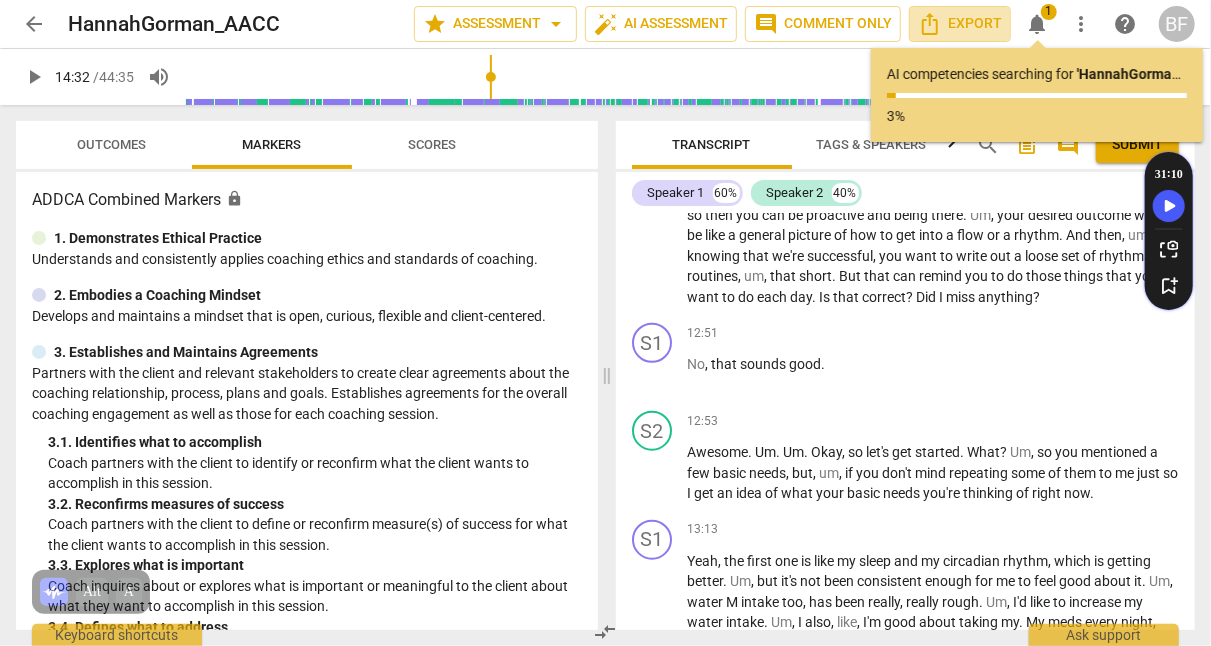 click 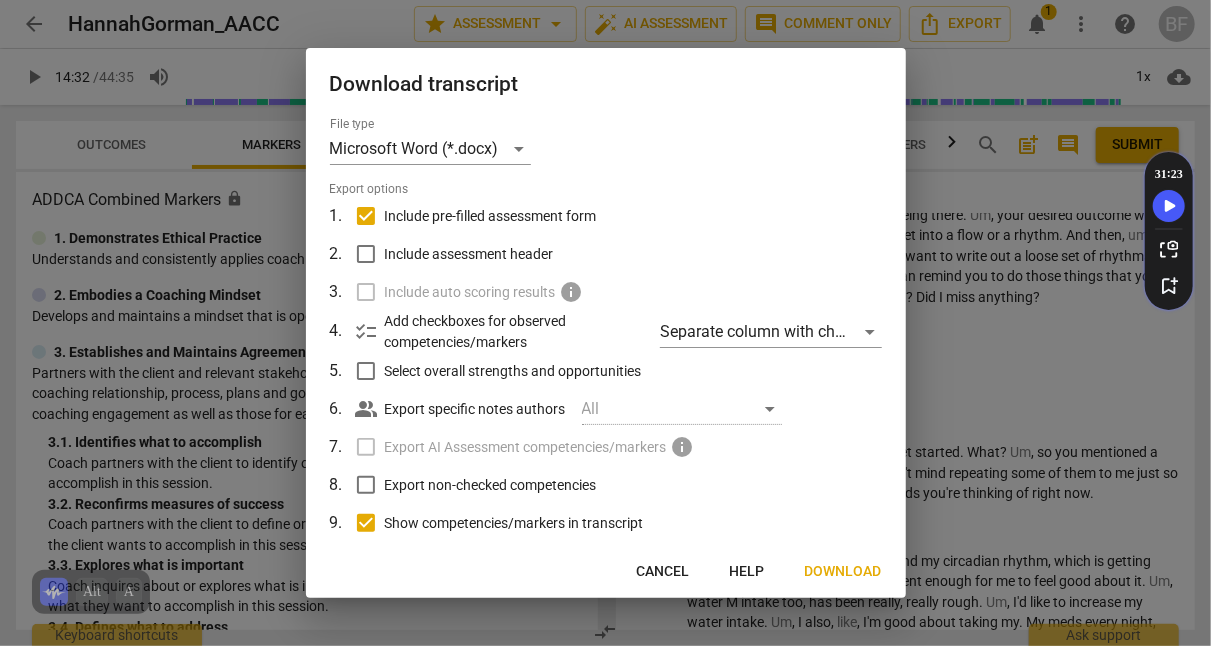 click on "Include pre-filled assessment form" at bounding box center (366, 216) 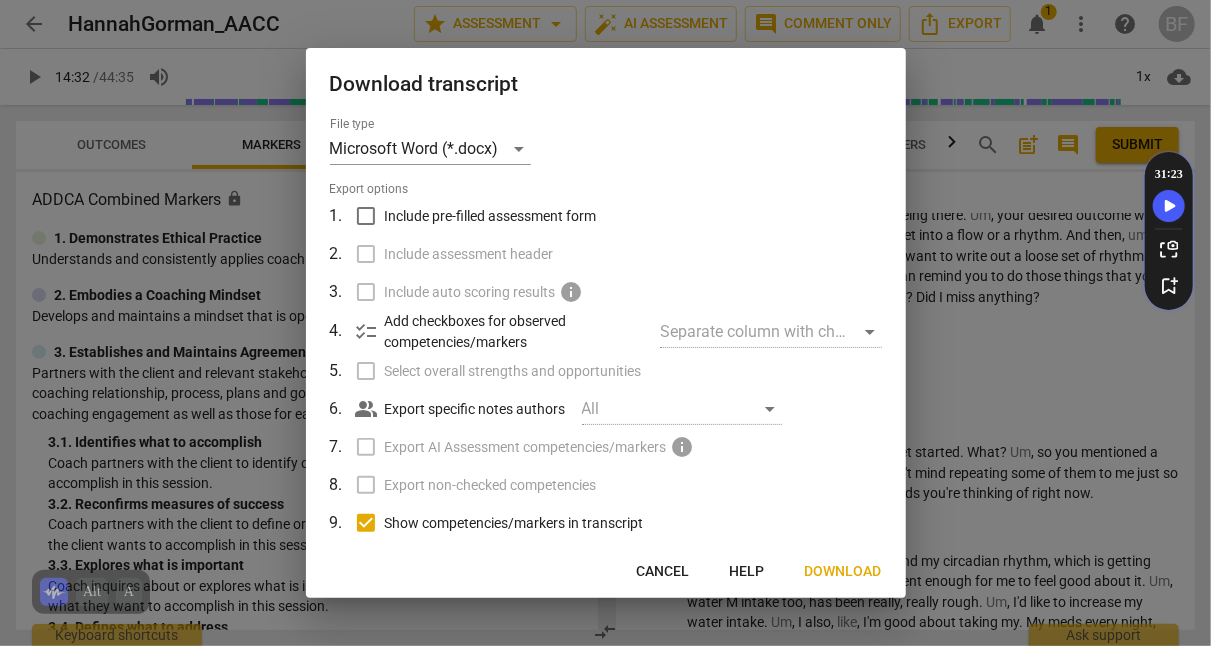 scroll, scrollTop: 111, scrollLeft: 0, axis: vertical 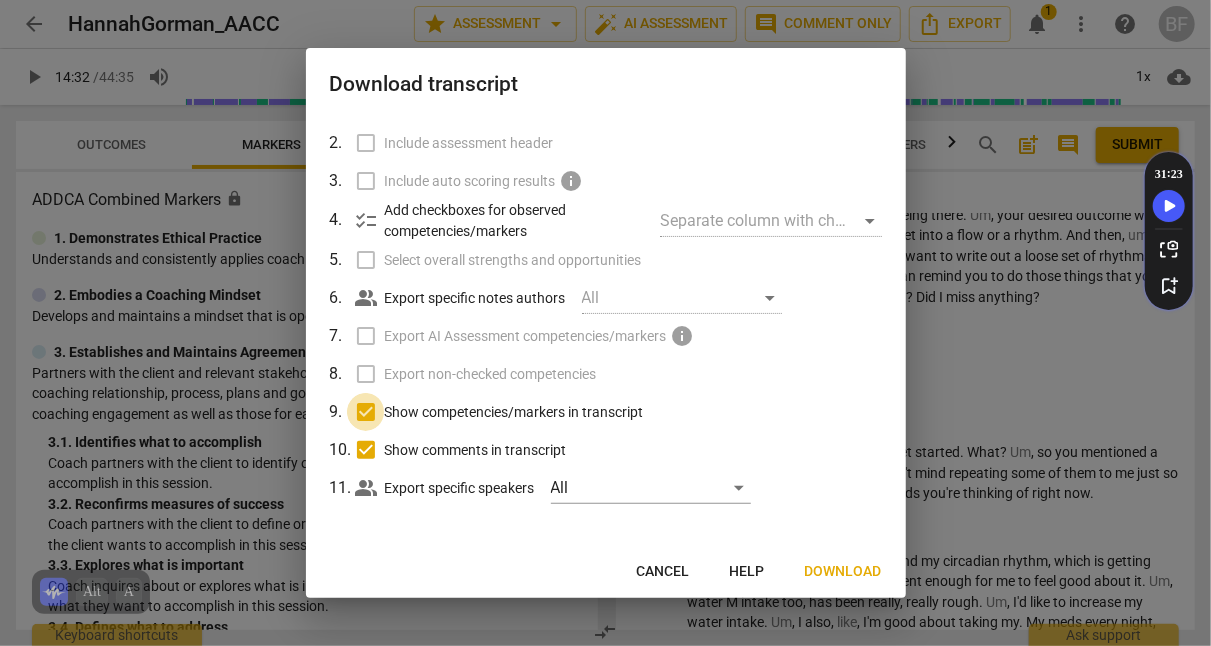 click on "Show competencies/markers in transcript" at bounding box center (366, 412) 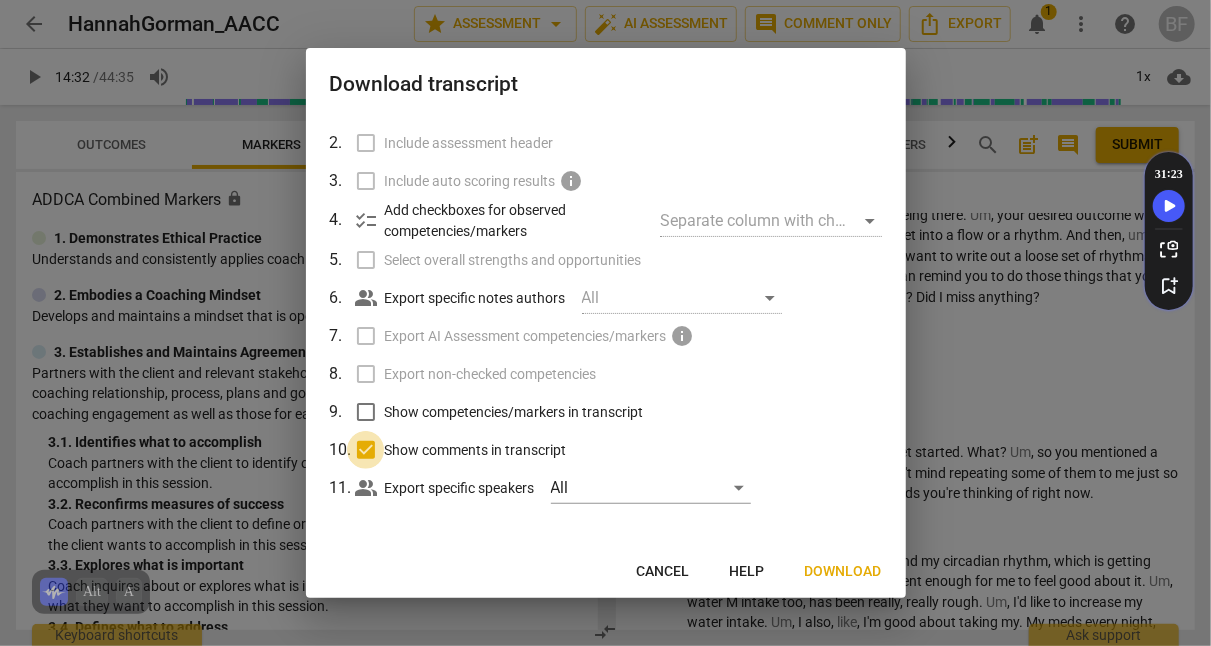click on "Show comments in transcript" at bounding box center [366, 450] 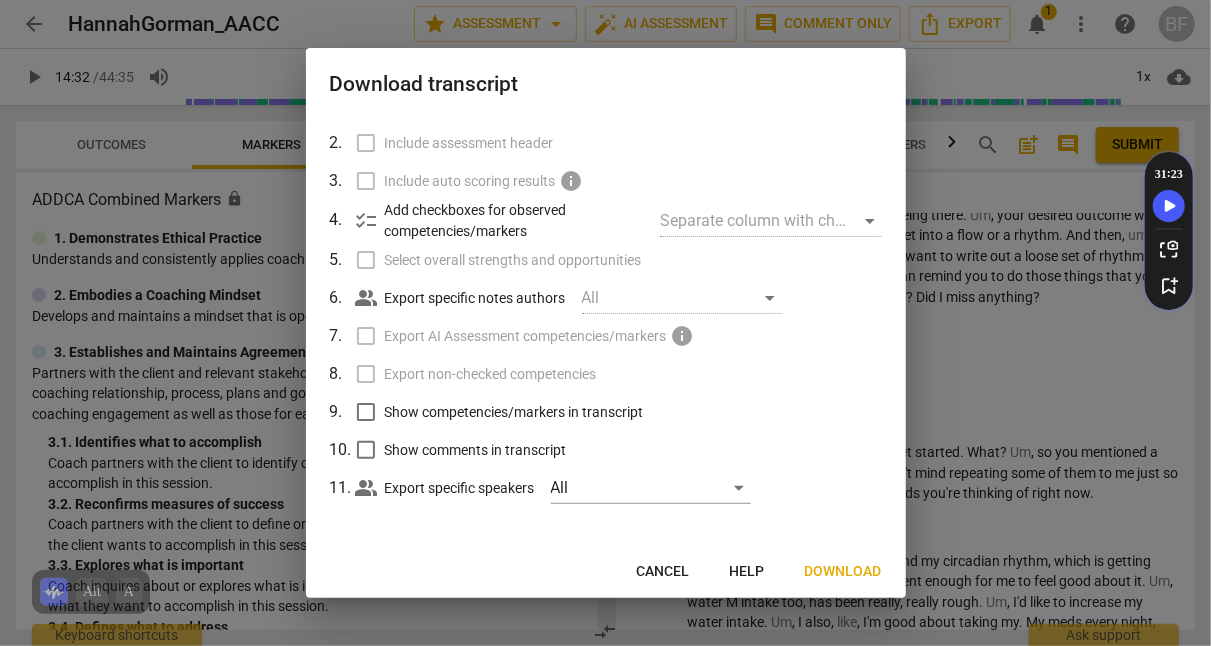 click on "Download" at bounding box center [843, 572] 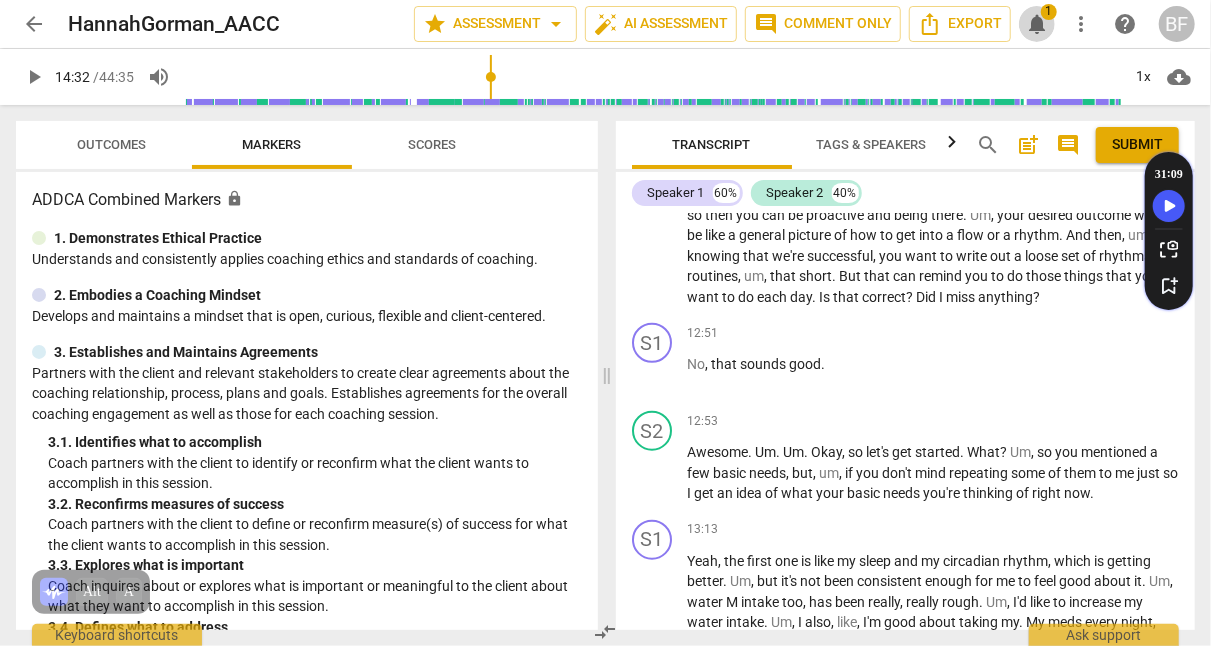 click on "notifications" at bounding box center (1037, 24) 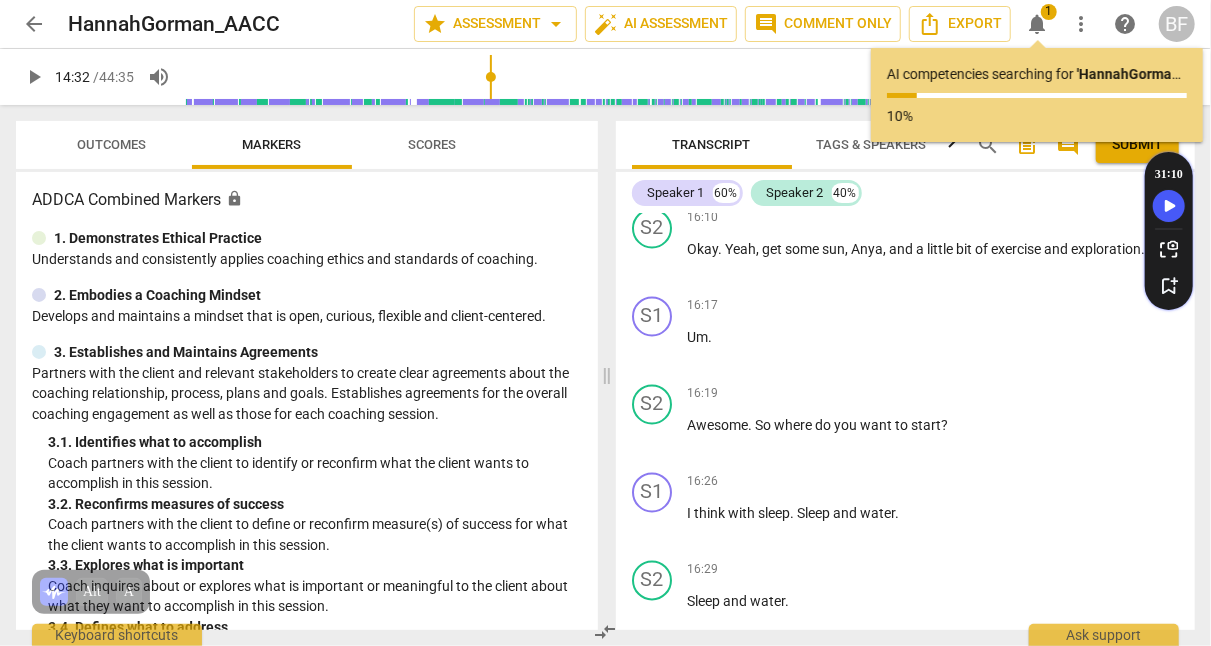 scroll, scrollTop: 5409, scrollLeft: 0, axis: vertical 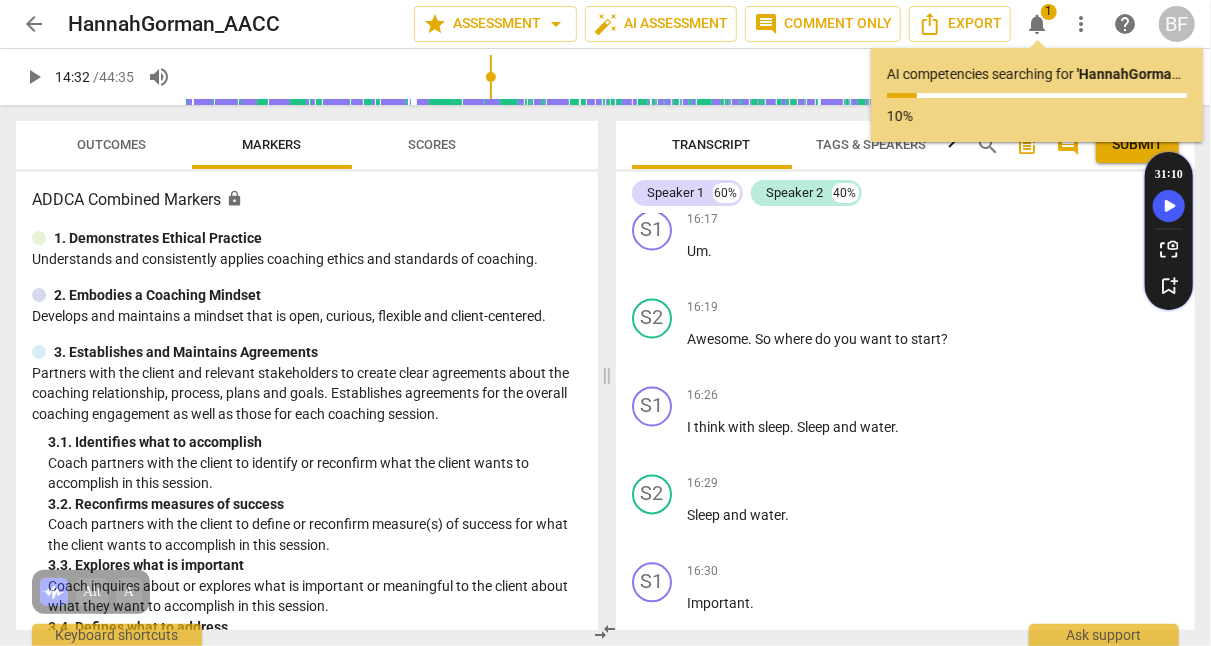 click on "play_arrow" at bounding box center (653, 352) 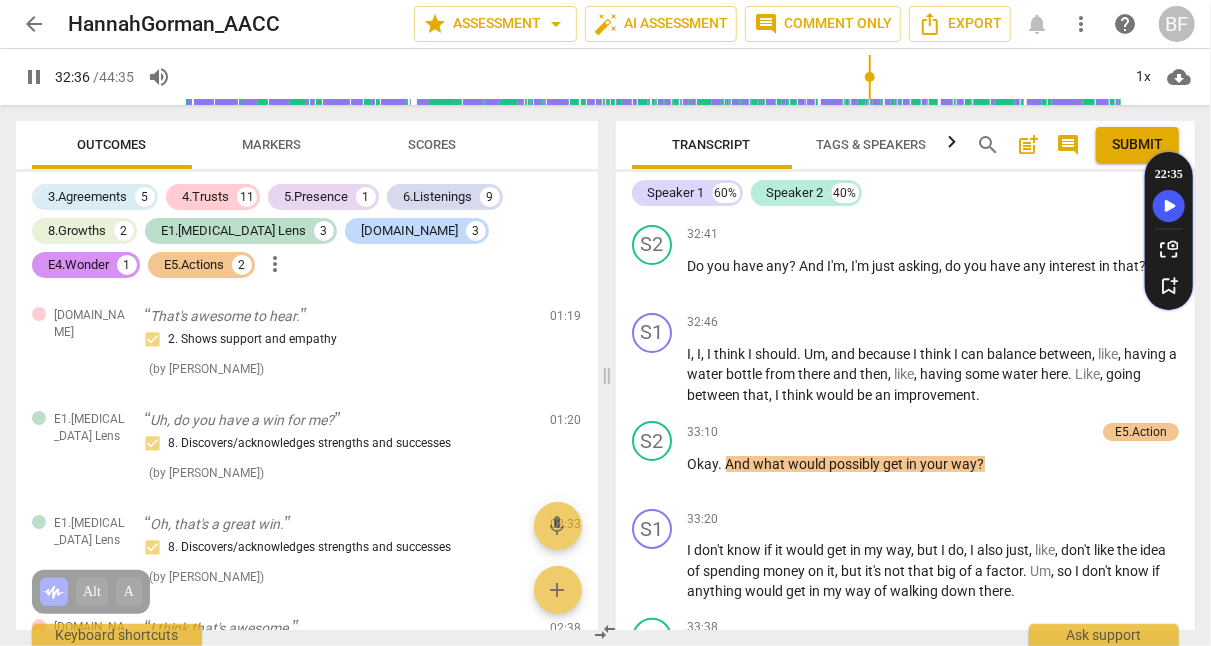 scroll, scrollTop: 14175, scrollLeft: 0, axis: vertical 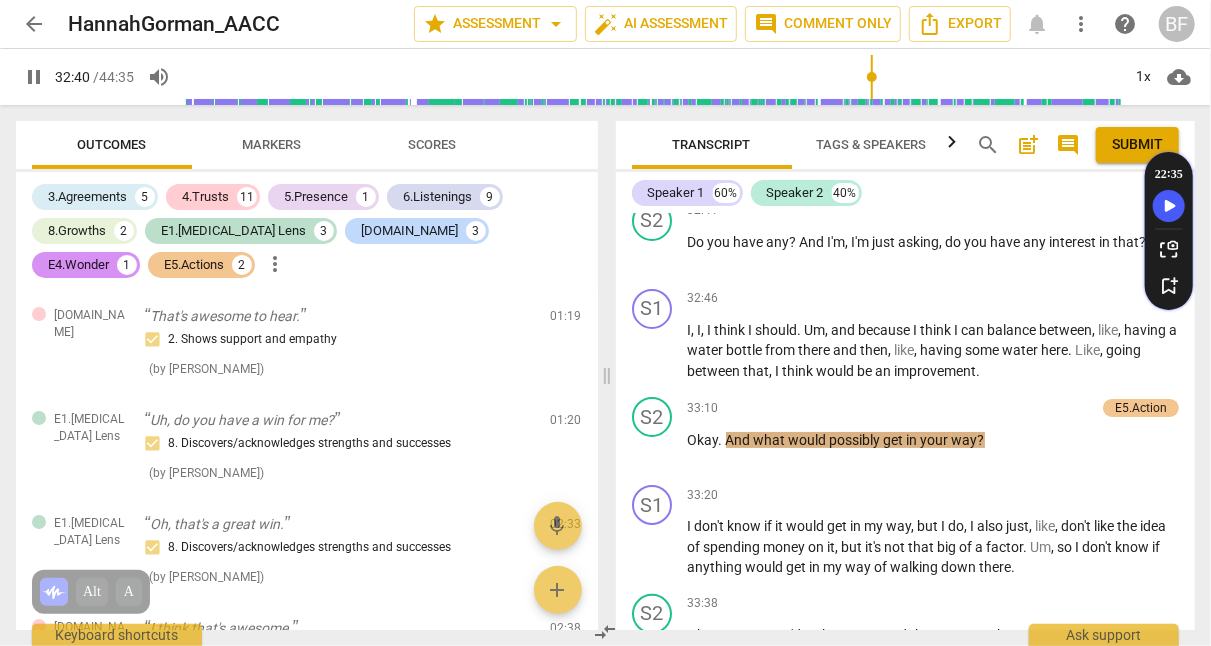 click on "E5.Action" at bounding box center (1141, 408) 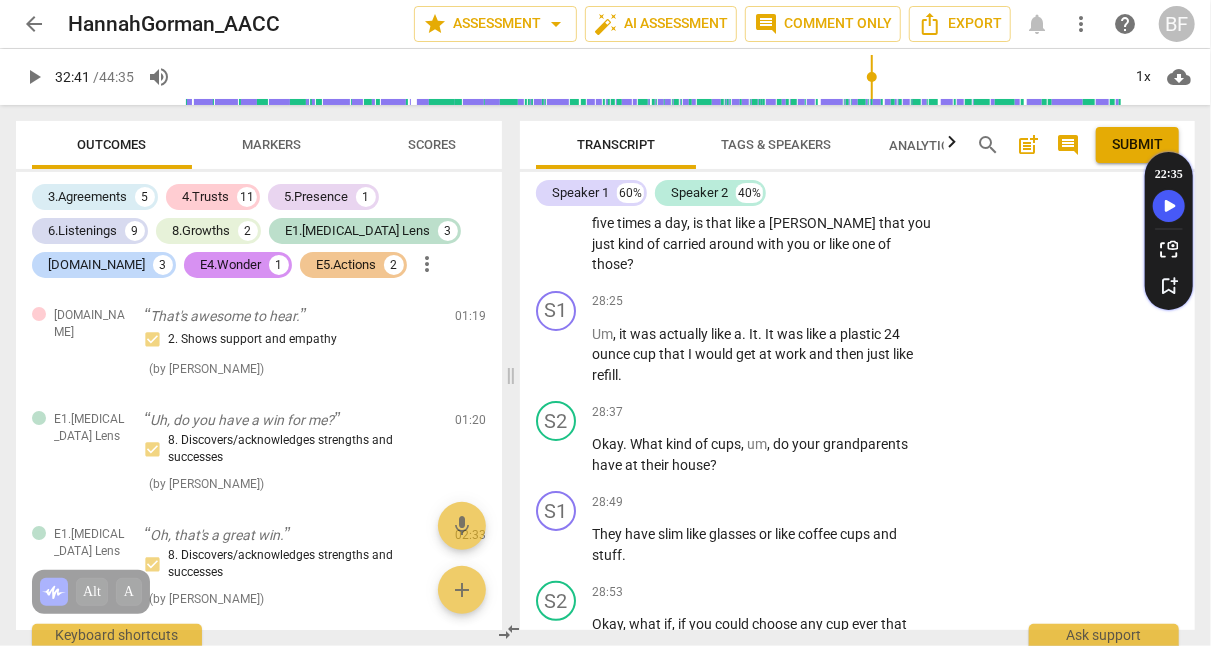 scroll, scrollTop: 16345, scrollLeft: 0, axis: vertical 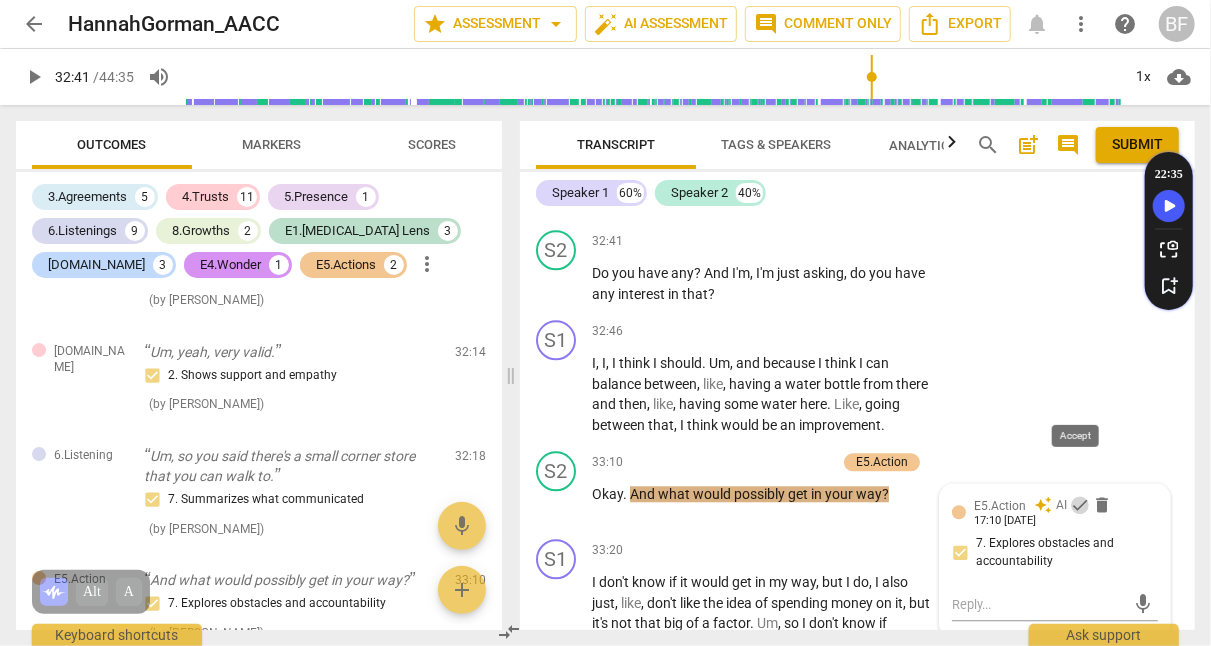 click on "check" at bounding box center [1080, 505] 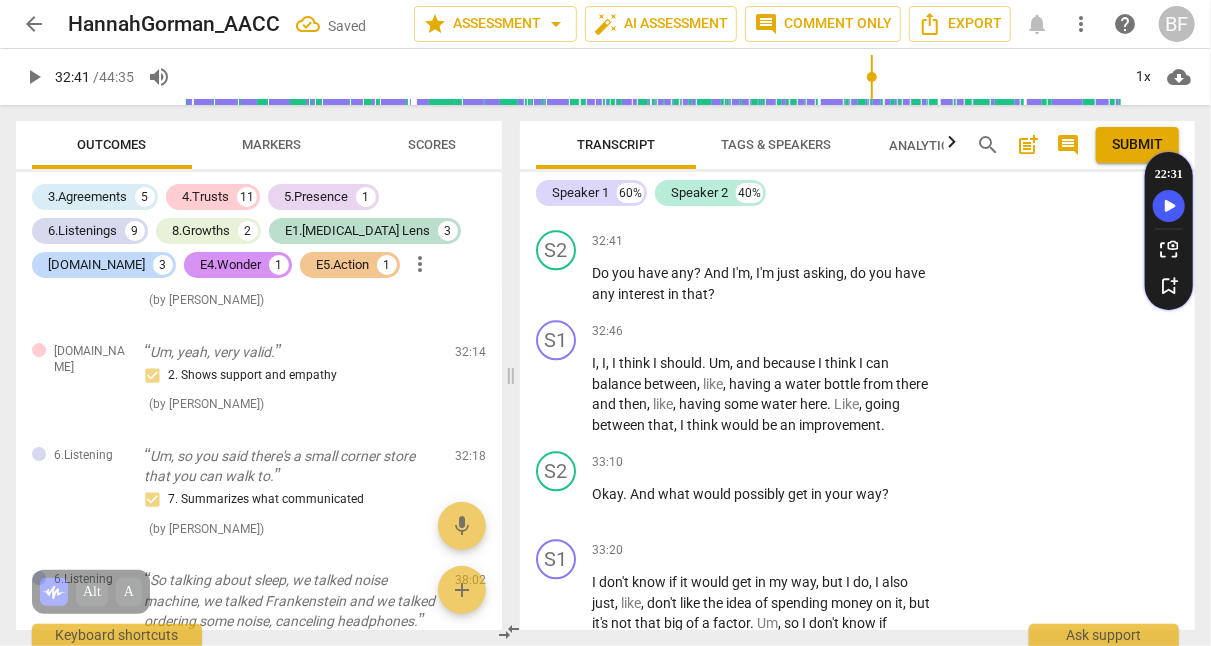 click on "play_arrow" at bounding box center [34, 77] 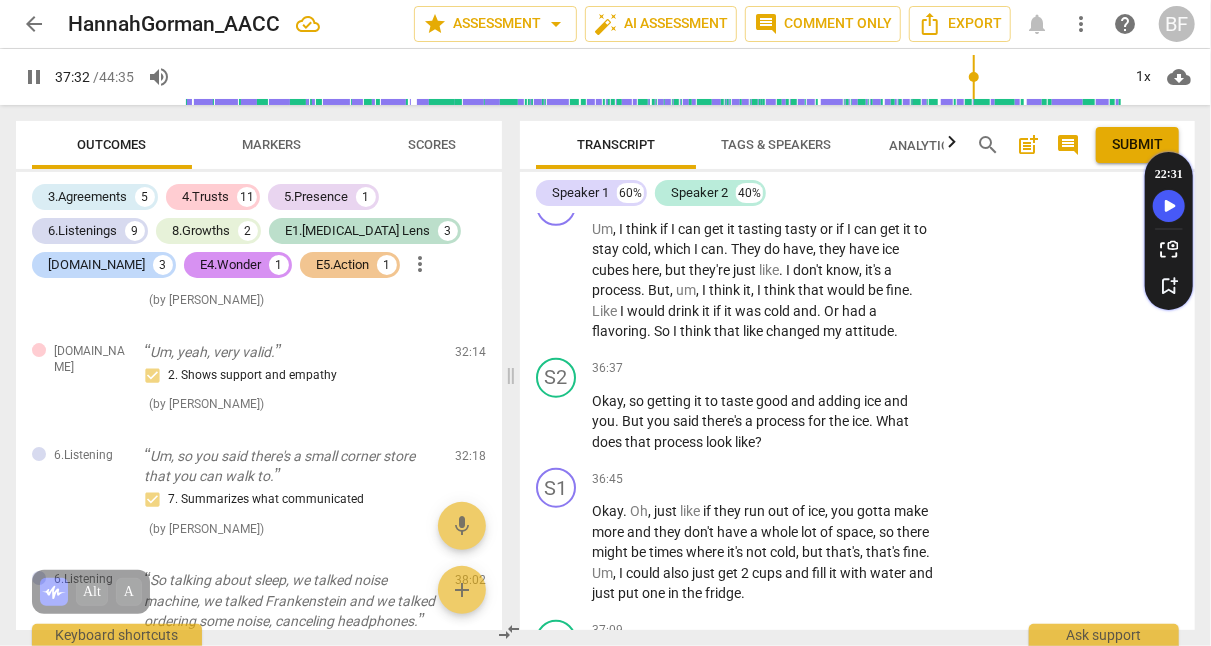 scroll, scrollTop: 18911, scrollLeft: 0, axis: vertical 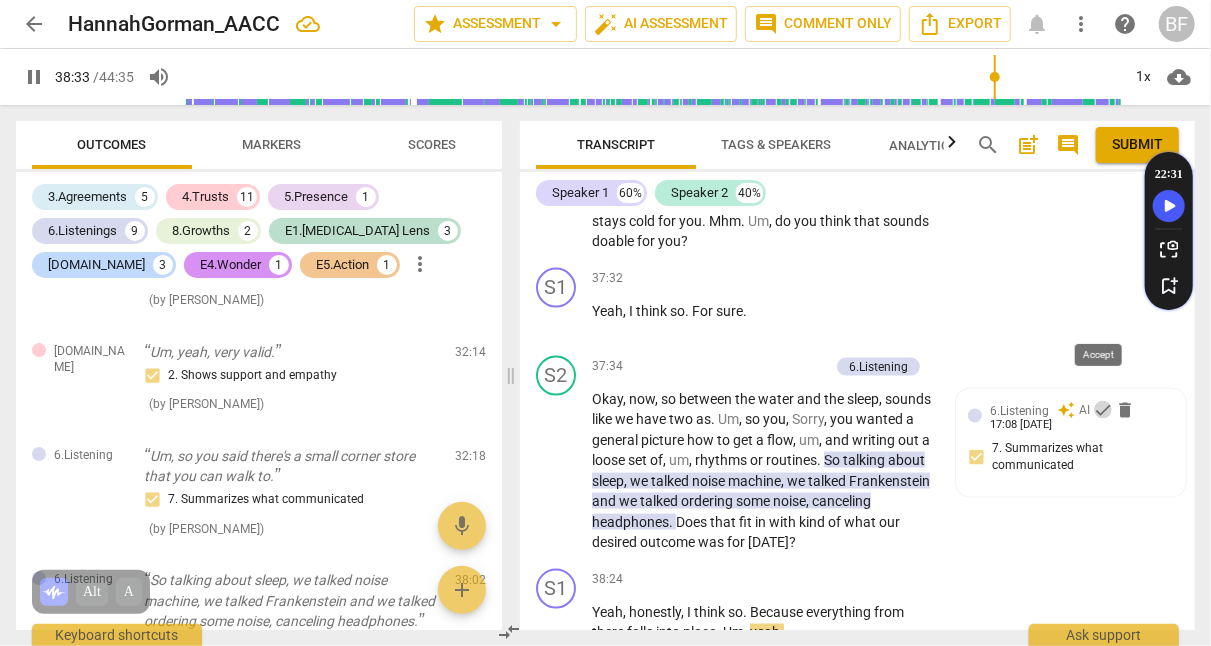 click on "check" at bounding box center [1103, 410] 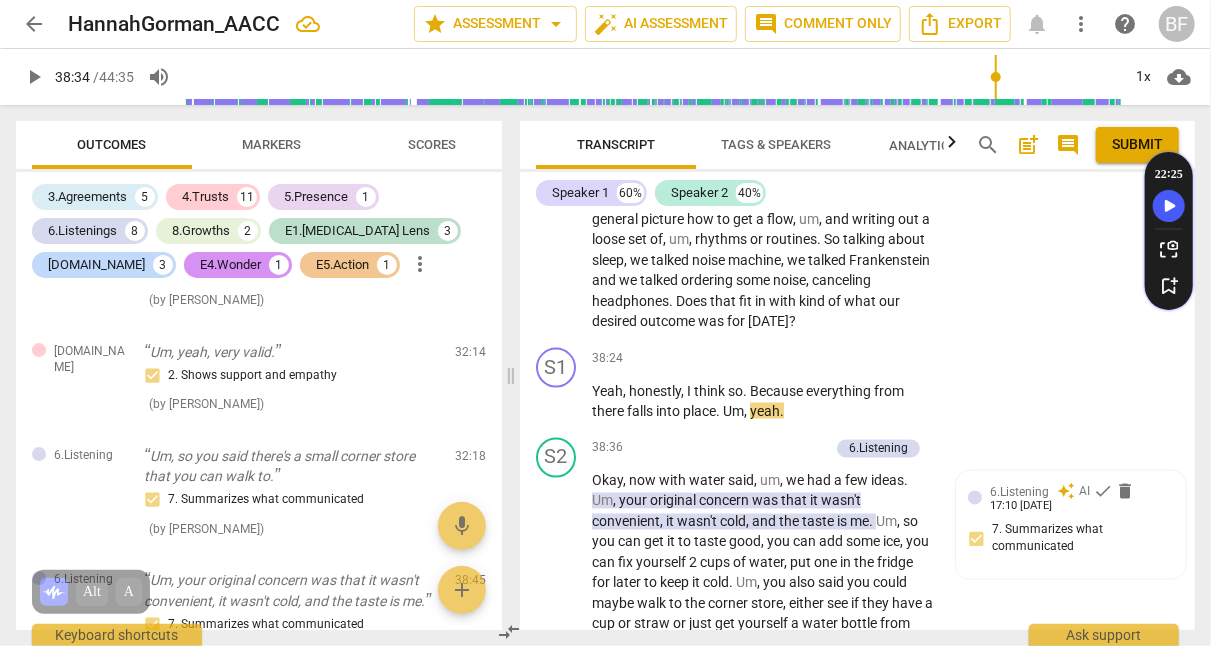 scroll, scrollTop: 19131, scrollLeft: 0, axis: vertical 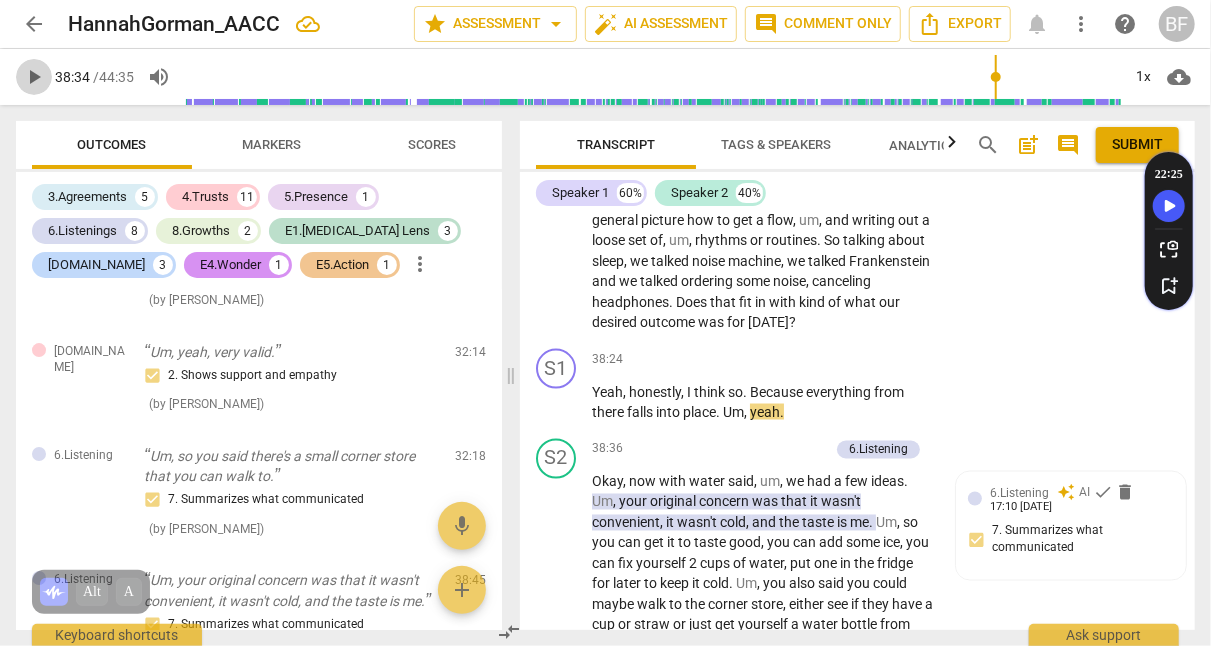 click on "play_arrow" at bounding box center (34, 77) 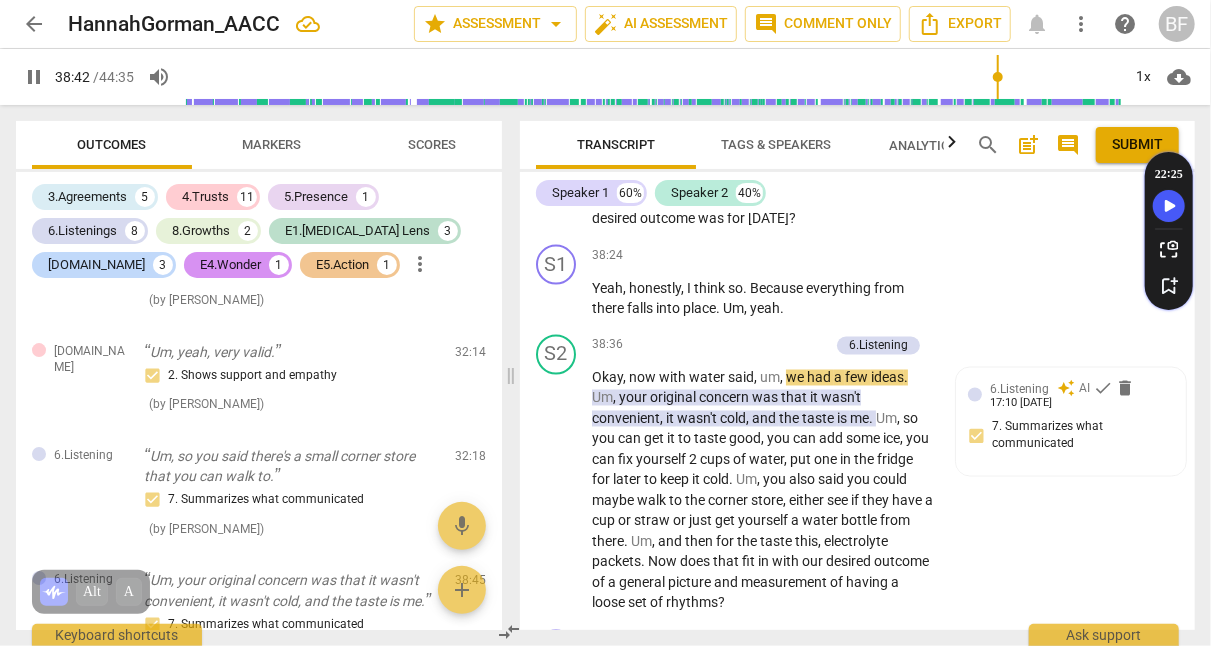 scroll, scrollTop: 19275, scrollLeft: 0, axis: vertical 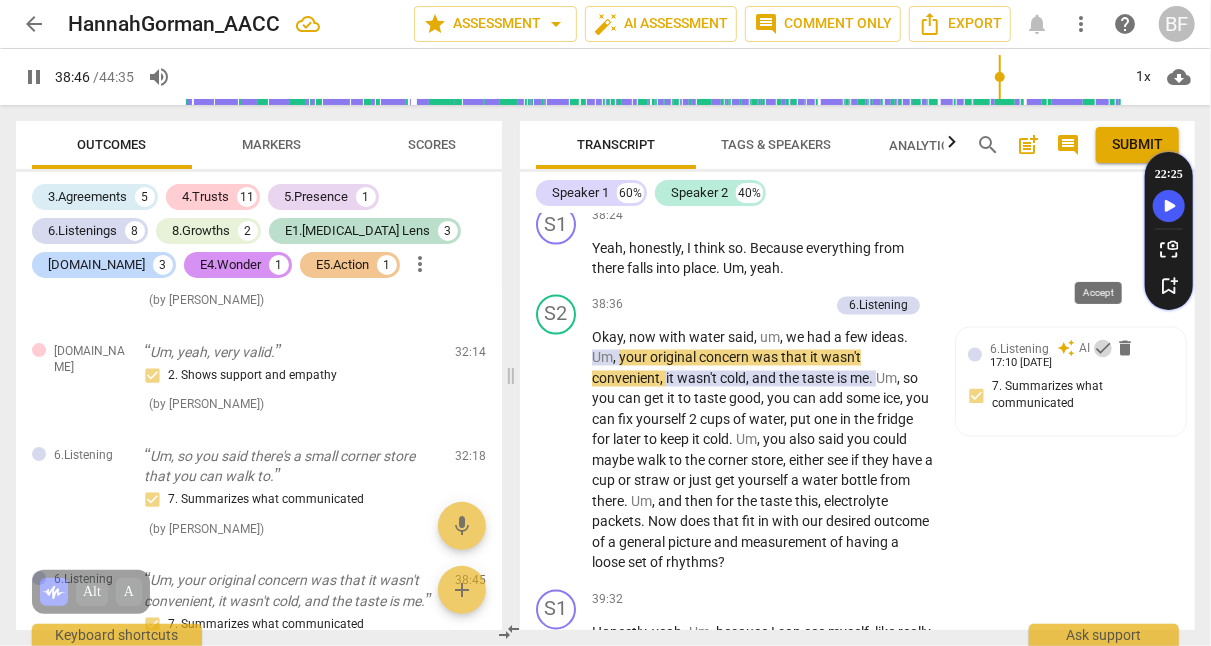 click on "check" at bounding box center (1103, 349) 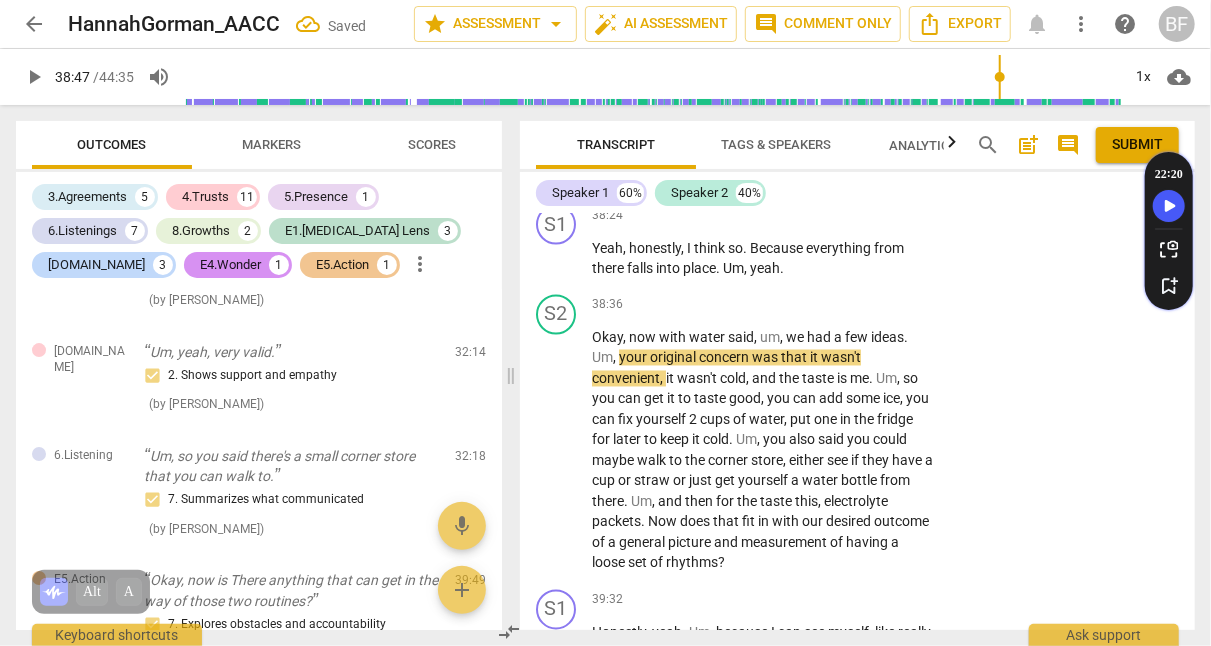 scroll, scrollTop: 19249, scrollLeft: 0, axis: vertical 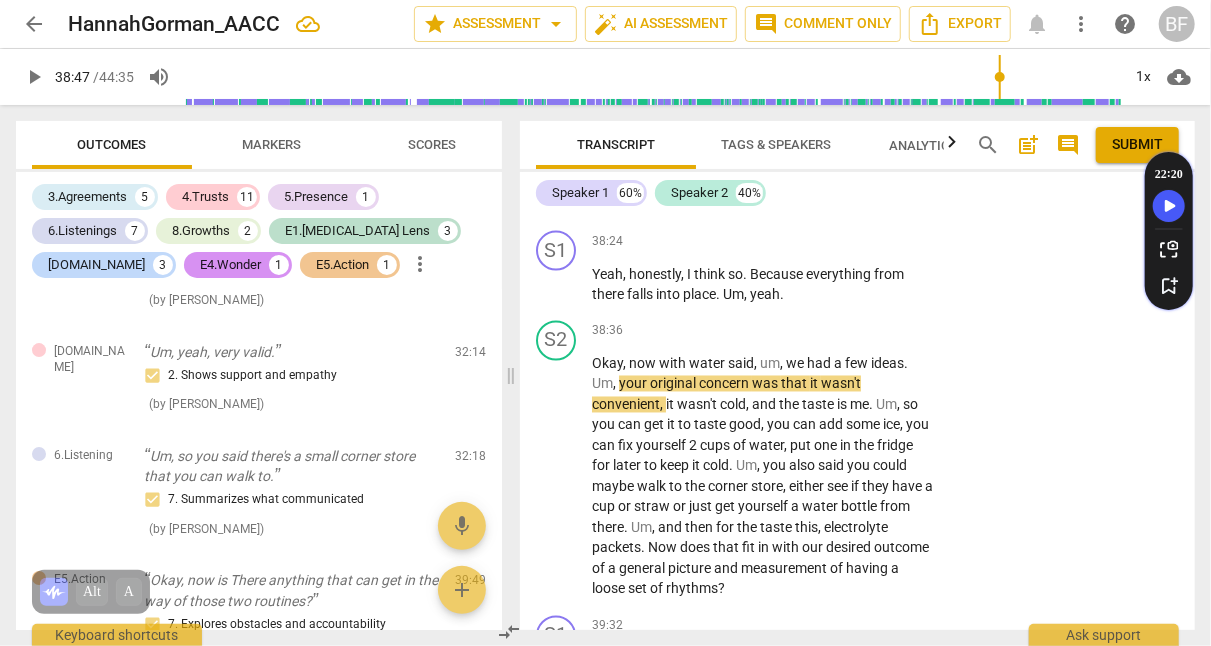 click on "play_arrow" at bounding box center [557, 477] 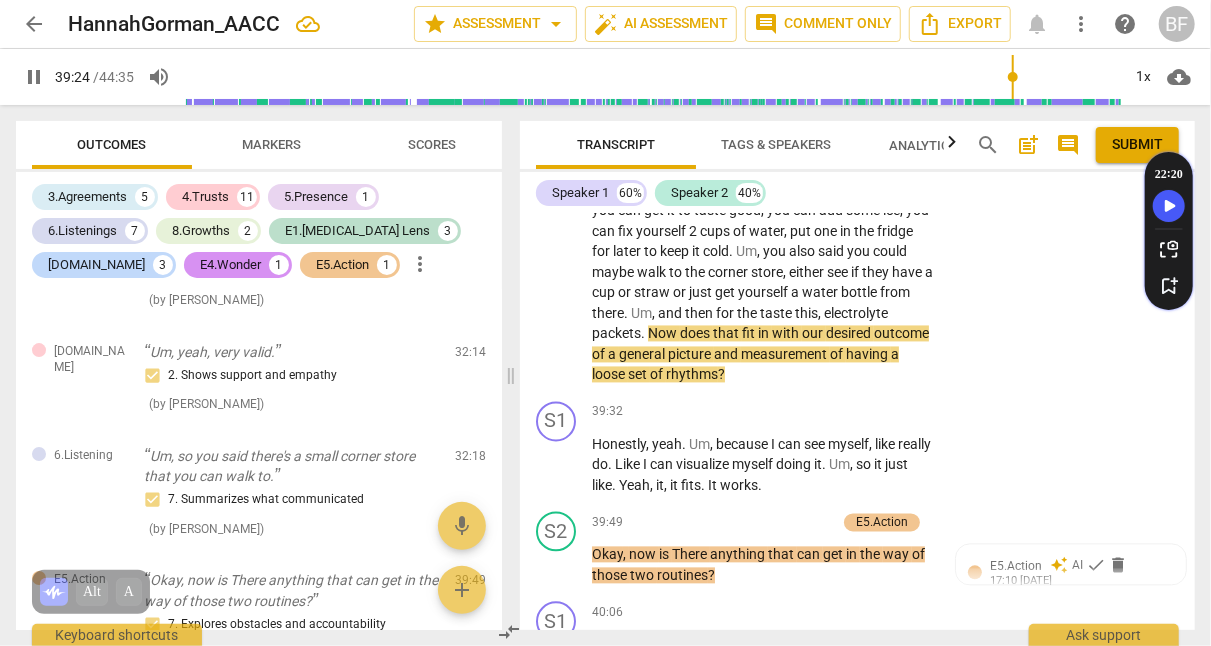 scroll, scrollTop: 19464, scrollLeft: 0, axis: vertical 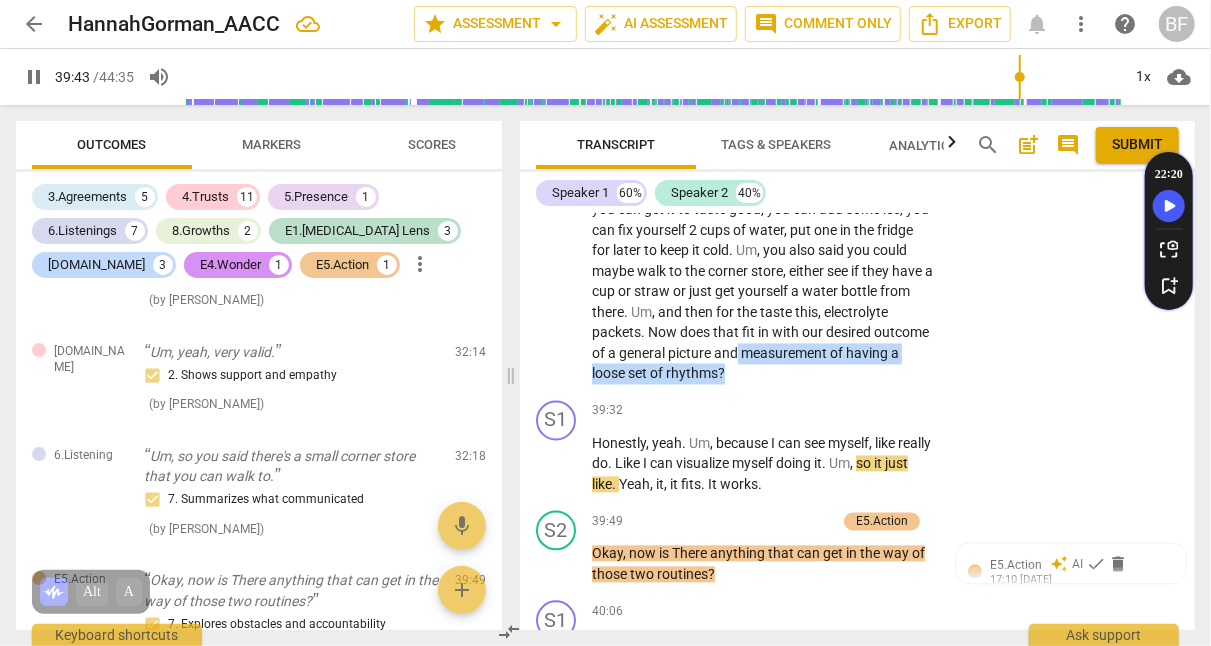 drag, startPoint x: 797, startPoint y: 274, endPoint x: 787, endPoint y: 287, distance: 16.40122 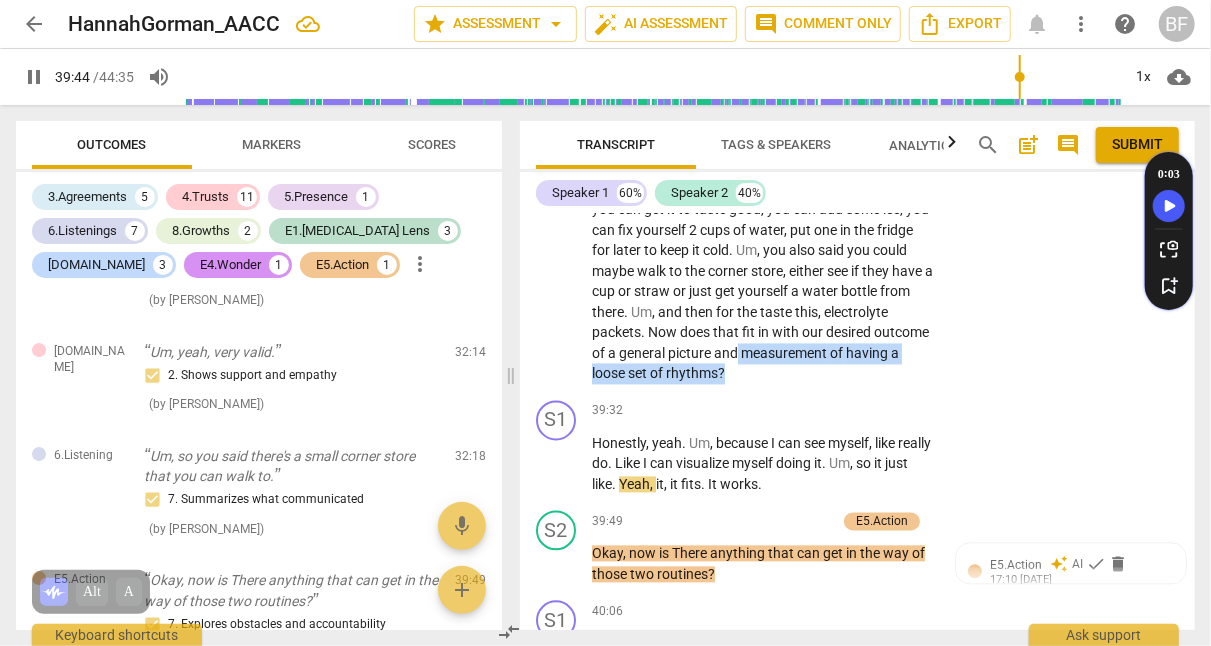 click on "Okay ,   now   with   water   said ,   um ,   we   had   a   few   ideas .   Um ,   your   original   concern   was   that   it   wasn't   convenient ,   it   wasn't   cold ,   and   the   taste   is   me .   Um ,   so   you   can   get   it   to   taste   good ,   you   can   add   some   ice ,   you   can   fix   yourself   2   cups   of   water ,   put   one   in   the   fridge   for   later   to   keep   it   cold .   Um ,   you   also   said   you   could   maybe   walk   to   the   corner   store ,   either   see   if   they   have   a   cup   or   straw   or   just   get   yourself   a   water   bottle   from   there .   Um ,   and   then   for   the   taste   this ,   electrolyte   packets .   Now   does   that   fit   in   with   our   desired   outcome   of   a   general   picture   and   measurement   of   having   a   loose   set   of   rhythms ?" at bounding box center (763, 262) 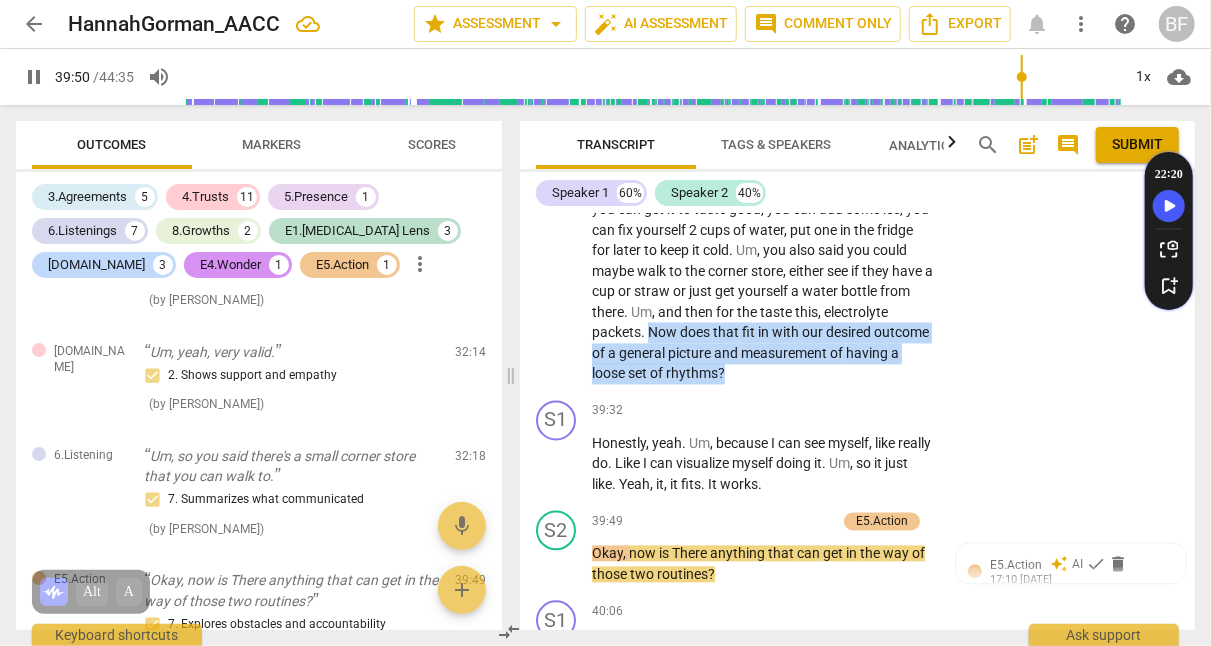 drag, startPoint x: 809, startPoint y: 285, endPoint x: 652, endPoint y: 252, distance: 160.43066 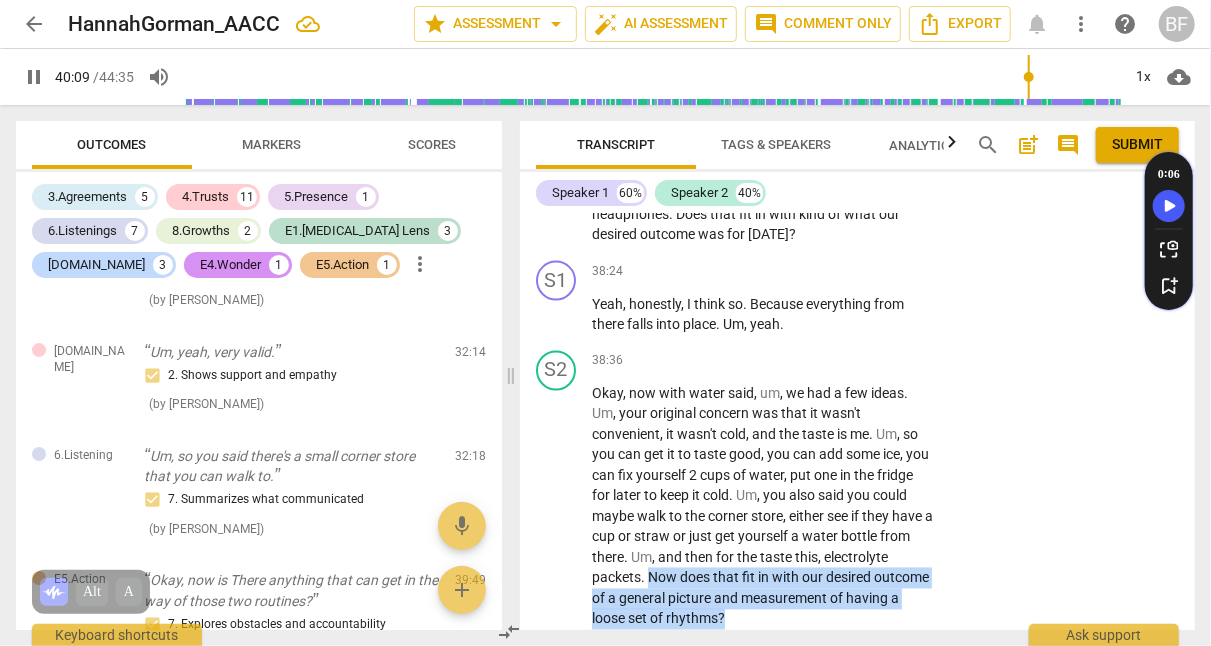 scroll, scrollTop: 19220, scrollLeft: 0, axis: vertical 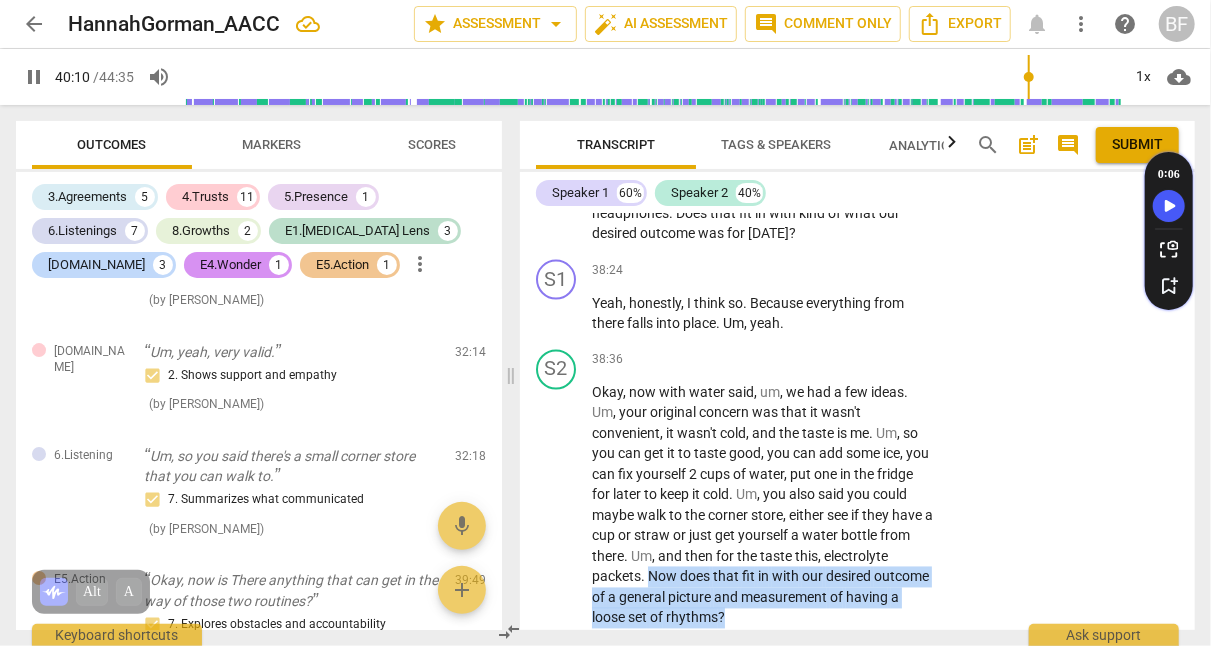 click on "+" at bounding box center (811, 361) 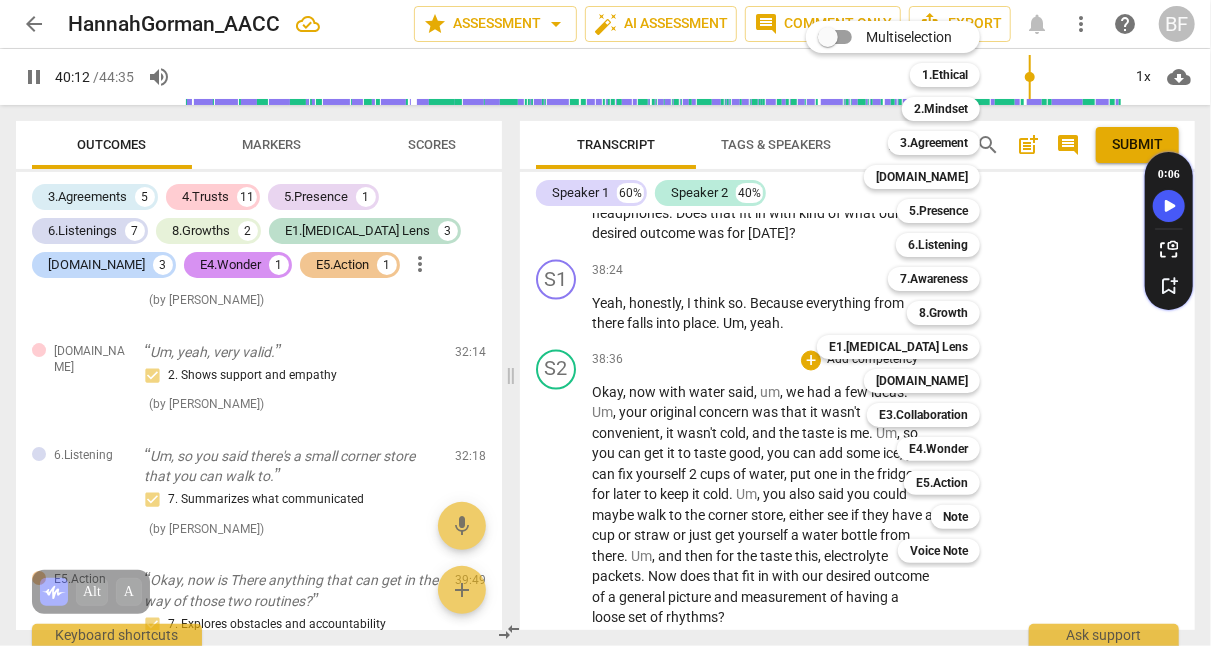 click on "8.Growth" at bounding box center [943, 313] 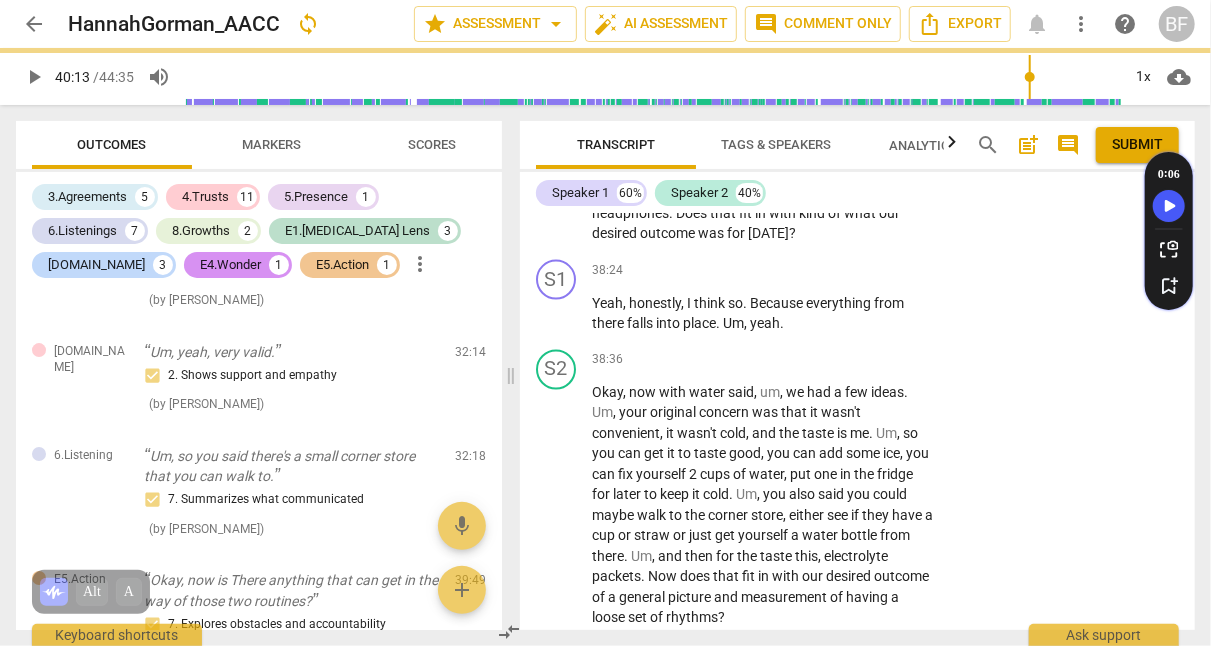 type on "2413" 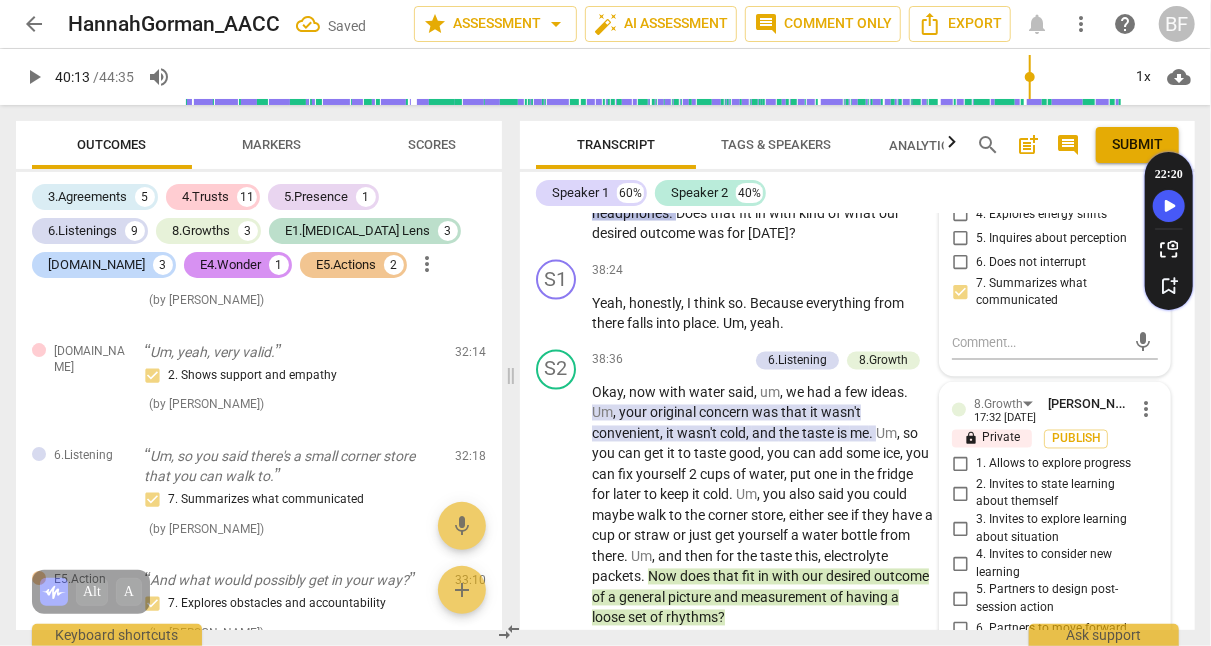 scroll, scrollTop: 19478, scrollLeft: 0, axis: vertical 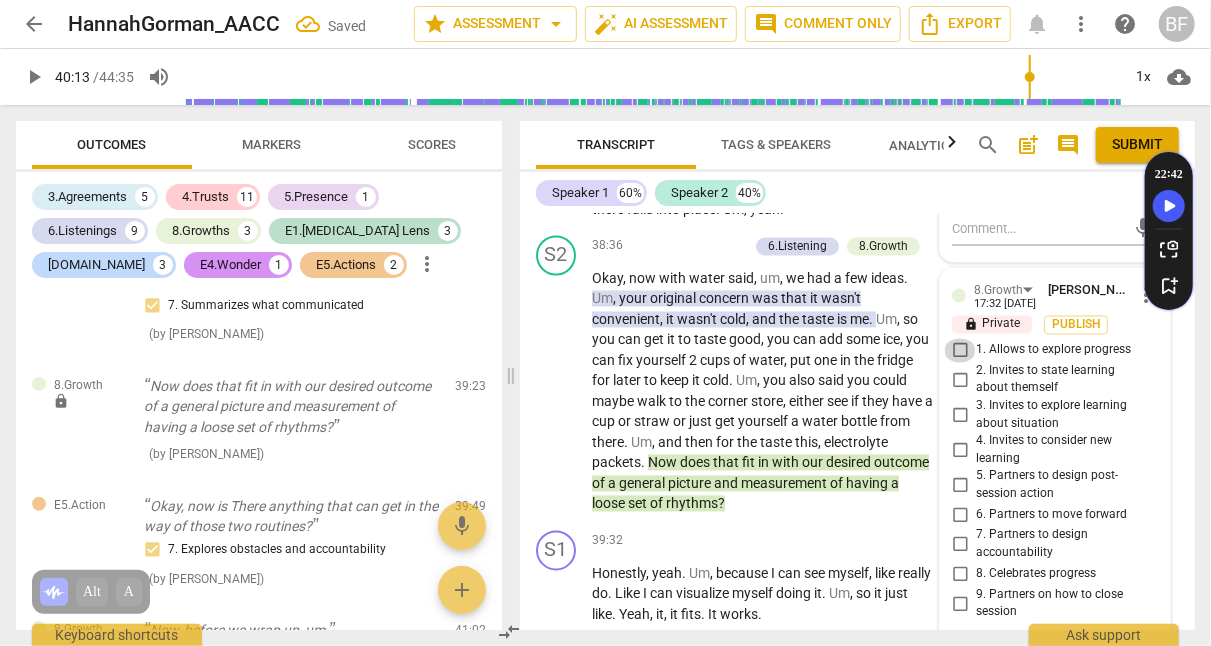 click on "1. Allows to explore progress" at bounding box center (960, 351) 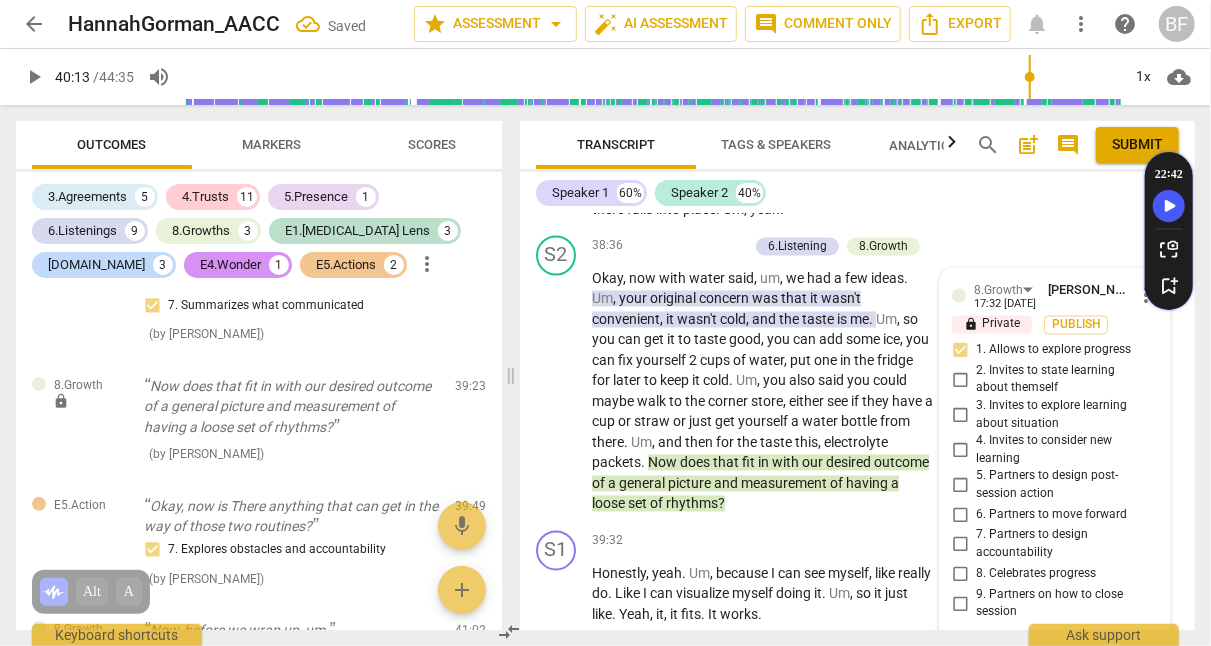 click on "Okay ,   now   with   water   said ,   um ,   we   had   a   few   ideas .   Um ,   your   original   concern   was   that   it   wasn't   convenient ,   it   wasn't   cold ,   and   the   taste   is   me .   Um ,   so   you   can   get   it   to   taste   good ,   you   can   add   some   ice ,   you   can   fix   yourself   2   cups   of   water ,   put   one   in   the   fridge   for   later   to   keep   it   cold .   Um ,   you   also   said   you   could   maybe   walk   to   the   corner   store ,   either   see   if   they   have   a   cup   or   straw   or   just   get   yourself   a   water   bottle   from   there .   Um ,   and   then   for   the   taste   this ,   electrolyte   packets .   Now   does   that   fit   in   with   our   desired   outcome   of   a   general   picture   and   measurement   of   having   a   loose   set   of   rhythms ?" at bounding box center (763, 392) 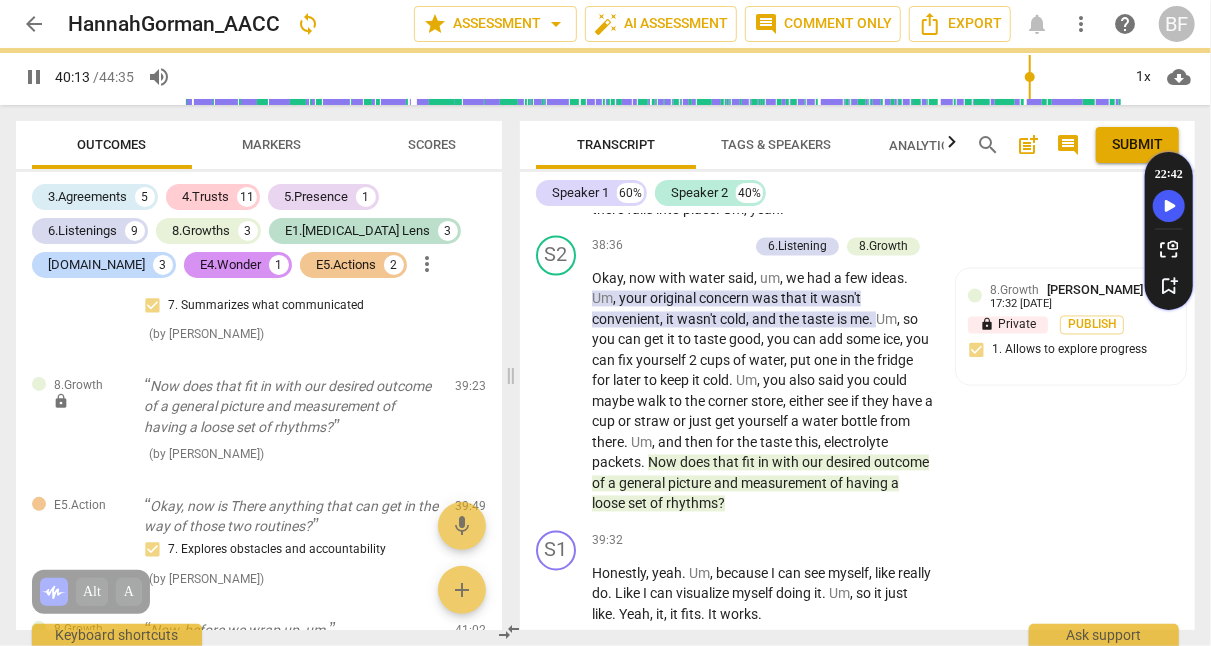 scroll, scrollTop: 19489, scrollLeft: 0, axis: vertical 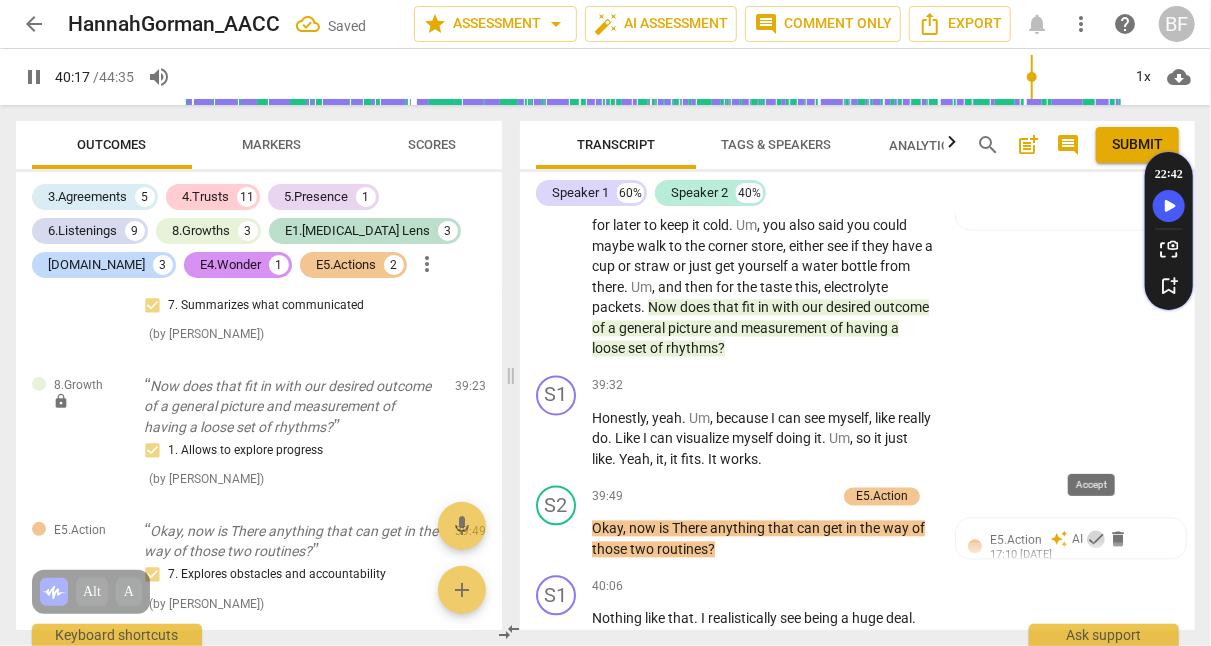 click on "check" at bounding box center [1096, 540] 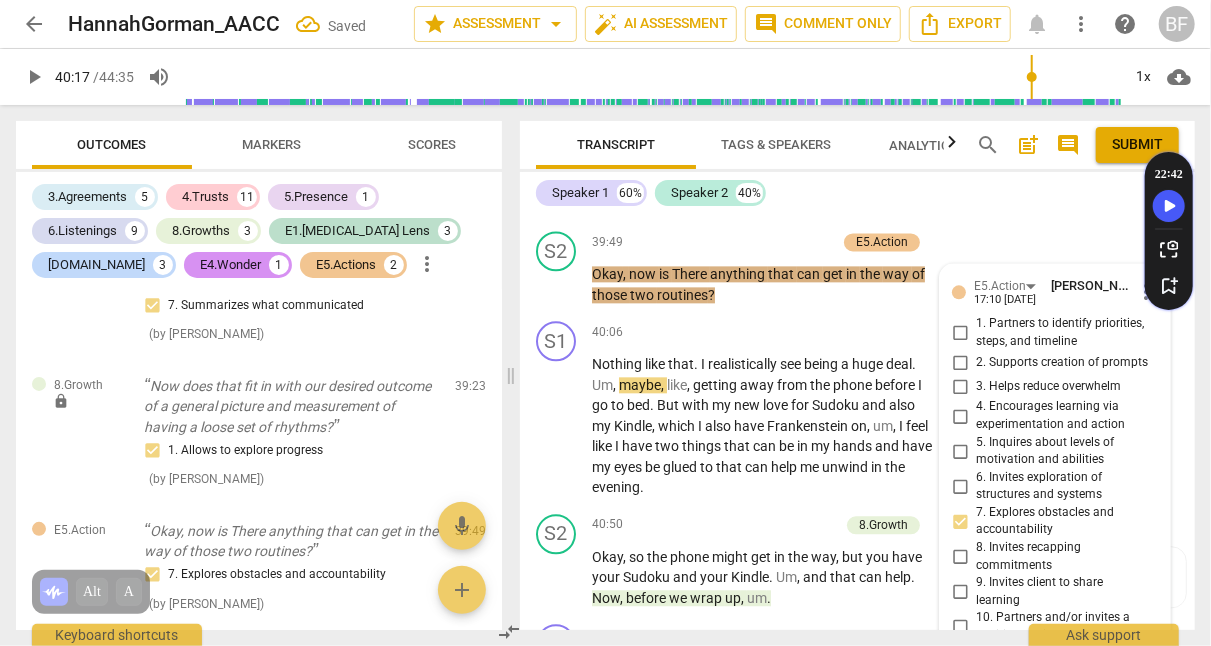 scroll, scrollTop: 19747, scrollLeft: 0, axis: vertical 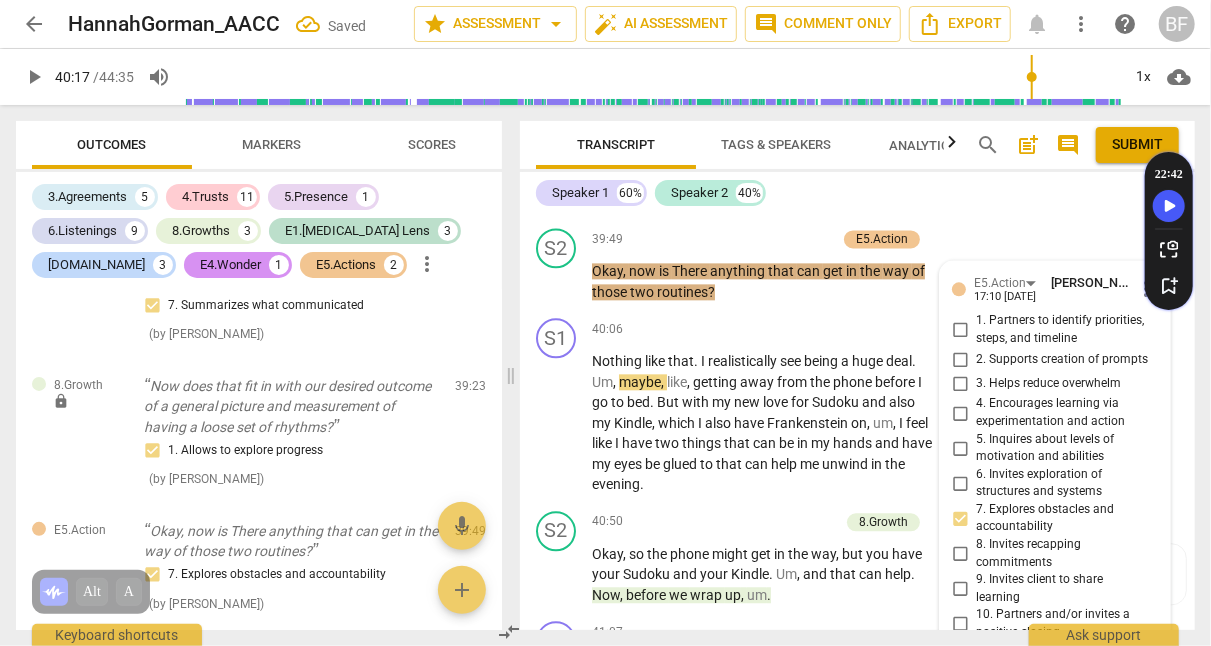 click on "play_arrow" at bounding box center (557, 423) 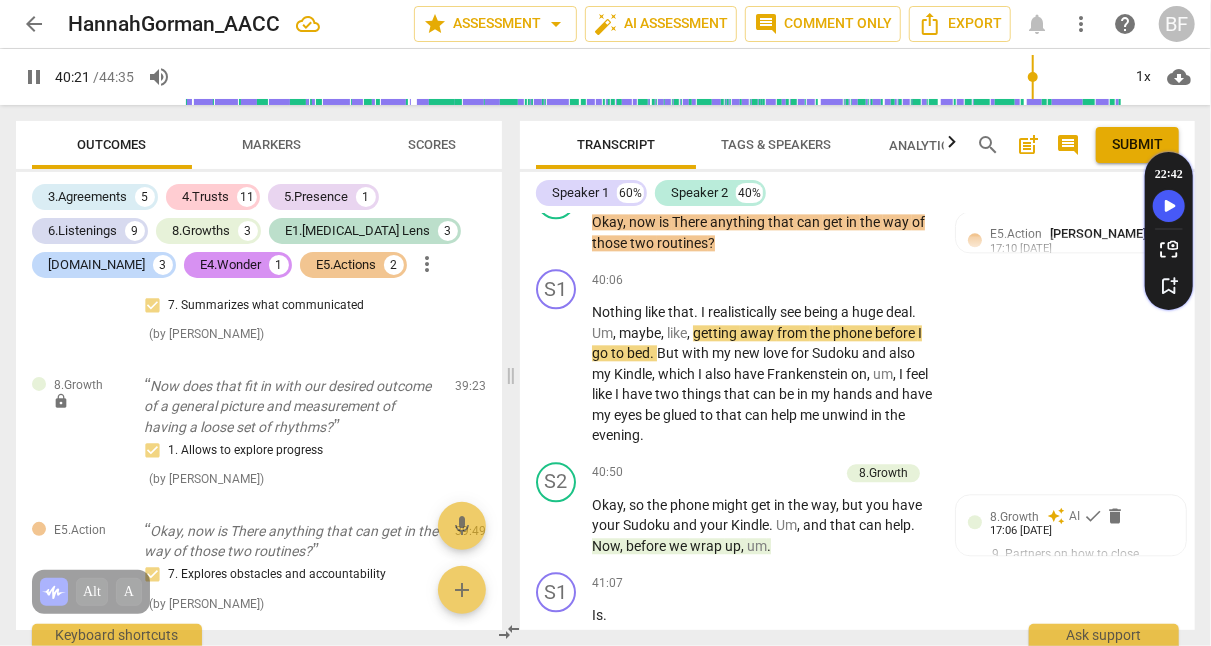 scroll, scrollTop: 19797, scrollLeft: 0, axis: vertical 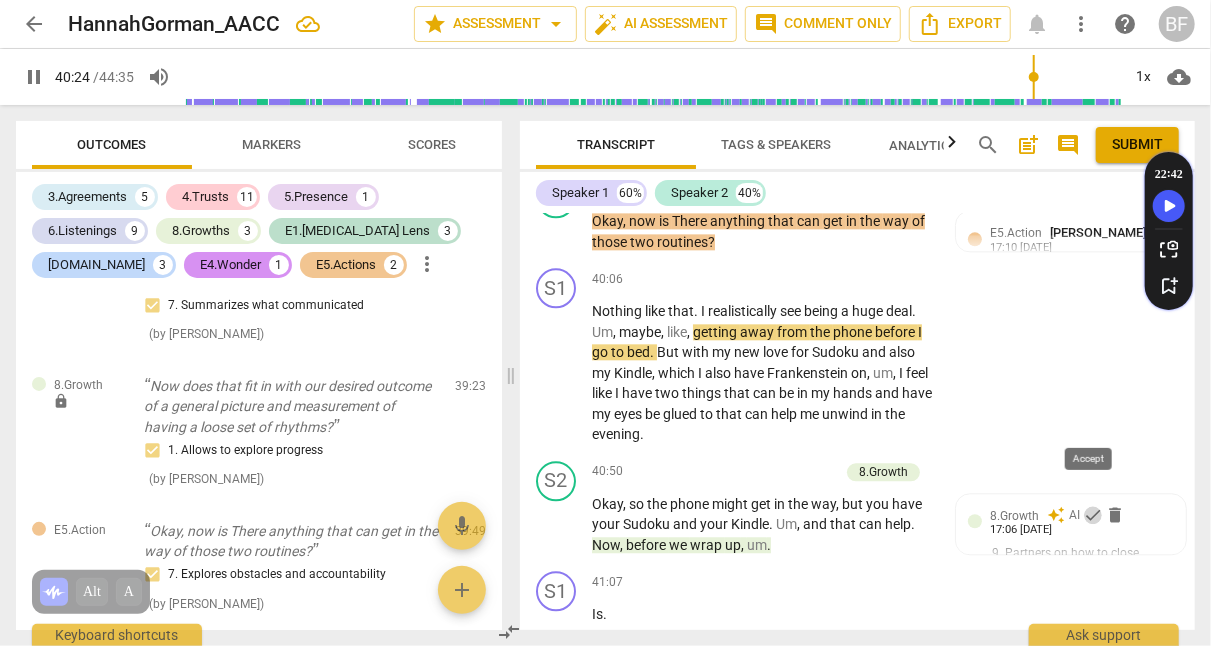 click on "check" at bounding box center (1093, 515) 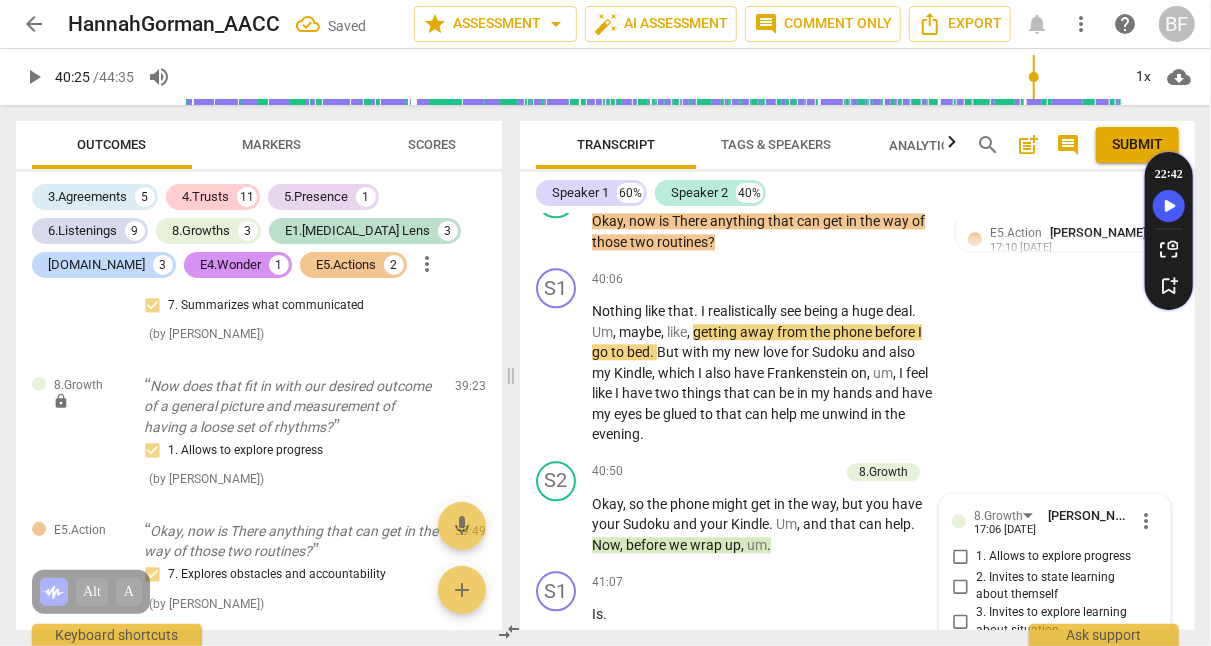 click on "play_arrow" at bounding box center [557, 373] 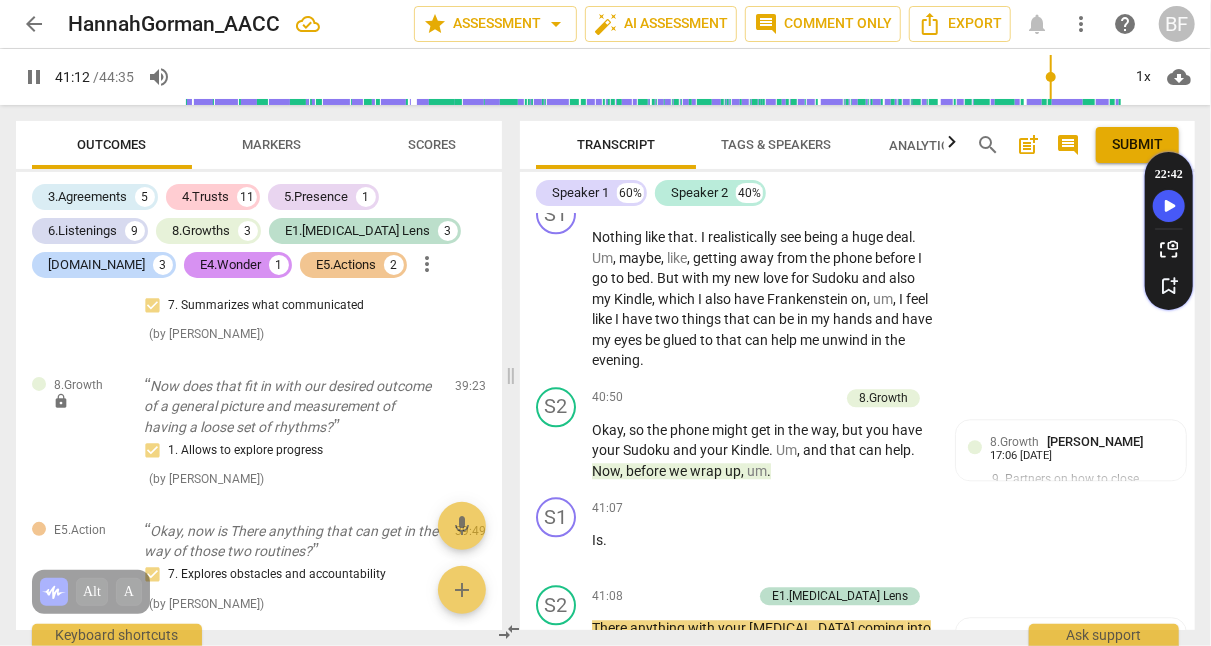 scroll, scrollTop: 19863, scrollLeft: 0, axis: vertical 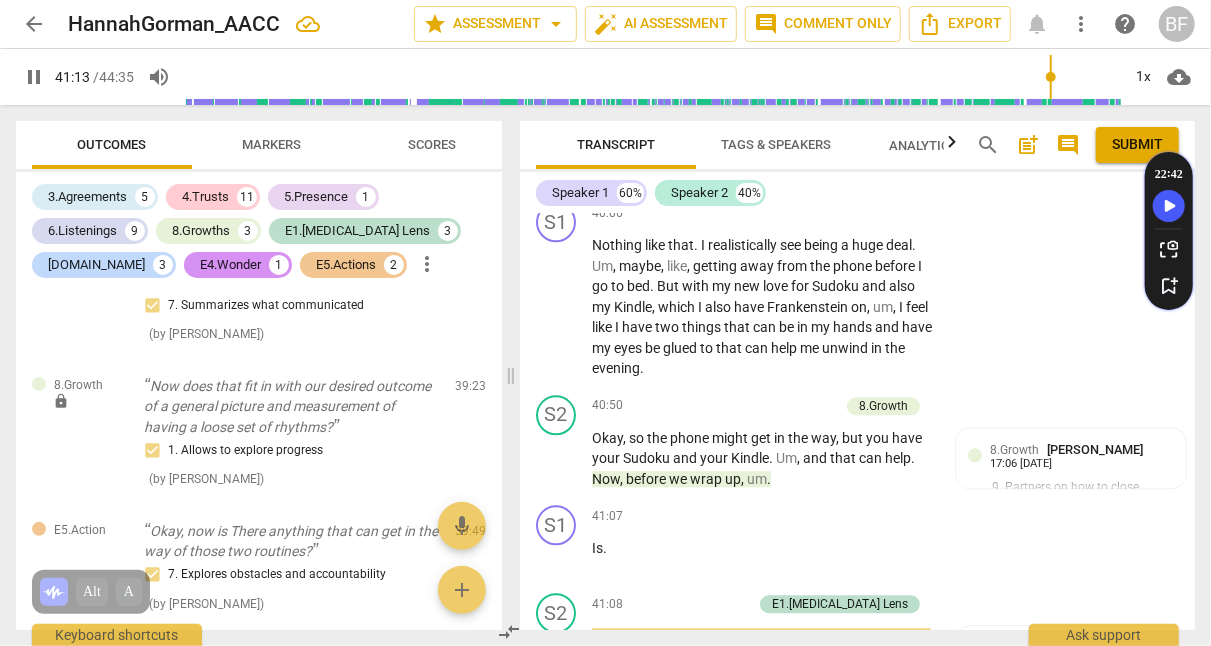 click on "8.Growth Bethany Febus 17:06 07-21-2025 9. Partners on how to close session" at bounding box center [1071, 482] 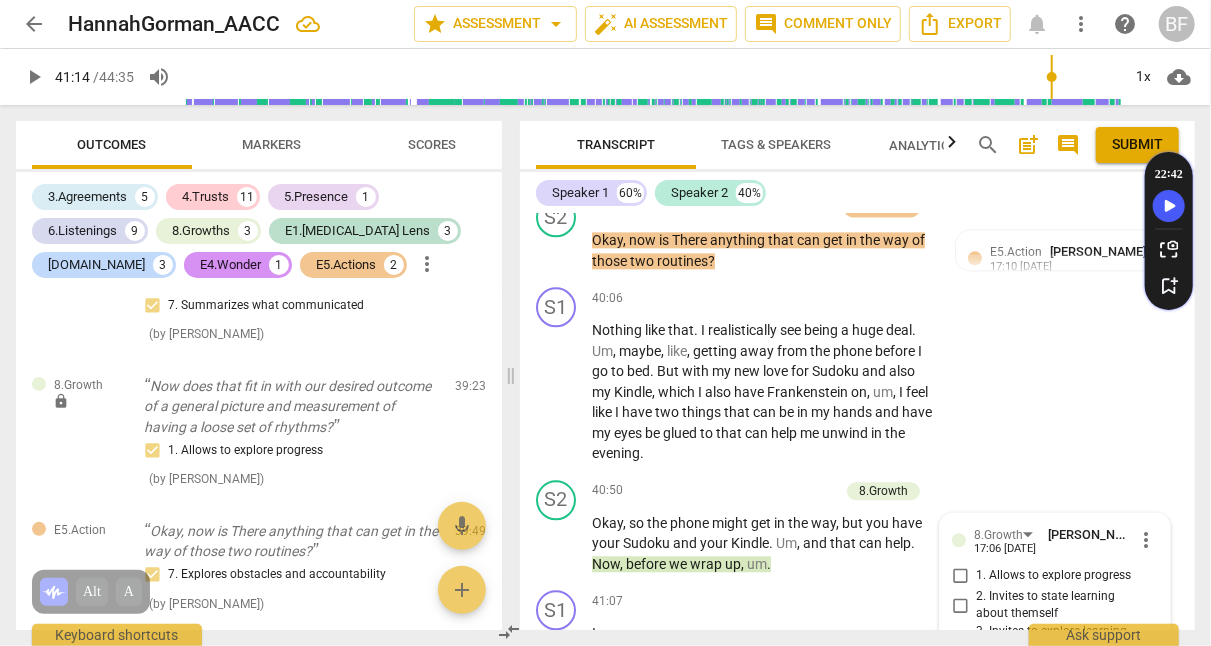 scroll, scrollTop: 19772, scrollLeft: 0, axis: vertical 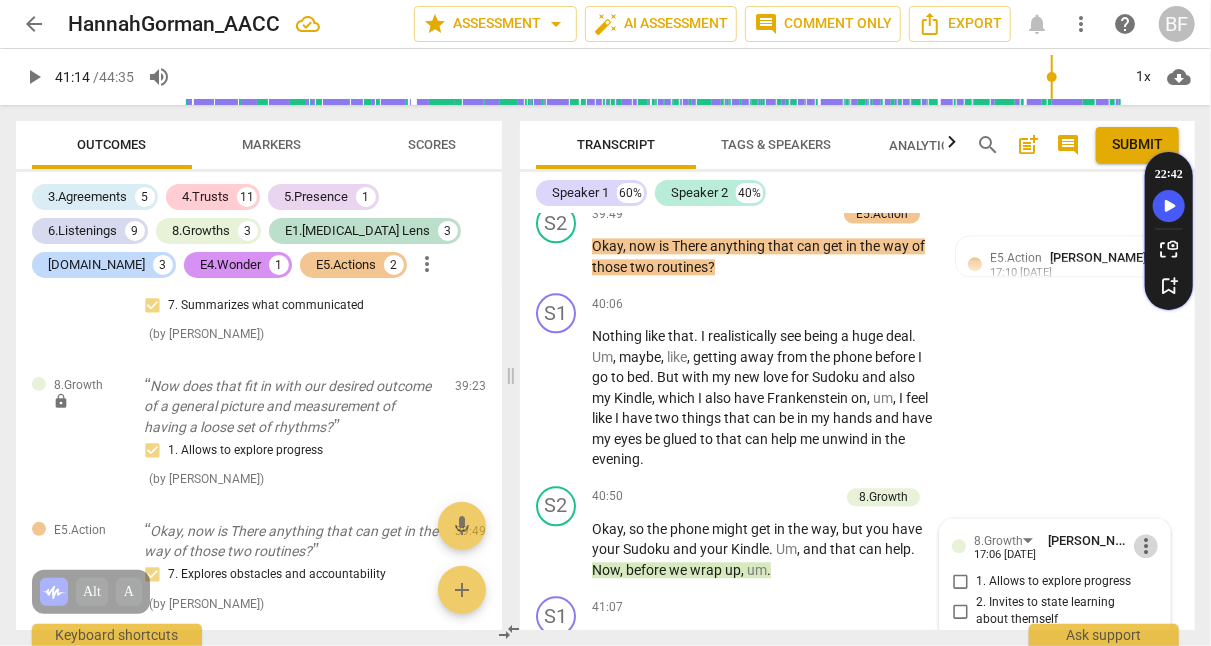 click on "more_vert" at bounding box center (1146, 546) 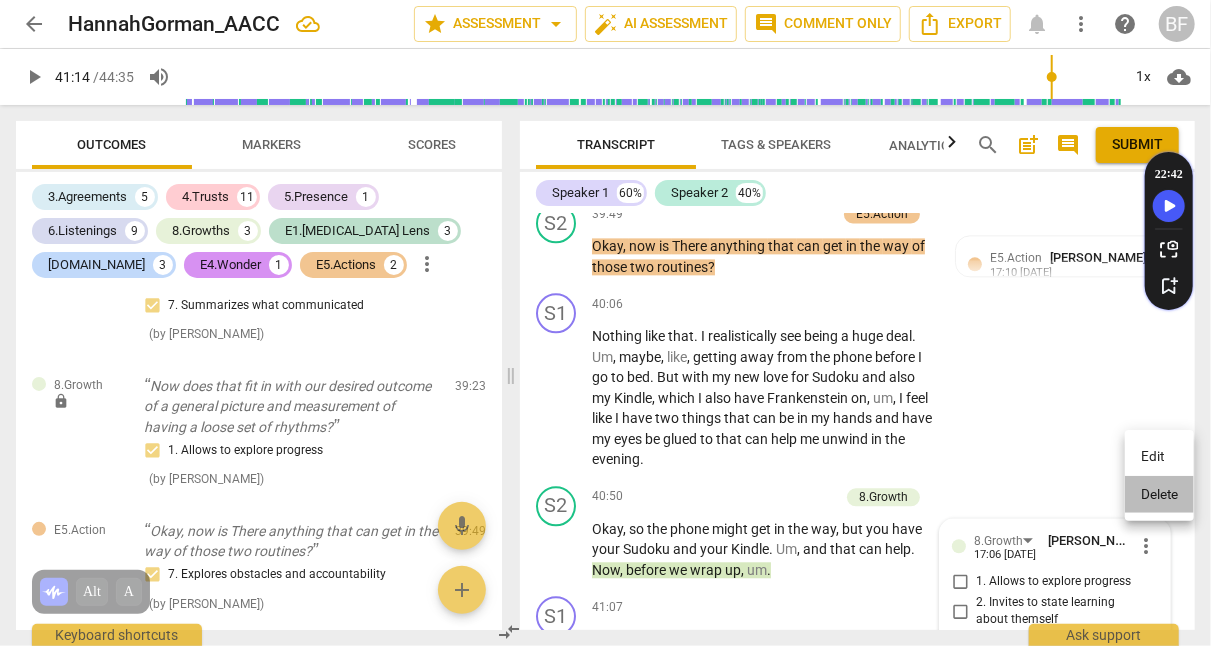 click on "Delete" at bounding box center (1159, 495) 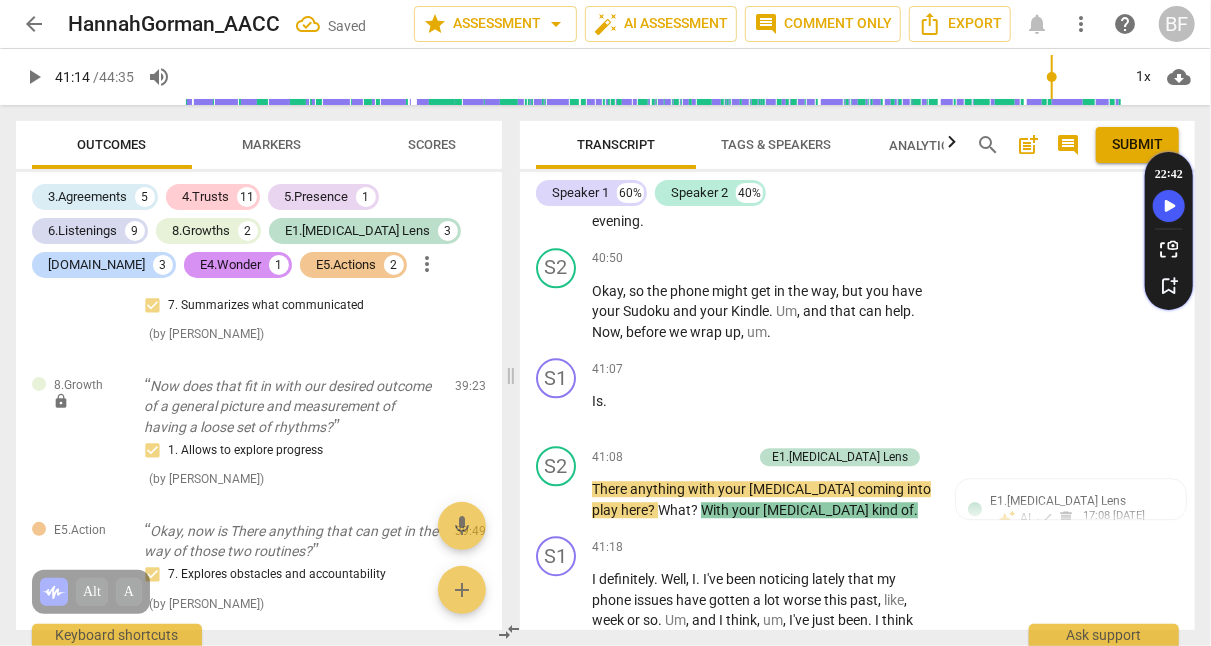 scroll, scrollTop: 20010, scrollLeft: 0, axis: vertical 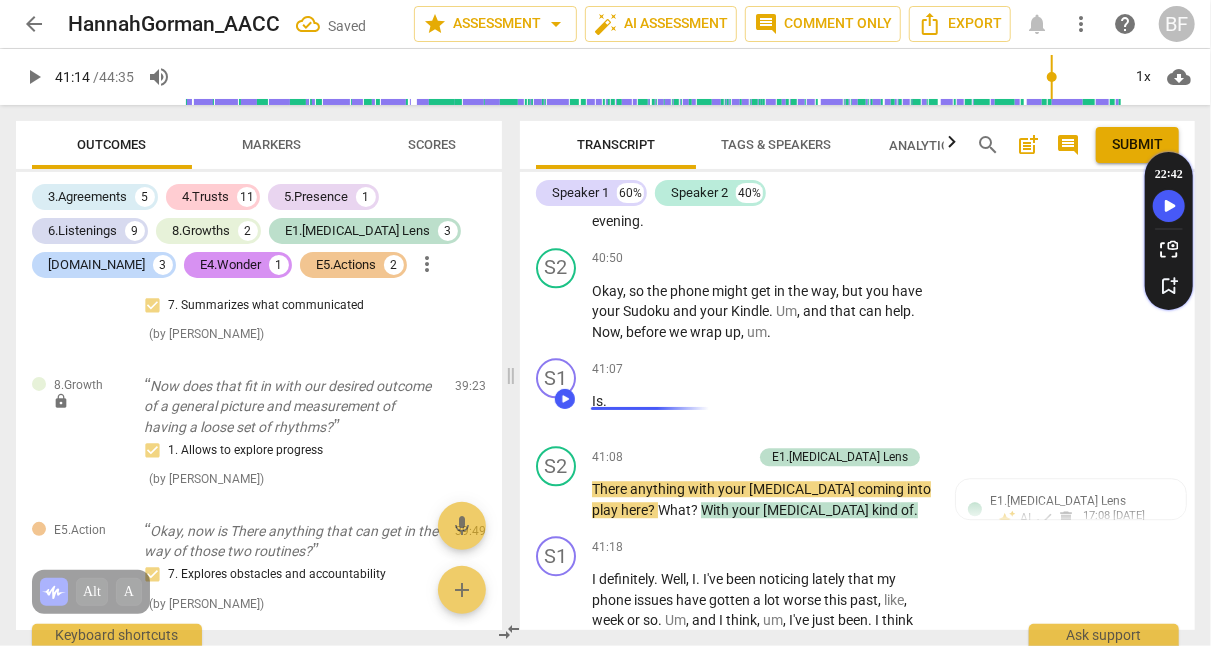 click 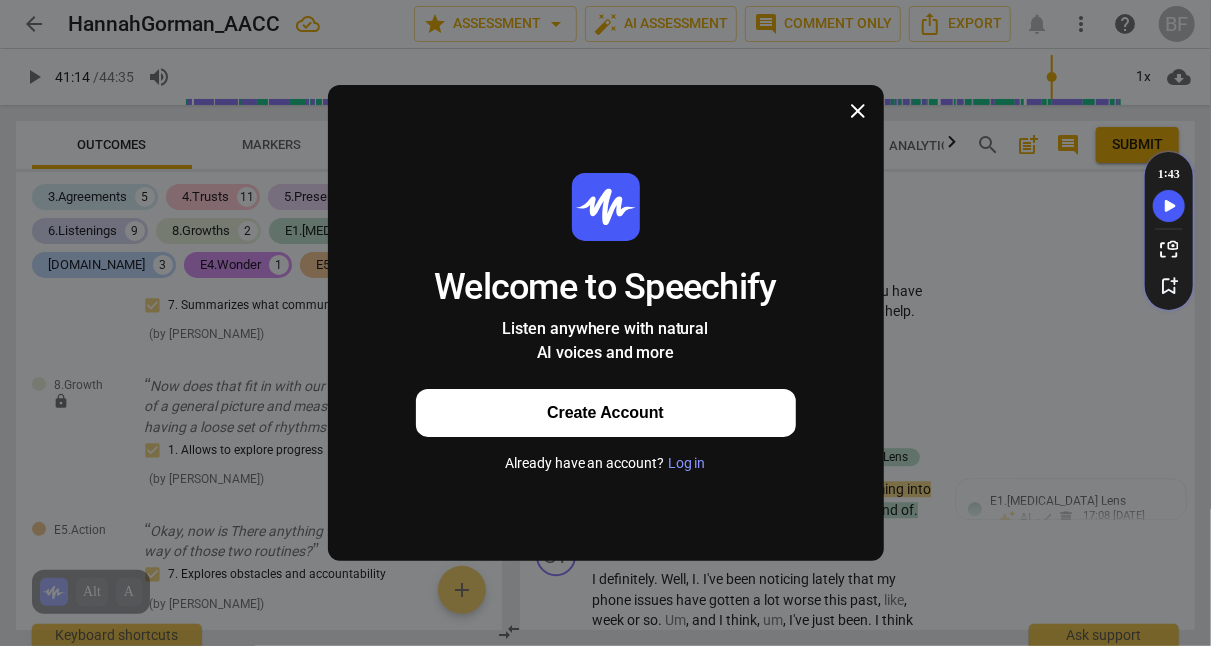 click 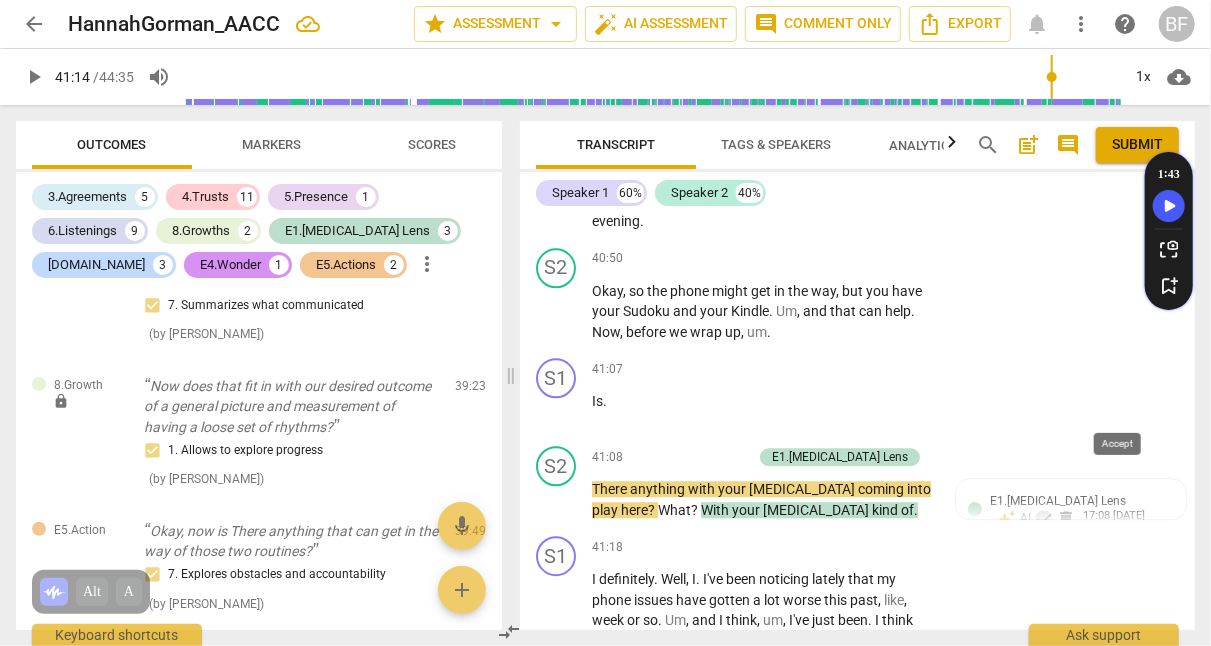 click on "check" at bounding box center (1044, 519) 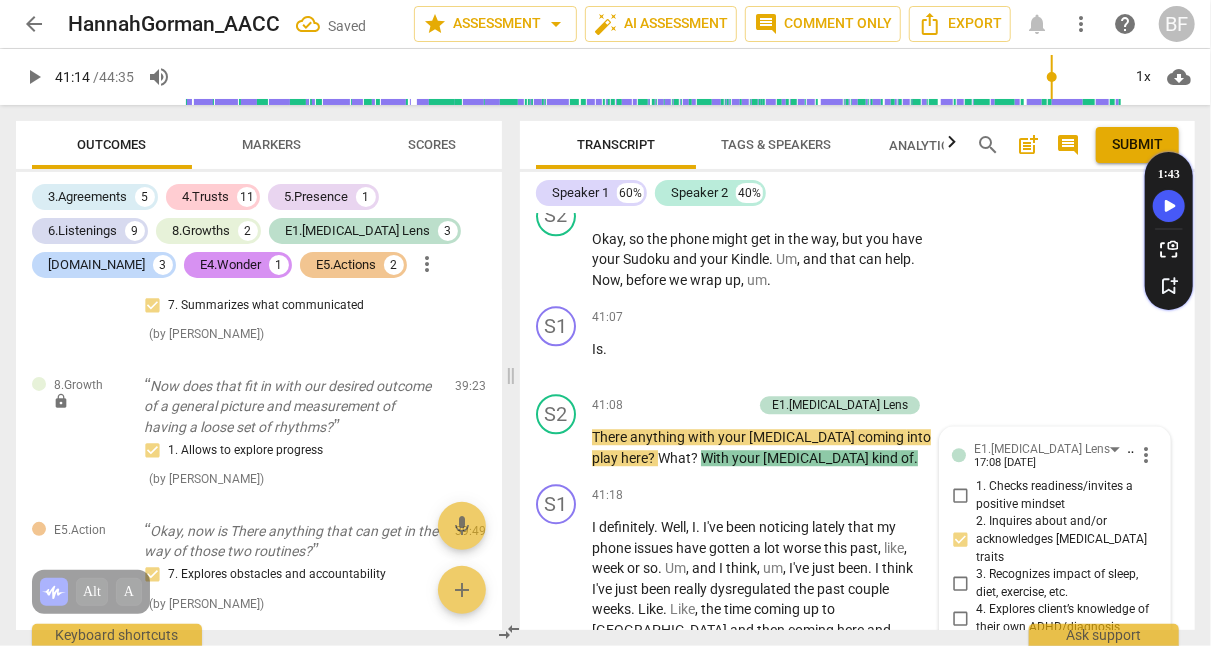 scroll, scrollTop: 20067, scrollLeft: 0, axis: vertical 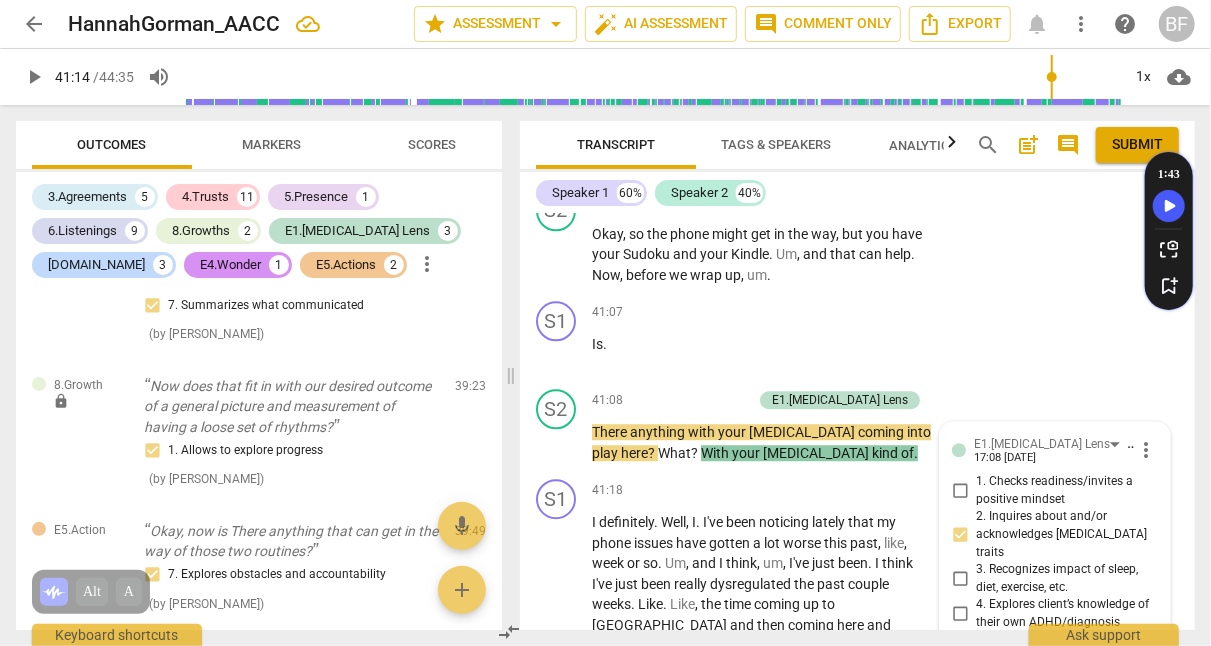 click on "S1 play_arrow pause 41:07 + Add competency keyboard_arrow_right Is ." at bounding box center [857, 337] 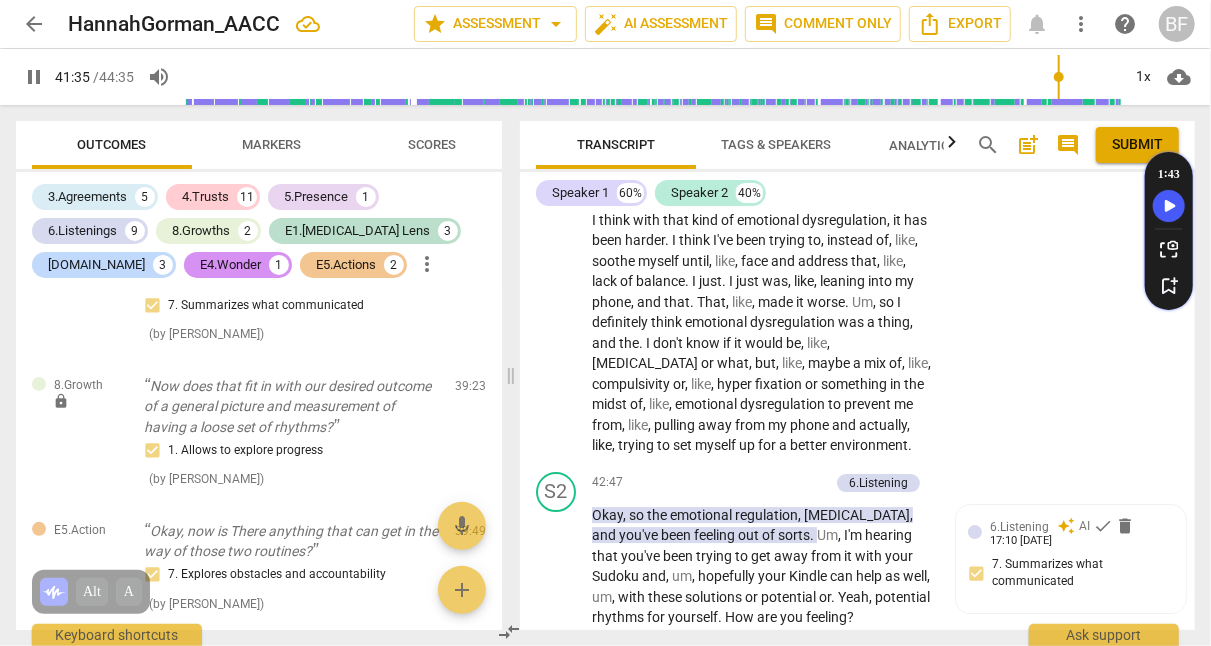 scroll, scrollTop: 20528, scrollLeft: 0, axis: vertical 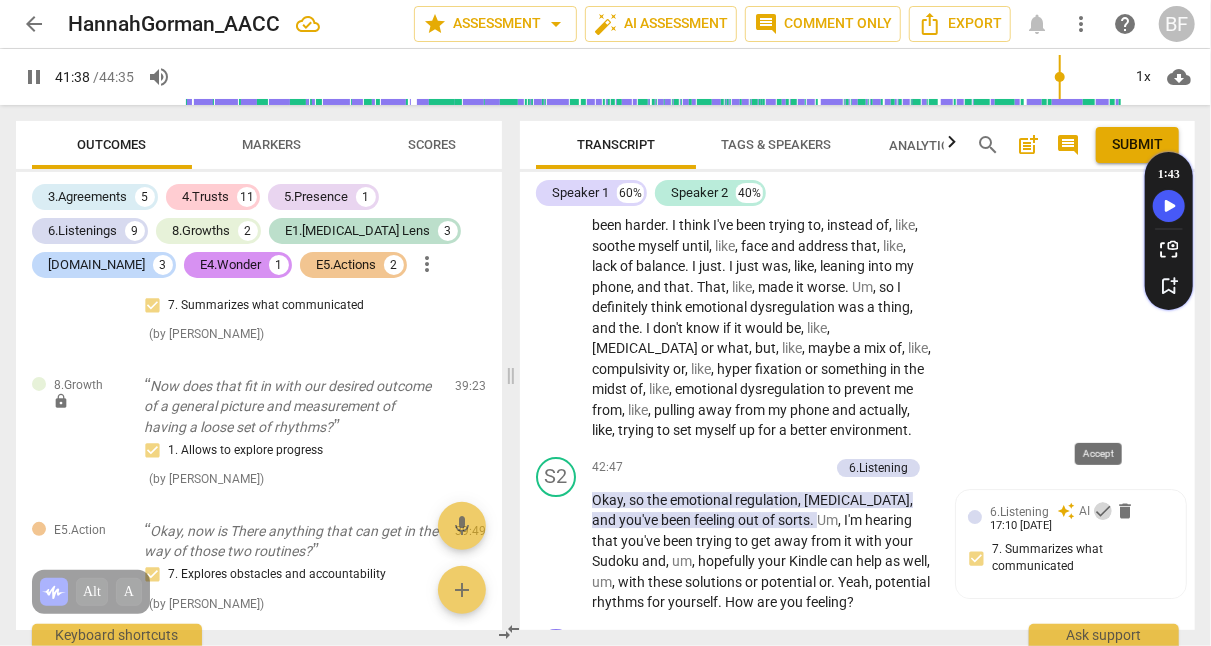 click on "check" at bounding box center [1103, 511] 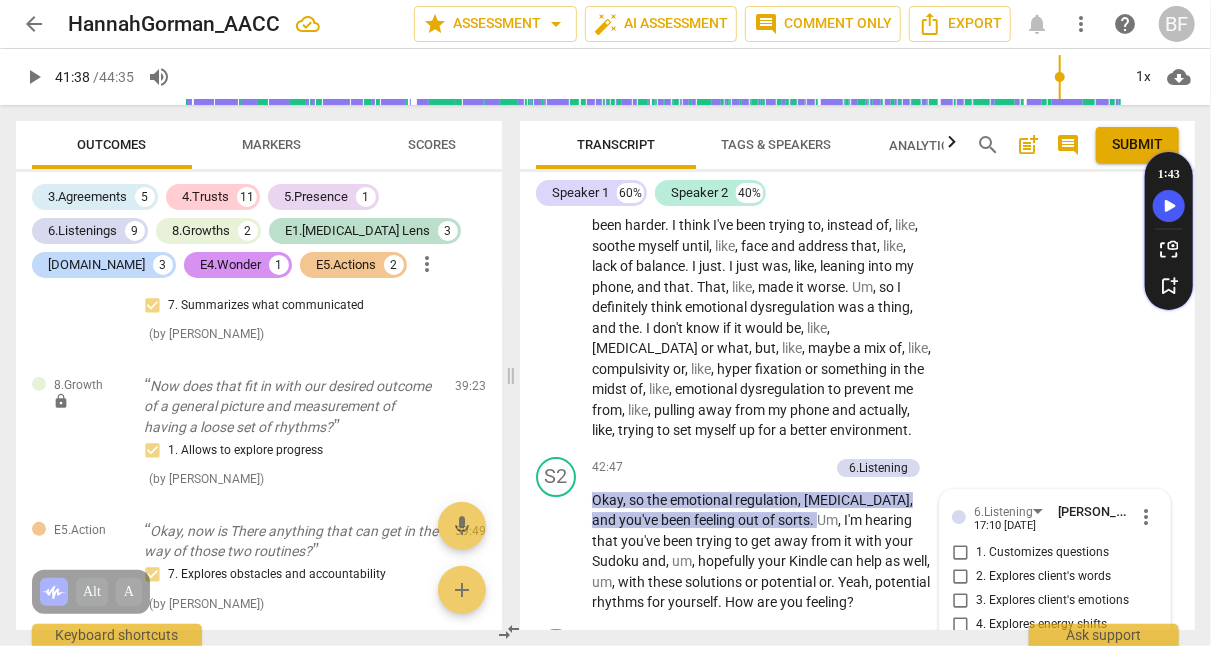 click on "S1 play_arrow pause 41:18 + Add competency keyboard_arrow_right I   definitely .   Well ,   I .   I've   been   noticing   lately   that   my   phone   issues   have   gotten   a   lot   worse   this   past ,   like ,   week   or   so .   Um ,   and   I   think ,   um ,   I've   just   been .   I   think   I've   just   been   really   dysregulated   the   past   couple   weeks .   Like .   Like ,   the   time   coming   up   to   Scotland   and   then   coming   here   and   settling   in   has   kind   of   been   putting   me   out   of   sorts .   And   I   think   with   that   kind   of   emotional   dysregulation ,   it   has   been   harder .   I   think   I've   been   trying   to ,   instead   of ,   like ,   soothe   myself   until ,   like ,   face   and   address   that ,   like ,   lack   of   balance .   I   just .   I   just   was ,   like ,   leaning   into   my   phone ,   and   that .   That ,   like ,   made   it   worse .   Um ,   so   I   definitely   think   emotional   dysregulation" at bounding box center [857, 229] 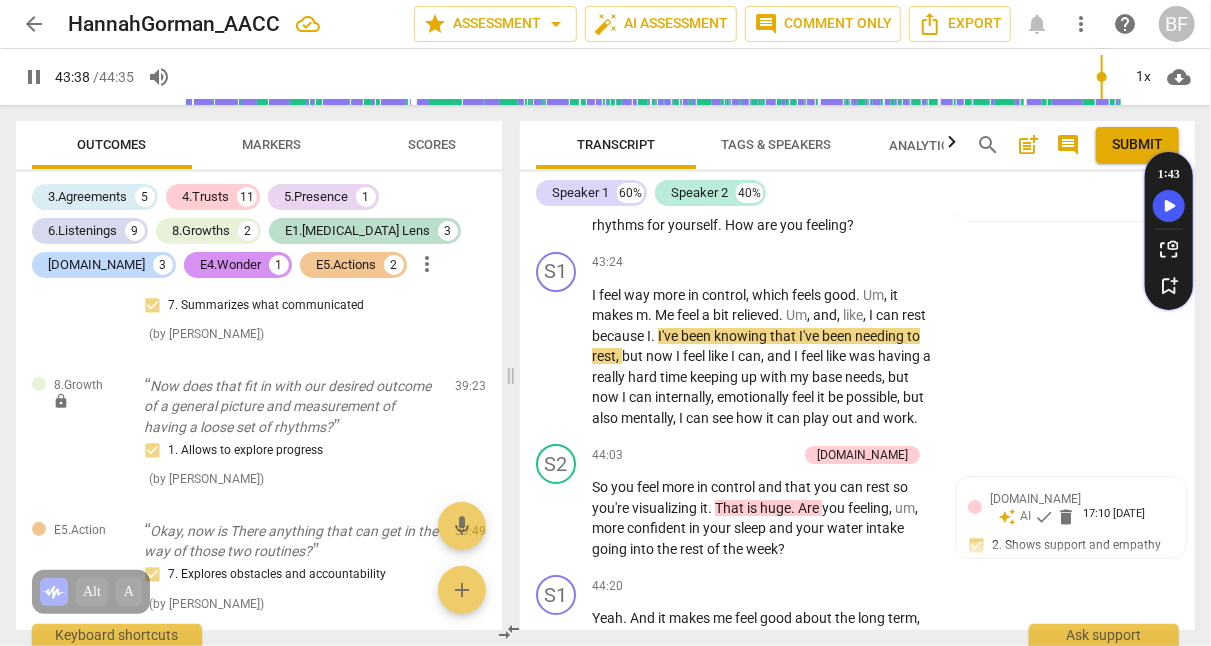 scroll, scrollTop: 20907, scrollLeft: 0, axis: vertical 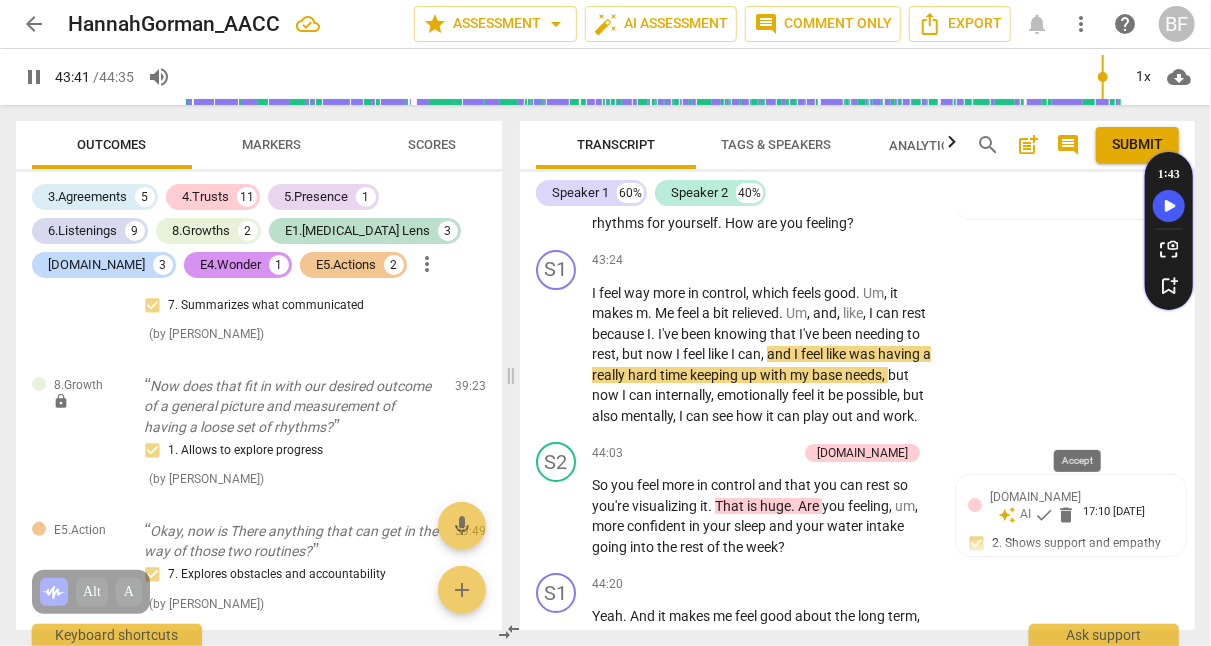 click on "check" at bounding box center (1044, 515) 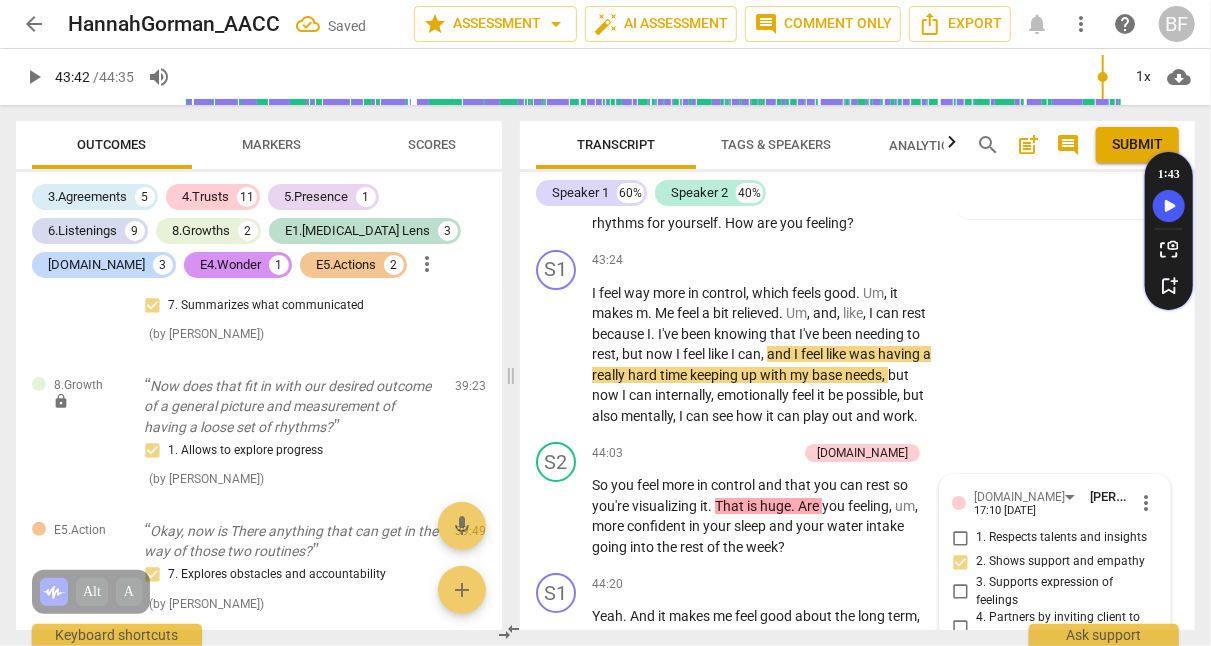 click on "play_arrow" at bounding box center [557, 355] 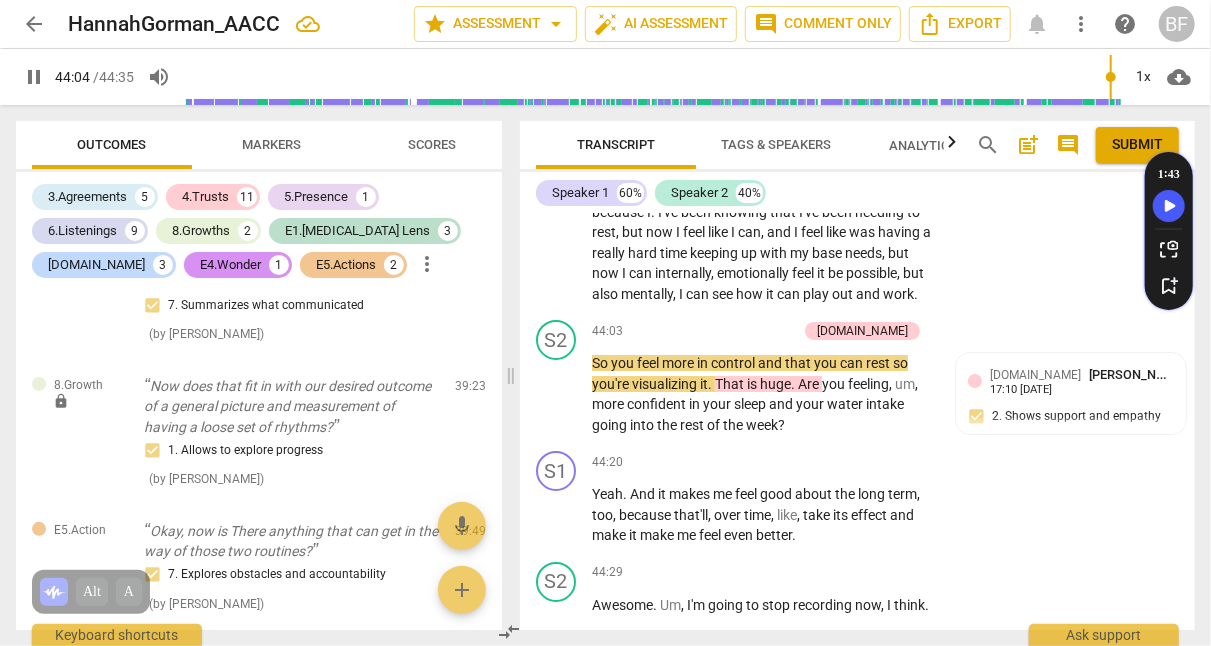 scroll, scrollTop: 21034, scrollLeft: 0, axis: vertical 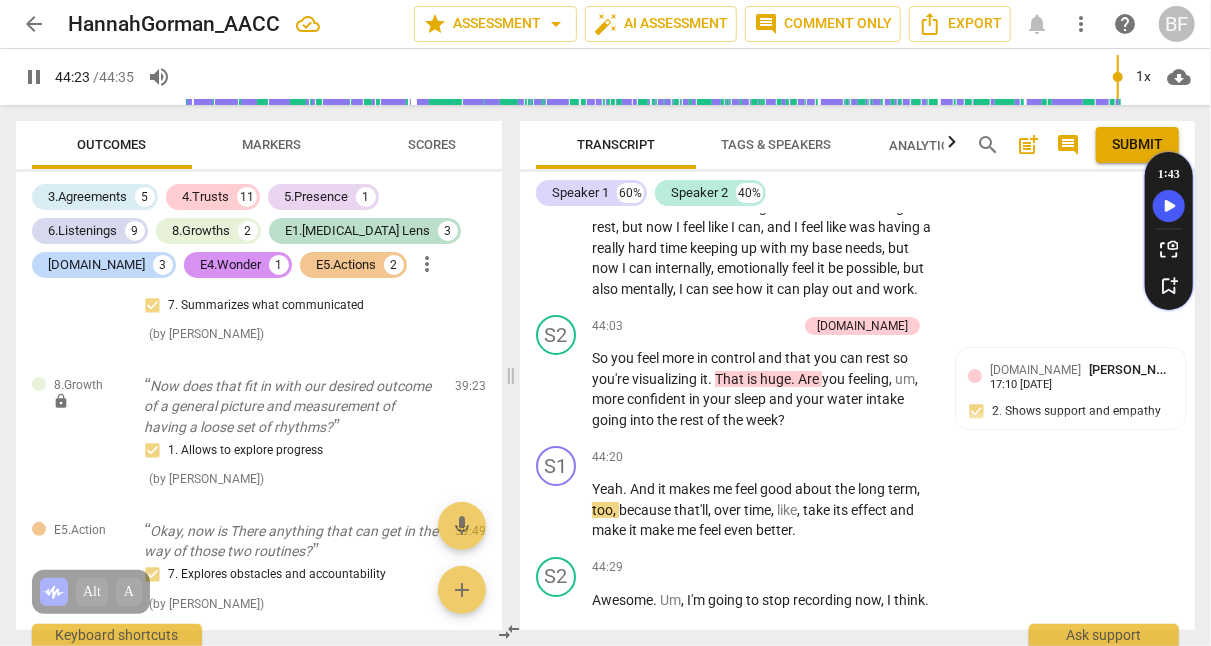 click on "+" at bounding box center (688, 326) 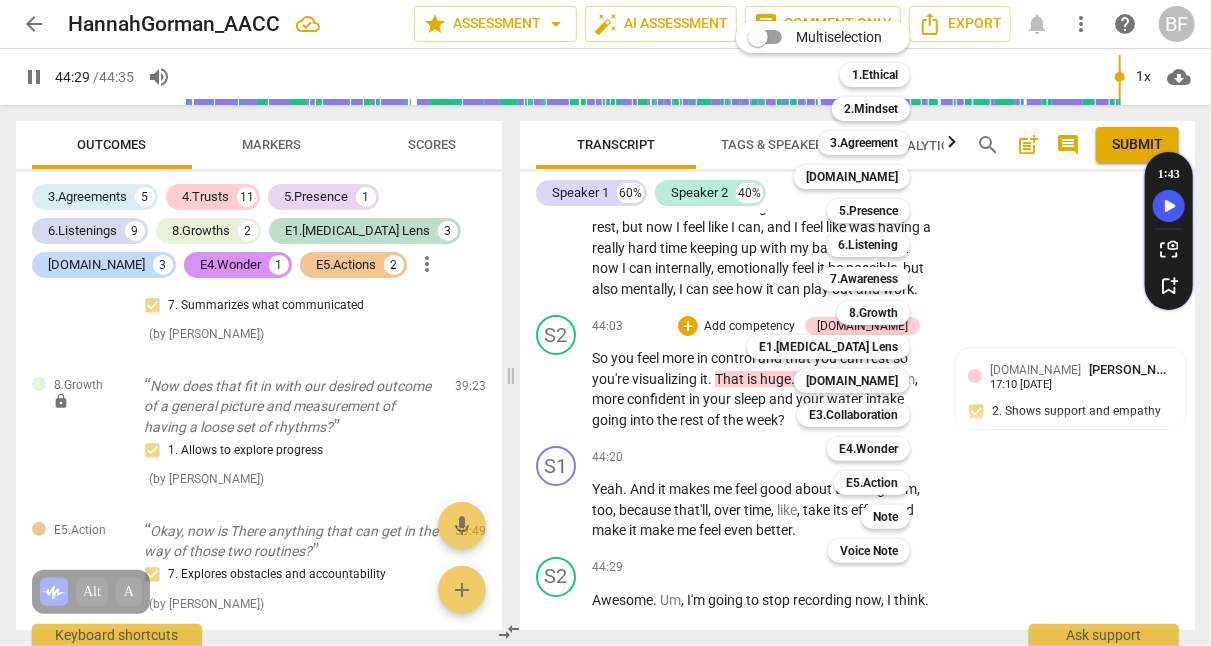 click on "[DOMAIN_NAME]" at bounding box center (852, 177) 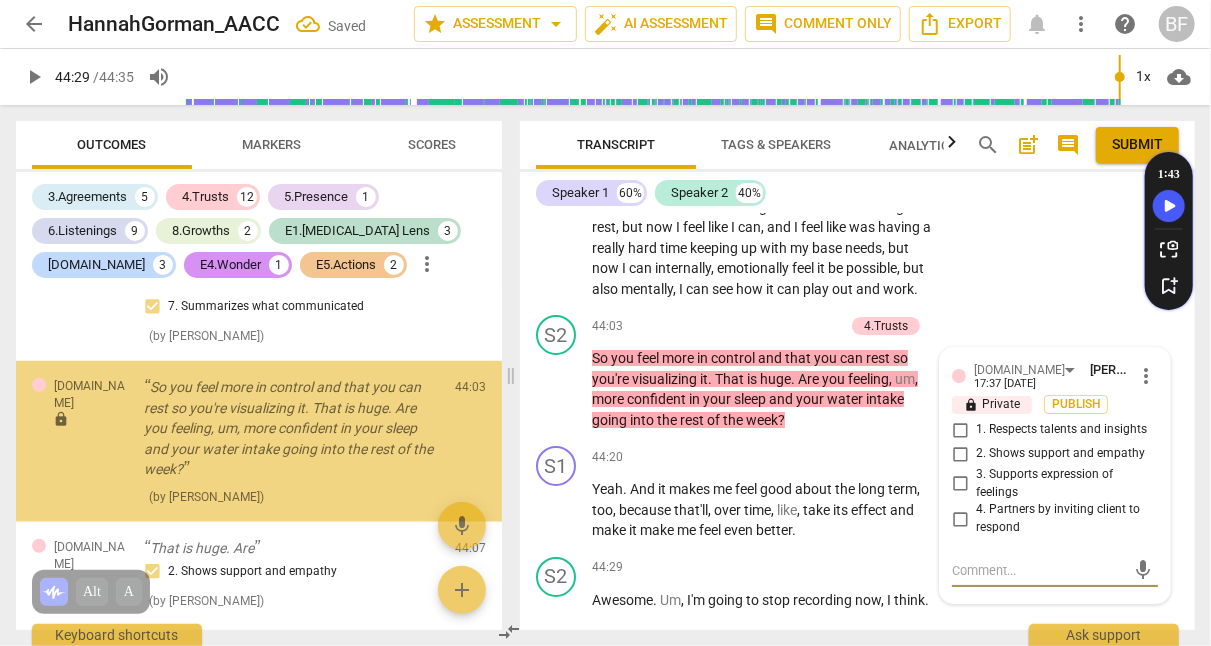 scroll, scrollTop: 4281, scrollLeft: 0, axis: vertical 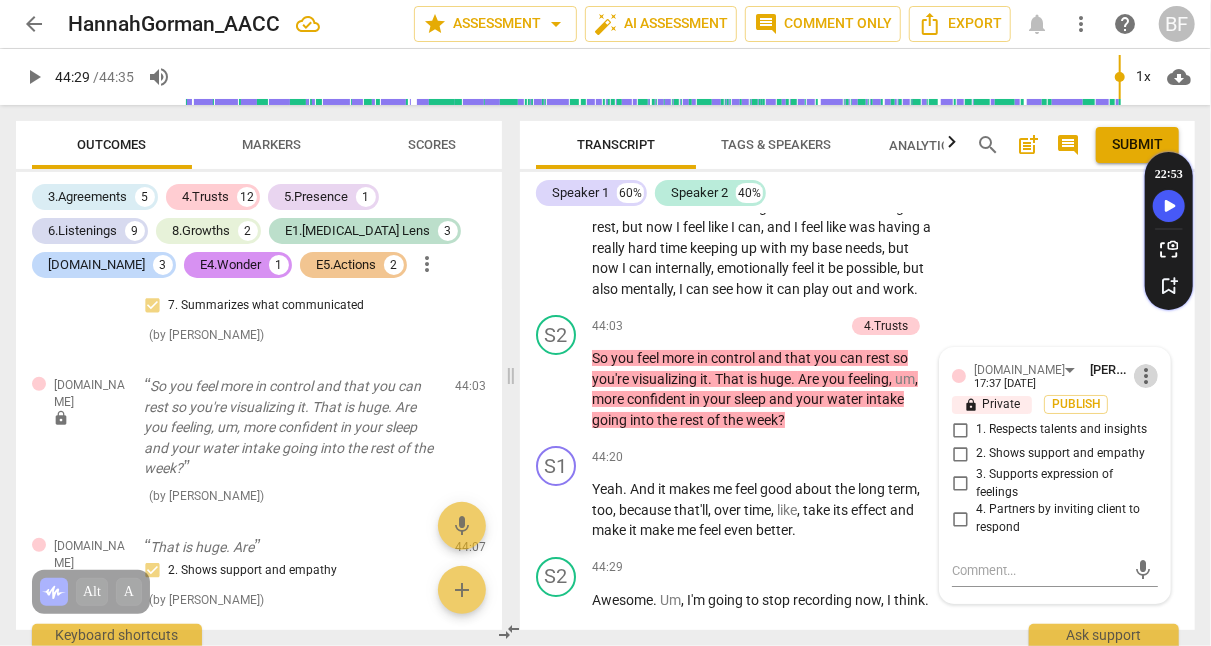 click on "more_vert" at bounding box center (1146, 376) 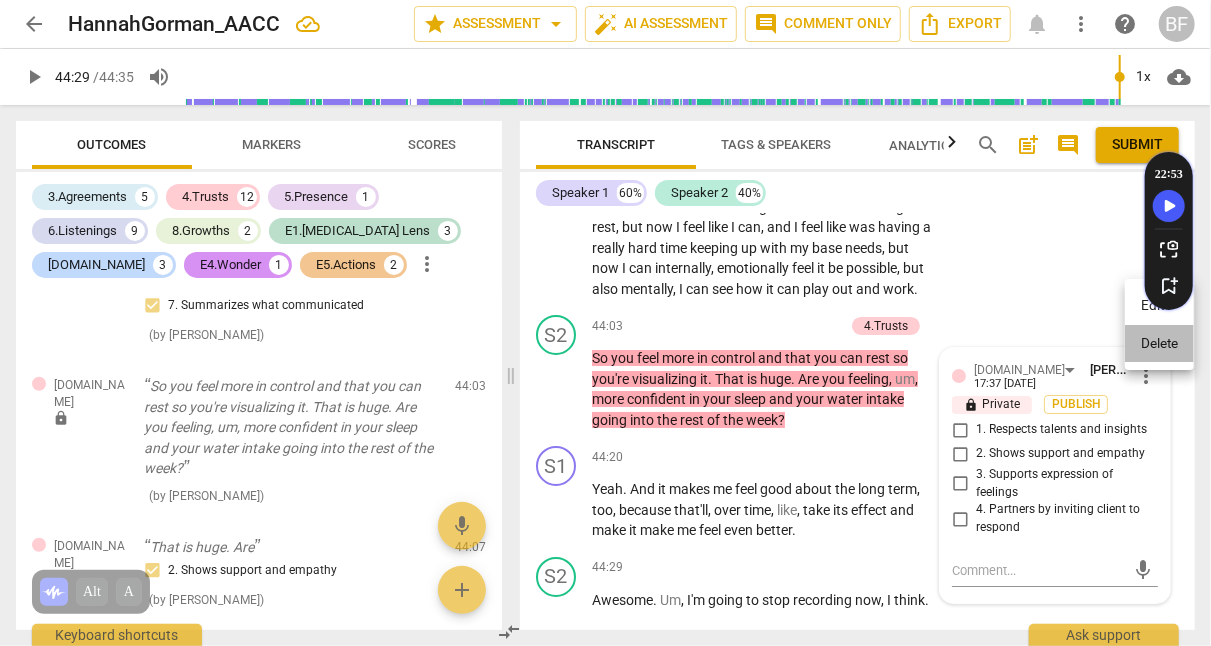 click on "Delete" at bounding box center [1159, 344] 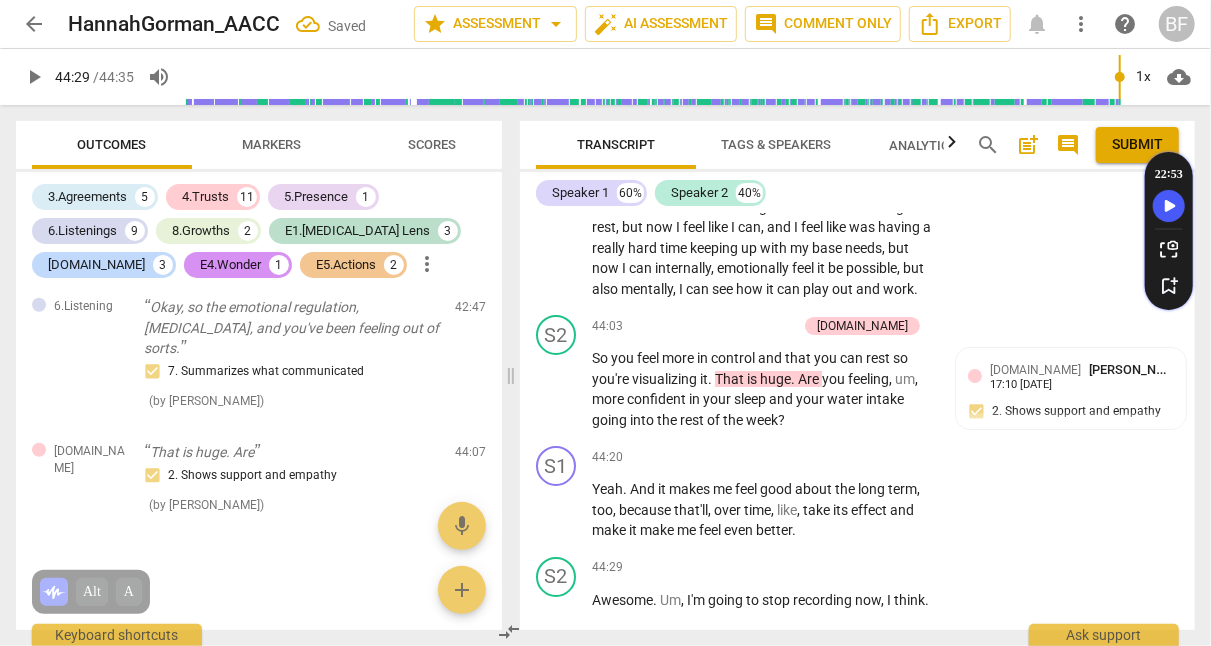 scroll, scrollTop: 4235, scrollLeft: 0, axis: vertical 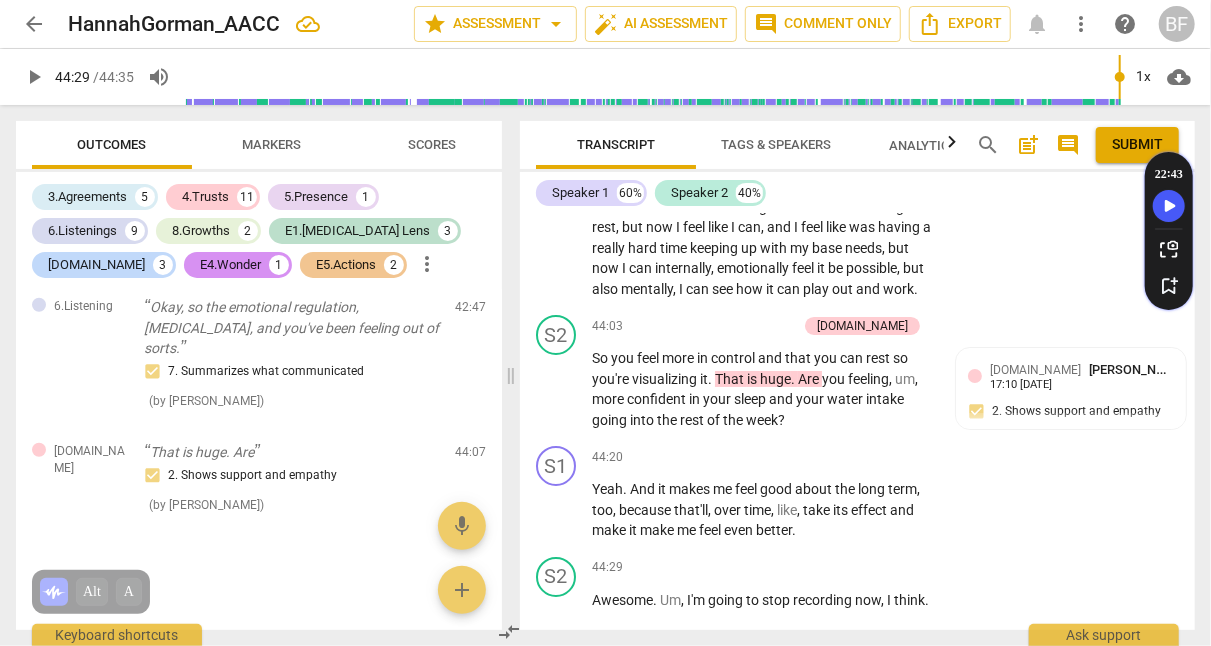 click on "play_arrow" at bounding box center [34, 77] 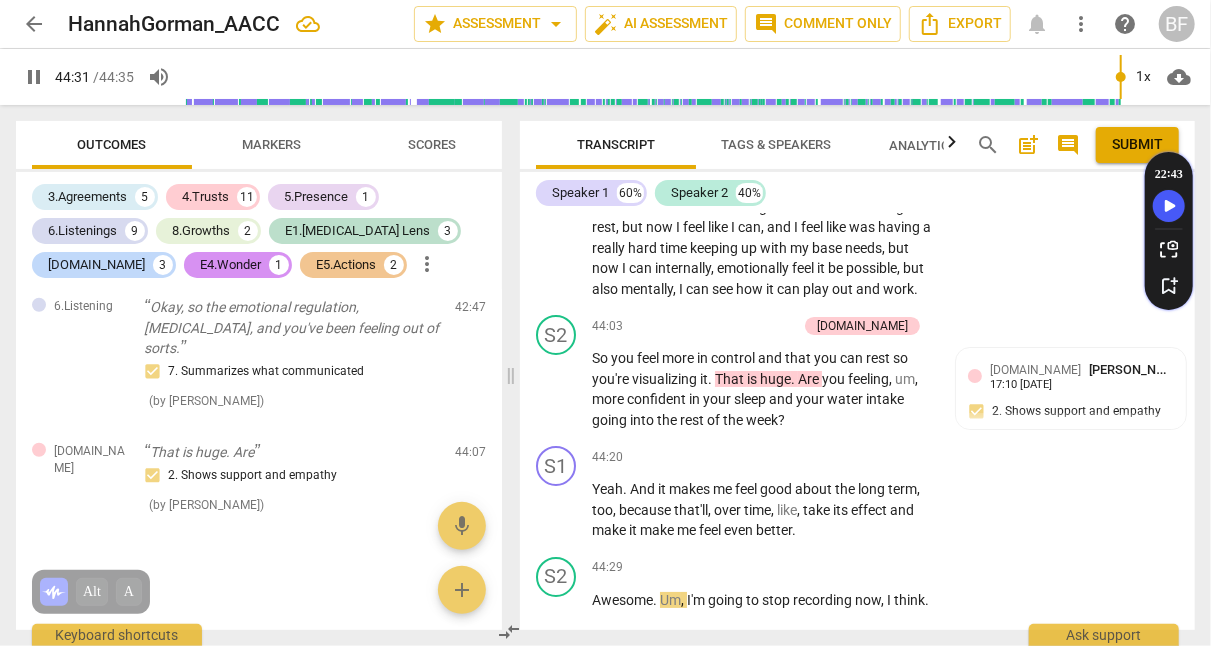 scroll, scrollTop: 21047, scrollLeft: 0, axis: vertical 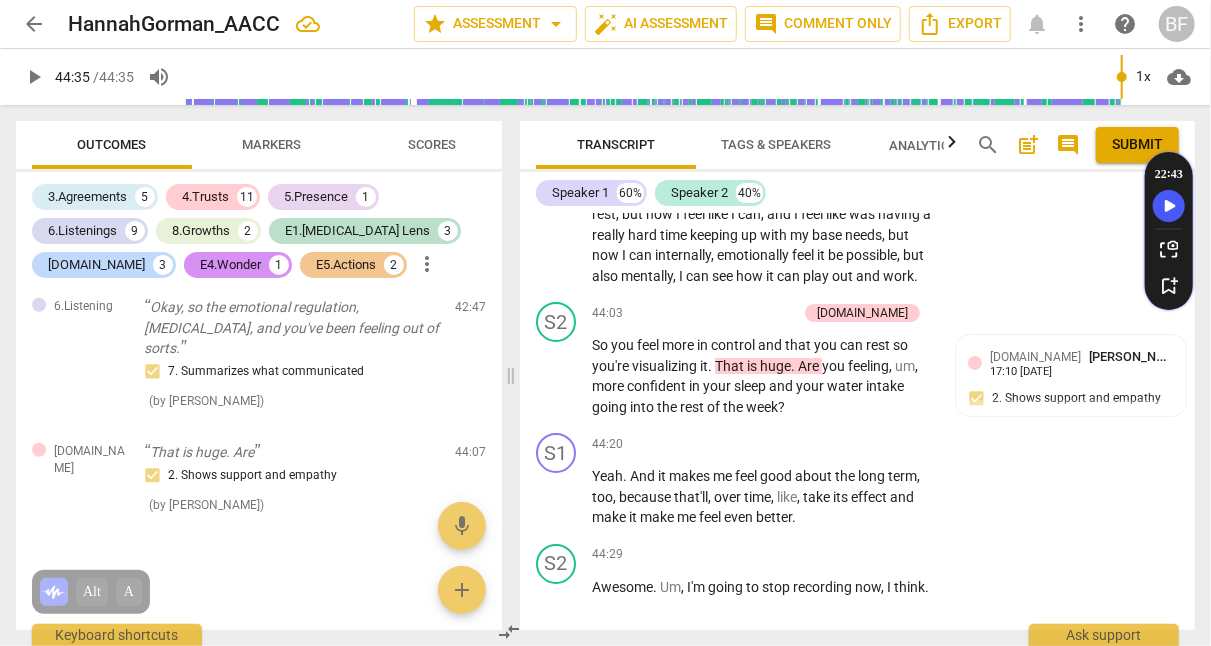 type on "2675" 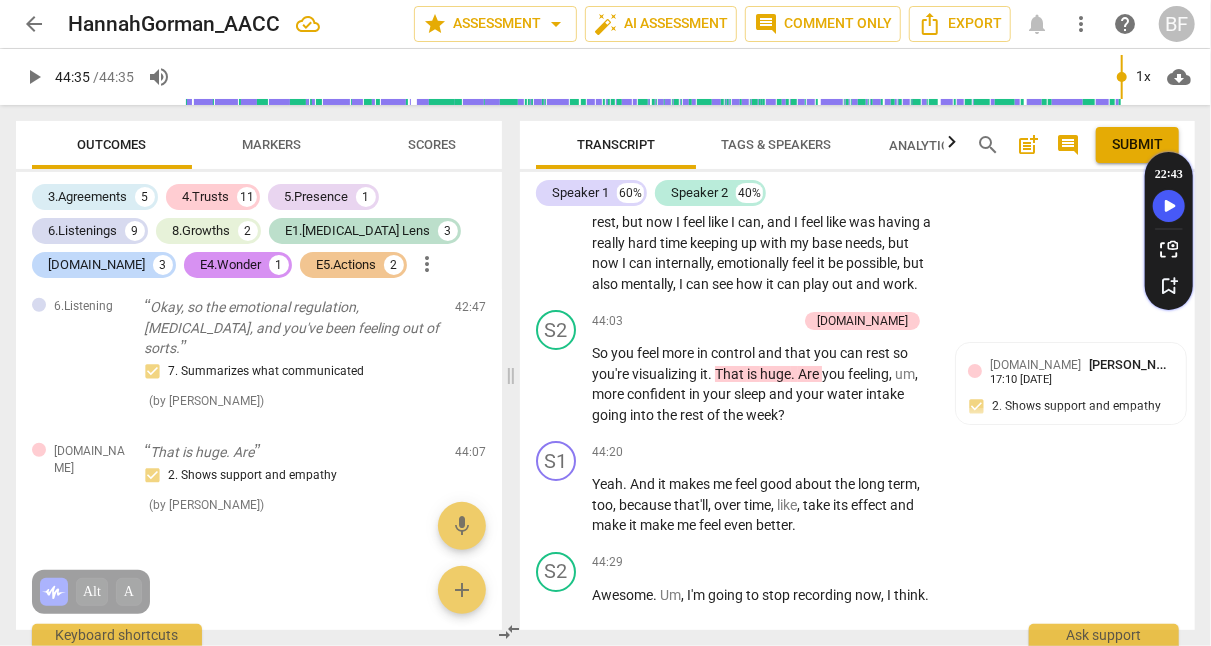 scroll, scrollTop: 21047, scrollLeft: 0, axis: vertical 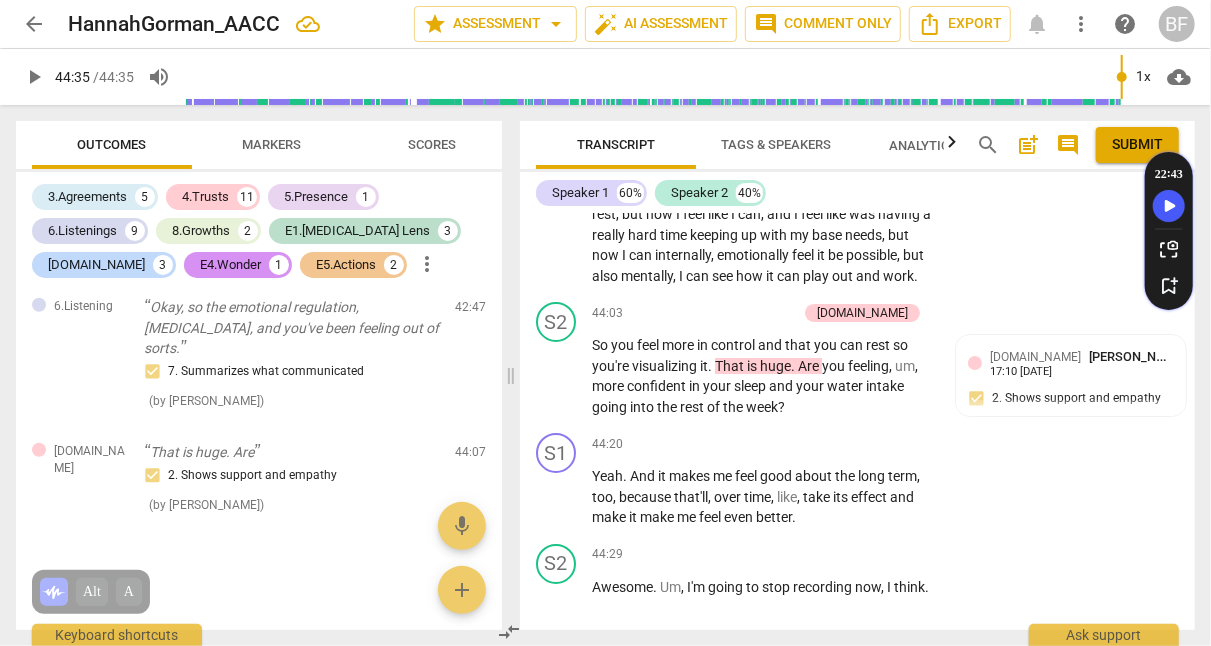 click on "+" at bounding box center [811, 555] 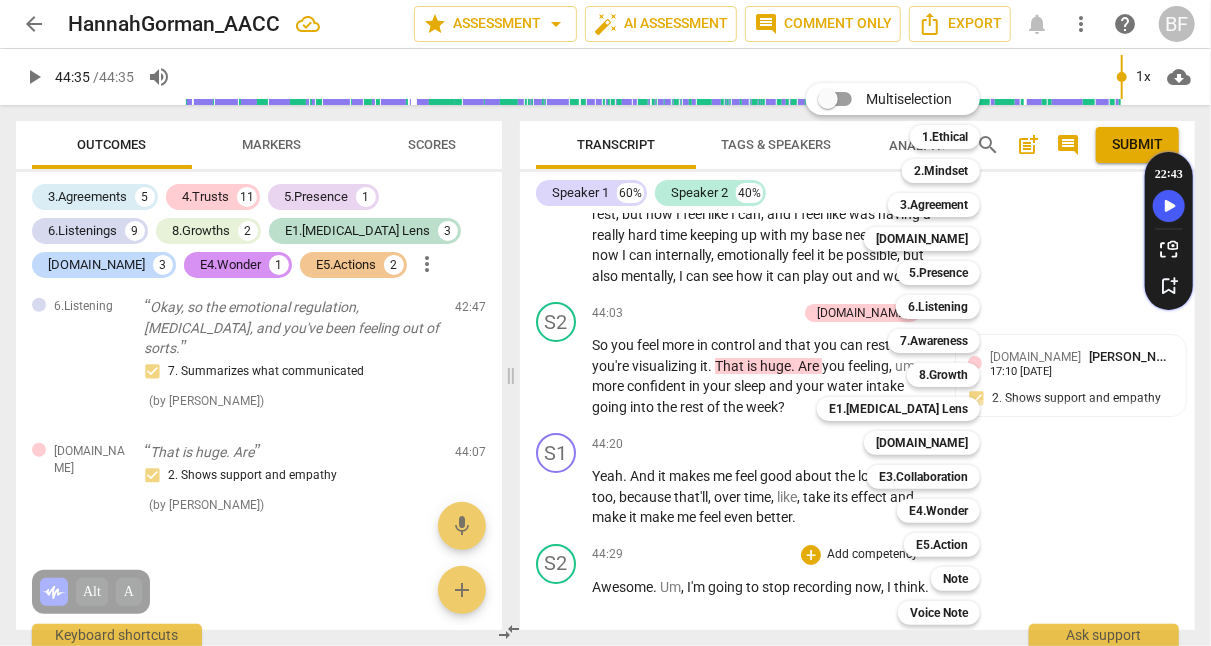 click on "E5.Action" at bounding box center (942, 545) 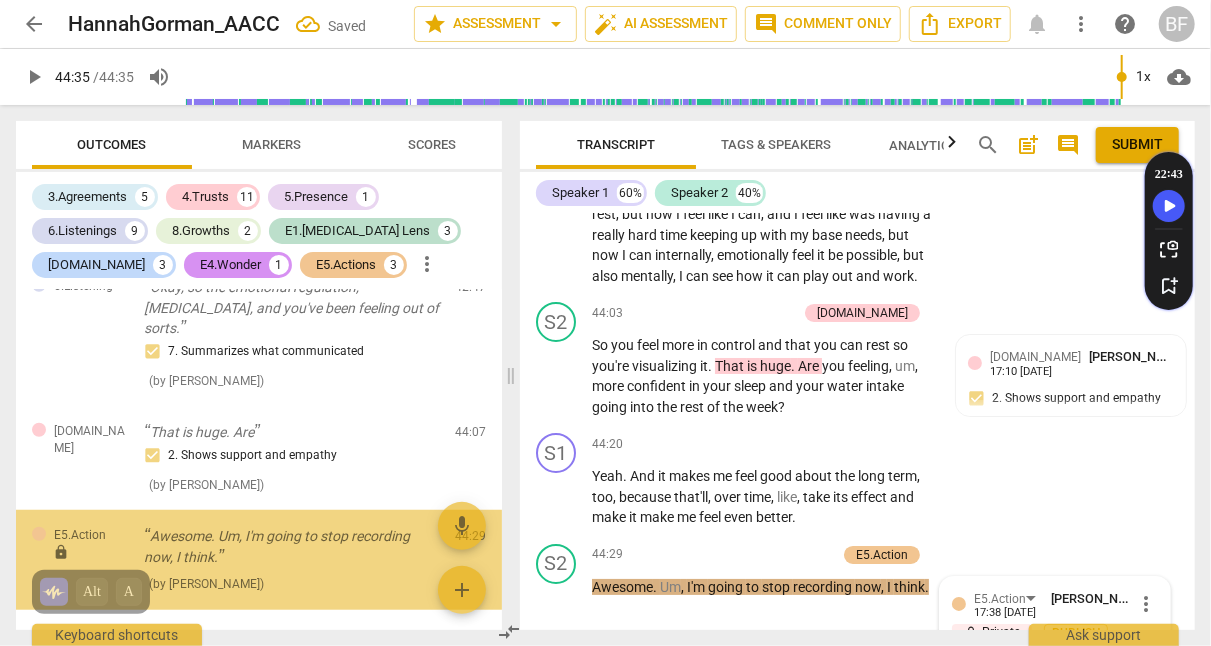 scroll, scrollTop: 21390, scrollLeft: 0, axis: vertical 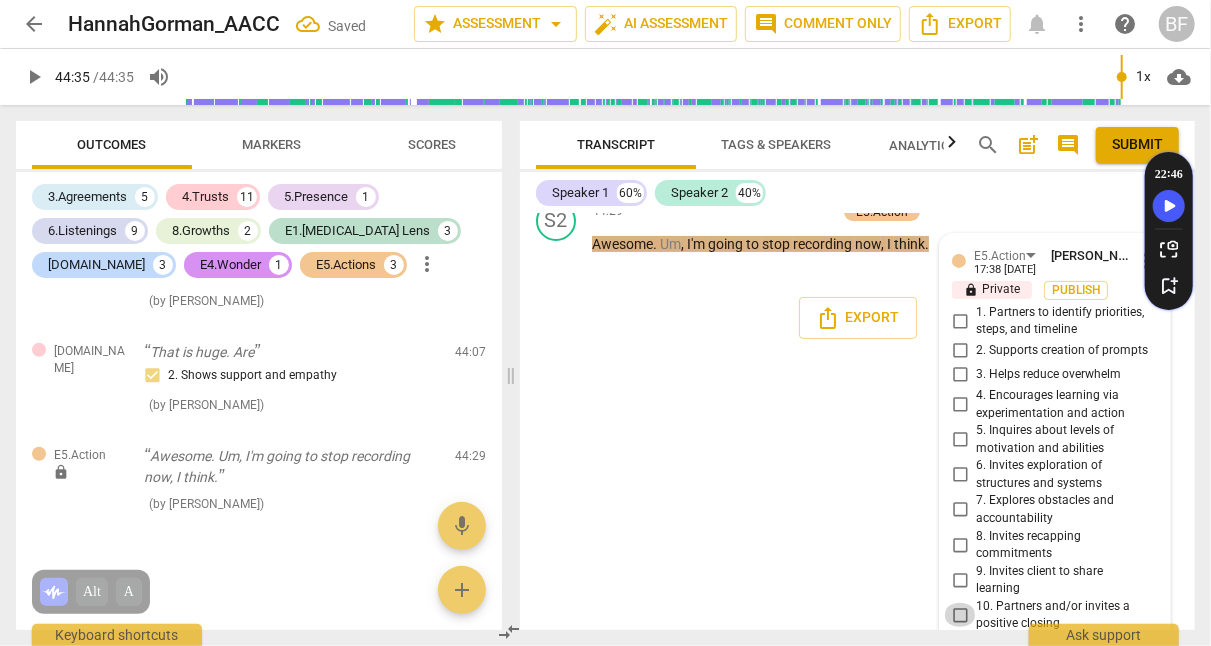 click on "10. Partners and/or invites a positive closing" at bounding box center (960, 615) 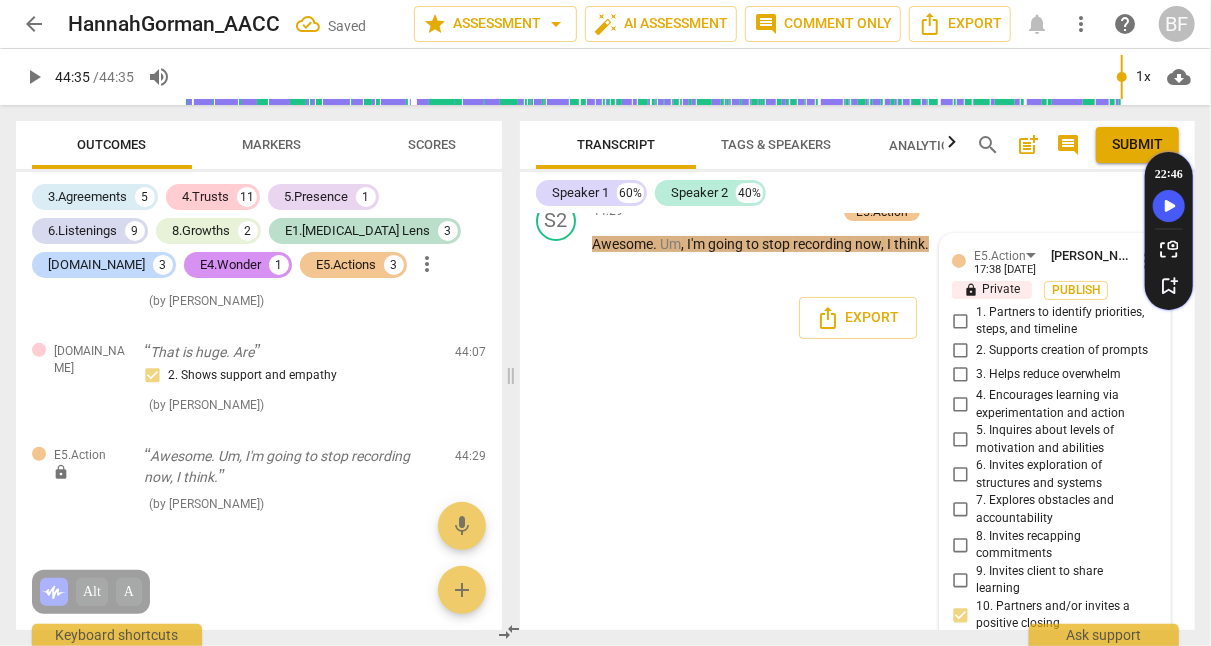 click on "10. Partners and/or invites a positive closing" at bounding box center (960, 615) 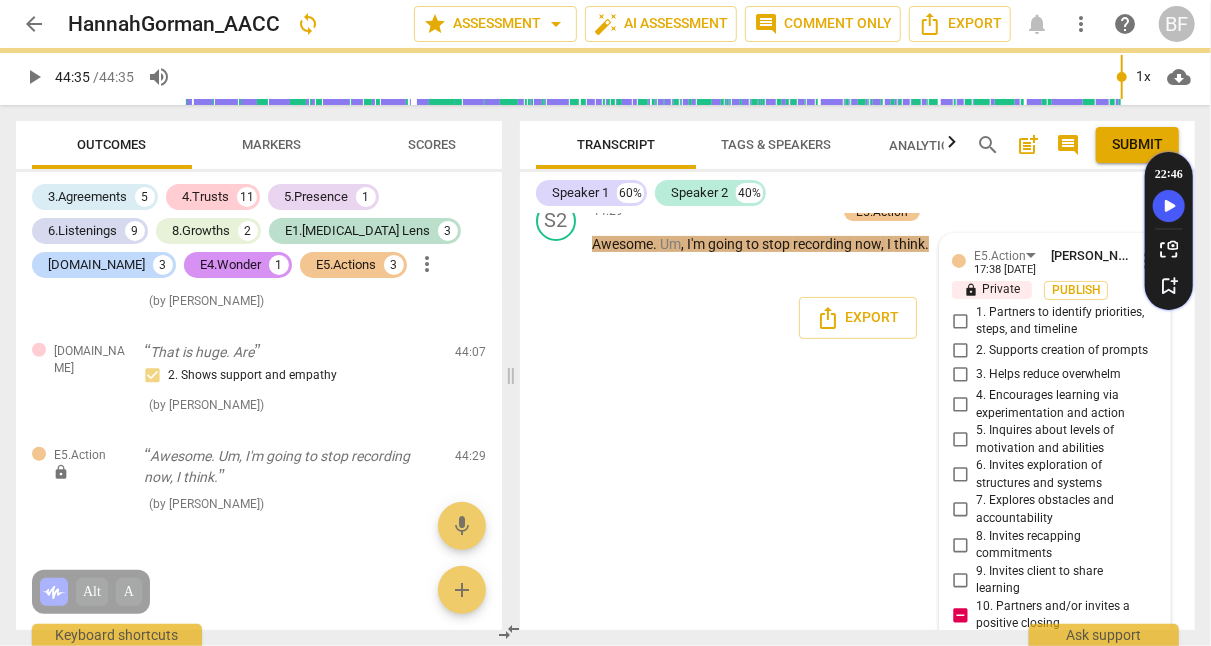 click at bounding box center (1039, 666) 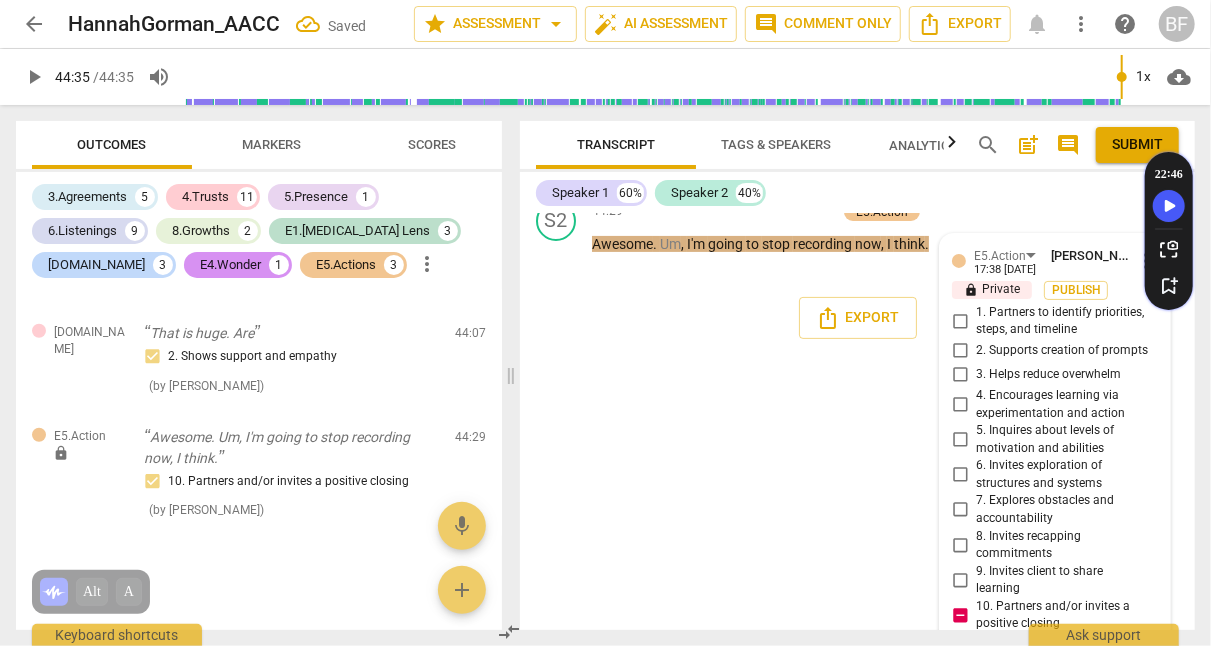type on "D" 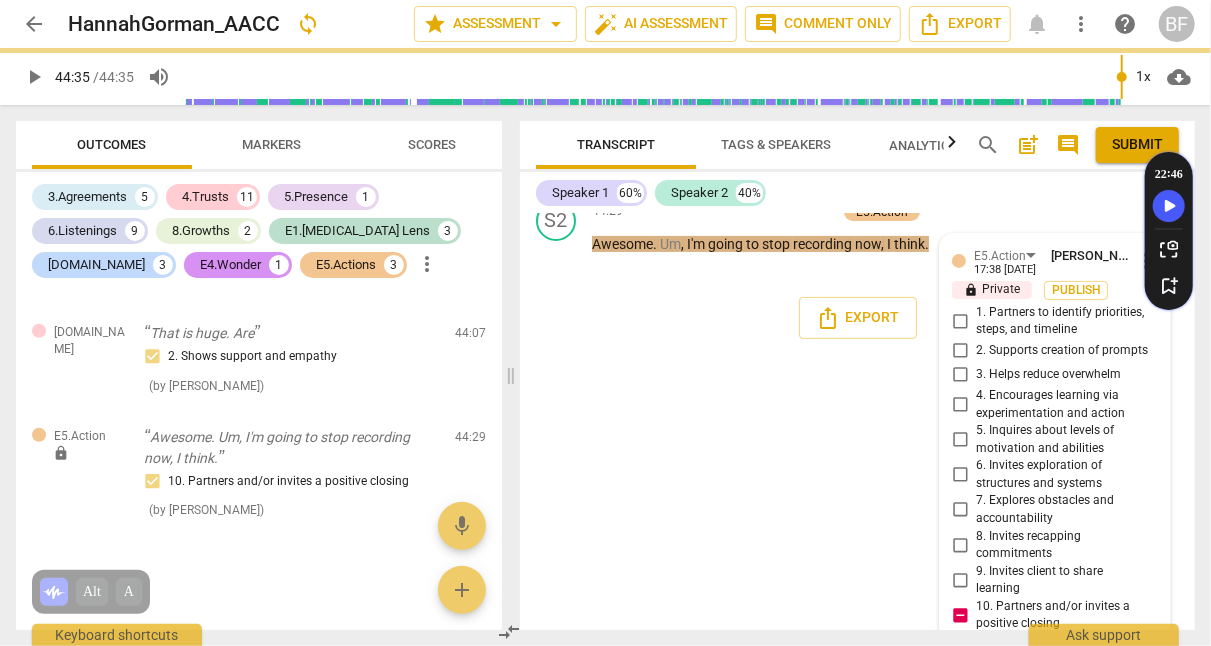 type on "Do" 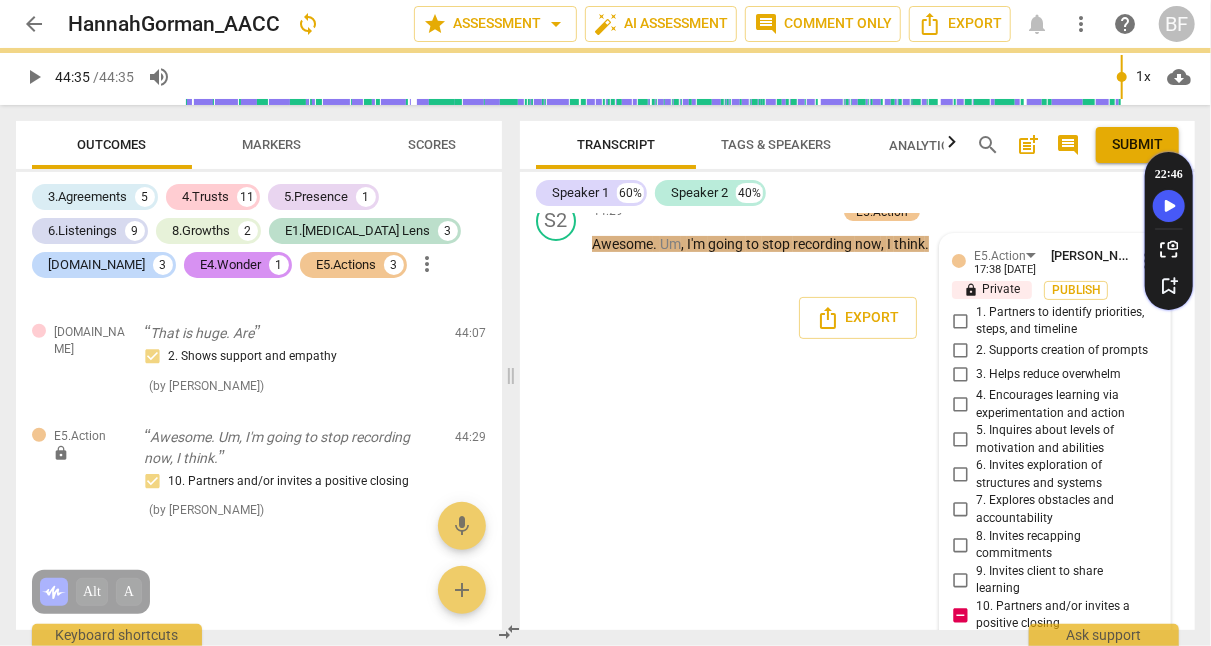type on "Do" 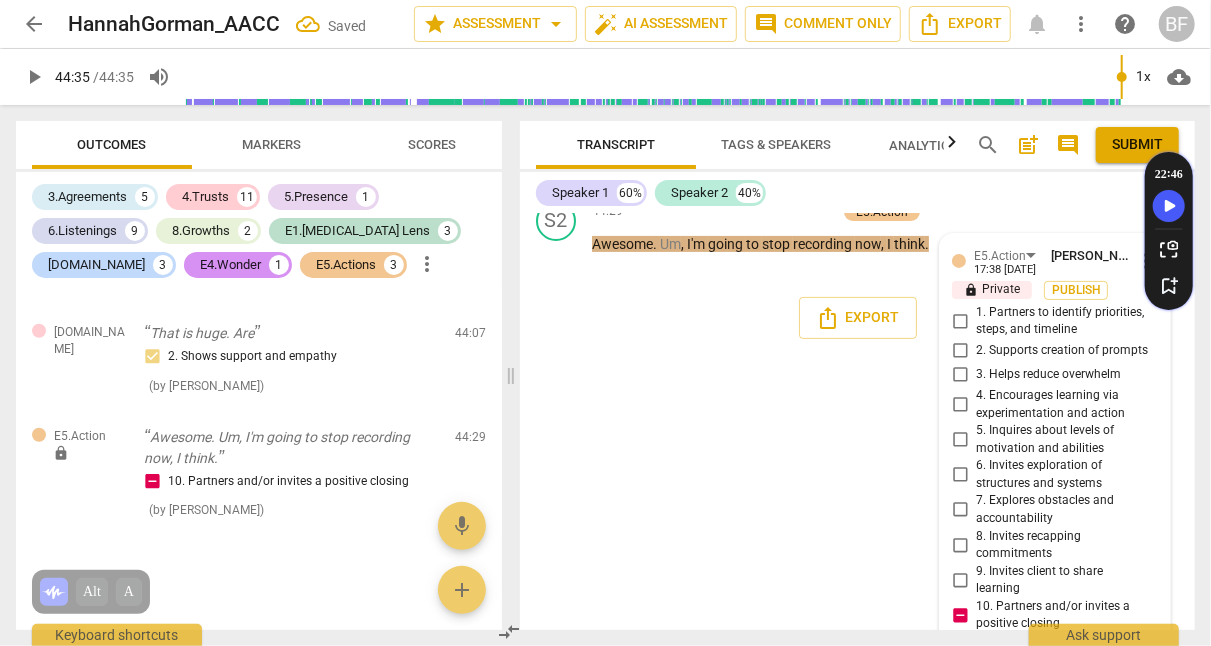 type on "Dont" 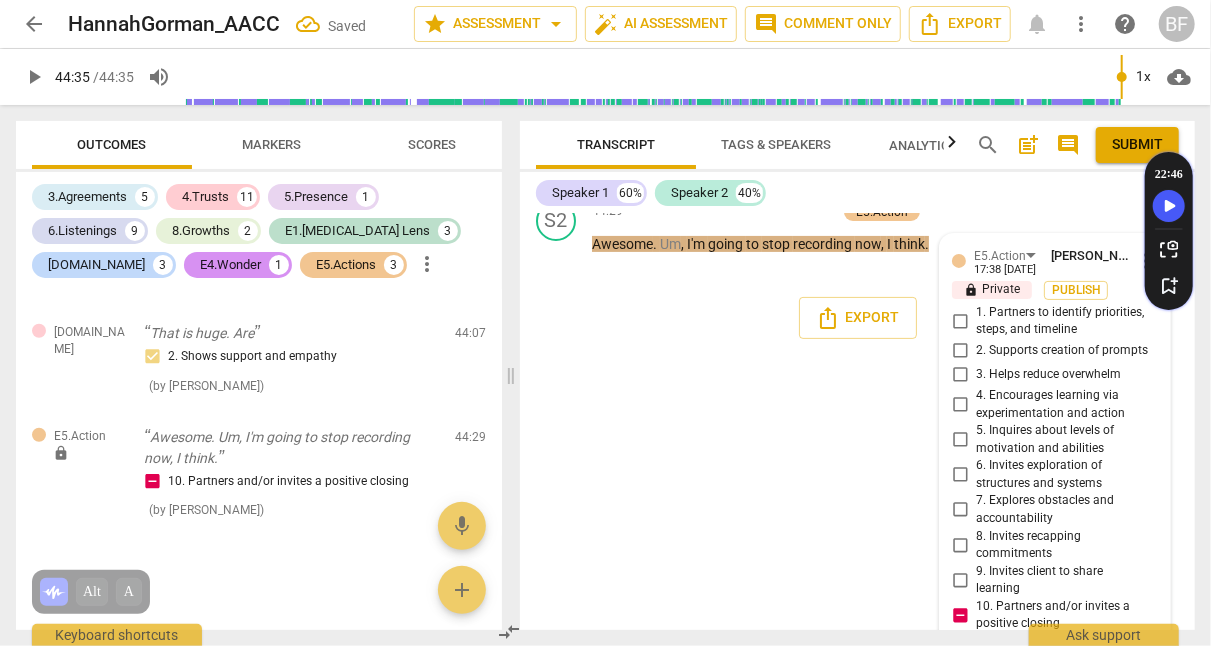 type on "Don'" 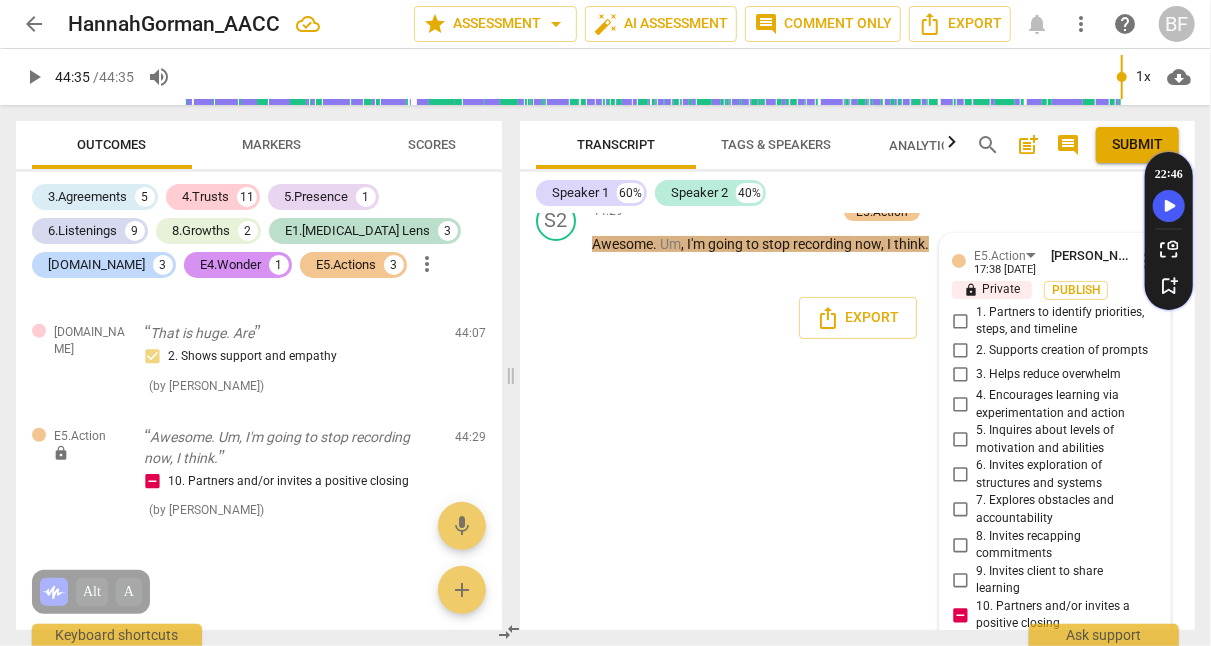 type on "Don't forget to partner w" 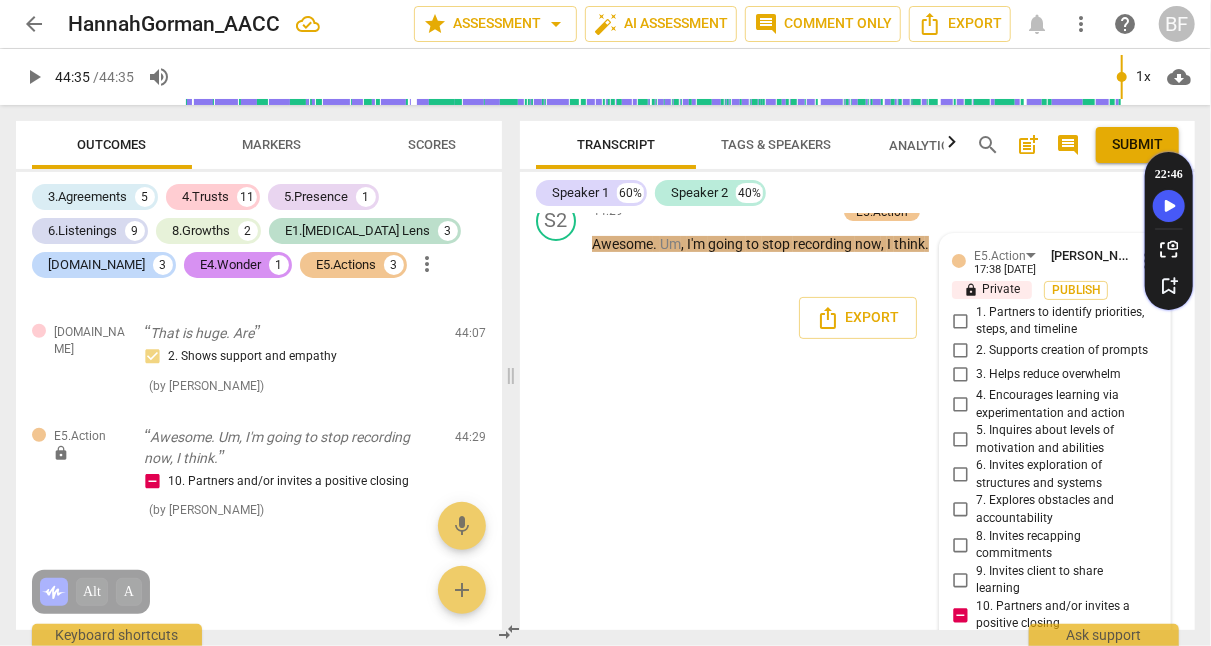 type on "Don't forget to partner with y" 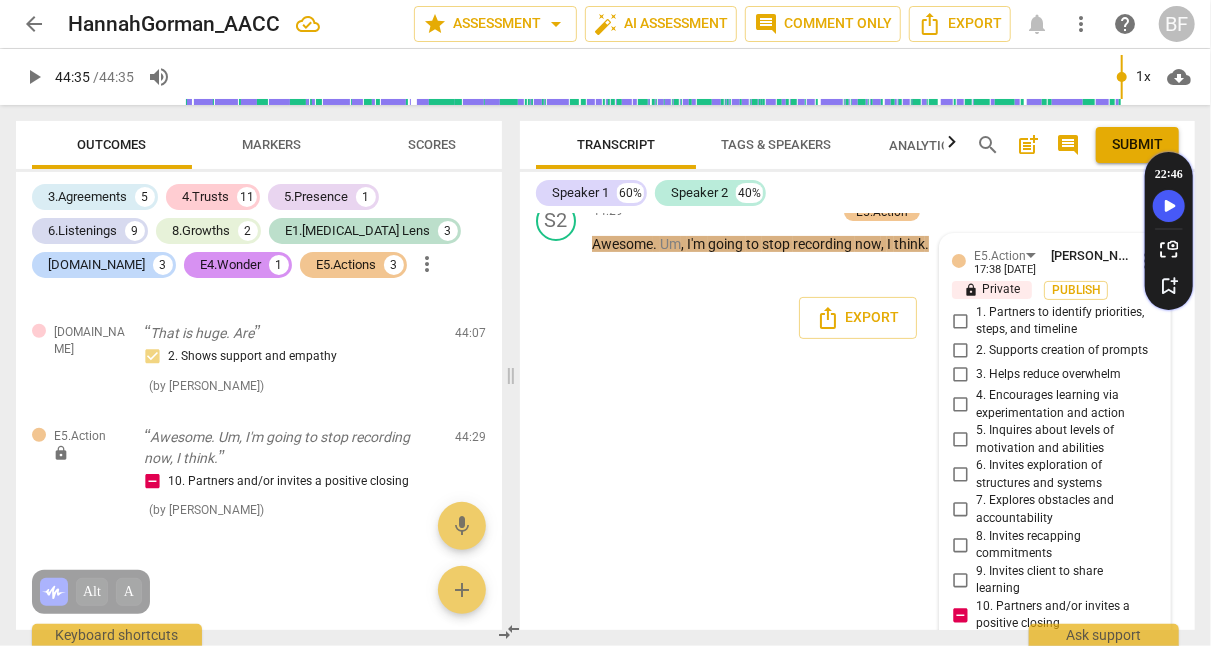type on "Don't forget to partner with yo" 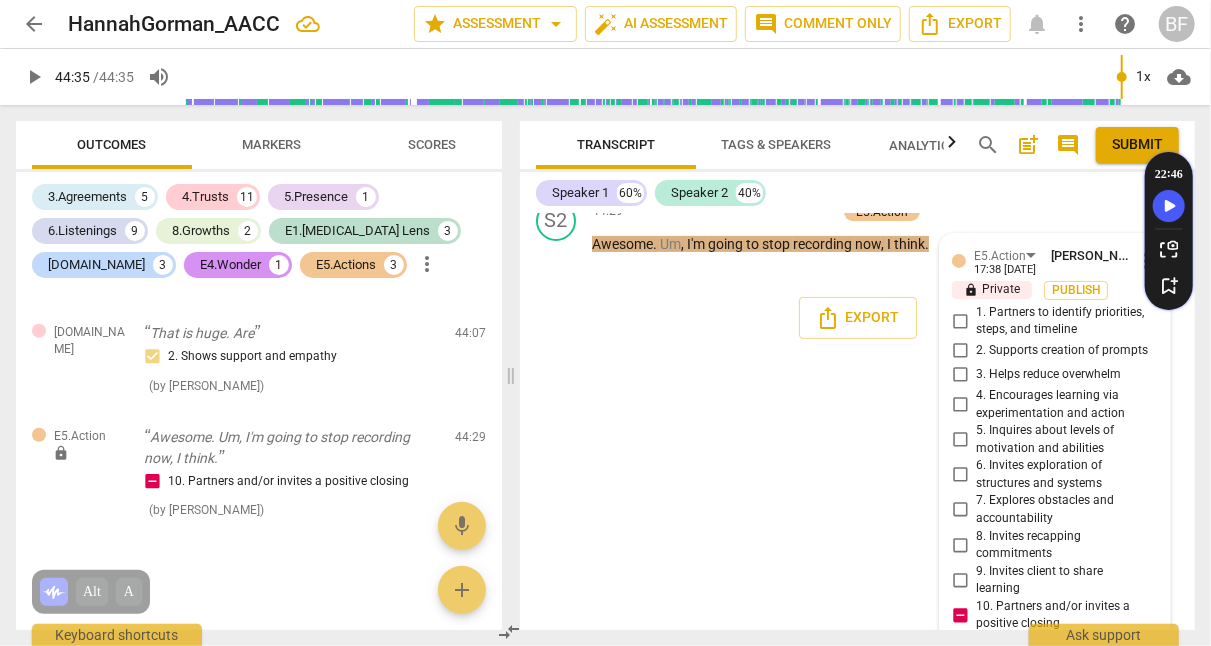 type on "Don't forget to partner with your" 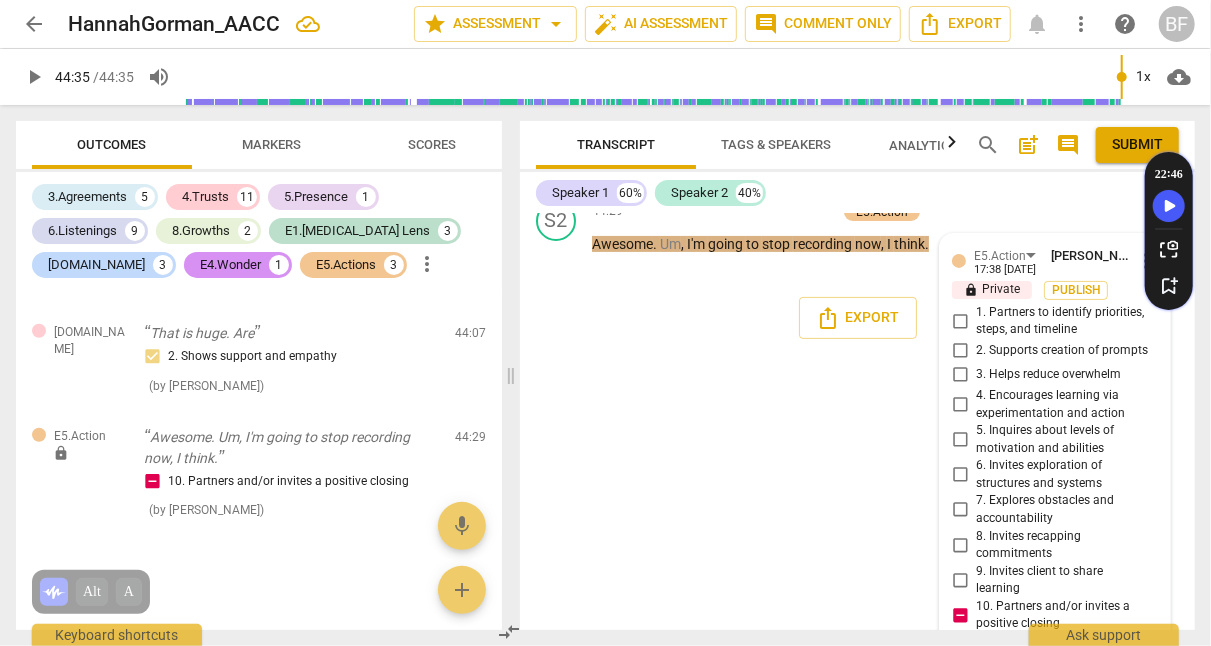 type on "Don't forget to partner with your" 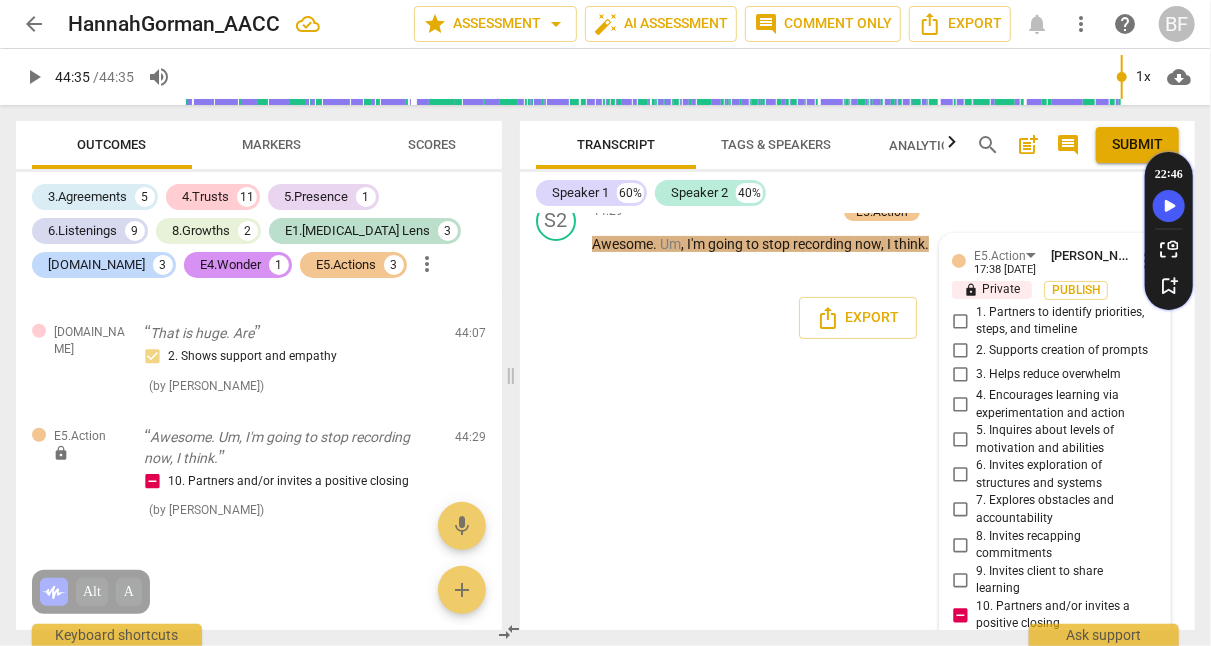 type on "Don't forget to partner with your client to close the session. Do" 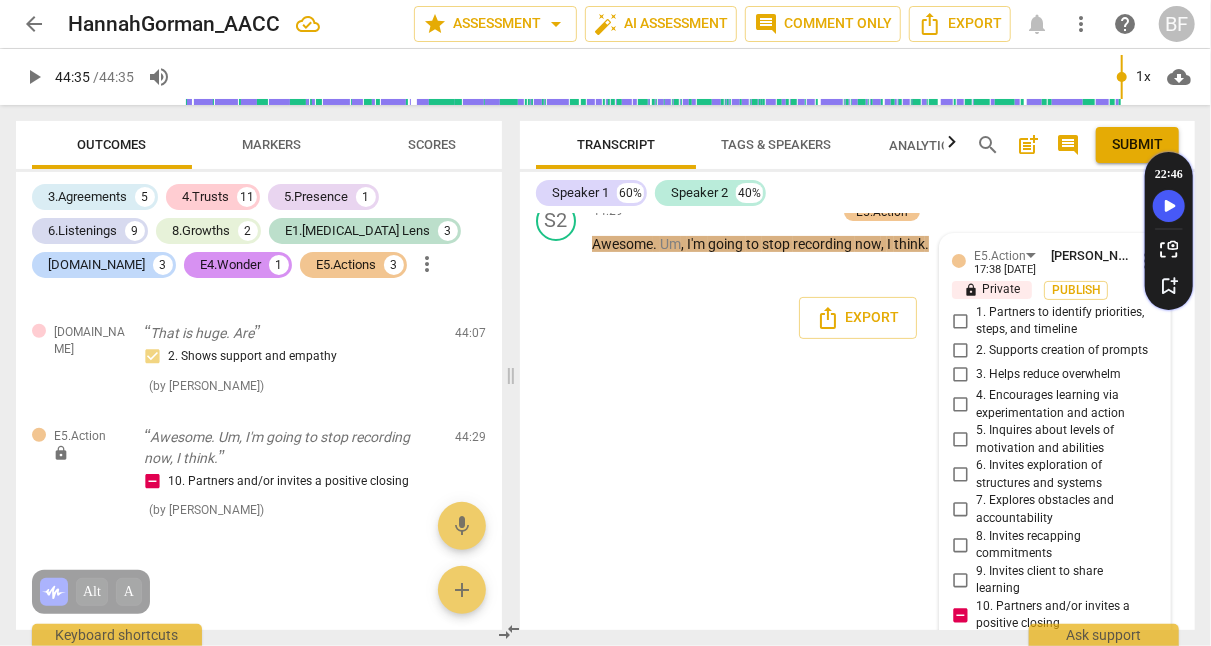 type on "Don't forget to partner with your client to close the session. Do" 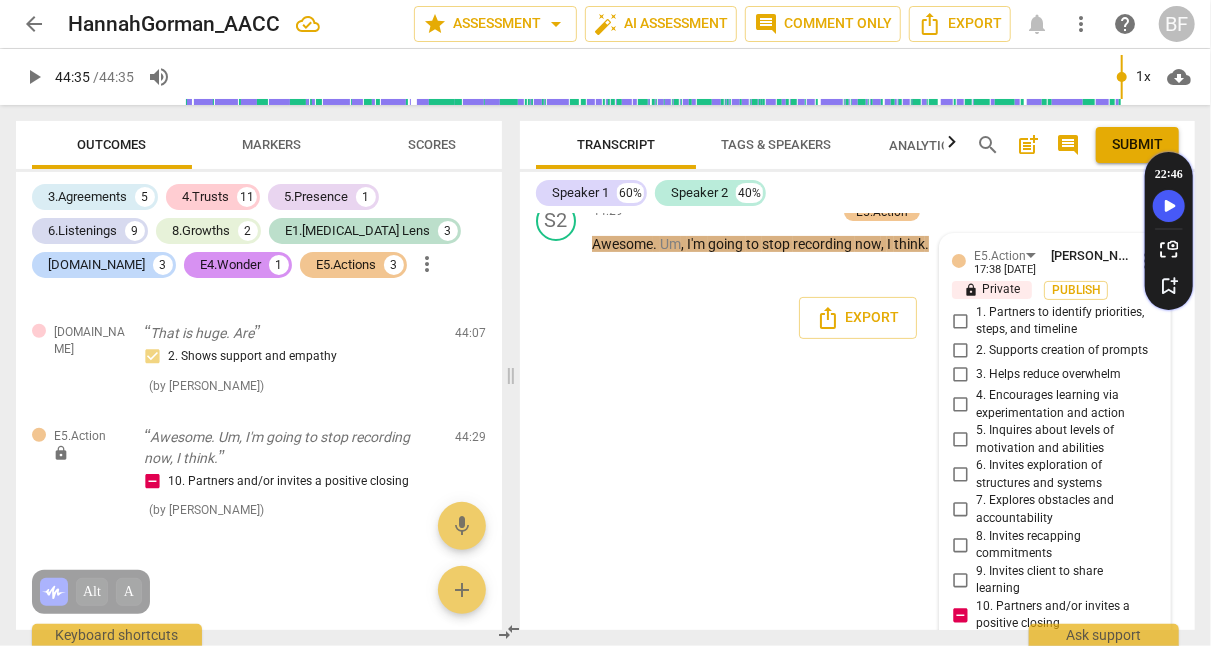 type on "Don't forget to partner with your client to close the session. Is" 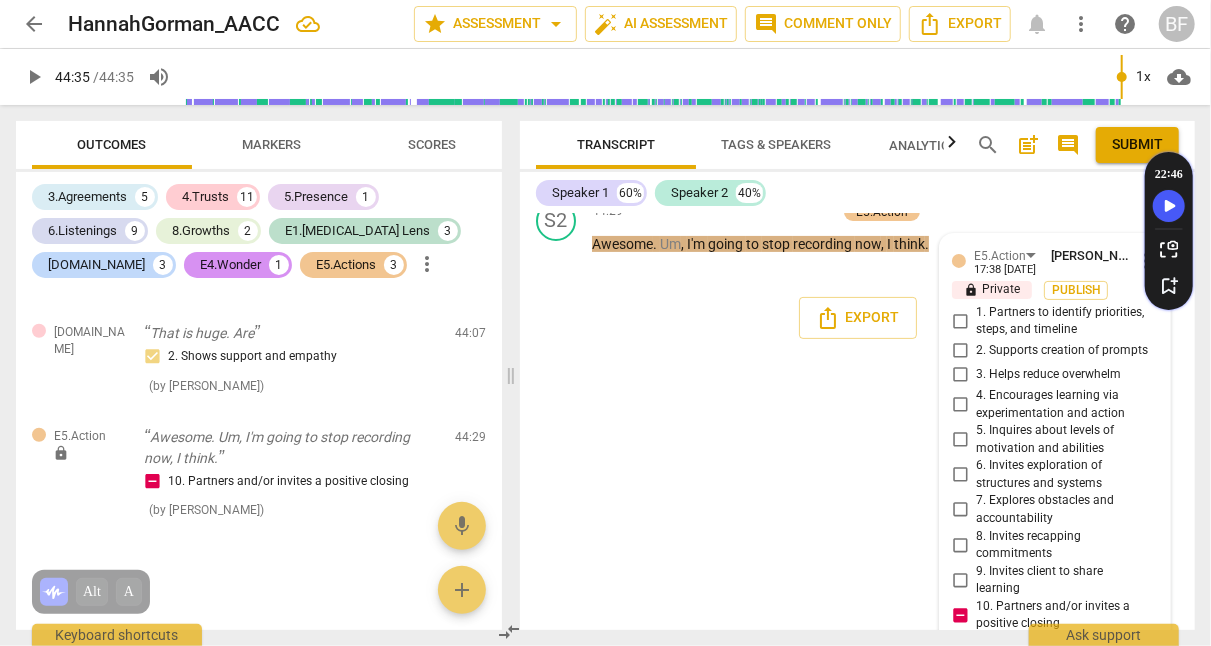 type on "Don't forget to partner with your client to close the session. Is" 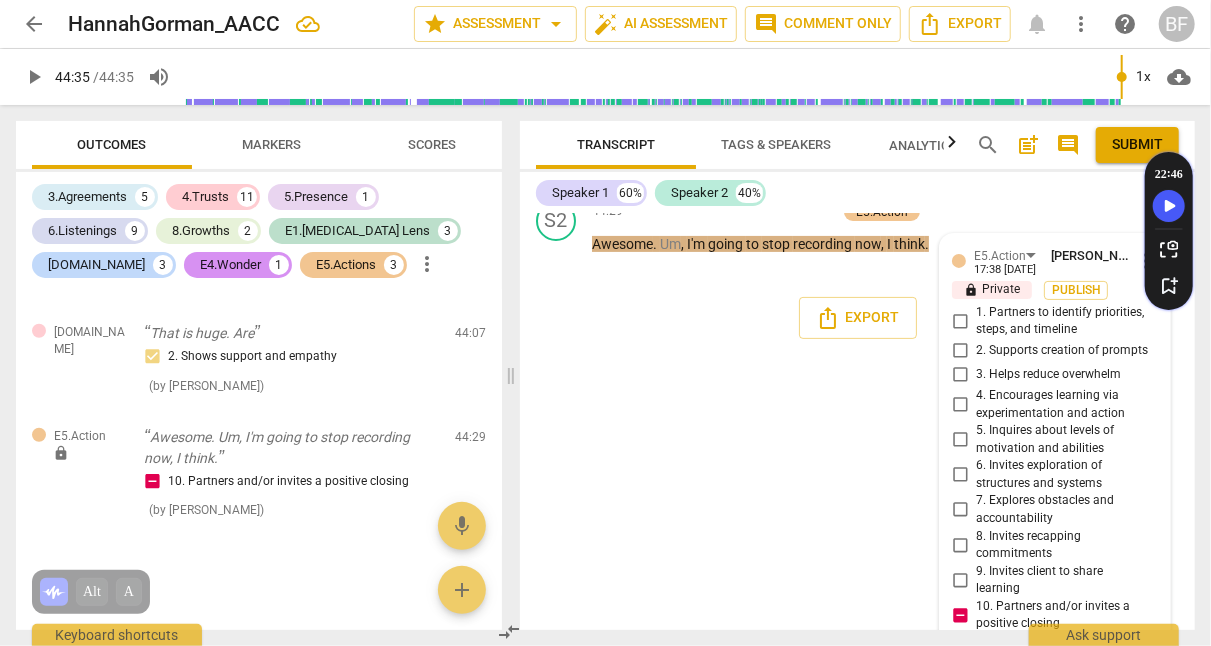 type on "Don't forget to partner with your client to close the session. Is this a go" 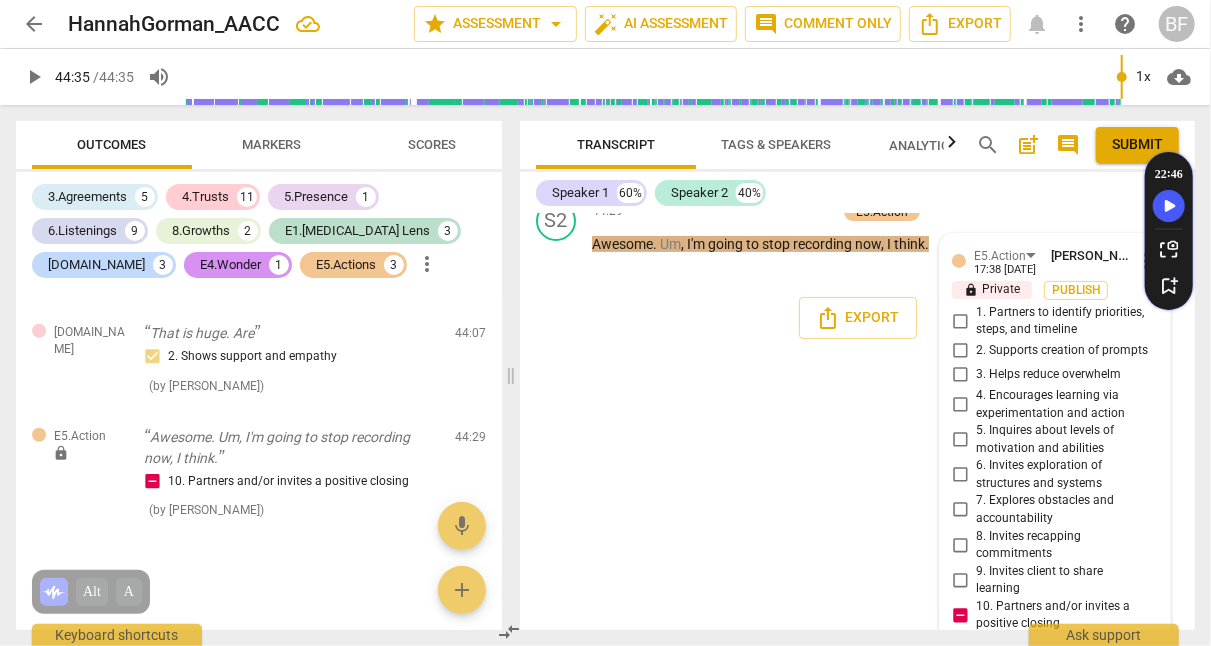 type on "Don't forget to partner with your client to close the session. Is this a go" 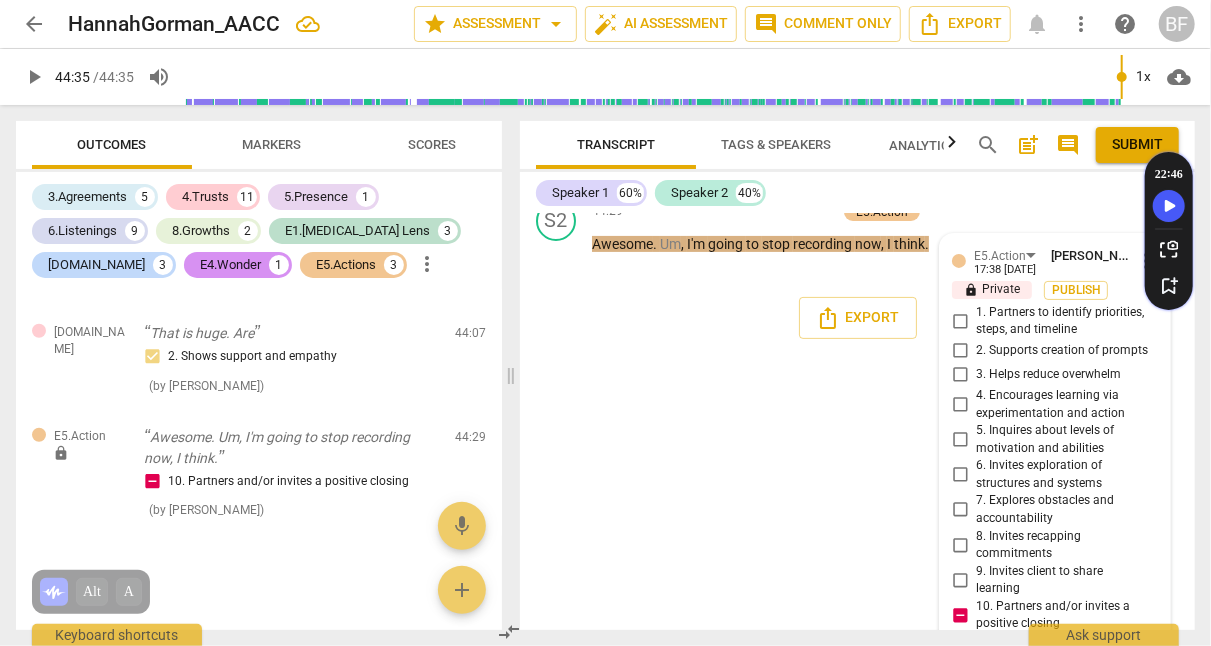 scroll, scrollTop: 21403, scrollLeft: 0, axis: vertical 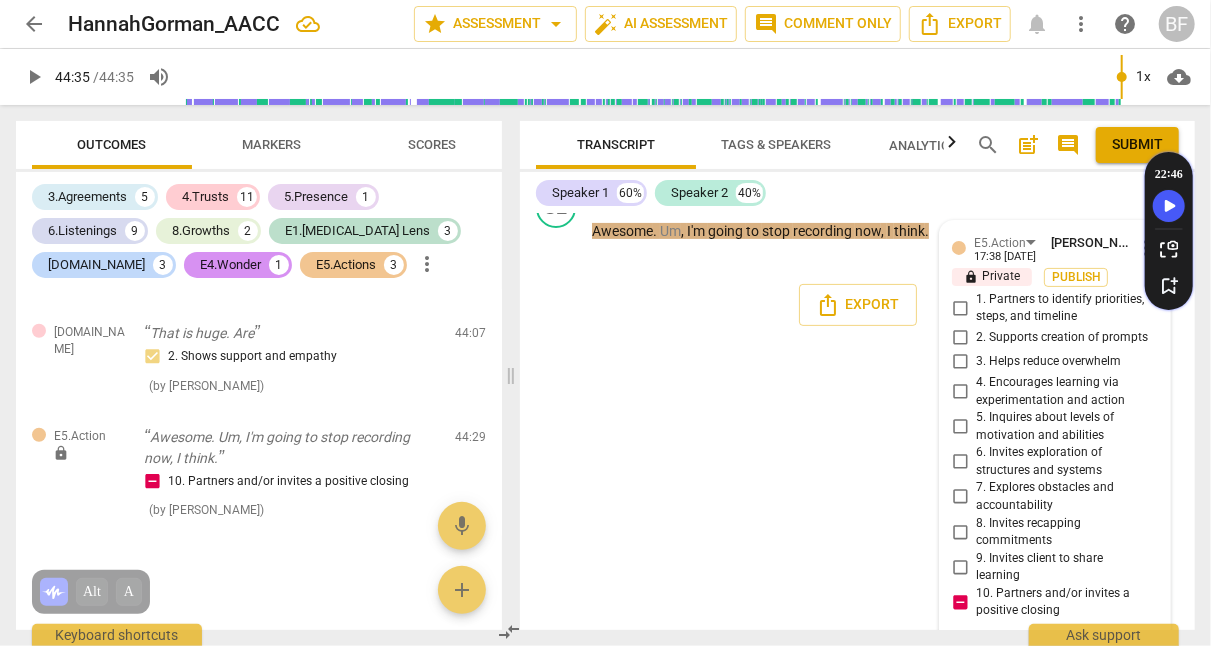 type 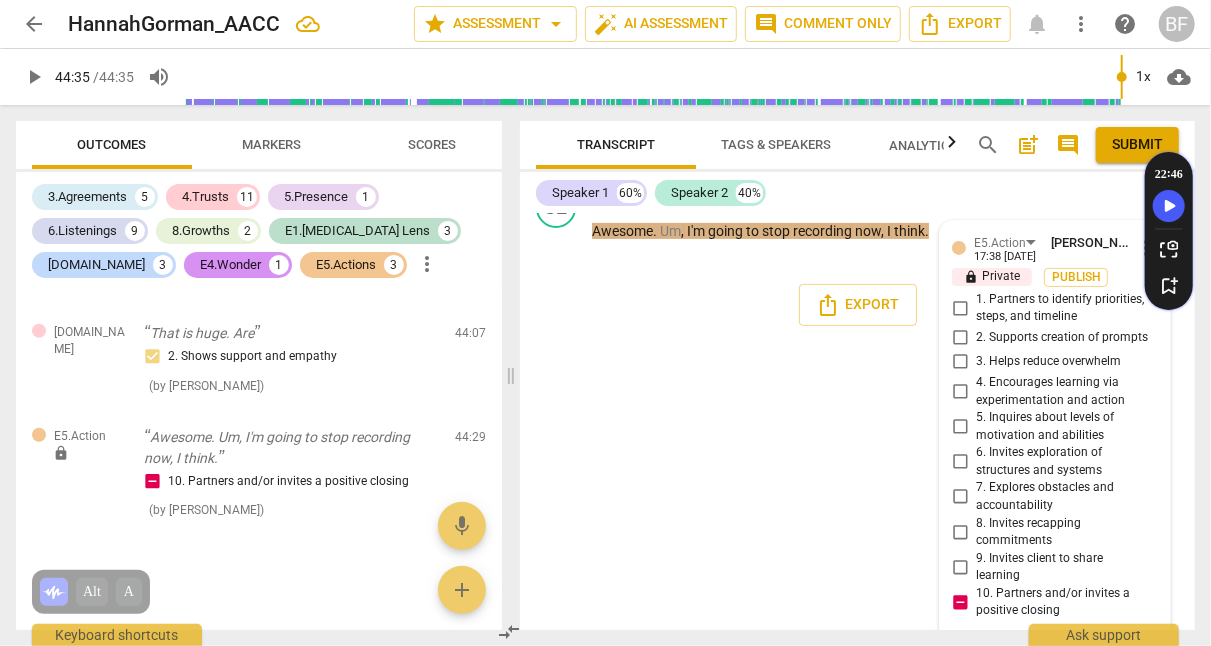scroll, scrollTop: 21404, scrollLeft: 0, axis: vertical 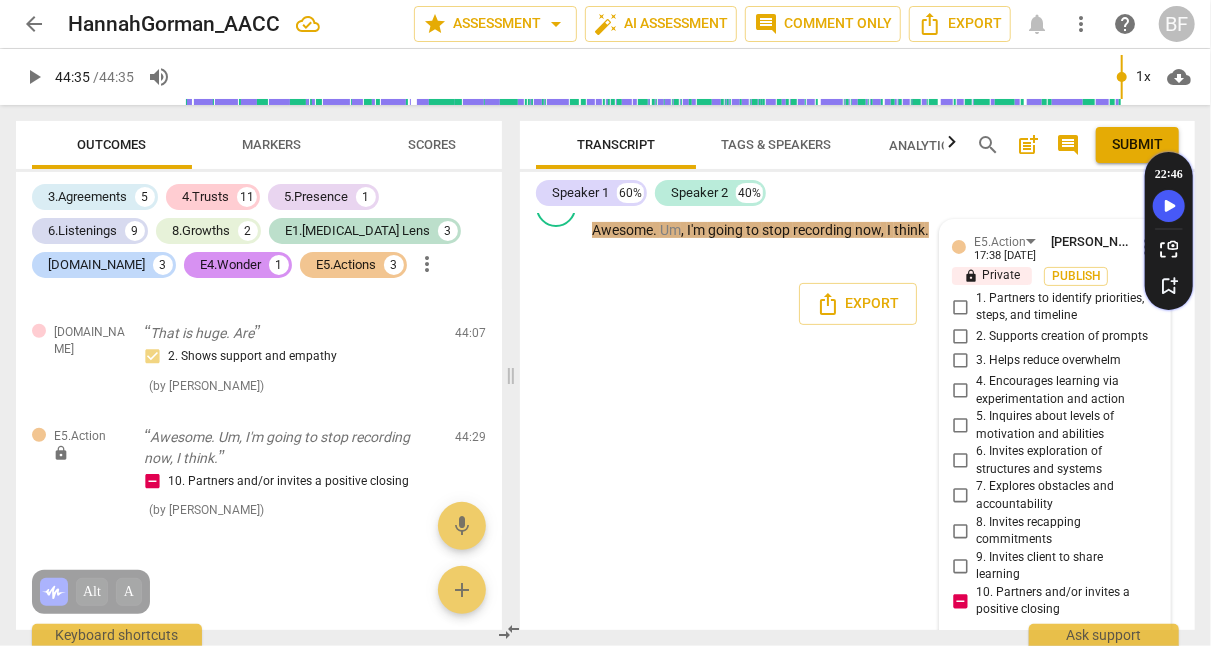 click on "Don't forget to partner with your client to close the session. Is this a good place to stop? or" at bounding box center (1039, 671) 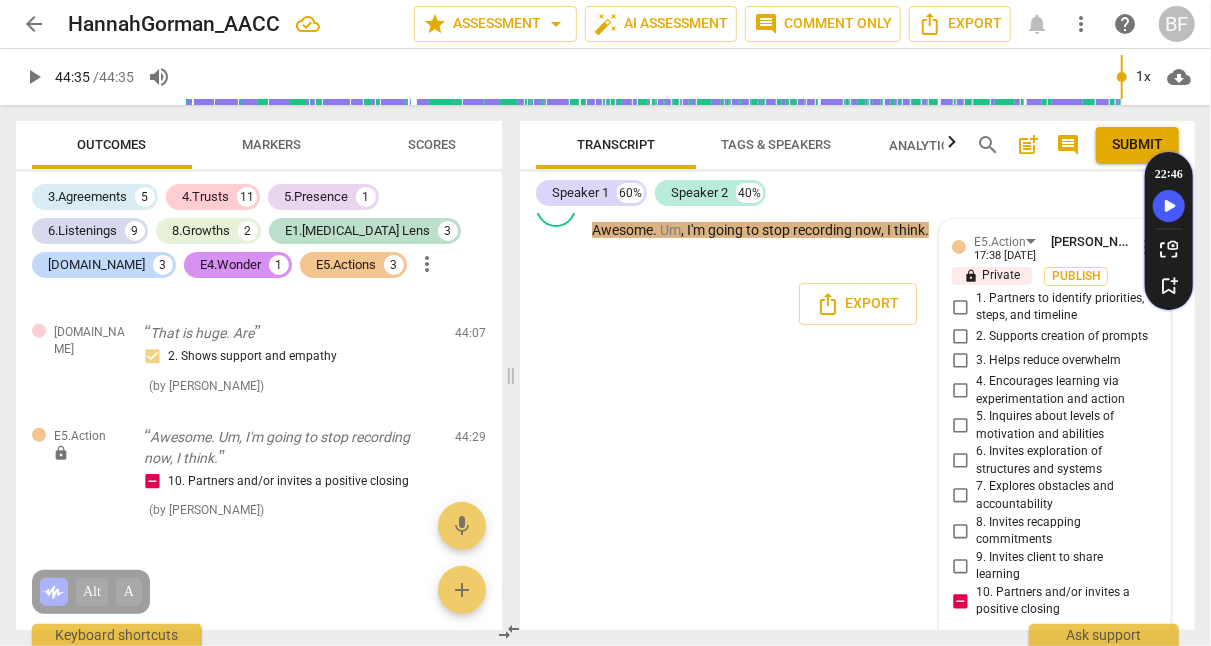 click on "Don't forget to partner with your client to close the session. "Is this a good place to stop?" or" at bounding box center [1039, 671] 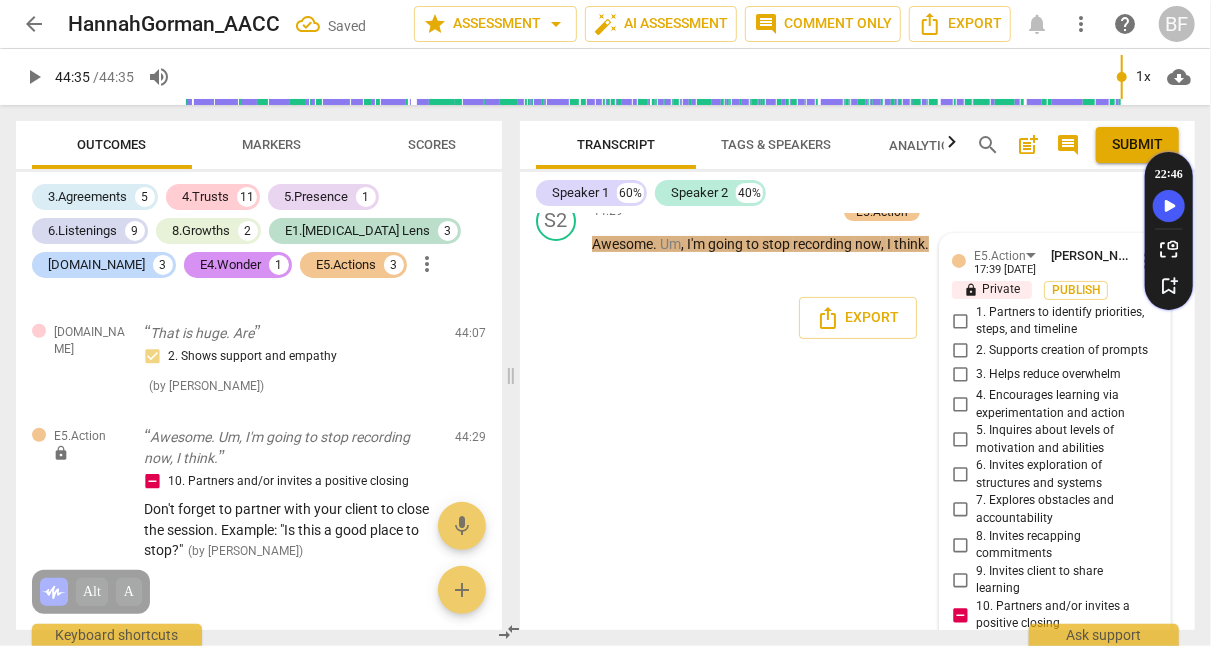 scroll, scrollTop: 21404, scrollLeft: 0, axis: vertical 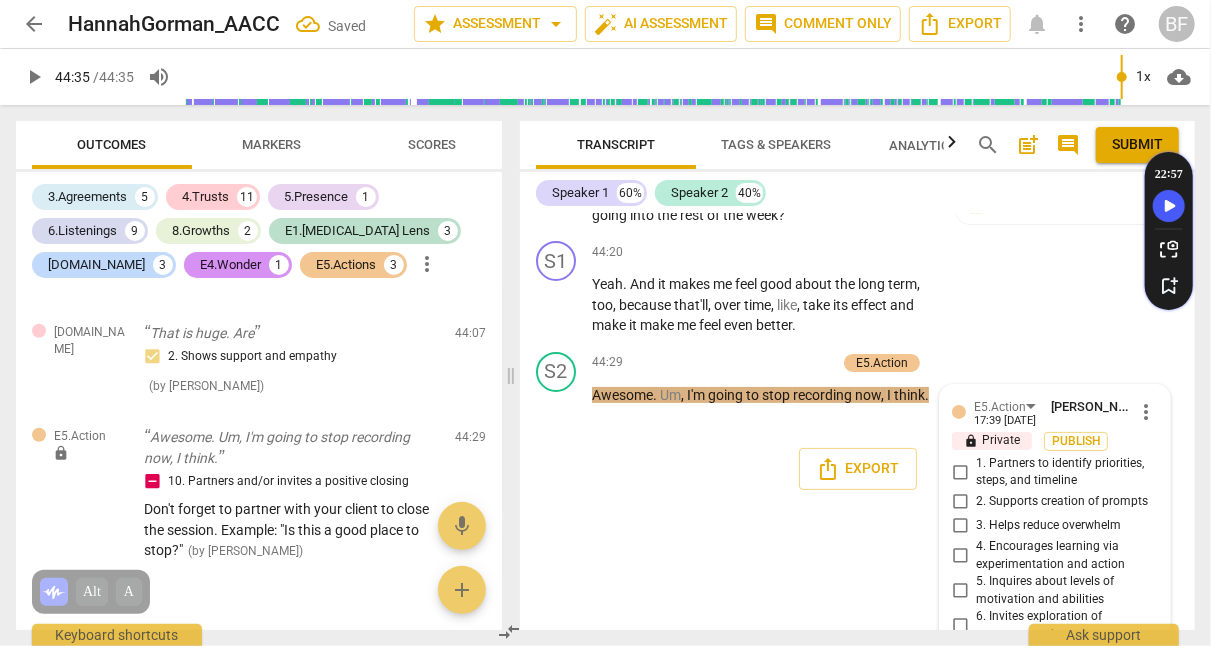 click on "S2 play_arrow pause 44:29 + Add competency E5.Action keyboard_arrow_right Awesome .   Um ,   I'm   going   to   stop   recording   now ,   I   think . E5.Action Bethany Febus 17:39 07-21-2025 more_vert lock Private Publish 1. Partners to identify priorities, steps, and timeline 2. Supports creation of prompts 3. Helps reduce overwhelm 4. Encourages learning via experimentation and action 5. Inquires about levels of motivation and abilities 6. Invites exploration of structures and systems 7. Explores obstacles and accountability 8. Invites recapping commitments 9. Invites client to share learning 10. Partners and/or invites a positive closing Don't forget to partner with your client to close the session. Example: "Is this a good place to stop?"  mic" at bounding box center (857, 388) 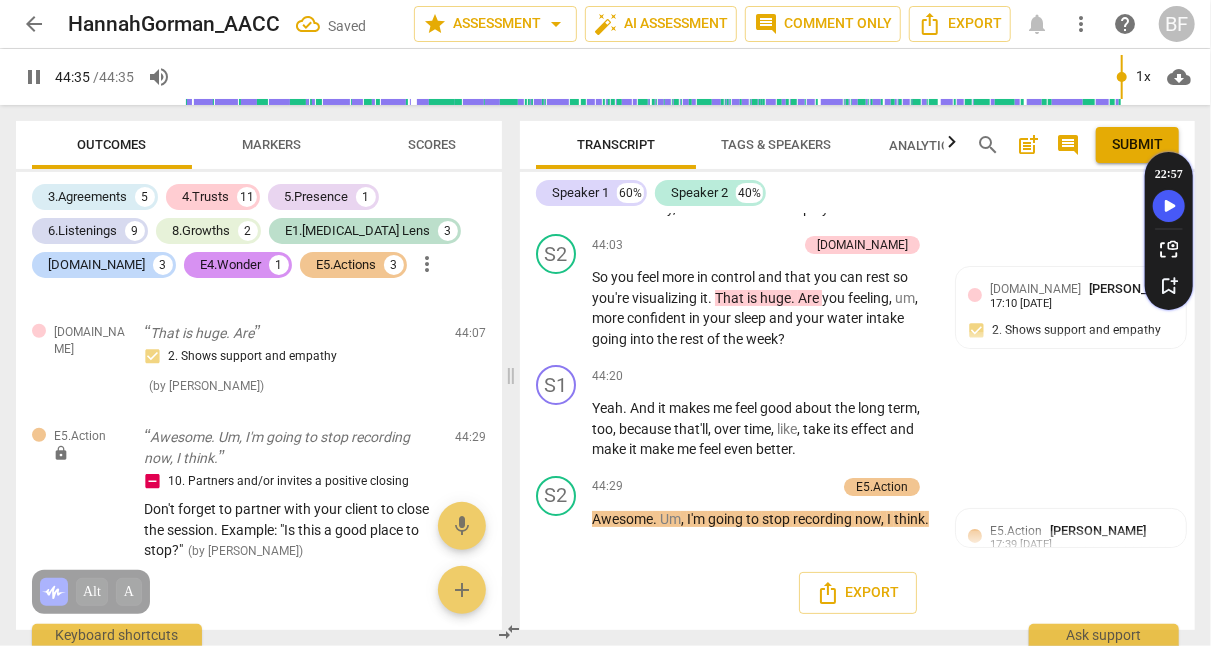 scroll, scrollTop: 21047, scrollLeft: 0, axis: vertical 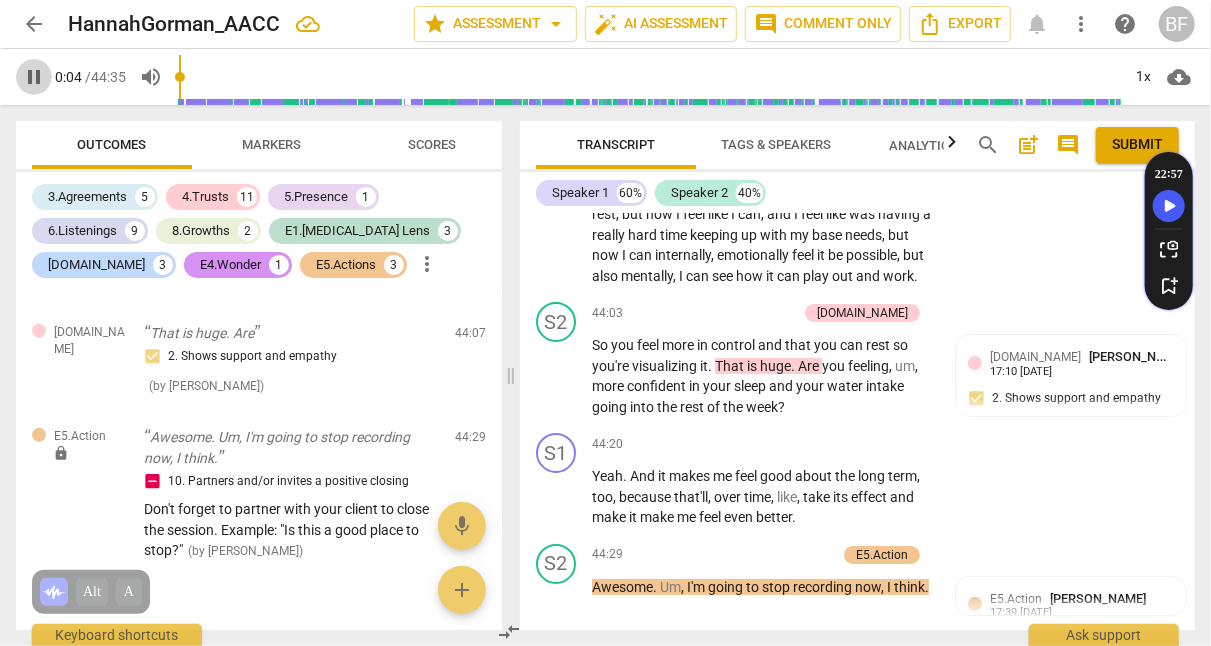 click on "pause" at bounding box center (34, 77) 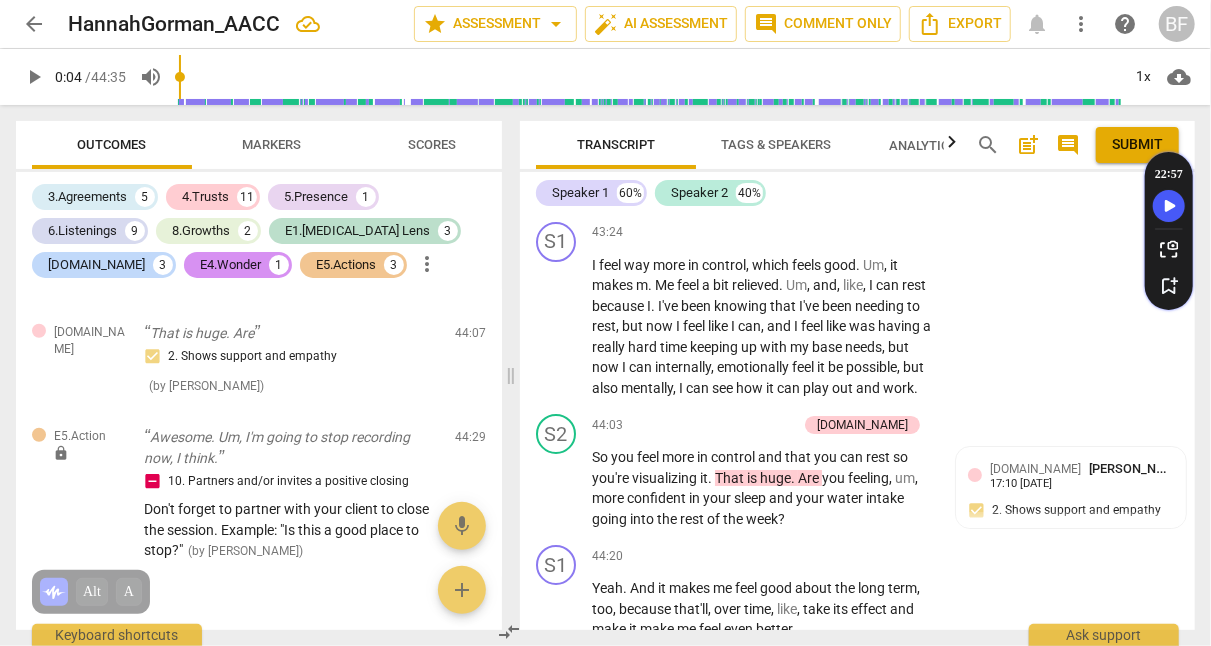 scroll, scrollTop: 20932, scrollLeft: 0, axis: vertical 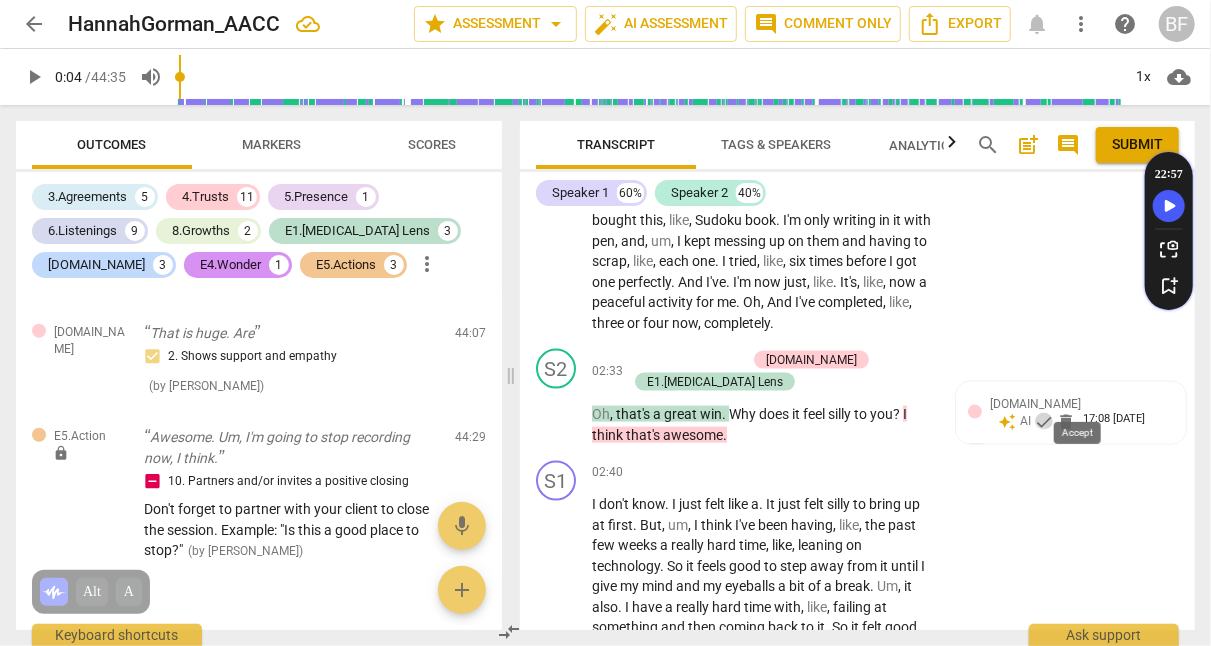 click on "check" at bounding box center [1044, 422] 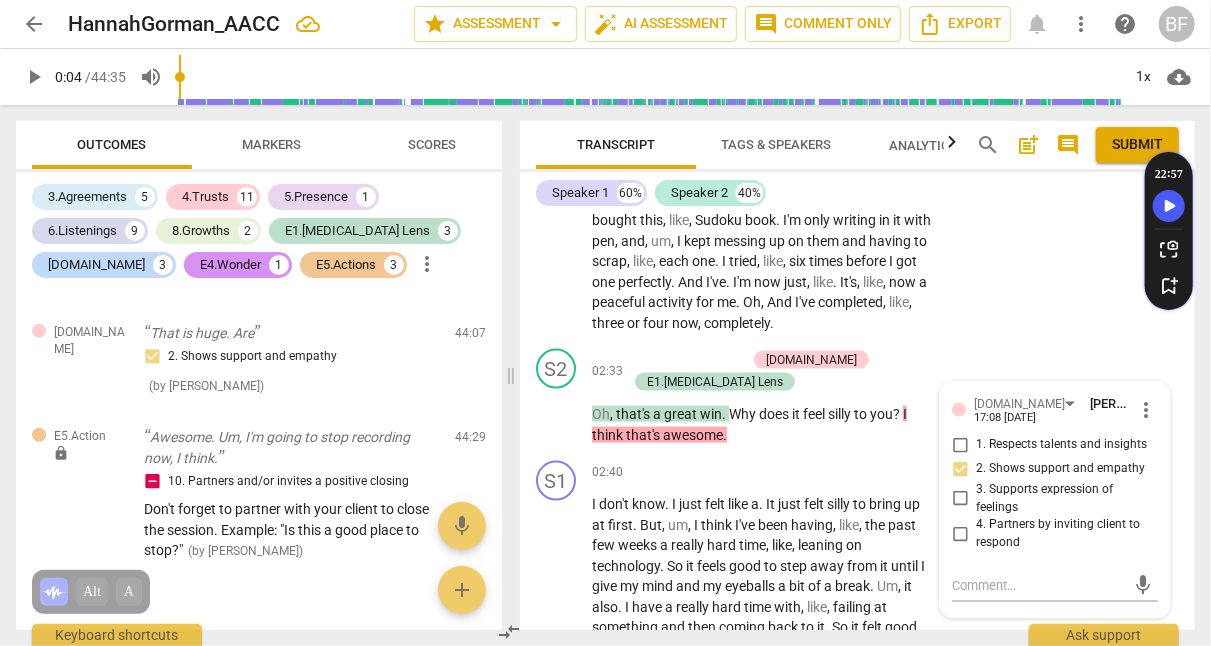click on "a" at bounding box center (658, 414) 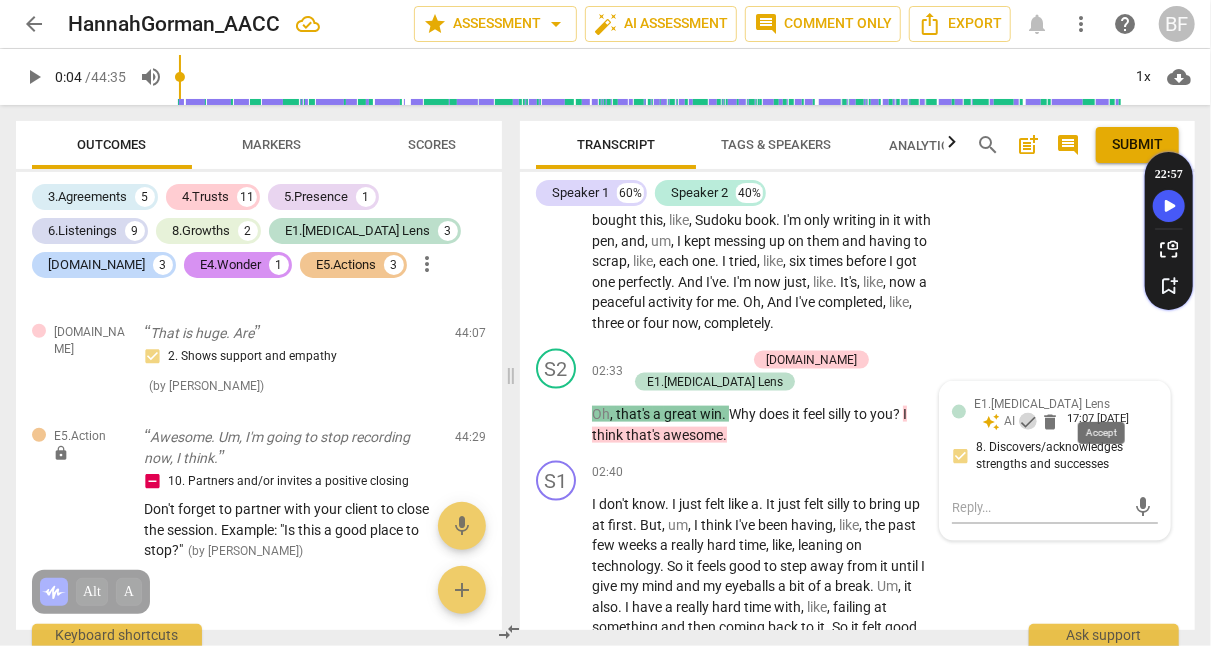 click on "check" at bounding box center [1028, 422] 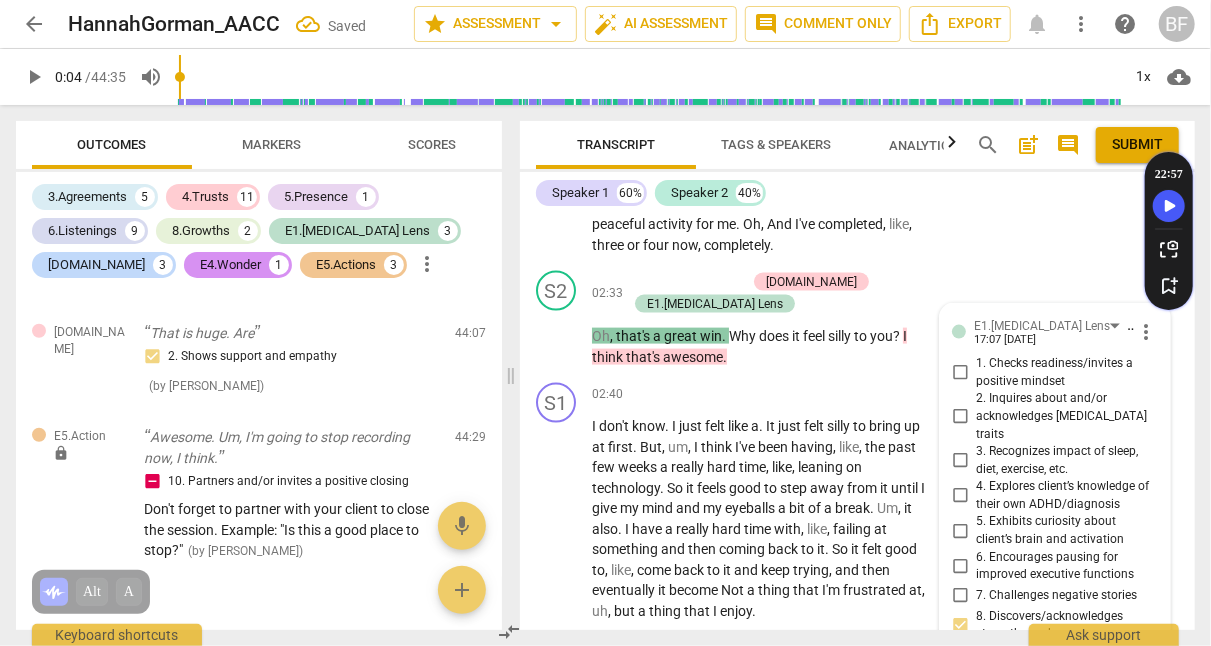 scroll, scrollTop: 1260, scrollLeft: 0, axis: vertical 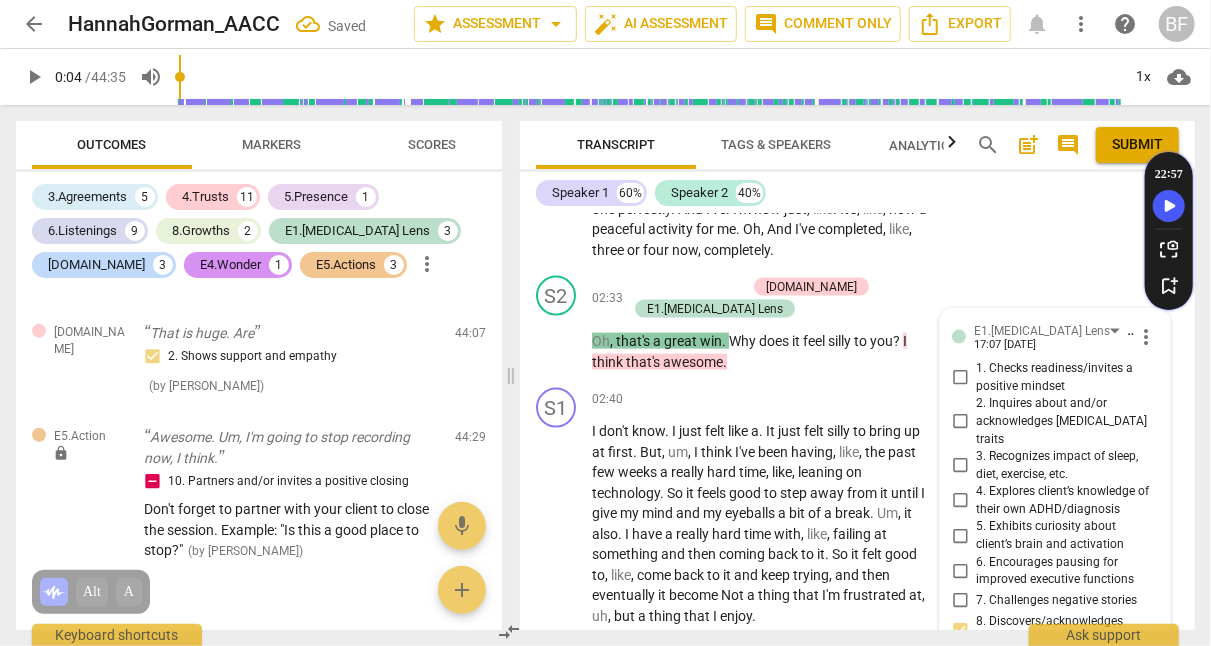 click on "S1 play_arrow pause 01:25 + Add competency keyboard_arrow_right You   know   what ?   So   this   is   really   silly   because   I   knew   we   were   meeting   today .   I   was ,   like ,   trying   to ,   like ,   think   about   wins ,   and   it's   a   silly   win ,   but   it   kind   of ,   I   think ,   does .   When   I   thought   about   it ,   I   was   like ,   oh ,   no ,   it's   not   silly ,   actually ,   because   it ,   like ,   goes   hand   in   hand   with ,   like ,   some   good   things ,   um ,   like ,   goals   and   stuff .   But   I ,   um .   I   bought   this ,   um ,   Sudoku   book .   I   love   Sudoku ,   but   I   only   ever   play   it ,   like ,   on   an   app   on   my   phone .   But   I   want   to   get   away   from   my   phone   a   bit   more .   And   so   I   bought   this ,   like ,   Sudoku   book .   I'm   only   writing   in   it   with   pen ,   and ,   um ,   I   kept   messing   up   on   them   and   having   to   scrap ,   like ,   each   one ." at bounding box center (857, 90) 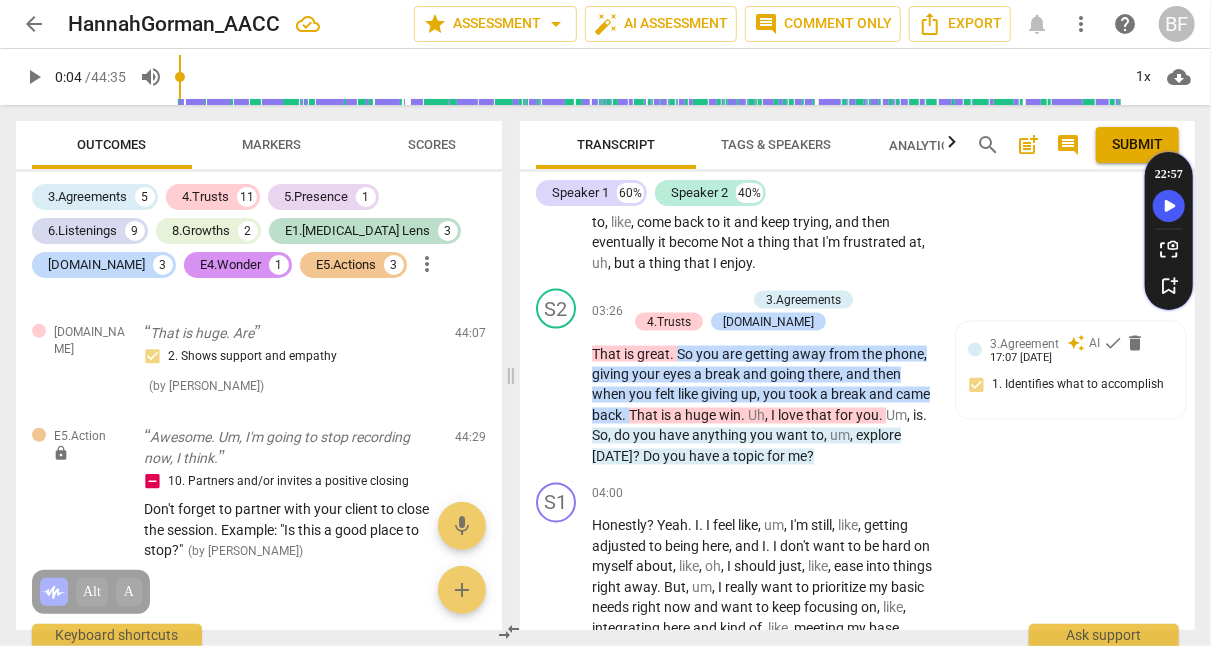 scroll, scrollTop: 1613, scrollLeft: 0, axis: vertical 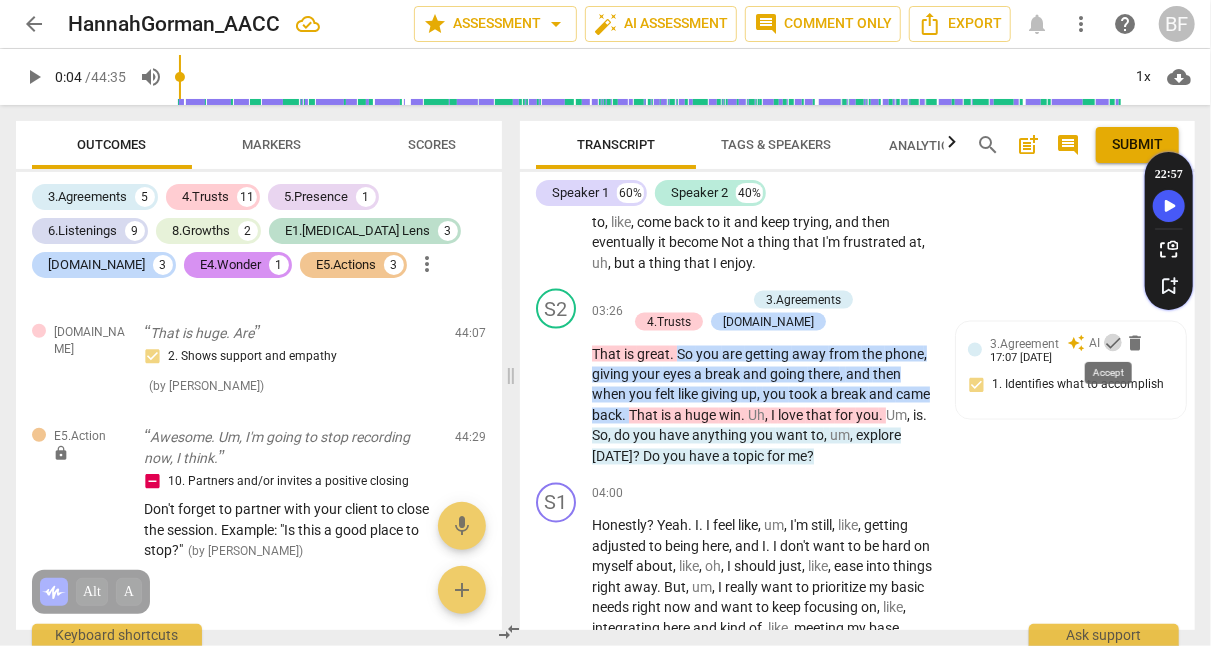 click on "check" at bounding box center (1113, 343) 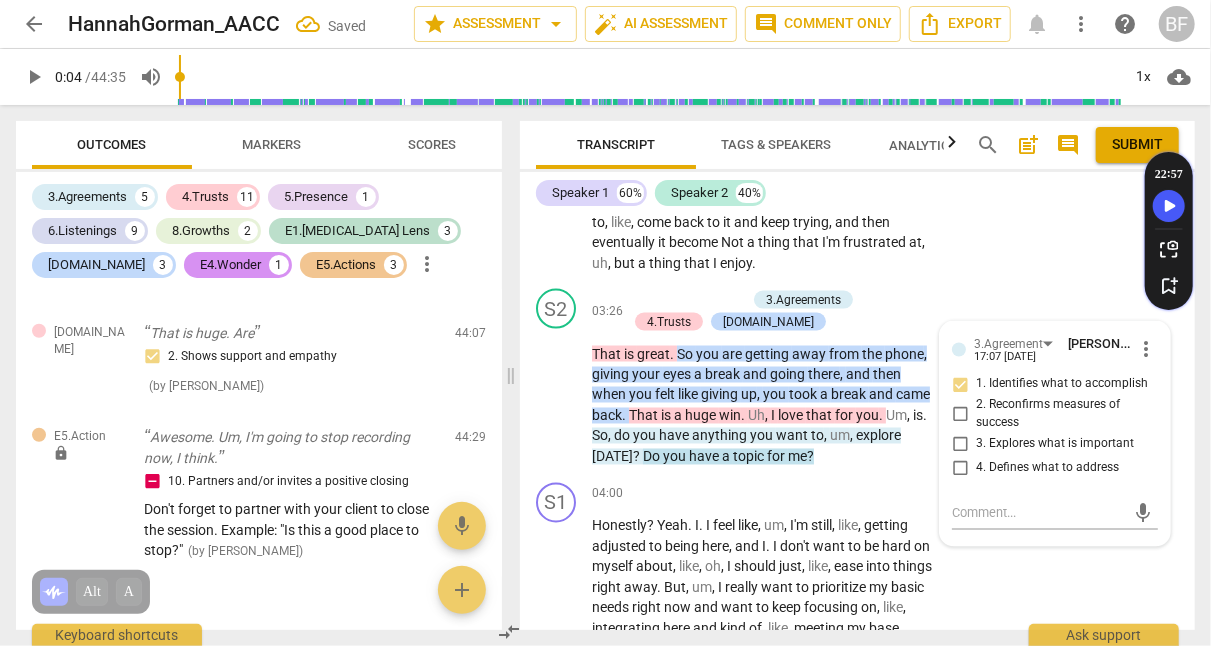 click on "S1 play_arrow pause 02:40 + Add competency keyboard_arrow_right I   don't   know .   I   just   felt   like   a .   It   just   felt   silly   to   bring   up   at   first .   But ,   um ,   I   think   I've   been   having ,   like ,   the   past   few   weeks   a   really   hard   time ,   like ,   leaning   on   technology .   So   it   feels   good   to   step   away   from   it   until   I   give   my   mind   and   my   eyeballs   a   bit   of   a   break .   Um ,   it   also .   I   have   a   really   hard   time   with ,   like ,   failing   at   something   and   then   coming   back   to   it .   So   it   felt   good   to ,   like ,   come   back   to   it   and   keep   trying ,   and   then   eventually   it   become   Not   a   thing   that   I'm   frustrated   at ,   uh ,   but   a   thing   that   I   enjoy ." at bounding box center [857, 154] 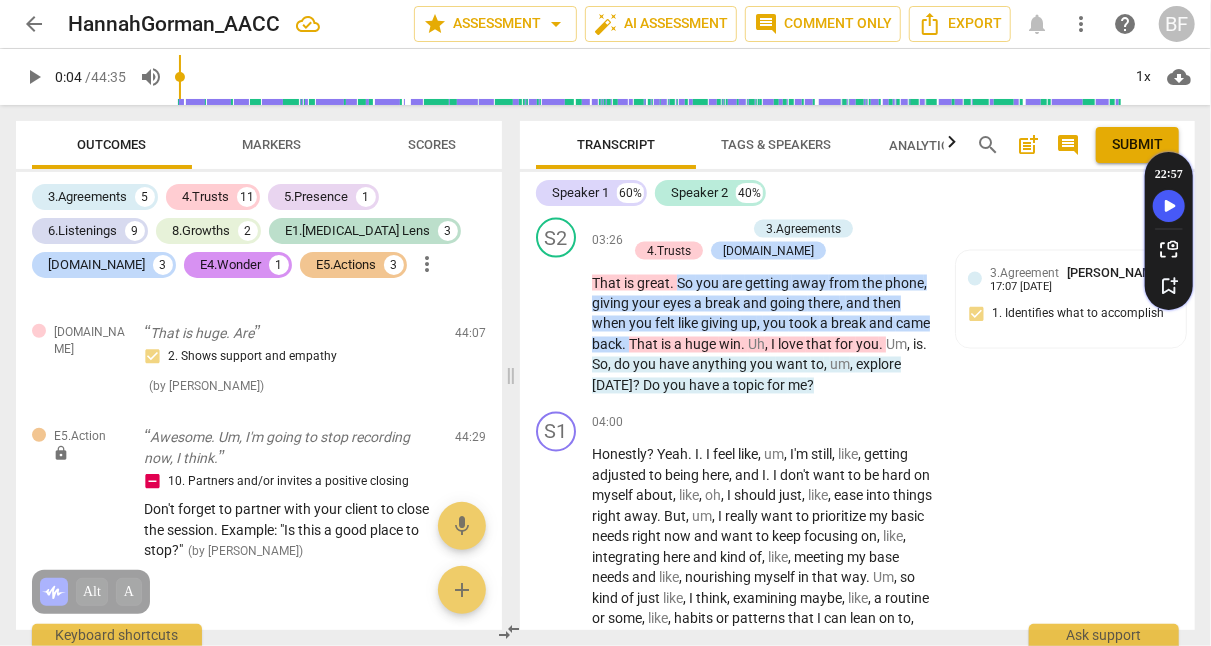 scroll, scrollTop: 1686, scrollLeft: 0, axis: vertical 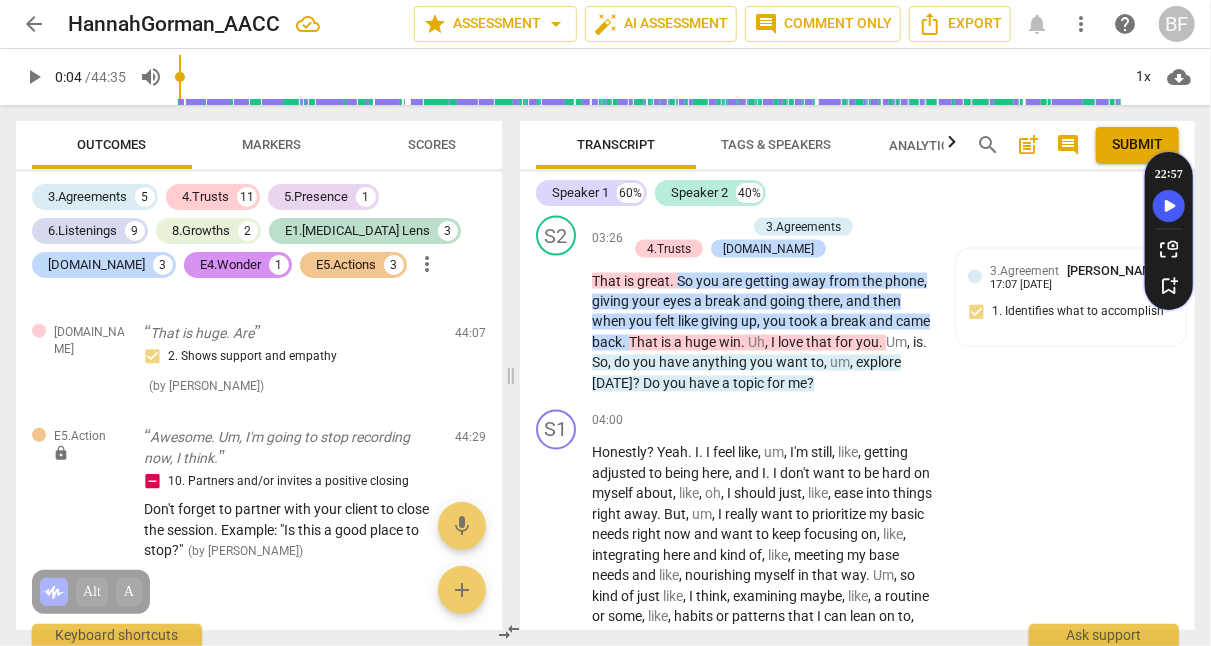 click on "you" at bounding box center (867, 343) 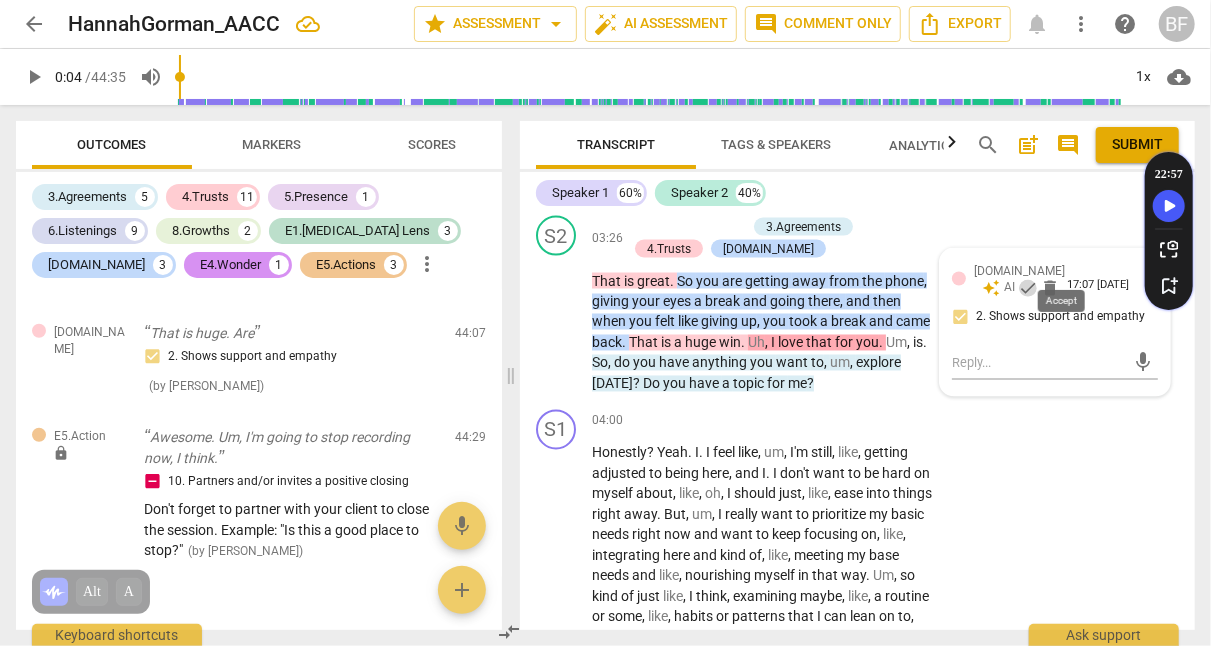 click on "check" at bounding box center (1028, 289) 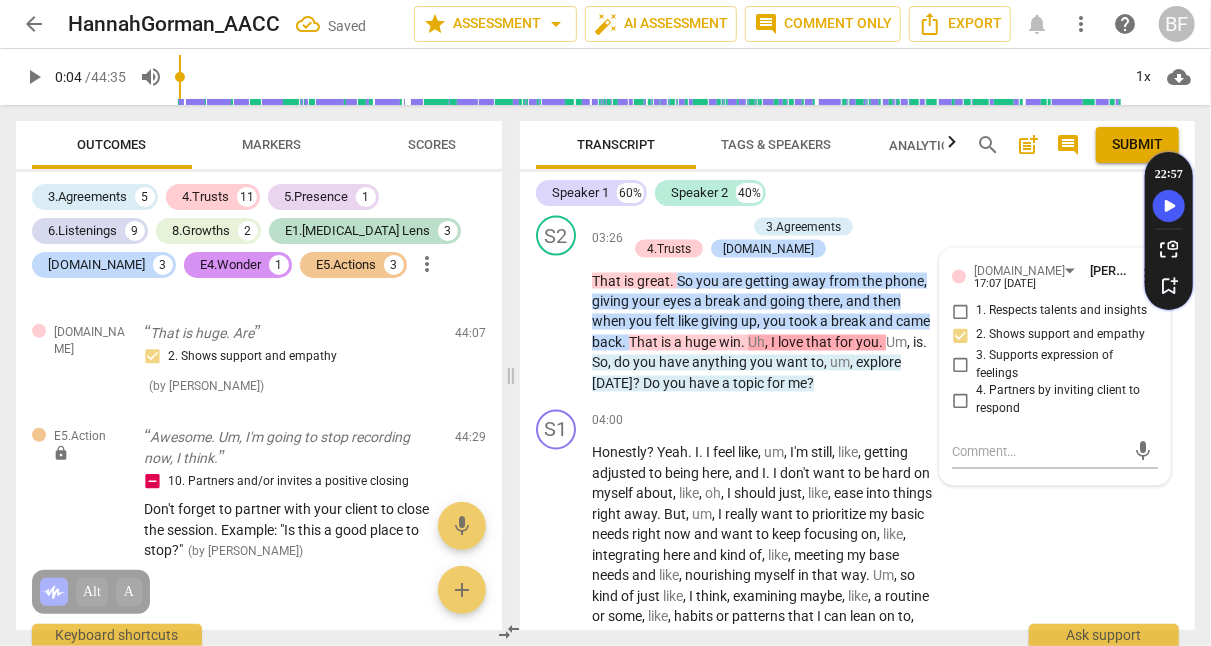 click on "for" at bounding box center (777, 384) 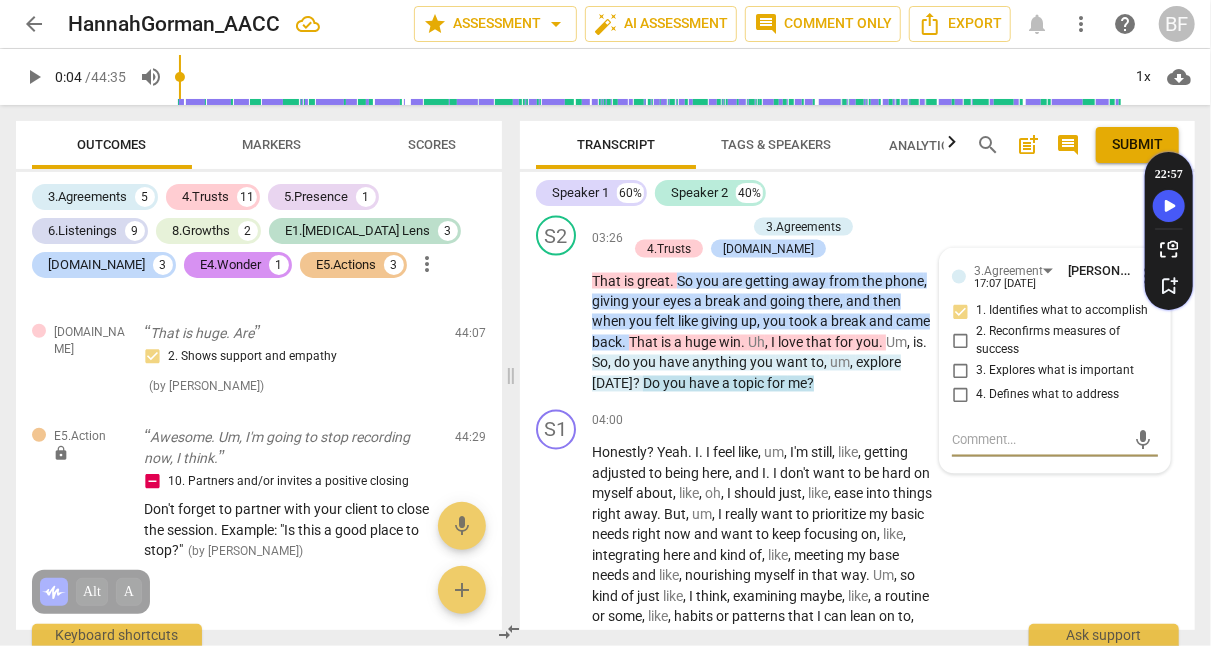 scroll, scrollTop: 1647, scrollLeft: 0, axis: vertical 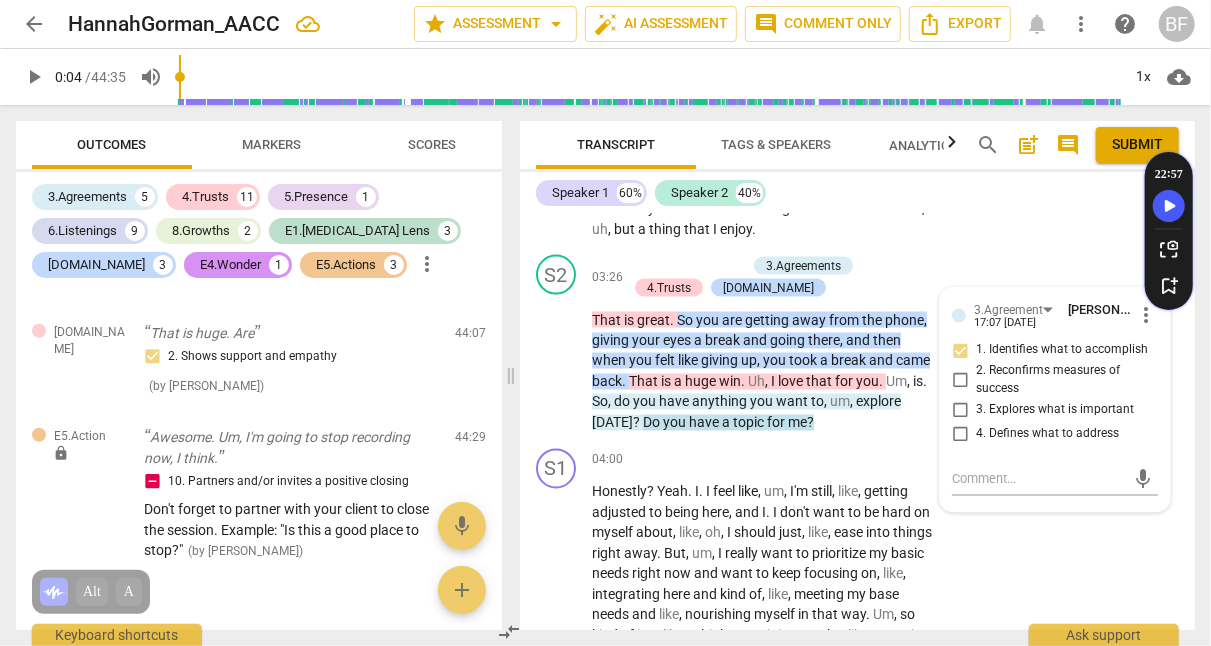 click on "S2 play_arrow pause 03:26 + Add competency 3.Agreements 4.Trusts E2.Safety keyboard_arrow_right That   is   great .   So   you   are   getting   away   from   the   phone ,   giving   your   eyes   a   break   and   going   there ,   and   then   when   you   felt   like   giving   up ,   you   took   a   break   and   came   back .   That   is   a   huge   win .   Uh ,   I   love   that   for   you .   Um ,   is .   So ,   do   you   have   anything   you   want   to ,   um ,   explore   today ?   Do   you   have   a   topic   for   me ? 3.Agreement Bethany Febus 17:07 07-21-2025 more_vert 1. Identifies what to accomplish 2. Reconfirms measures of success 3. Explores what is important 4. Defines what to address mic" at bounding box center (857, 344) 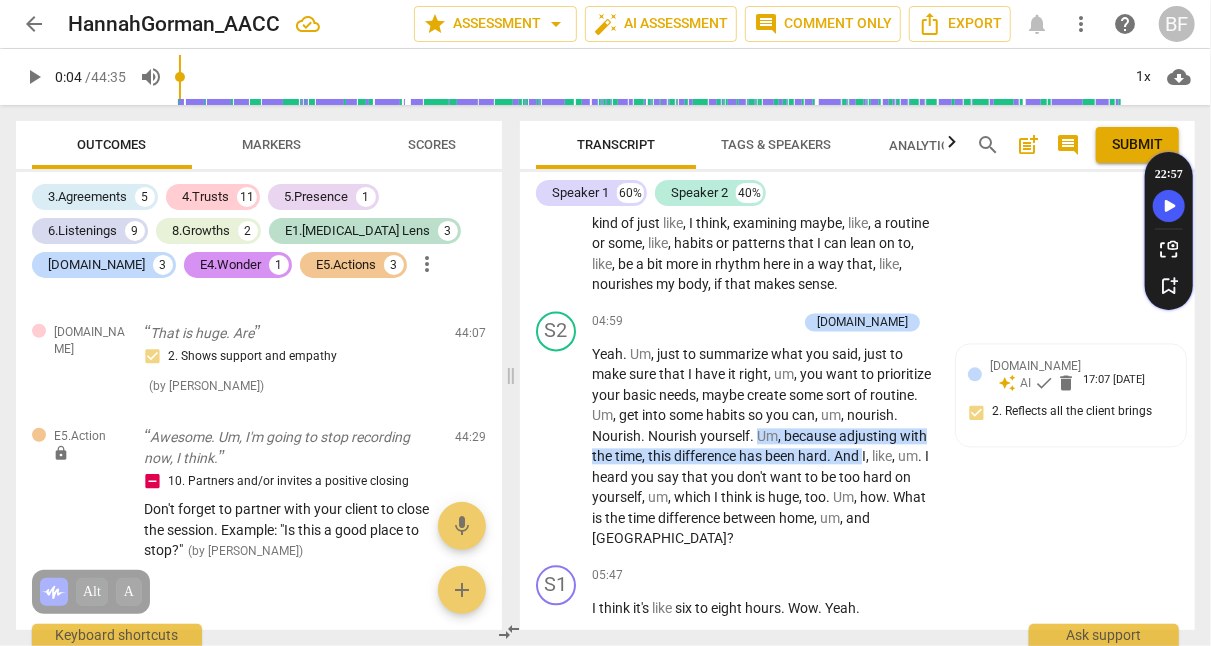 scroll, scrollTop: 2060, scrollLeft: 0, axis: vertical 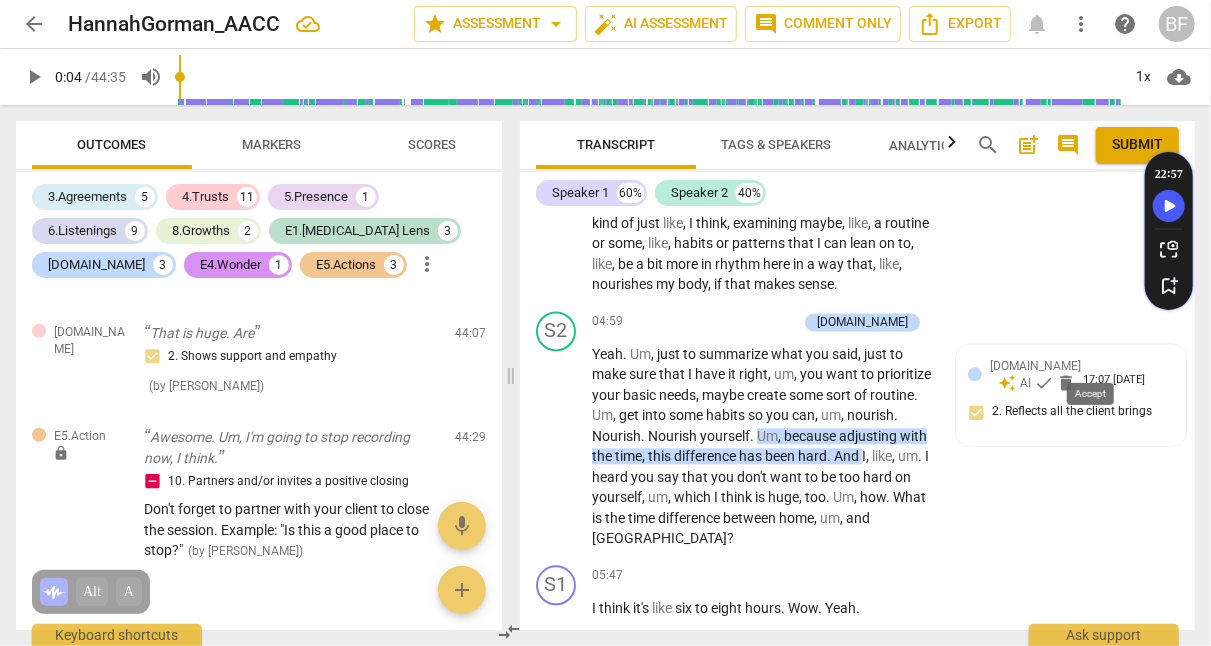 click on "check" at bounding box center [1044, 383] 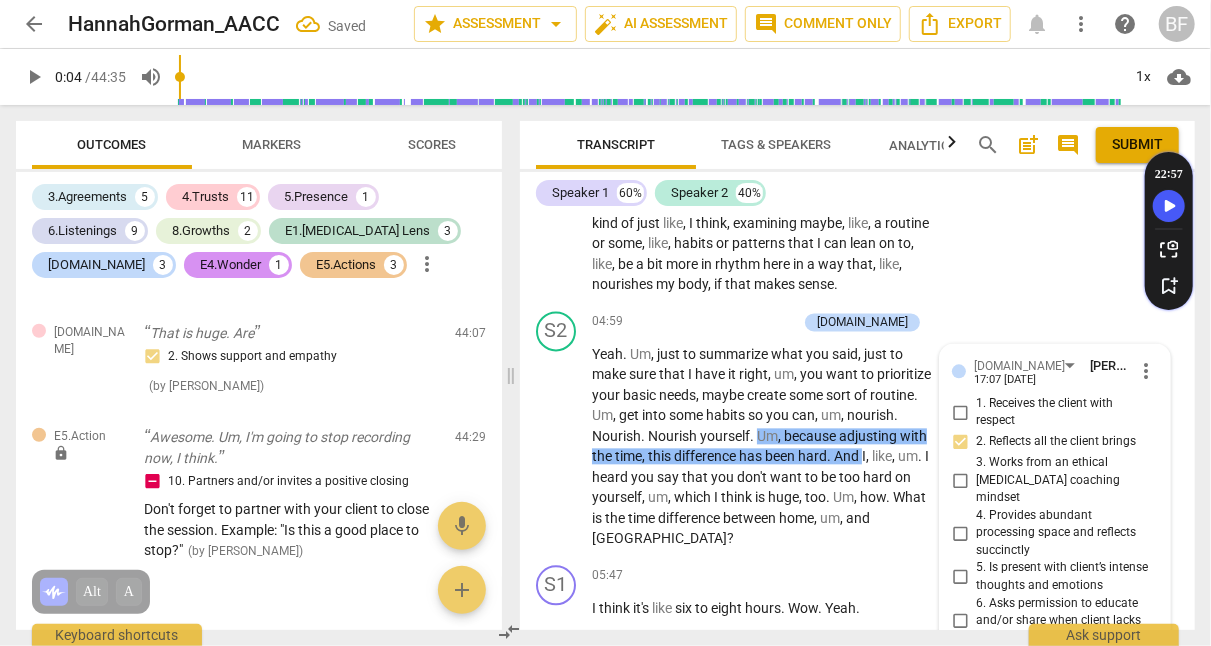 click on "S1 play_arrow pause 04:00 + Add competency keyboard_arrow_right Honestly ?   Yeah .   I .   I   feel   like ,   um ,   I'm   still ,   like ,   getting   adjusted   to   being   here ,   and   I .   I   don't   want   to   be   hard   on   myself   about ,   like ,   oh ,   I   should   just ,   like ,   ease   into   things   right   away .   But ,   um ,   I   really   want   to   prioritize   my   basic   needs   right   now   and   want   to   keep   focusing   on ,   like ,   integrating   here   and   kind   of ,   like ,   meeting   my   base   needs   and   like ,   nourishing   myself   in   that   way .   Um ,   so   kind   of   just   like ,   I   think ,   examining   maybe ,   like ,   a   routine   or   some ,   like ,   habits   or   patterns   that   I   can   lean   on   to ,   like ,   be   a   bit   more   in   rhythm   here   in   a   way   that ,   like ,   nourishes   my   body ,   if   that   makes   sense ." at bounding box center [857, 165] 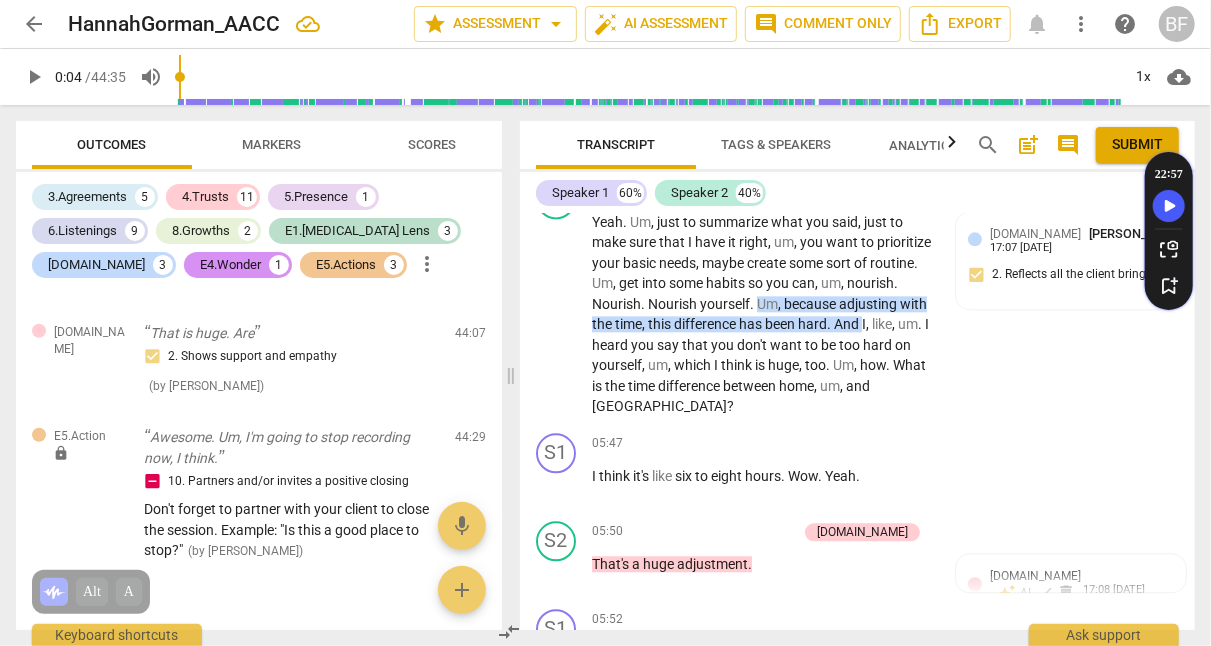 scroll, scrollTop: 2207, scrollLeft: 0, axis: vertical 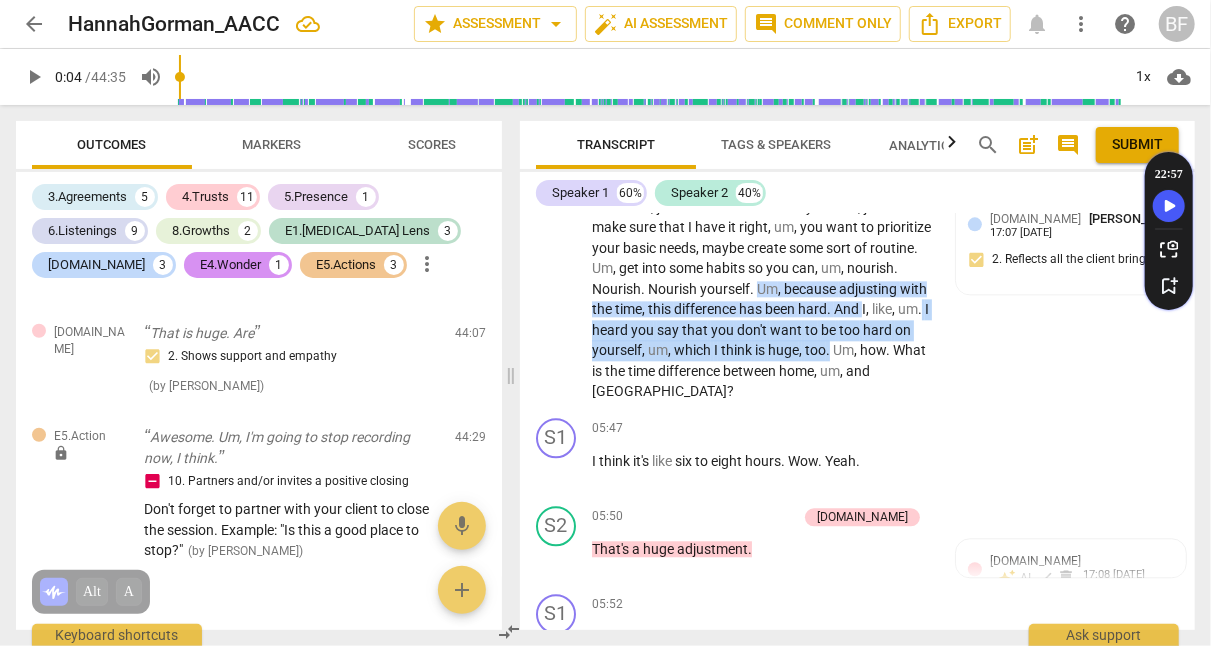drag, startPoint x: 679, startPoint y: 324, endPoint x: 933, endPoint y: 355, distance: 255.88474 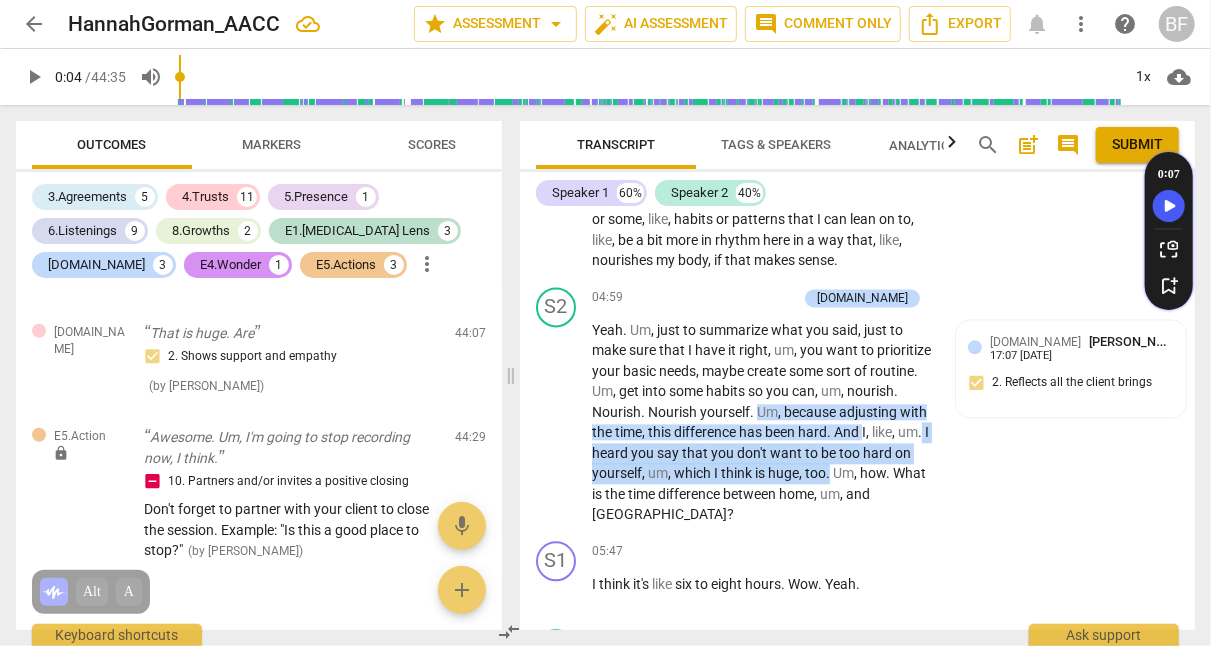 scroll, scrollTop: 2078, scrollLeft: 0, axis: vertical 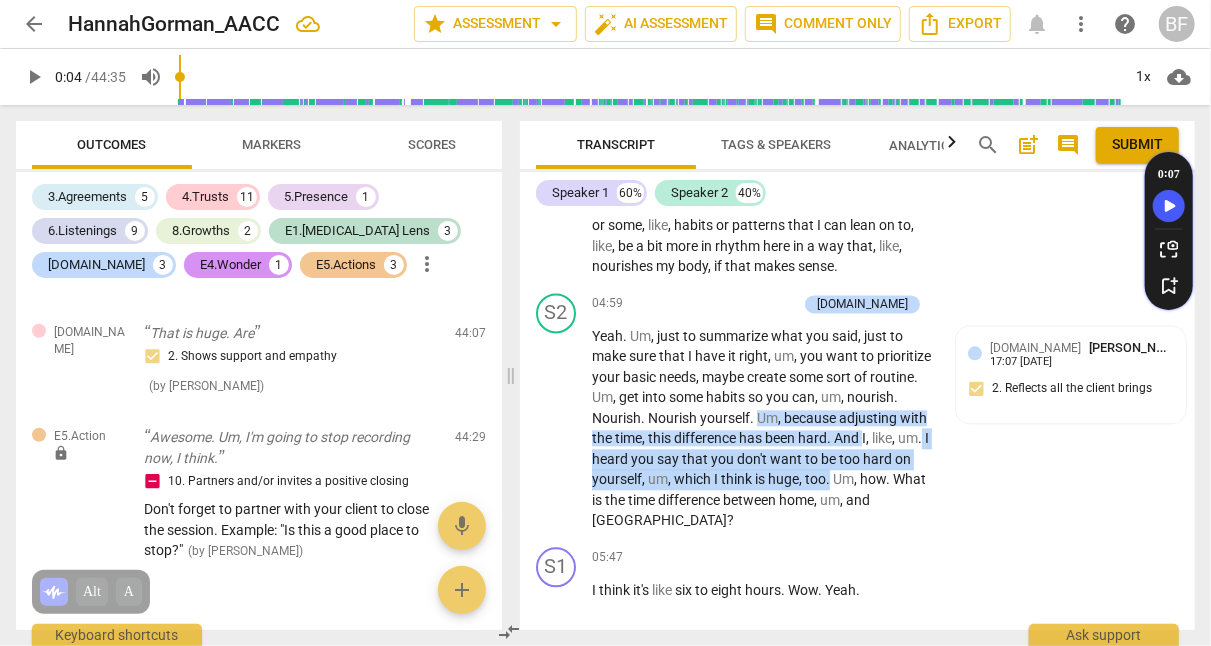 click on "+" at bounding box center (688, 304) 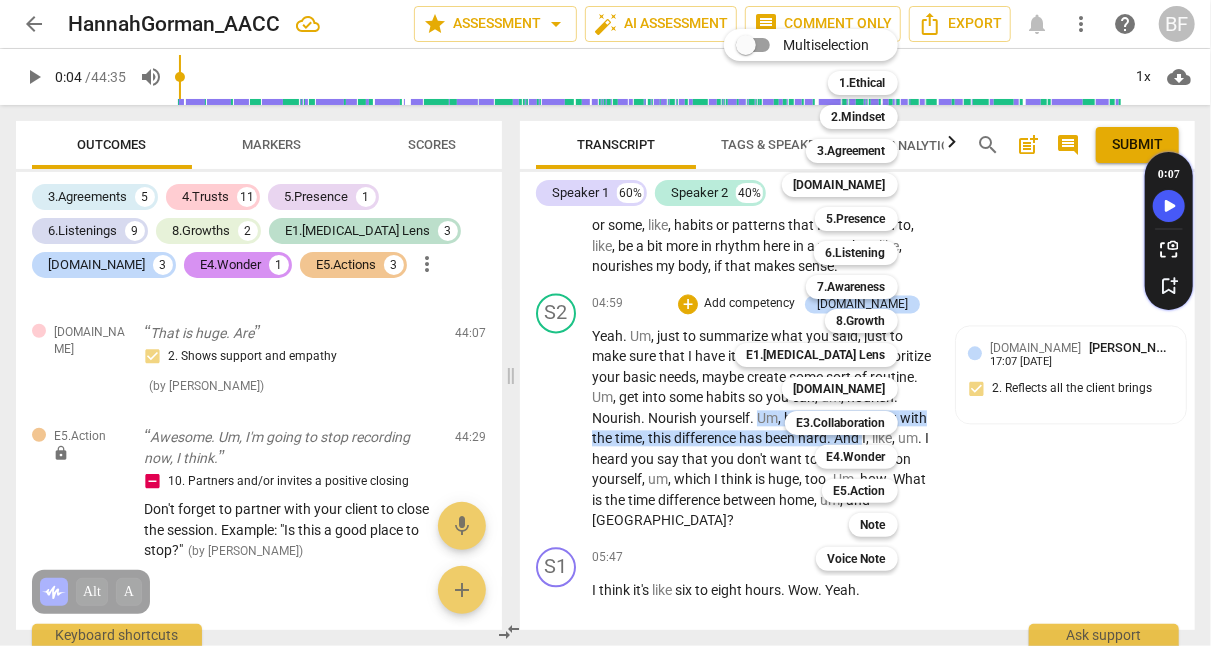 click on "E1.[MEDICAL_DATA] Lens" at bounding box center [816, 355] 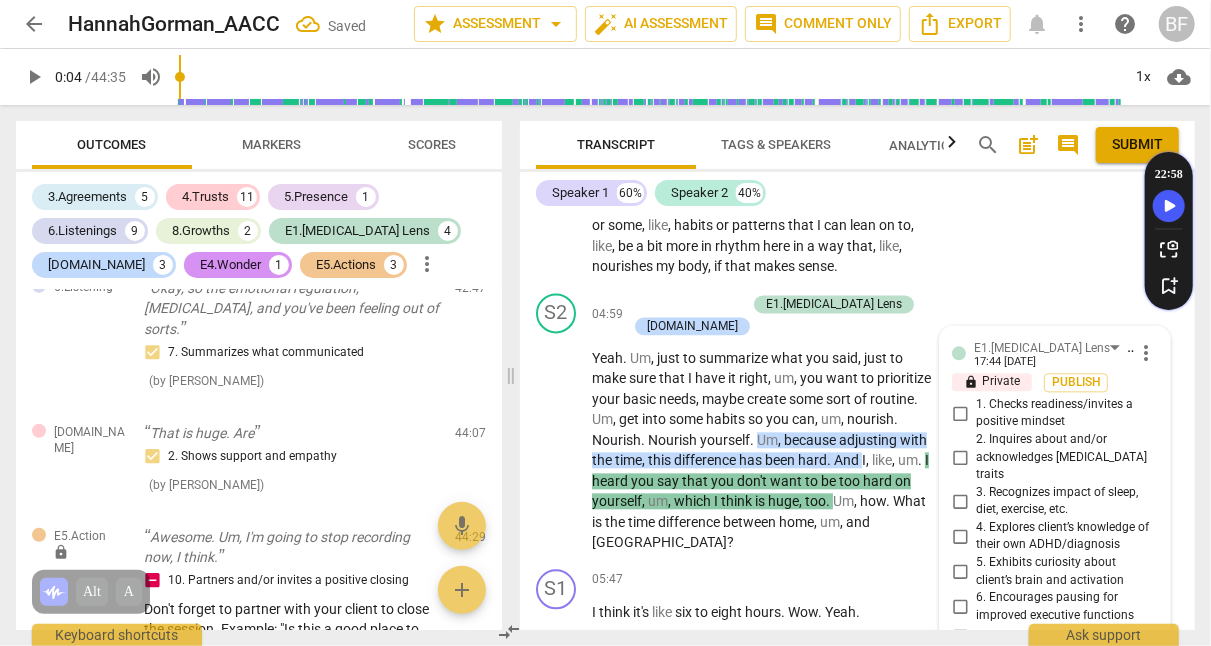 scroll, scrollTop: 2439, scrollLeft: 0, axis: vertical 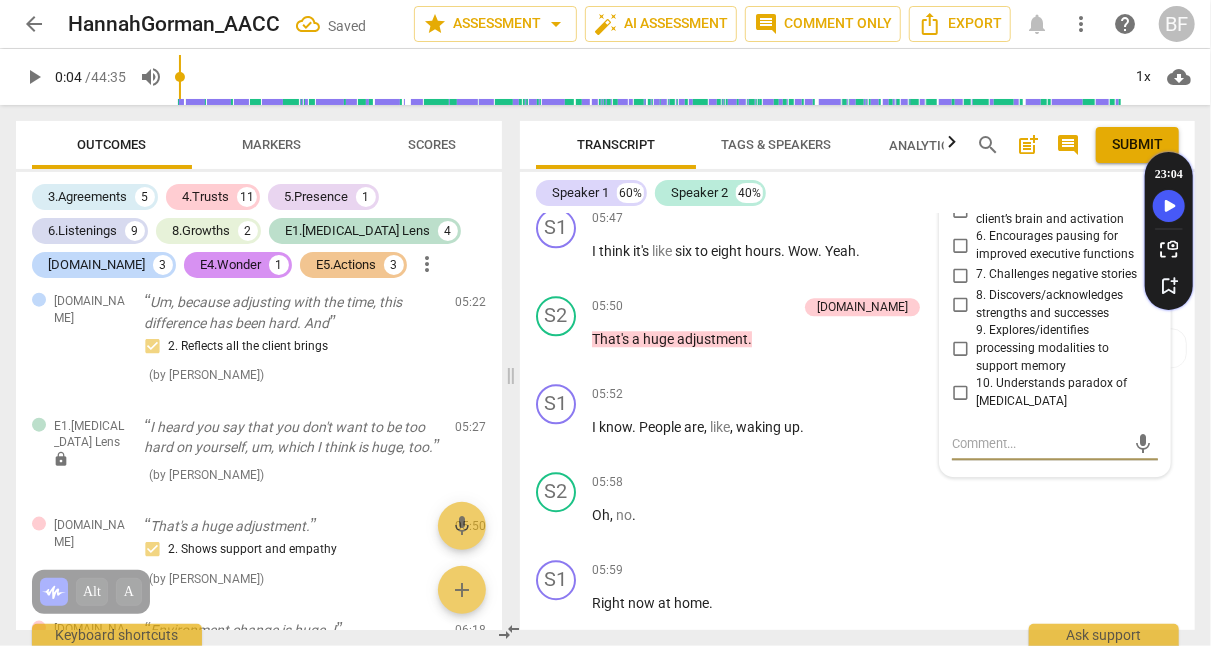 click on "8. Discovers/acknowledges strengths and successes" at bounding box center [960, 305] 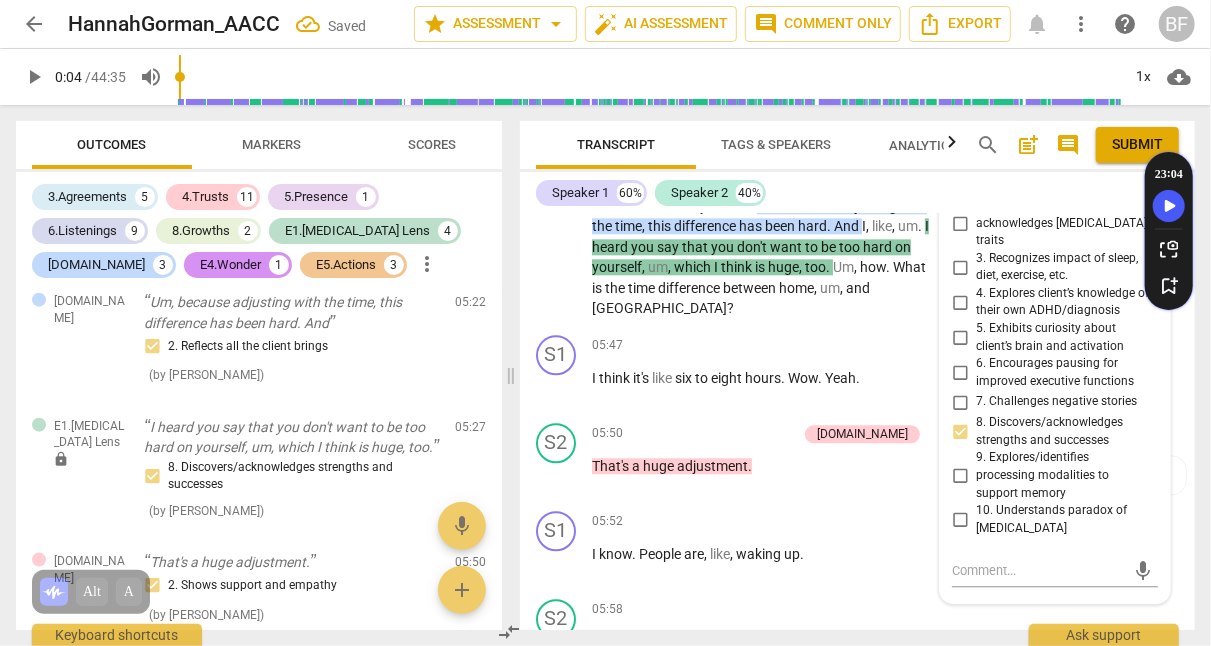 scroll, scrollTop: 2298, scrollLeft: 0, axis: vertical 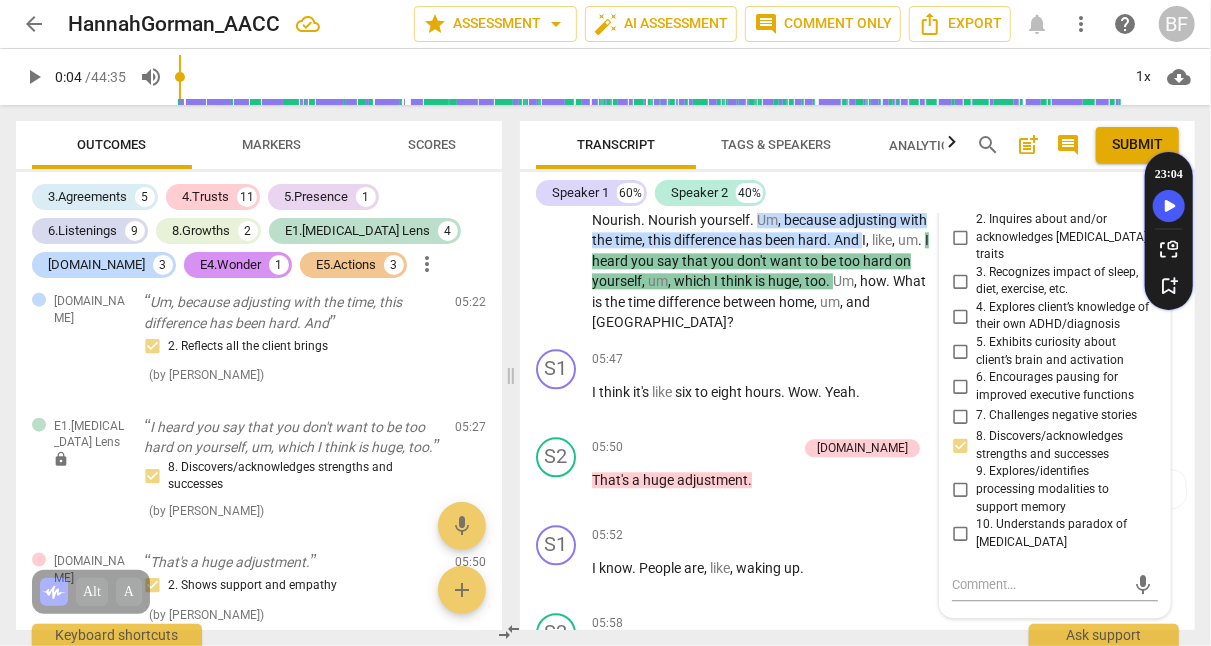 click on "S2 play_arrow pause 05:50 + Add competency 4.Trust keyboard_arrow_right That's   a   huge   adjustment . 4.Trust auto_awesome AI check delete 17:08 07-21-2025 2. Shows support and empathy" at bounding box center [857, 473] 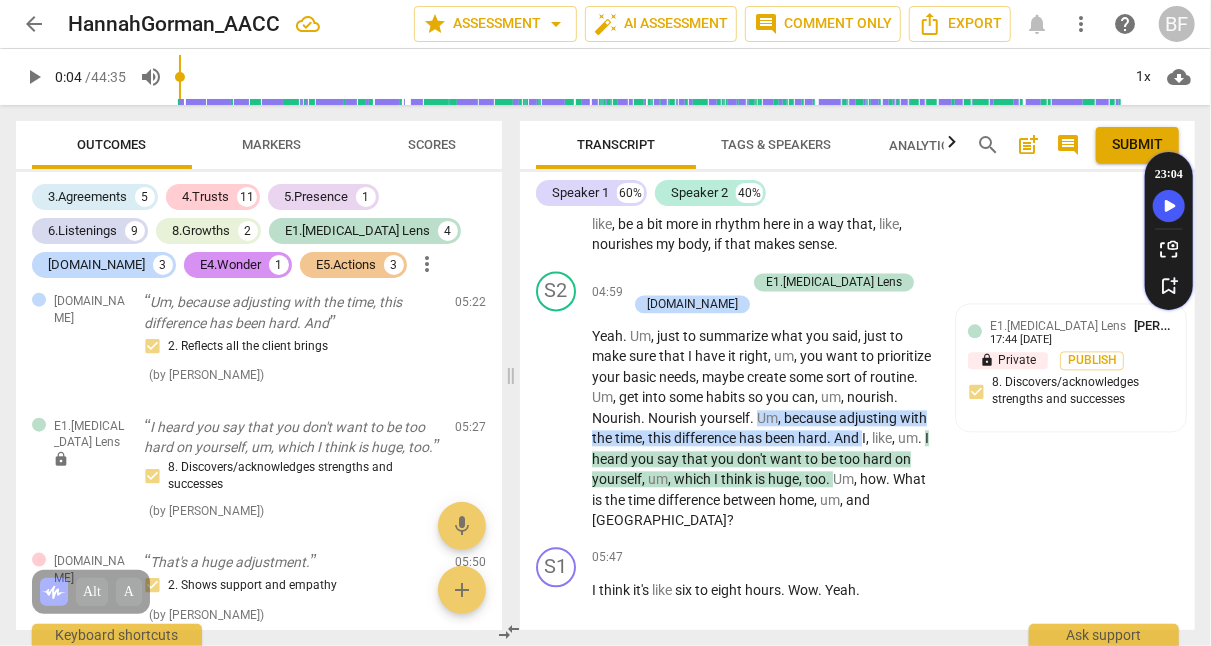 scroll, scrollTop: 2097, scrollLeft: 0, axis: vertical 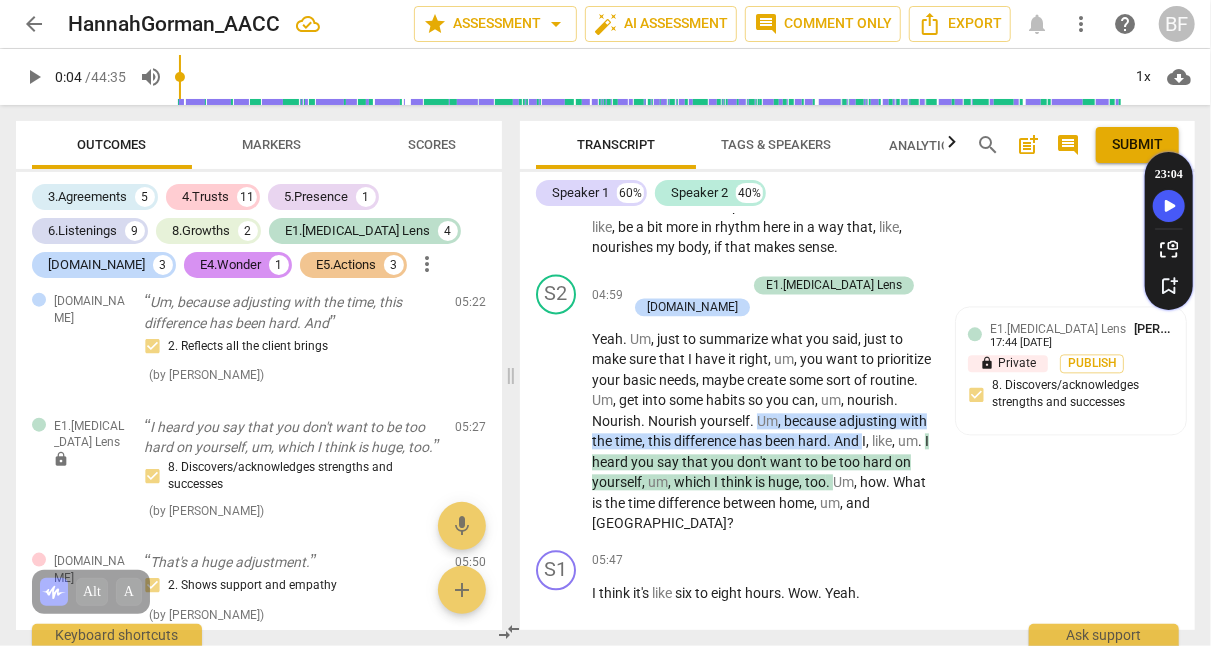 click on "want" at bounding box center [787, 462] 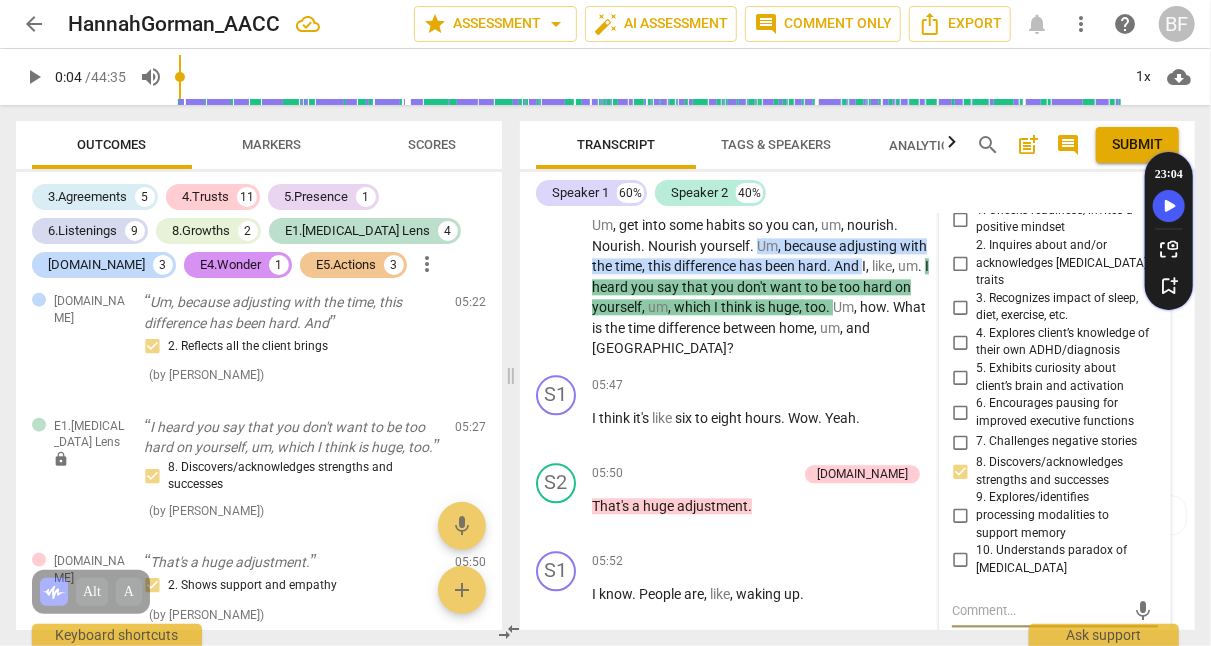 scroll, scrollTop: 2075, scrollLeft: 0, axis: vertical 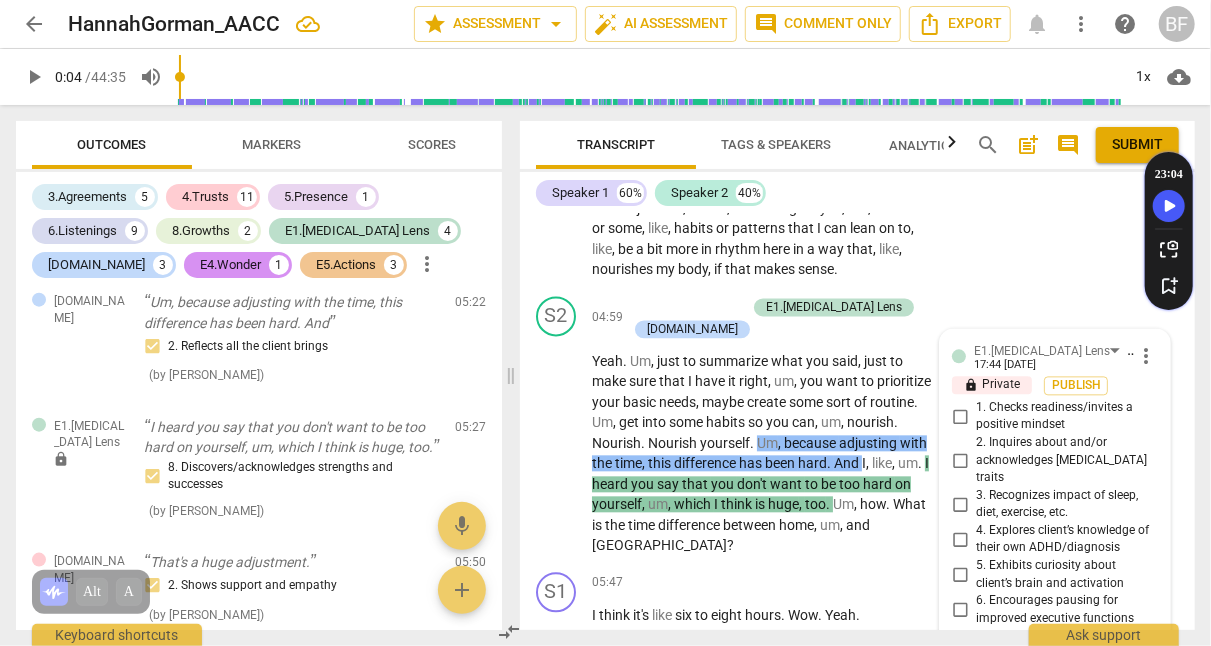 click on "[DOMAIN_NAME]" at bounding box center (692, 329) 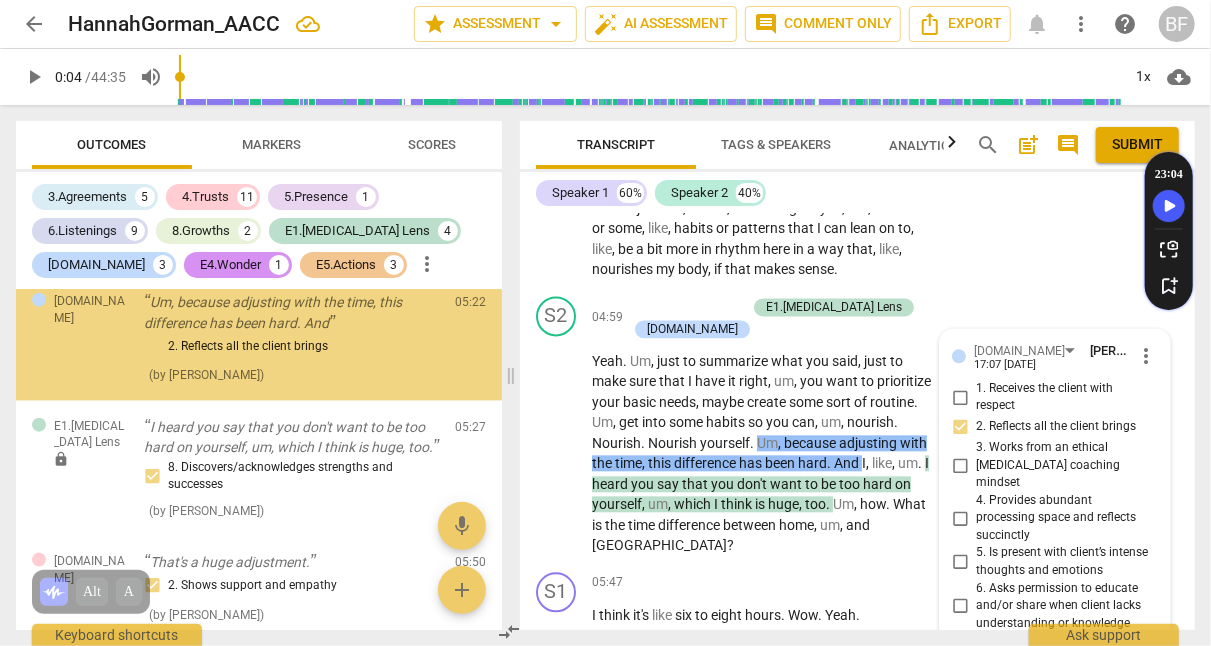 scroll, scrollTop: 2297, scrollLeft: 0, axis: vertical 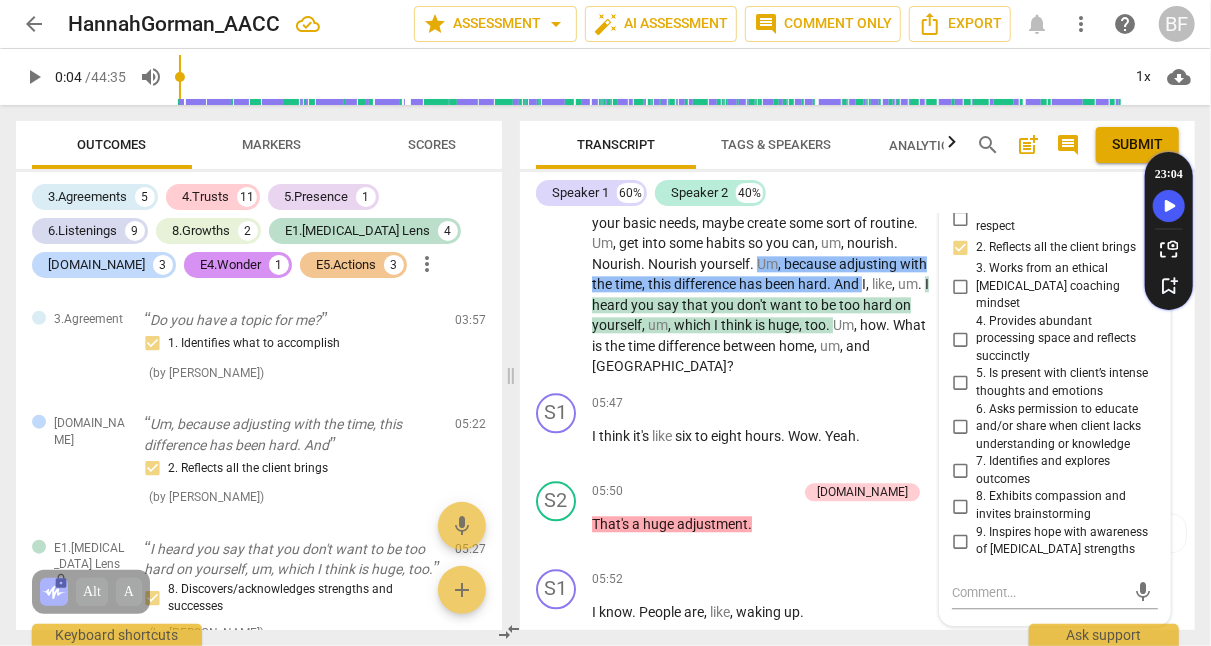 click on "[DOMAIN_NAME]" at bounding box center (862, 492) 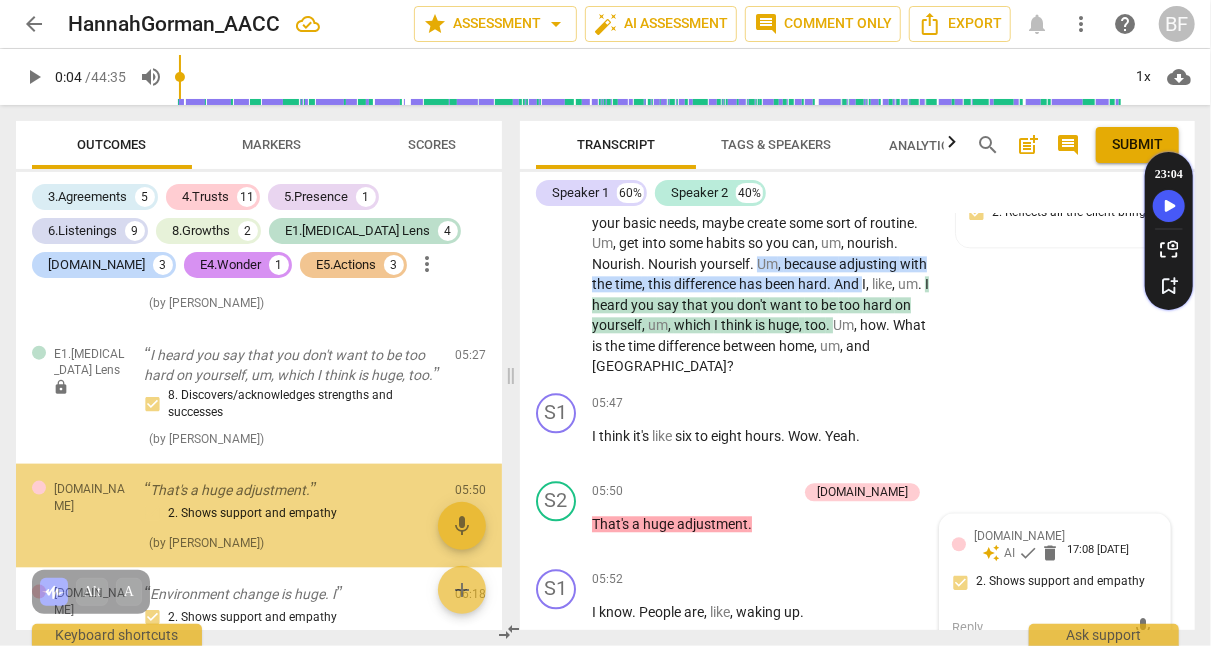 scroll, scrollTop: 1306, scrollLeft: 0, axis: vertical 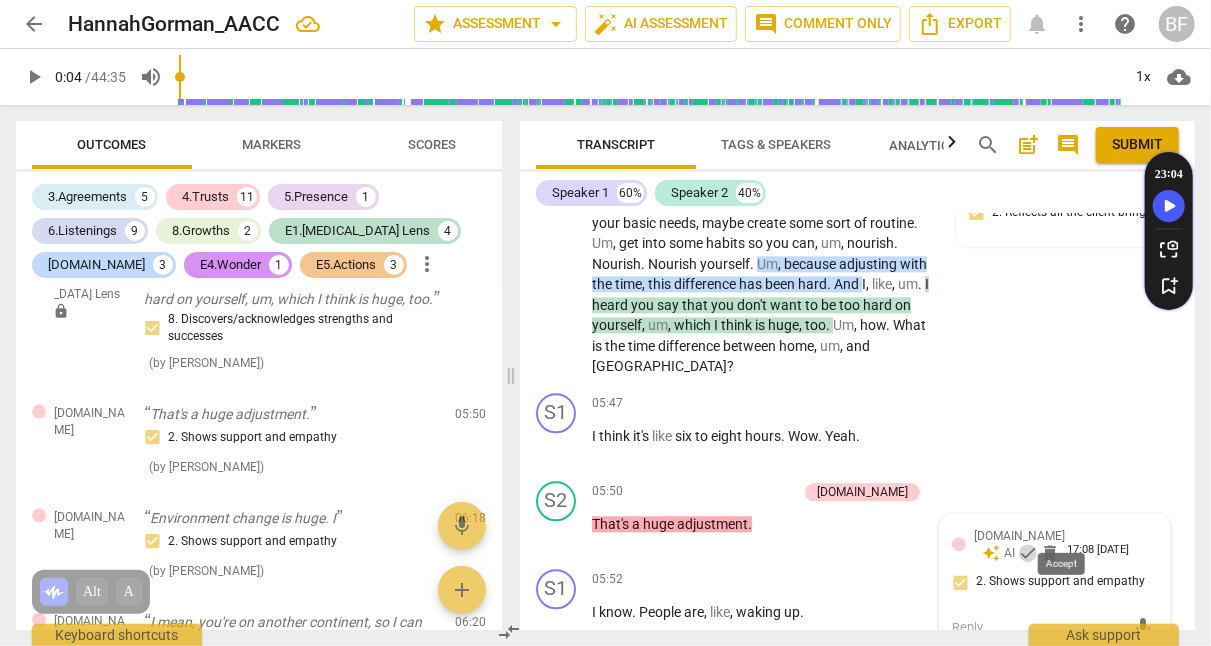 click on "check" at bounding box center (1028, 553) 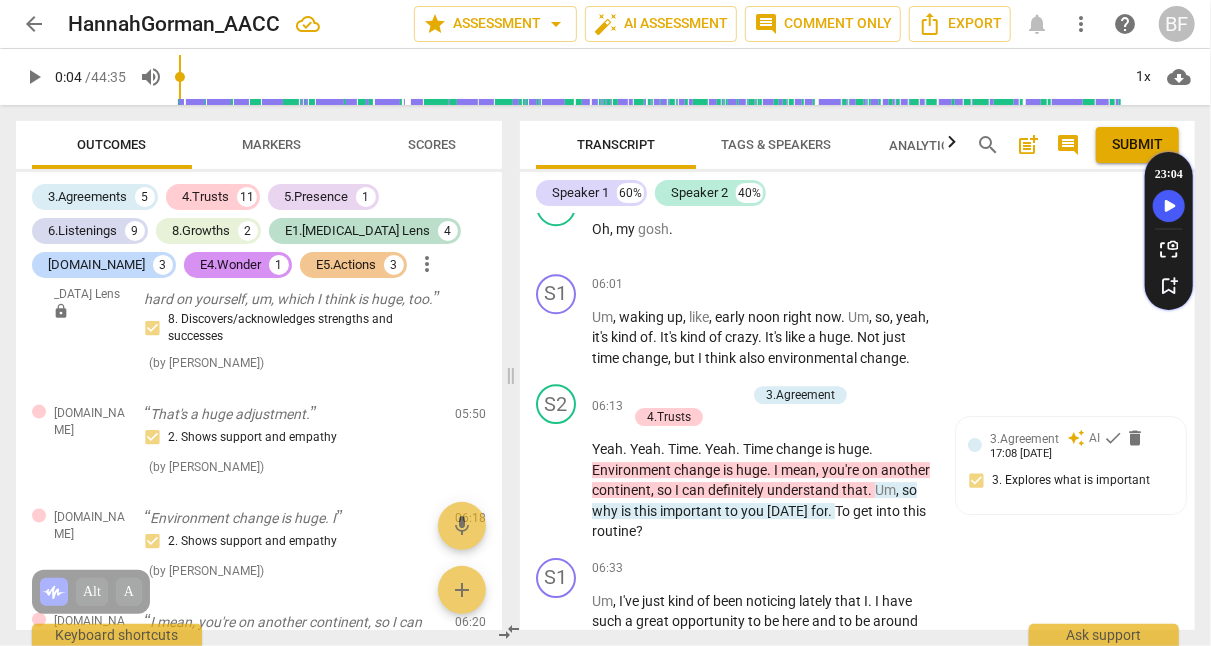 scroll, scrollTop: 2904, scrollLeft: 0, axis: vertical 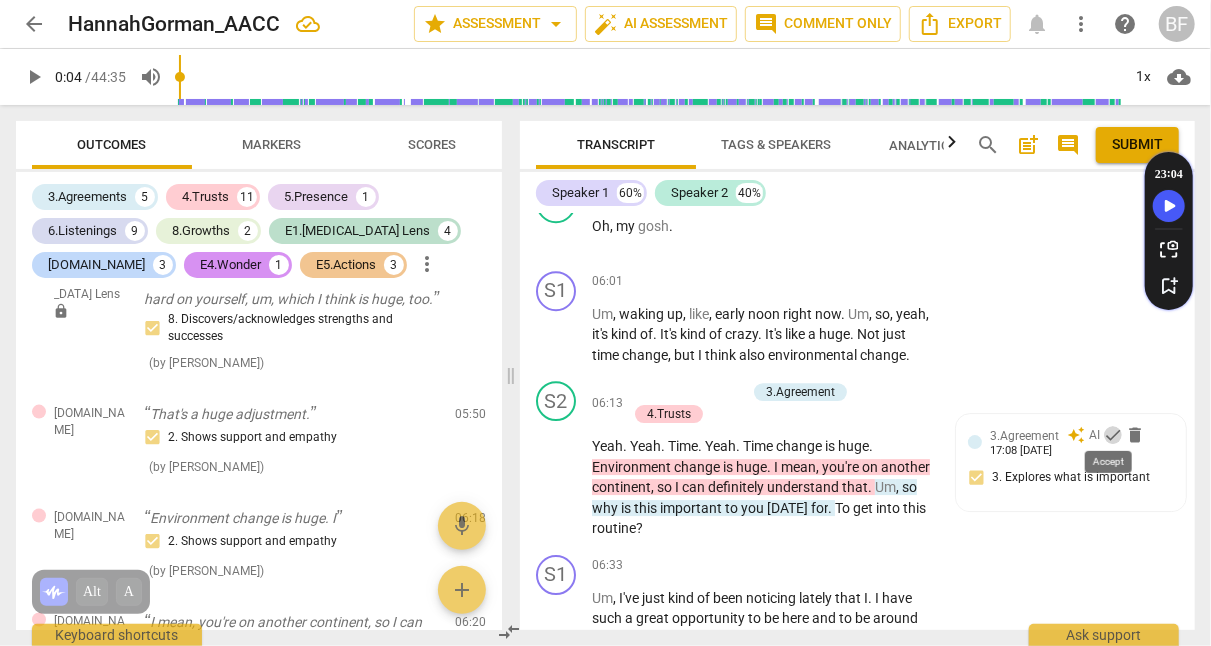 click on "check" at bounding box center [1113, 435] 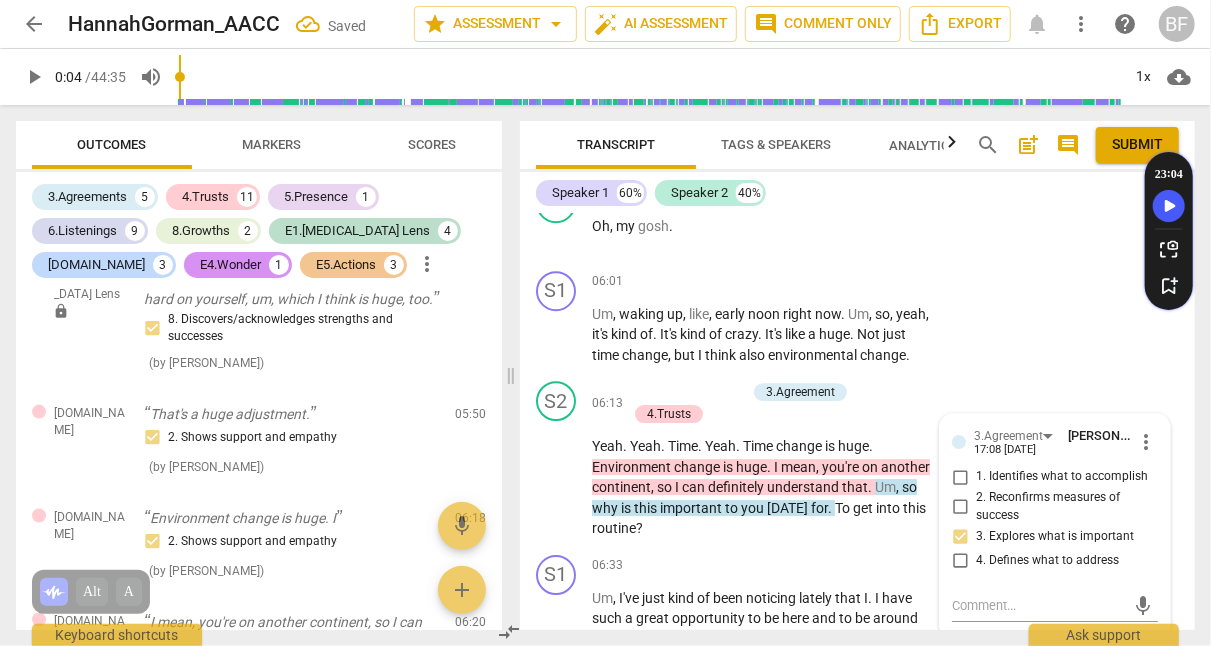 click on "S1 play_arrow pause 06:01 + Add competency keyboard_arrow_right Um ,   waking   up ,   like ,   early   noon   right   now .   Um ,   so ,   yeah ,   it's   kind   of .   It's   kind   of   crazy .   It's   like   a   huge .   Not   just   time   change ,   but   I   think   also   environmental   change ." at bounding box center [857, 318] 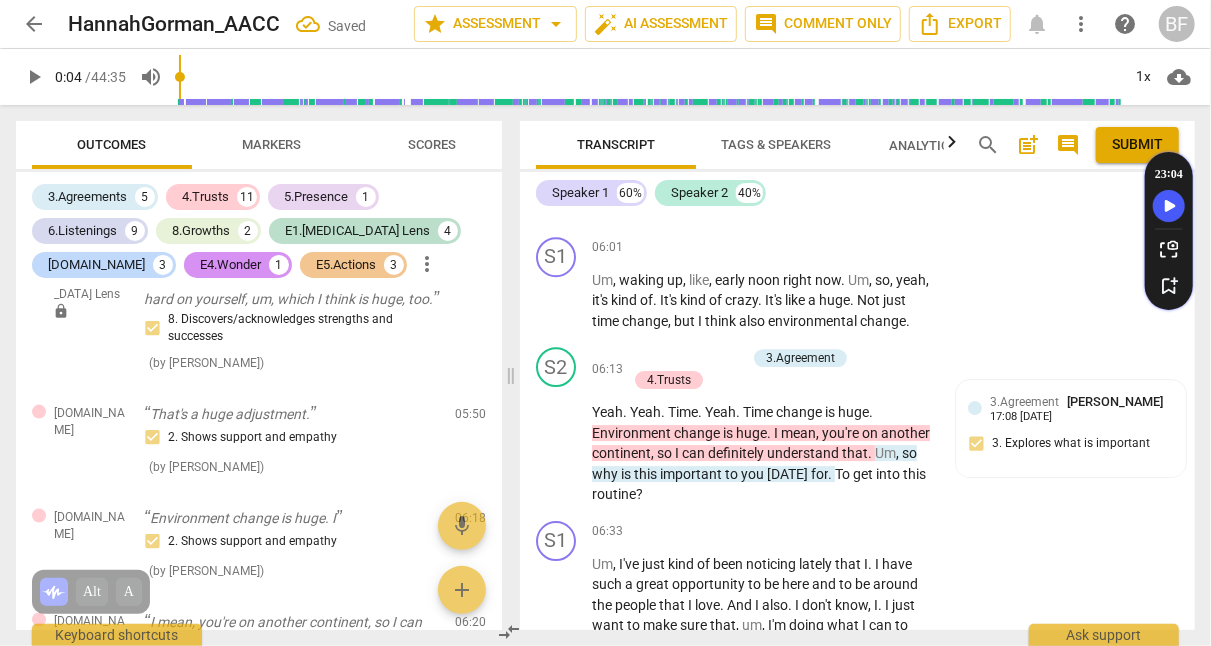 scroll, scrollTop: 2943, scrollLeft: 0, axis: vertical 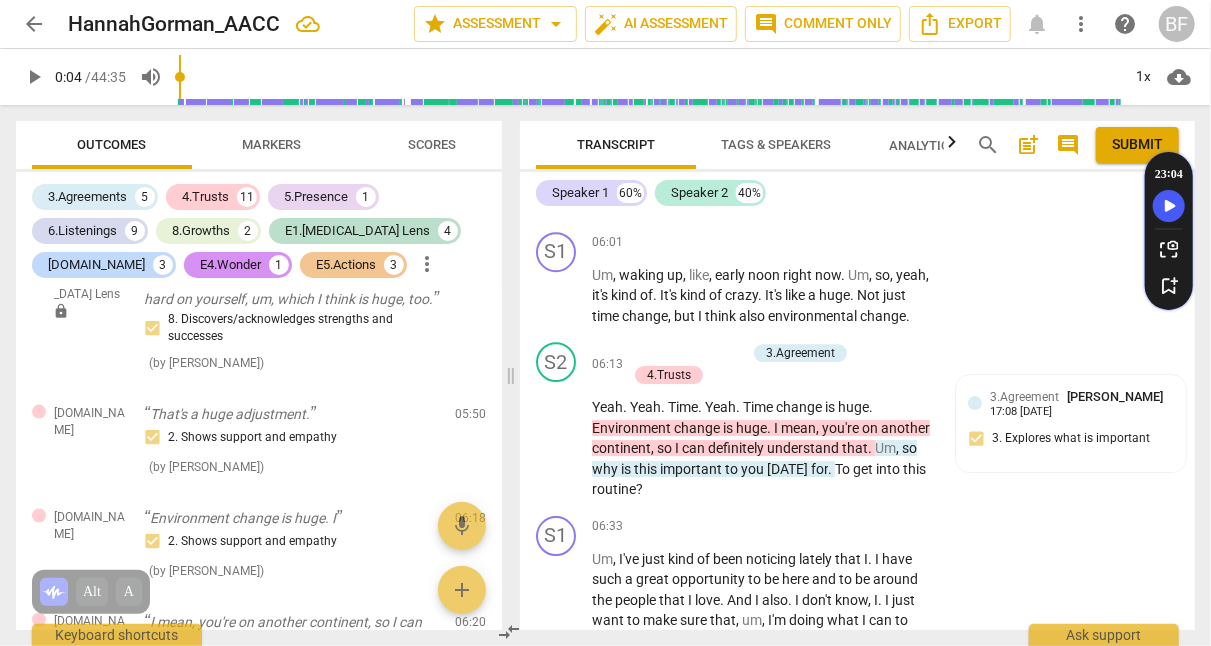 click on "." at bounding box center (770, 428) 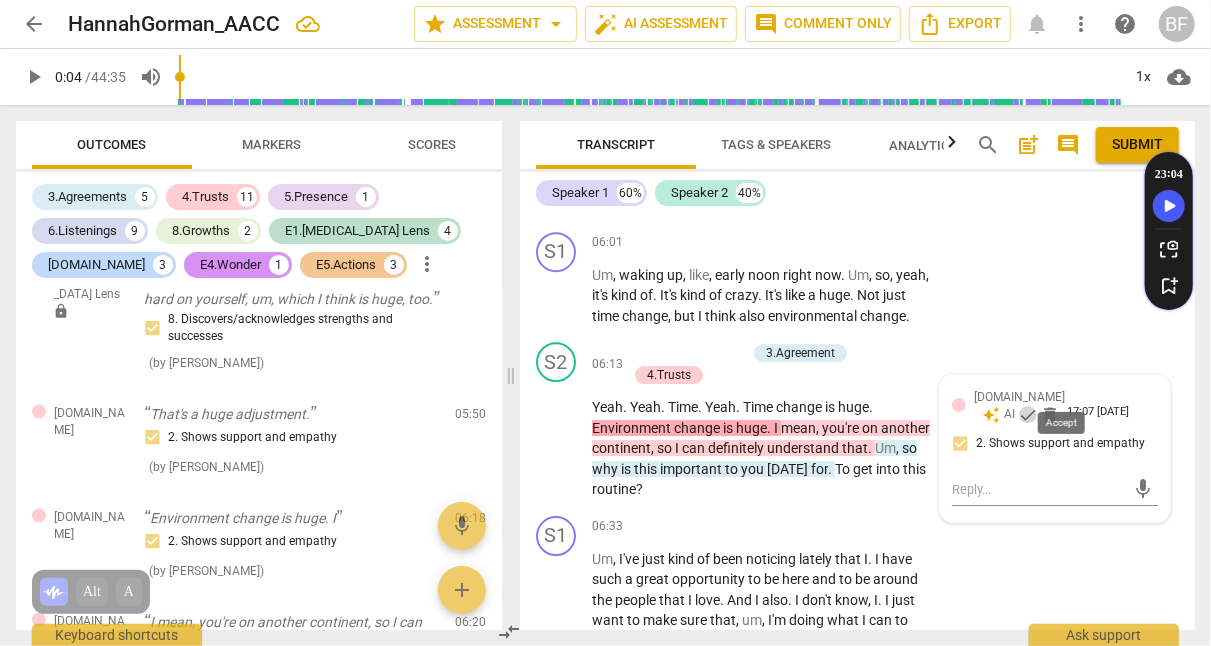 click on "check" at bounding box center [1028, 415] 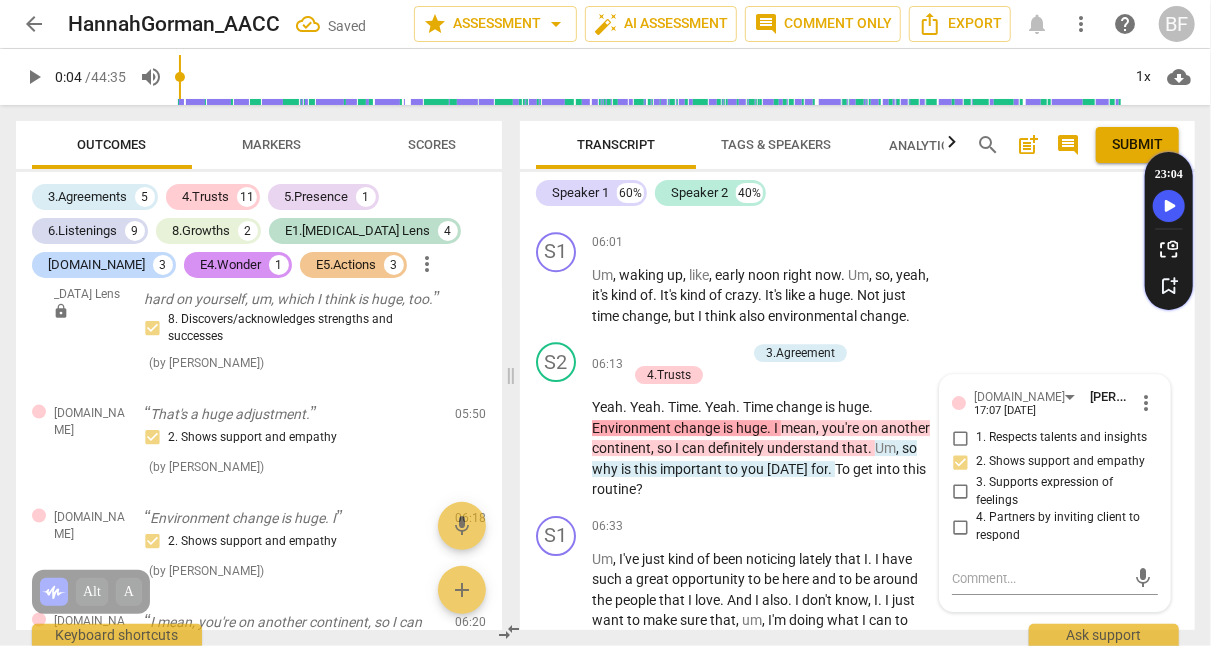 click on "S1 play_arrow pause 06:01 + Add competency keyboard_arrow_right Um ,   waking   up ,   like ,   early   noon   right   now .   Um ,   so ,   yeah ,   it's   kind   of .   It's   kind   of   crazy .   It's   like   a   huge .   Not   just   time   change ,   but   I   think   also   environmental   change ." at bounding box center (857, 279) 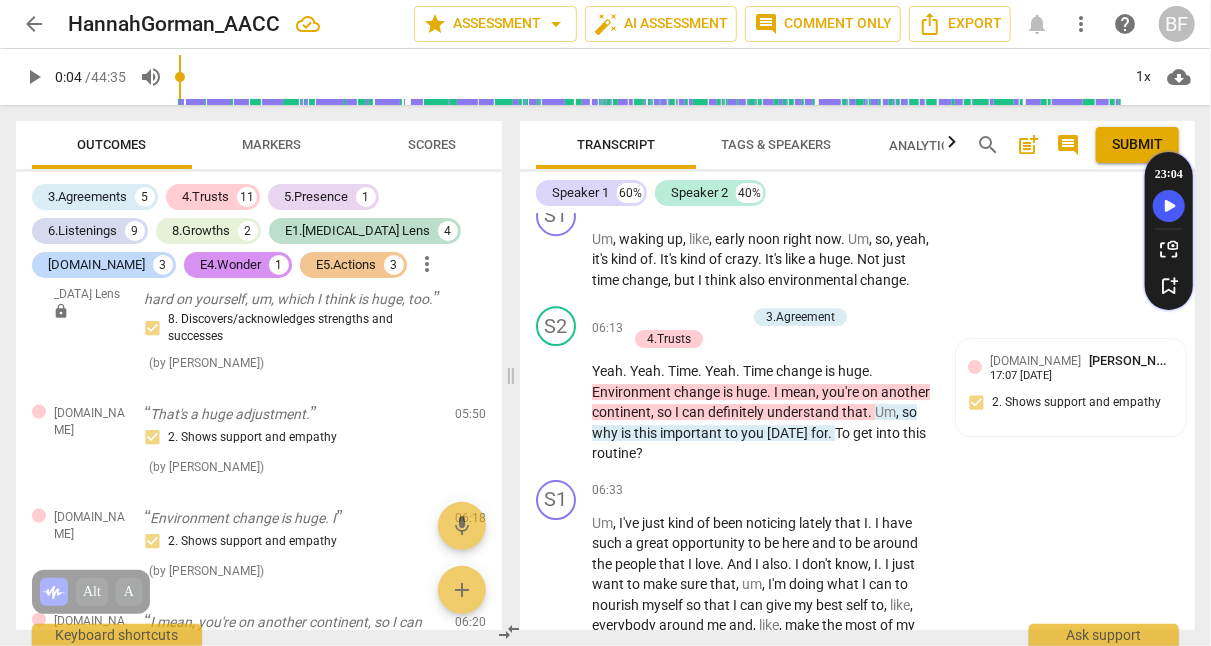 scroll, scrollTop: 2981, scrollLeft: 0, axis: vertical 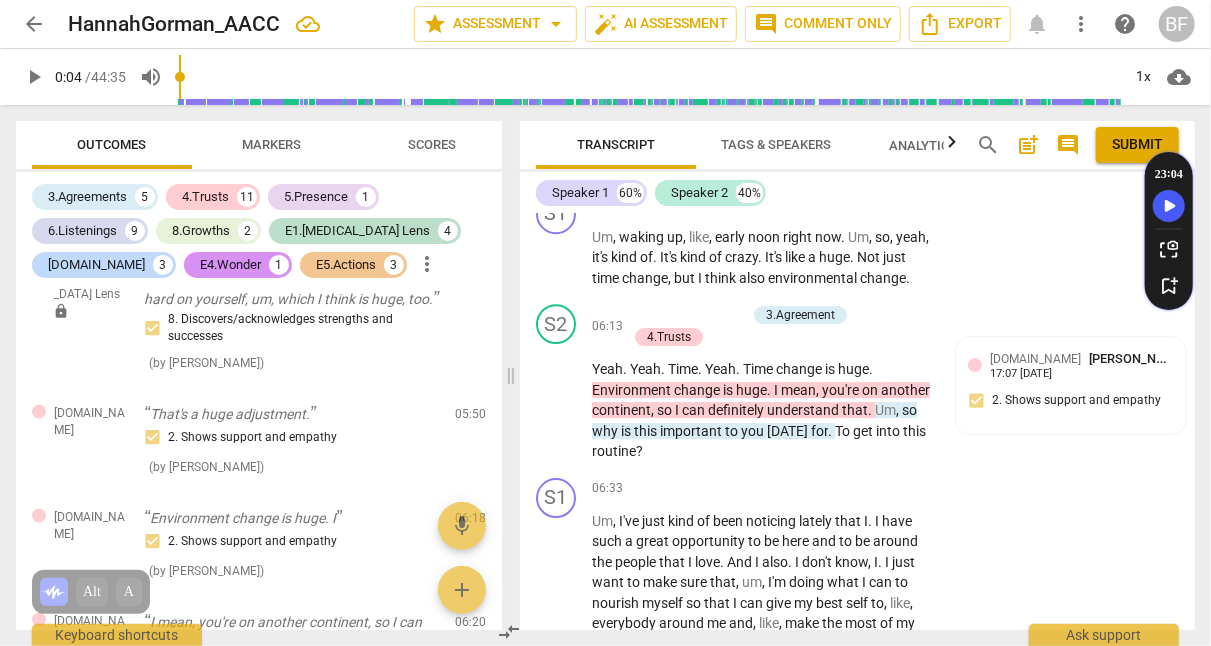 click on "this" at bounding box center (647, 431) 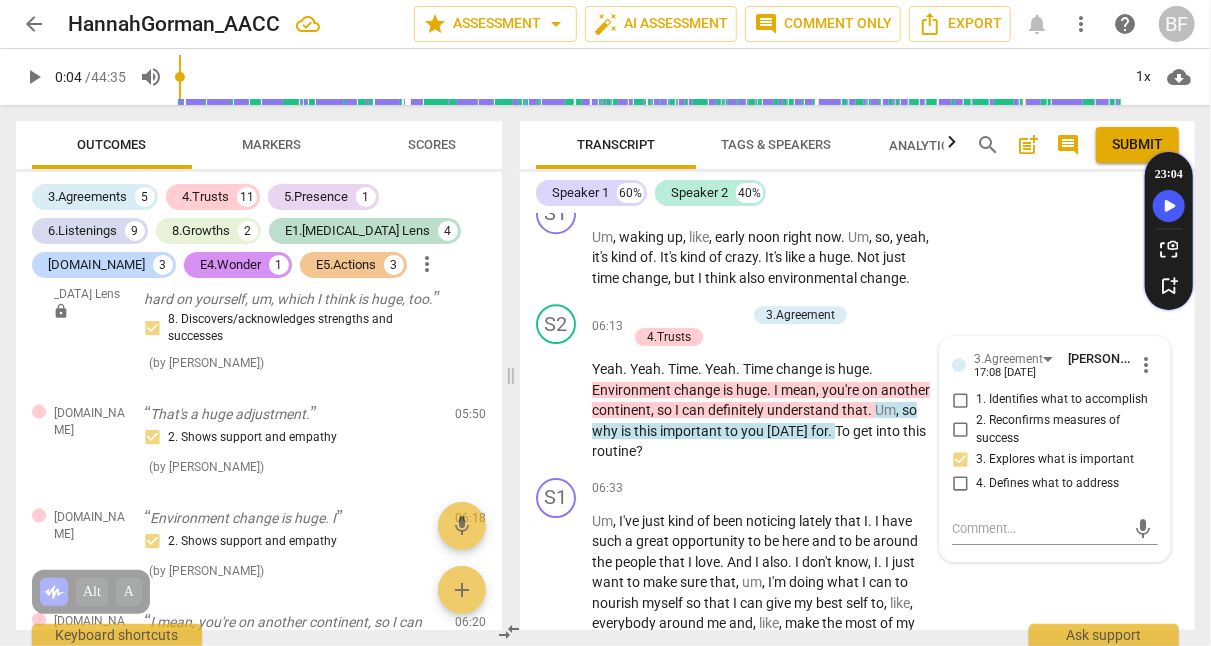 click on "Yeah .   Yeah .   Time .   Yeah .   Time   change   is   huge .   Environment   change   is   huge .   I   mean ,   you're   on   another   continent ,   so   I   can   definitely   understand   that .   Um ,   so   why   is   this   important   to   you   today   for .   To   get   into   this   routine ?" at bounding box center [763, 410] 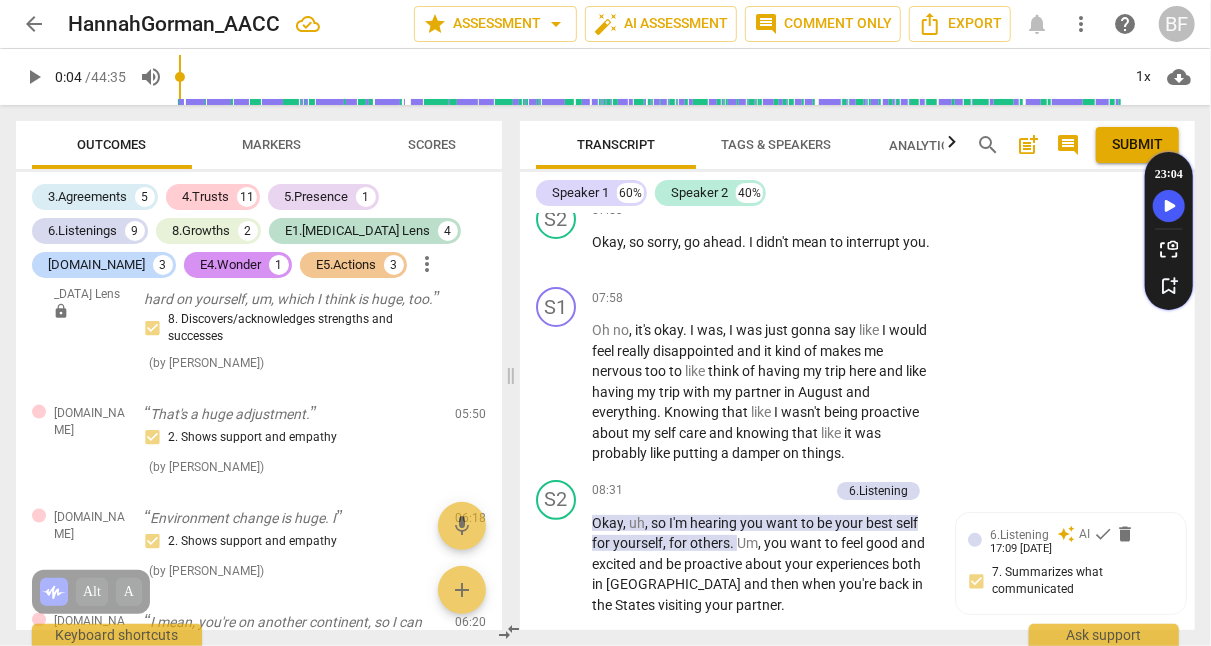 scroll, scrollTop: 3659, scrollLeft: 0, axis: vertical 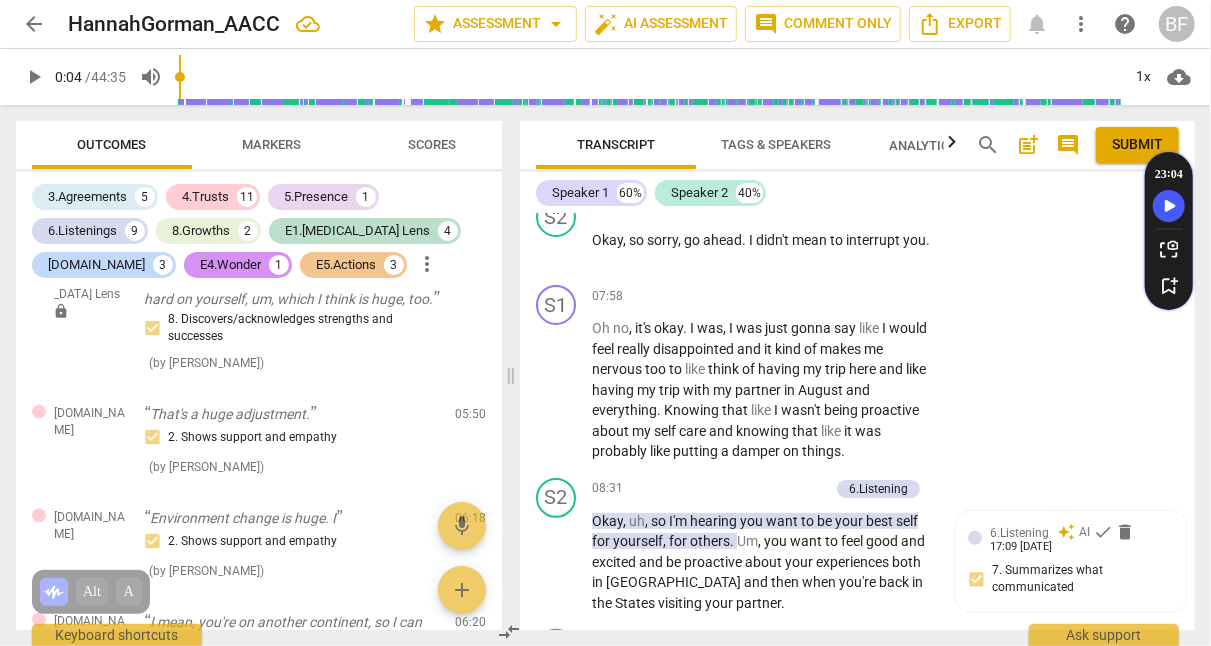 click on "play_arrow" at bounding box center [557, 390] 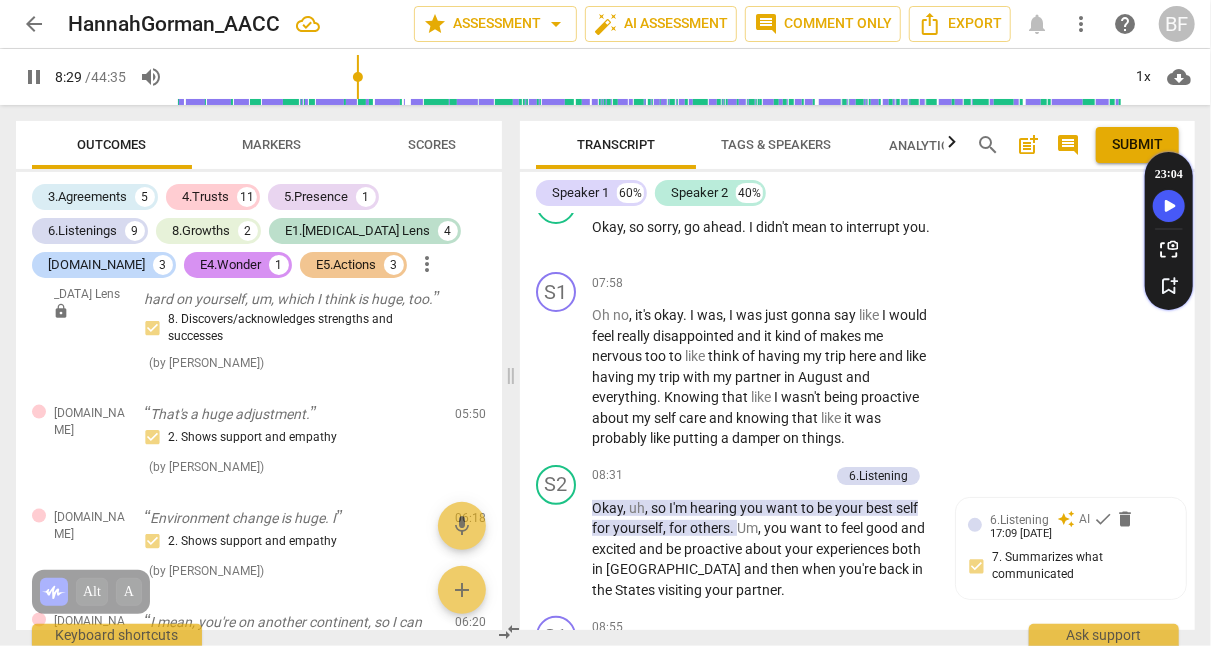 scroll, scrollTop: 3713, scrollLeft: 0, axis: vertical 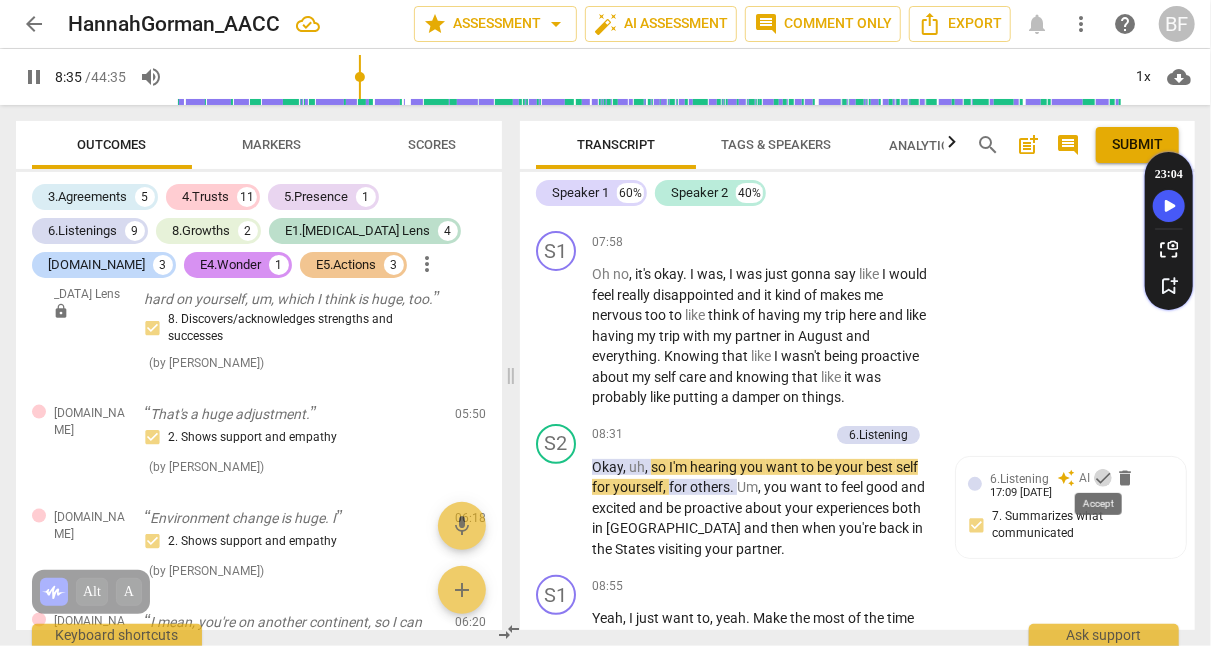click on "check" at bounding box center (1103, 478) 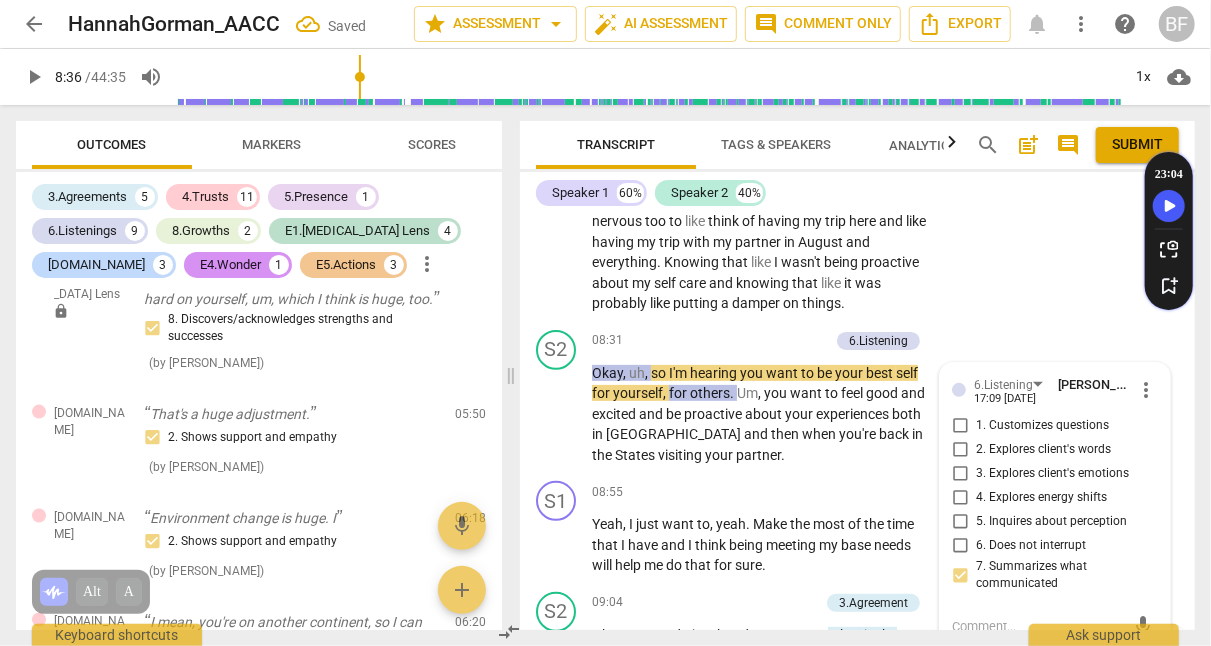 scroll, scrollTop: 3806, scrollLeft: 0, axis: vertical 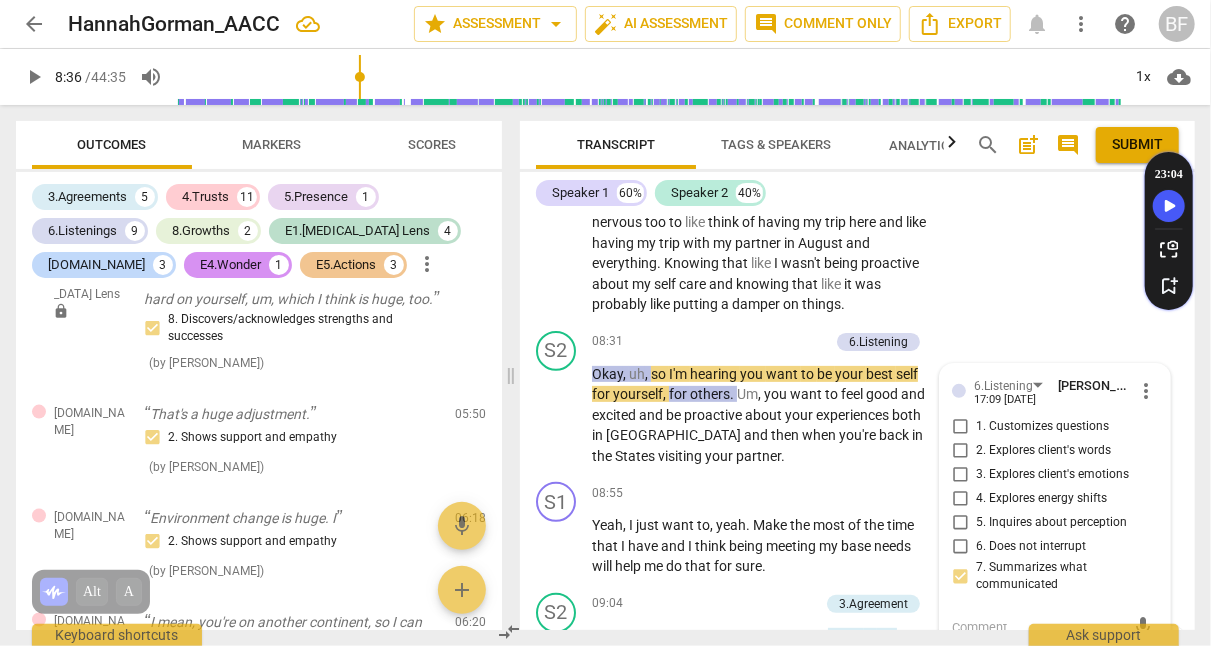 click on "play_arrow" at bounding box center [557, 415] 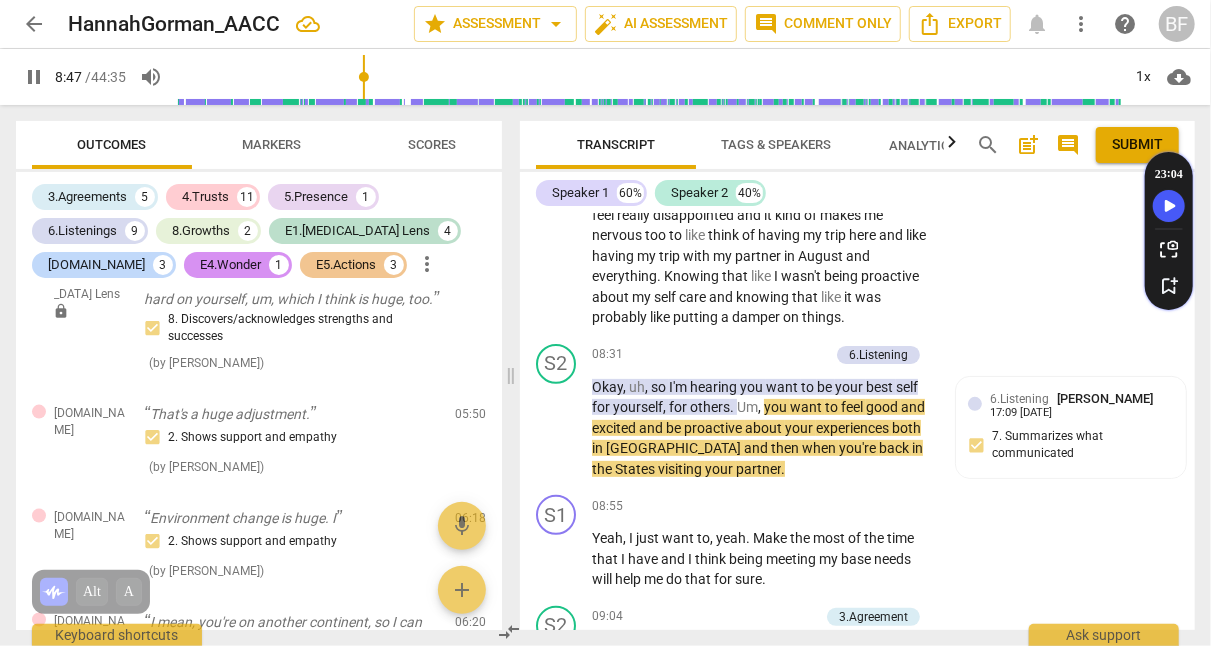 scroll, scrollTop: 3765, scrollLeft: 0, axis: vertical 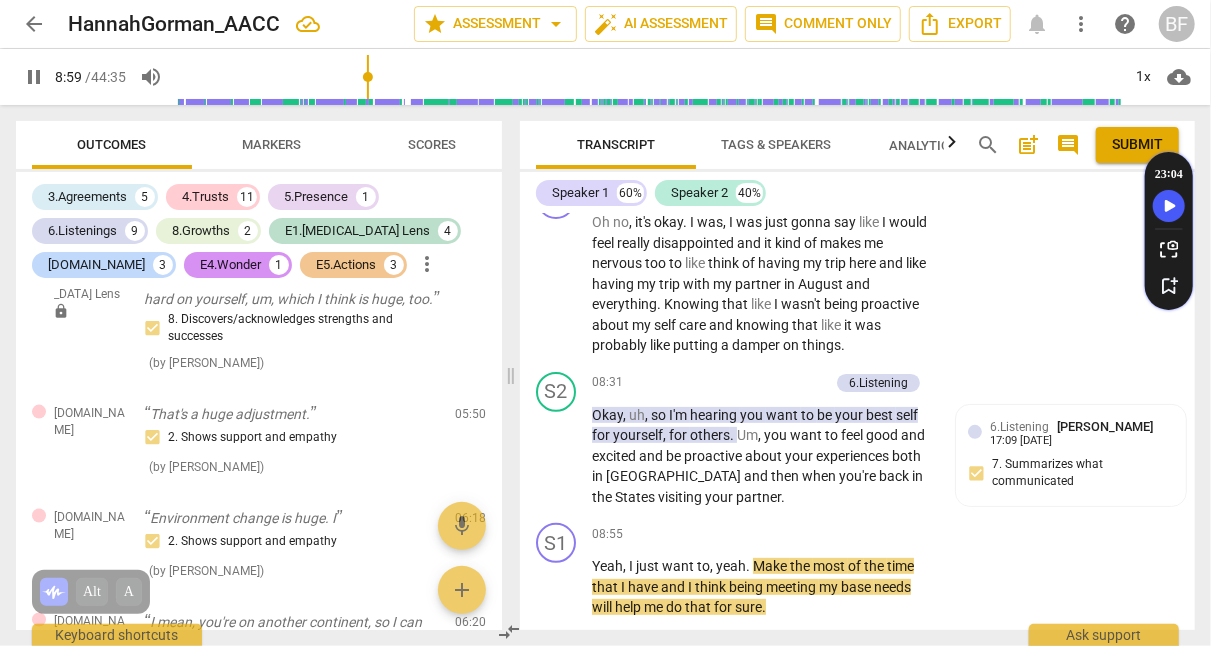 click on "pause" at bounding box center (557, 456) 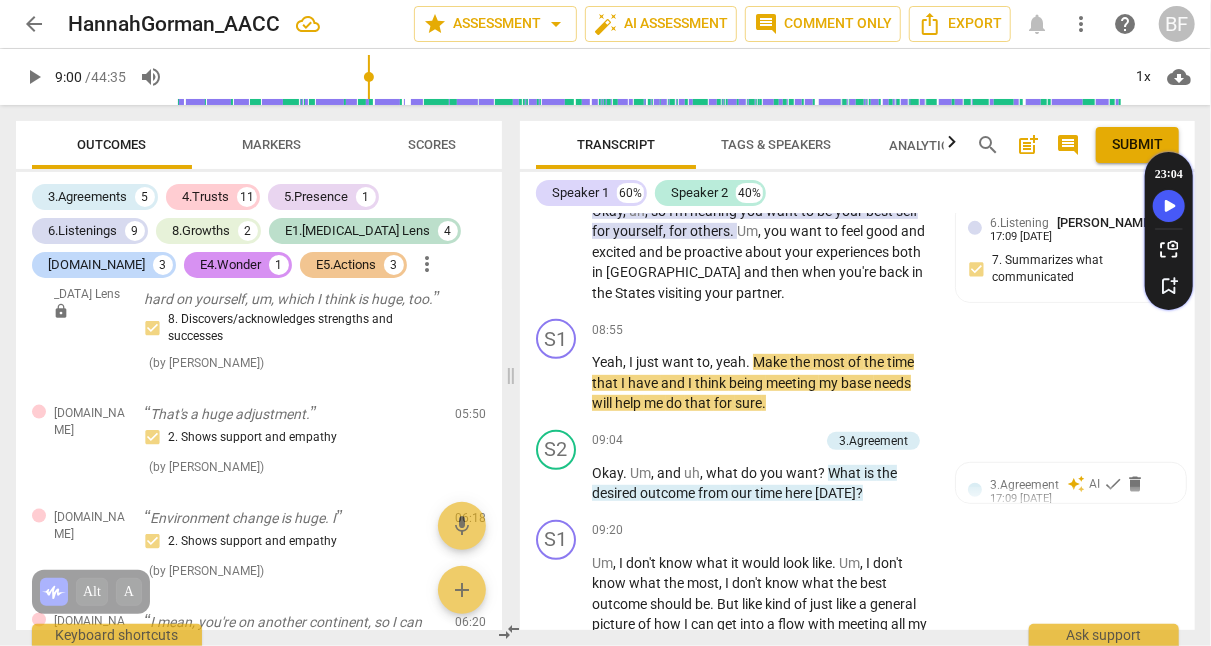 scroll, scrollTop: 3954, scrollLeft: 0, axis: vertical 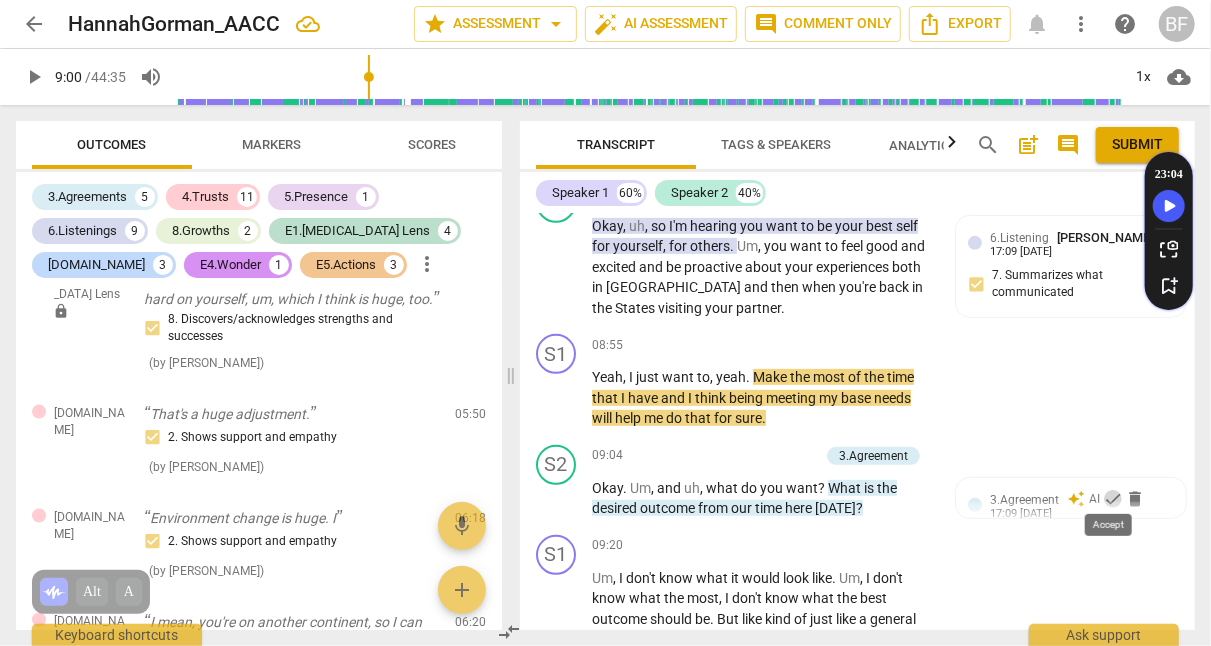 click on "check" at bounding box center [1113, 499] 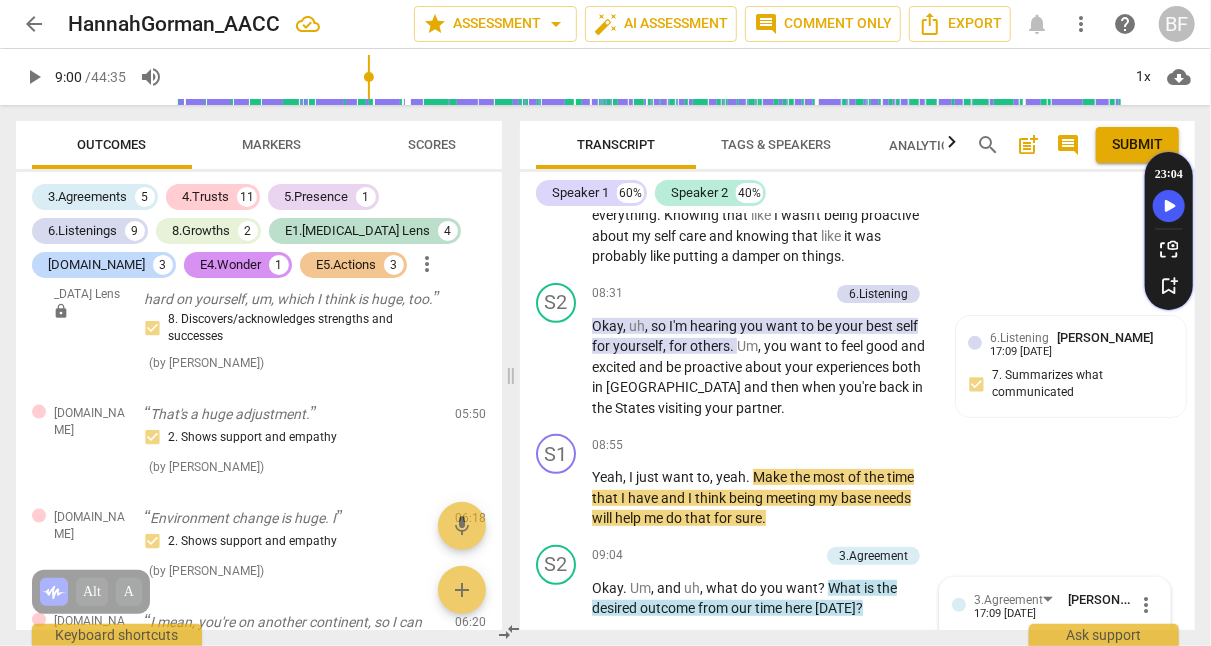 scroll, scrollTop: 3853, scrollLeft: 0, axis: vertical 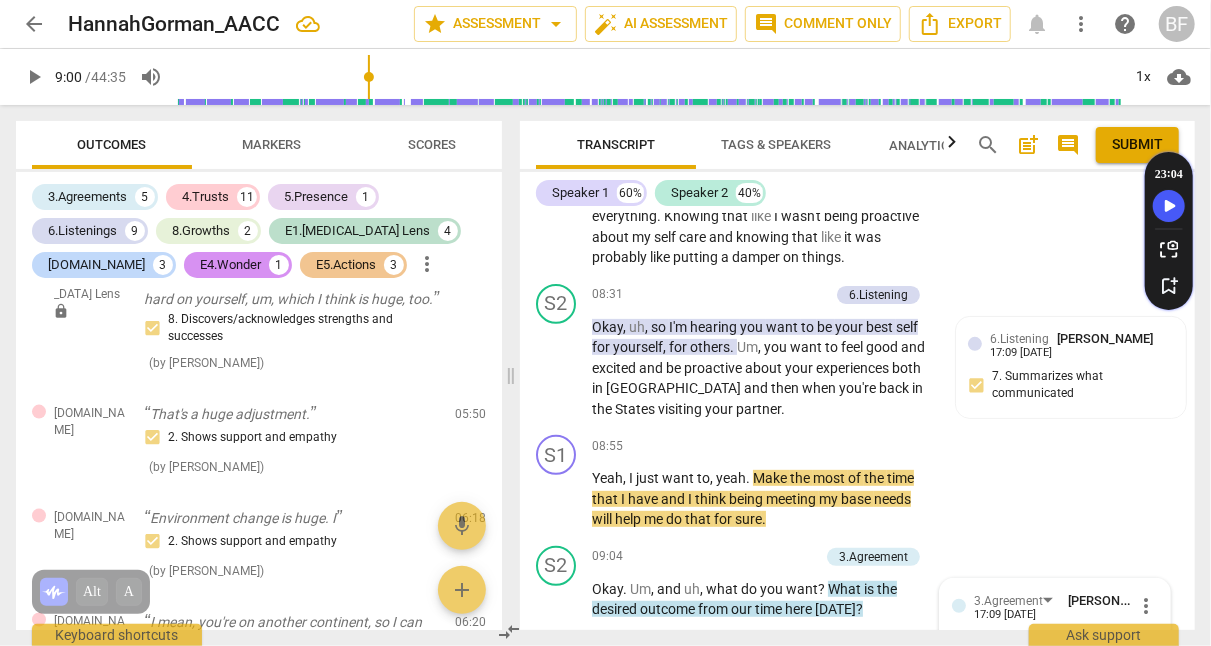 click on "6.Listening [PERSON_NAME] 17:09 [DATE] 7. Summarizes what communicated" at bounding box center [1071, 371] 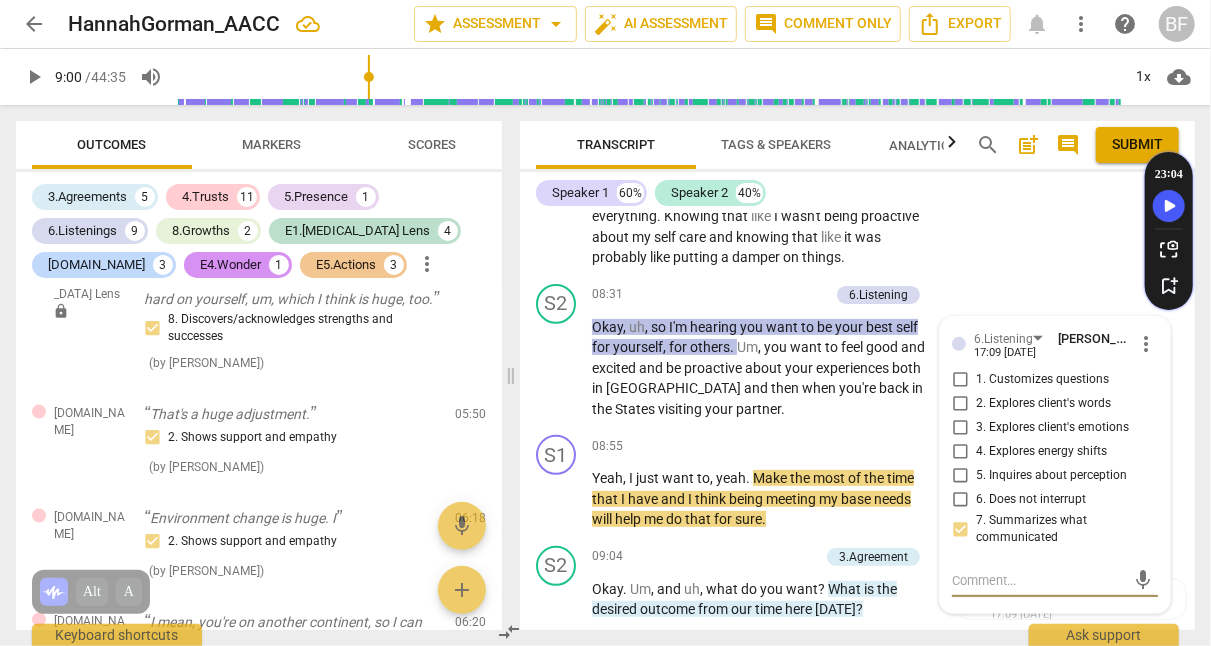 click at bounding box center (1039, 580) 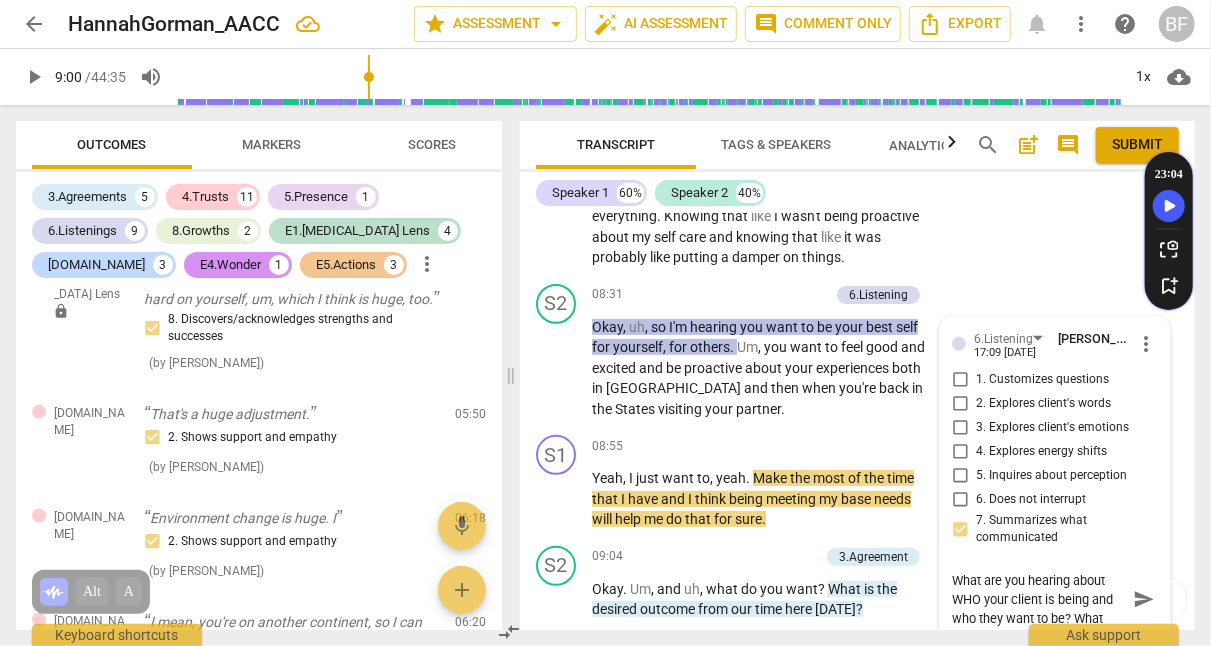 scroll, scrollTop: 17, scrollLeft: 0, axis: vertical 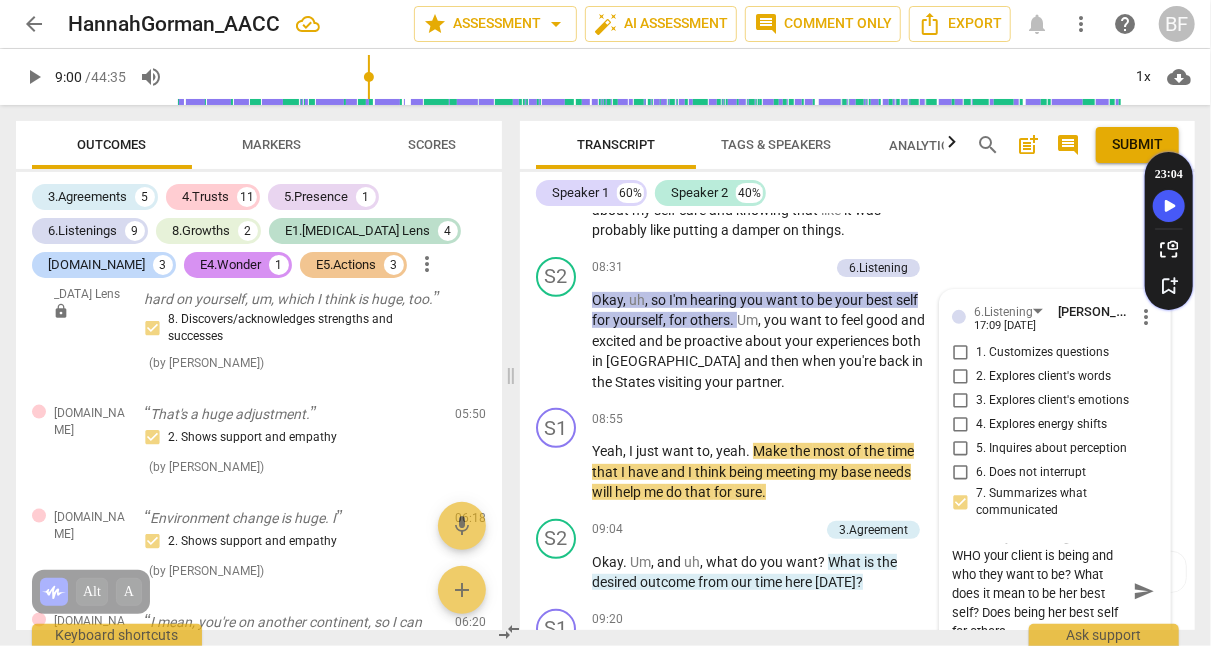 click on "What are you hearing about WHO your client is being and who they want to be? What does it mean to be her best self? Does being her best self for others" at bounding box center (1039, 591) 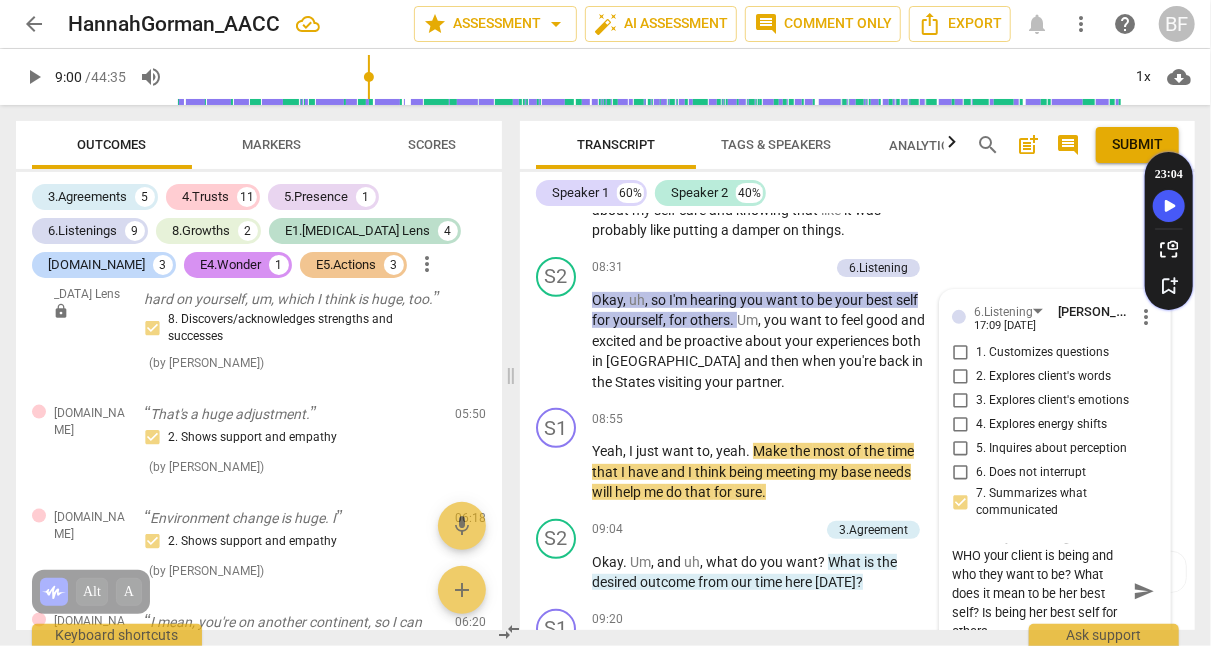 click on "What are you hearing about WHO your client is being and who they want to be? What does it mean to be her best self? Is being her best self for others" at bounding box center [1039, 591] 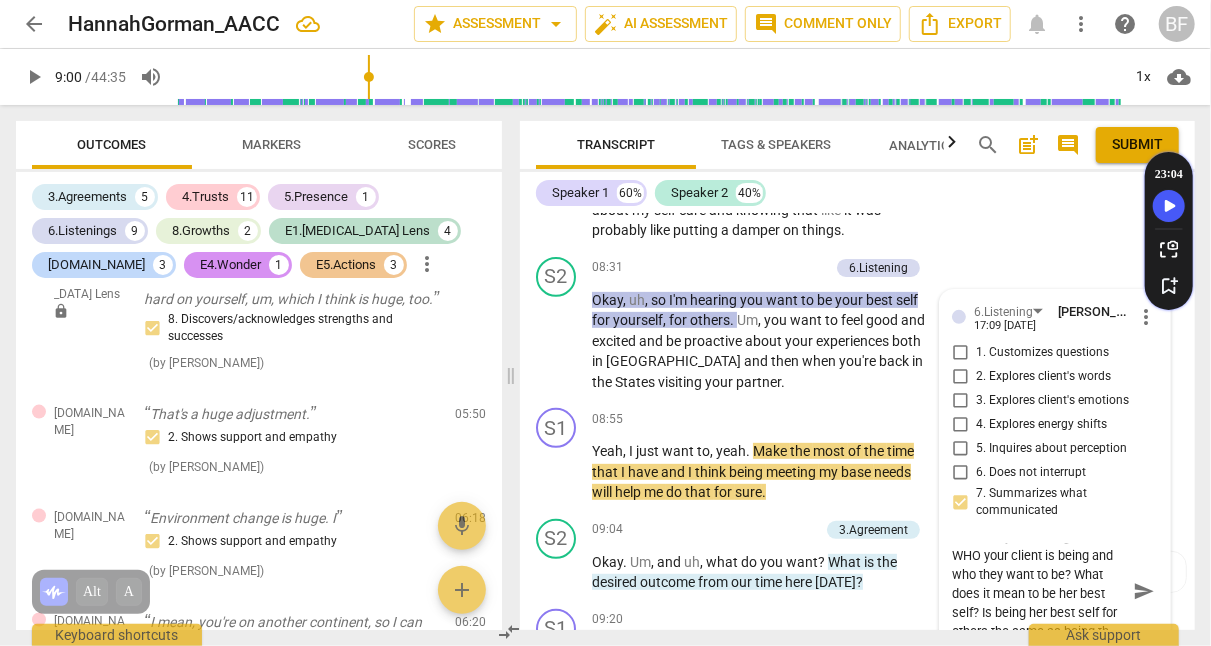 scroll, scrollTop: 19, scrollLeft: 0, axis: vertical 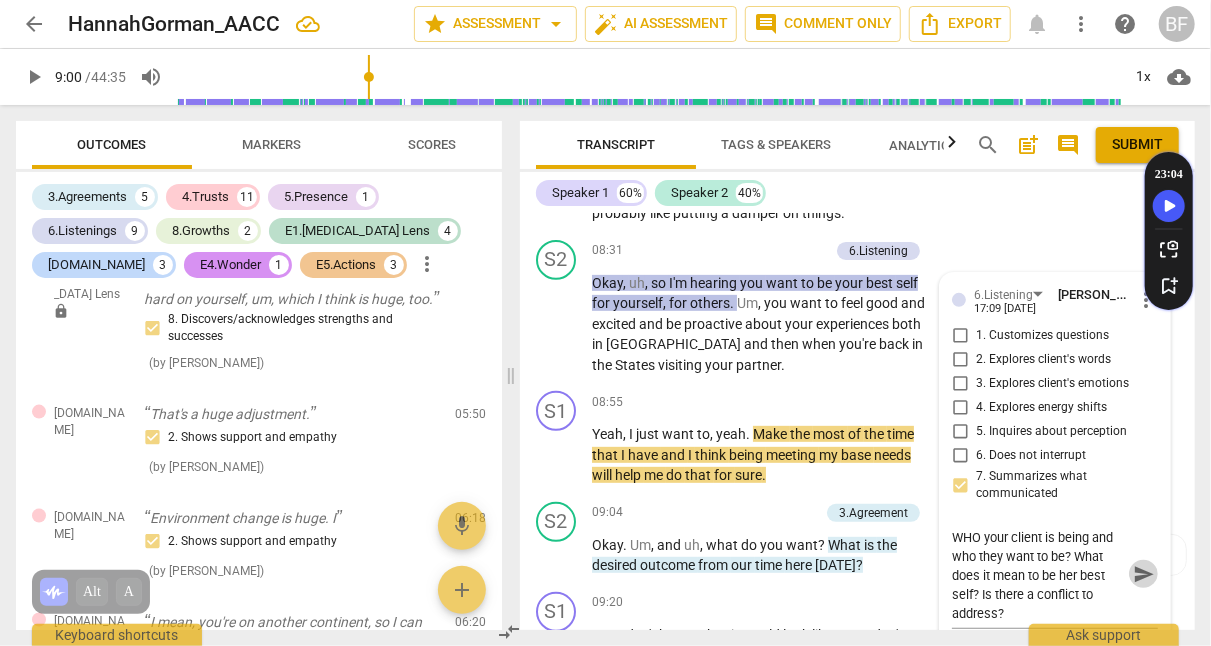 click on "send" at bounding box center [1144, 575] 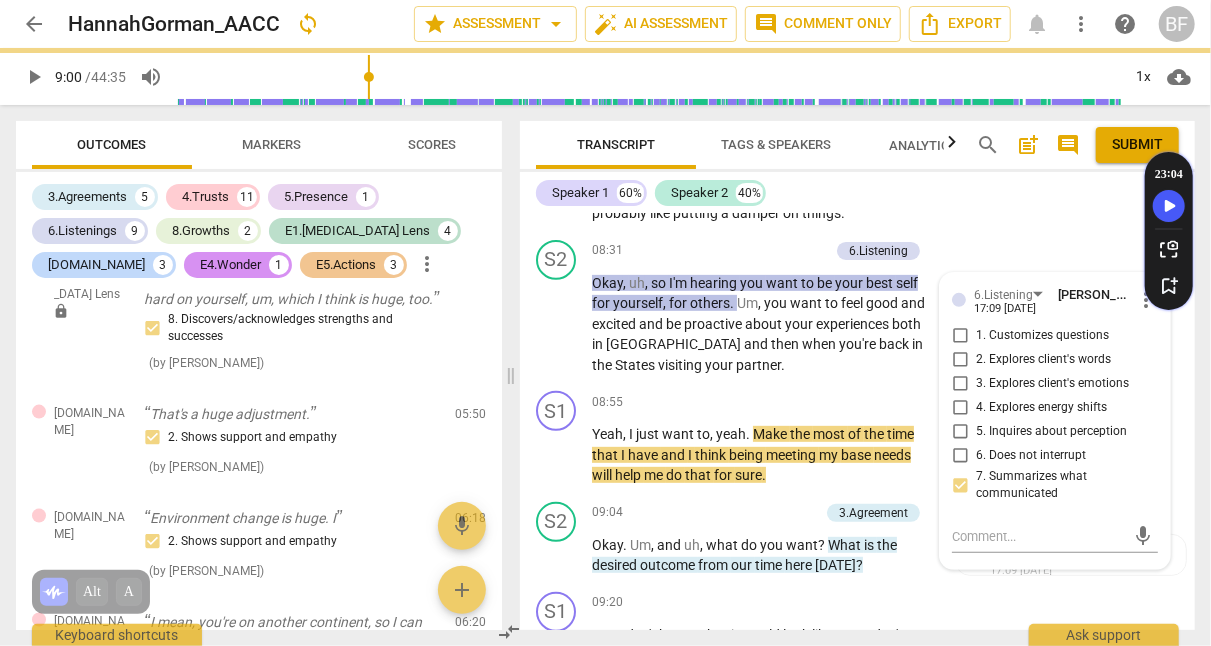 scroll, scrollTop: 0, scrollLeft: 0, axis: both 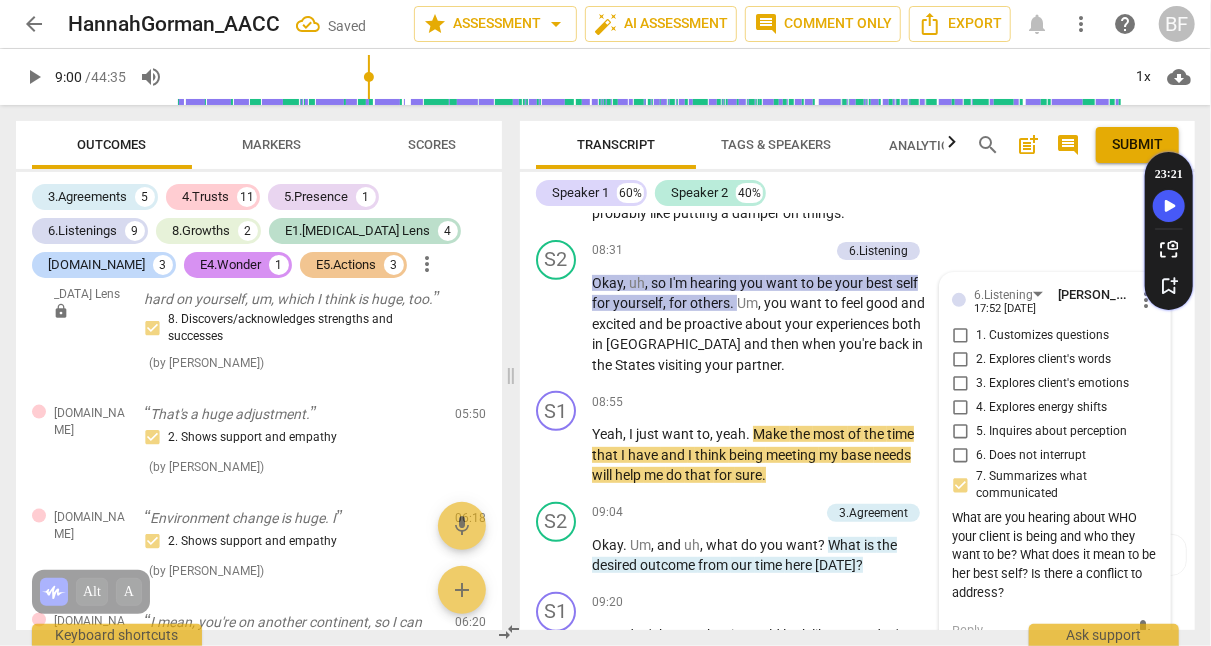 click on "S2 play_arrow pause 09:04 + Add competency 3.Agreement keyboard_arrow_right Okay .   Um ,   and   uh ,   what   do   you   want ?   What   is   the   desired   outcome   from   our   time   here   today ? 3.Agreement Bethany Febus 17:09 07-21-2025 2. Reconfirms measures of success" at bounding box center [857, 539] 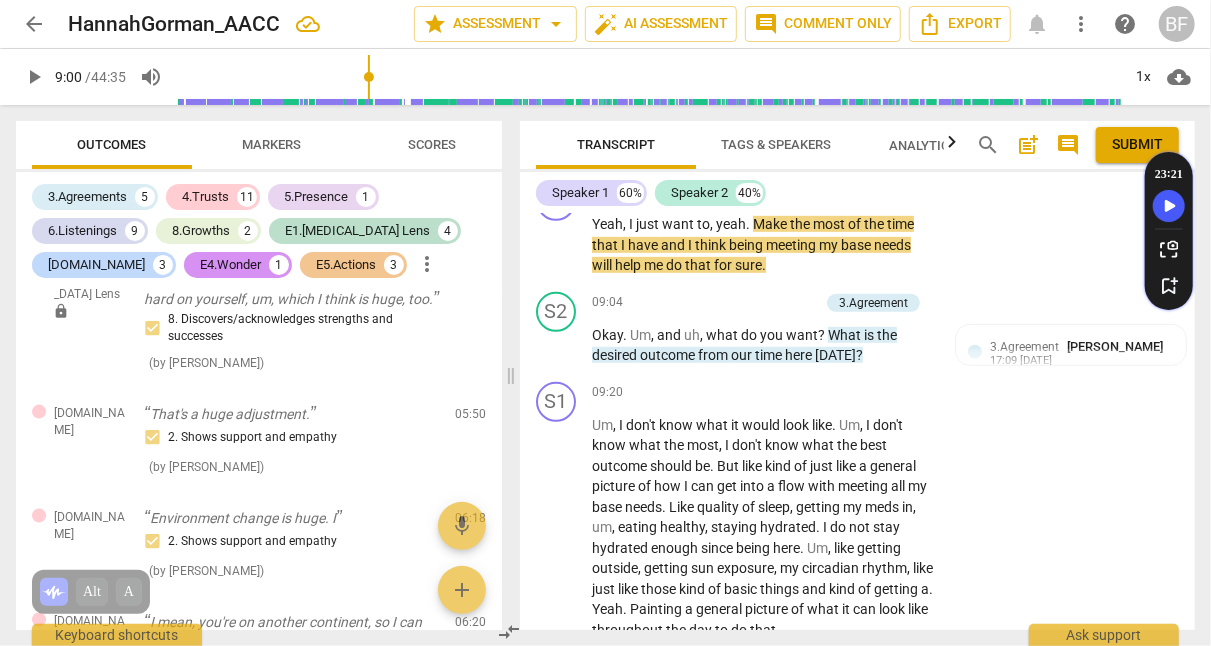 scroll, scrollTop: 4075, scrollLeft: 0, axis: vertical 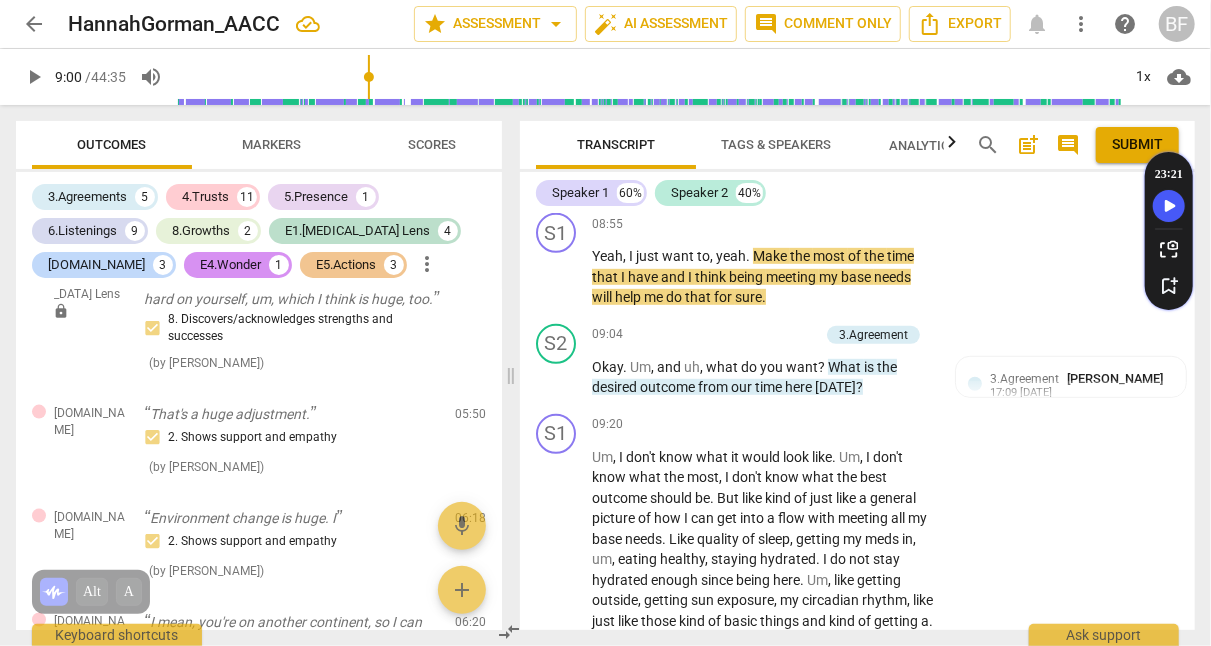 click on "3.Agreement Bethany Febus 17:09 07-21-2025 2. Reconfirms measures of success" at bounding box center [1071, 411] 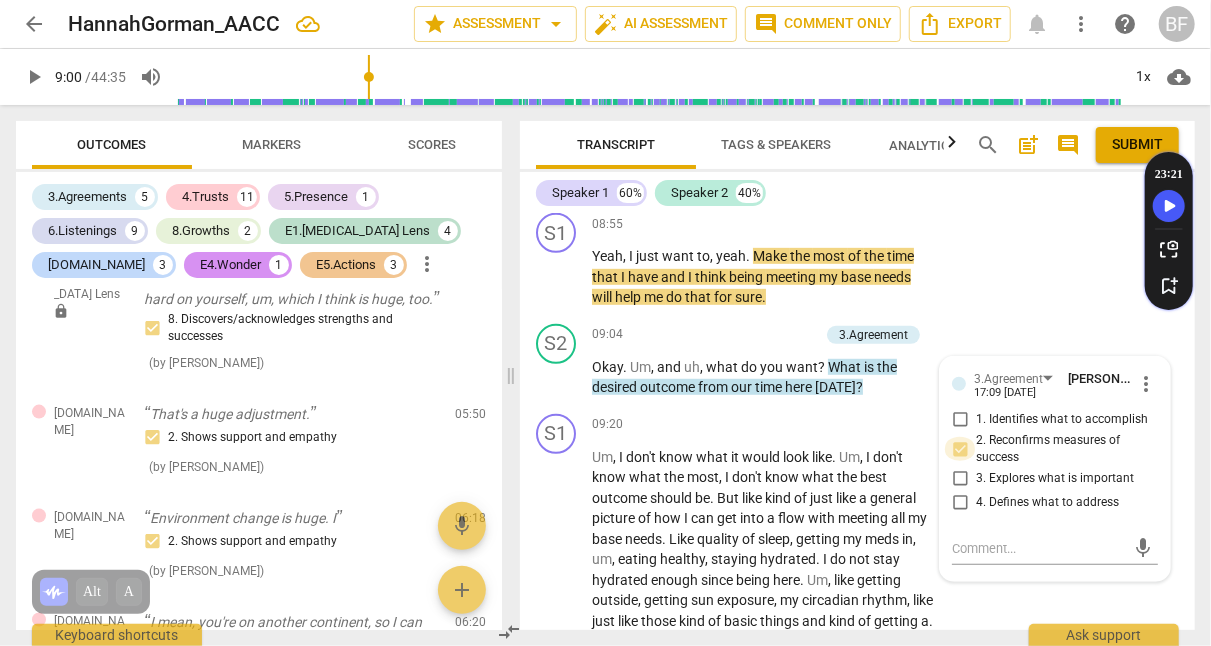 click on "2. Reconfirms measures of success" at bounding box center (960, 449) 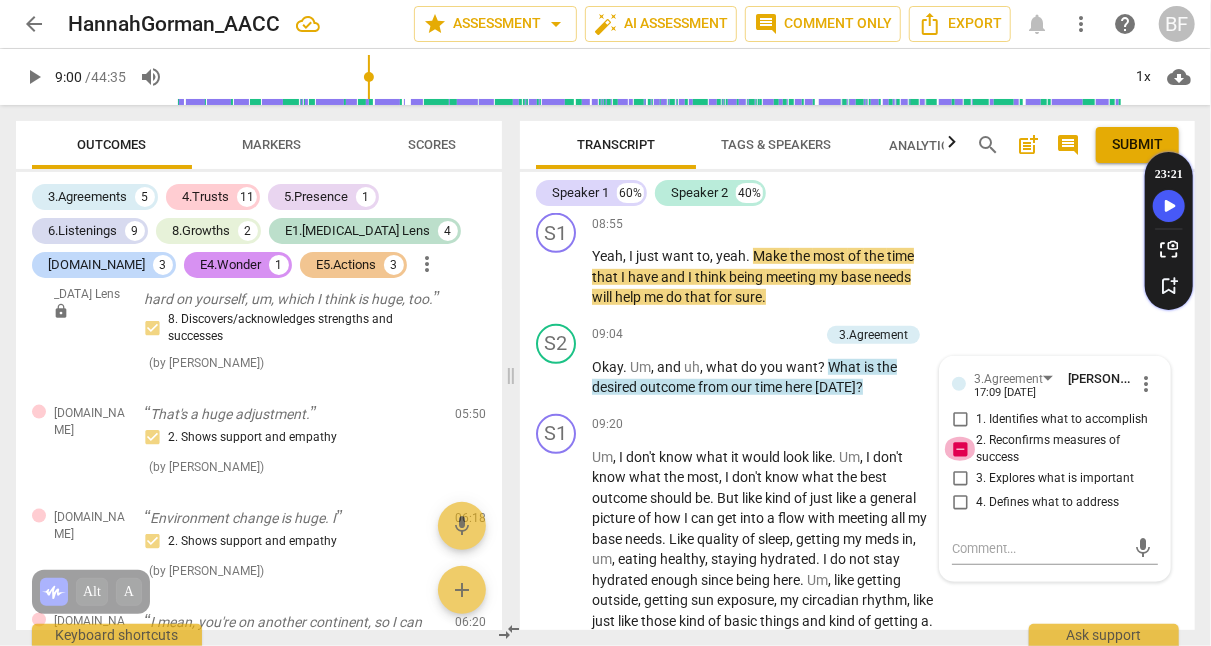 click on "2. Reconfirms measures of success" at bounding box center [960, 449] 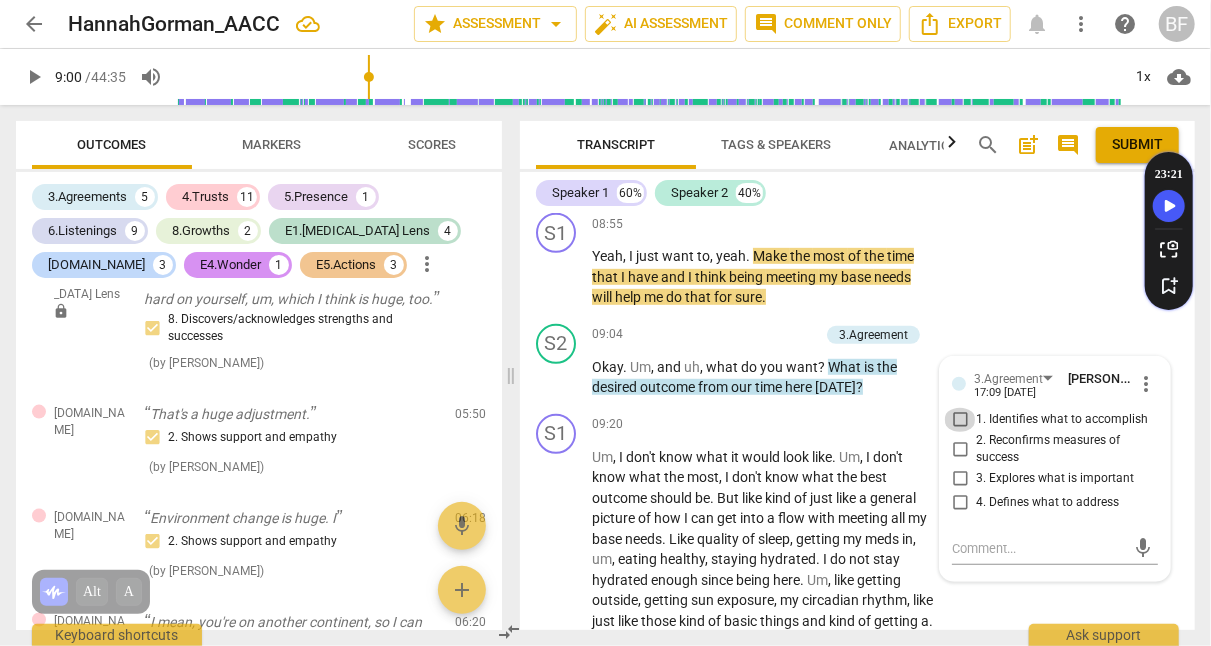 click on "1. Identifies what to accomplish" at bounding box center (960, 420) 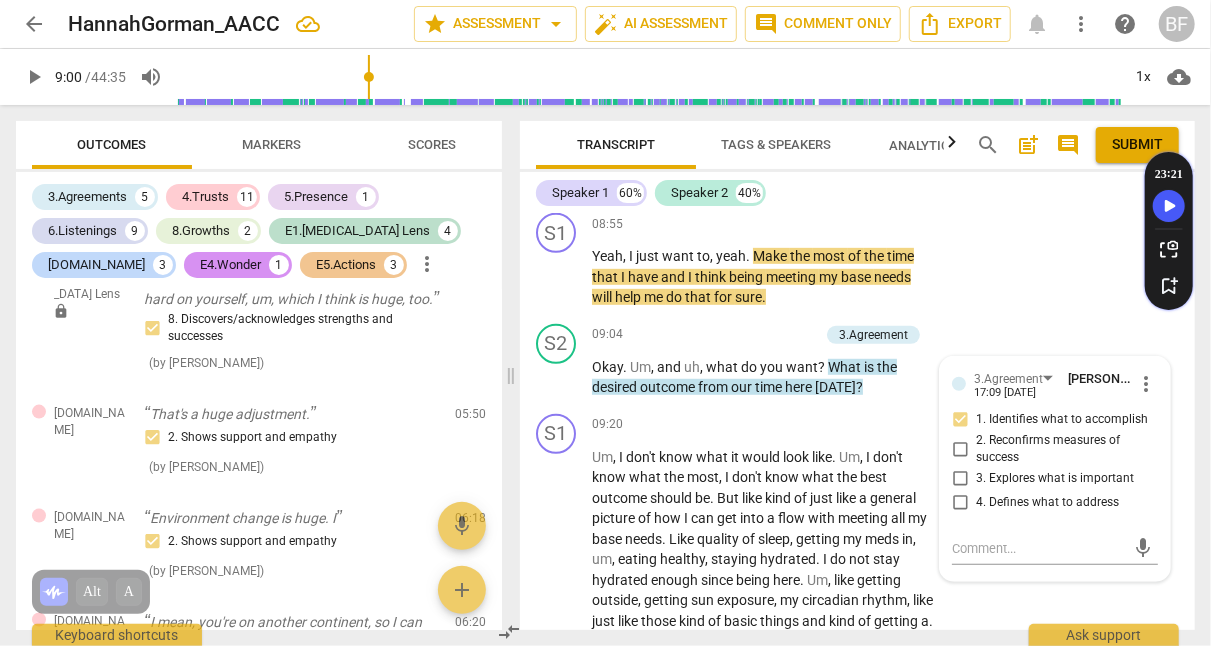 click on "S1 play_arrow pause 08:55 + Add competency keyboard_arrow_right Yeah ,   I   just   want   to ,   yeah .   Make   the   most   of   the   time   that   I   have   and   I   think   being   meeting   my   base   needs   will   help   me   do   that   for   sure ." at bounding box center (857, 260) 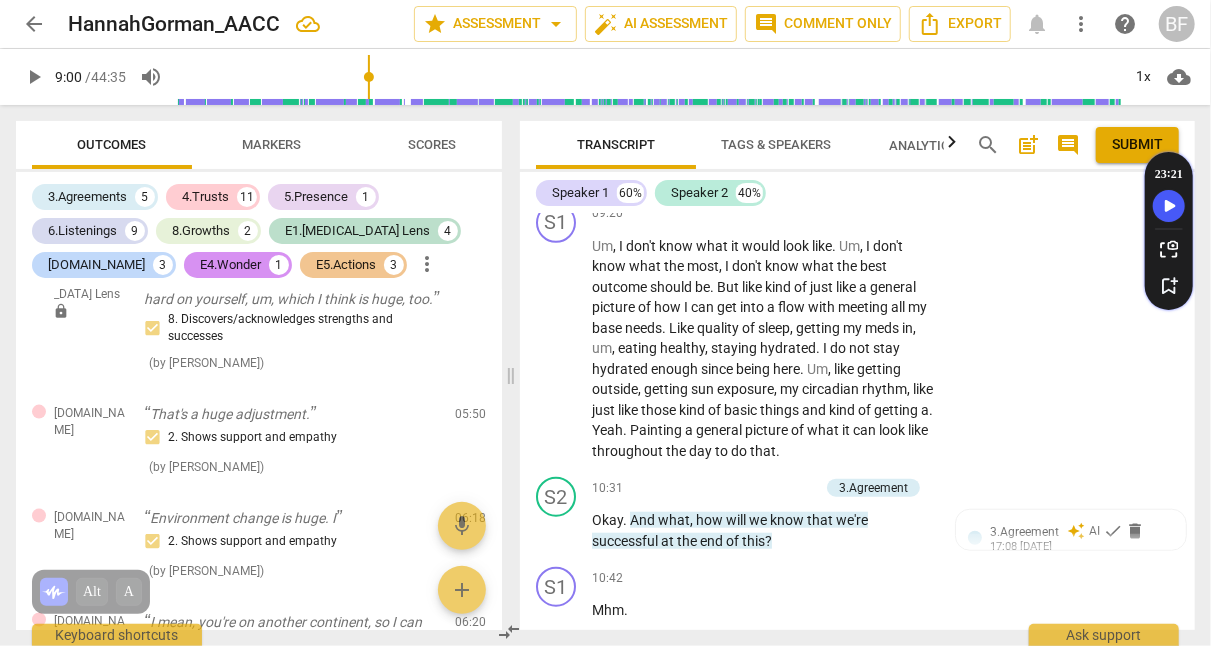 scroll, scrollTop: 4293, scrollLeft: 0, axis: vertical 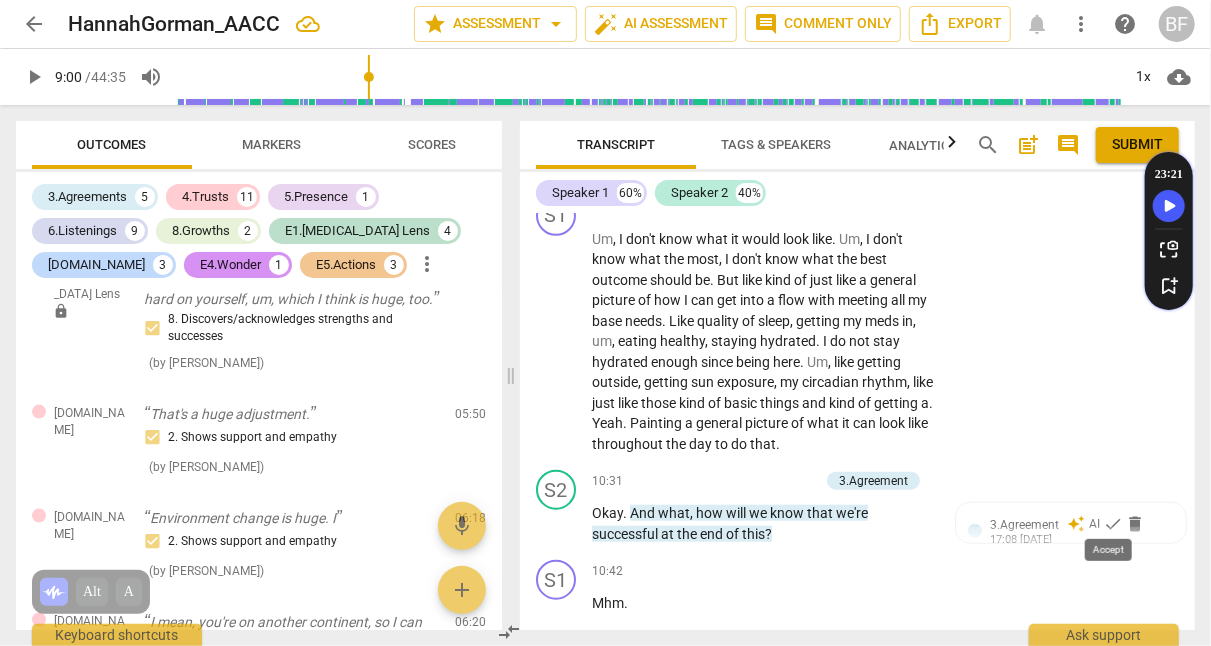 click on "check" at bounding box center [1113, 524] 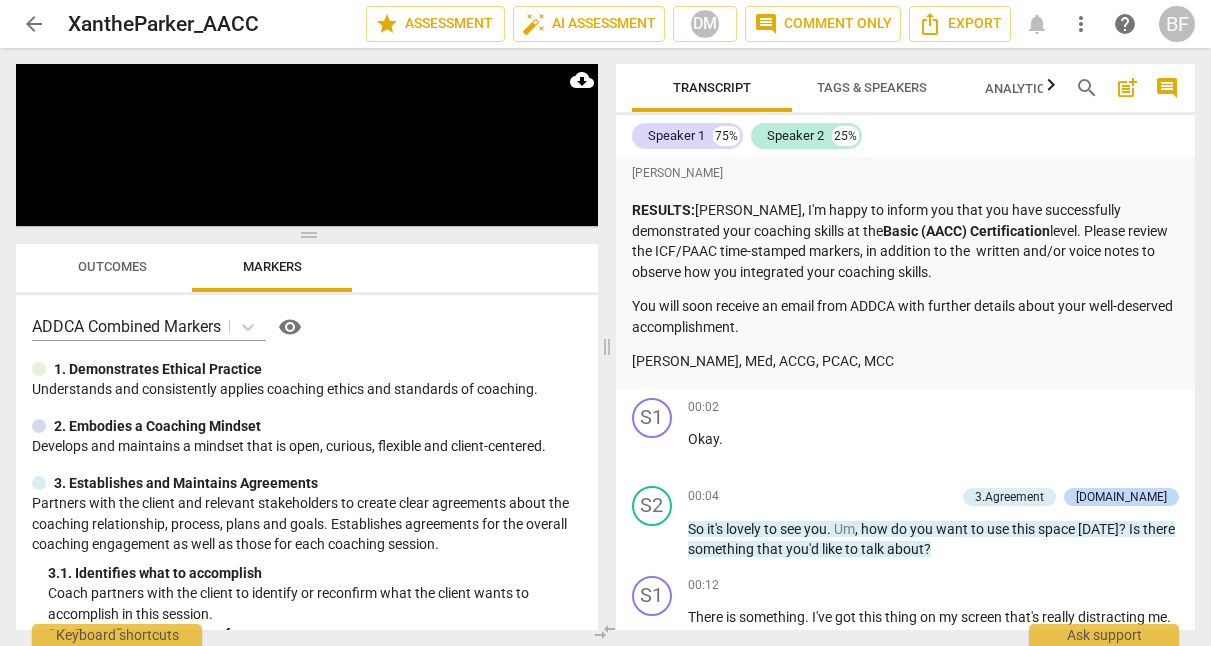 scroll, scrollTop: 0, scrollLeft: 0, axis: both 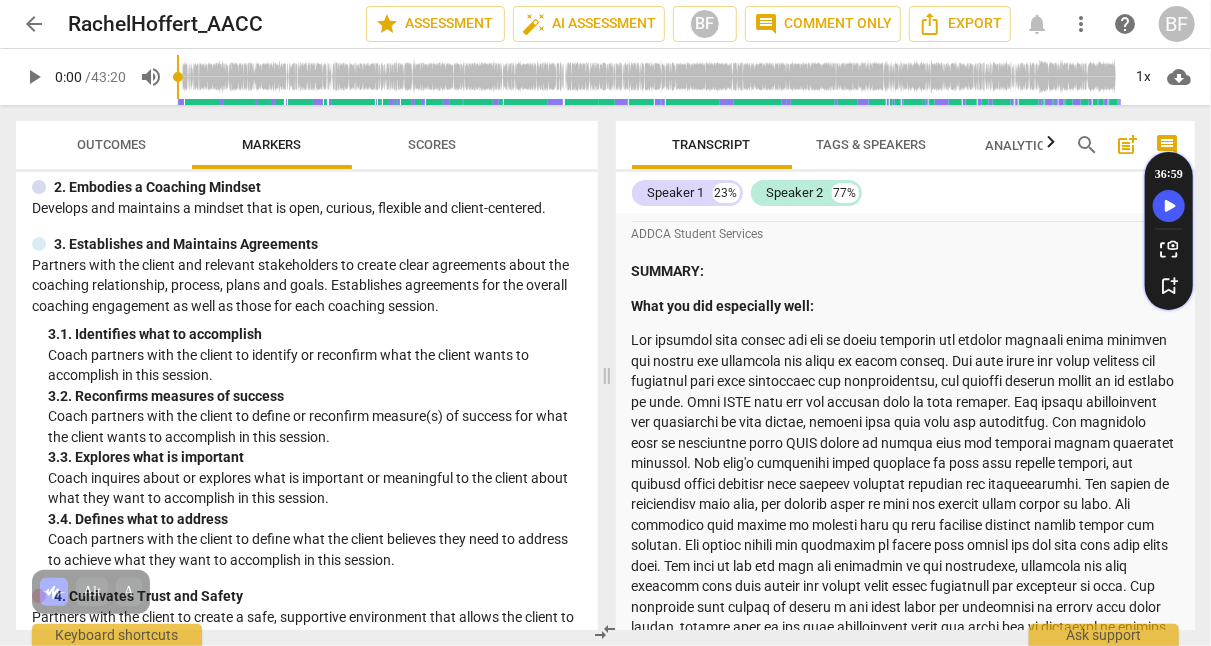 click at bounding box center (906, 514) 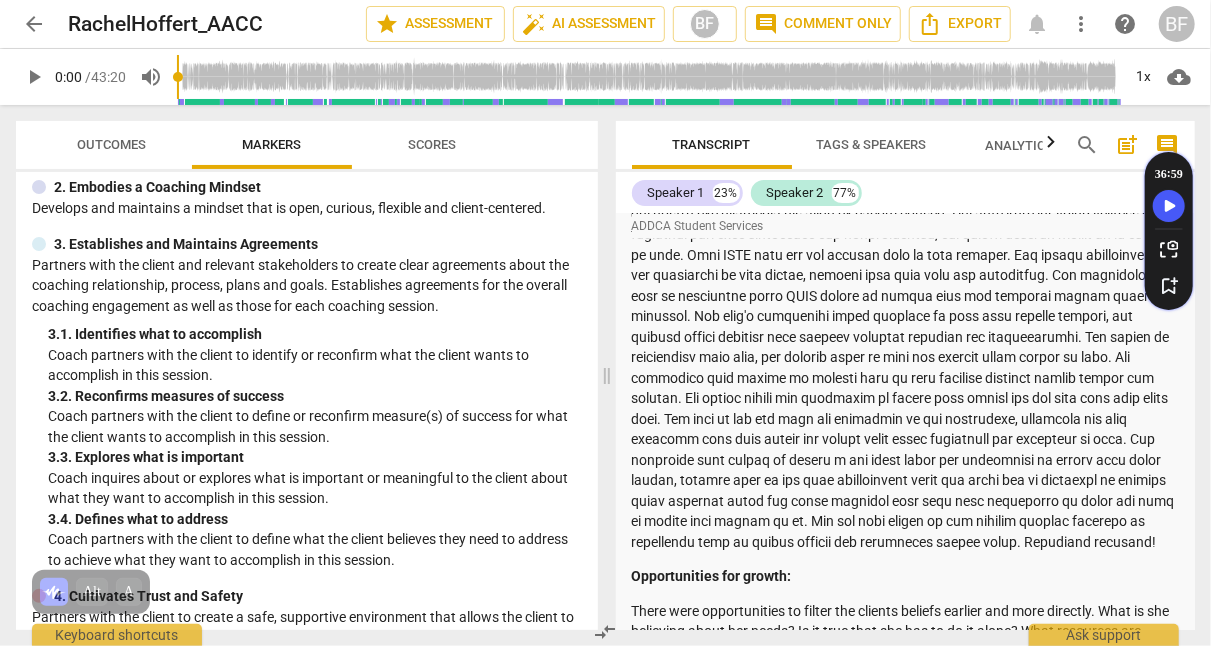 scroll, scrollTop: 578, scrollLeft: 0, axis: vertical 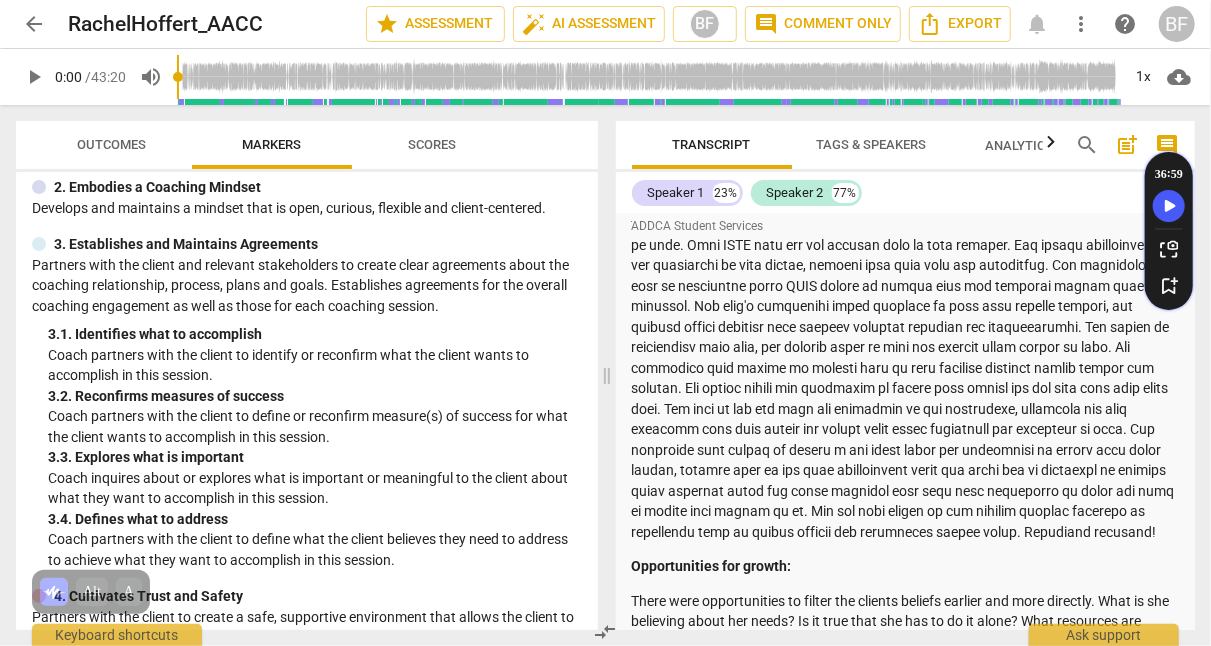 click at bounding box center [906, 357] 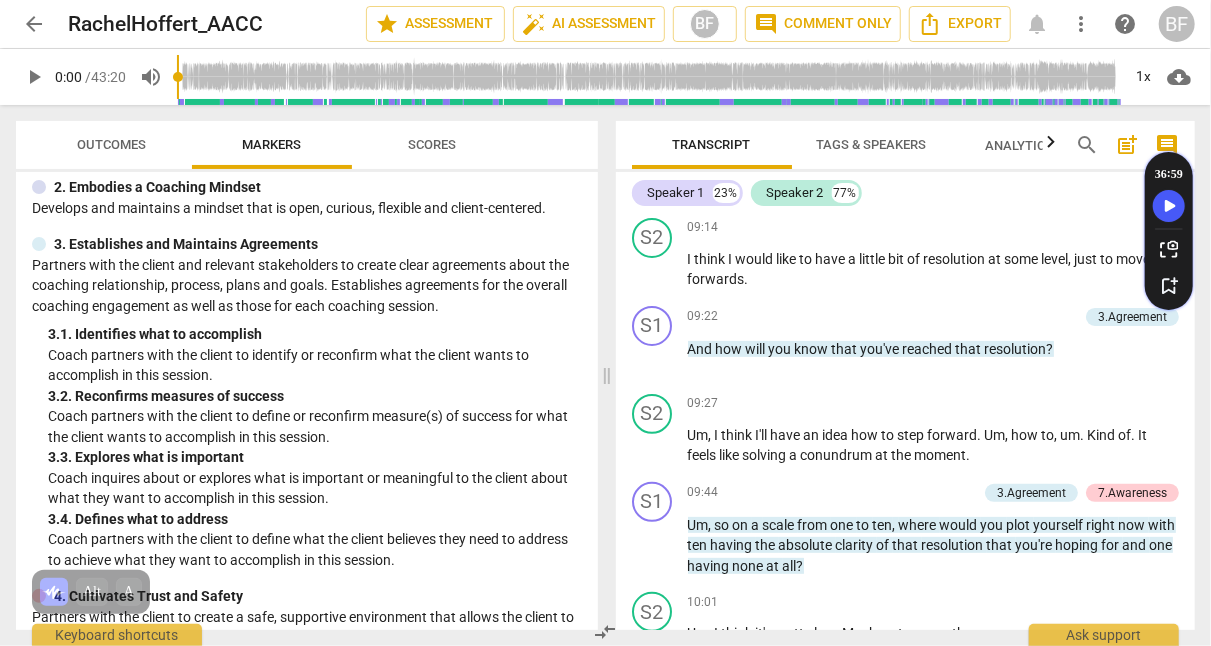scroll, scrollTop: 3754, scrollLeft: 0, axis: vertical 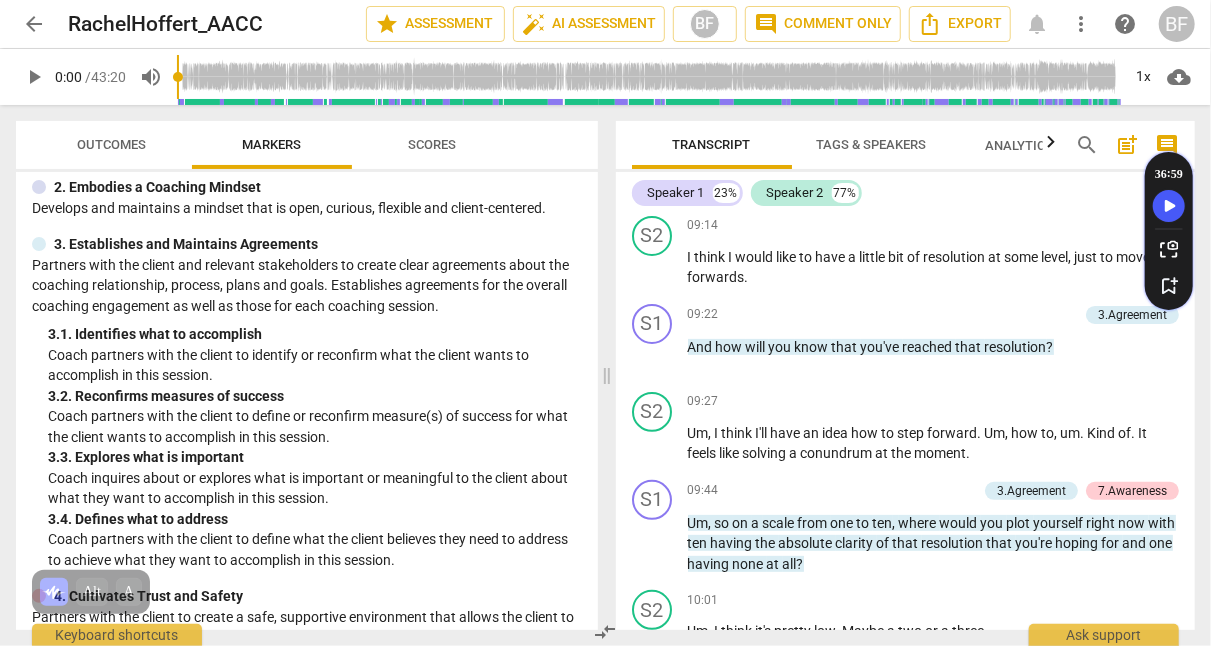 click on "Outcomes" at bounding box center (112, 144) 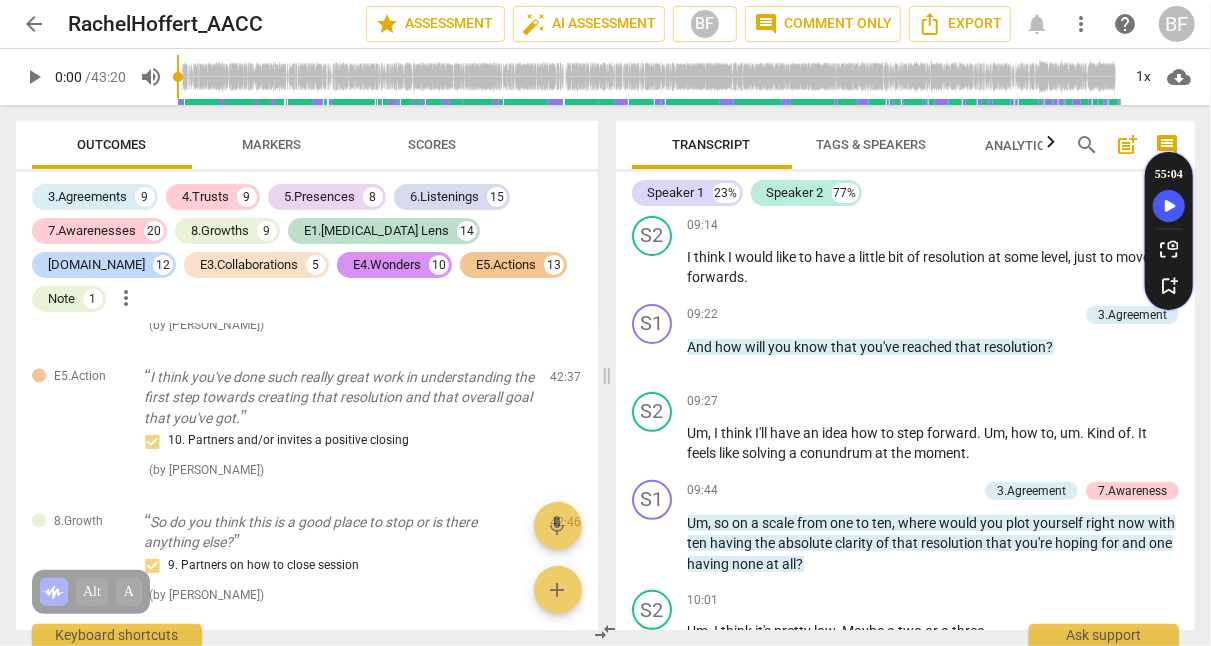 scroll, scrollTop: 23190, scrollLeft: 0, axis: vertical 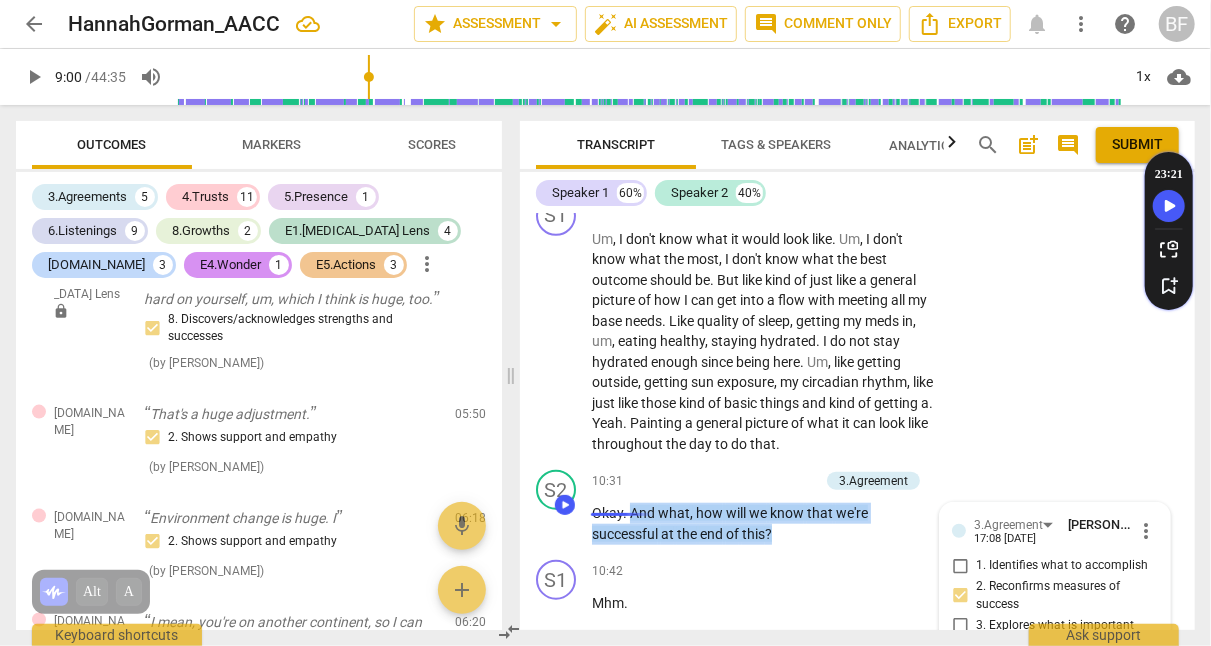 click on "Okay .   And   what ,   how   will   we   know   that   we're   successful   at   the   end   of   this ?" at bounding box center (763, 523) 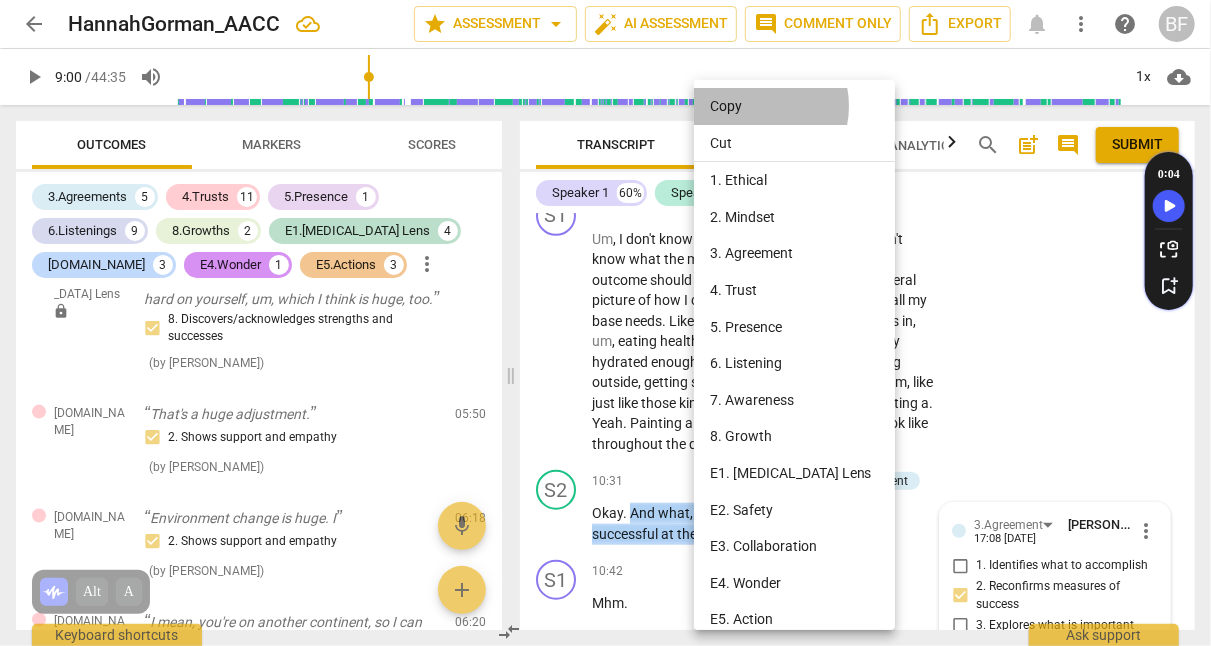 click on "Copy" at bounding box center (798, 106) 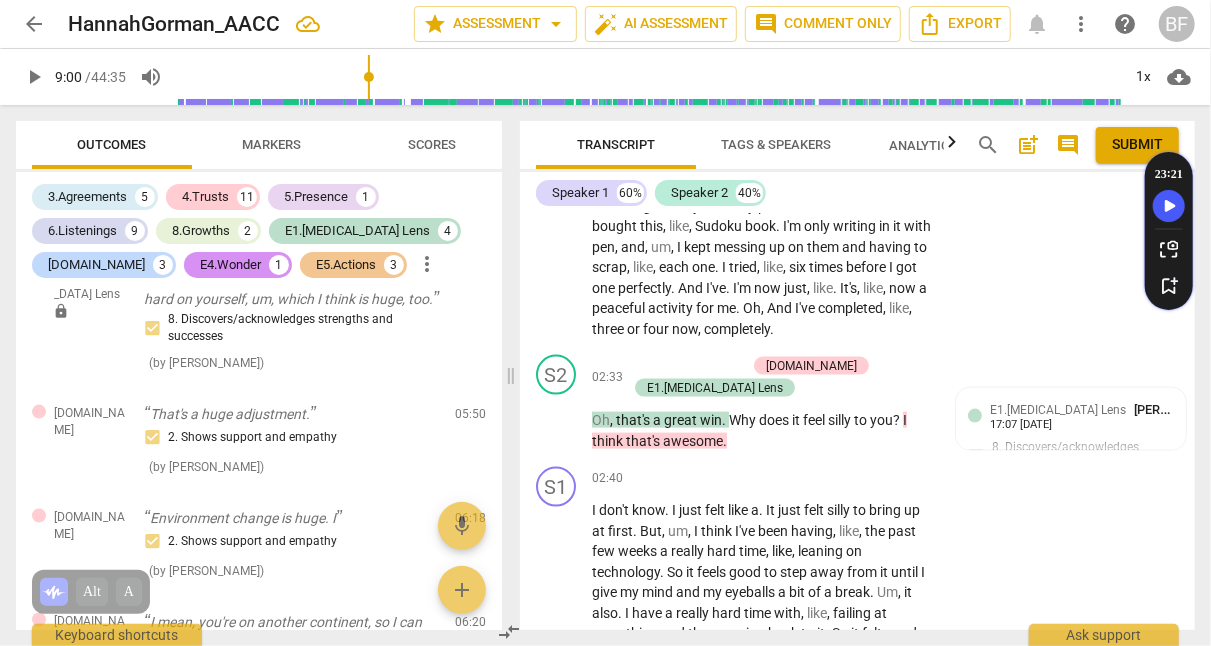 scroll, scrollTop: 0, scrollLeft: 0, axis: both 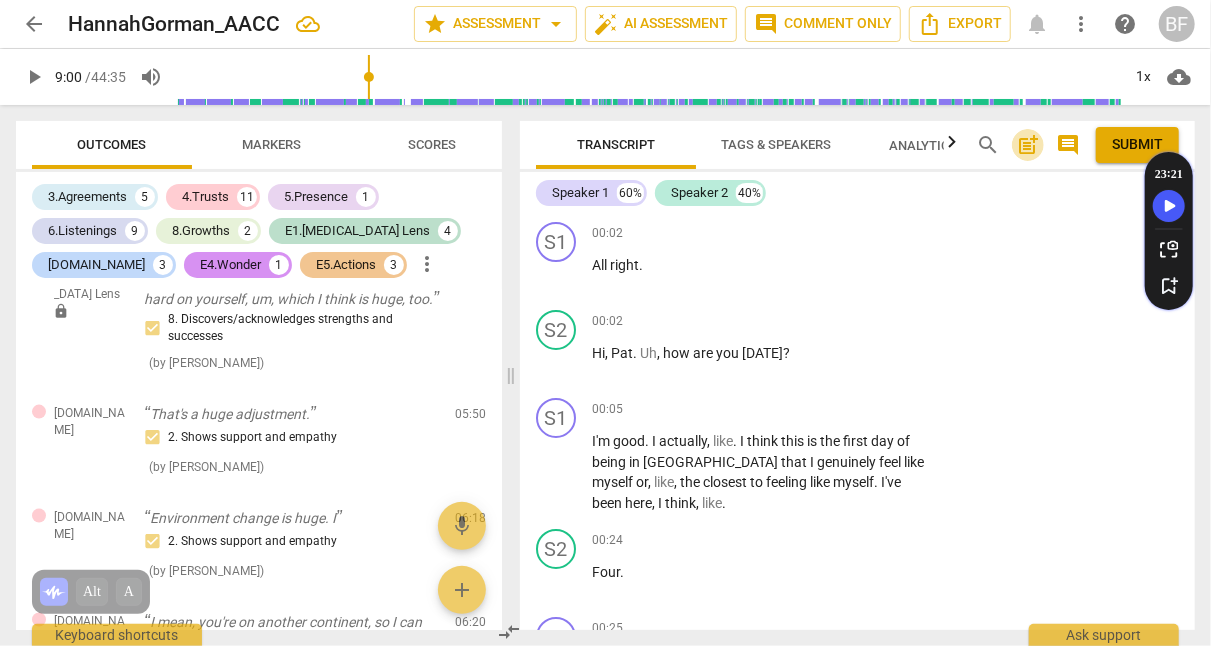 click on "post_add" at bounding box center [1028, 145] 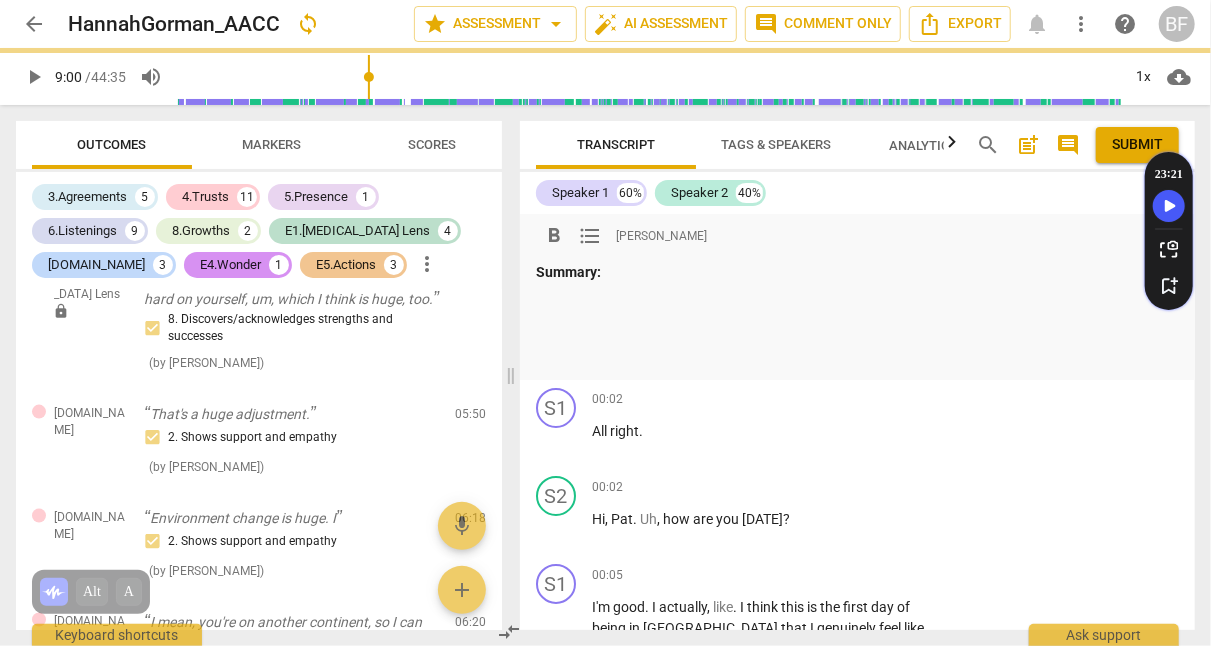 click at bounding box center (857, 358) 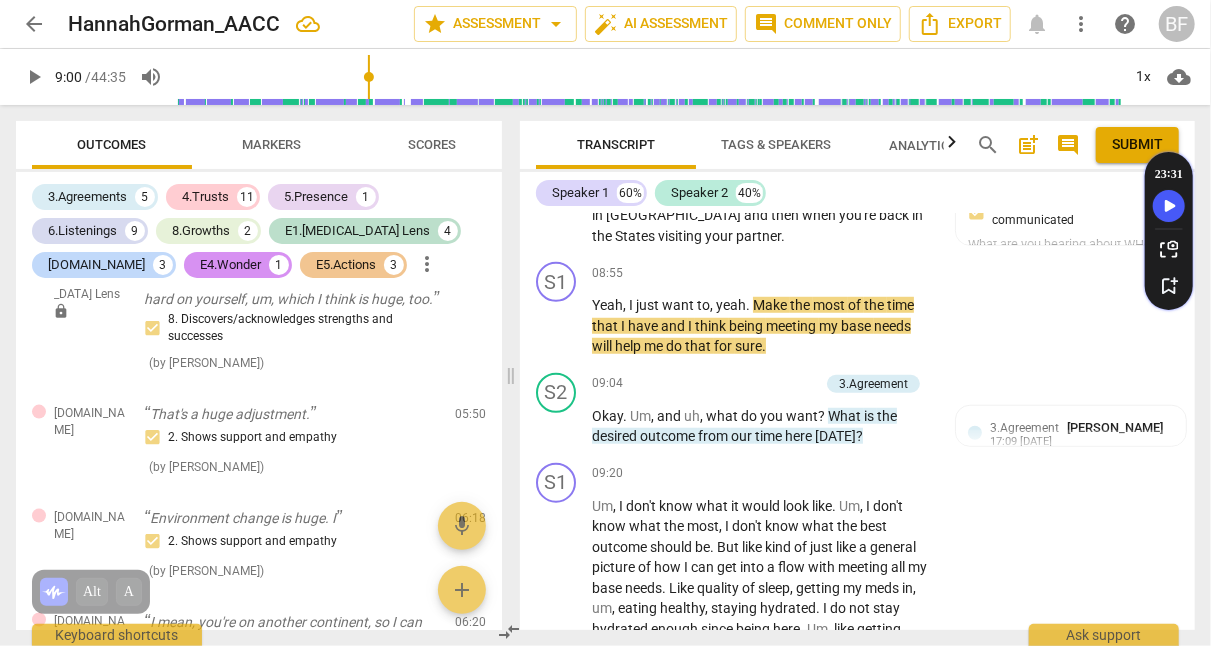 scroll, scrollTop: 4231, scrollLeft: 0, axis: vertical 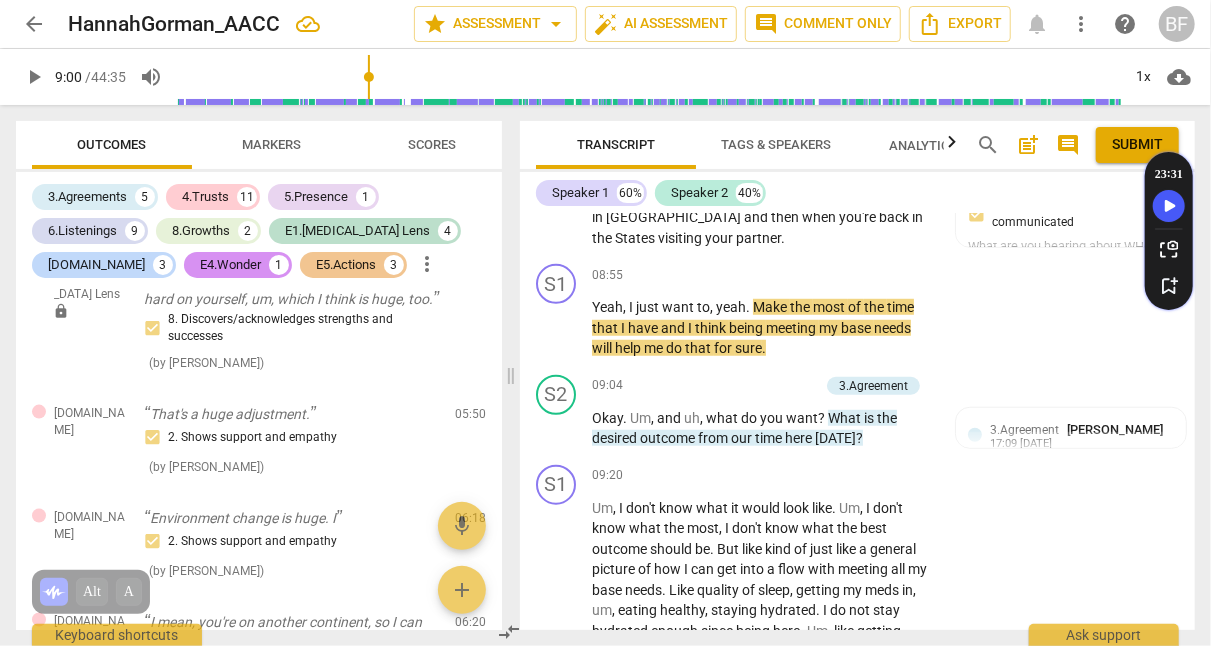 click on "3.Agreement [PERSON_NAME]" at bounding box center [1080, 429] 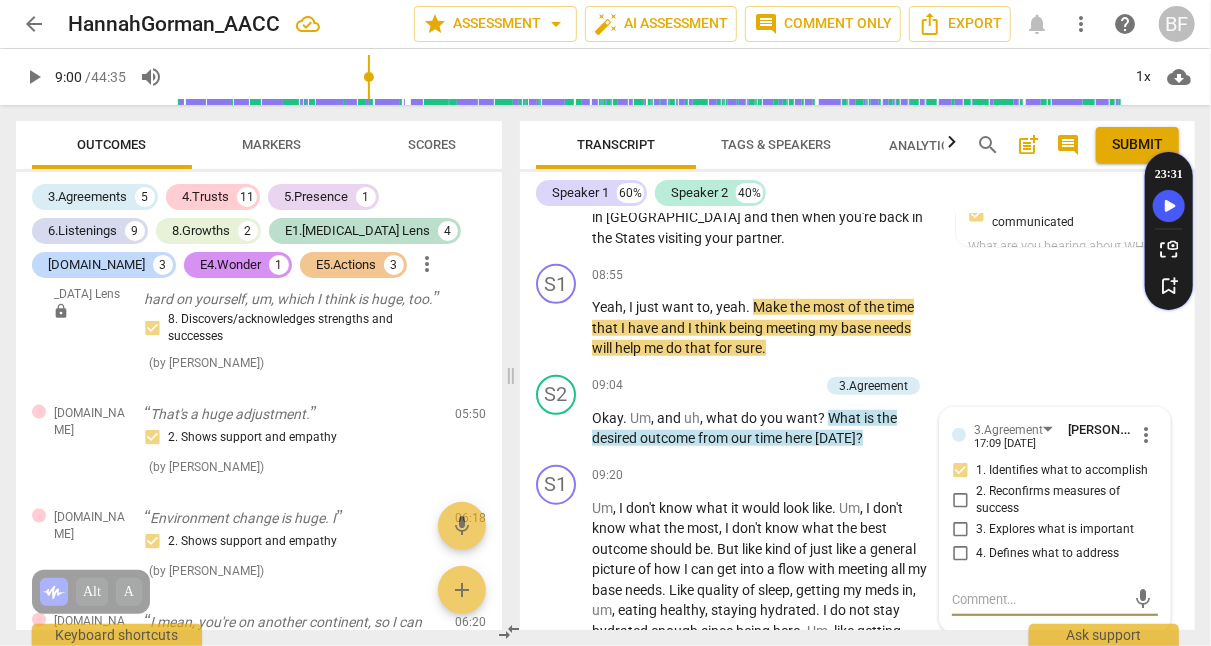 scroll, scrollTop: 4279, scrollLeft: 0, axis: vertical 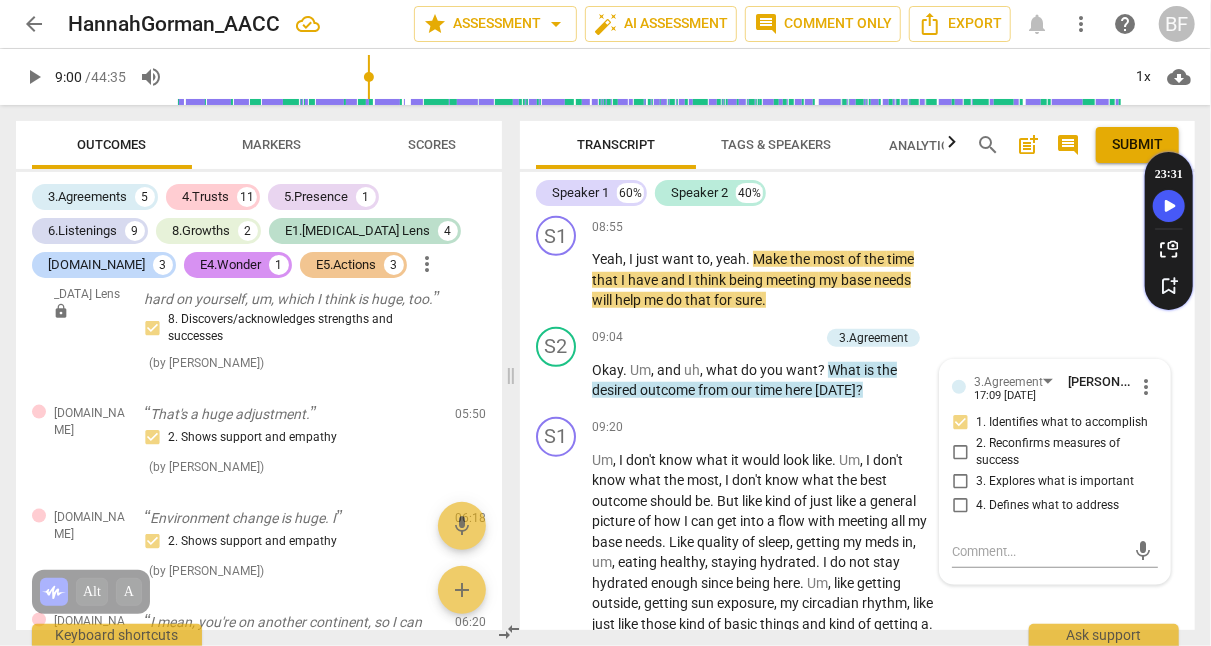 click on "S1 play_arrow pause 08:55 + Add competency keyboard_arrow_right Yeah ,   I   just   want   to ,   yeah .   Make   the   most   of   the   time   that   I   have   and   I   think   being   meeting   my   base   needs   will   help   me   do   that   for   sure ." at bounding box center [857, 263] 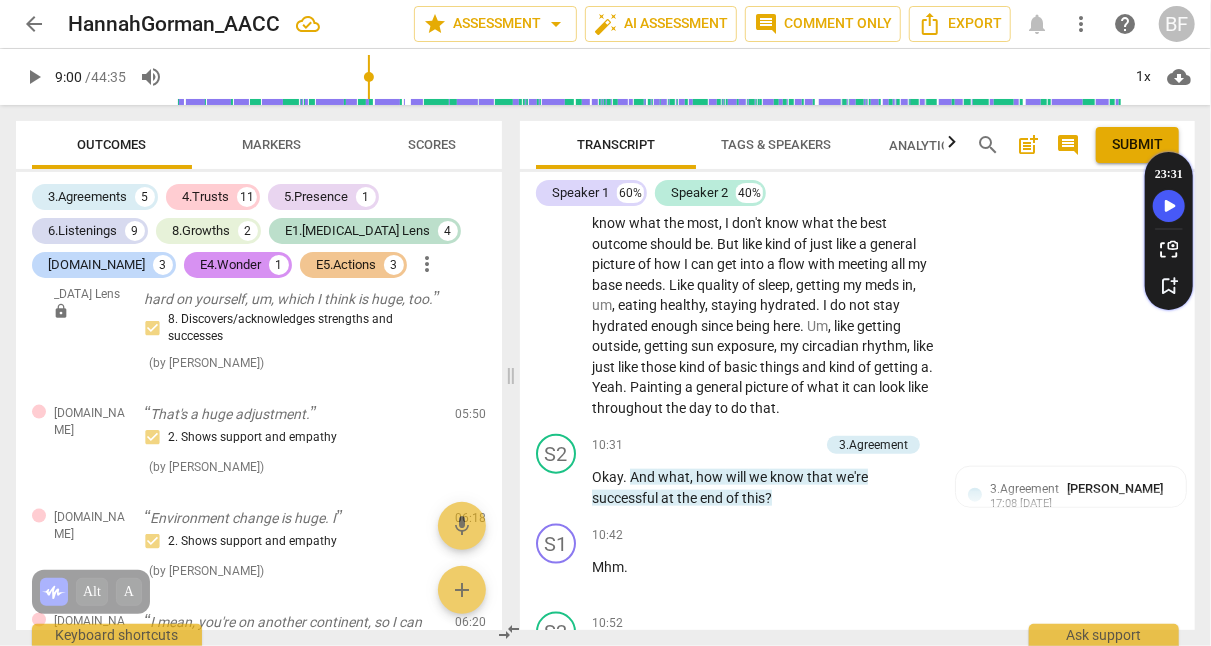 scroll, scrollTop: 4539, scrollLeft: 0, axis: vertical 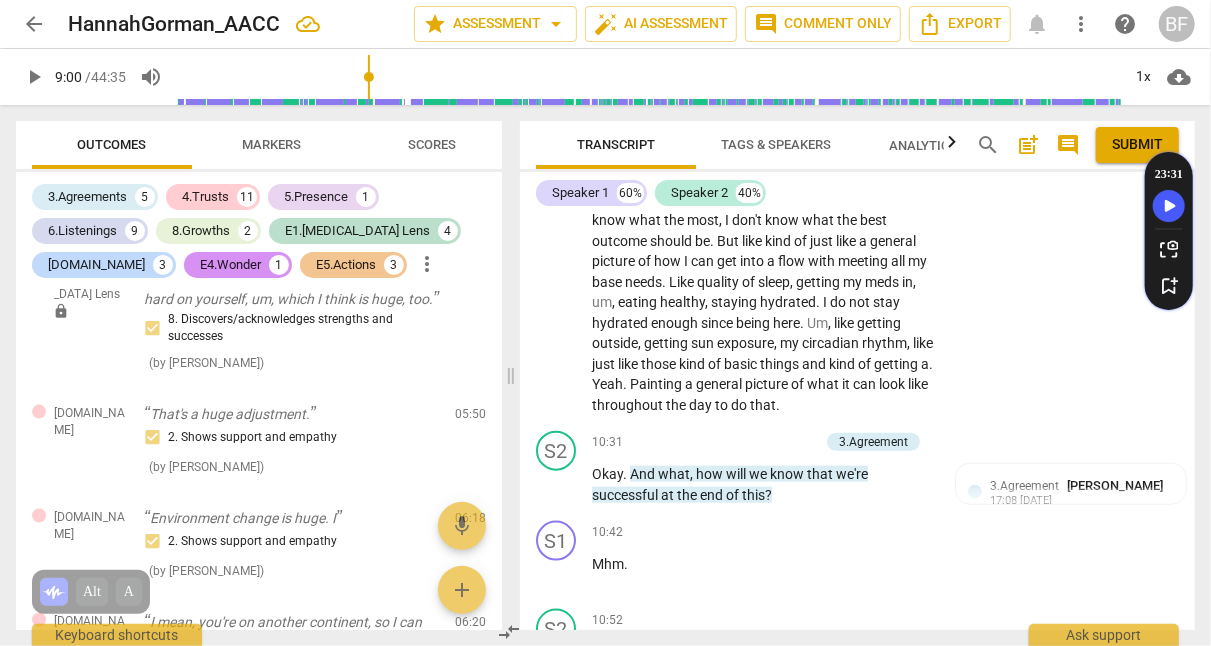 click on "3.Agreement [PERSON_NAME] 17:08 [DATE] 2. Reconfirms measures of success" at bounding box center (1071, 518) 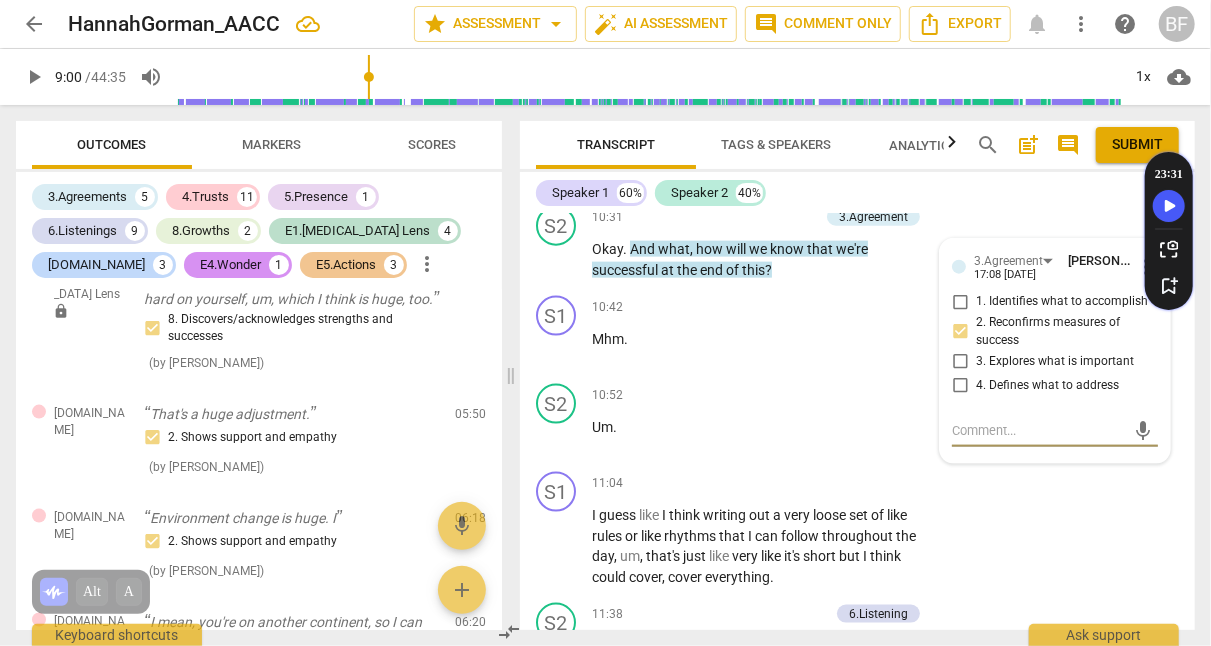 type on "T" 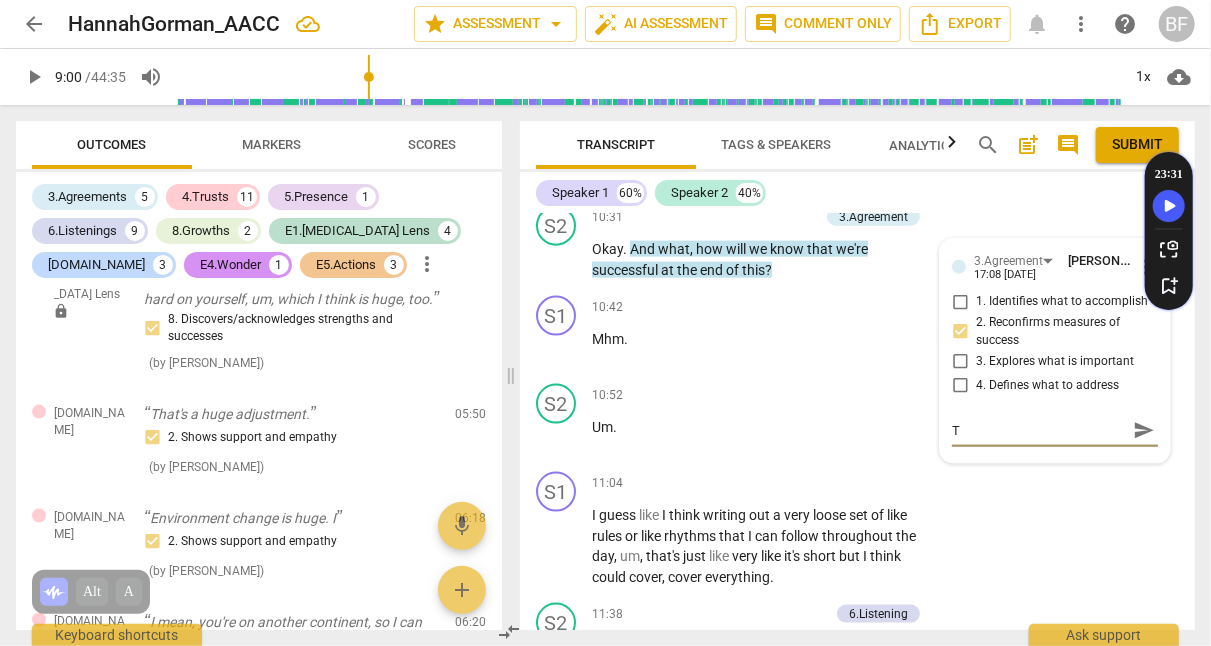 type on "Th" 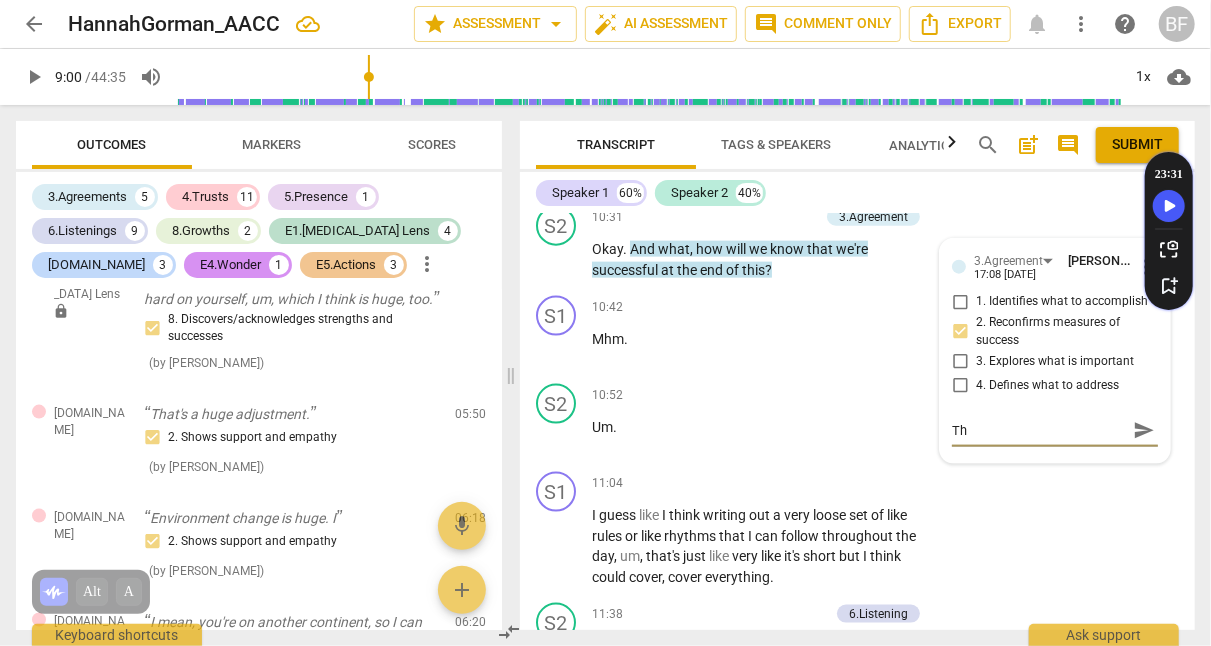 type on "Thi" 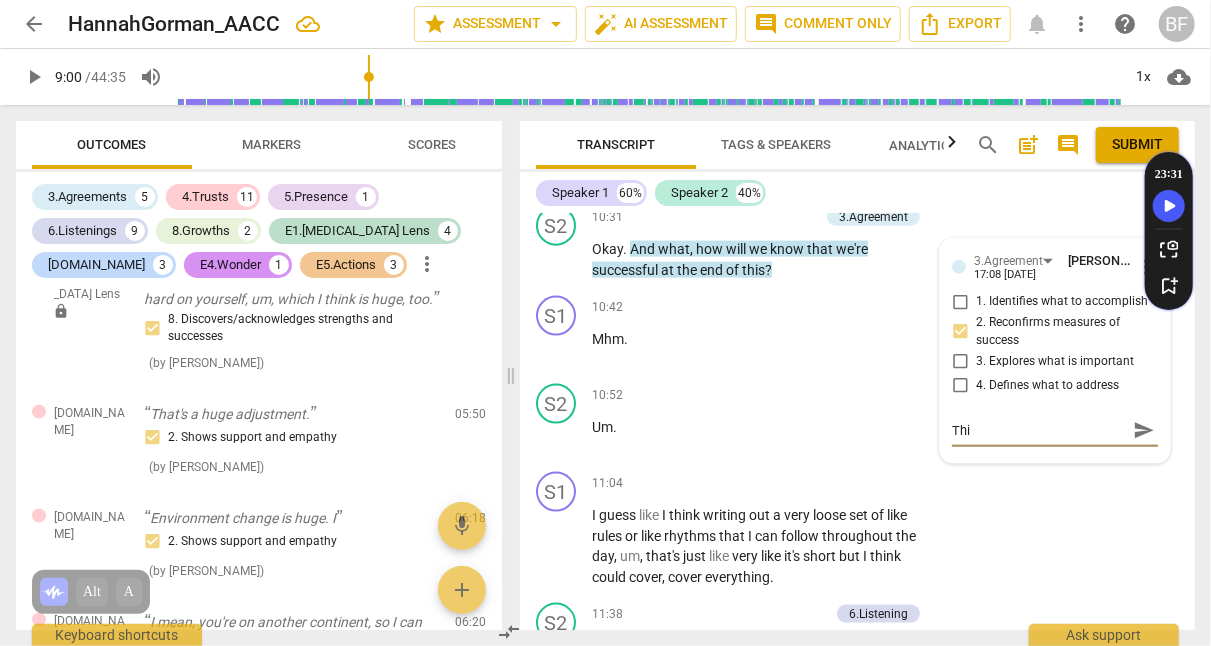 type on "This" 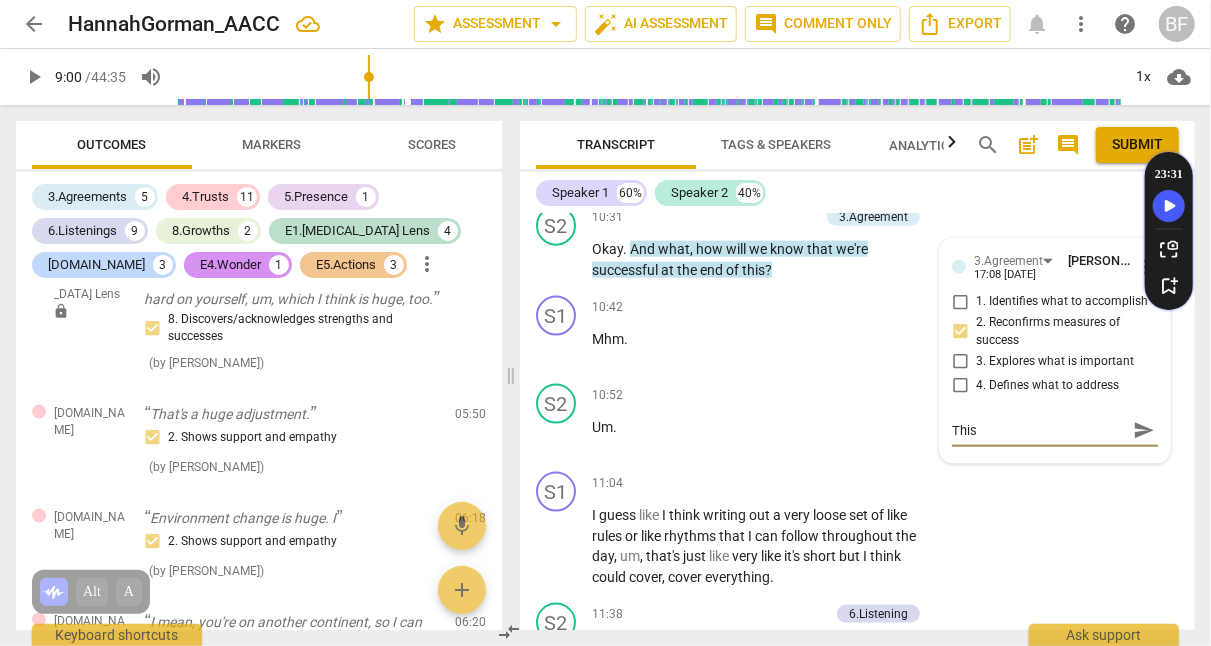 type on "Thi" 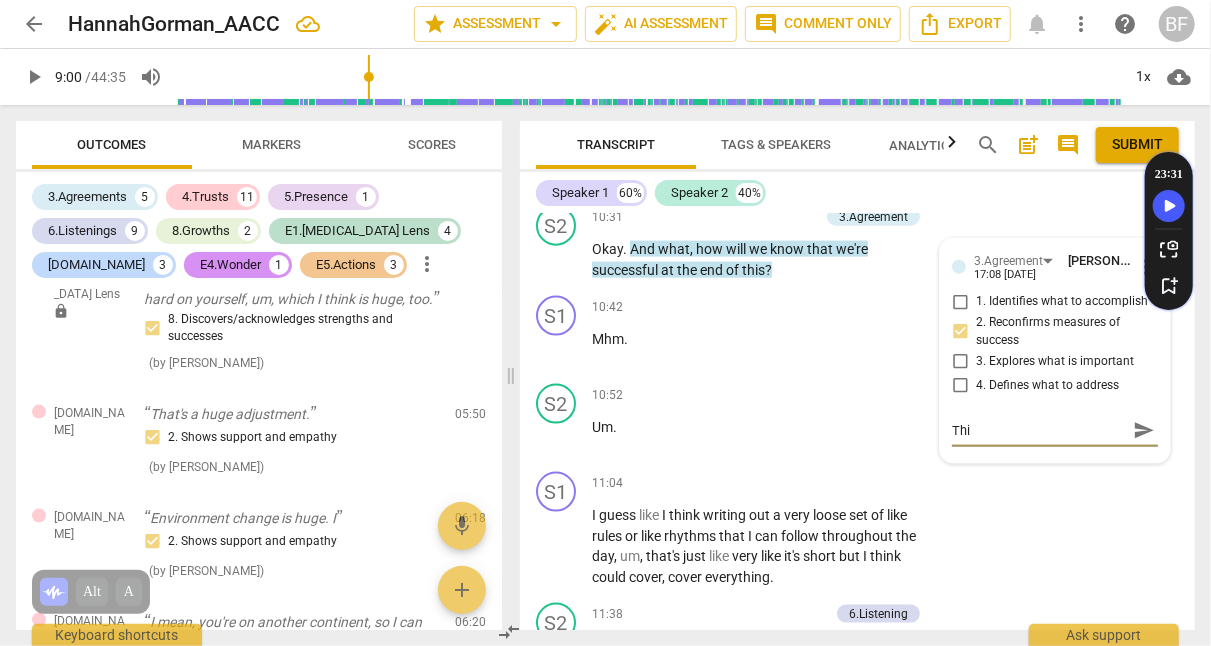 type on "Th" 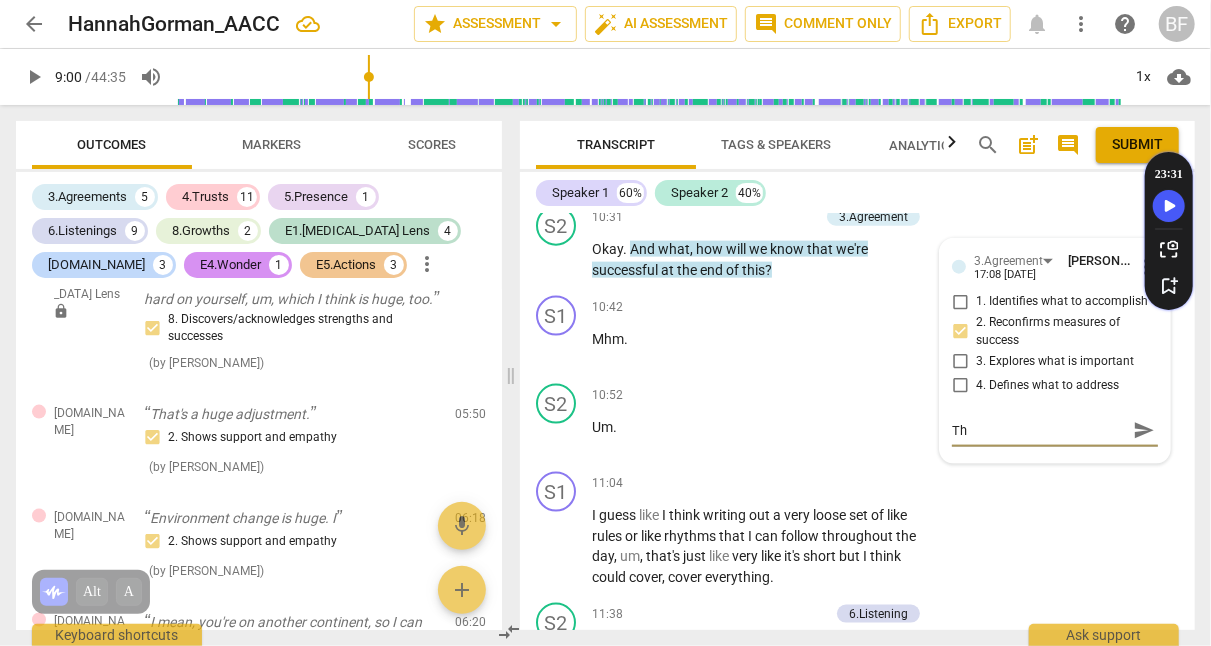 type on "T" 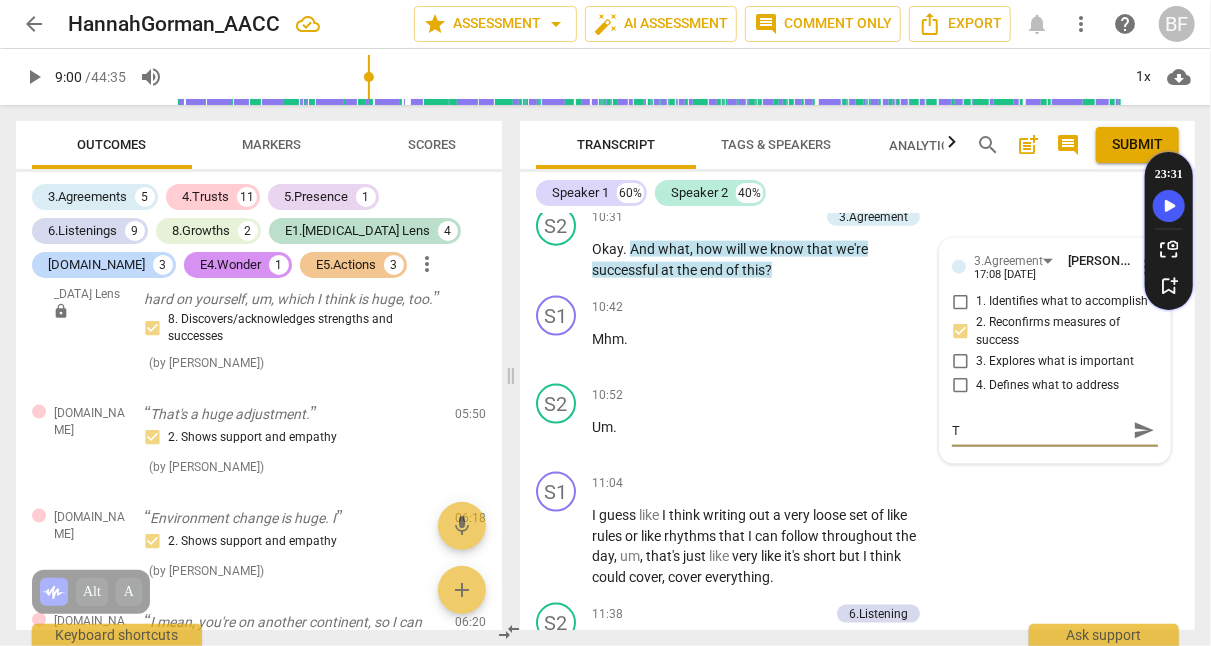 type 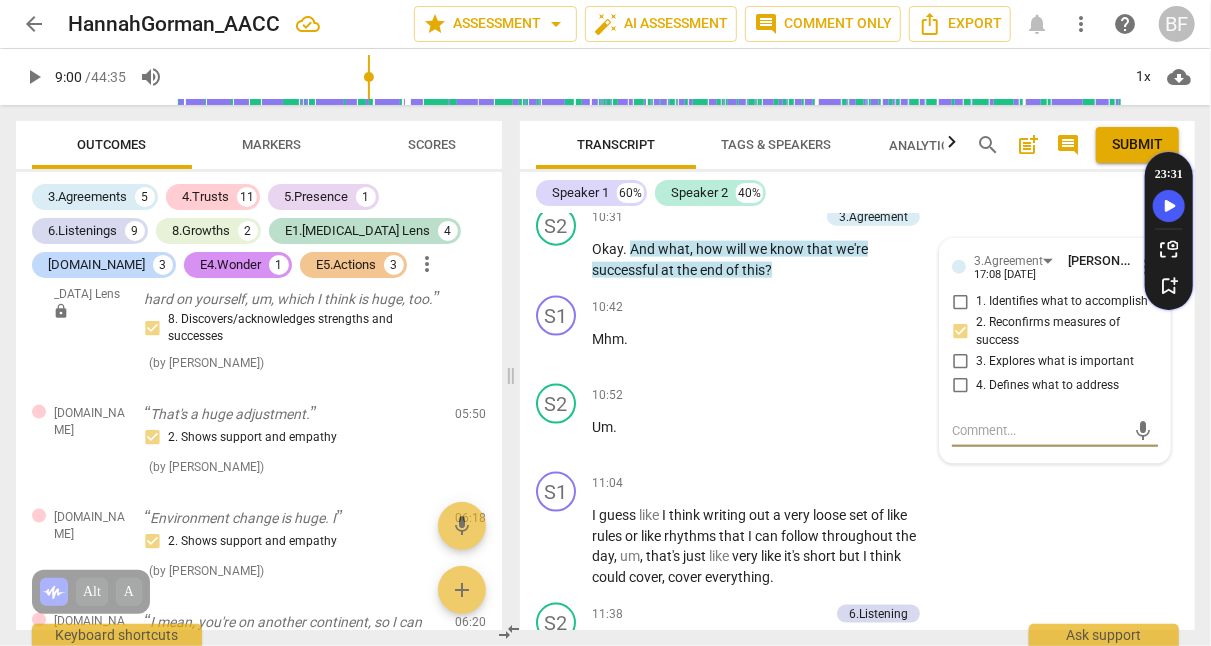 type on "B" 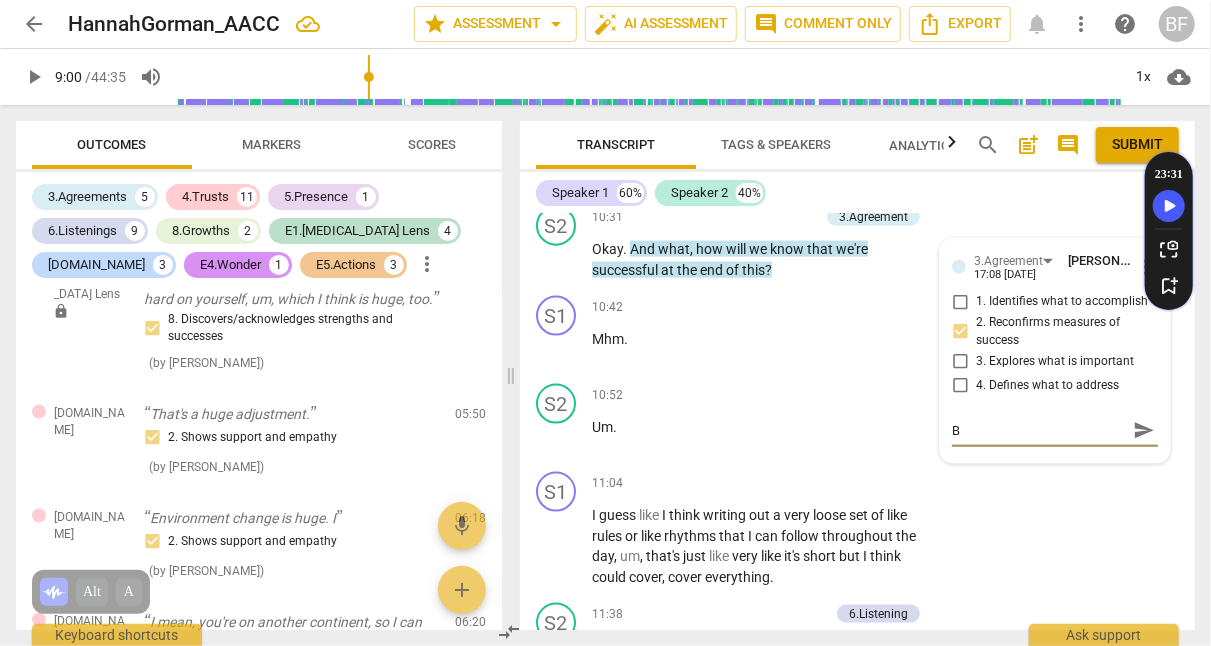 type on "Be" 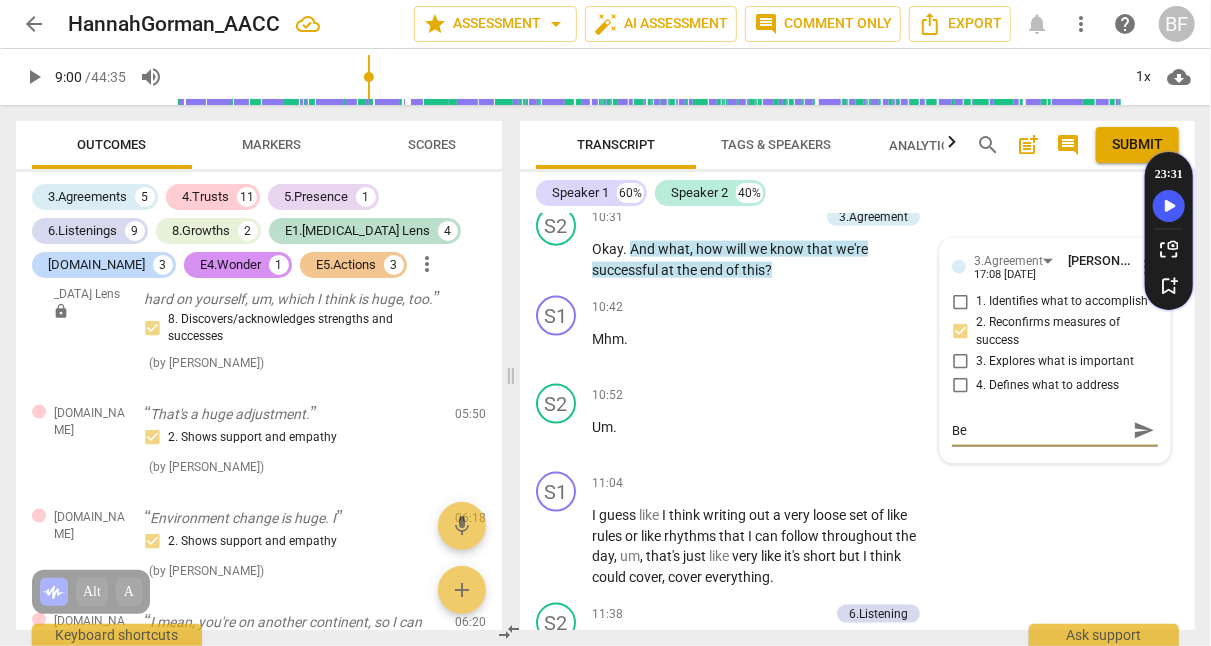 type on "Bef" 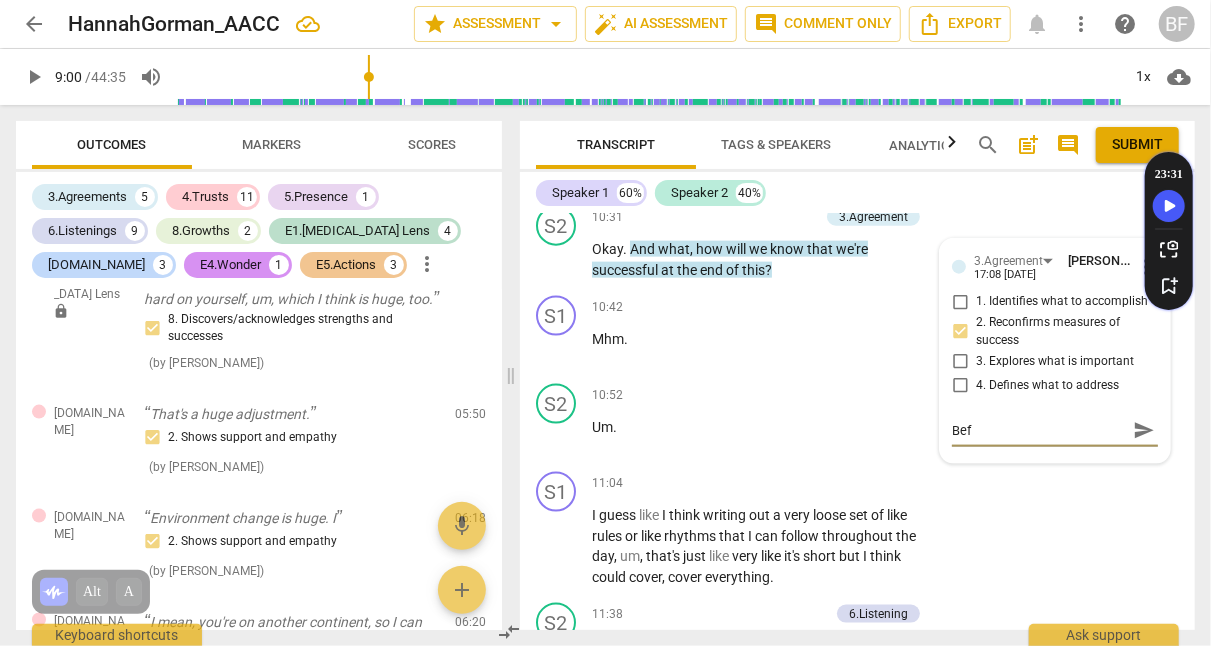 type on "Befo" 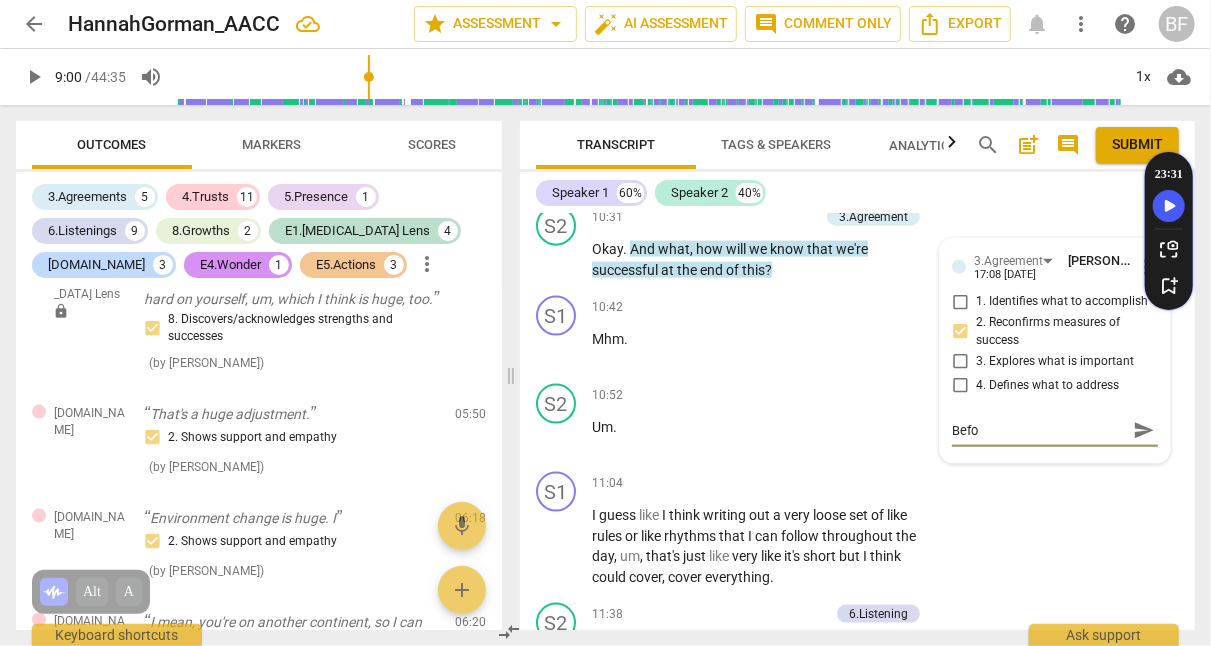 type on "Befor" 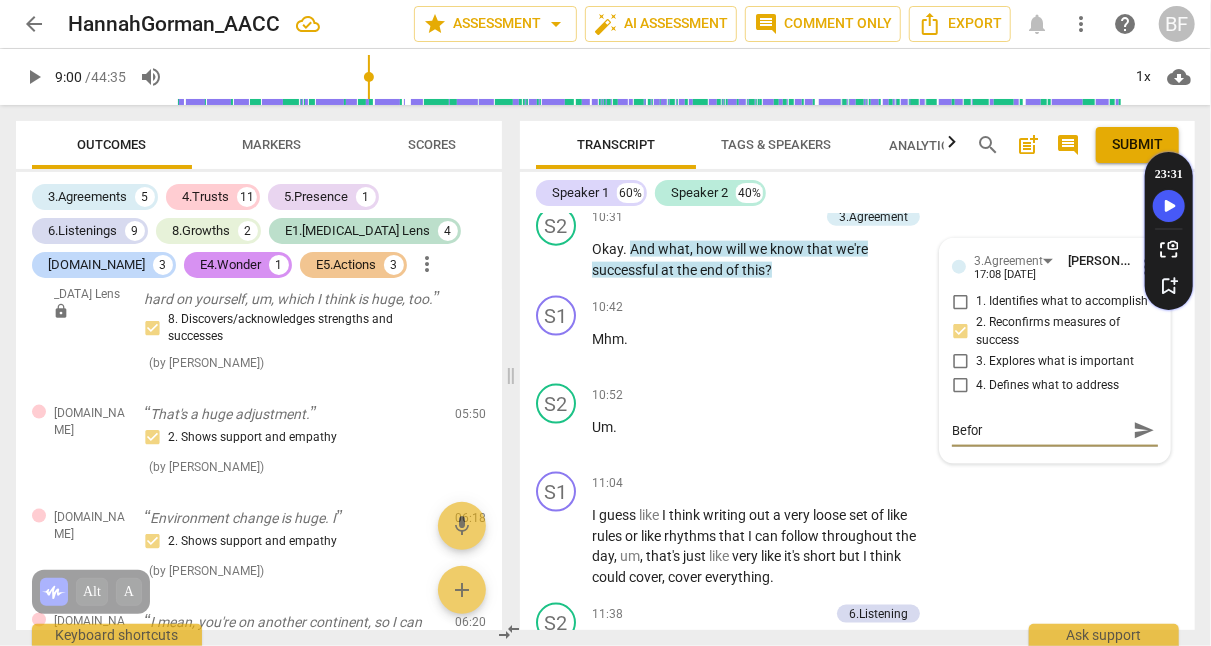 type on "Before" 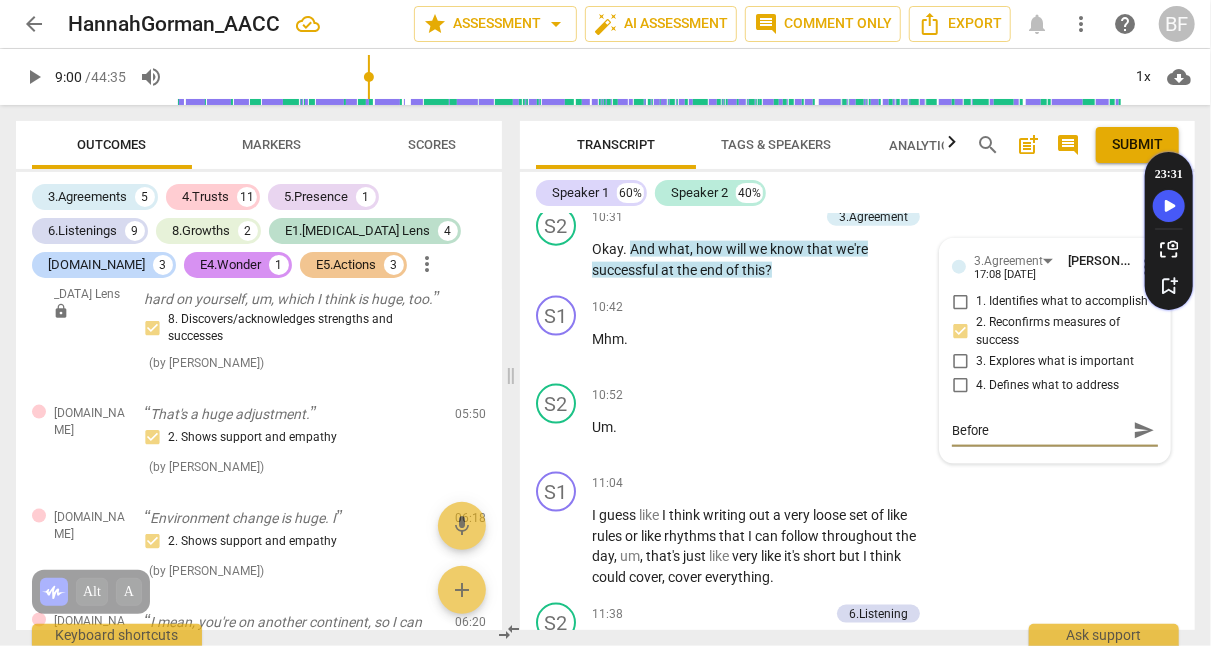 type on "Before" 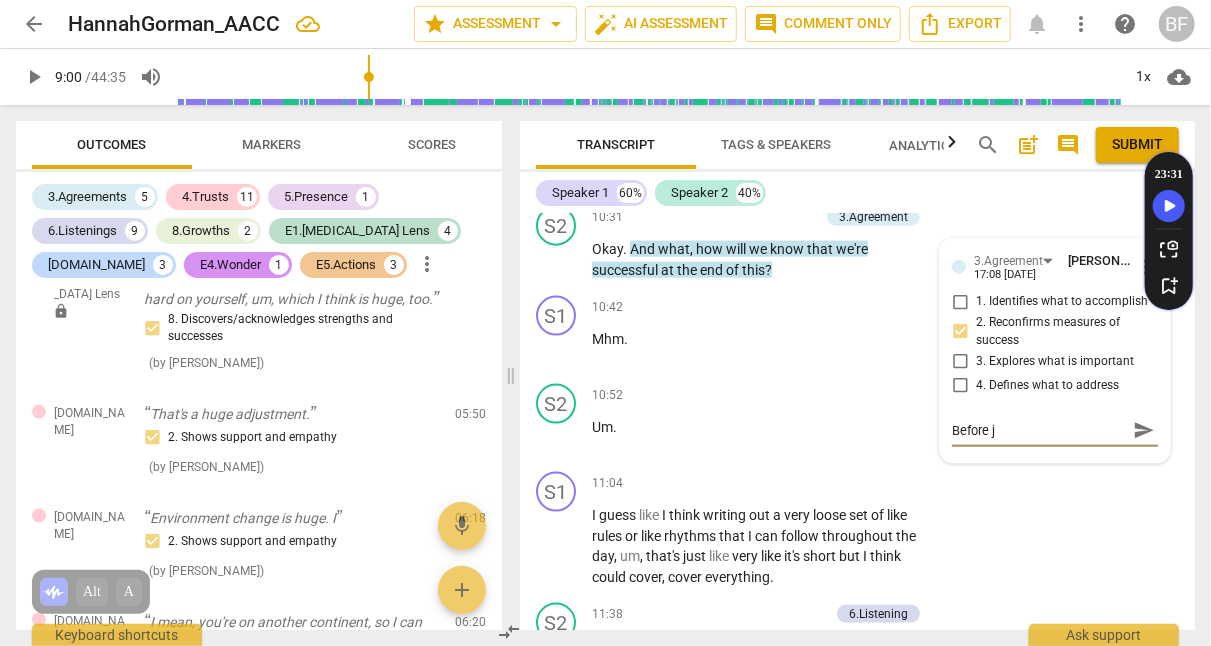 type on "Before ju" 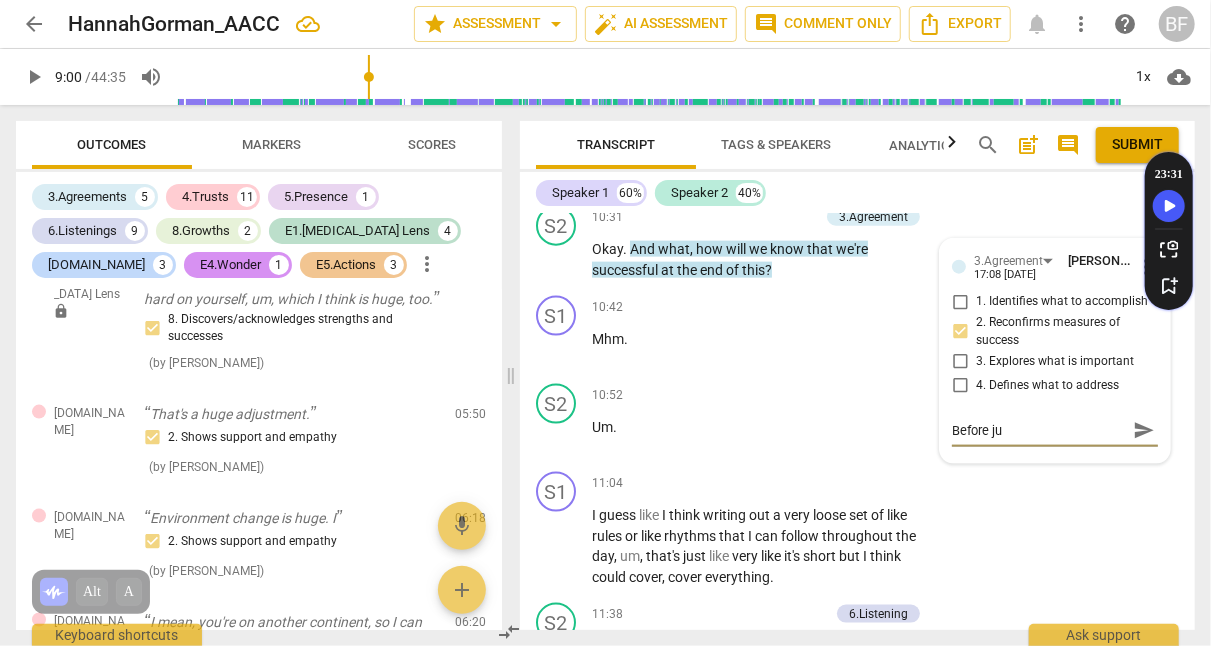 type on "Before jum" 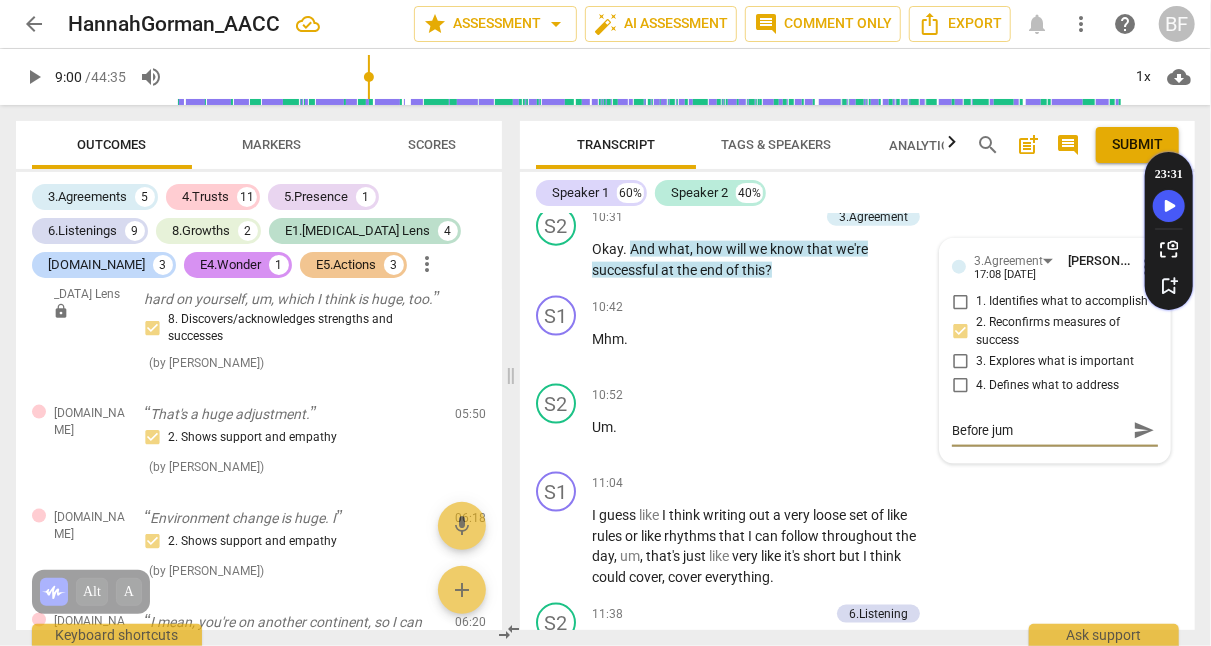 type on "Before jump" 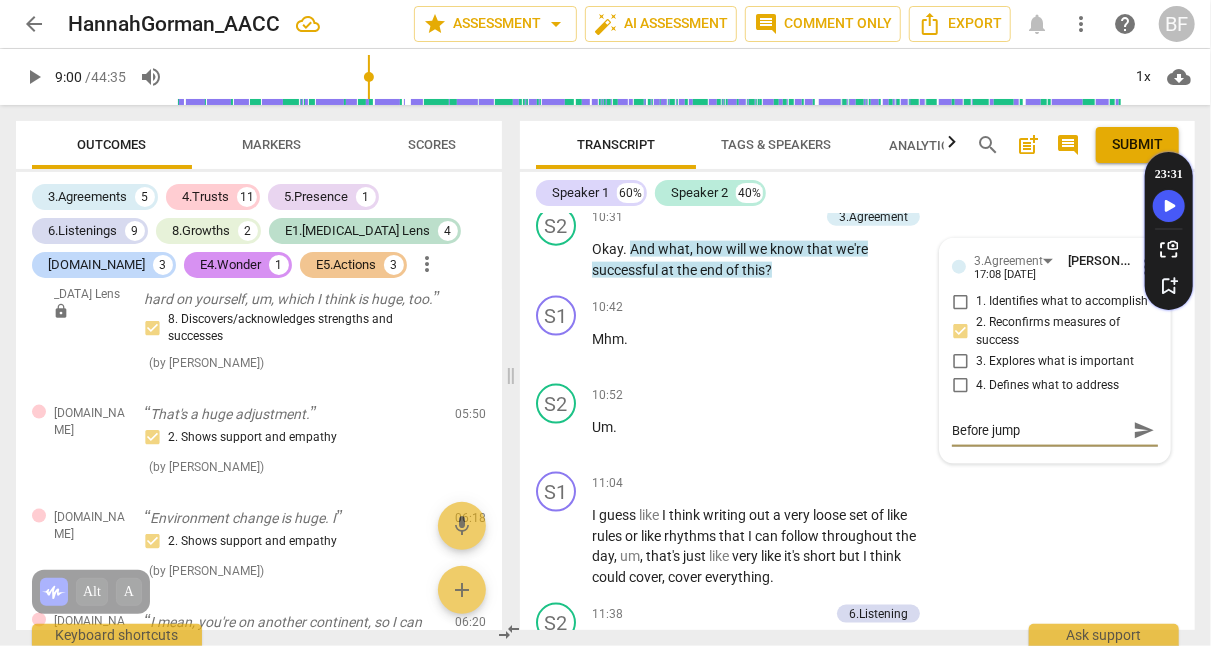 type on "Before jumpi" 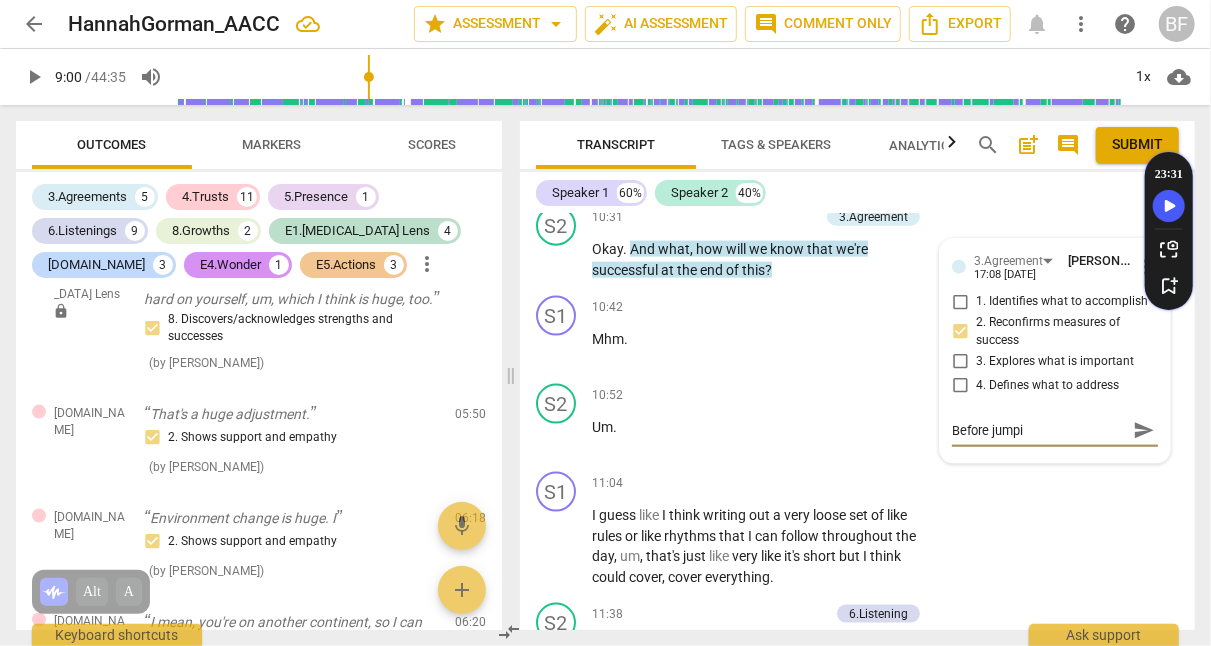 type on "Before jumpin" 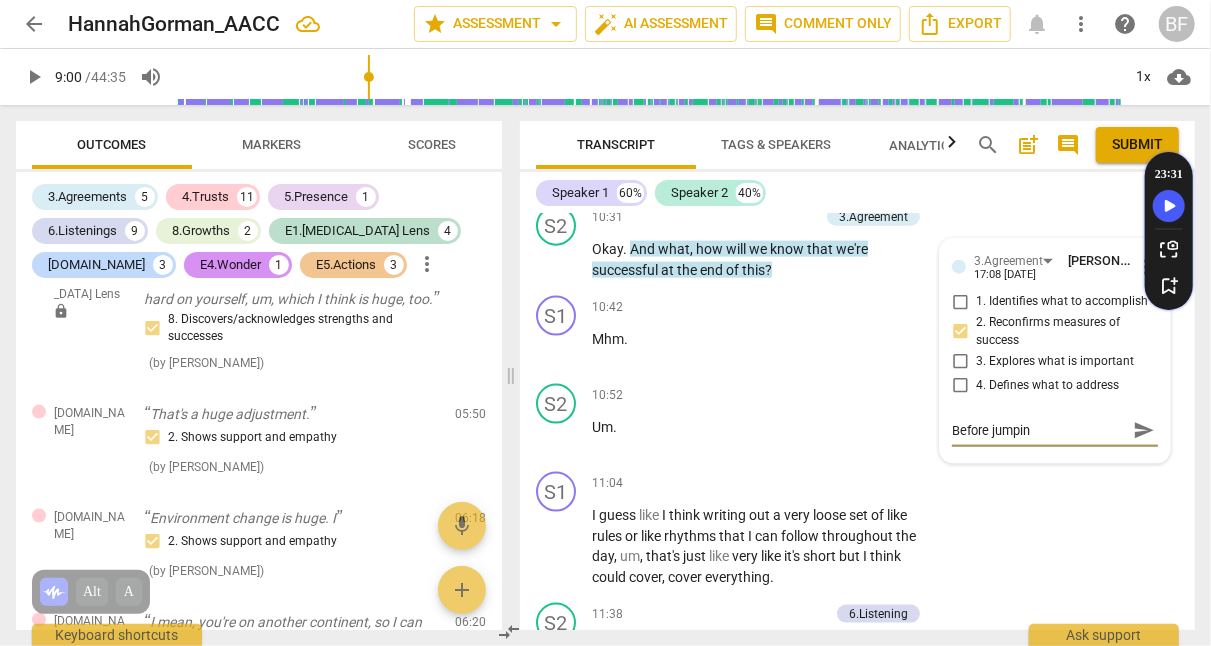 type on "Before jumping" 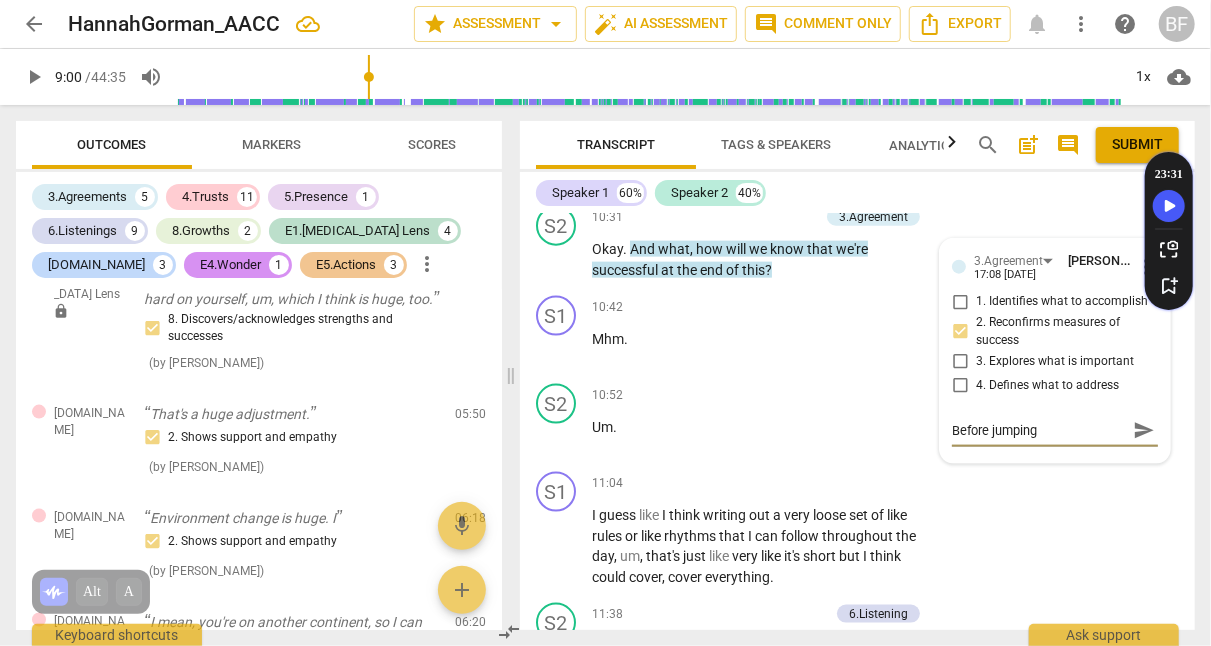 type on "Before jumping" 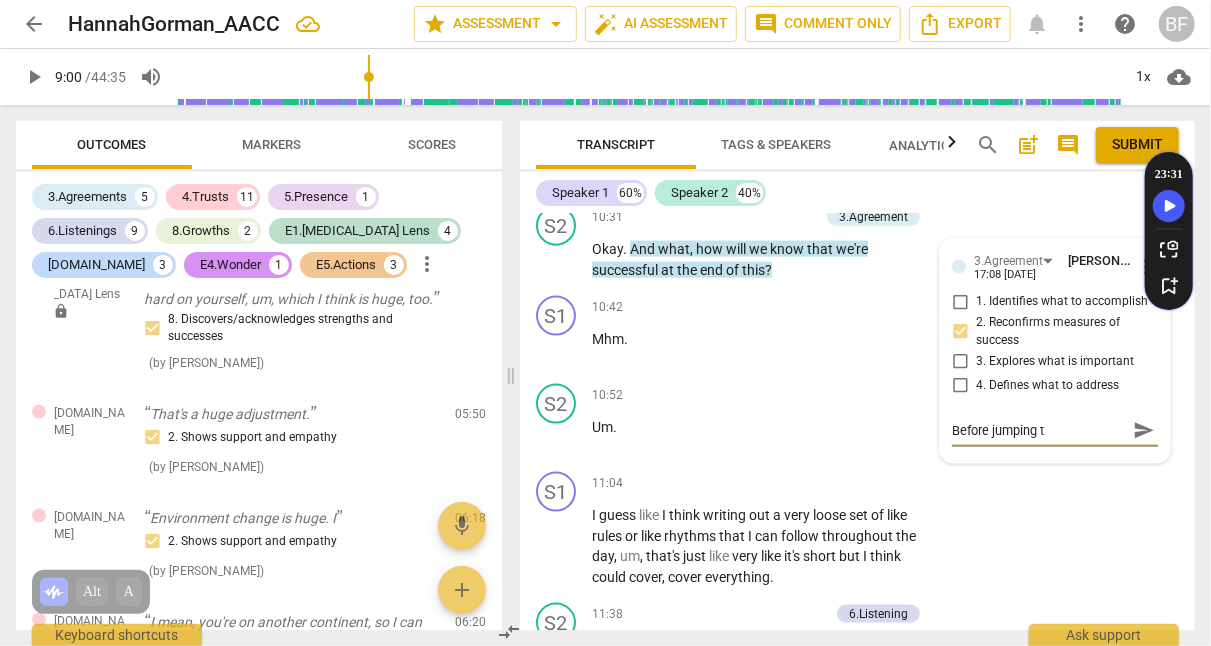 type on "Before jumping t" 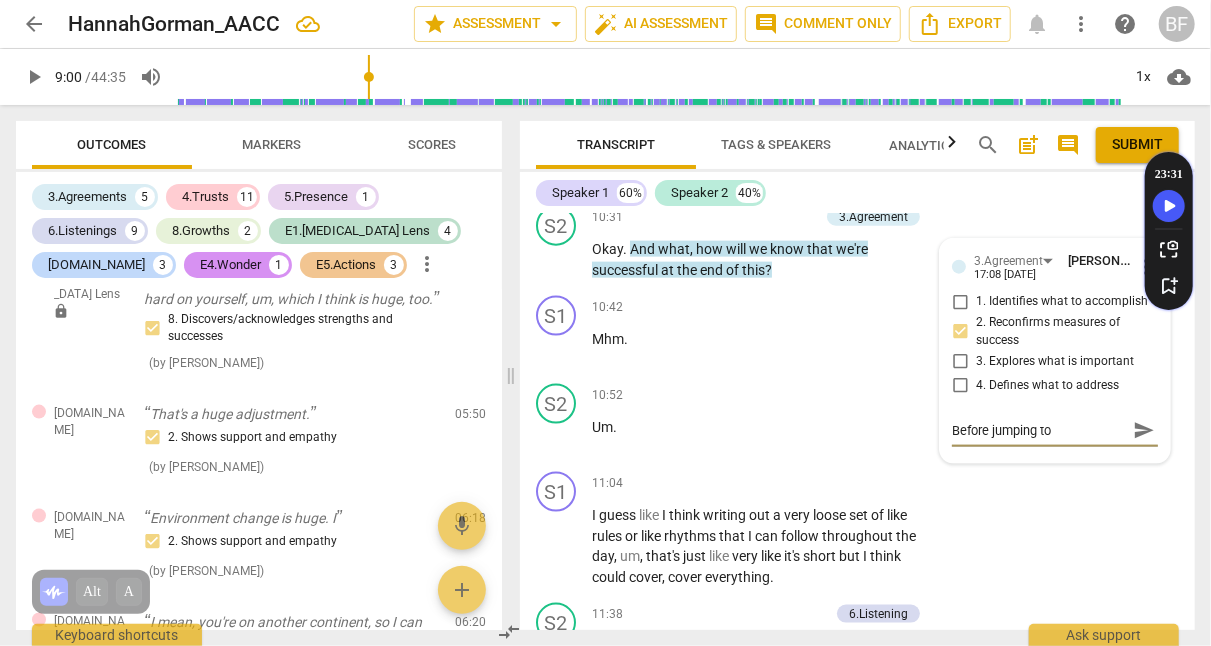 type on "Before jumping to" 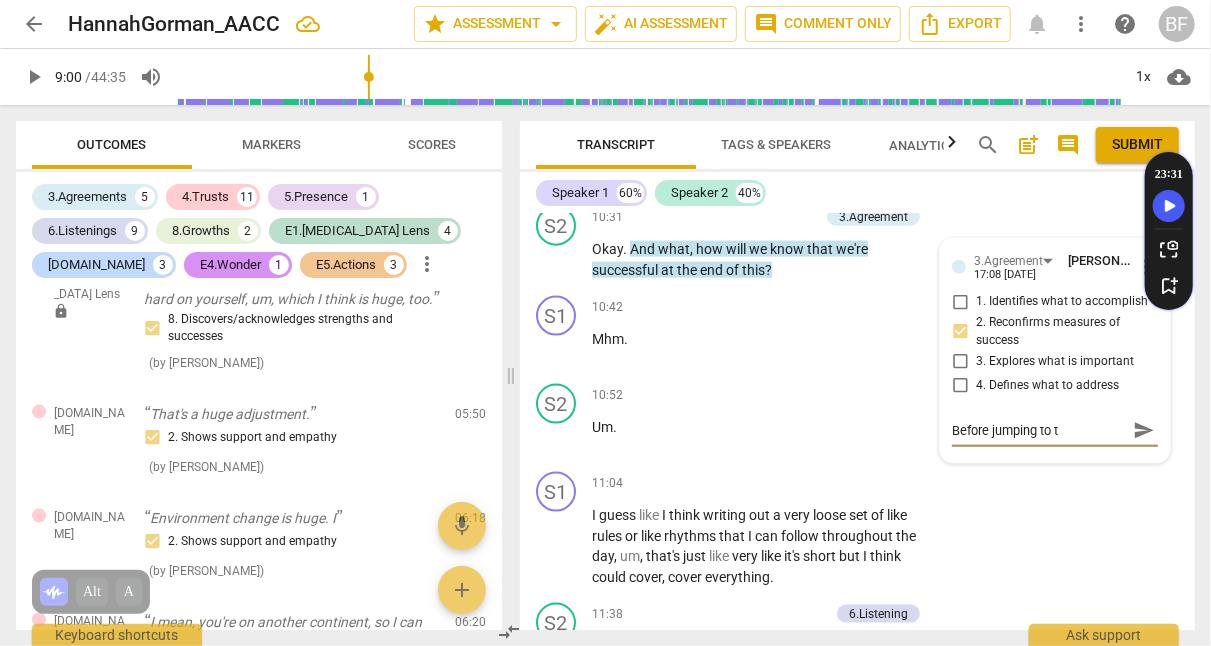 type on "Before jumping to th" 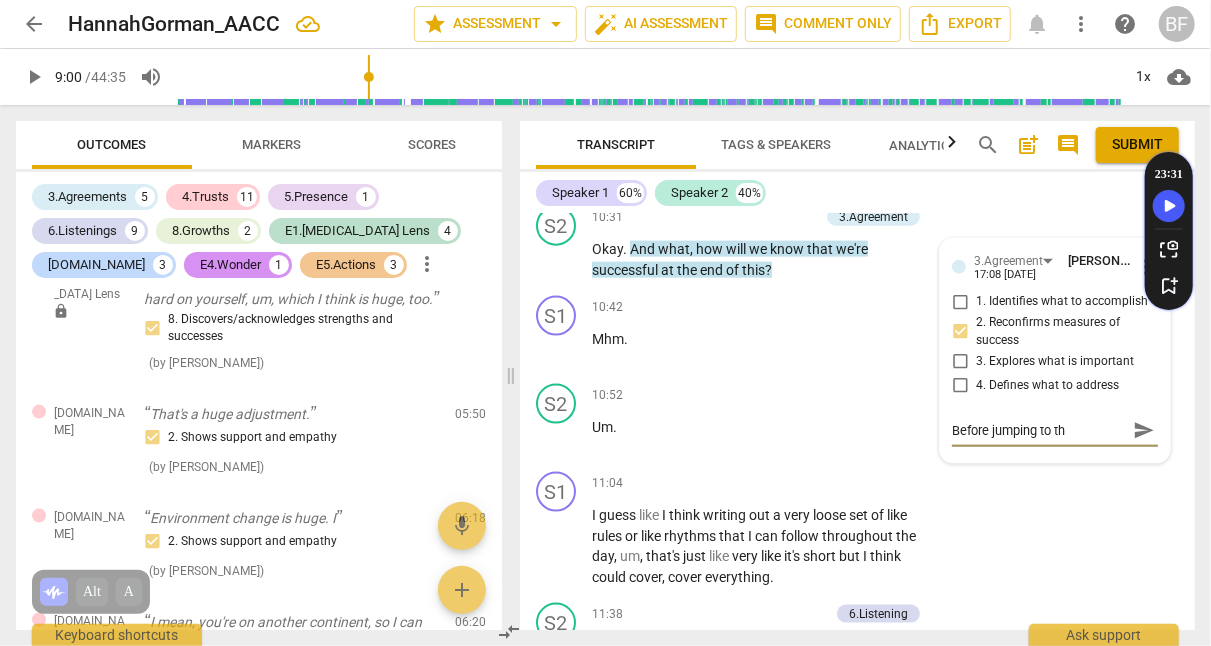 type on "Before jumping to the" 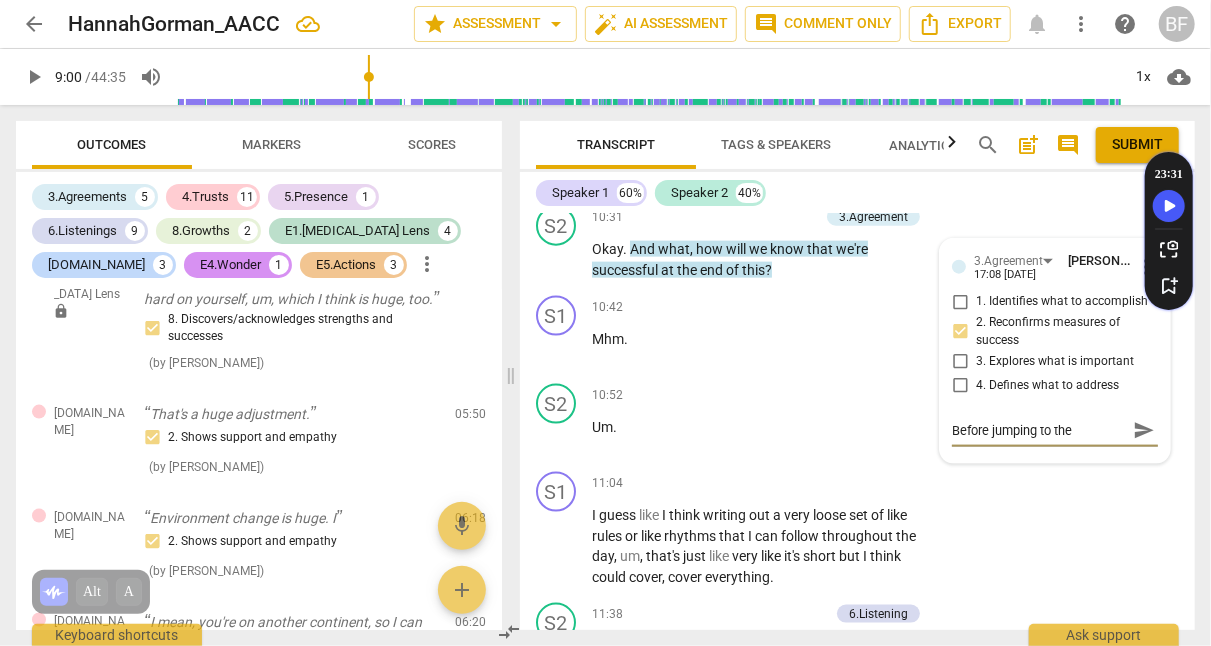 type on "Before jumping to the" 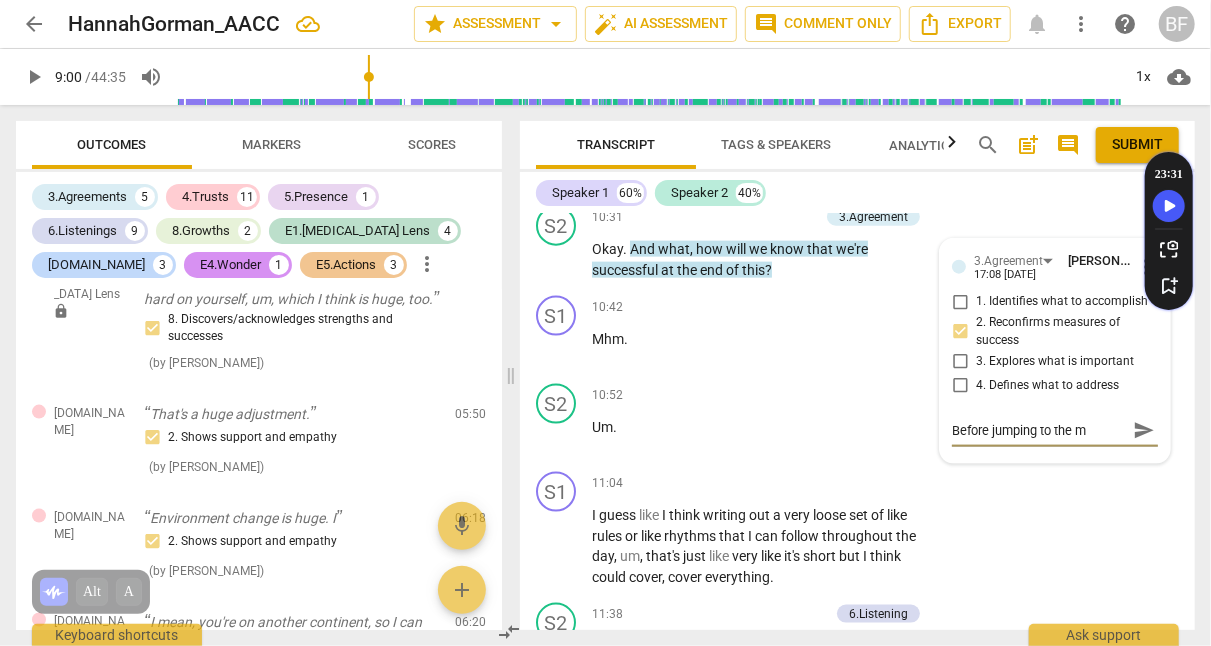 type on "Before jumping to the me" 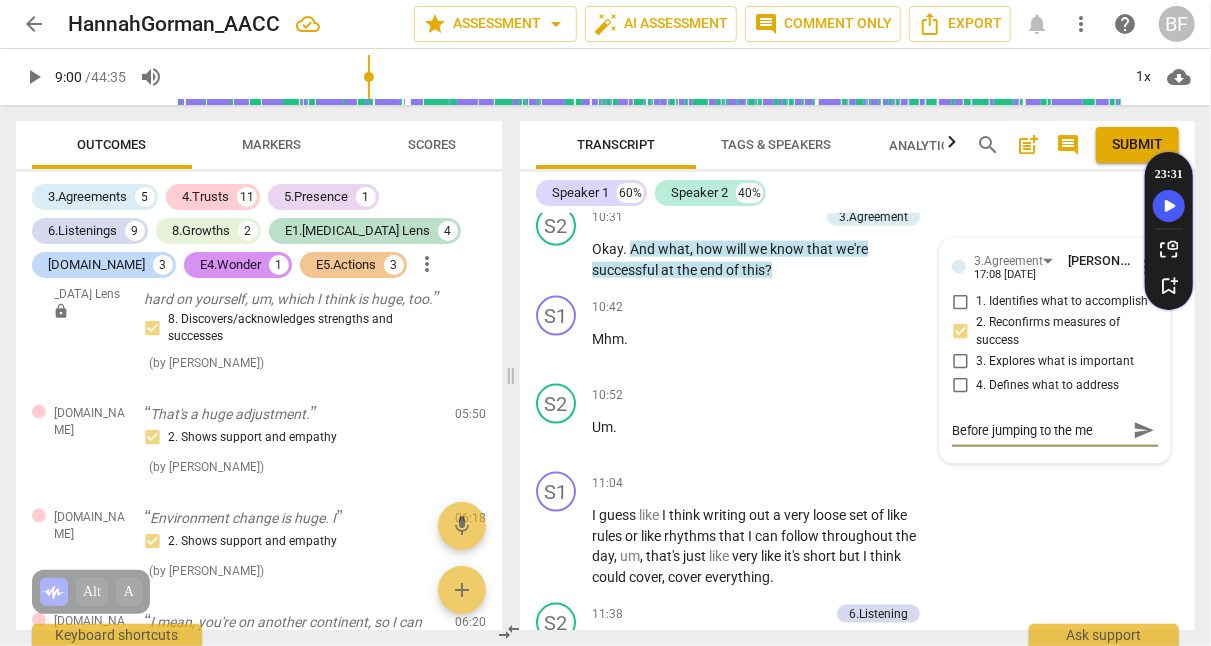 type on "Before jumping to the mea" 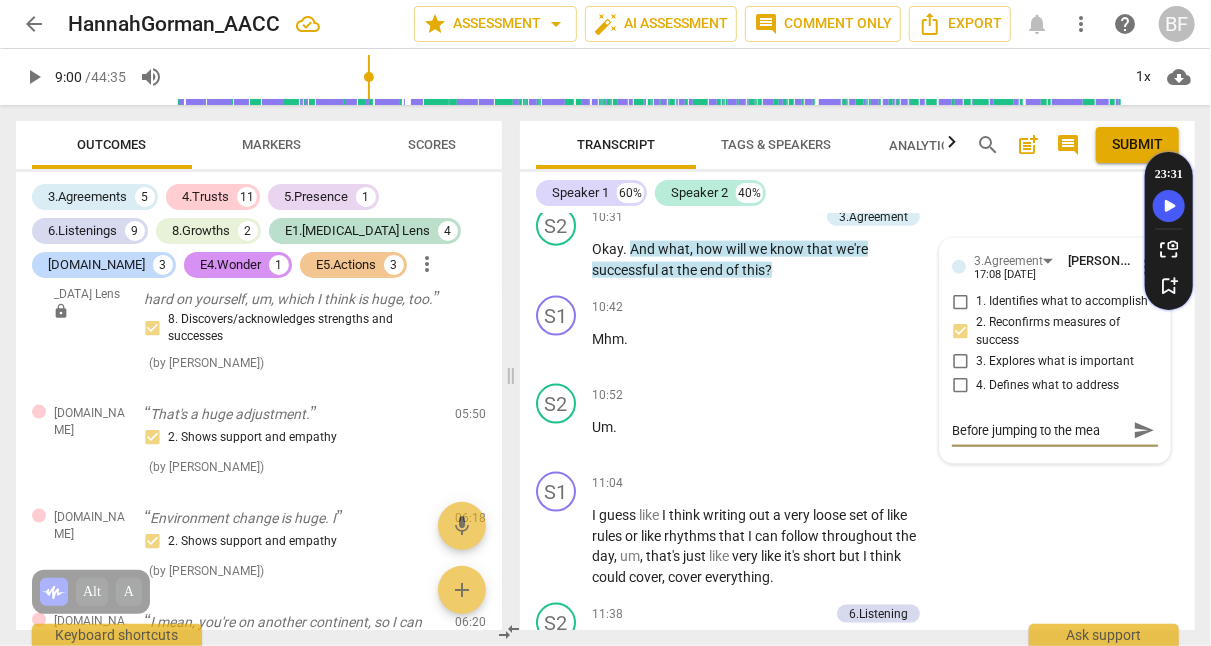 type on "Before jumping to the meas" 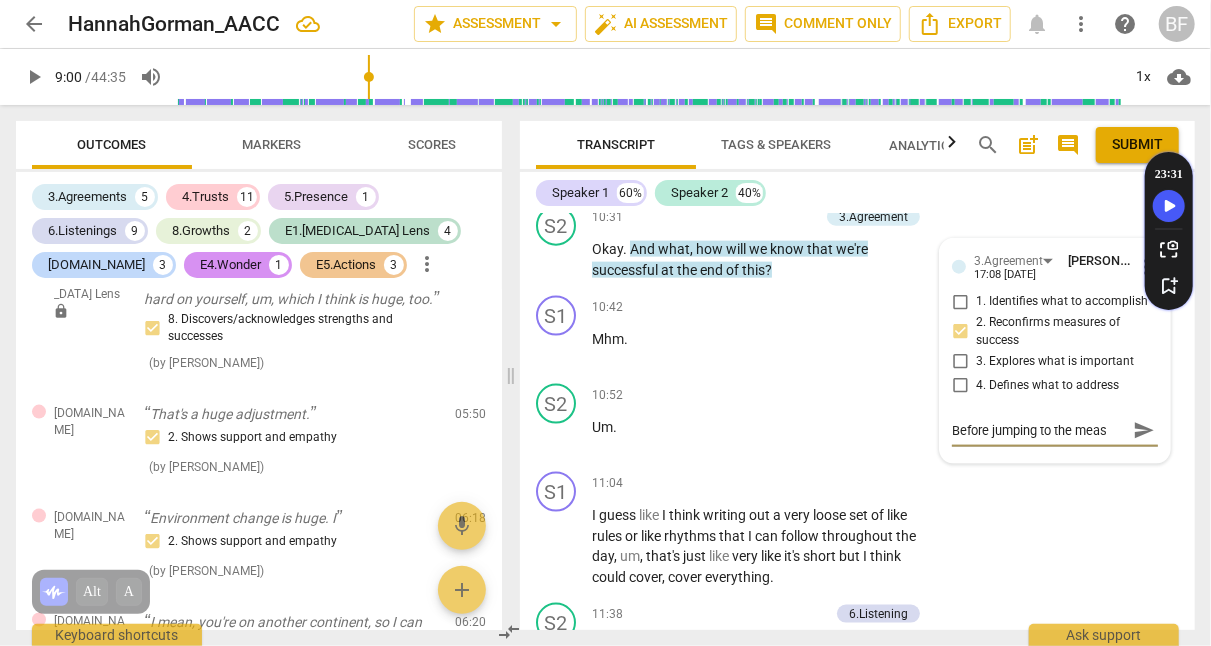 type on "Before jumping to the measu" 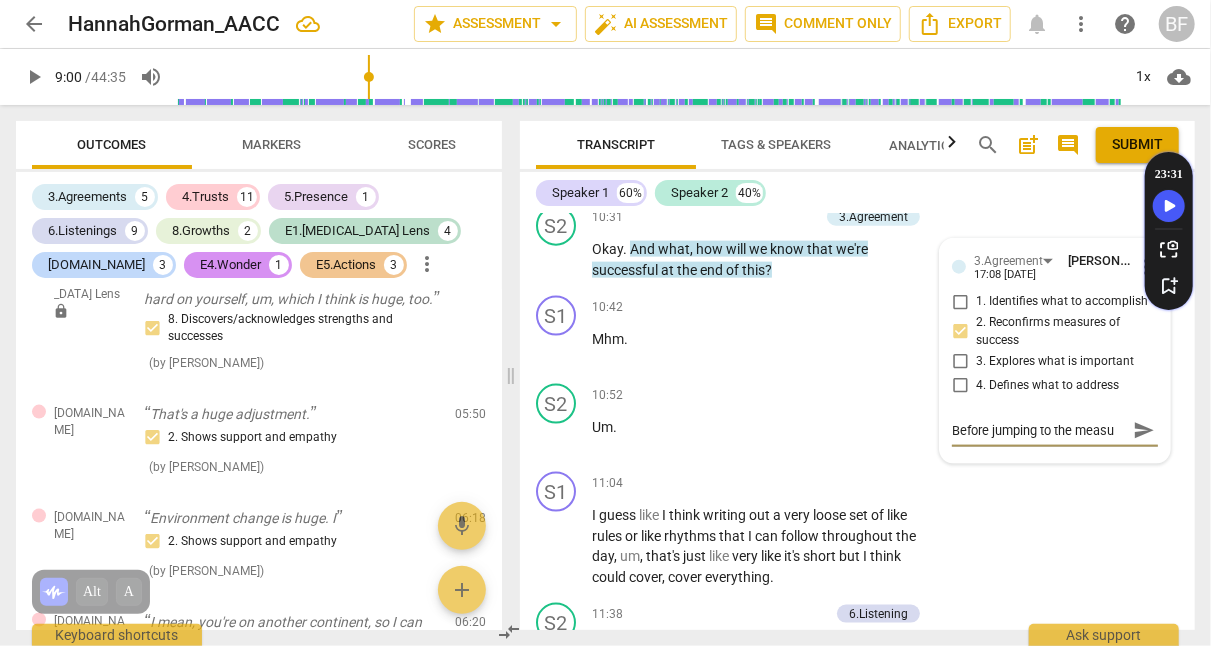 type on "Before jumping to the measur" 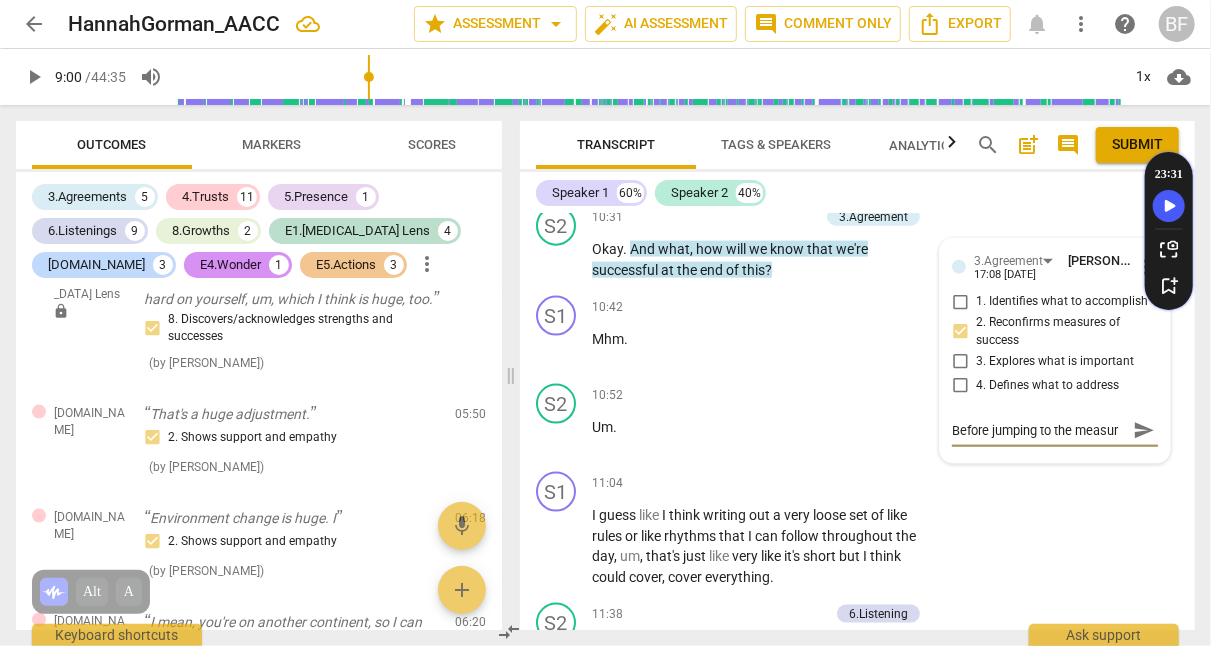 type on "Before jumping to the measure" 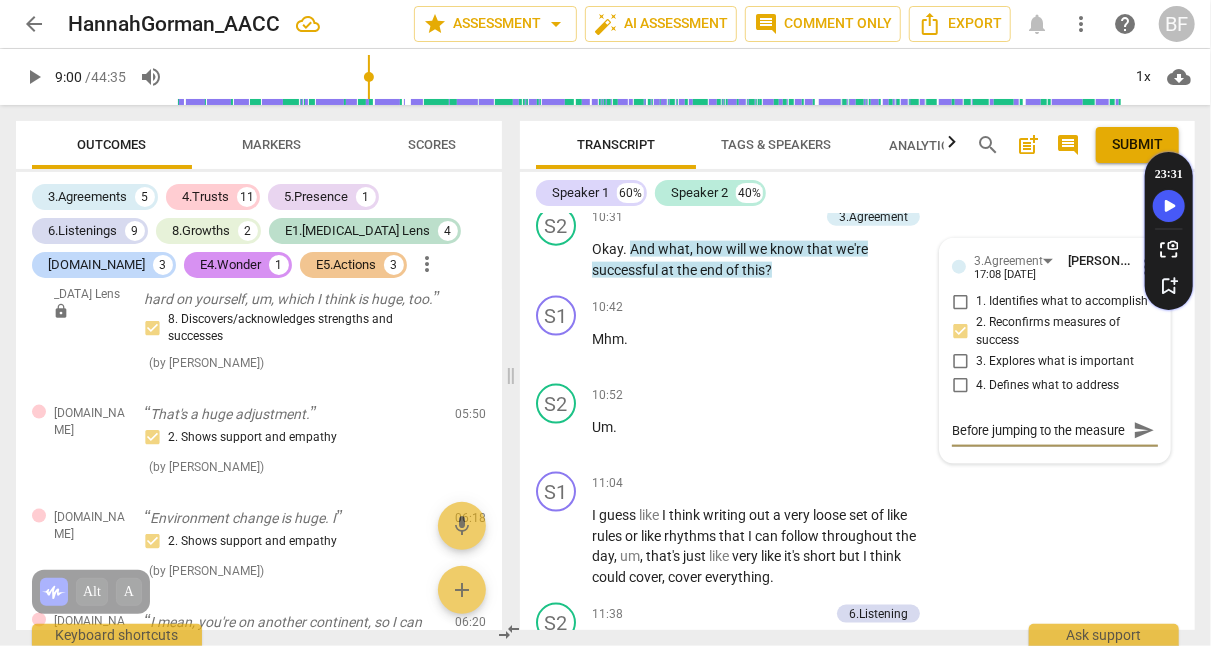 scroll, scrollTop: 17, scrollLeft: 0, axis: vertical 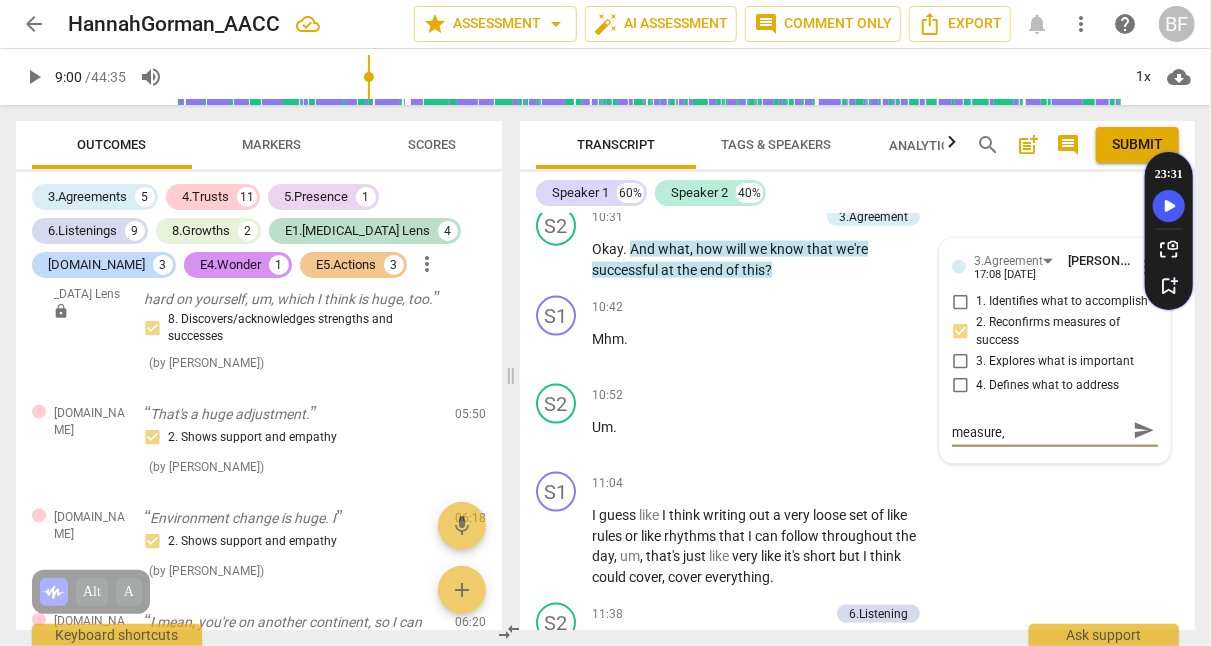 type on "Before jumping to the measure," 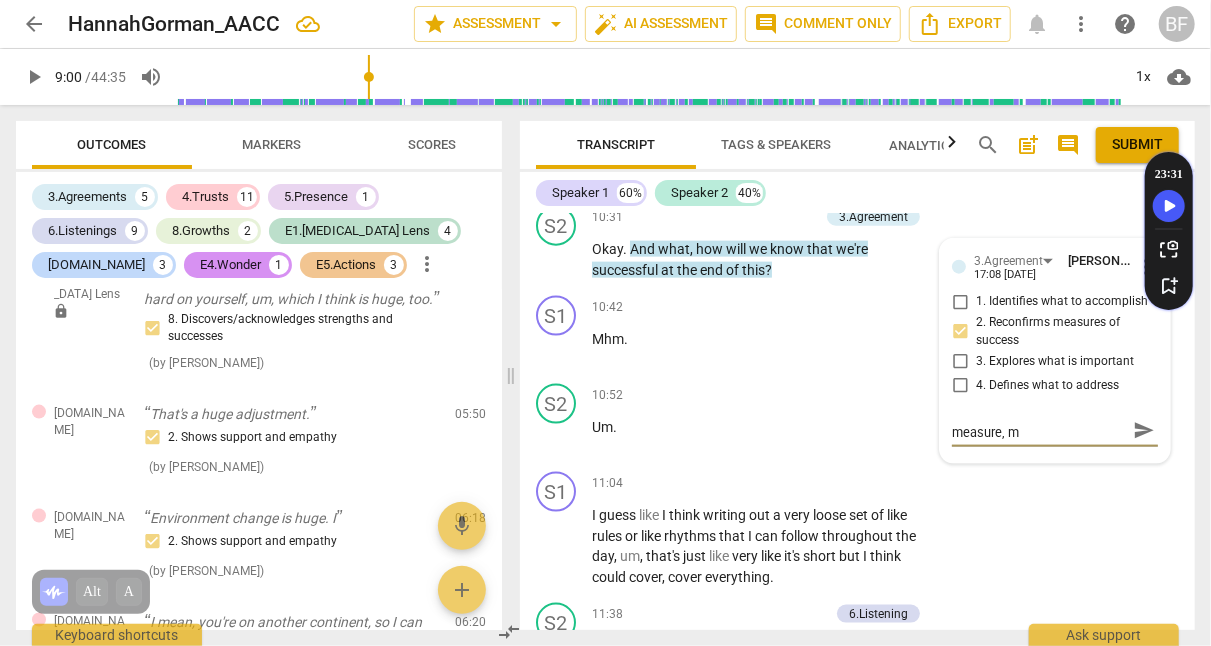 type on "Before jumping to the measure, ma" 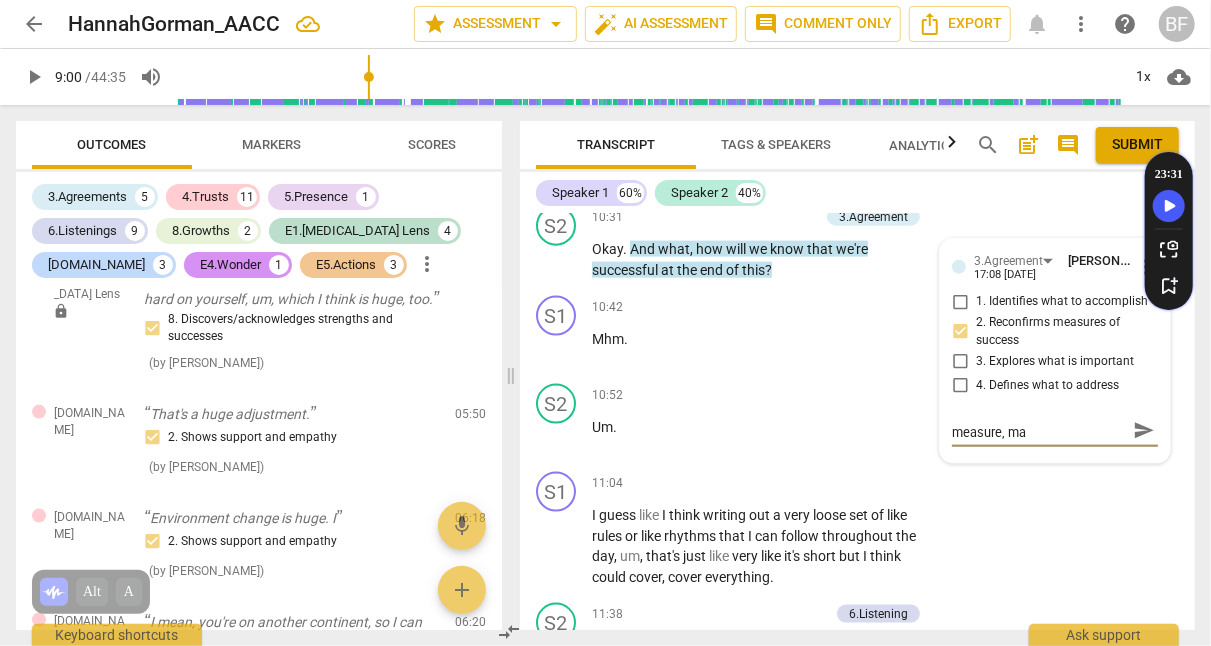 type on "Before jumping to the measure, ma" 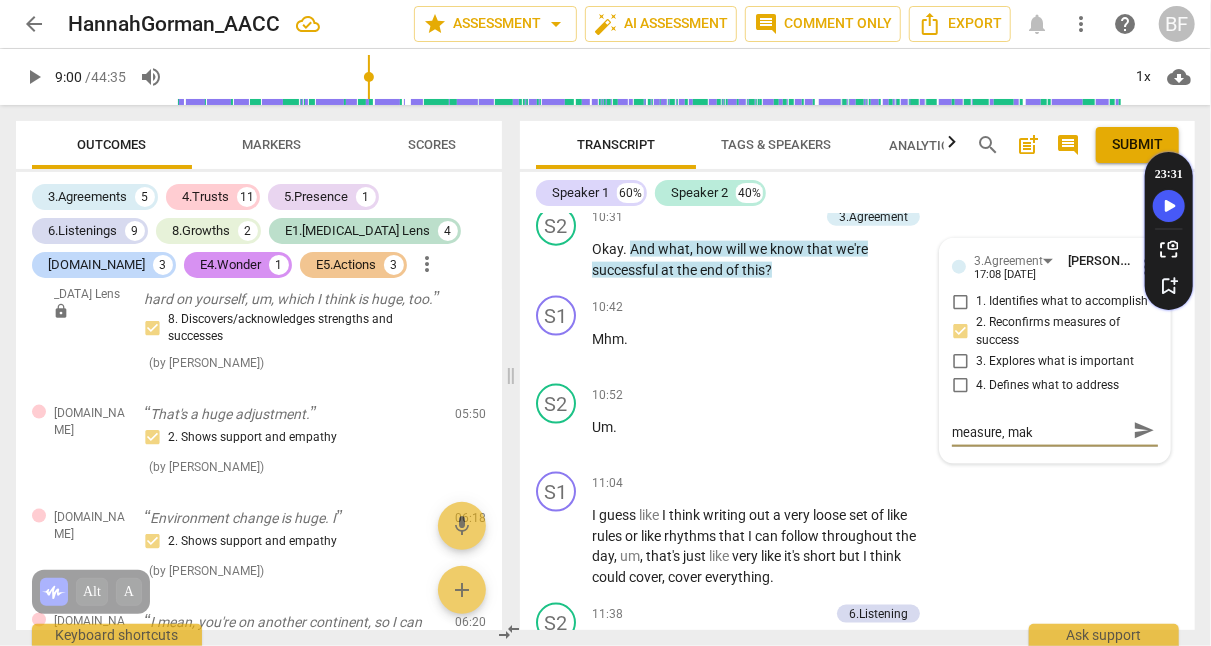 type on "Before jumping to the measure, mak" 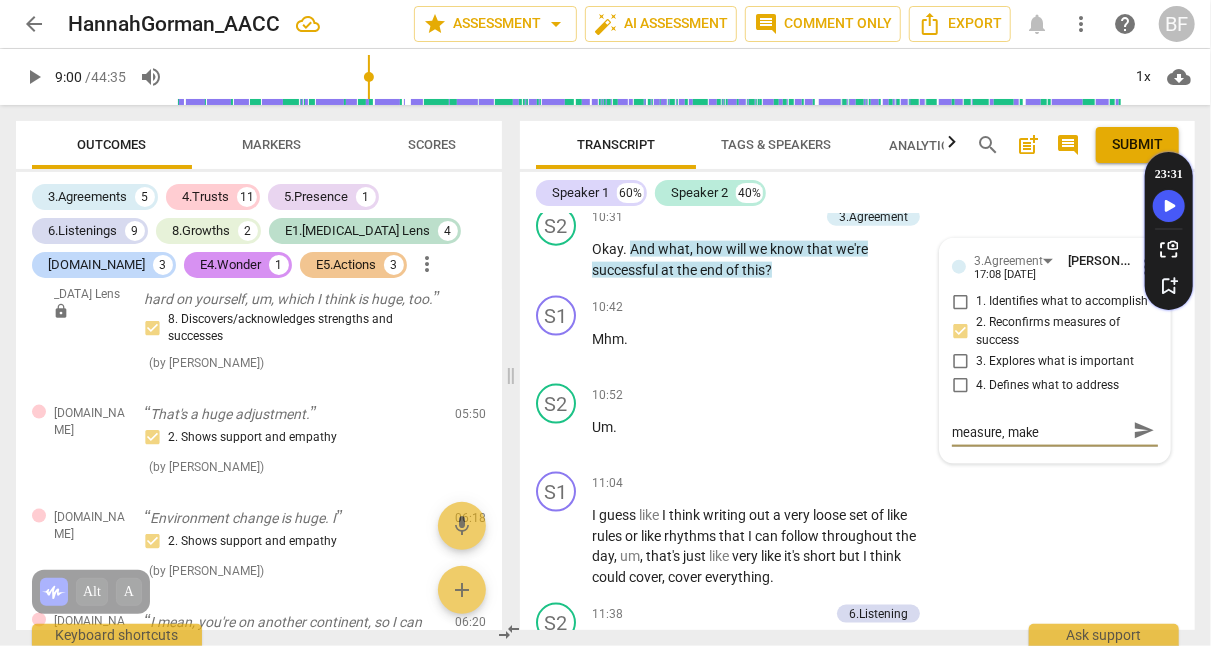 scroll, scrollTop: 0, scrollLeft: 0, axis: both 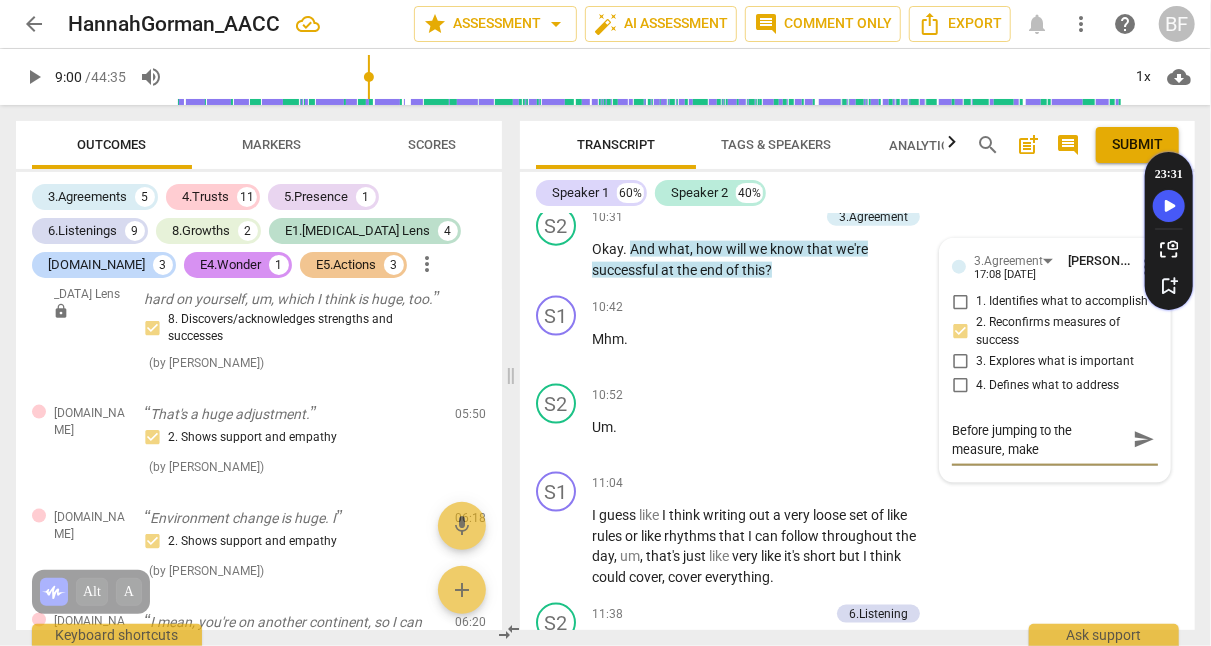 type on "Before jumping to the measure, make" 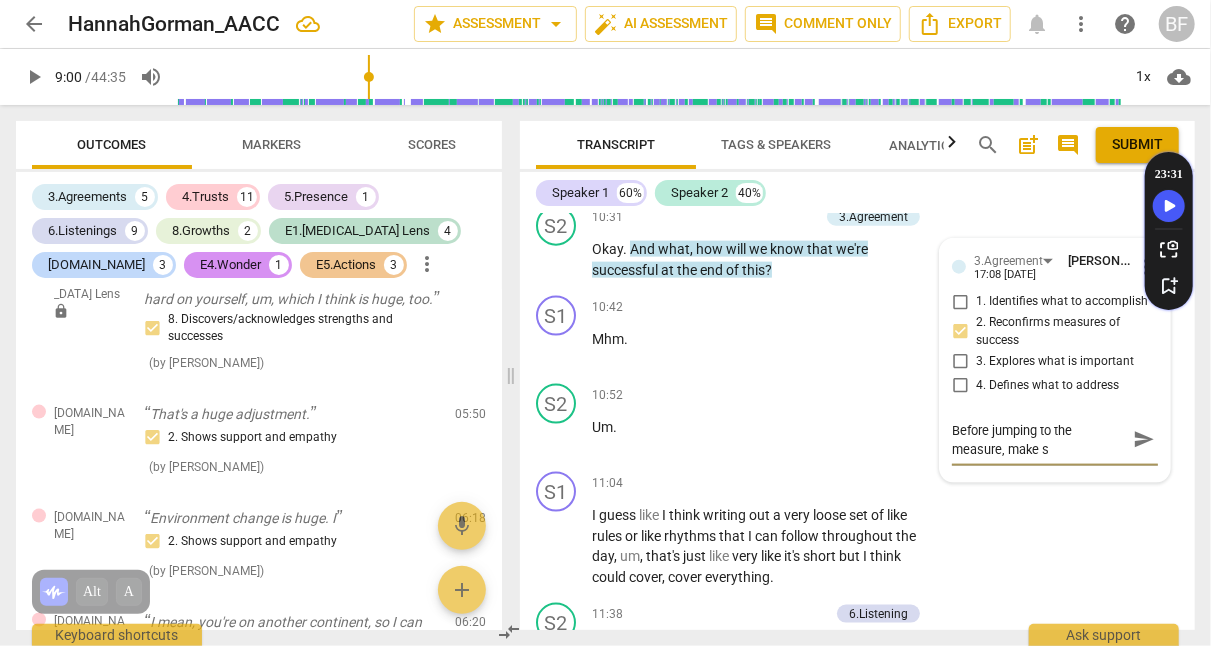 type on "Before jumping to the measure, make su" 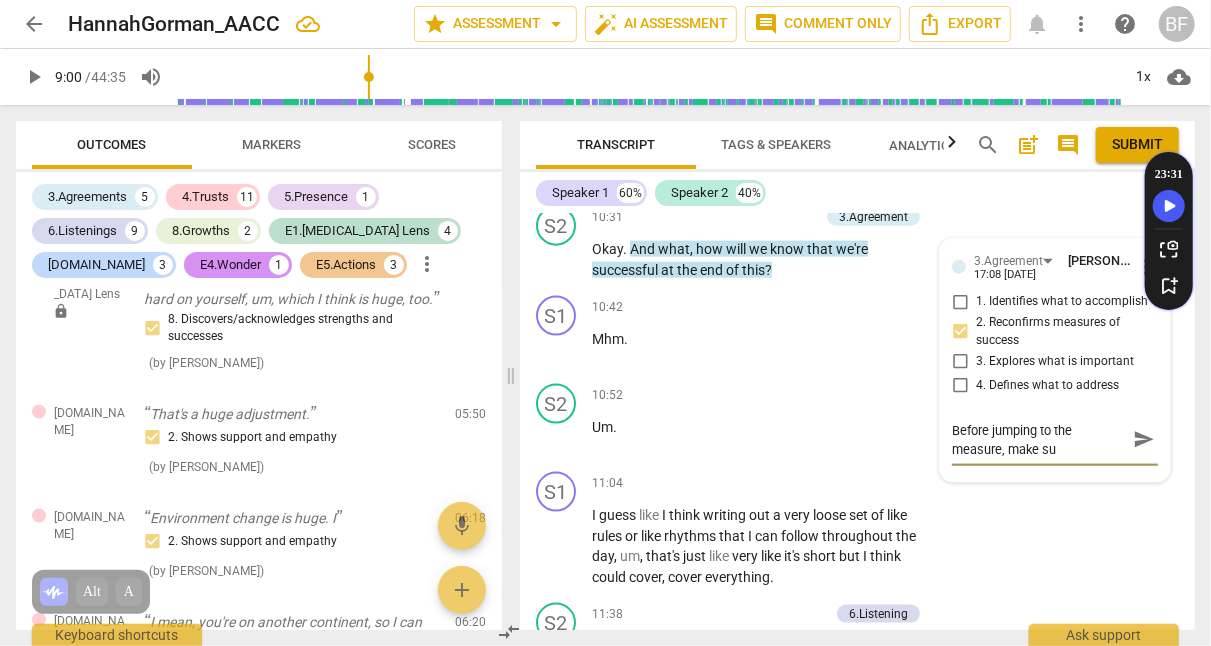 type on "Before jumping to the measure, make sur" 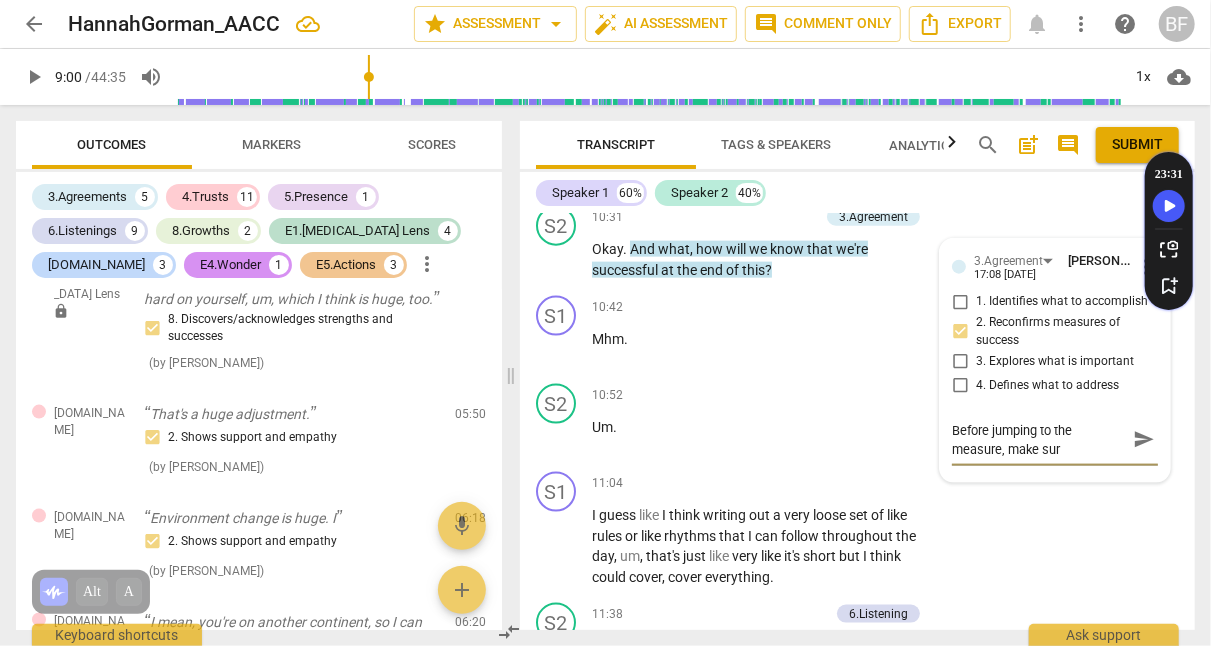 type on "Before jumping to the measure, make sure" 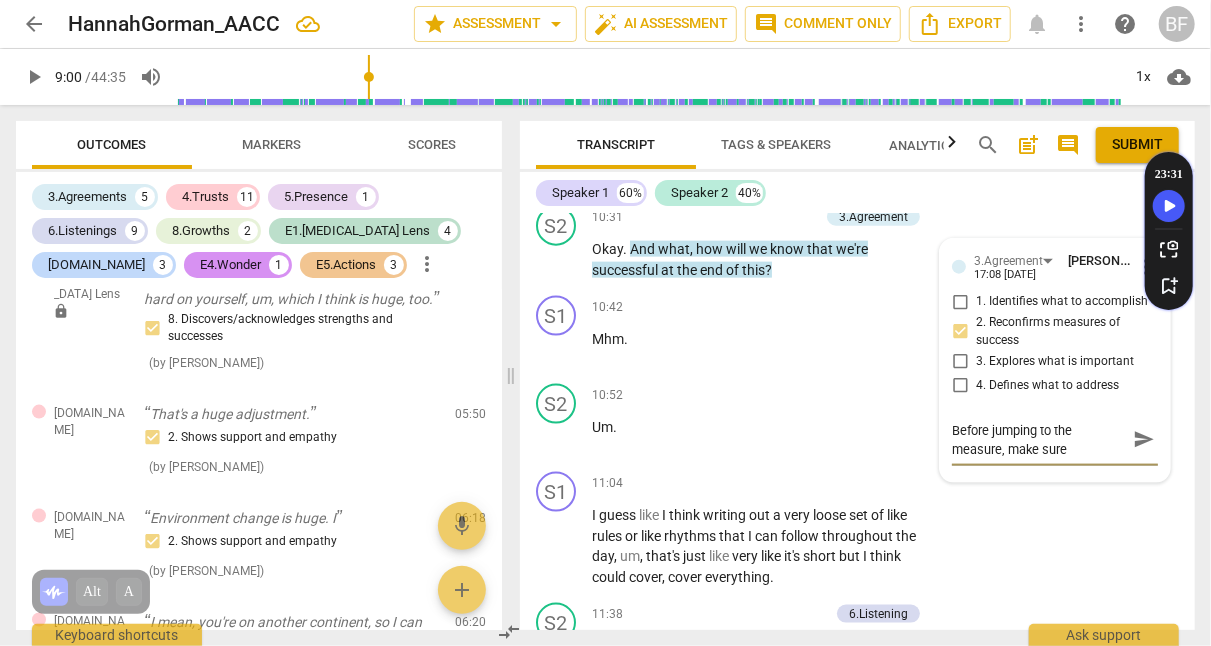 type on "Before jumping to the measure, make sure" 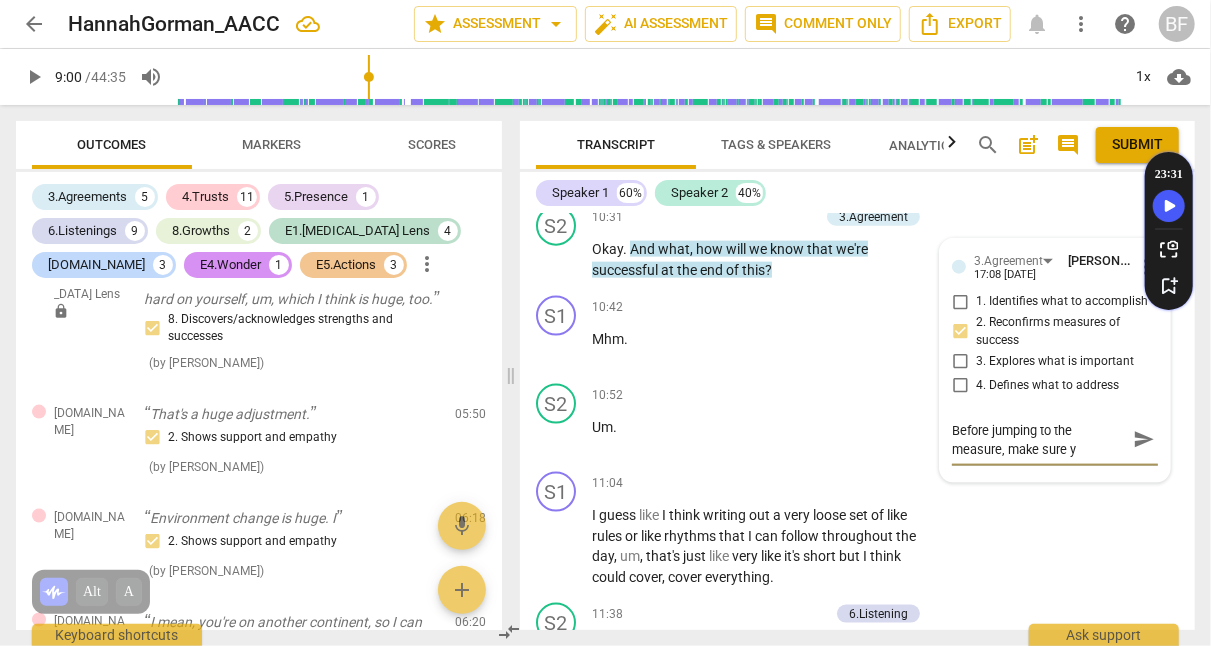 type on "Before jumping to the measure, make sure yo" 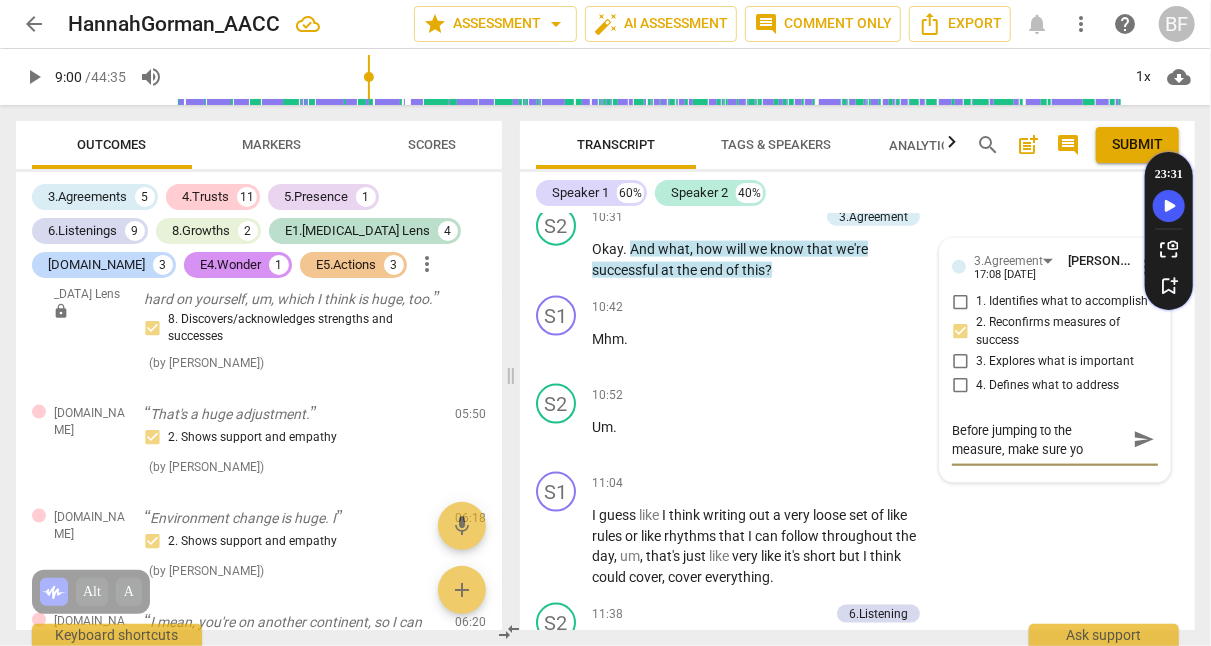 type on "Before jumping to the measure, make sure you" 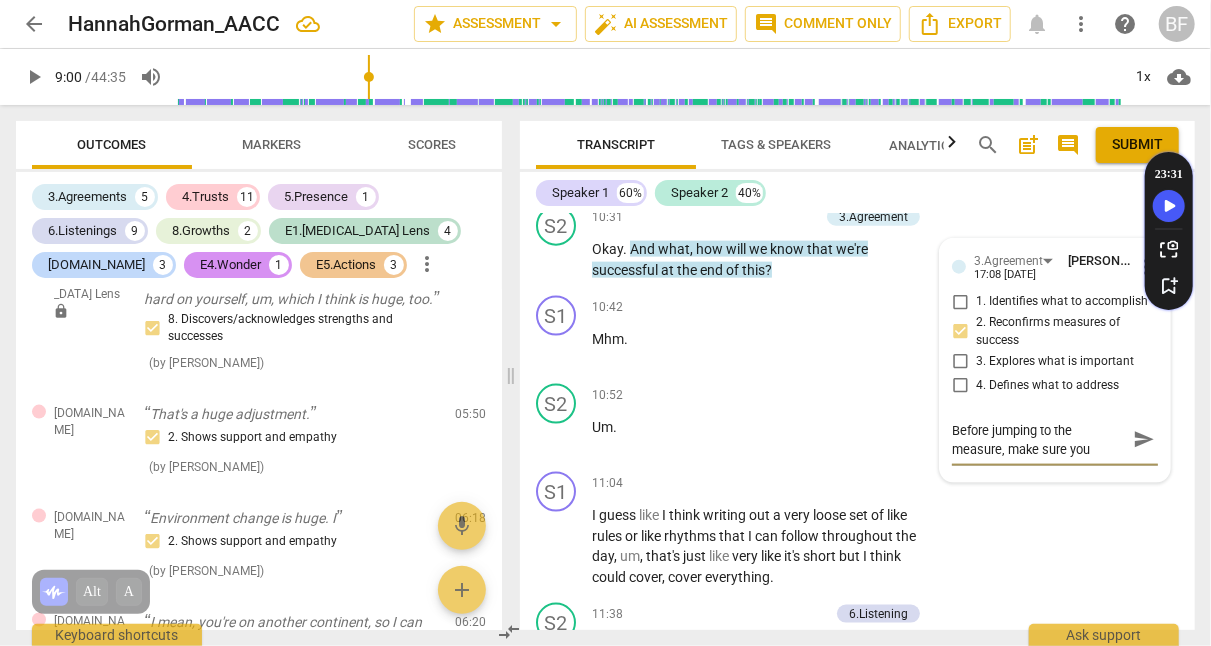 type on "Before jumping to the measure, make sure you" 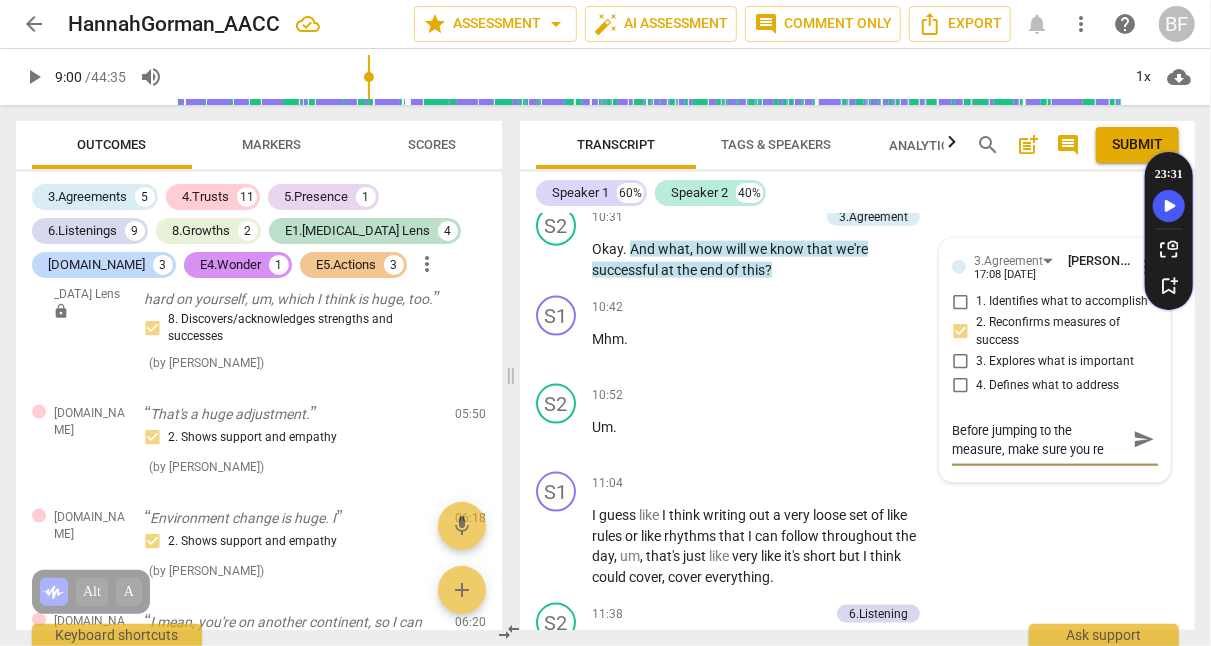 type on "Before jumping to the measure, make sure you rea" 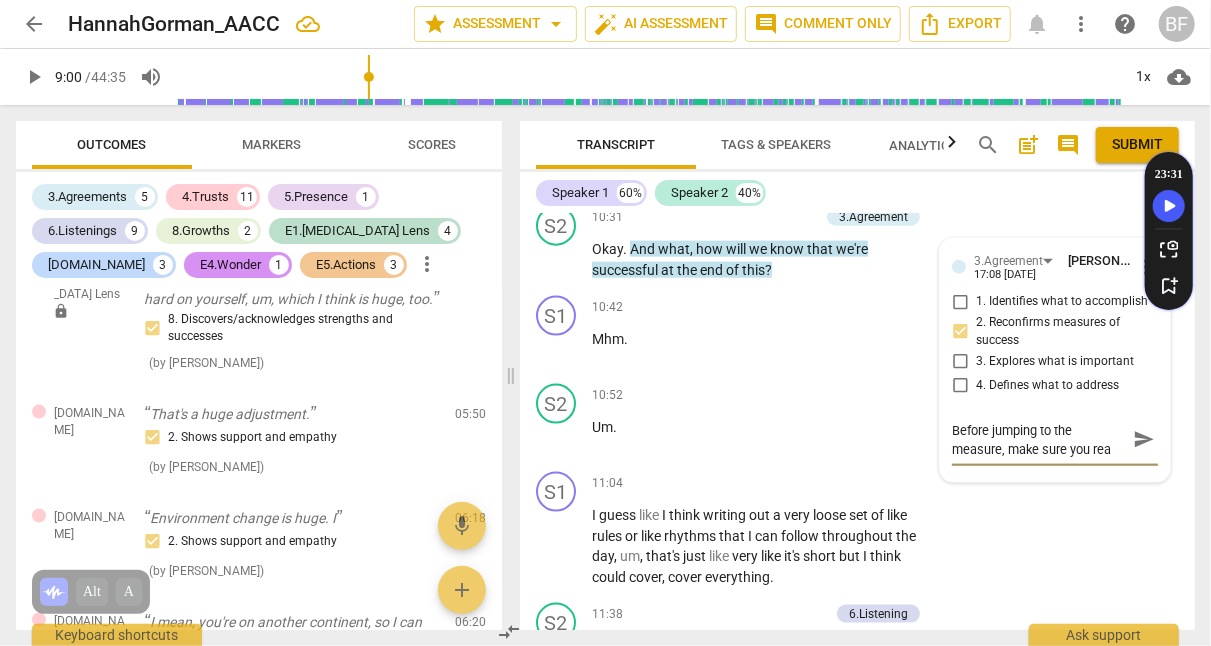 type on "Before jumping to the measure, make sure you real" 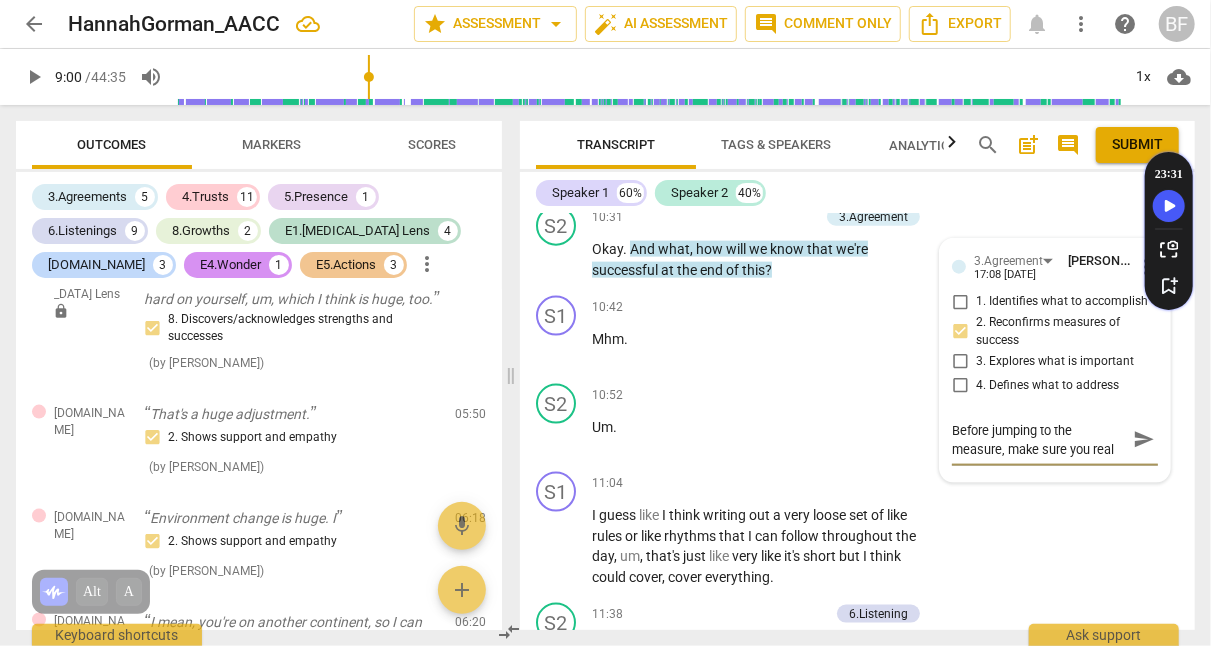 type on "Before jumping to the measure, make sure you reall" 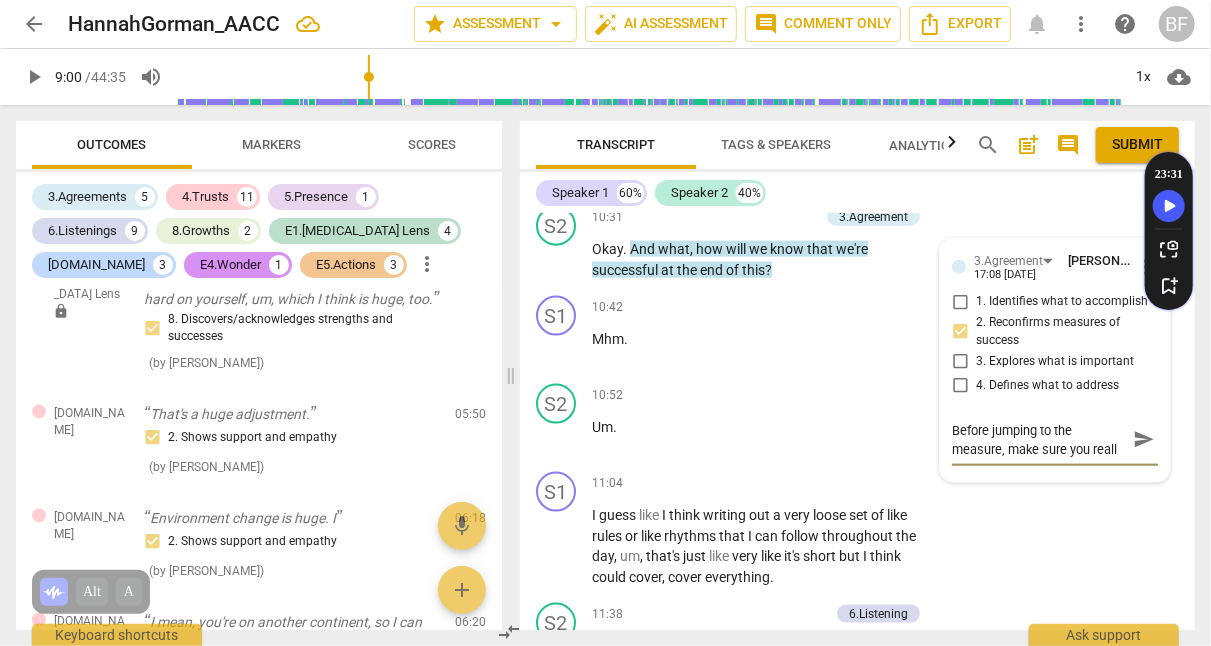 type on "Before jumping to the measure, make sure you really" 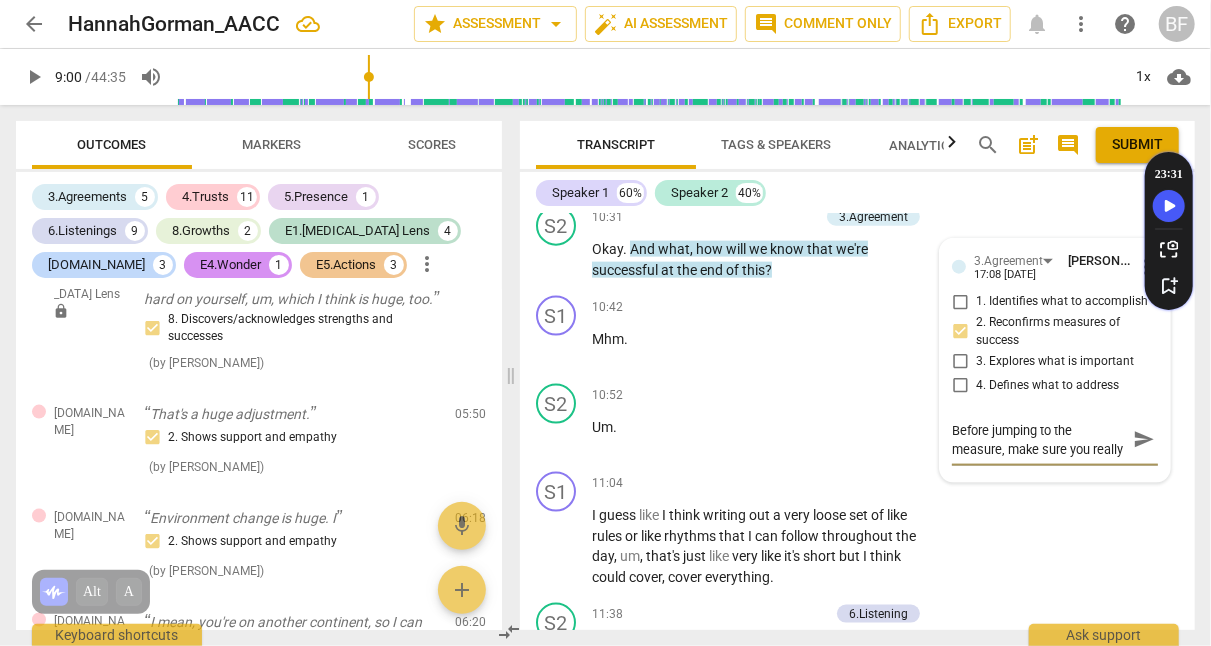 scroll, scrollTop: 17, scrollLeft: 0, axis: vertical 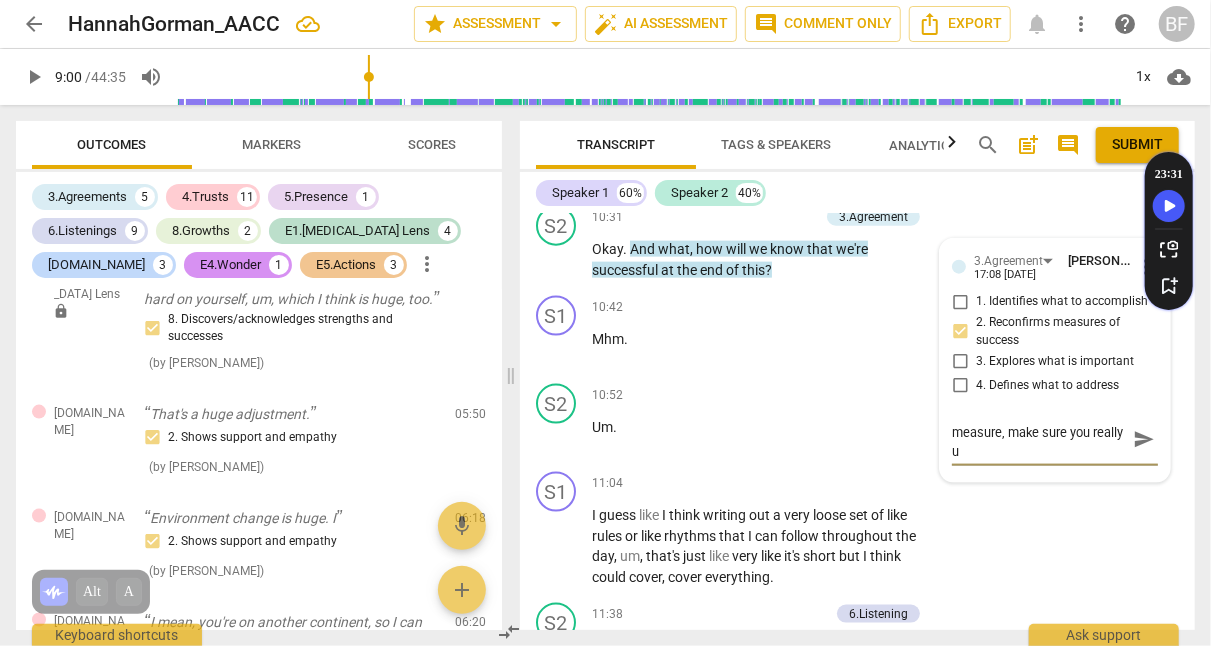 type on "Before jumping to the measure, make sure you really un" 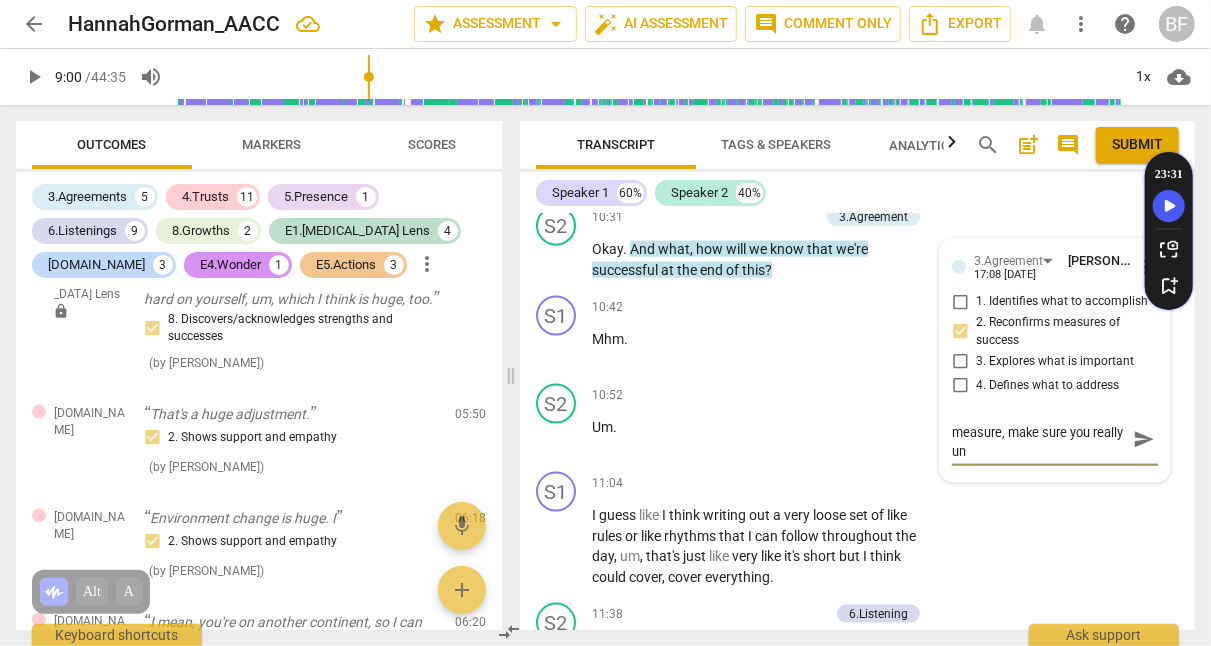 type on "Before jumping to the measure, make sure you really und" 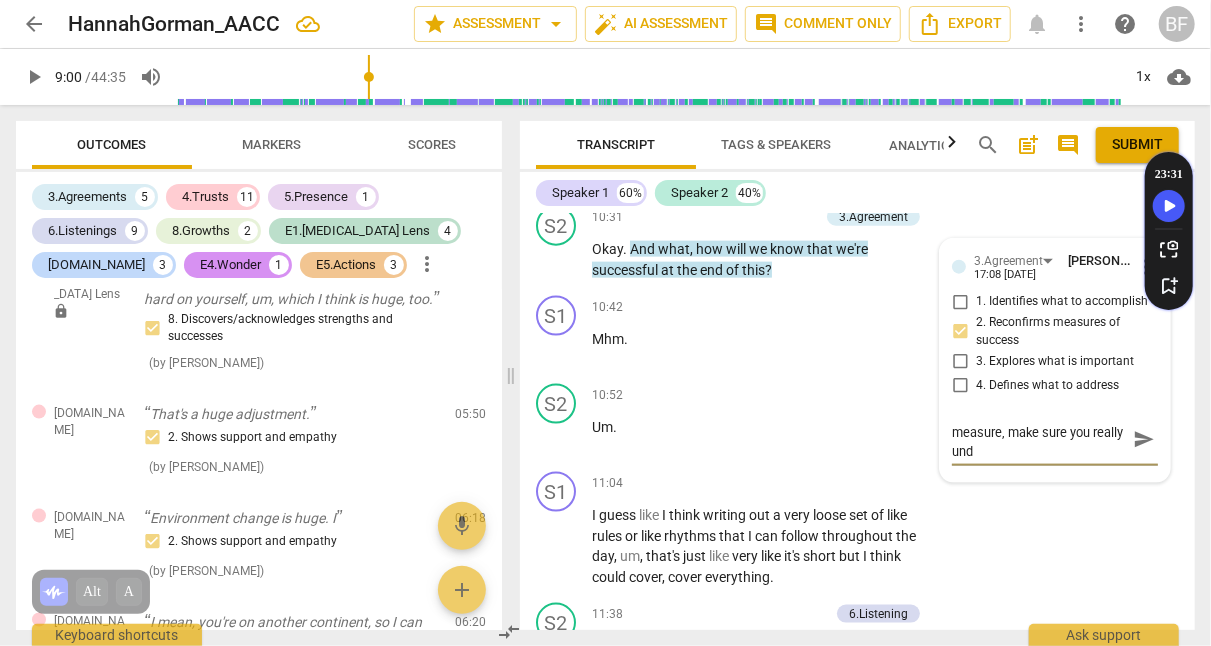 type on "Before jumping to the measure, make sure you really unde" 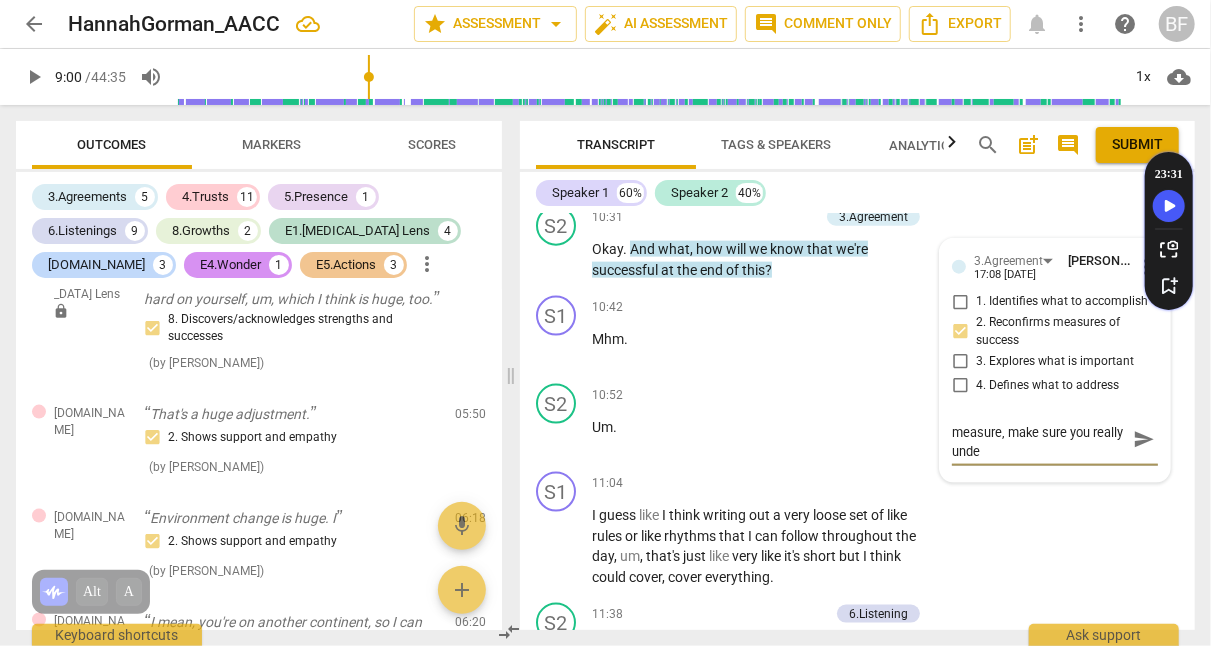 type on "Before jumping to the measure, make sure you really under" 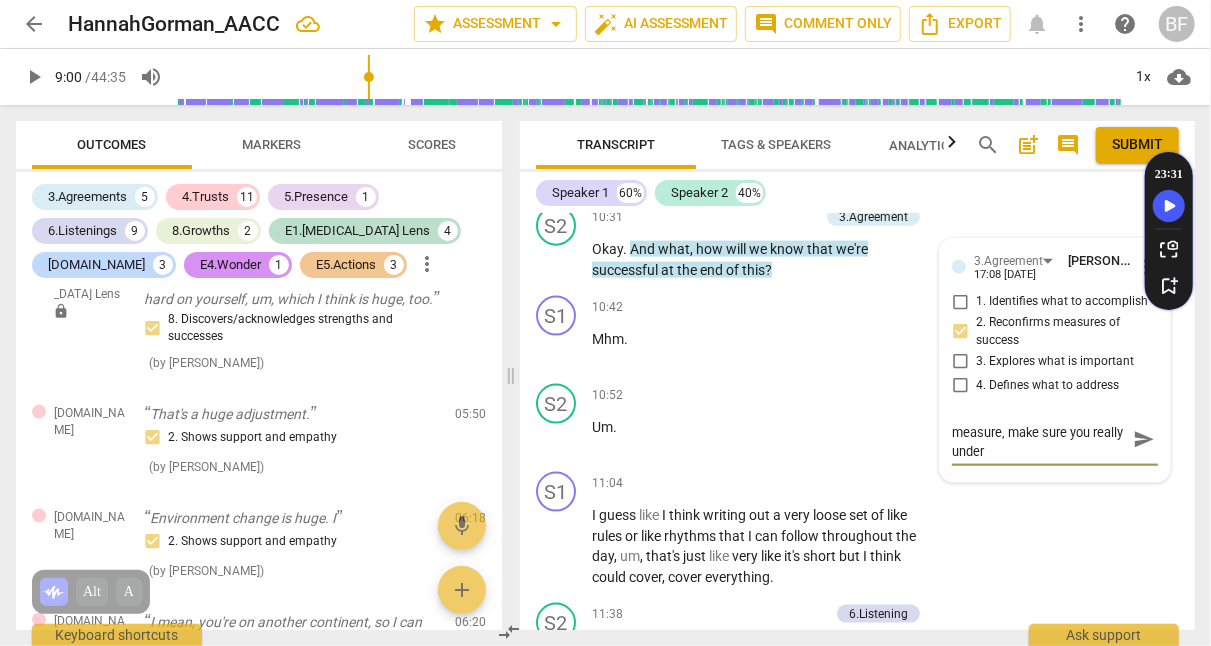 type on "Before jumping to the measure, make sure you really unders" 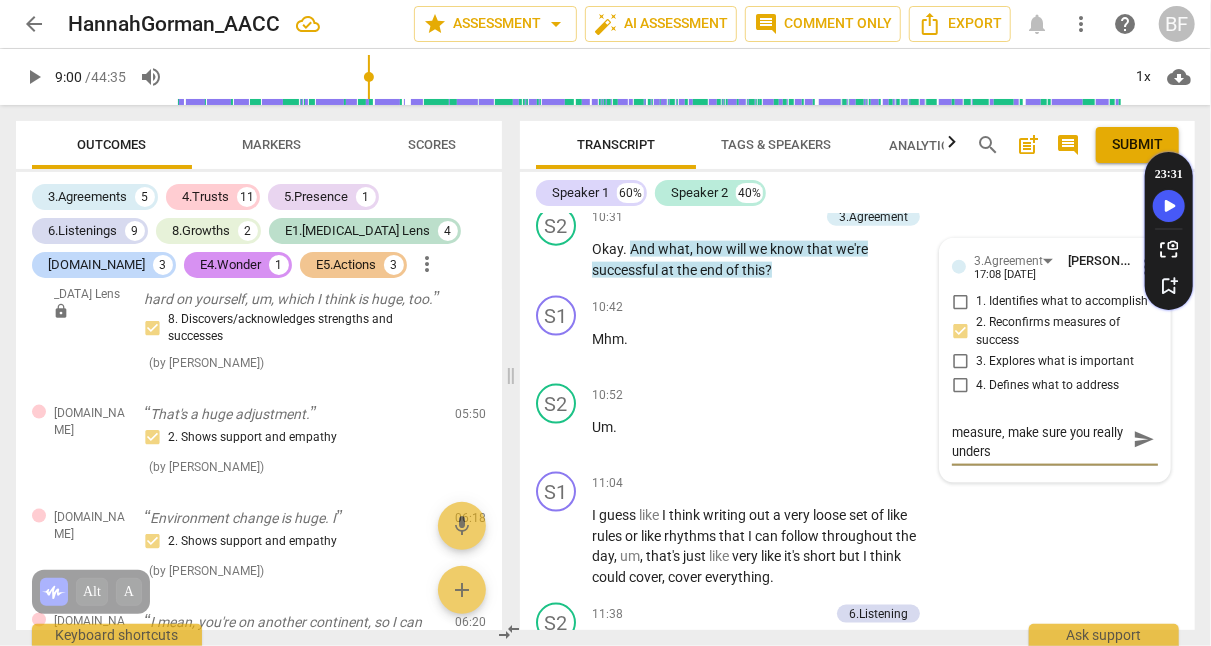 type on "Before jumping to the measure, make sure you really underst" 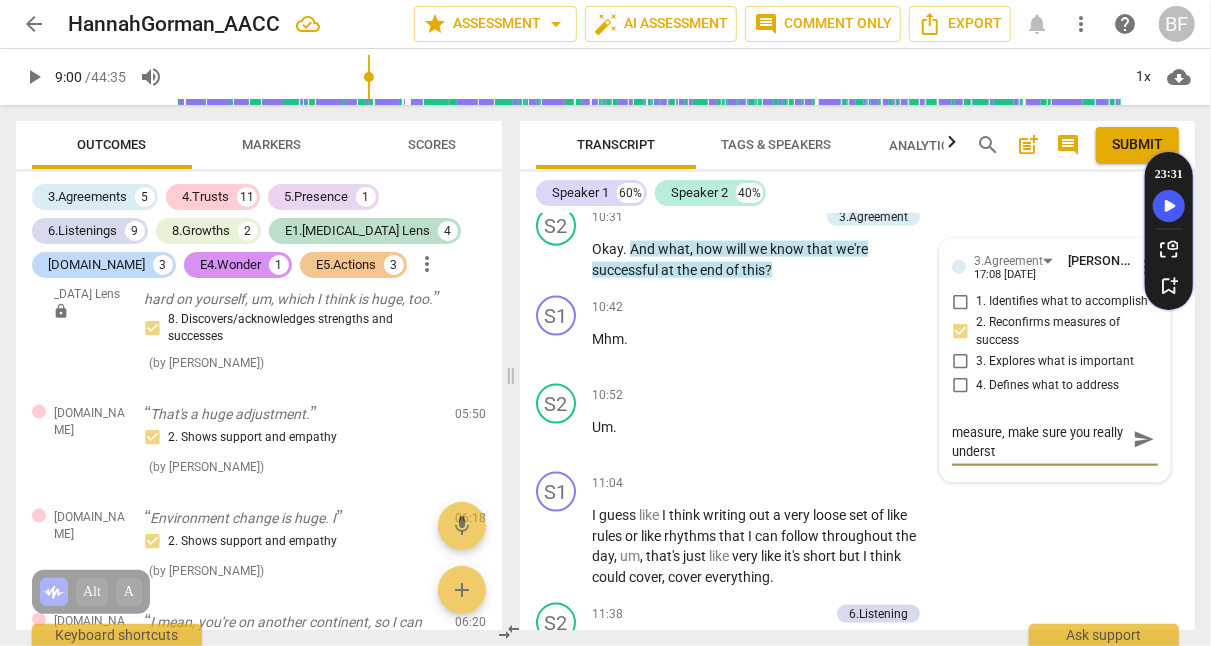 type on "Before jumping to the measure, make sure you really understa" 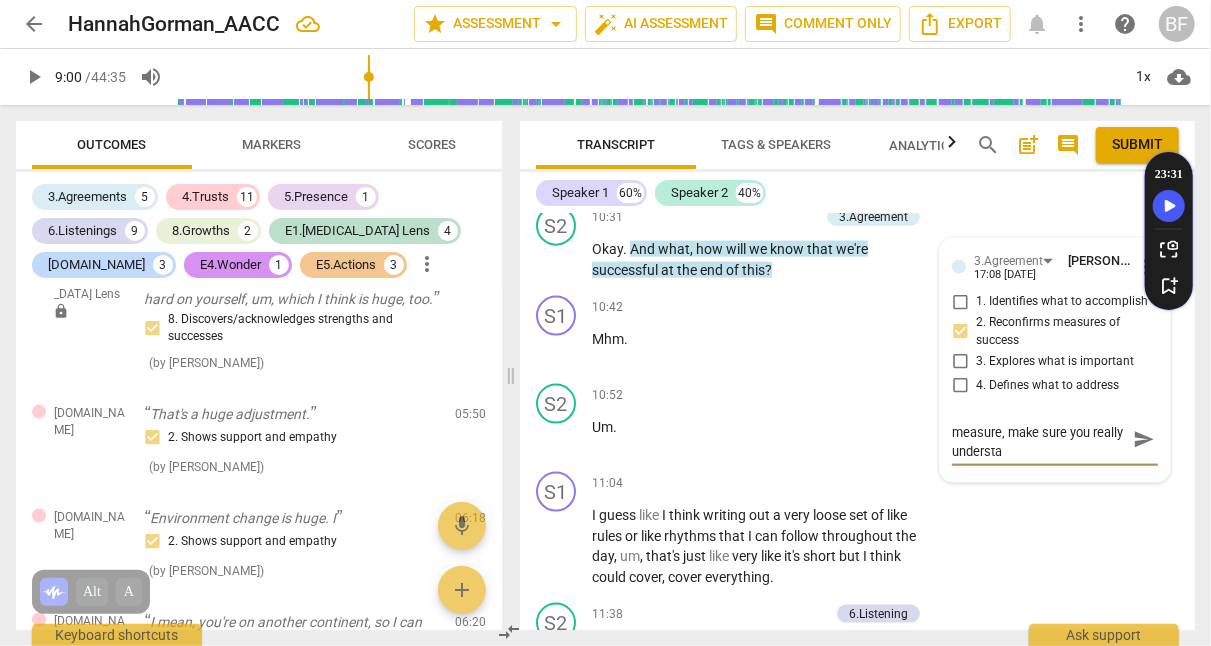 type on "Before jumping to the measure, make sure you really understan" 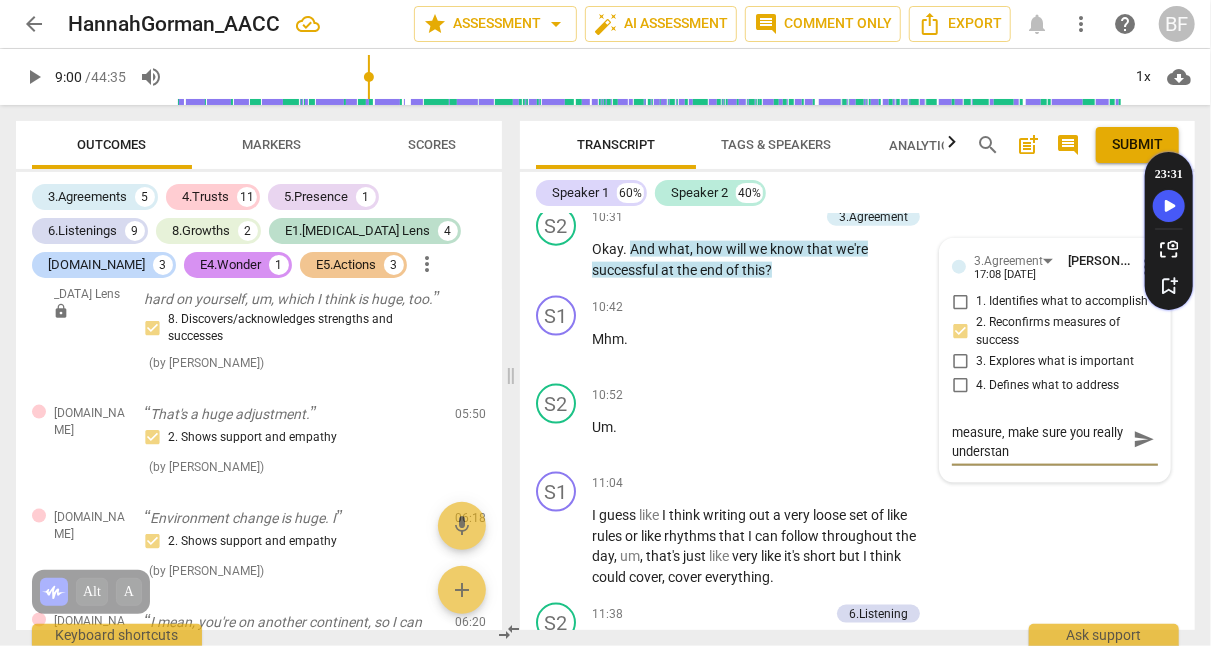 type on "Before jumping to the measure, make sure you really understand" 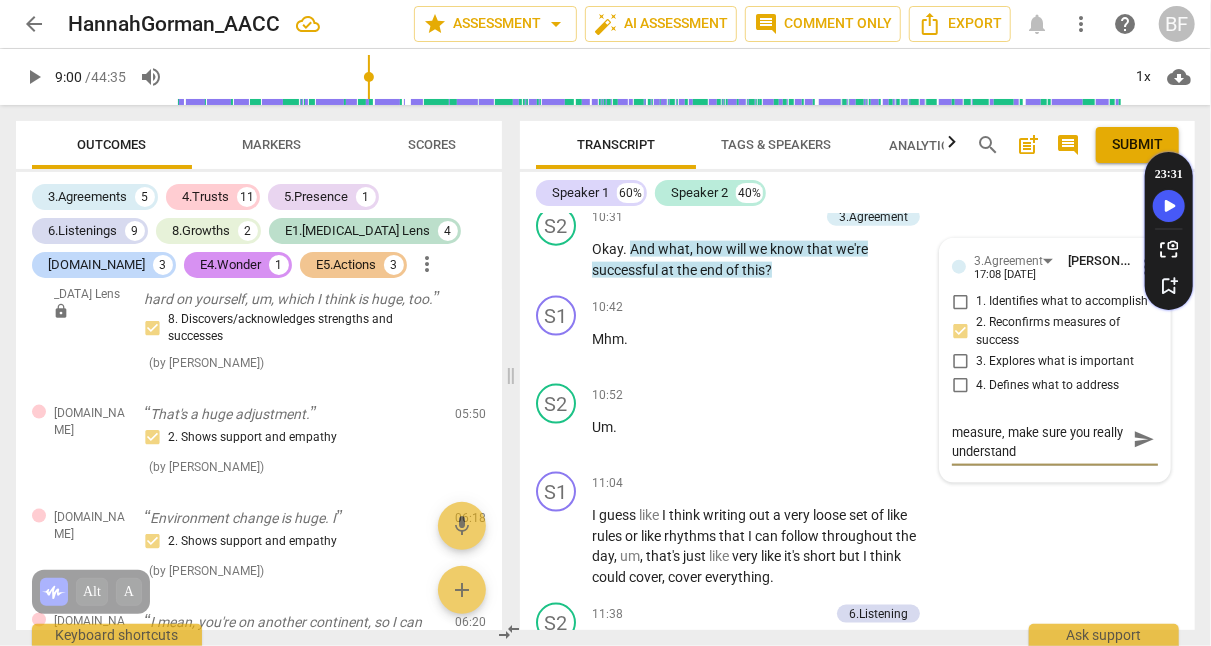 type on "Before jumping to the measure, make sure you really understand" 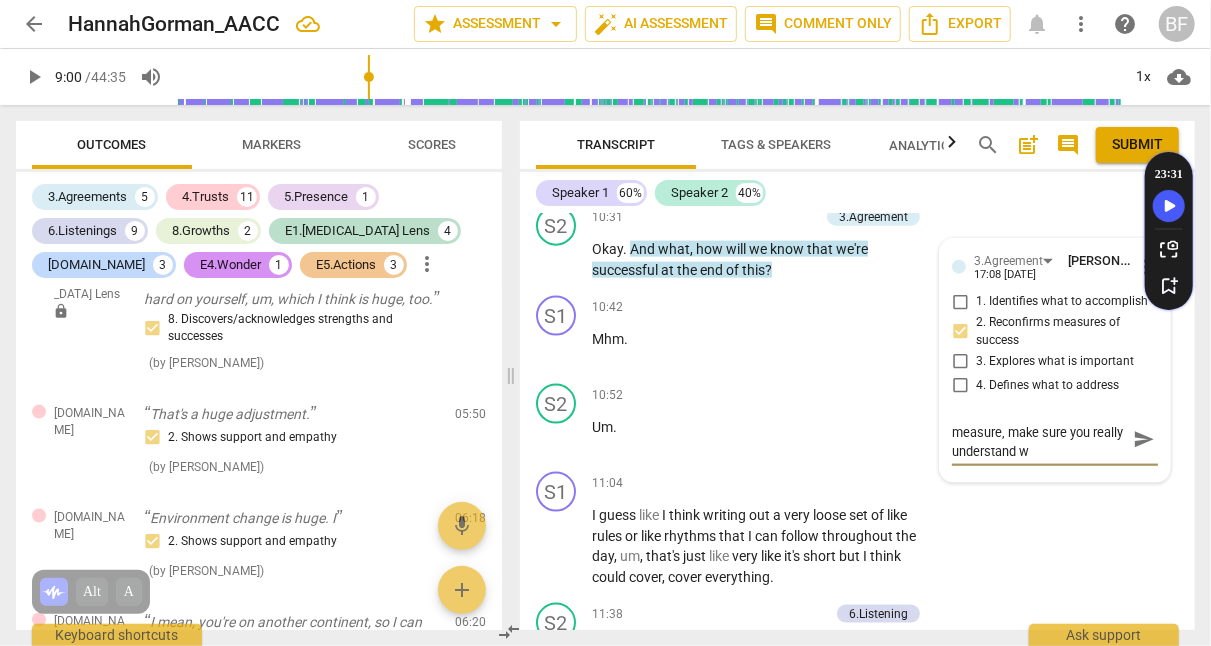 type on "Before jumping to the measure, make sure you really understand wh" 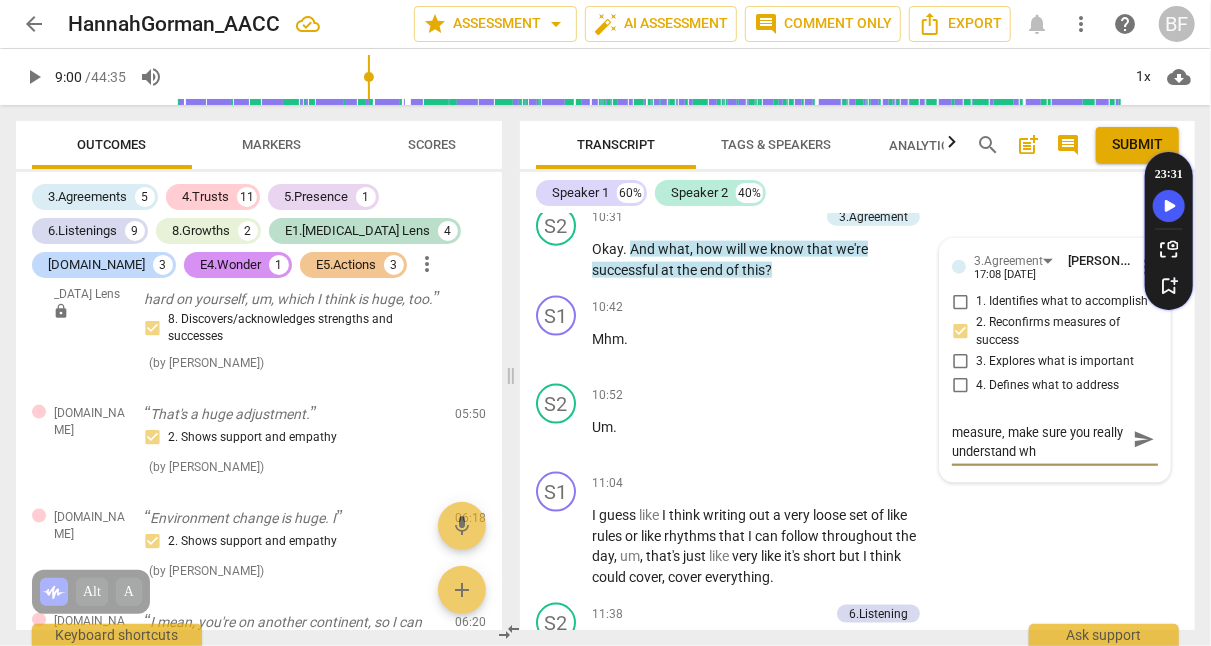 scroll, scrollTop: 0, scrollLeft: 0, axis: both 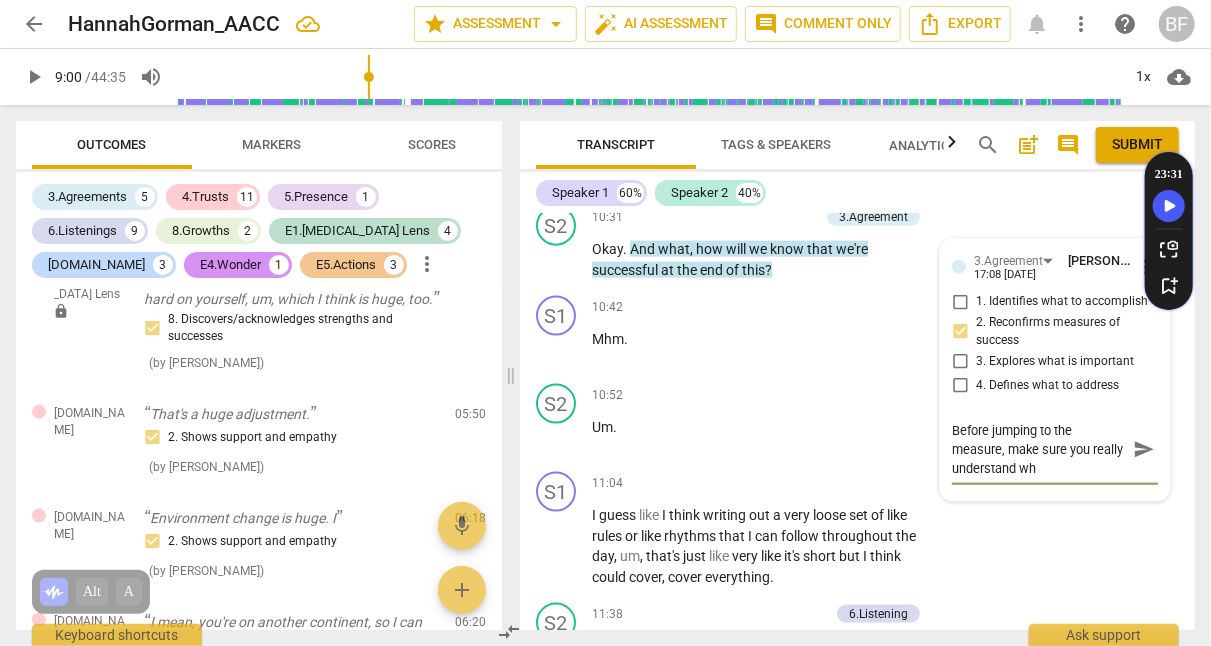 type on "Before jumping to the measure, make sure you really understand whe" 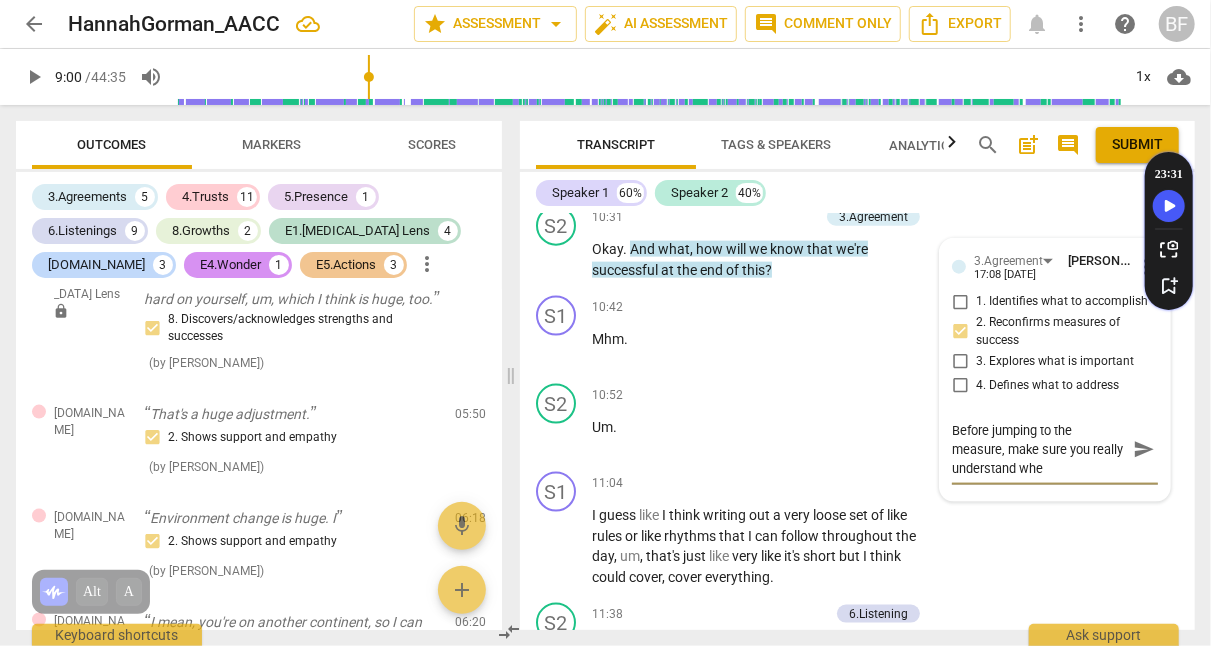 type on "Before jumping to the measure, make sure you really understand wher" 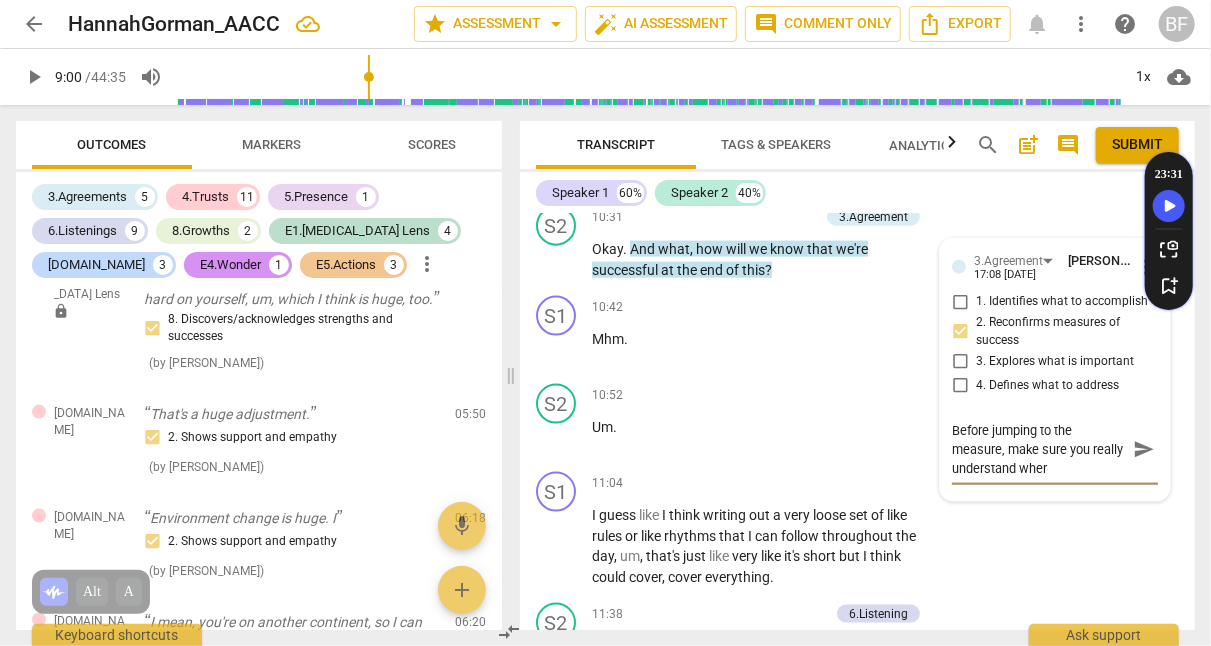 type on "Before jumping to the measure, make sure you really understand where" 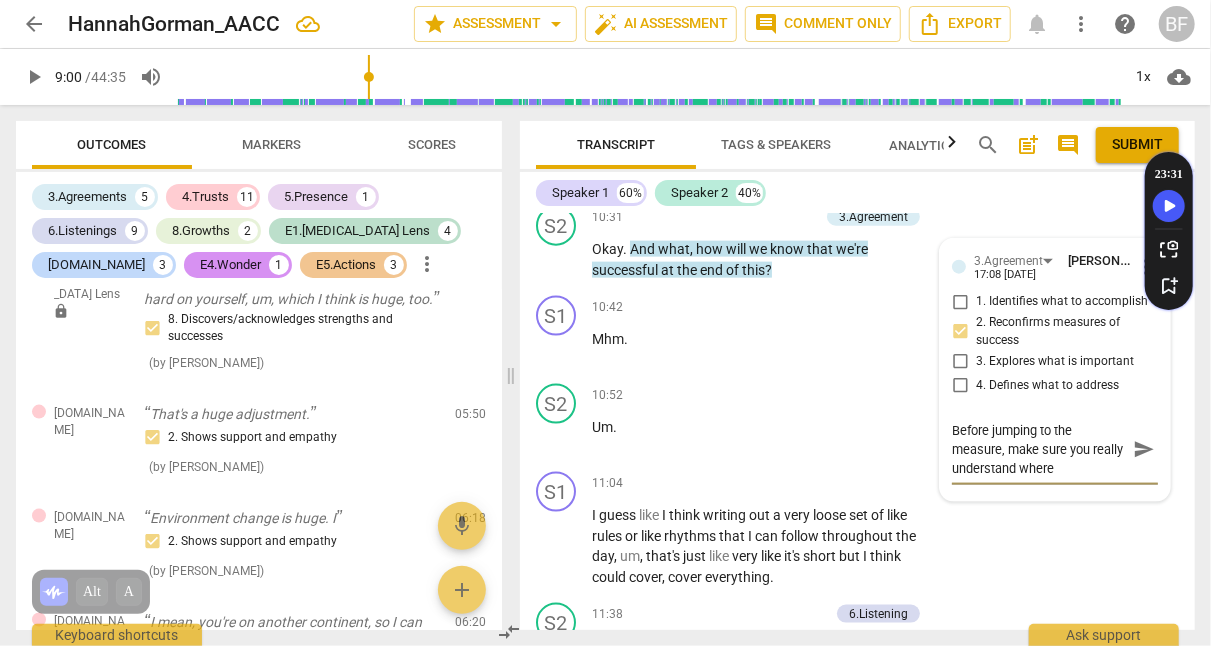 type on "Before jumping to the measure, make sure you really understand where" 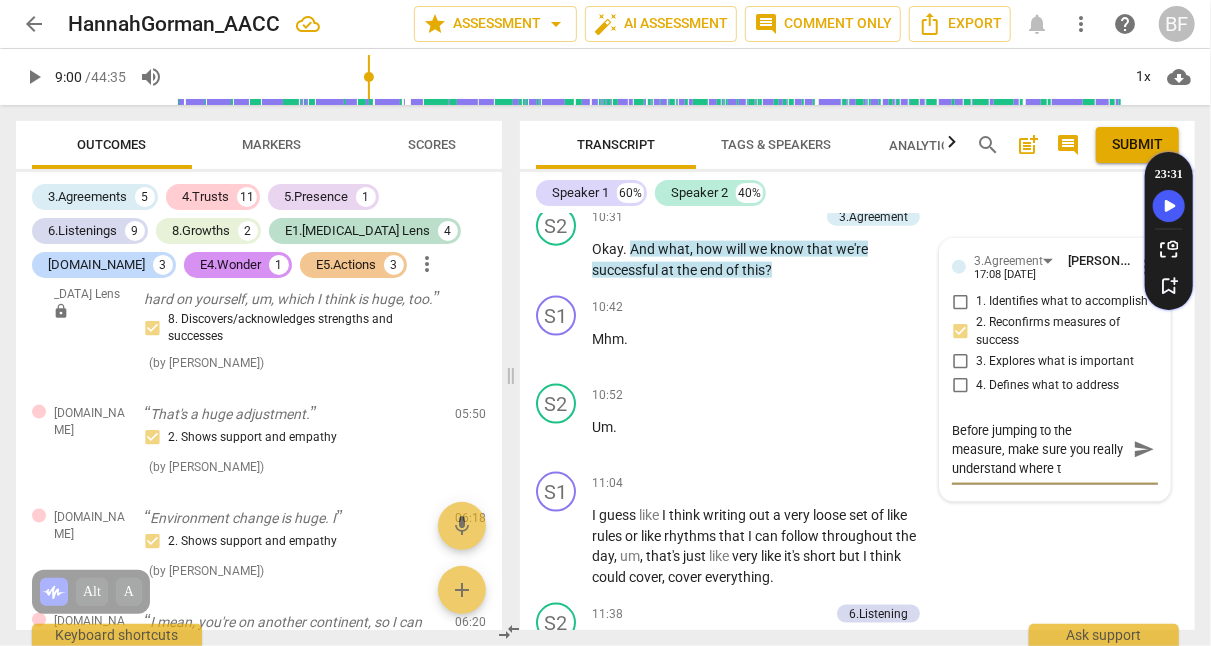 type on "Before jumping to the measure, make sure you really understand where th" 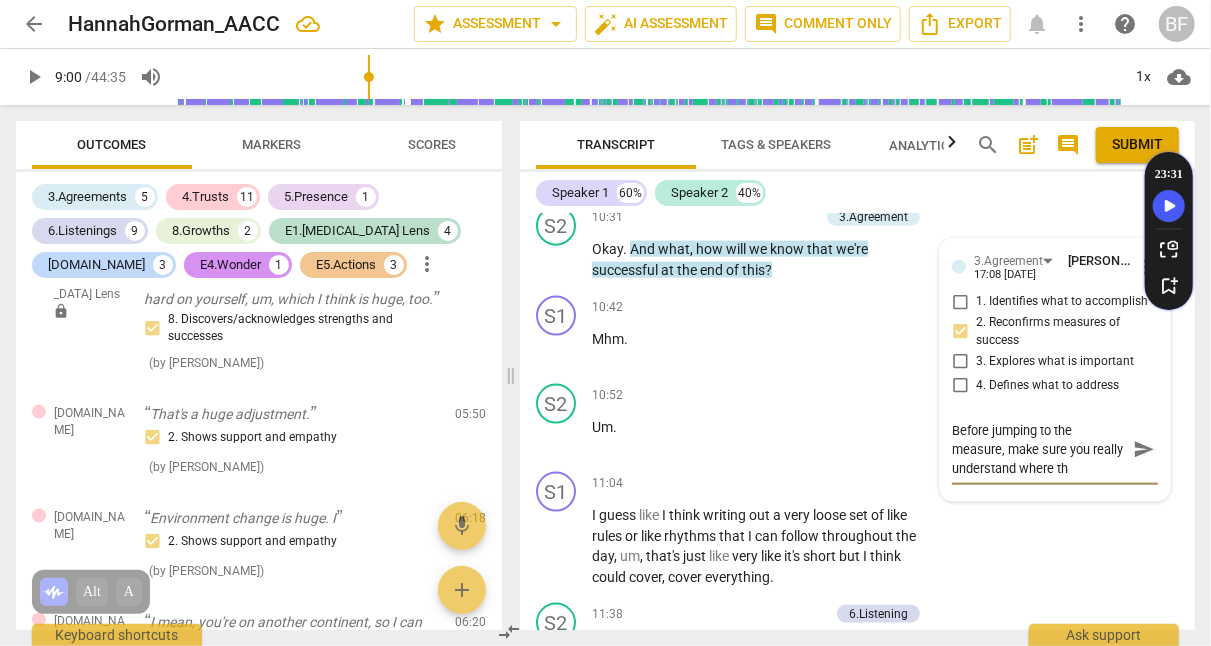 type on "Before jumping to the measure, make sure you really understand where the" 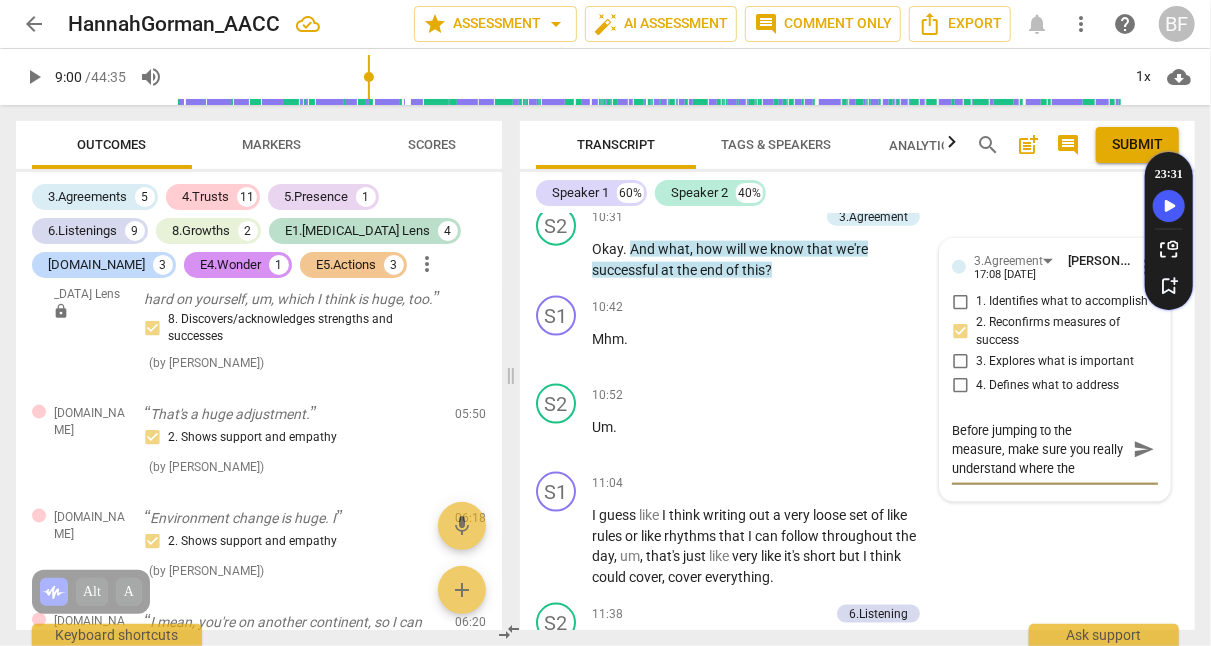type on "Before jumping to the measure, make sure you really understand where the" 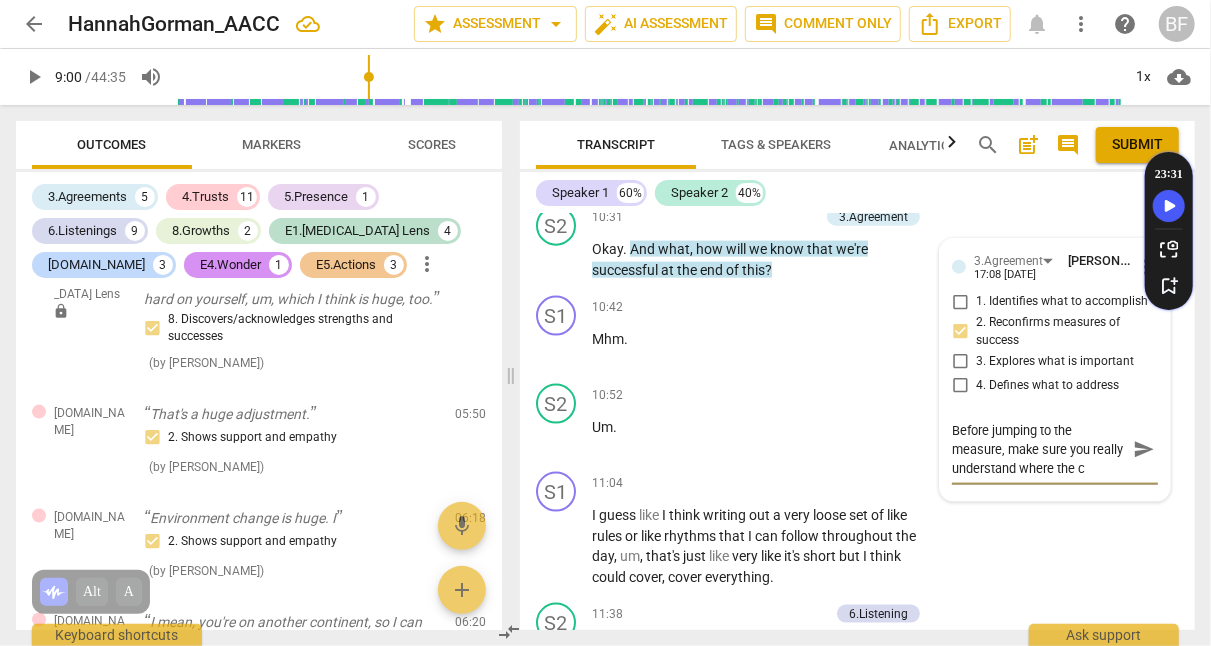 type on "Before jumping to the measure, make sure you really understand where the" 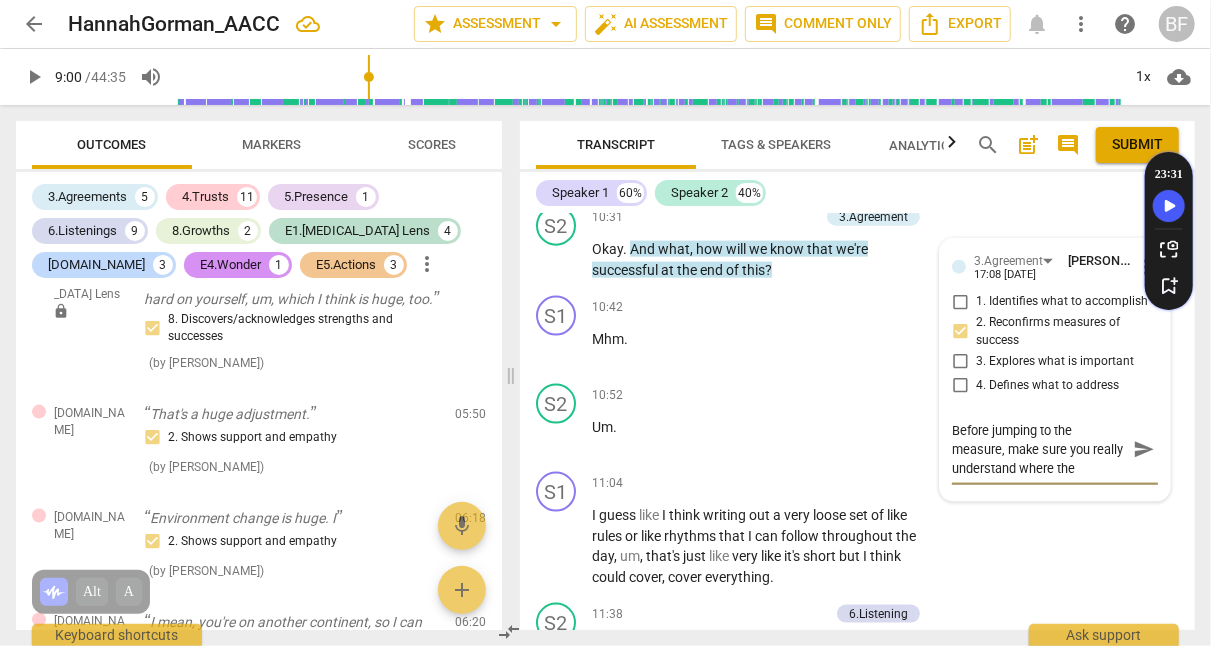 type on "Before jumping to the measure, make sure you really understand where the c" 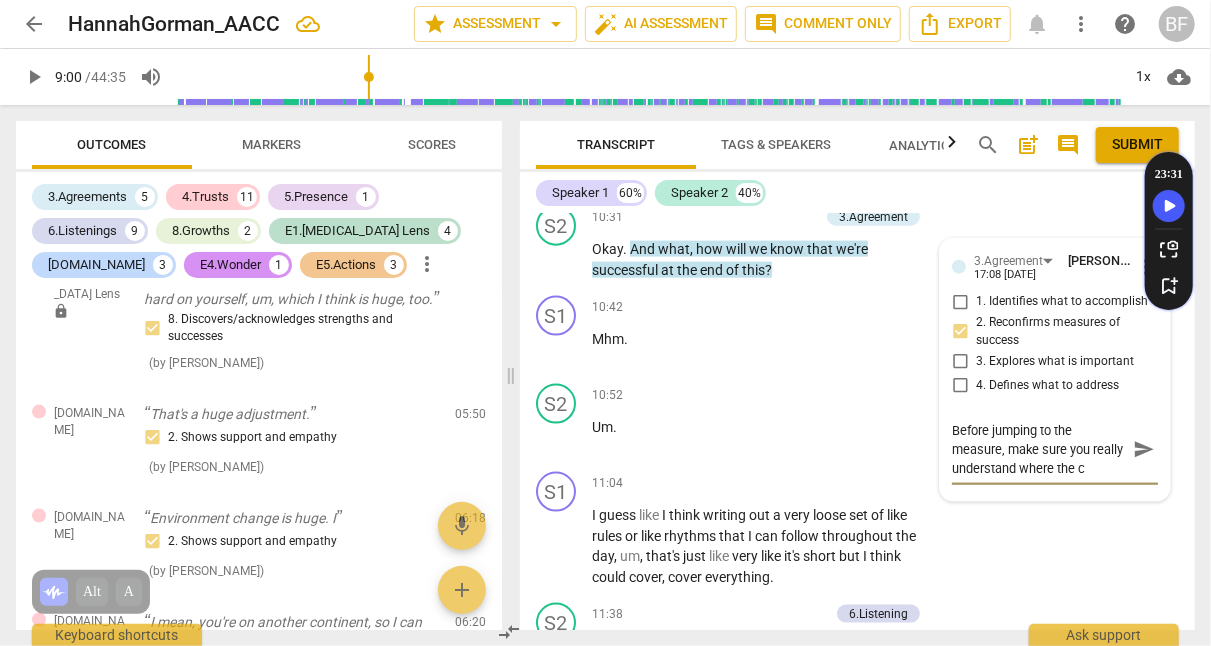 type on "Before jumping to the measure, make sure you really understand where the cl" 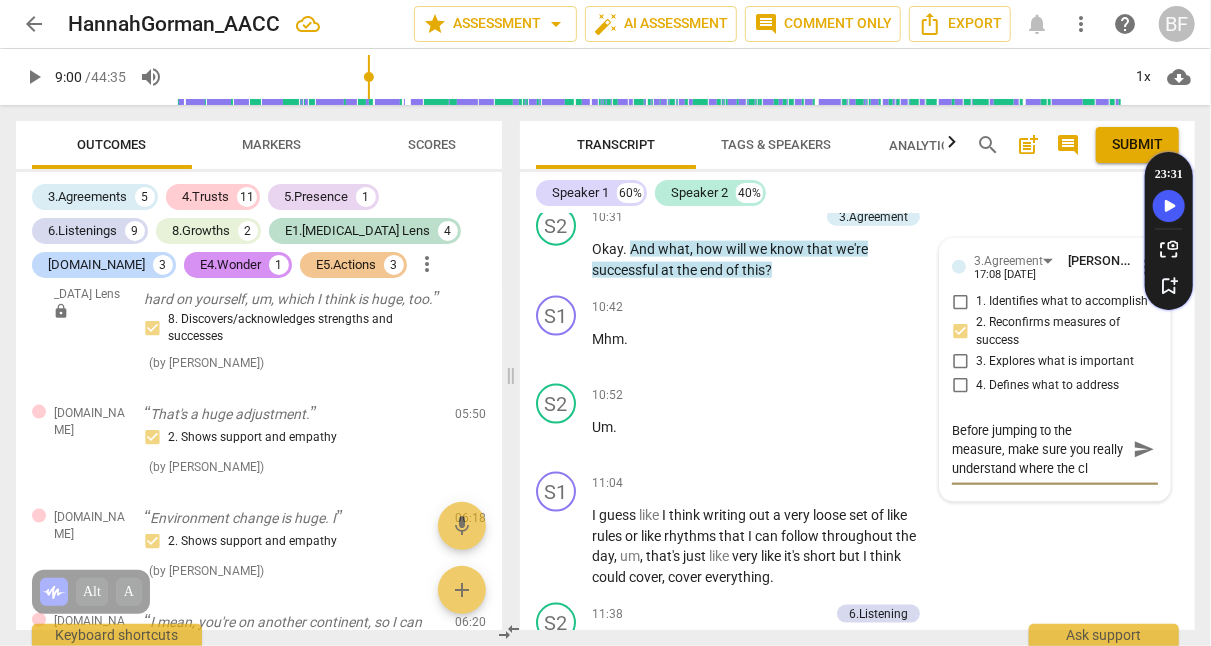 type on "Before jumping to the measure, make sure you really understand where the cl" 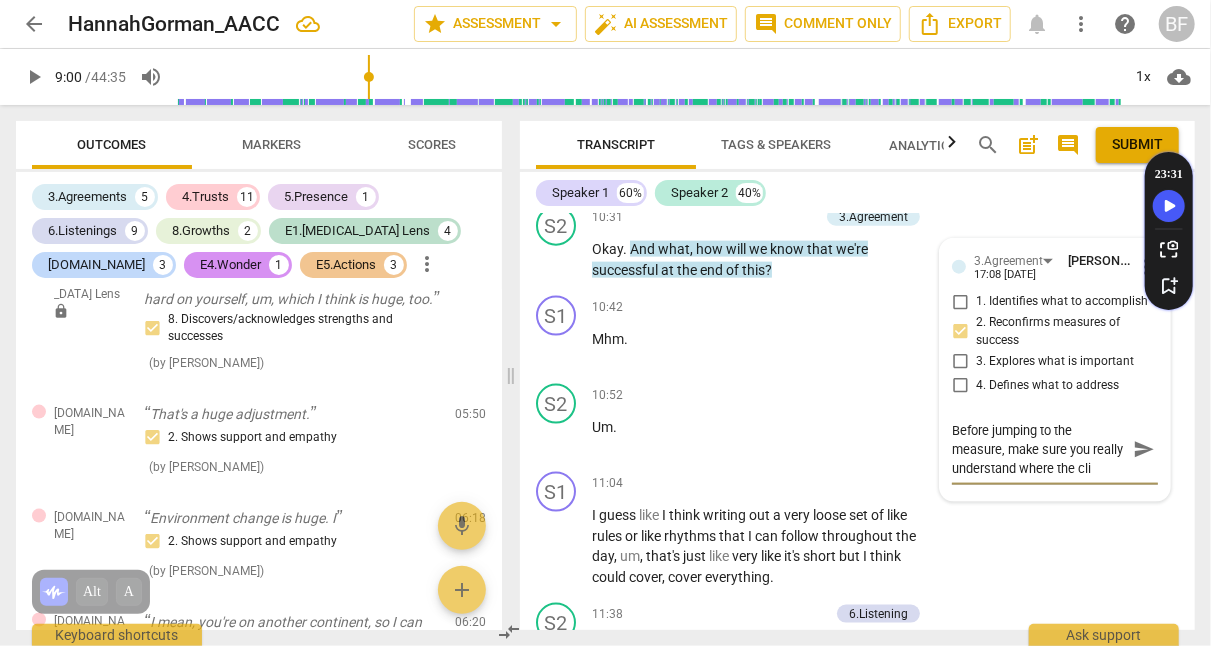 type on "Before jumping to the measure, make sure you really understand where the clie" 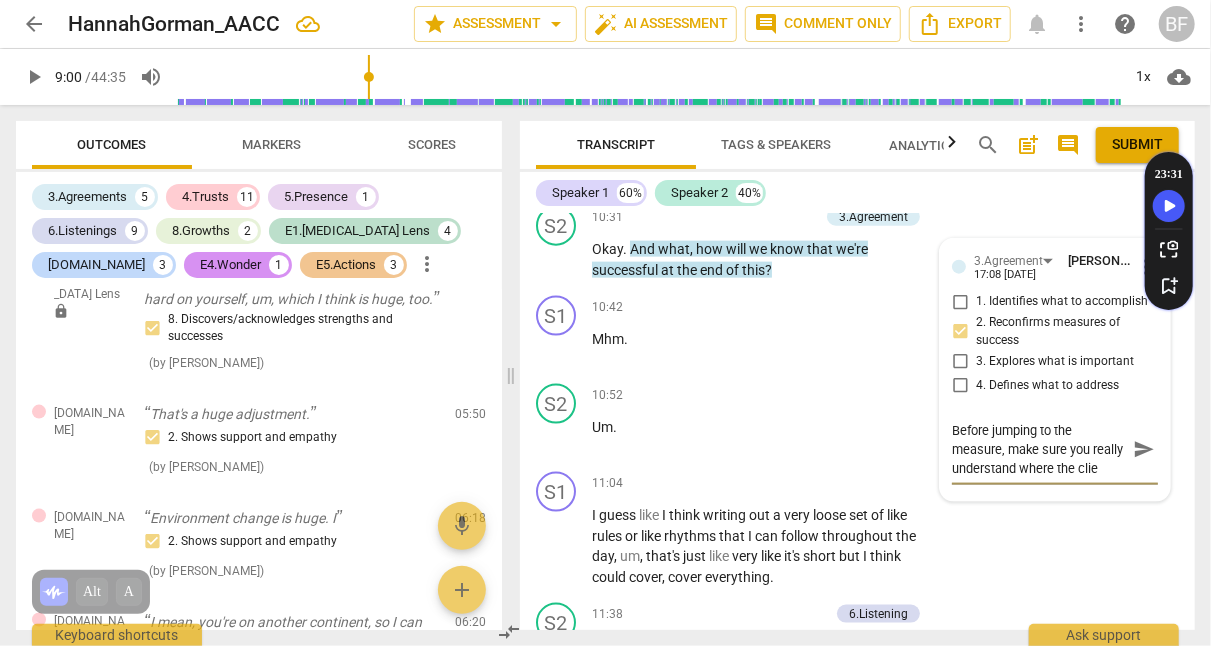 scroll, scrollTop: 17, scrollLeft: 0, axis: vertical 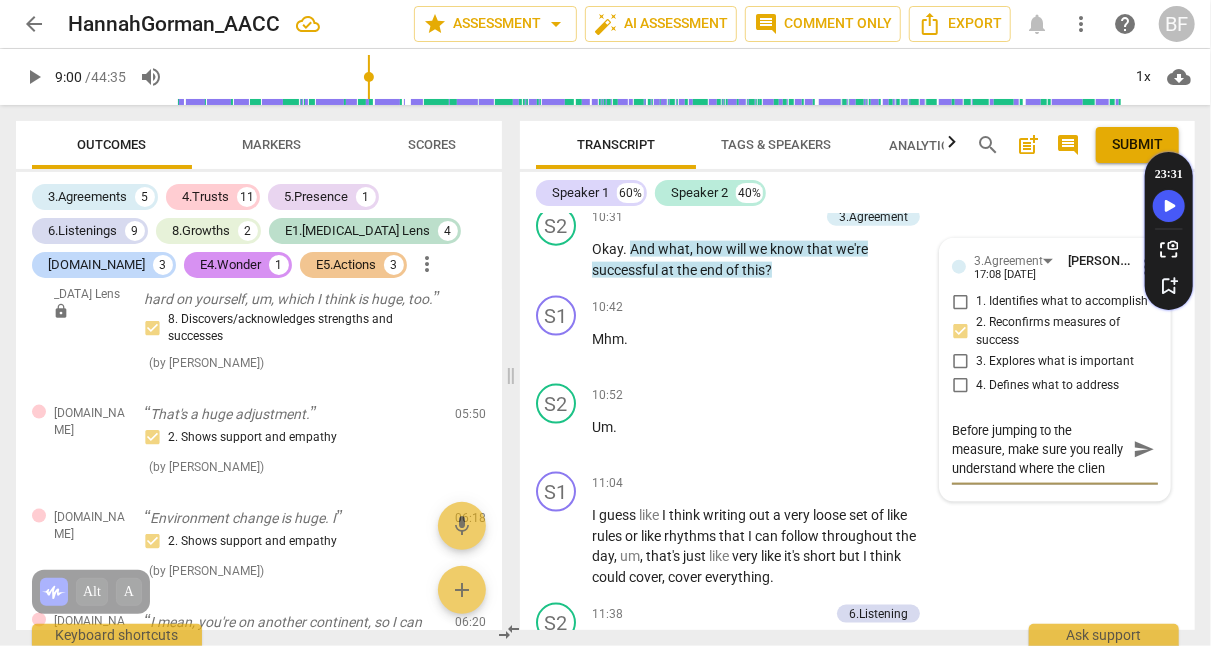 type on "Before jumping to the measure, make sure you really understand where the client" 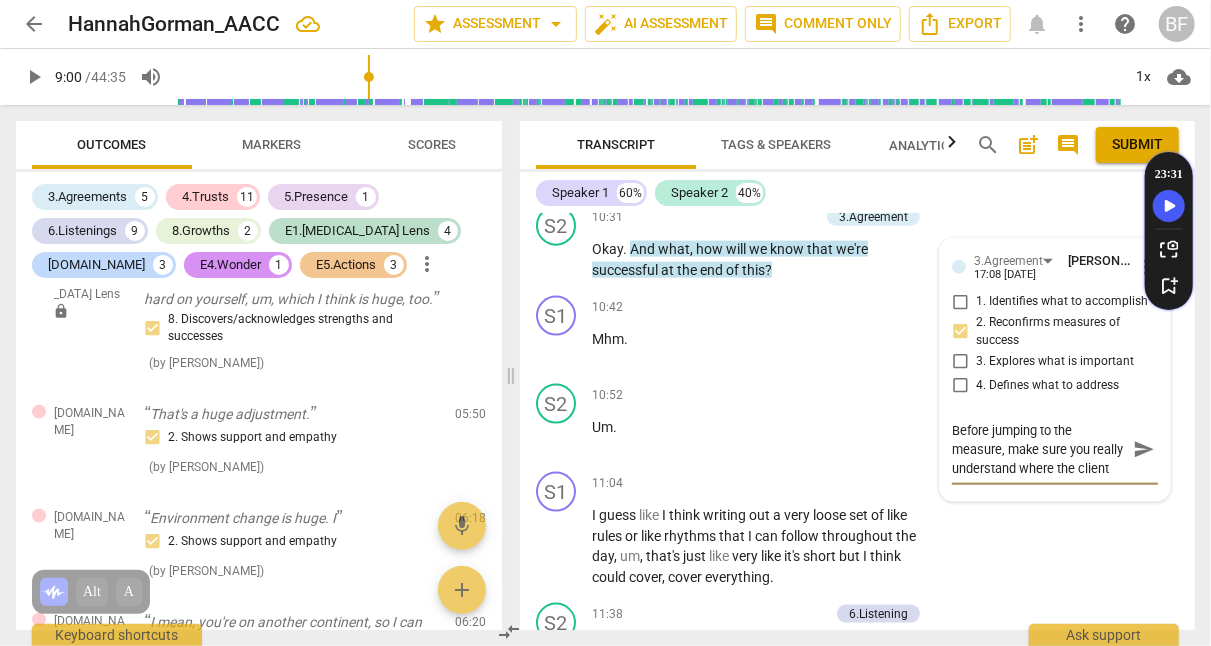 type on "Before jumping to the measure, make sure you really understand where the client" 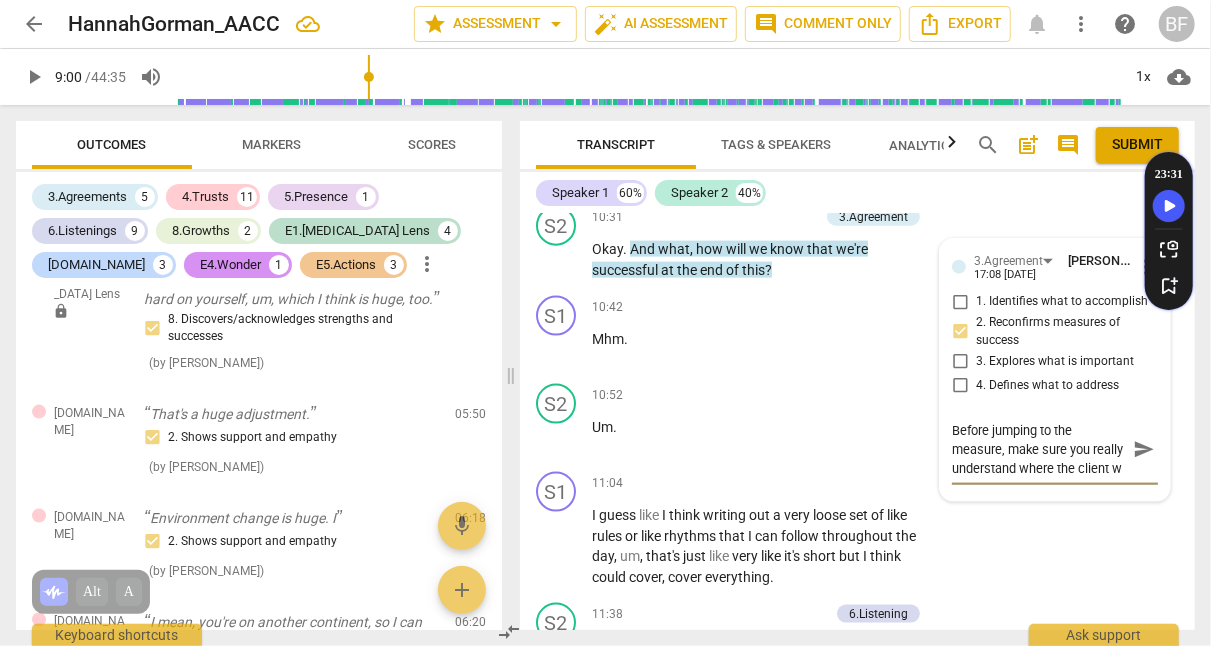 type on "Before jumping to the measure, make sure you really understand where the client wa" 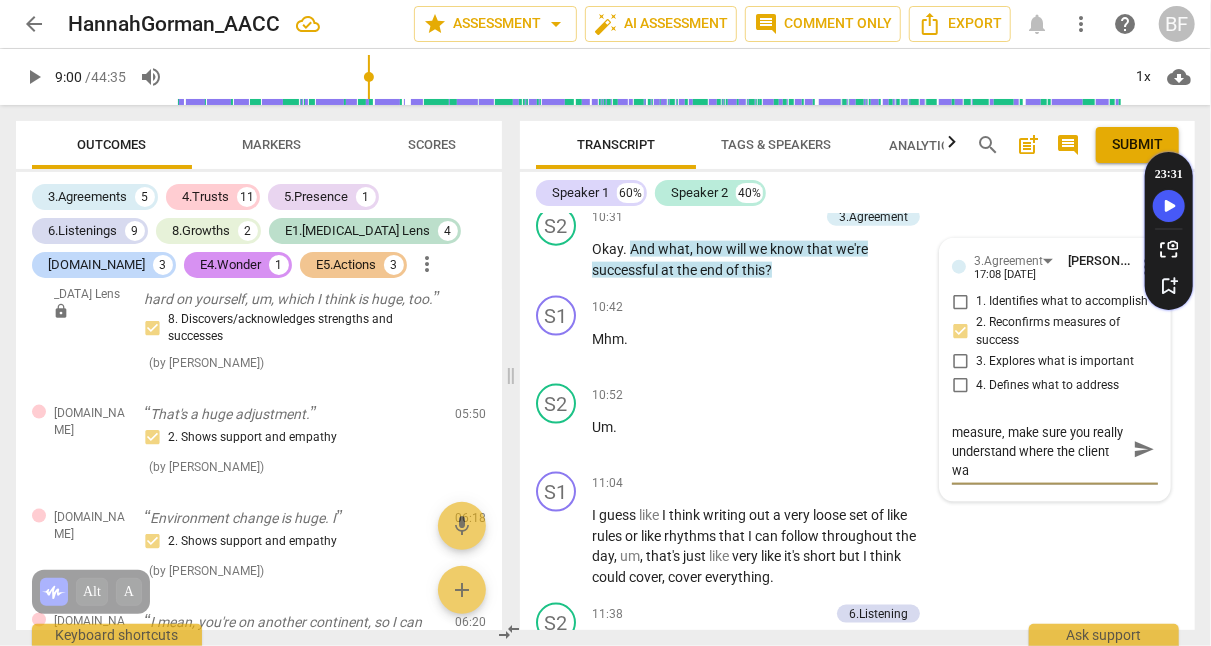 type on "Before jumping to the measure, make sure you really understand where the client wan" 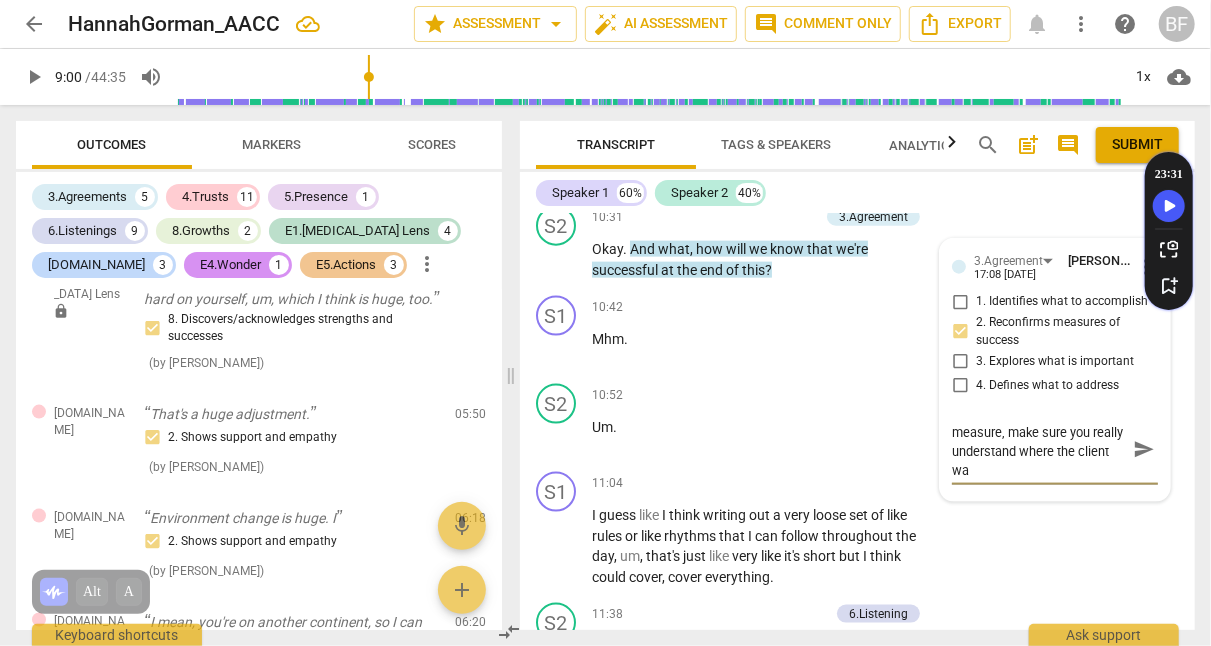 type on "Before jumping to the measure, make sure you really understand where the client wan" 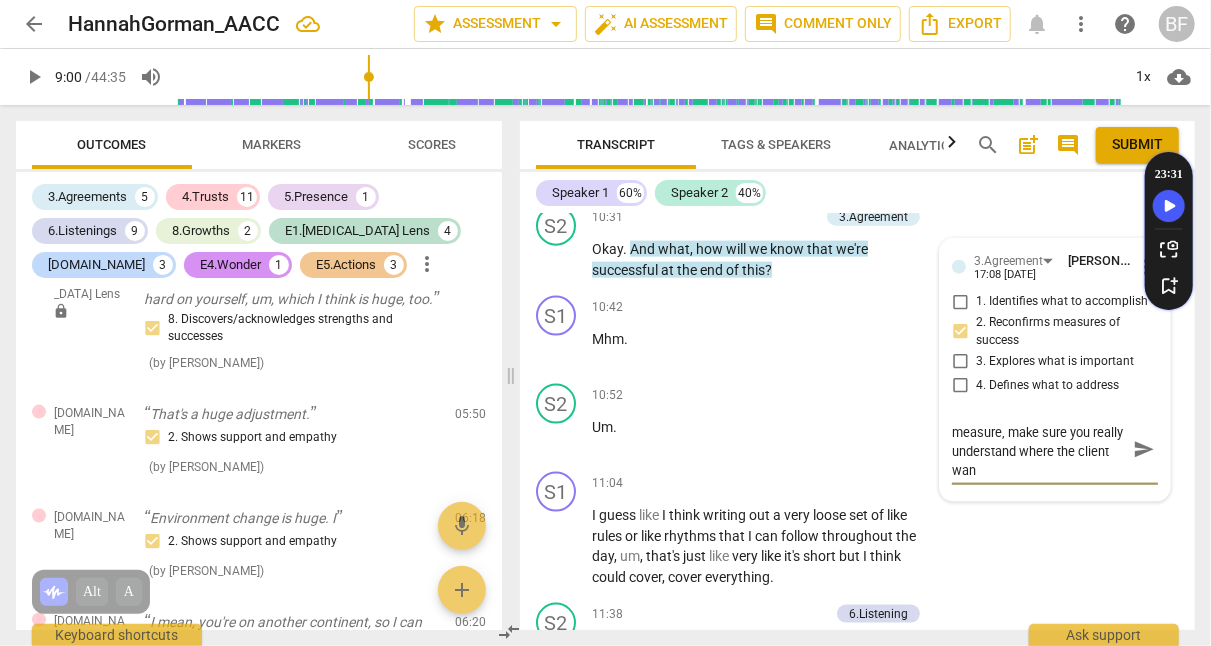 type on "Before jumping to the measure, make sure you really understand where the client want" 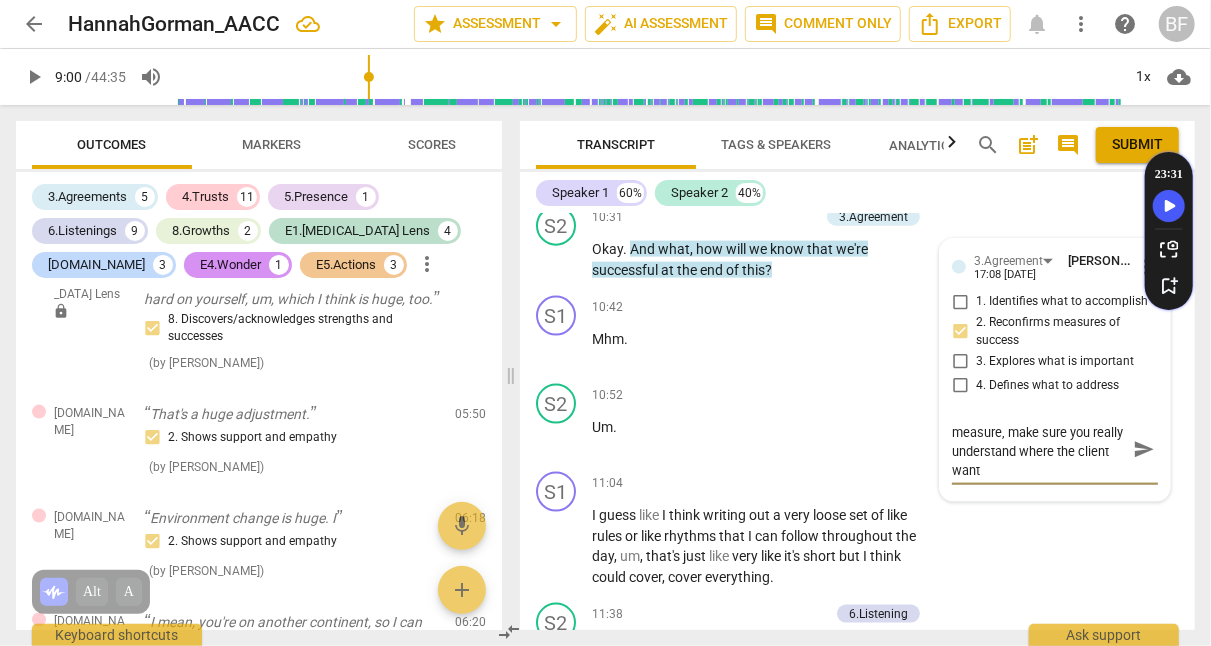 type on "Before jumping to the measure, make sure you really understand where the client wants" 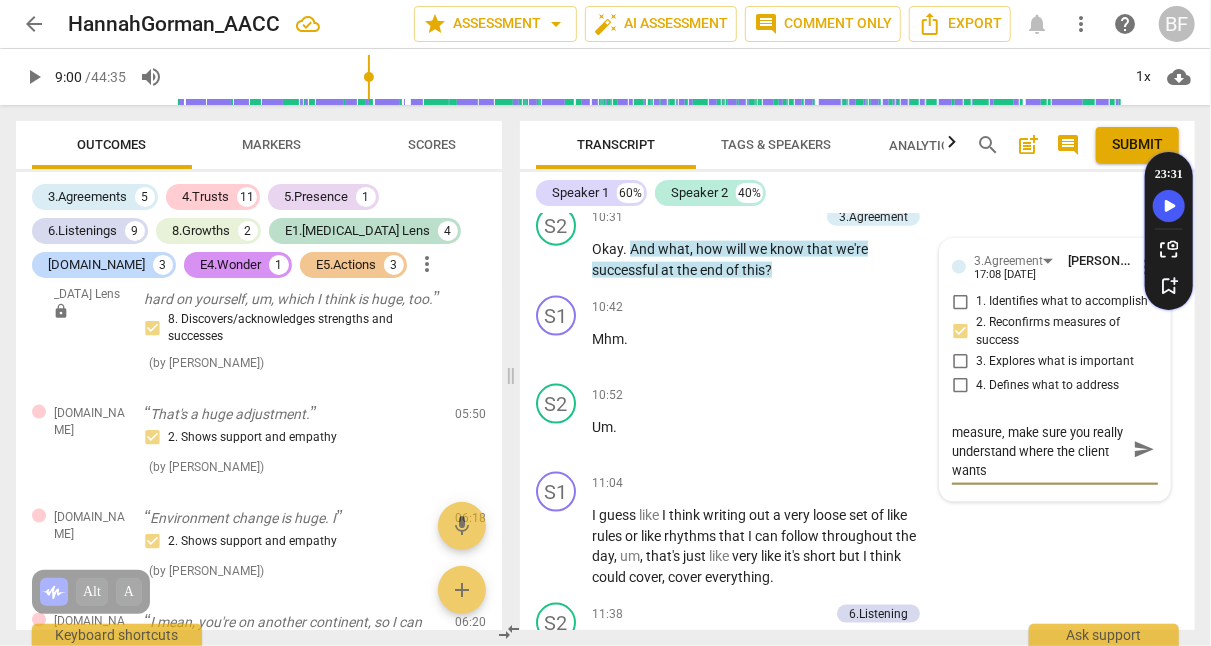 type on "Before jumping to the measure, make sure you really understand where the client wants" 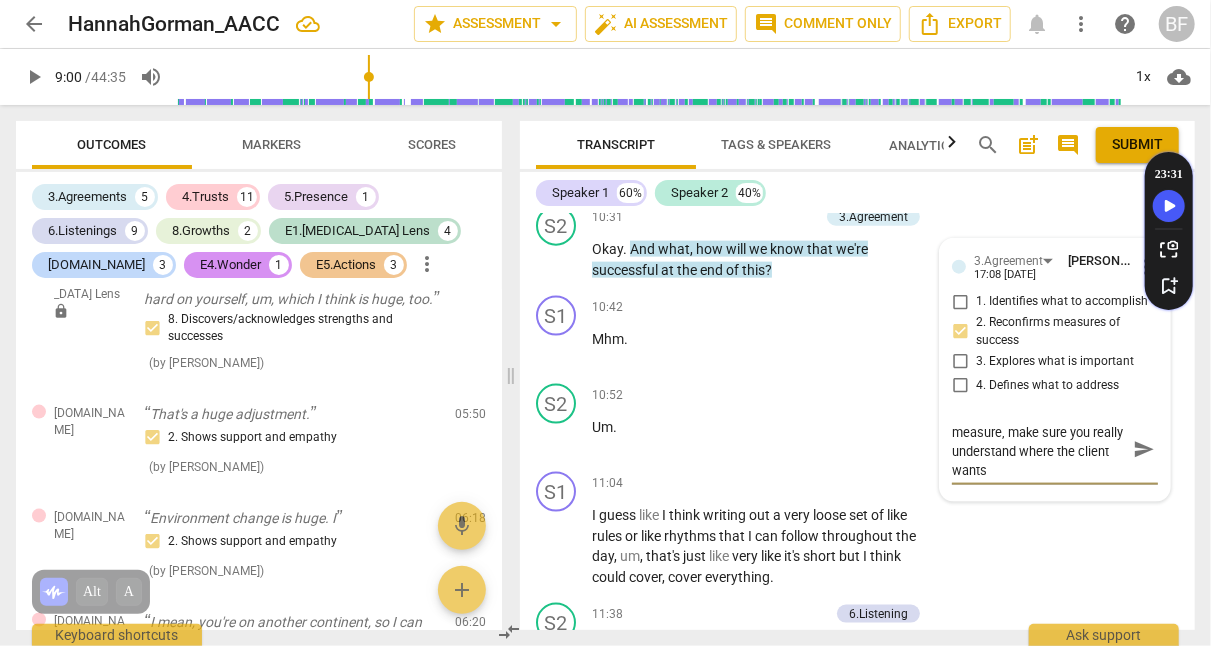 type on "Before jumping to the measure, make sure you really understand where the client wants" 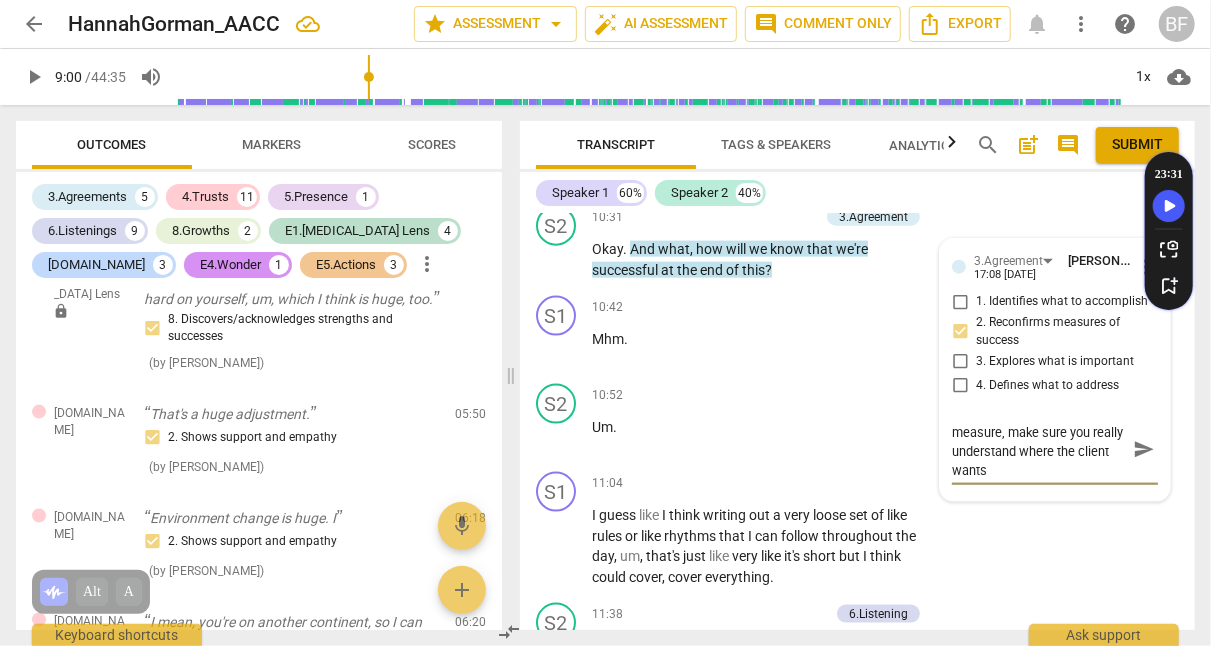 type on "Before jumping to the measure, make sure you really understand where the client wants t" 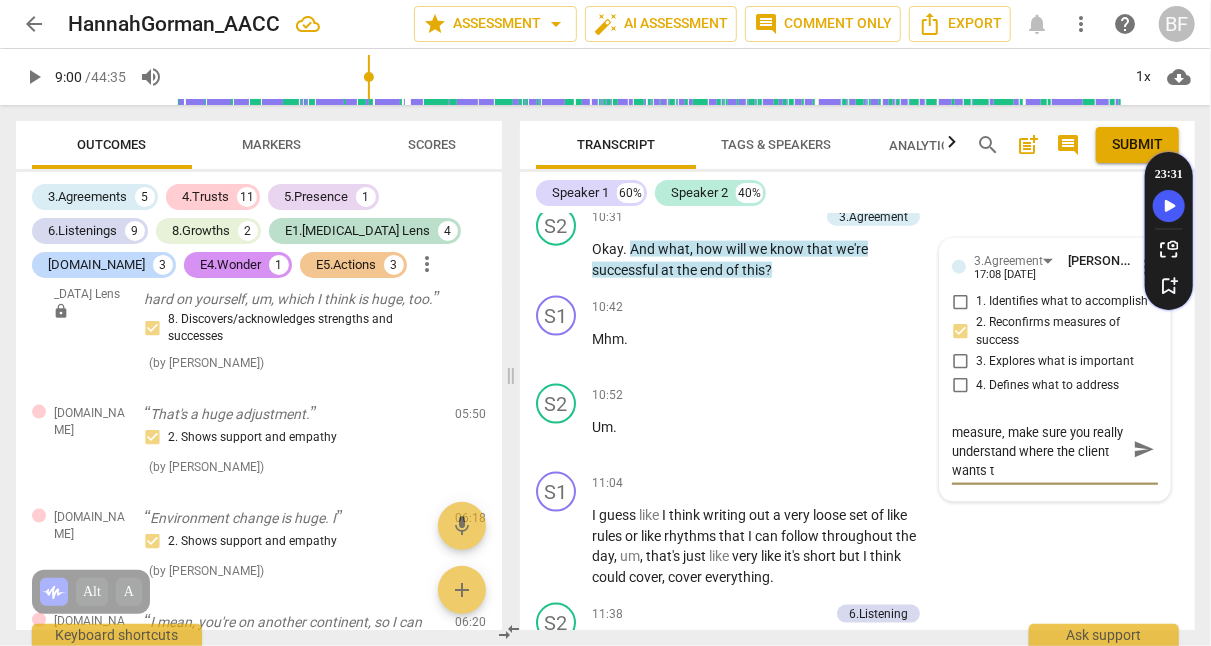type on "Before jumping to the measure, make sure you really understand where the client wants to" 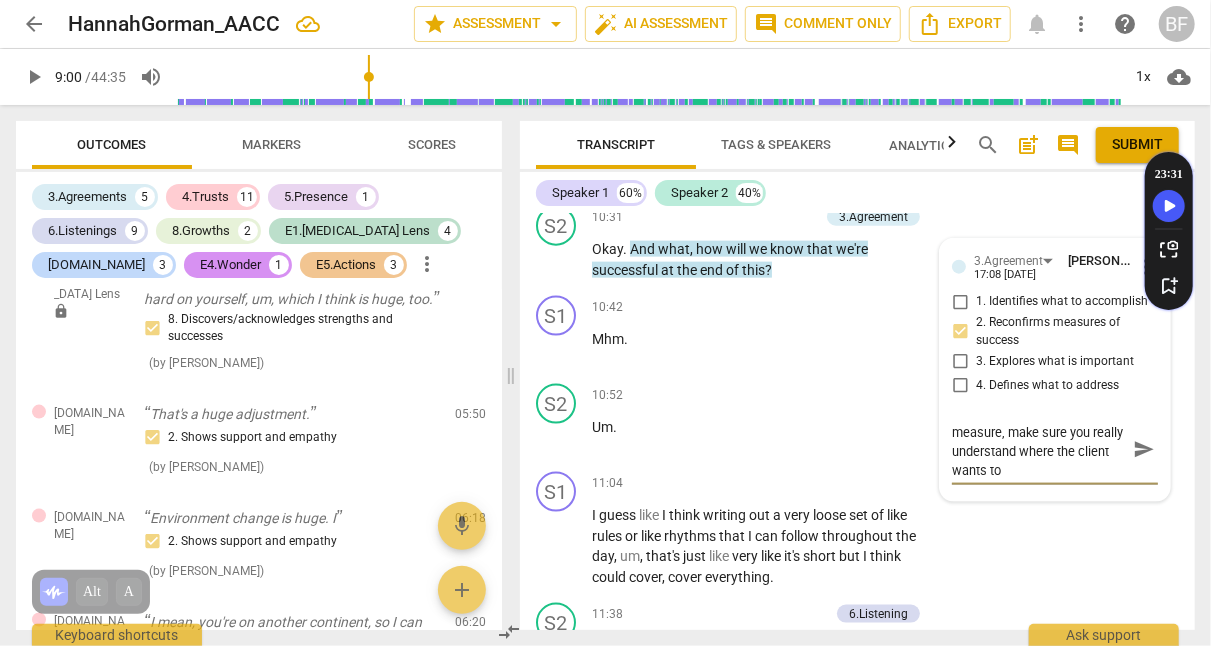 type on "Before jumping to the measure, make sure you really understand where the client wants to" 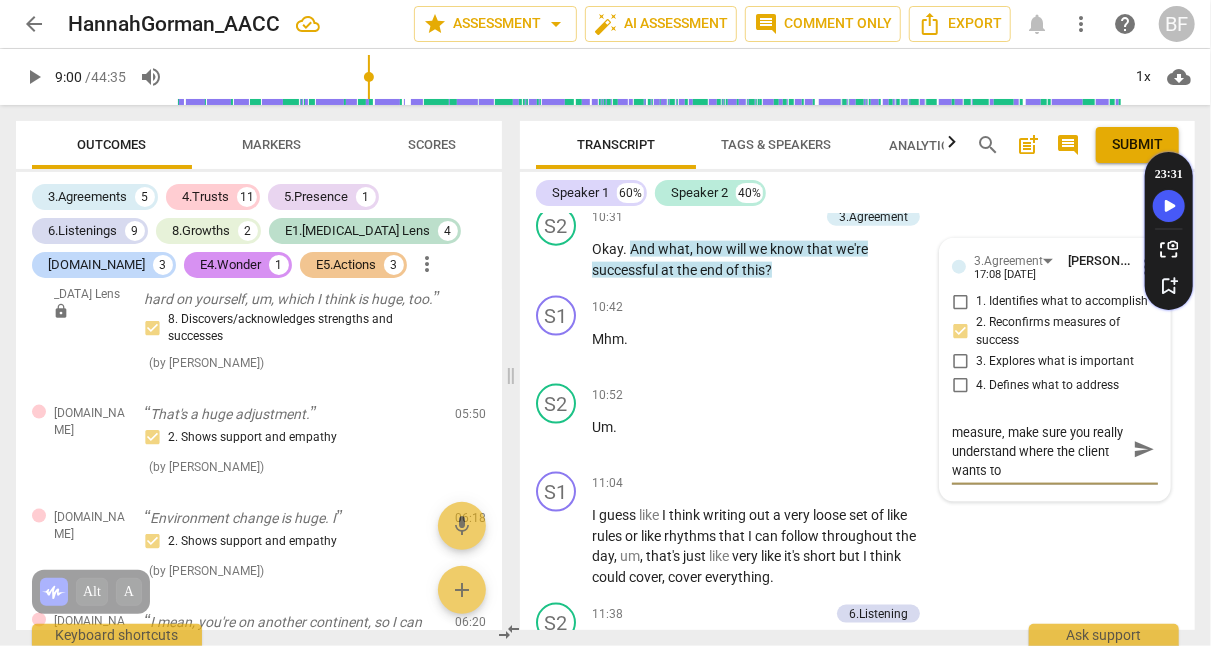 type on "Before jumping to the measure, make sure you really understand where the client wants to" 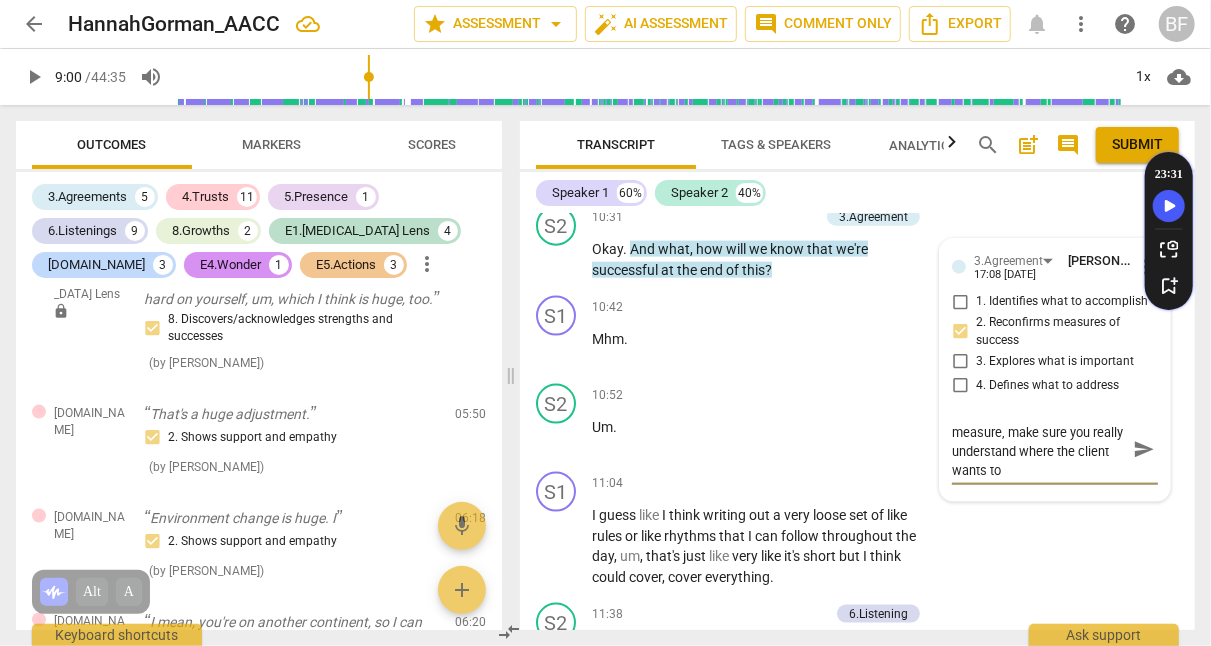 type on "Before jumping to the measure, make sure you really understand where the client wants to g" 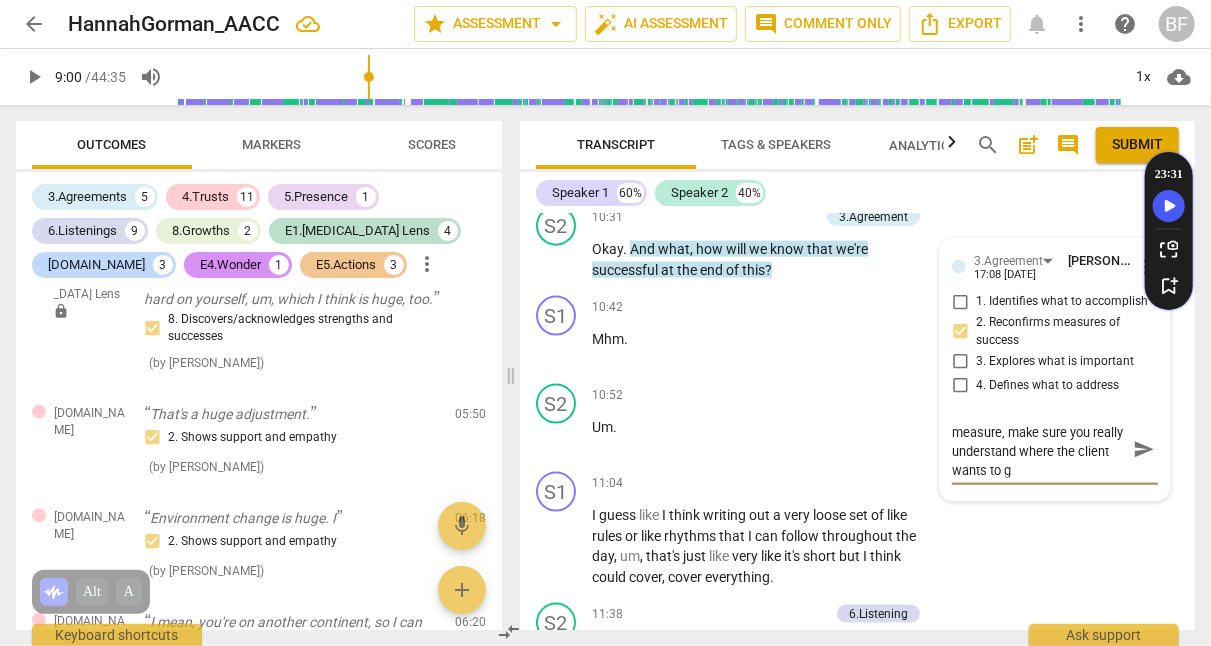 type on "Before jumping to the measure, make sure you really understand where the client wants to g" 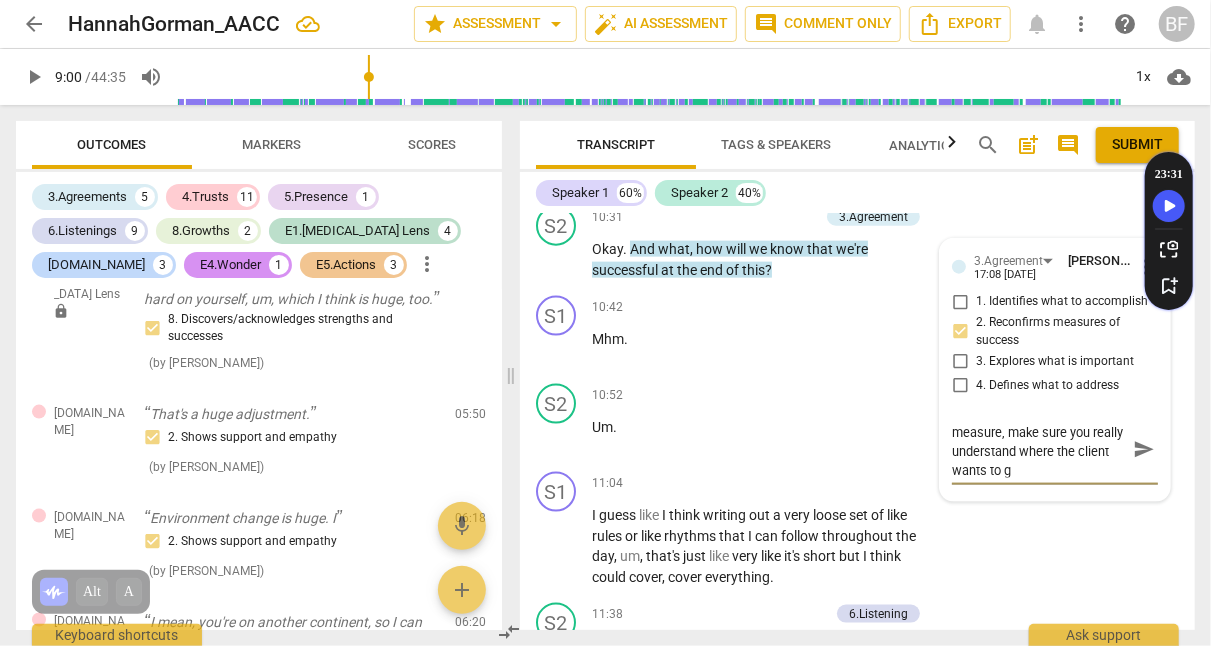 type on "Before jumping to the measure, make sure you really understand where the client wants to ge" 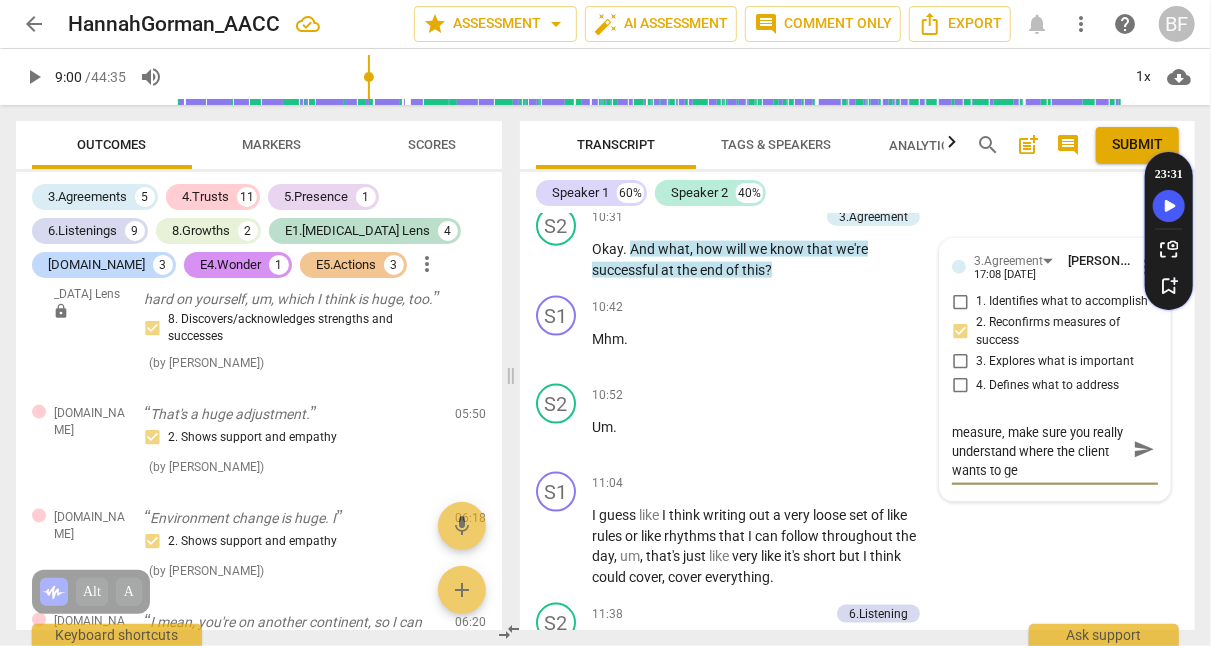 type on "Before jumping to the measure, make sure you really understand where the client wants to get" 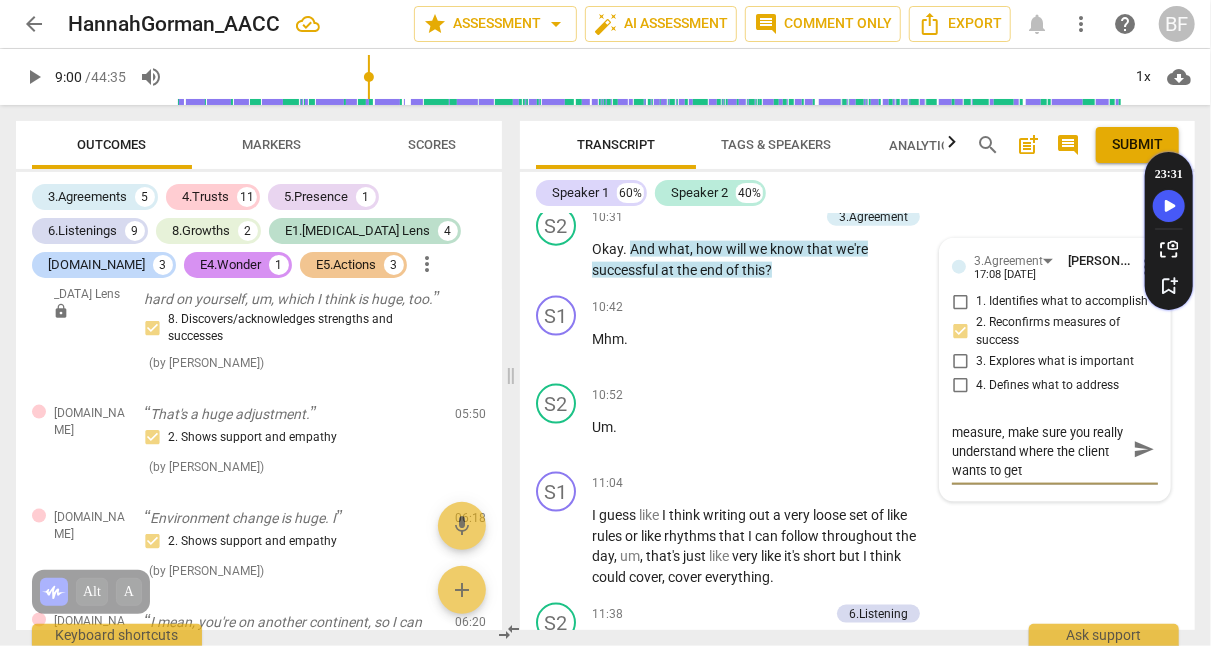type on "Before jumping to the measure, make sure you really understand where the client wants to get" 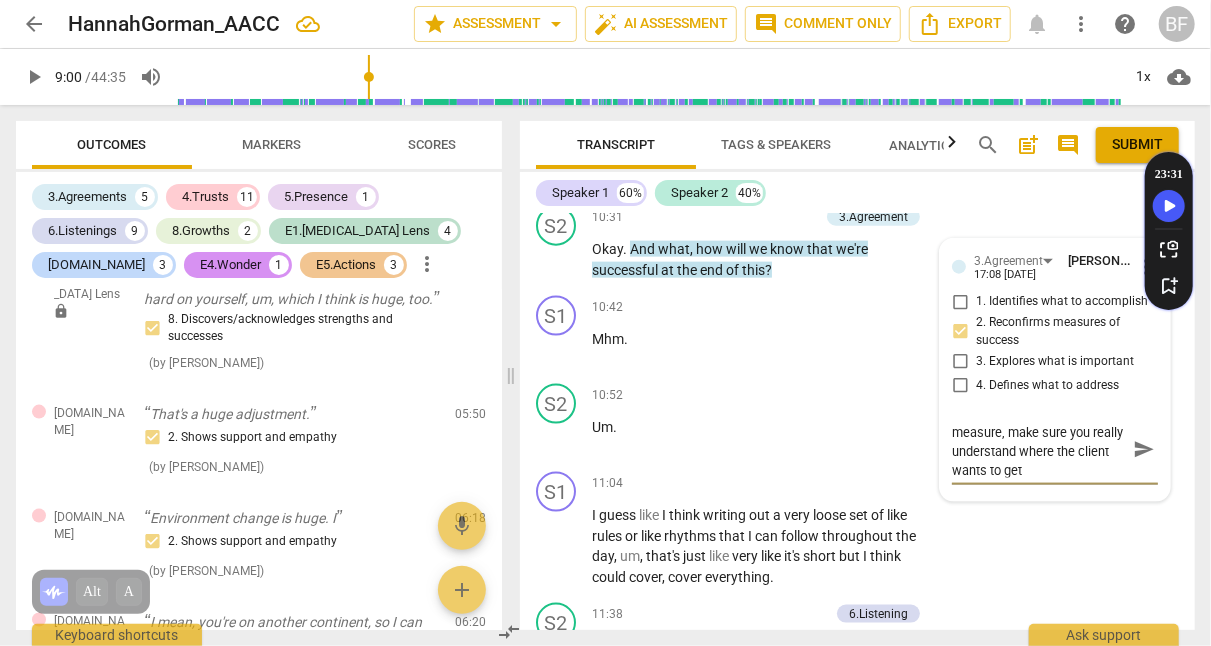 type on "Before jumping to the measure, make sure you really understand where the client wants to get t" 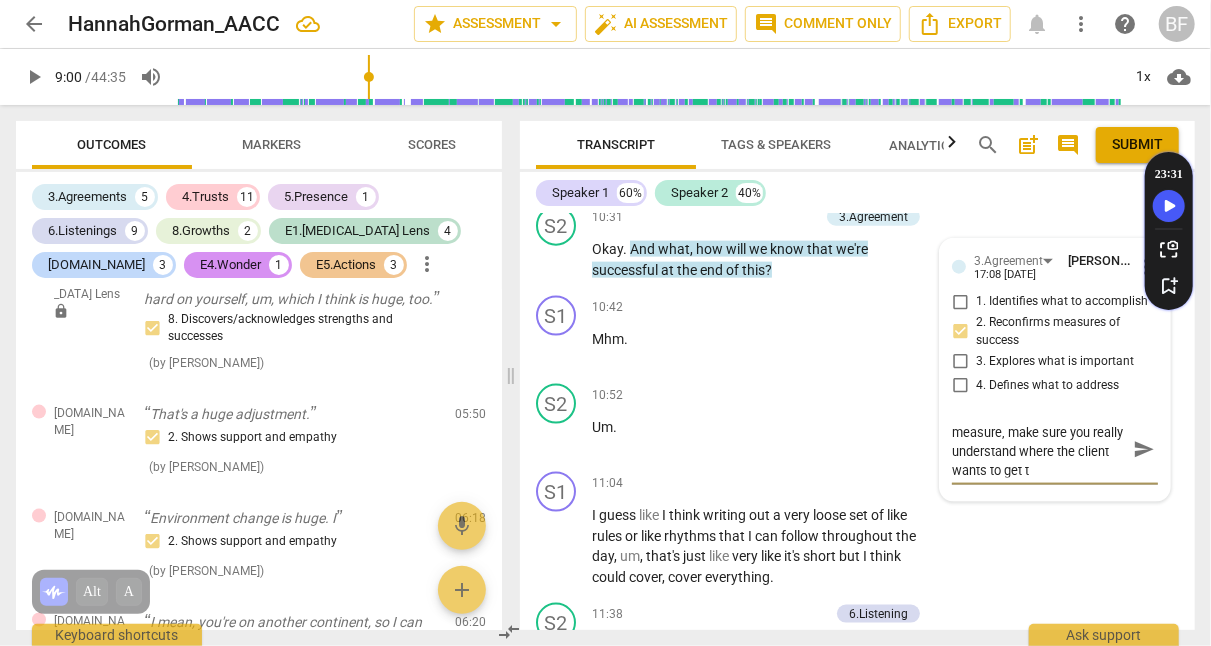 type on "Before jumping to the measure, make sure you really understand where the client wants to get to" 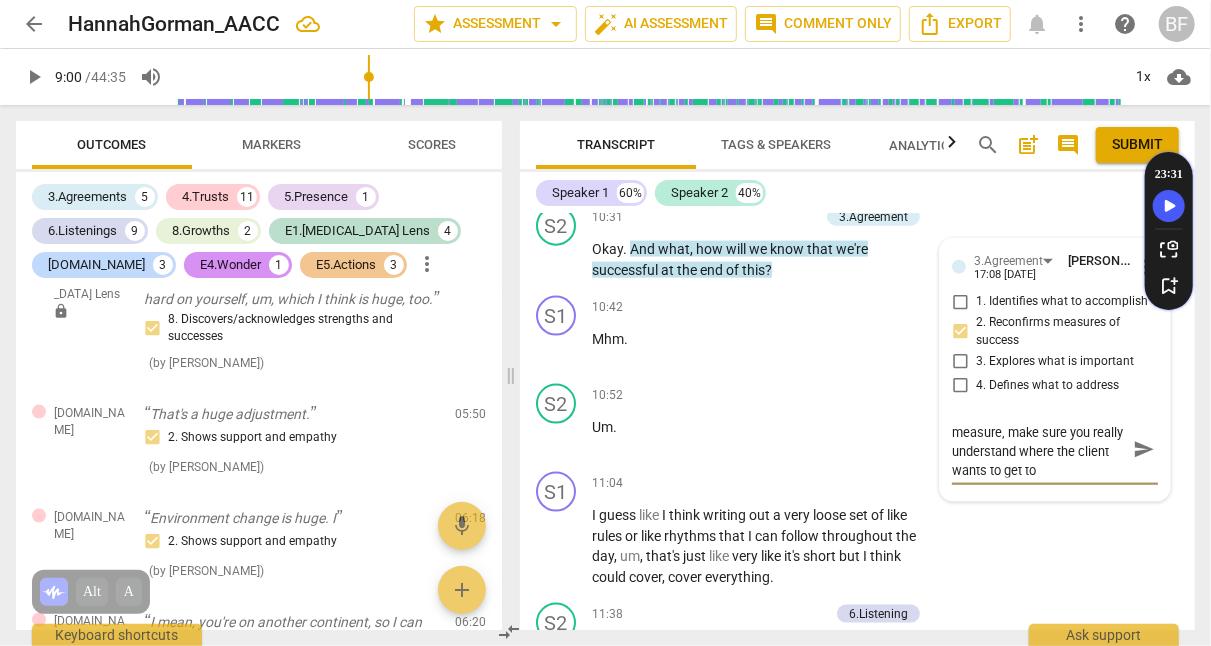 type on "Before jumping to the measure, make sure you really understand where the client wants to get to." 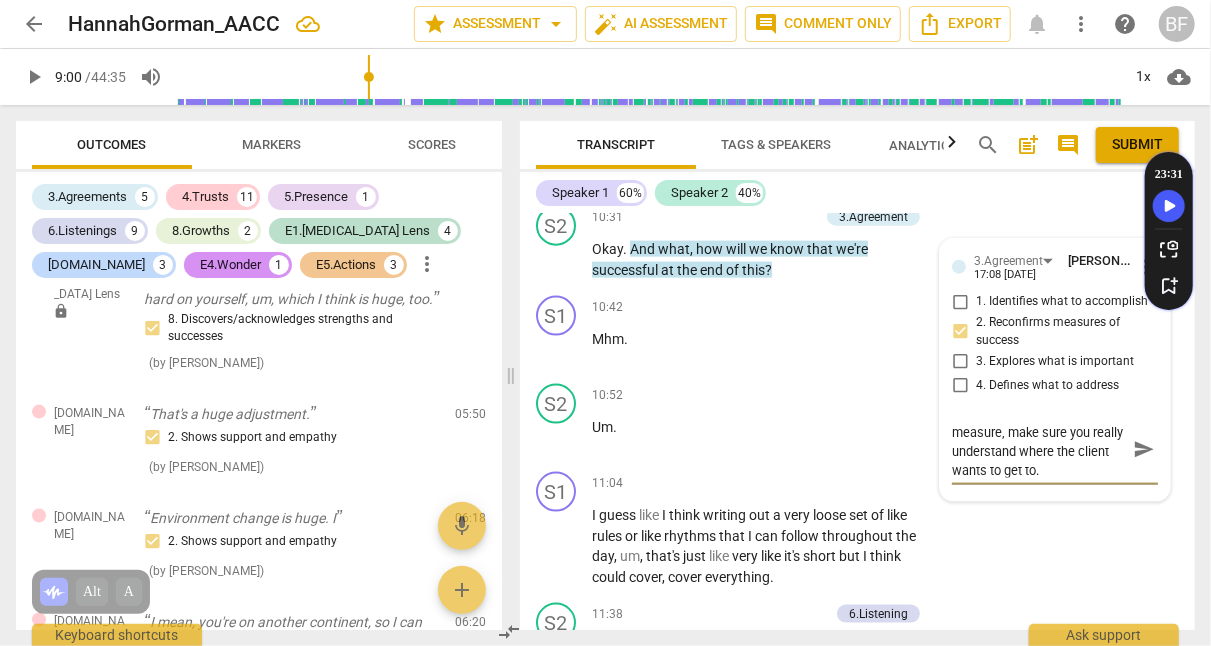 type on "Before jumping to the measure, make sure you really understand where the client wants to get to." 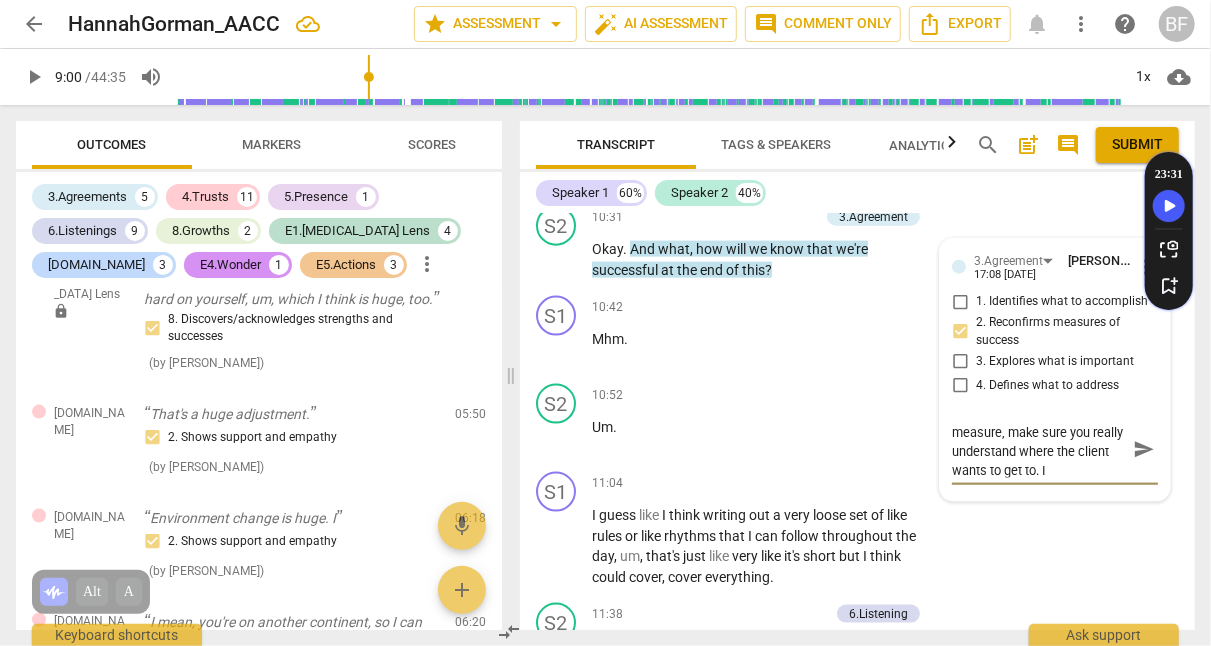 type on "Before jumping to the measure, make sure you really understand where the client wants to get to. I" 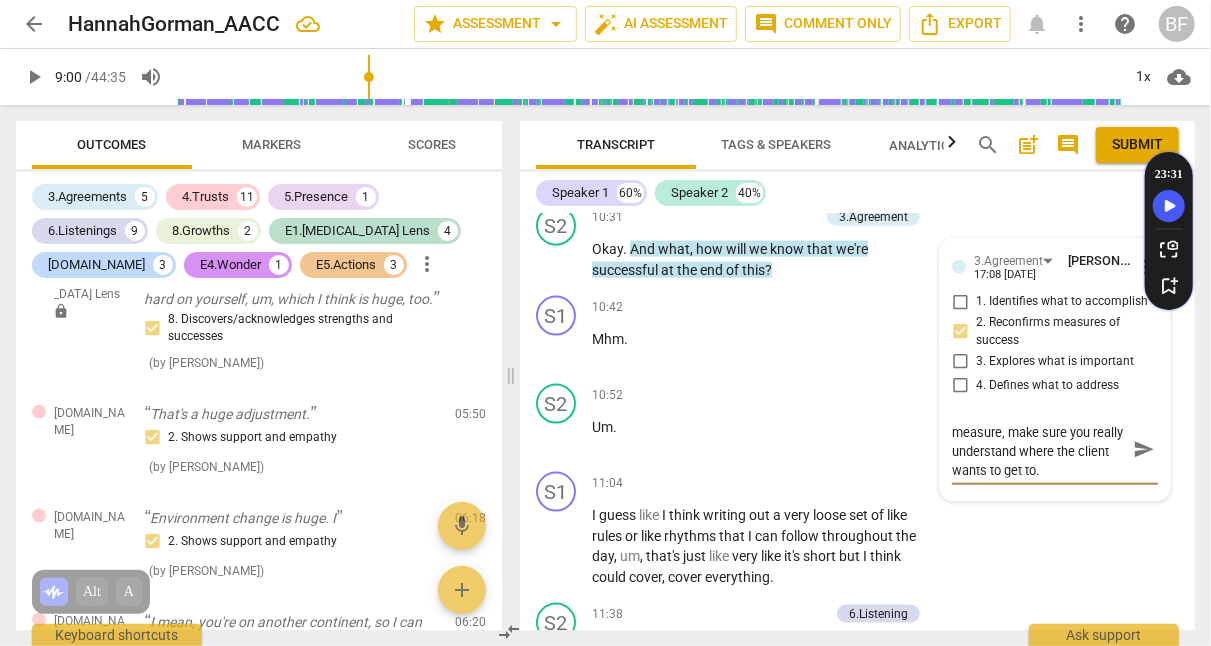 type on "Before jumping to the measure, make sure you really understand where the client wants to get to. T" 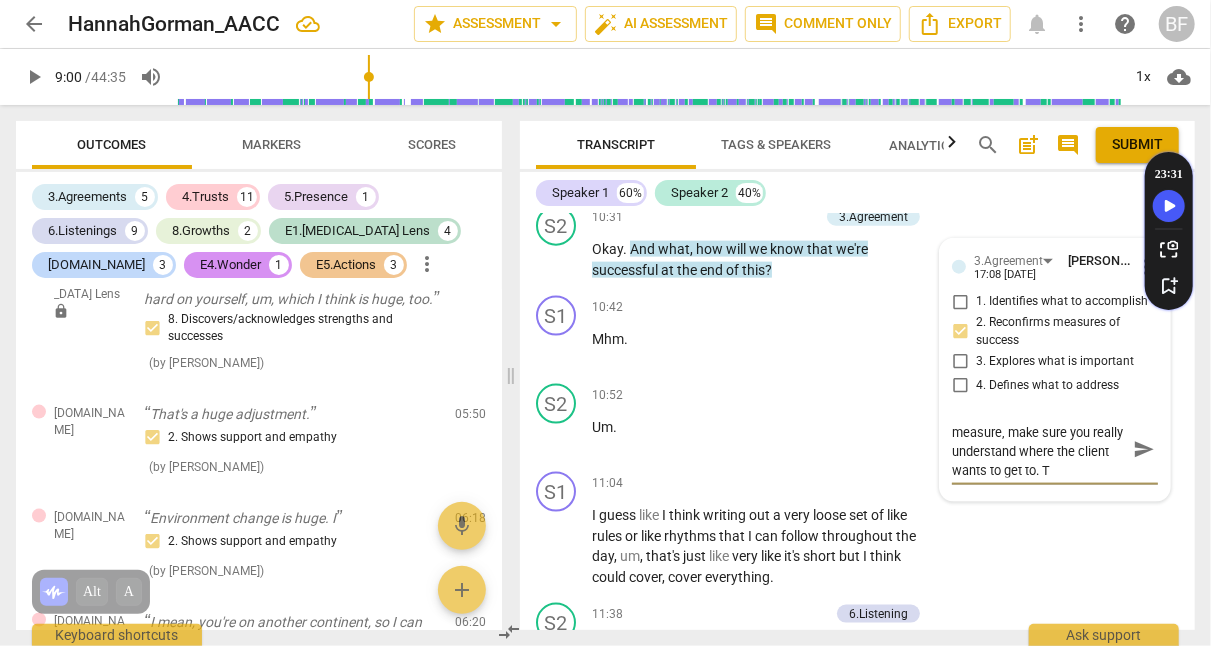 type on "Before jumping to the measure, make sure you really understand where the client wants to get to. Th" 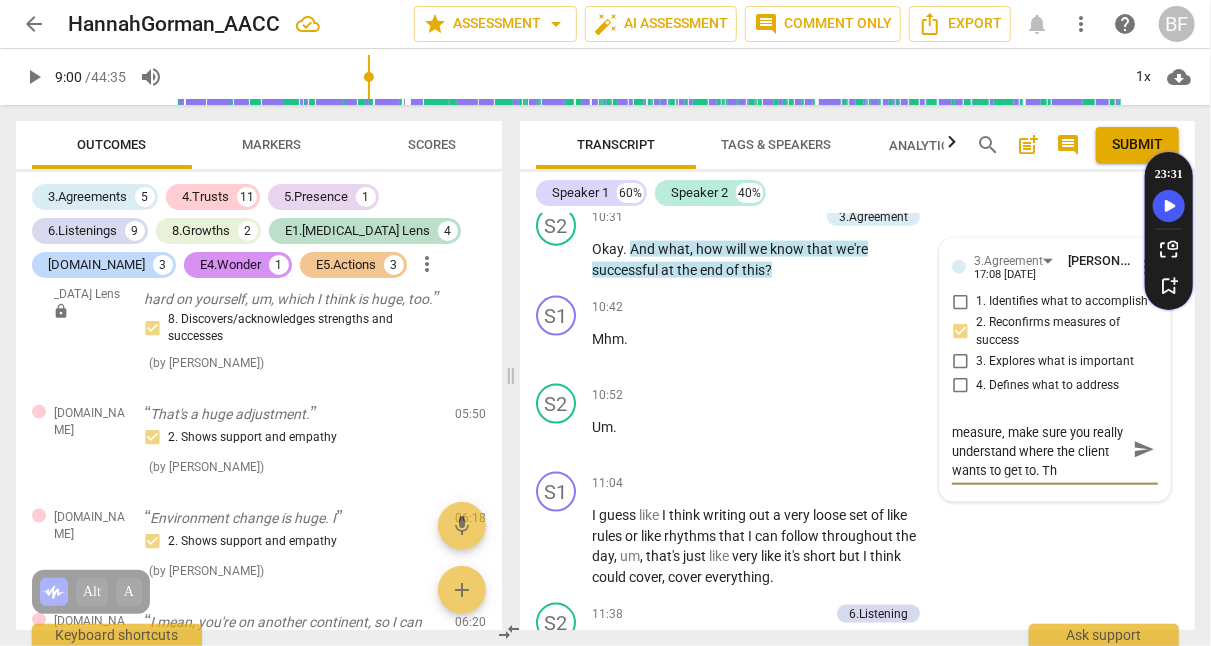 type on "Before jumping to the measure, make sure you really understand where the client wants to get to. The" 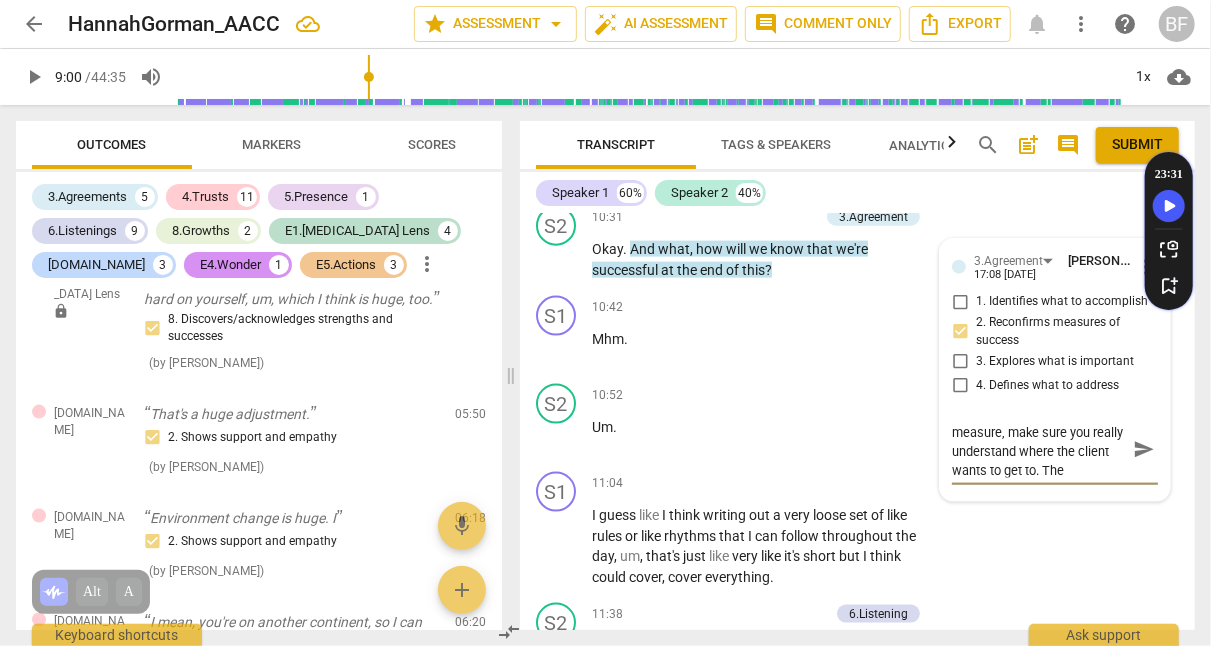 type on "Before jumping to the measure, make sure you really understand where the client wants to get to. The" 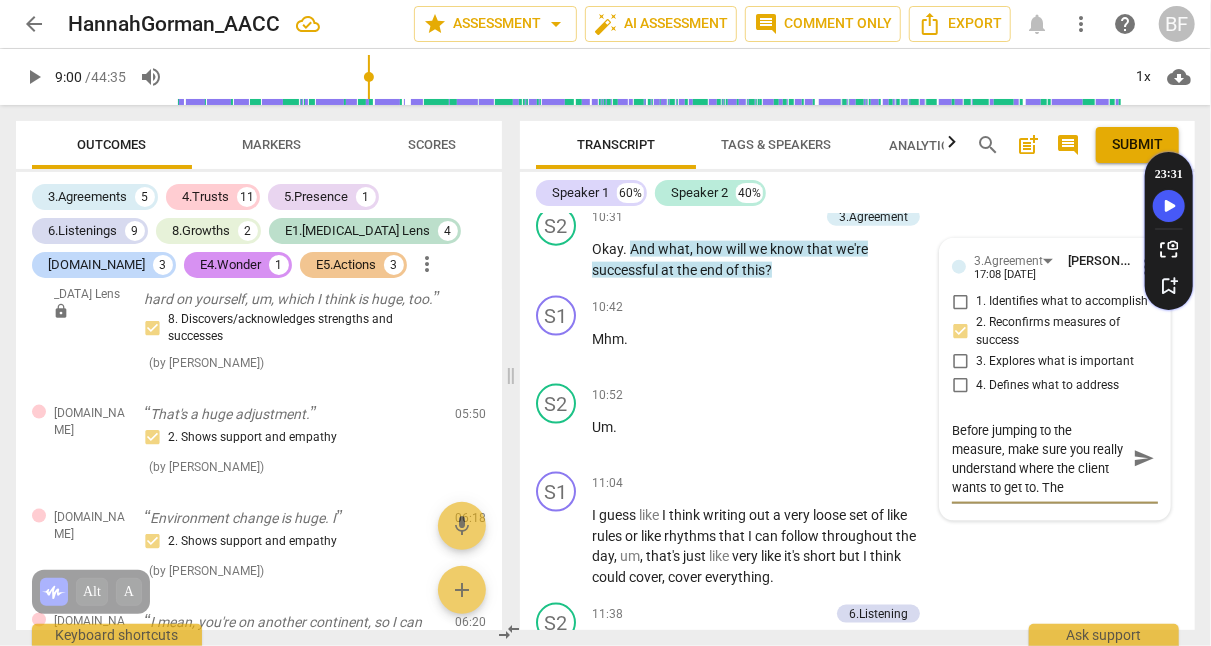type on "Before jumping to the measure, make sure you really understand where the client wants to get to. The" 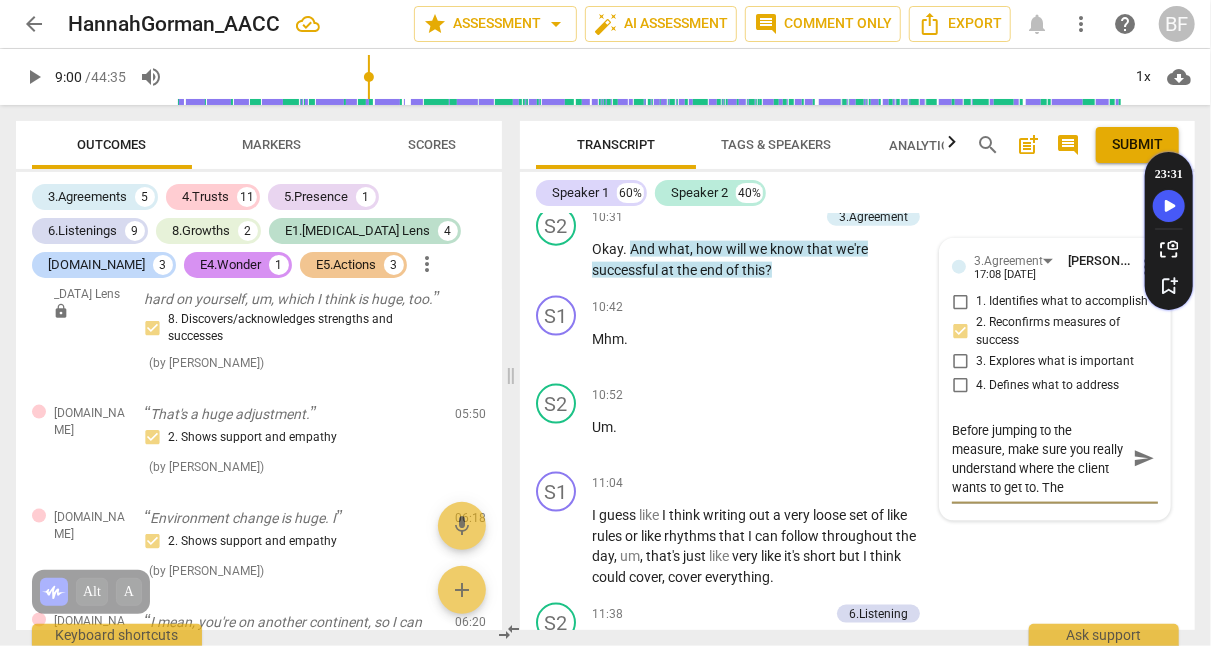 type on "Before jumping to the measure, make sure you really understand where the client wants to get to. The c" 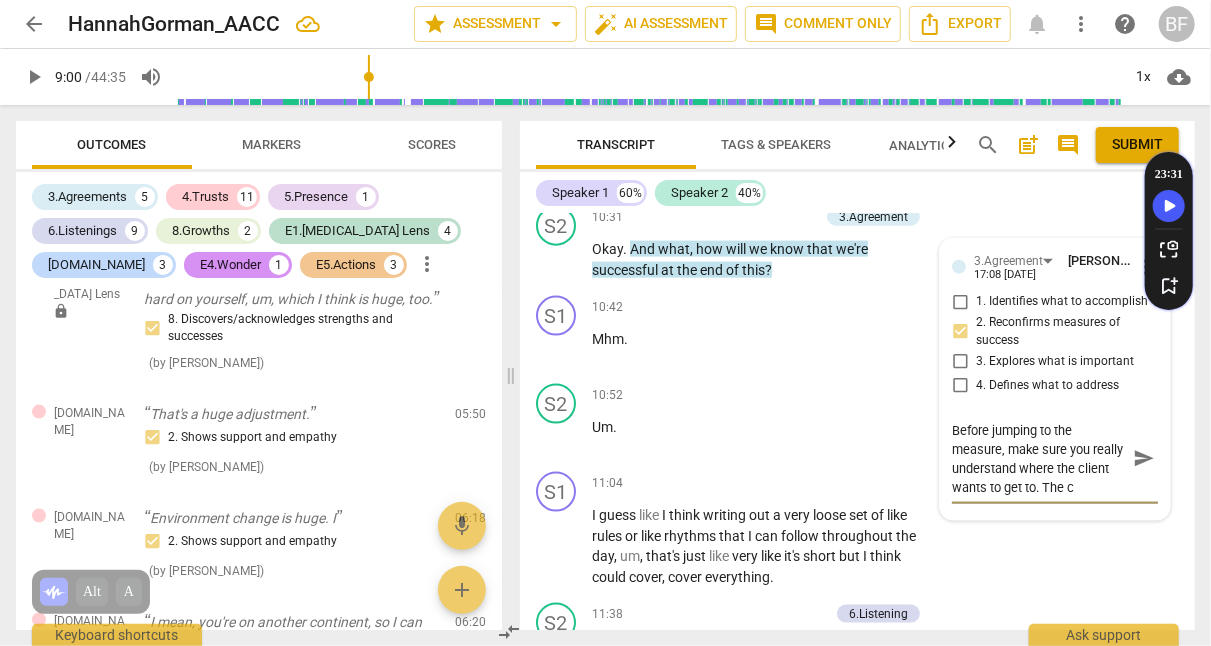 type on "Before jumping to the measure, make sure you really understand where the client wants to get to. The cl" 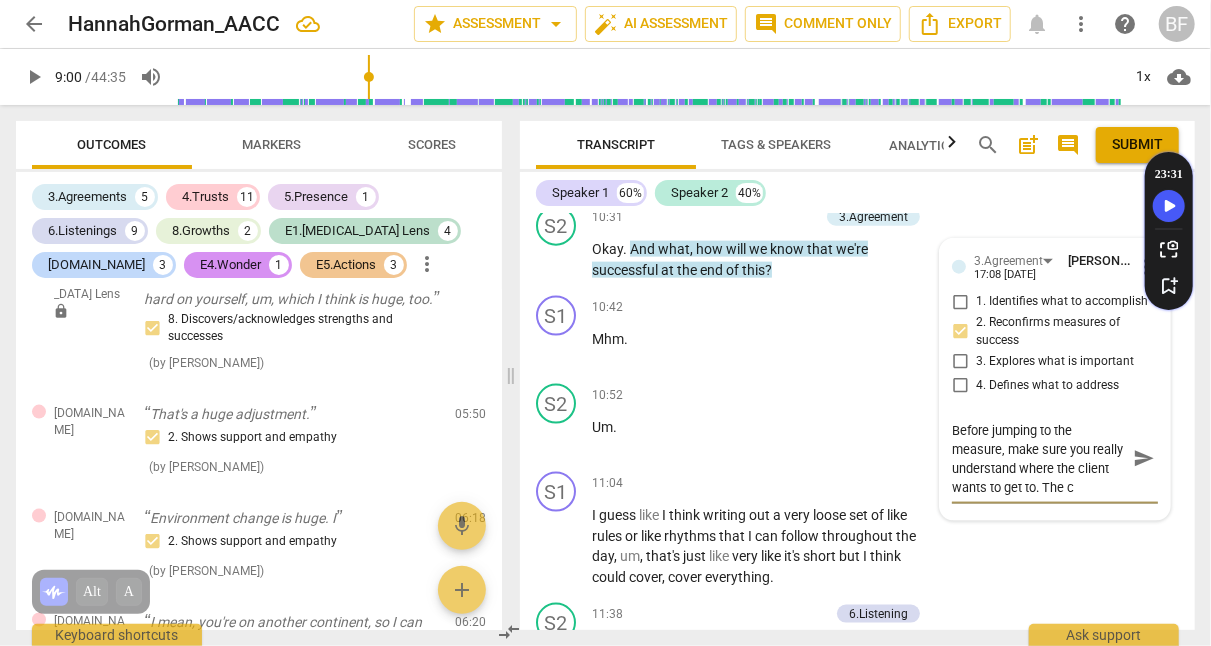 type on "Before jumping to the measure, make sure you really understand where the client wants to get to. The cl" 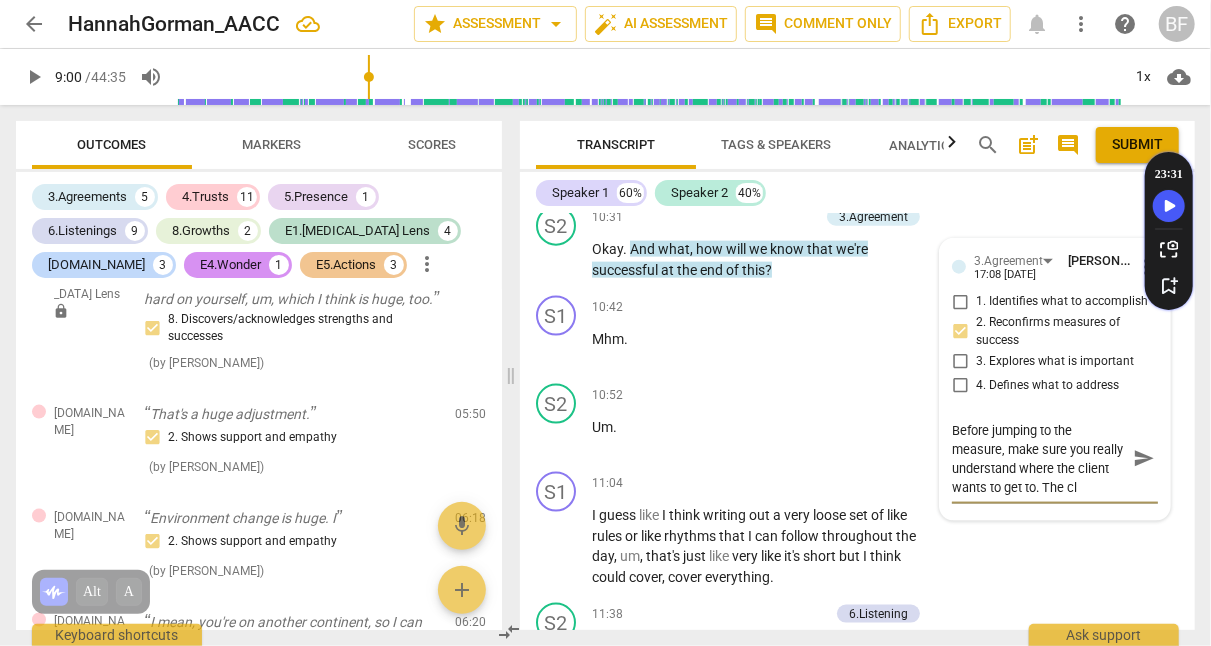 type on "Before jumping to the measure, make sure you really understand where the client wants to get to. The cli" 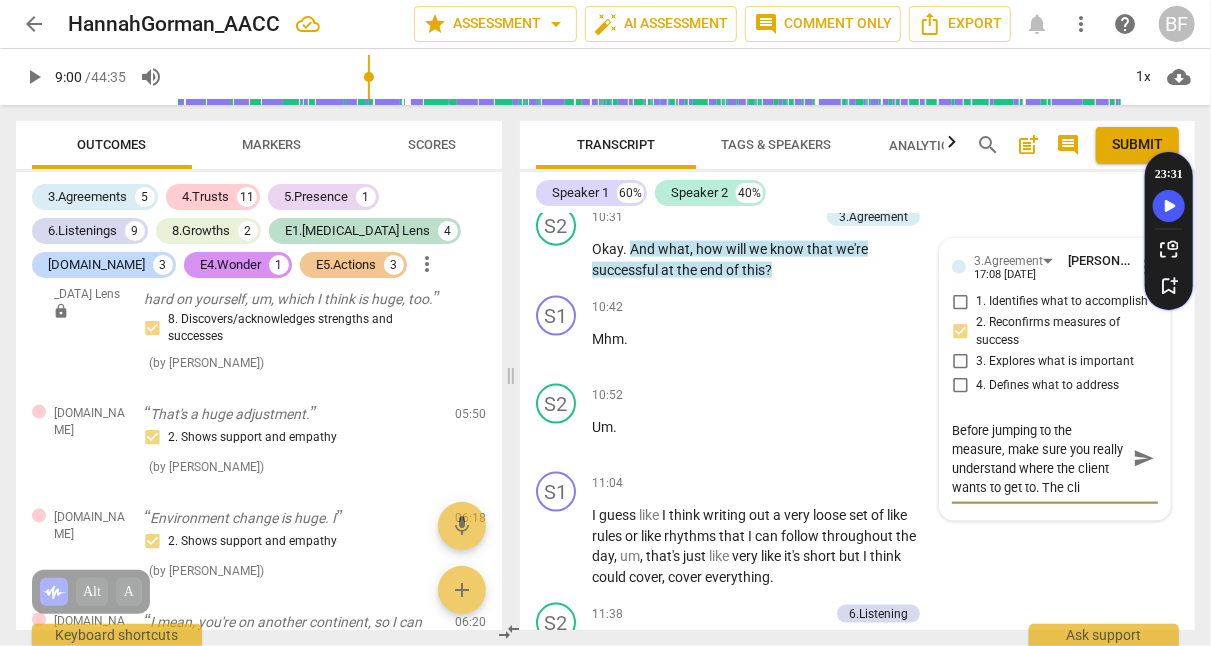 type on "Before jumping to the measure, make sure you really understand where the client wants to get to. The clie" 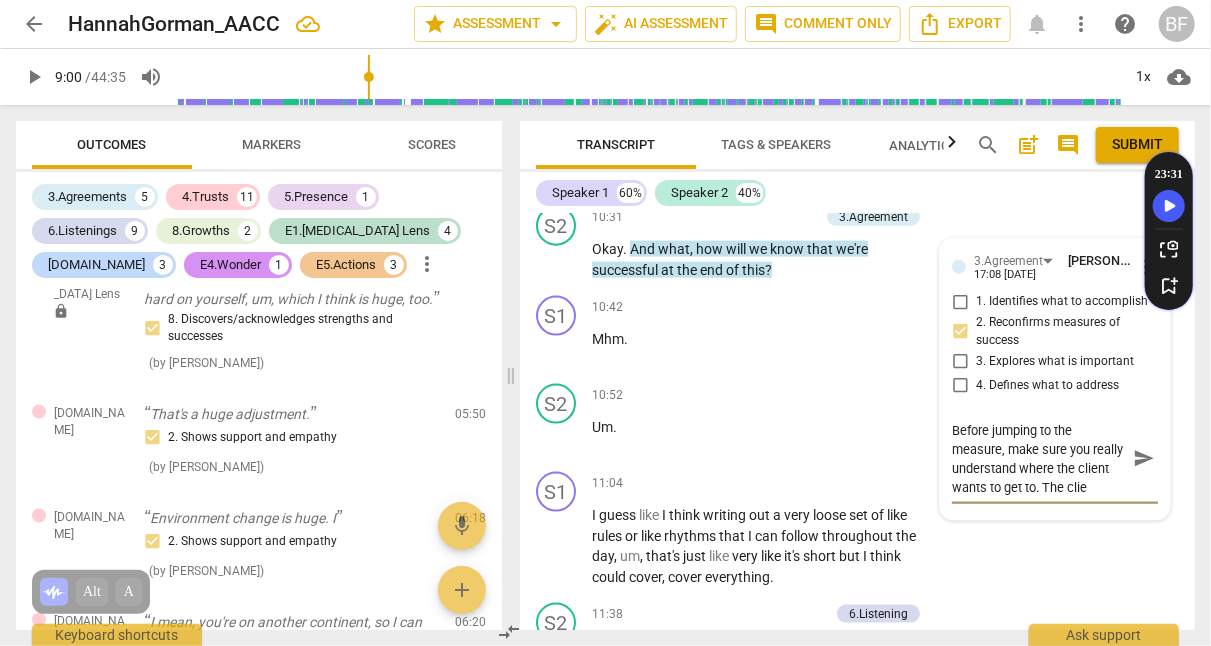 type on "Before jumping to the measure, make sure you really understand where the client wants to get to. The clien" 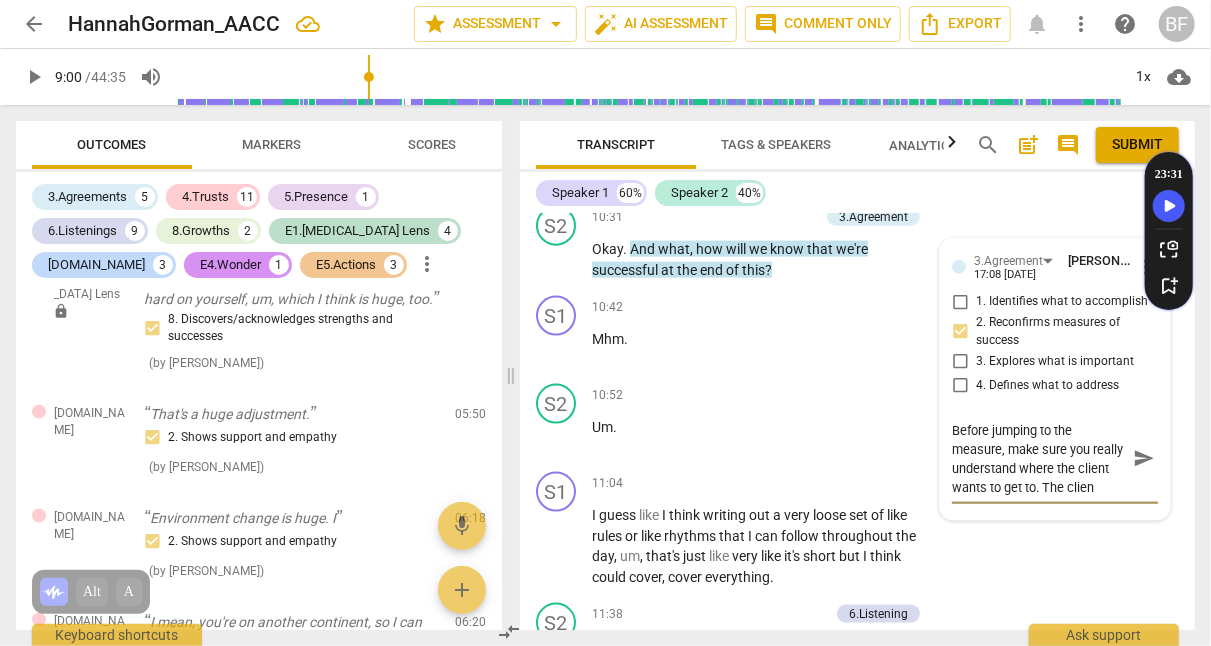 type on "Before jumping to the measure, make sure you really understand where the client wants to get to. The client" 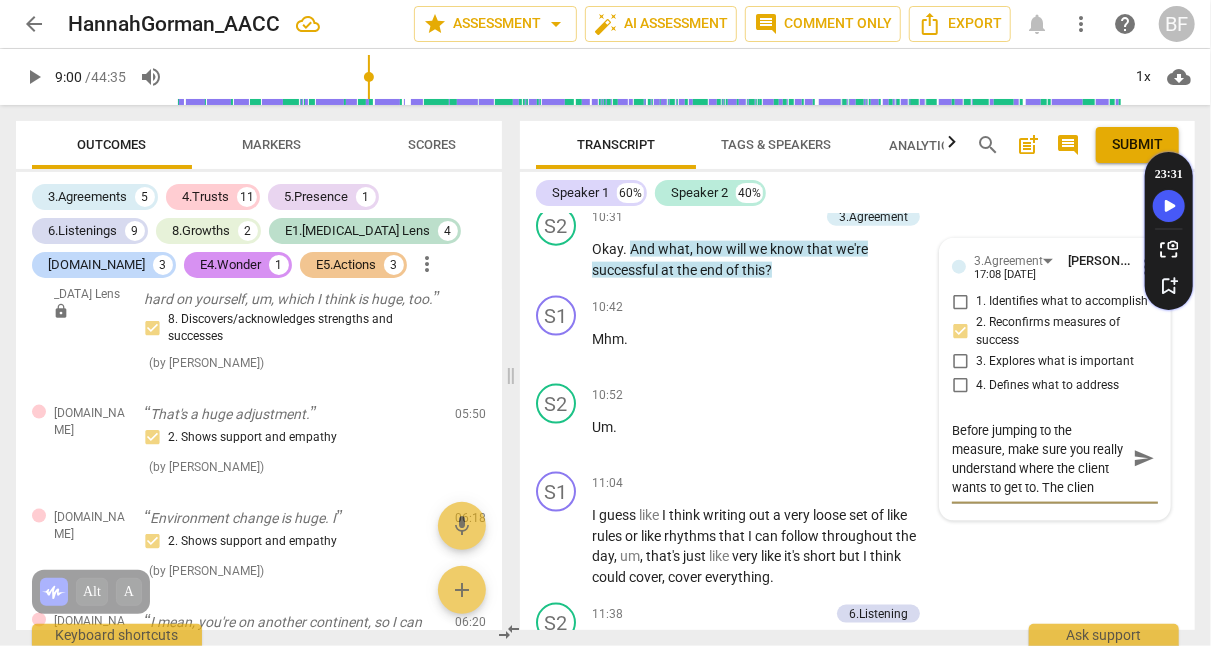 type on "Before jumping to the measure, make sure you really understand where the client wants to get to. The client" 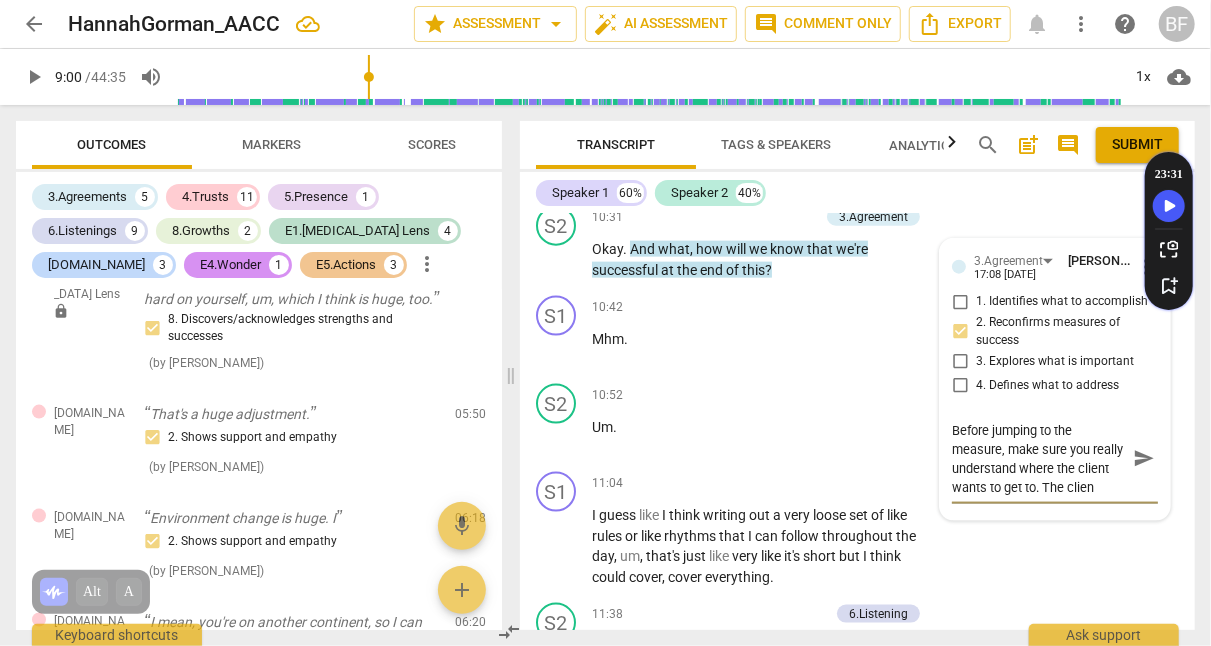 scroll, scrollTop: 17, scrollLeft: 0, axis: vertical 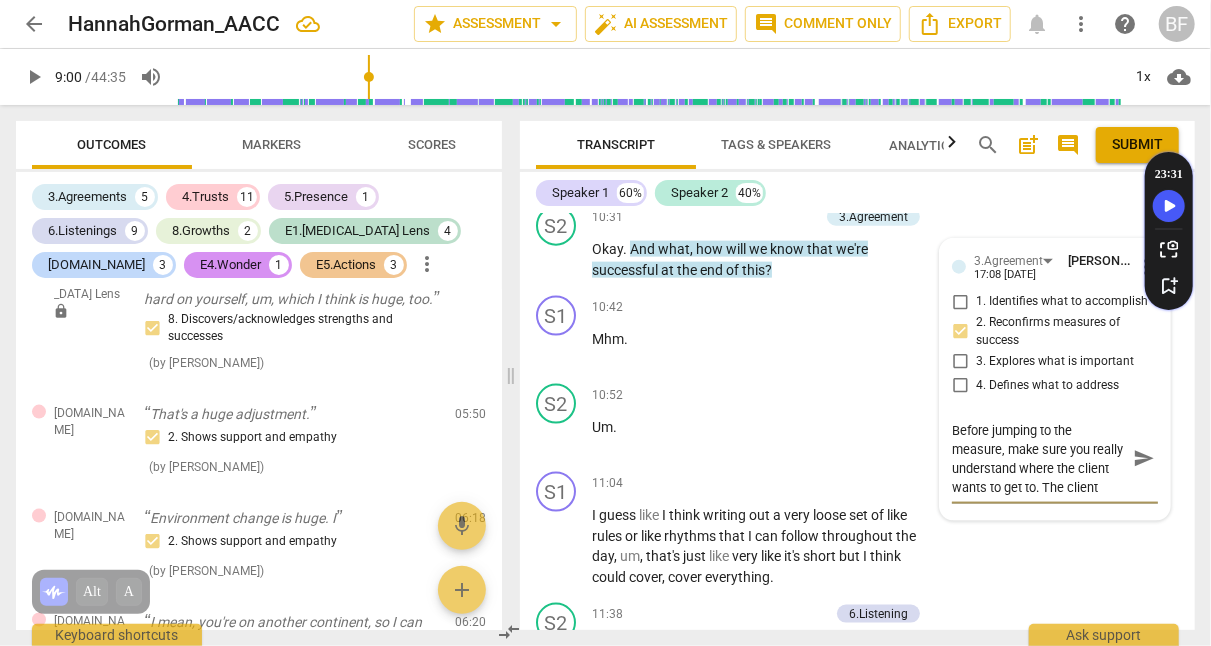 type on "Before jumping to the measure, make sure you really understand where the client wants to get to. The client" 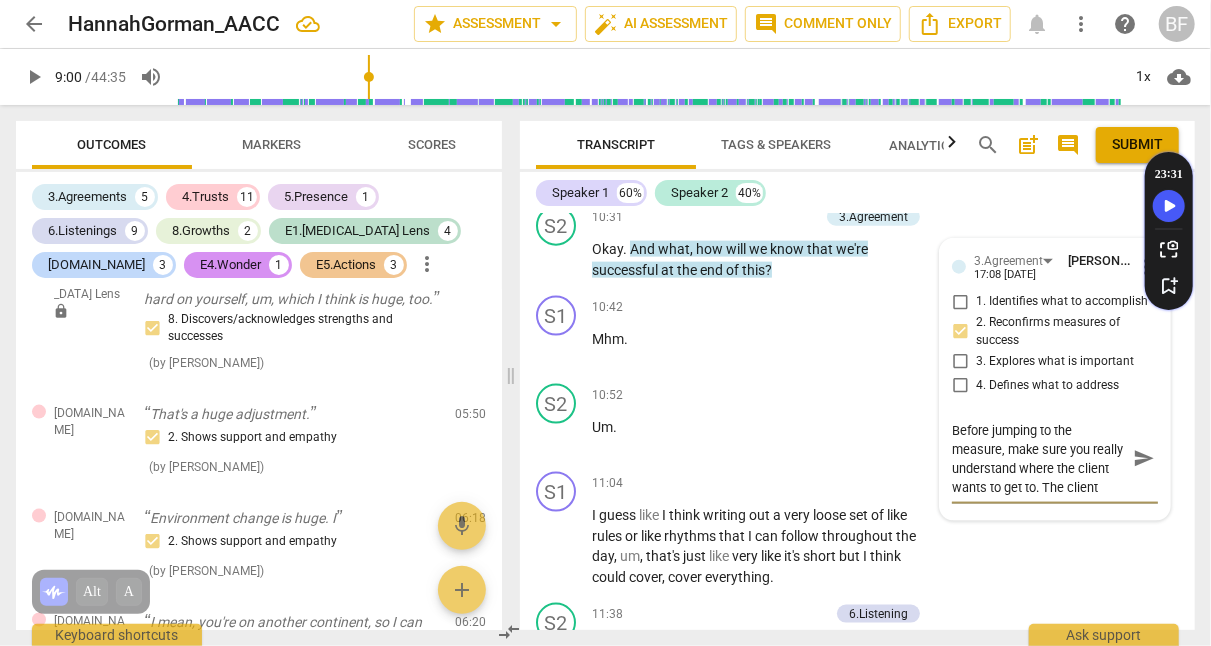 type on "Before jumping to the measure, make sure you really understand where the client wants to get to. The client" 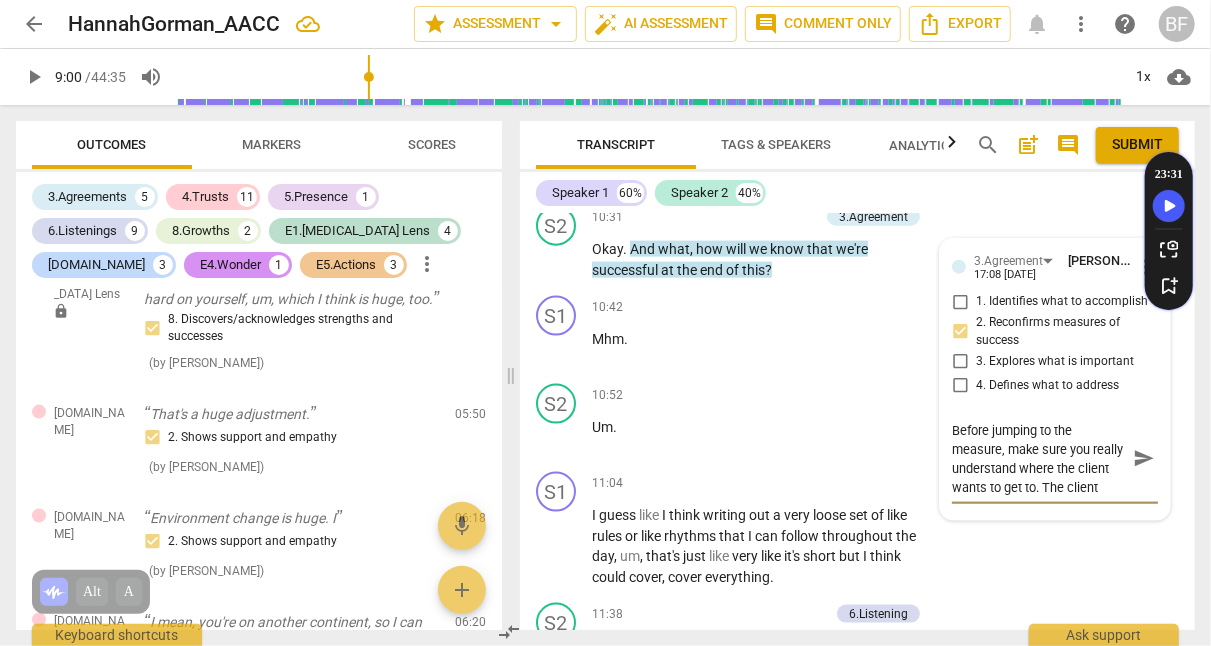 type on "Before jumping to the measure, make sure you really understand where the client wants to get to. The client u" 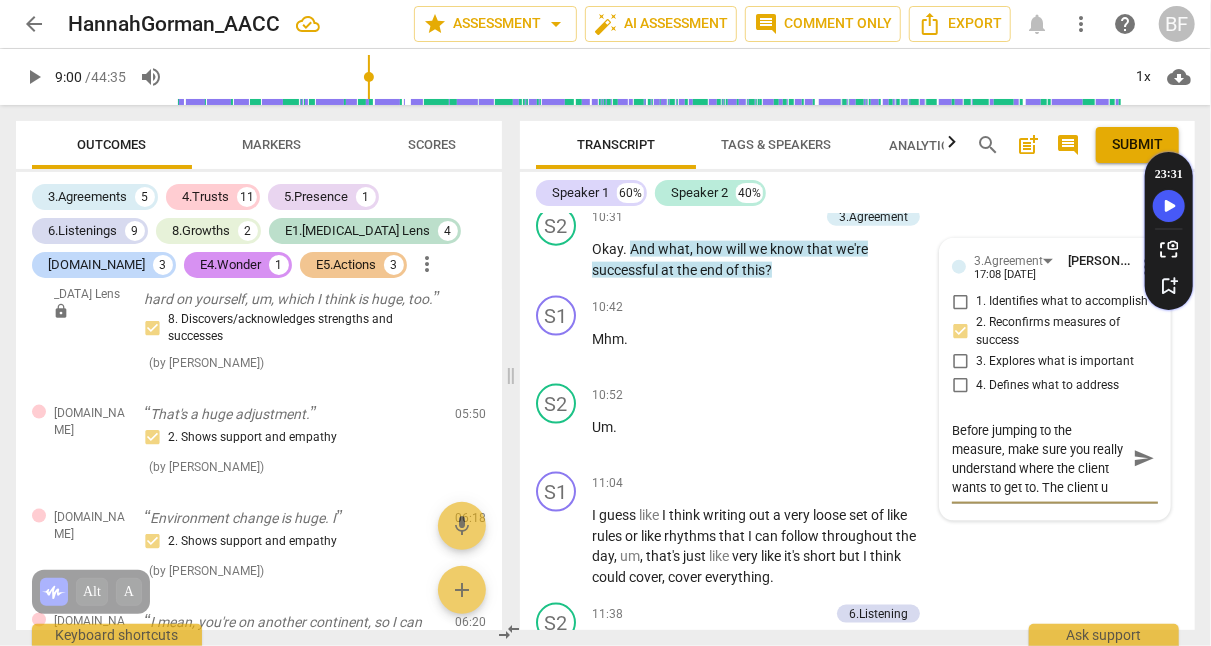 type on "Before jumping to the measure, make sure you really understand where the client wants to get to. The client us" 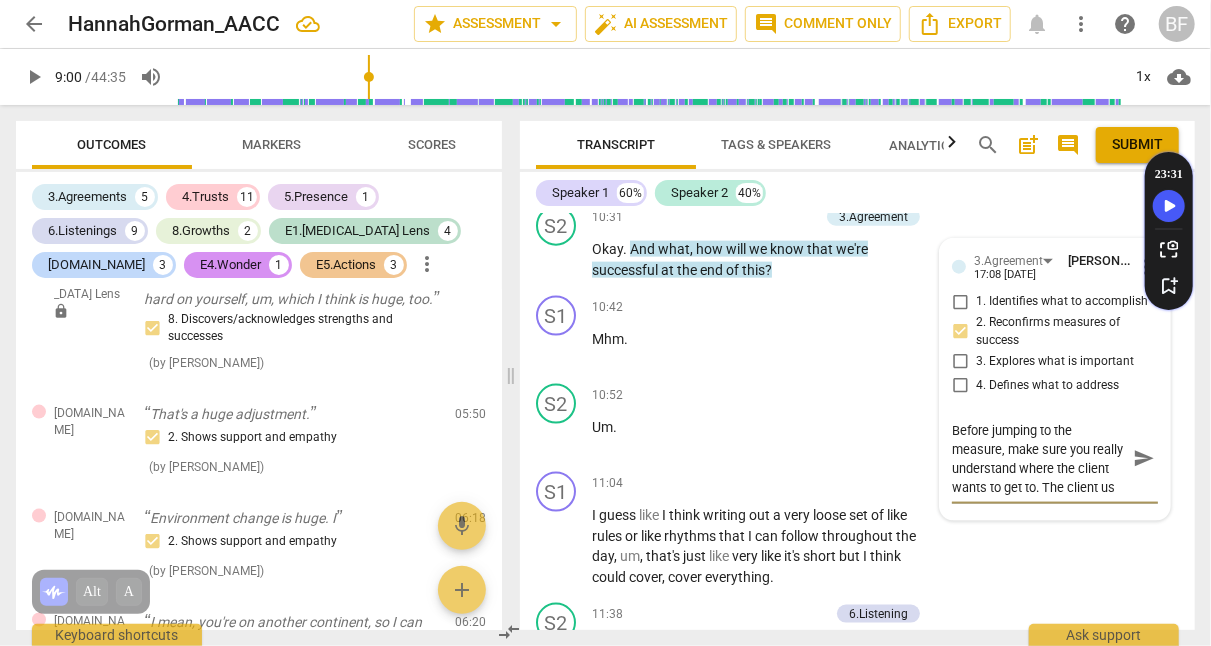 type on "Before jumping to the measure, make sure you really understand where the client wants to get to. The client use" 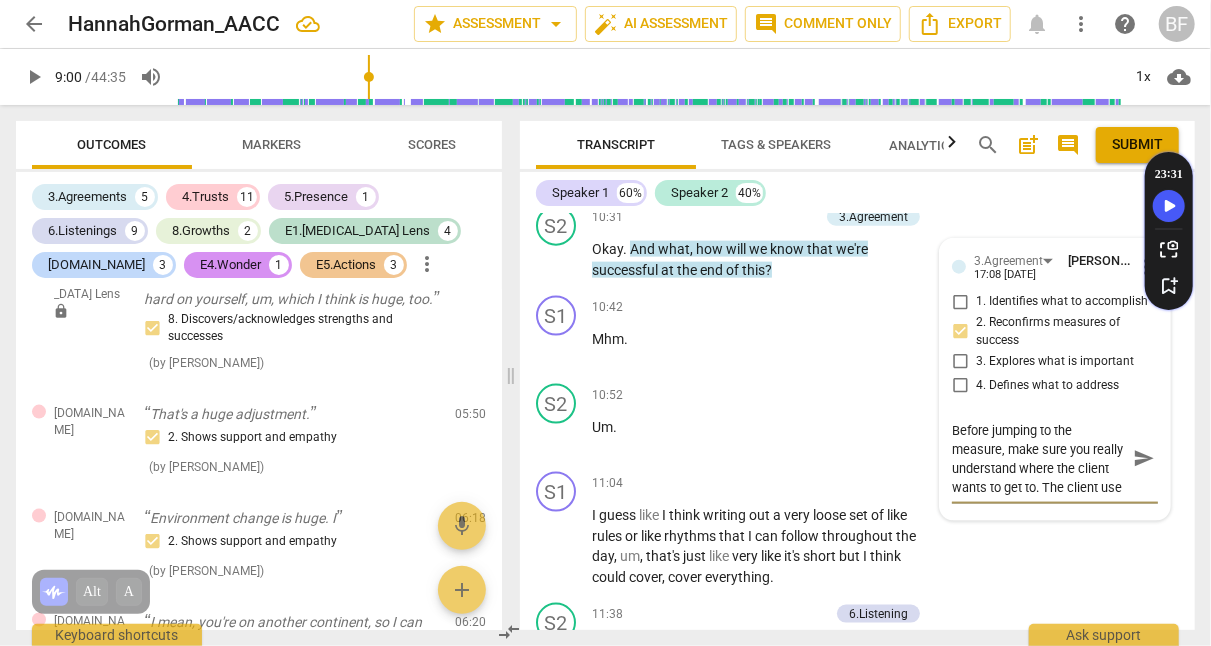 type on "Before jumping to the measure, make sure you really understand where the client wants to get to. The client used" 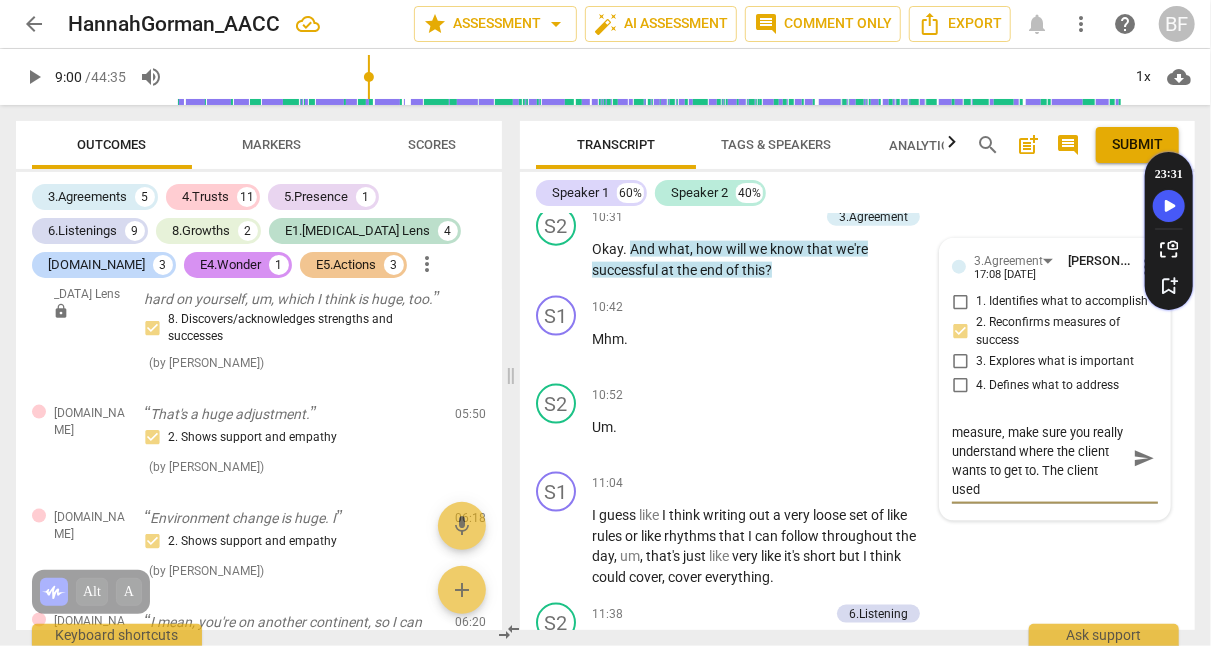 type on "Before jumping to the measure, make sure you really understand where the client wants to get to. The client used" 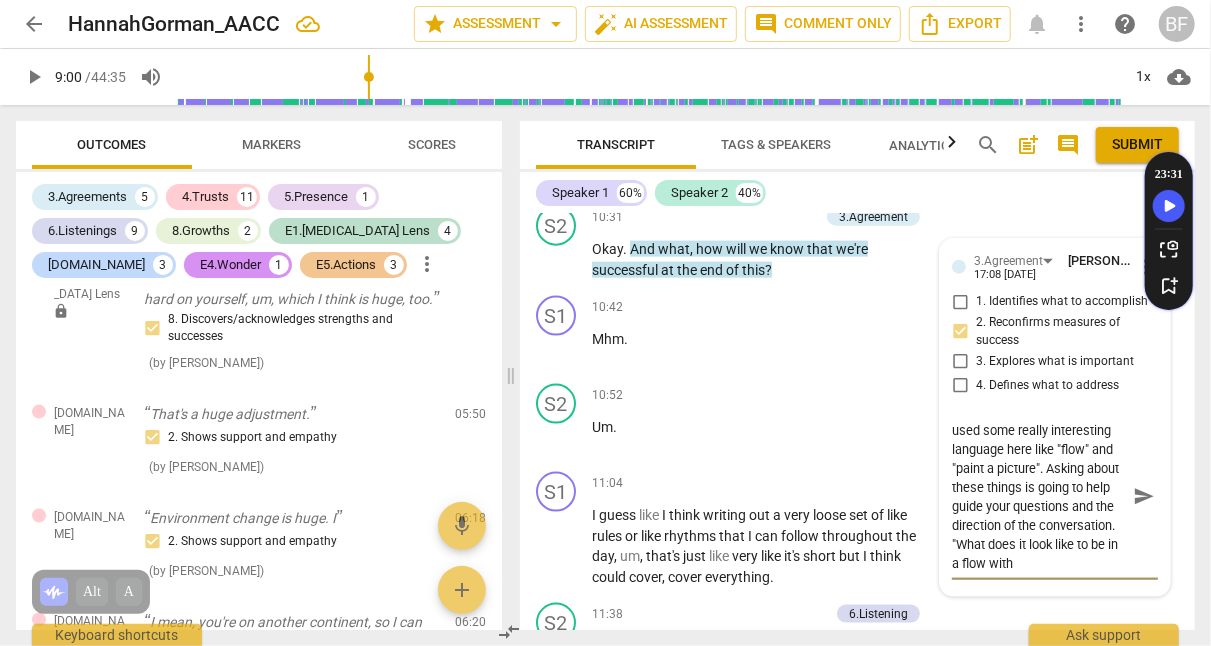 scroll, scrollTop: 0, scrollLeft: 0, axis: both 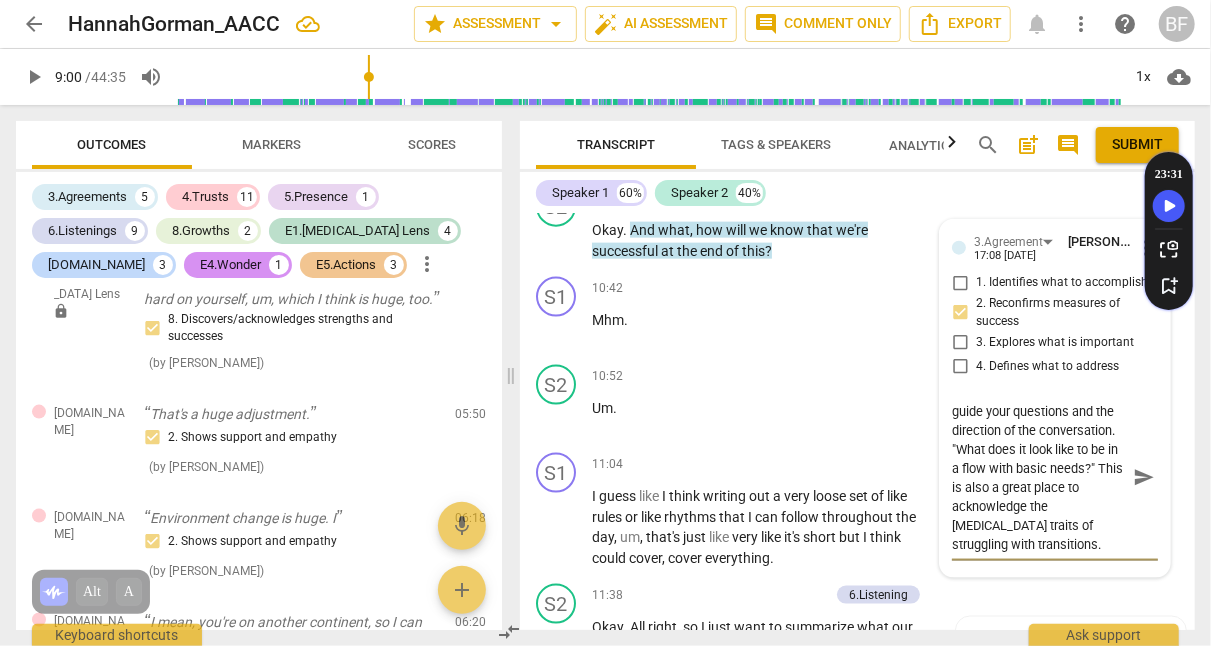 click on "Before jumping to the measure, make sure you really understand where the client wants to get to. The client used some really interesting language here like "flow" and "paint a picture". Asking about these things is going to help guide your questions and the direction of the conversation. "What does it look like to be in a flow with basic needs?" This is also a great place to acknowledge the [MEDICAL_DATA] traits of struggling with transitions." at bounding box center [1039, 478] 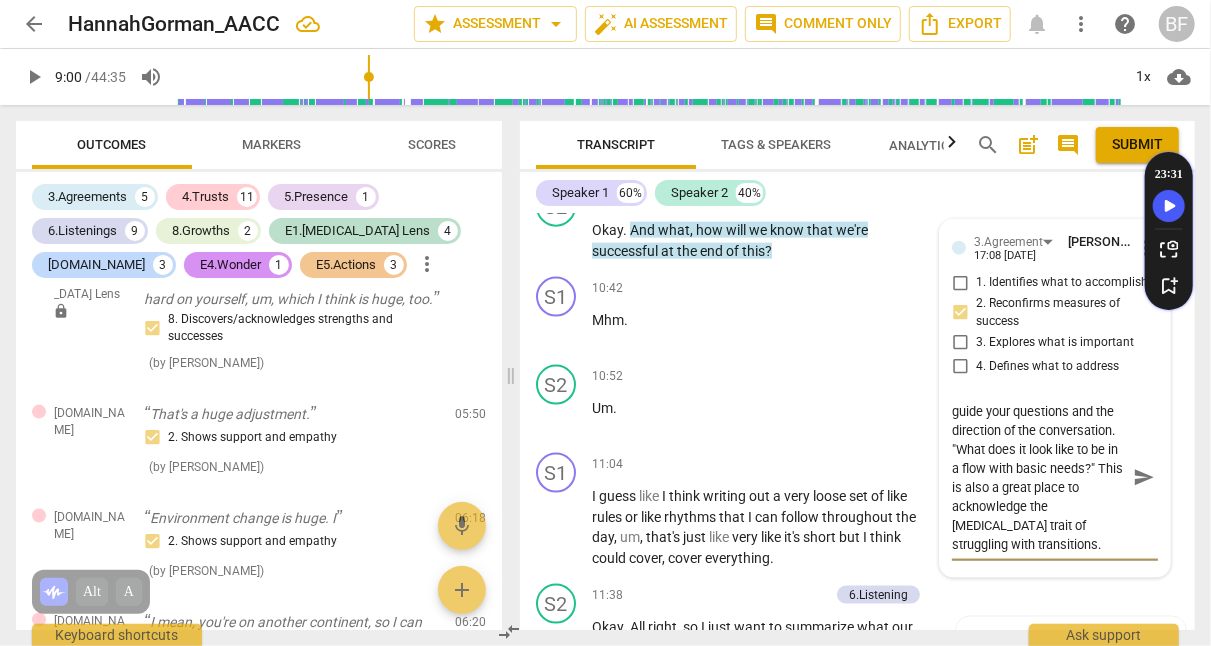 click on "Before jumping to the measure, make sure you really understand where the client wants to get to. The client used some really interesting language here like "flow" and "paint a picture". Asking about these things is going to help guide your questions and the direction of the conversation. "What does it look like to be in a flow with basic needs?" This is also a great place to acknowledge the [MEDICAL_DATA] trait of struggling with transitions." at bounding box center [1039, 478] 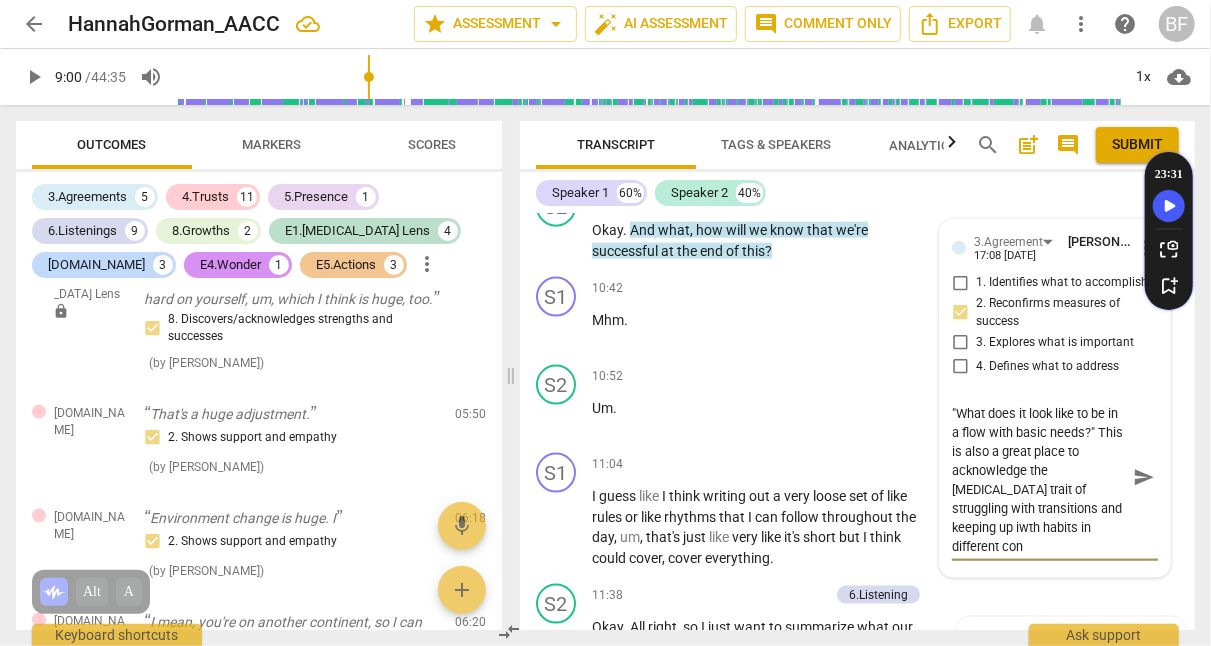 scroll, scrollTop: 207, scrollLeft: 0, axis: vertical 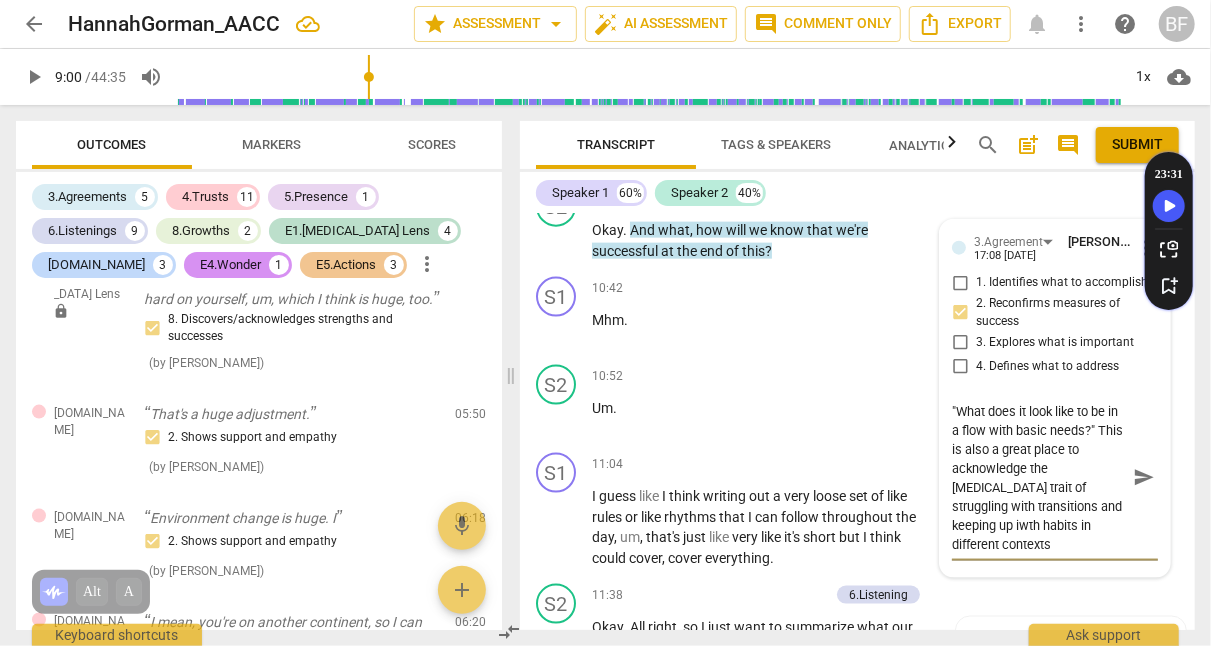 click on "Before jumping to the measure, make sure you really understand where the client wants to get to. The client used some really interesting language here like "flow" and "paint a picture". Asking about these things is going to help guide your questions and the direction of the conversation. "What does it look like to be in a flow with basic needs?" This is also a great place to acknowledge the [MEDICAL_DATA] trait of struggling with transitions and keeping up iwth habits in different contexts" at bounding box center [1039, 478] 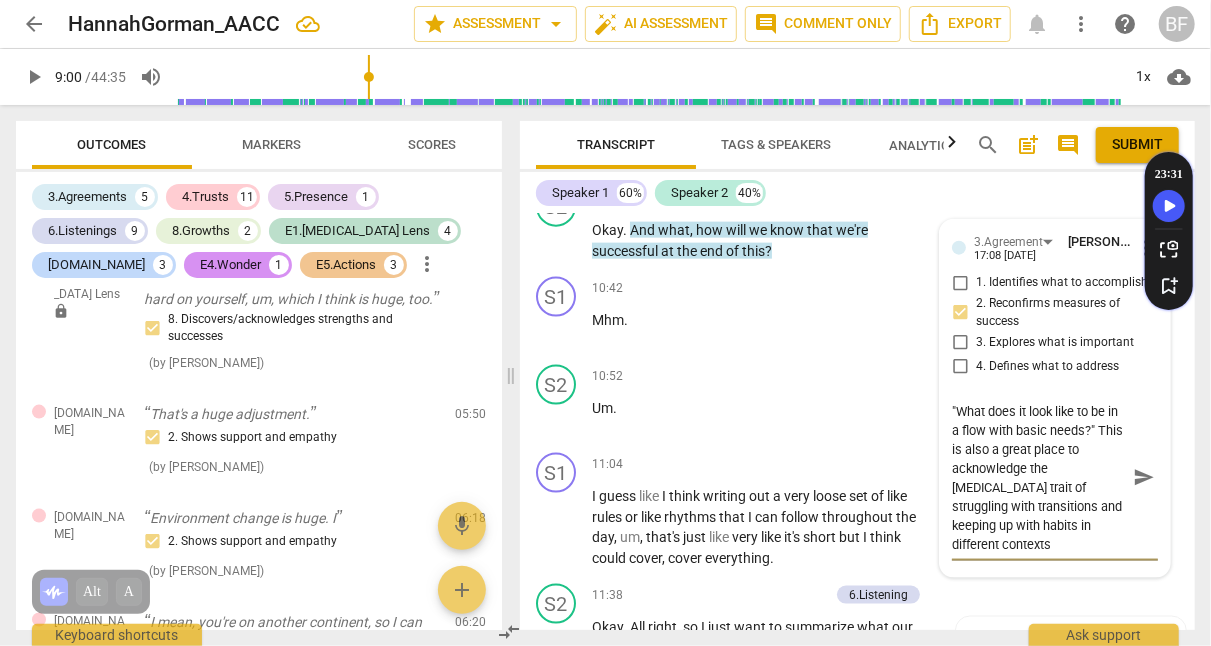 click on "Before jumping to the measure, make sure you really understand where the client wants to get to. The client used some really interesting language here like "flow" and "paint a picture". Asking about these things is going to help guide your questions and the direction of the conversation. "What does it look like to be in a flow with basic needs?" This is also a great place to acknowledge the [MEDICAL_DATA] trait of struggling with transitions and keeping up with habits in different contexts" at bounding box center [1039, 478] 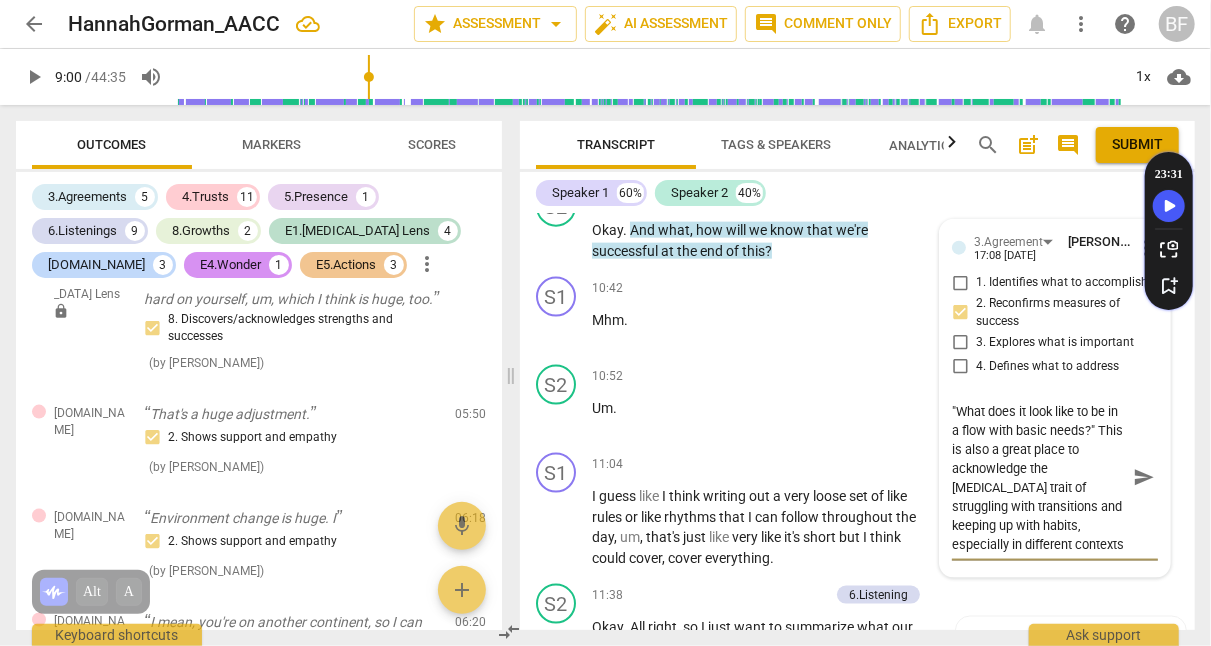 click on "Before jumping to the measure, make sure you really understand where the client wants to get to. The client used some really interesting language here like "flow" and "paint a picture". Asking about these things is going to help guide your questions and the direction of the conversation. "What does it look like to be in a flow with basic needs?" This is also a great place to acknowledge the [MEDICAL_DATA] trait of struggling with transitions and keeping up with habits, especially in different contexts" at bounding box center (1039, 478) 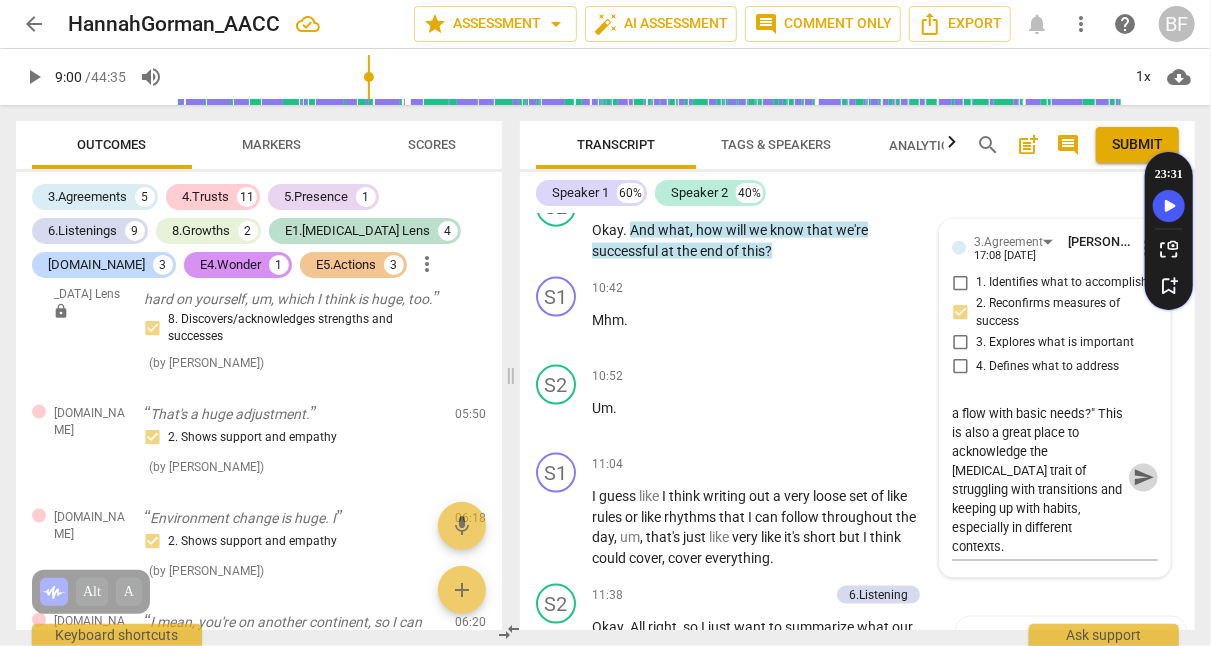 click on "send" at bounding box center [1144, 479] 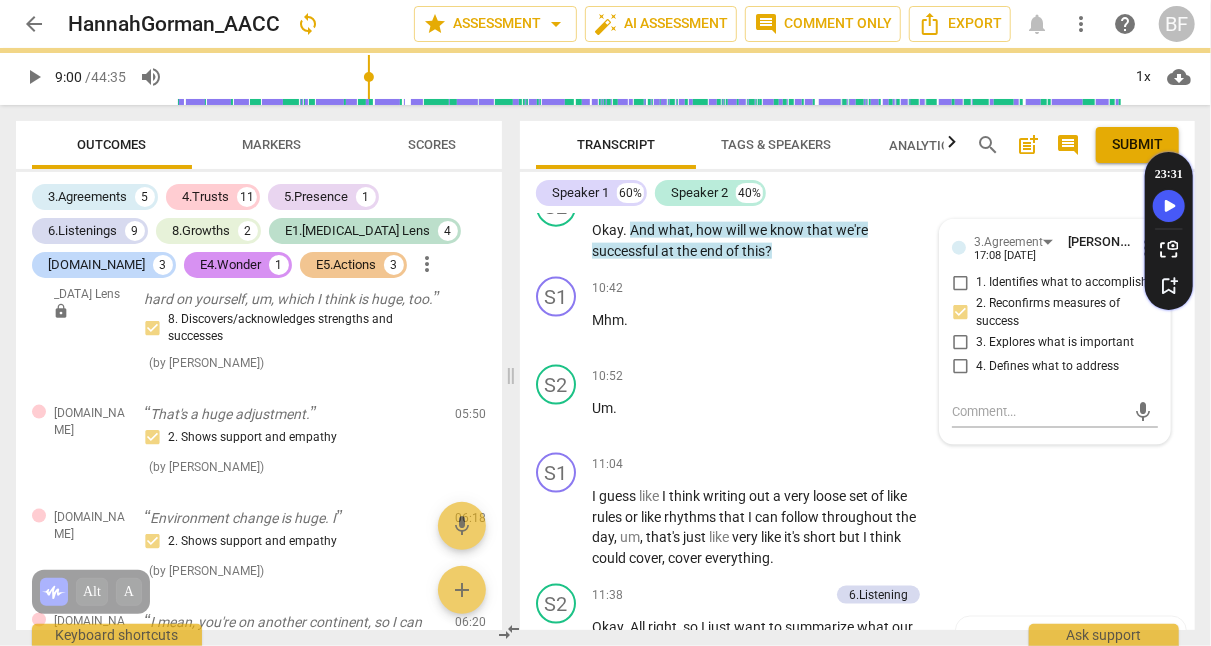 scroll, scrollTop: 0, scrollLeft: 0, axis: both 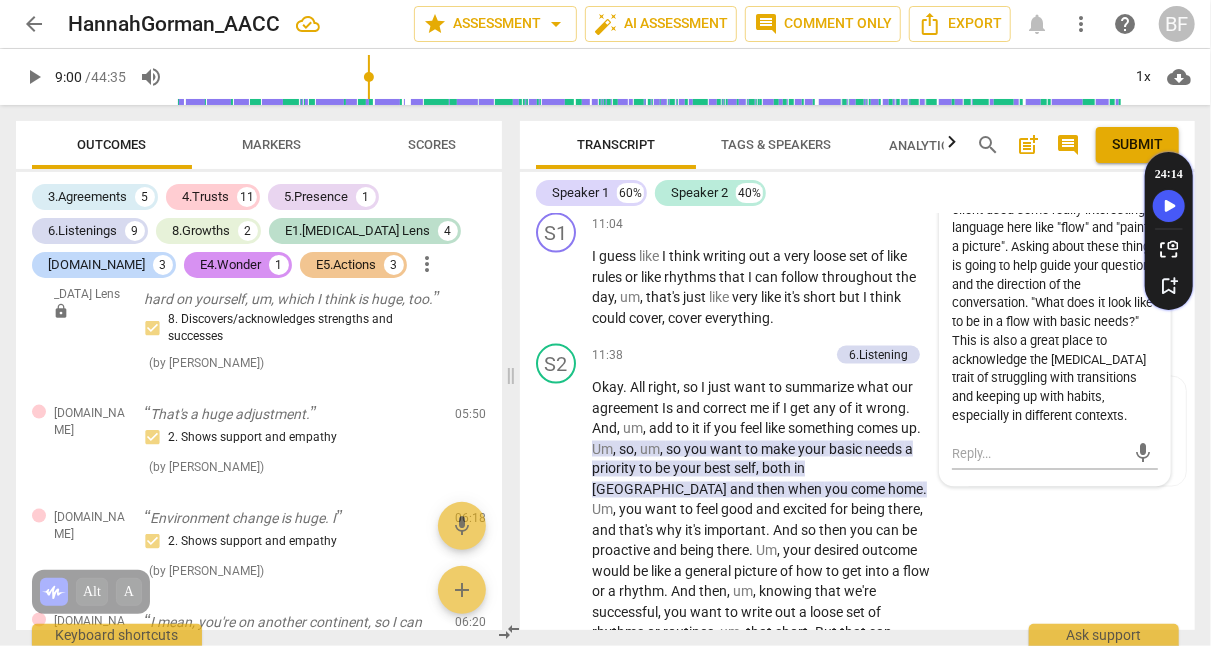 click on "summarize" at bounding box center [821, 387] 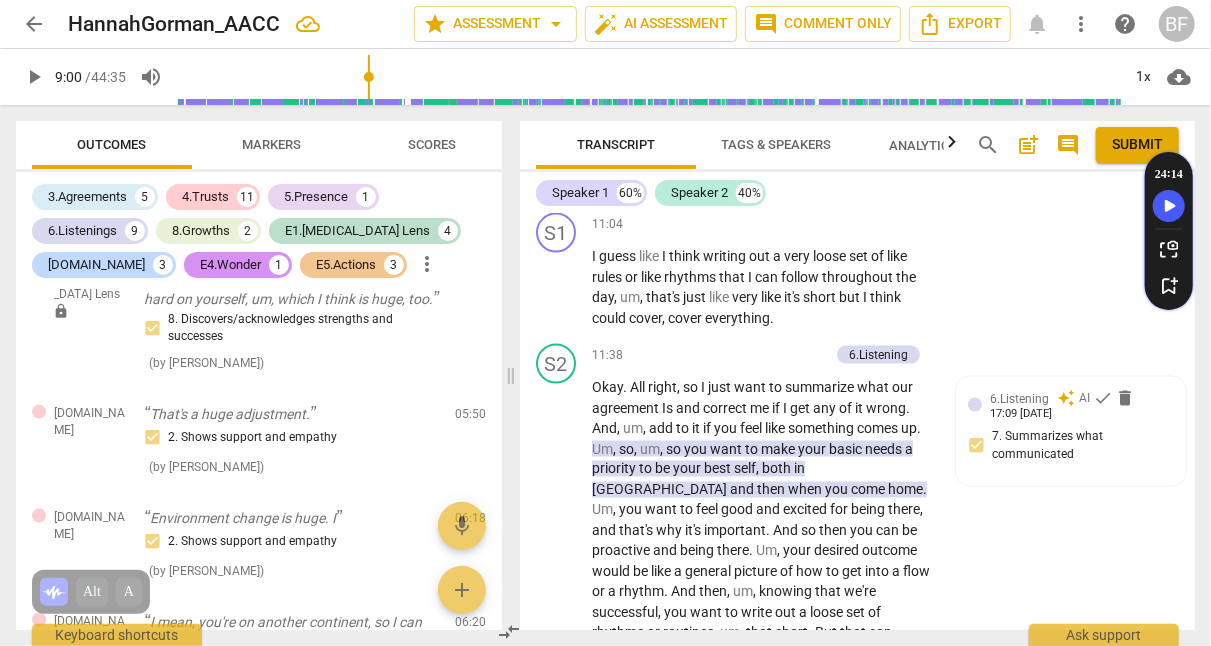scroll, scrollTop: 5006, scrollLeft: 0, axis: vertical 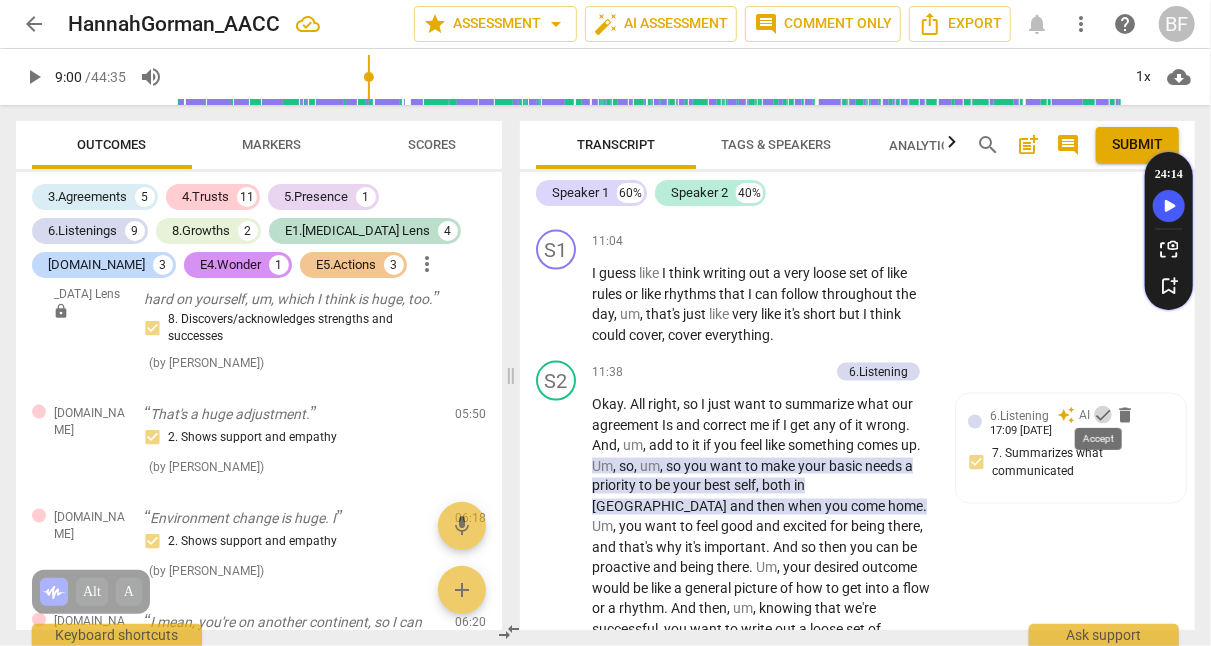 click on "check" at bounding box center (1103, 415) 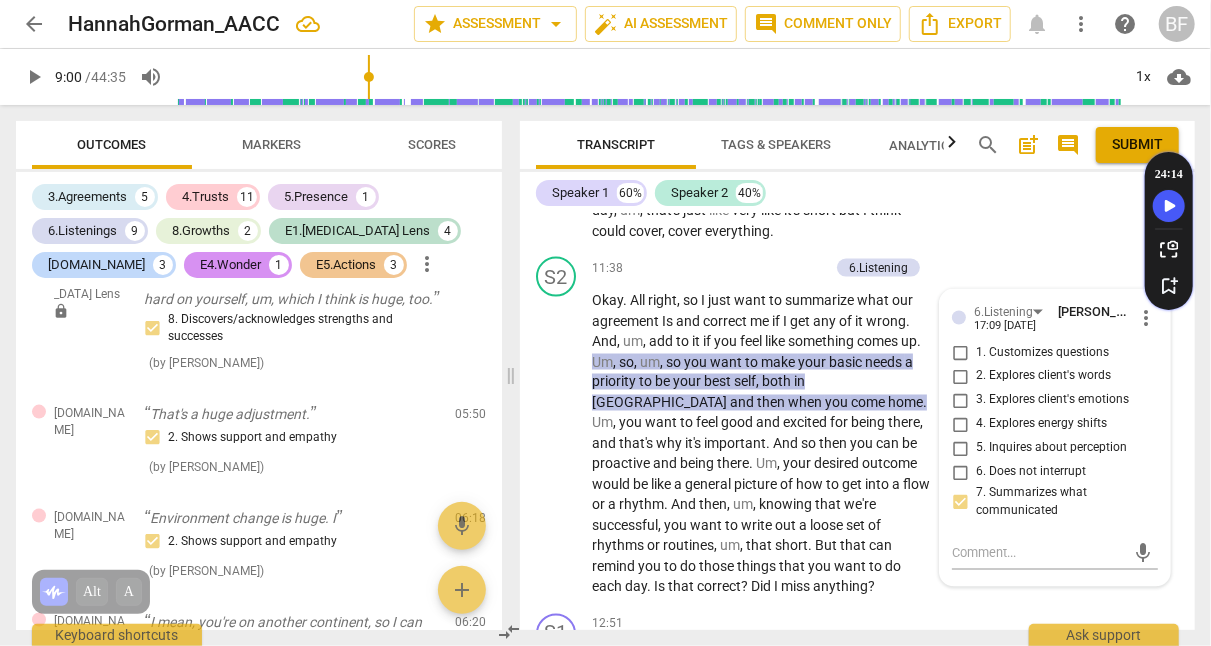 scroll, scrollTop: 5111, scrollLeft: 0, axis: vertical 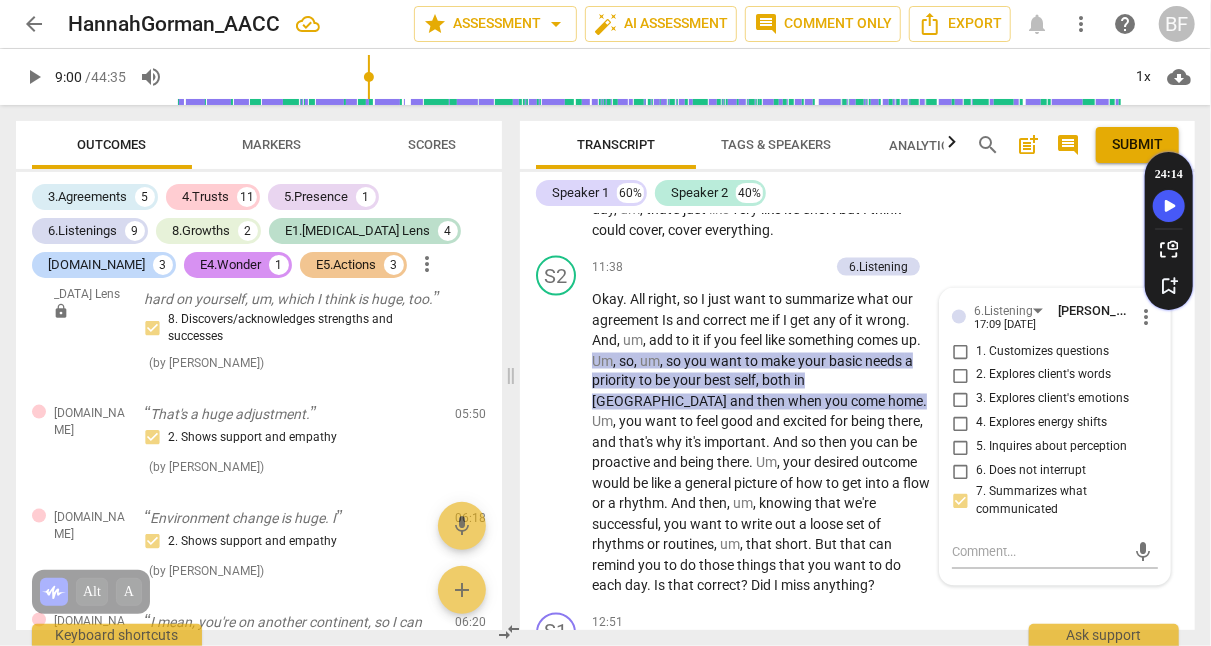 click on "successful" at bounding box center [625, 525] 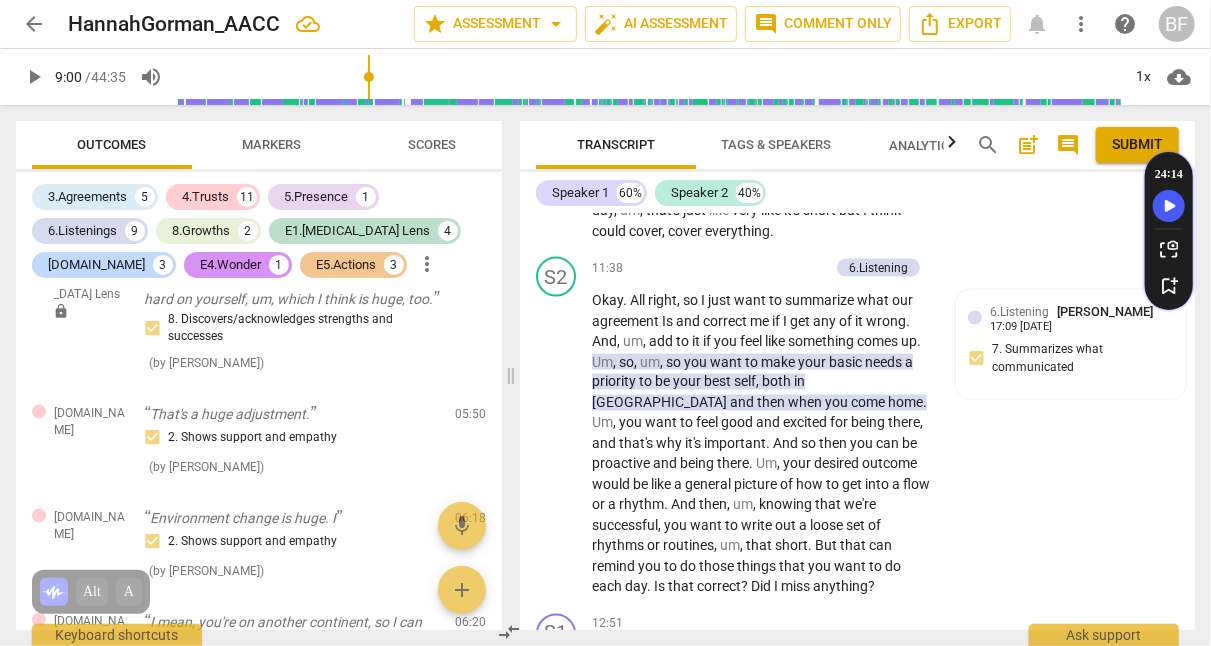 scroll, scrollTop: 5111, scrollLeft: 0, axis: vertical 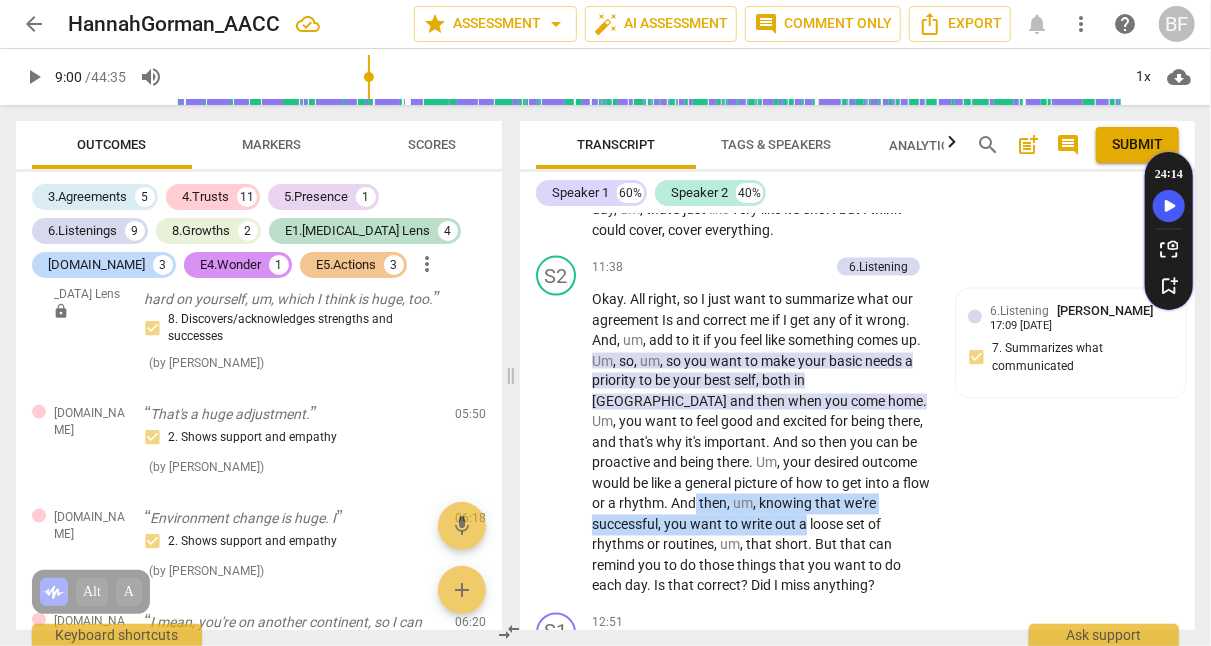 drag, startPoint x: 1046, startPoint y: 485, endPoint x: 844, endPoint y: 465, distance: 202.98769 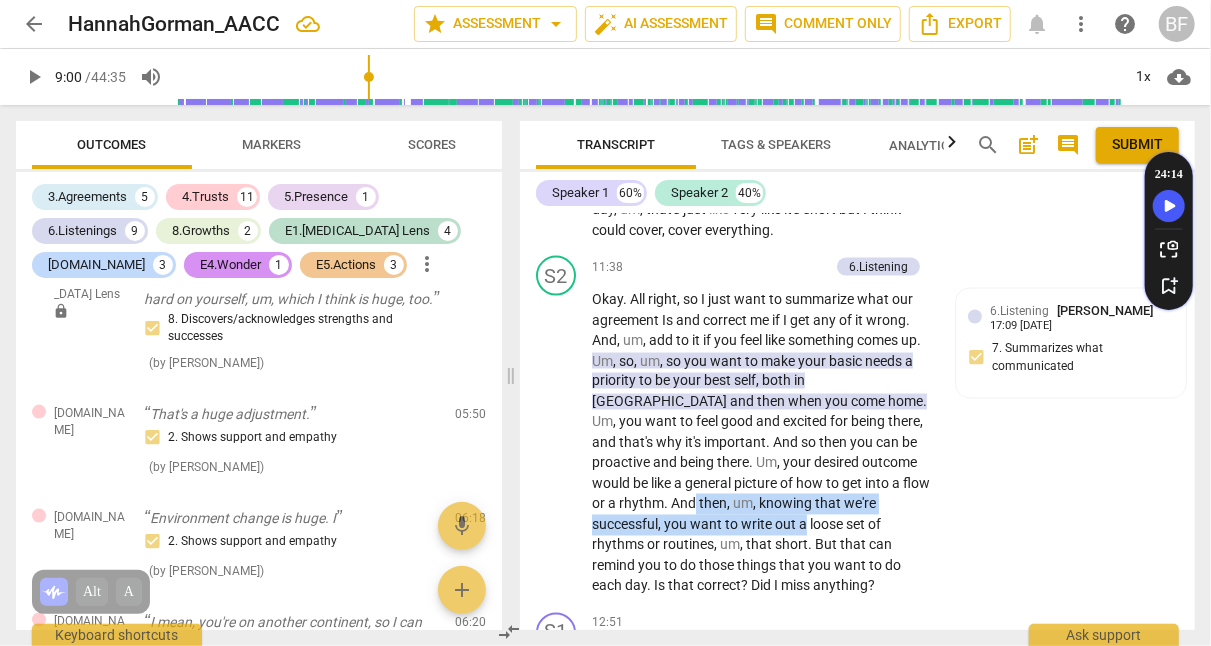 click on "S2 play_arrow pause 11:38 + Add competency 6.Listening keyboard_arrow_right Okay .   All   right ,   so   I   just   want   to   summarize   what   our   agreement   Is   and   correct   me   if   I   get   any   of   it   wrong .   And ,   um ,   add   to   it   if   you   feel   like   something   comes   up .   Um ,   so ,   um ,   so   you   want   to   make   your   basic   needs   a   priority   to   be   your   best   self ,   both   in   [GEOGRAPHIC_DATA]   and   then   when   you   come   home .   Um ,   you   want   to   feel   good   and   excited   for   being   there ,   and   that's   why   it's   important .   And   so   then   you   can   be   proactive   and   being   there .   Um ,   your   desired   outcome   would   be   like   a   general   picture   of   how   to   get   into   a   flow   or   a   rhythm .   And   then ,   um ,   knowing   that   we're   successful ,   you   want   to   write   out   a   loose   set   of   rhythms   or   routines ,   um ,   that   short .   But   that   can" at bounding box center (857, 426) 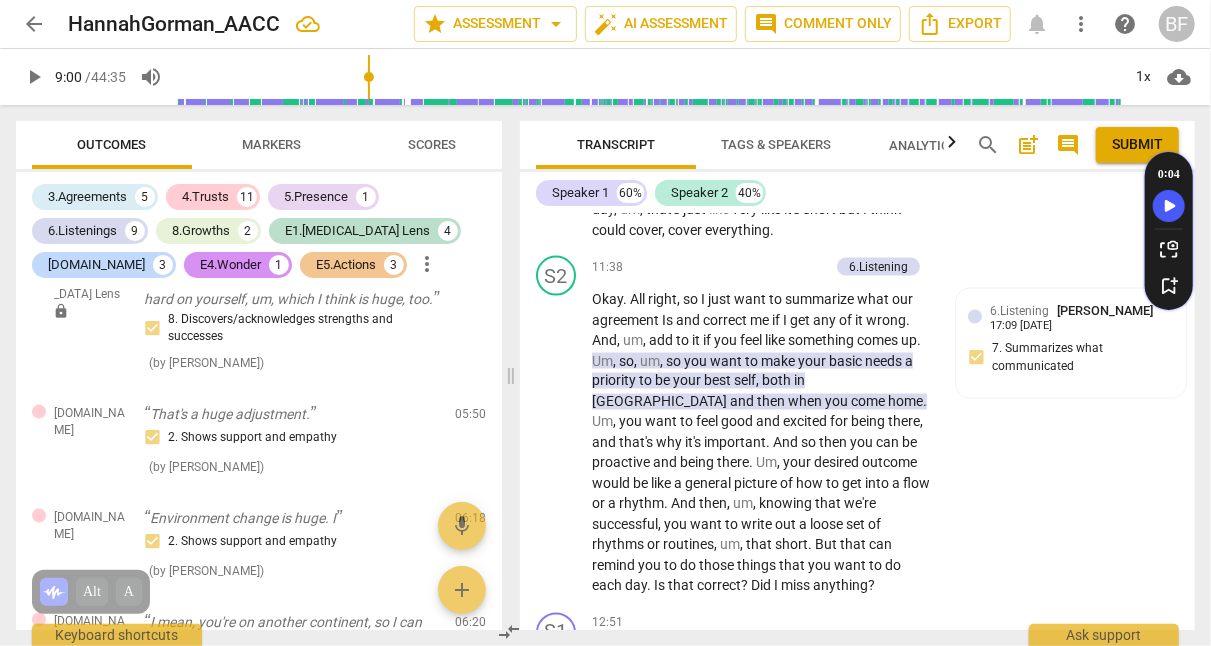 click on "and" at bounding box center [666, 463] 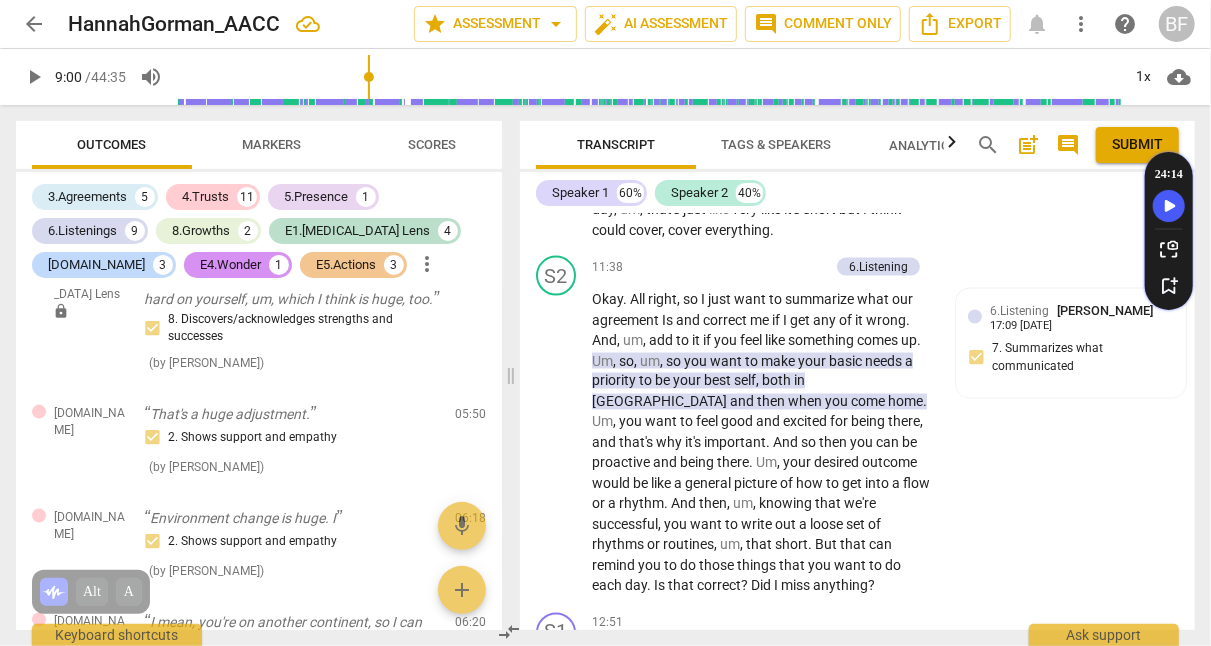scroll, scrollTop: 5065, scrollLeft: 0, axis: vertical 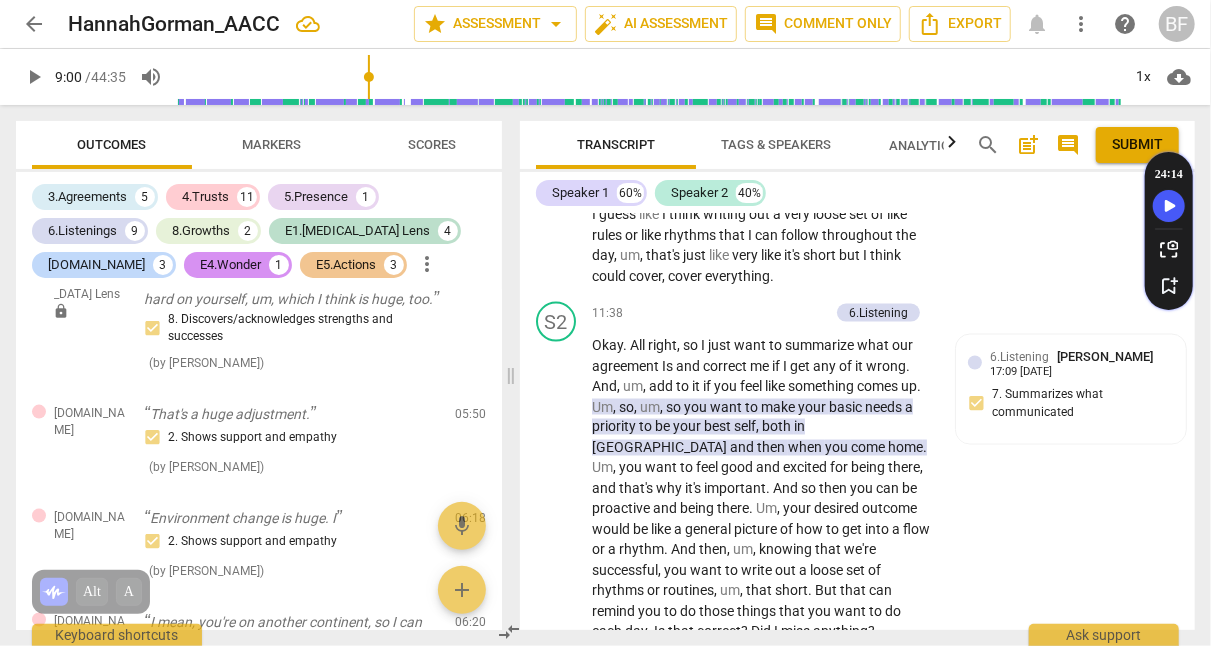 click on "6.Listening [PERSON_NAME] 17:09 [DATE] 7. Summarizes what communicated" at bounding box center (1071, 389) 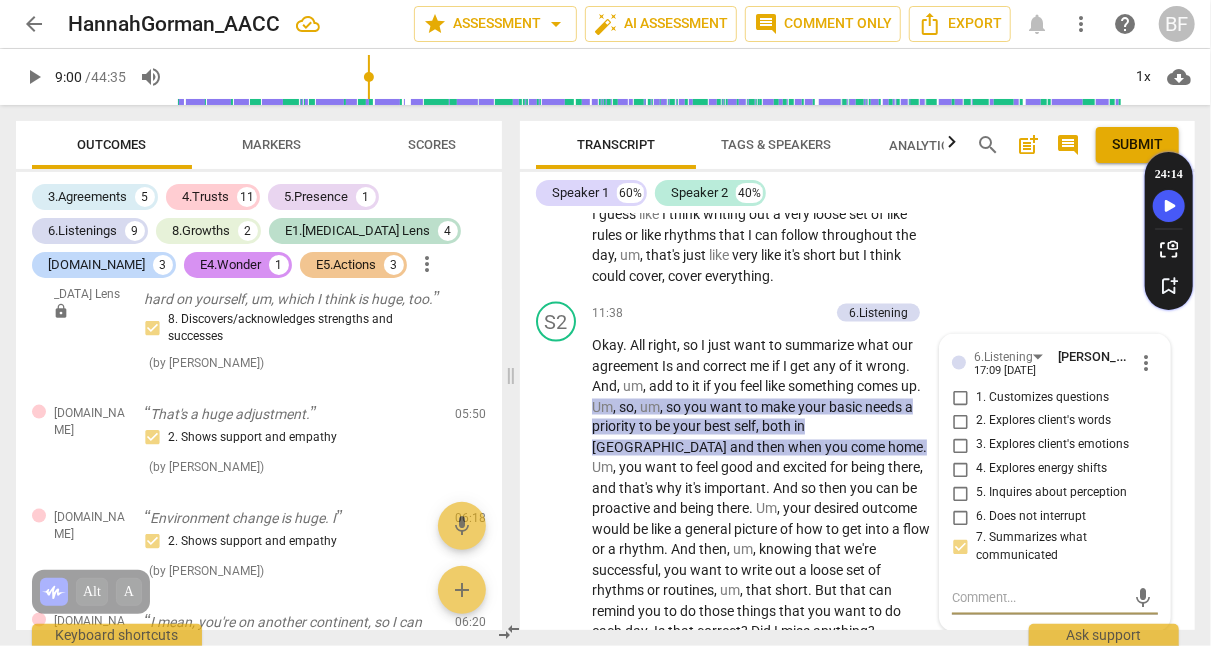 click at bounding box center [1039, 598] 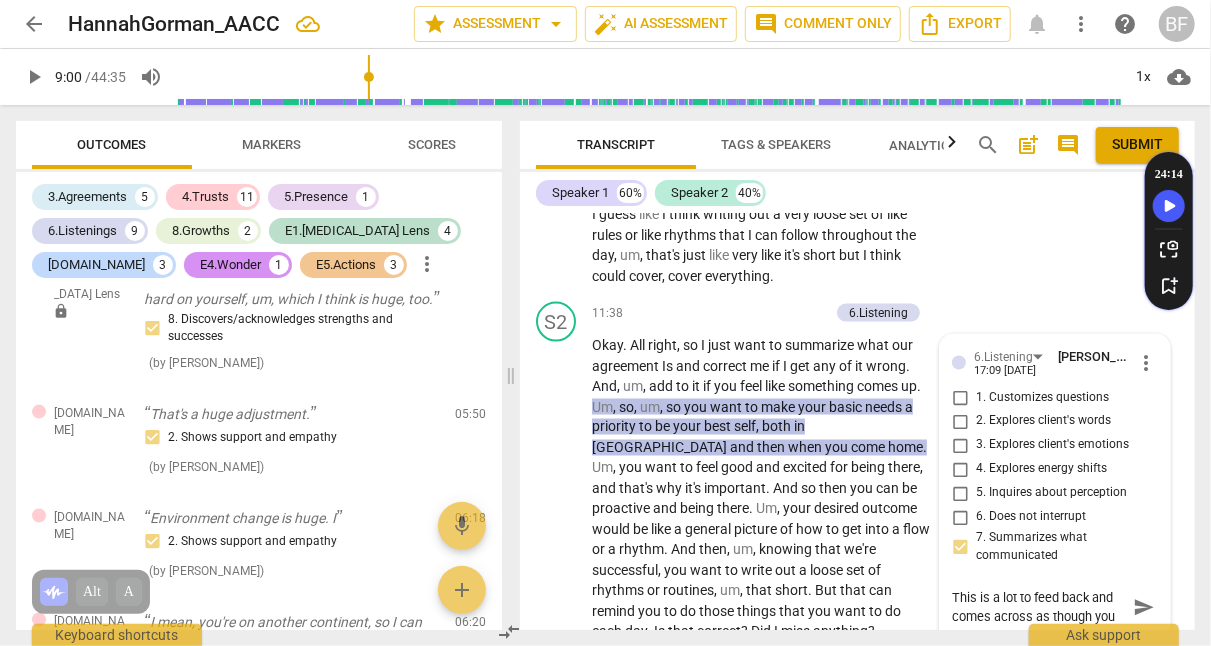 scroll, scrollTop: 17, scrollLeft: 0, axis: vertical 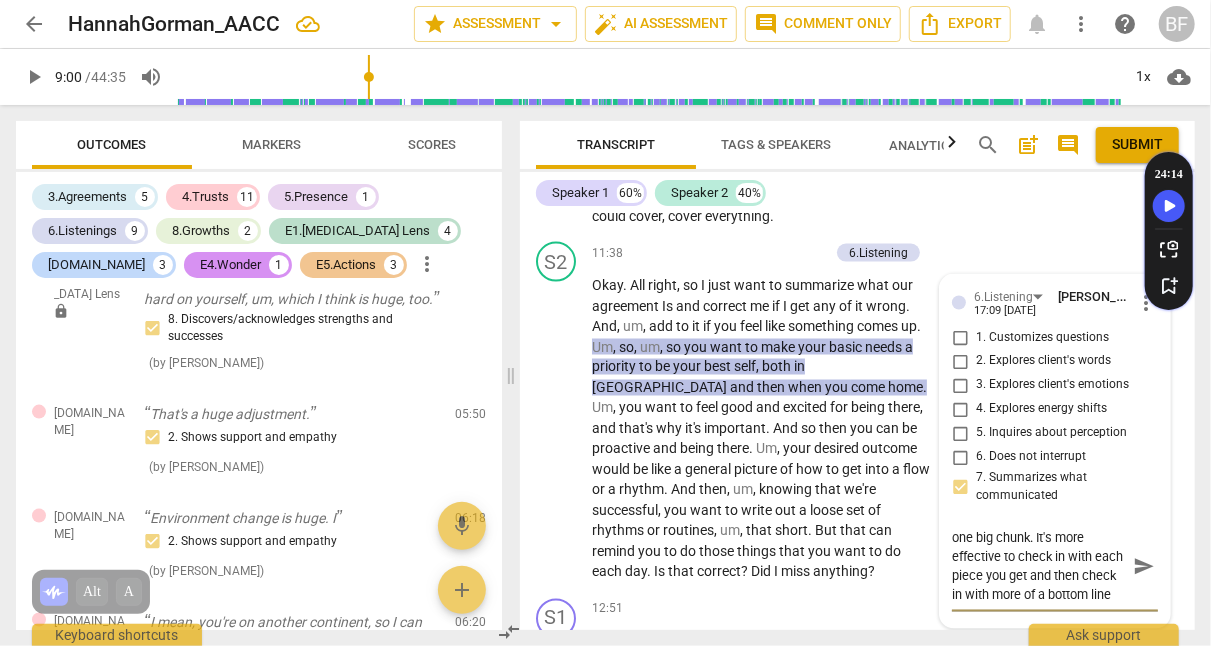 click on "This is a lot to feed back in one big chunk. It's more effective to check in with each piece you get and then check in with more of a bottom line" at bounding box center (1039, 567) 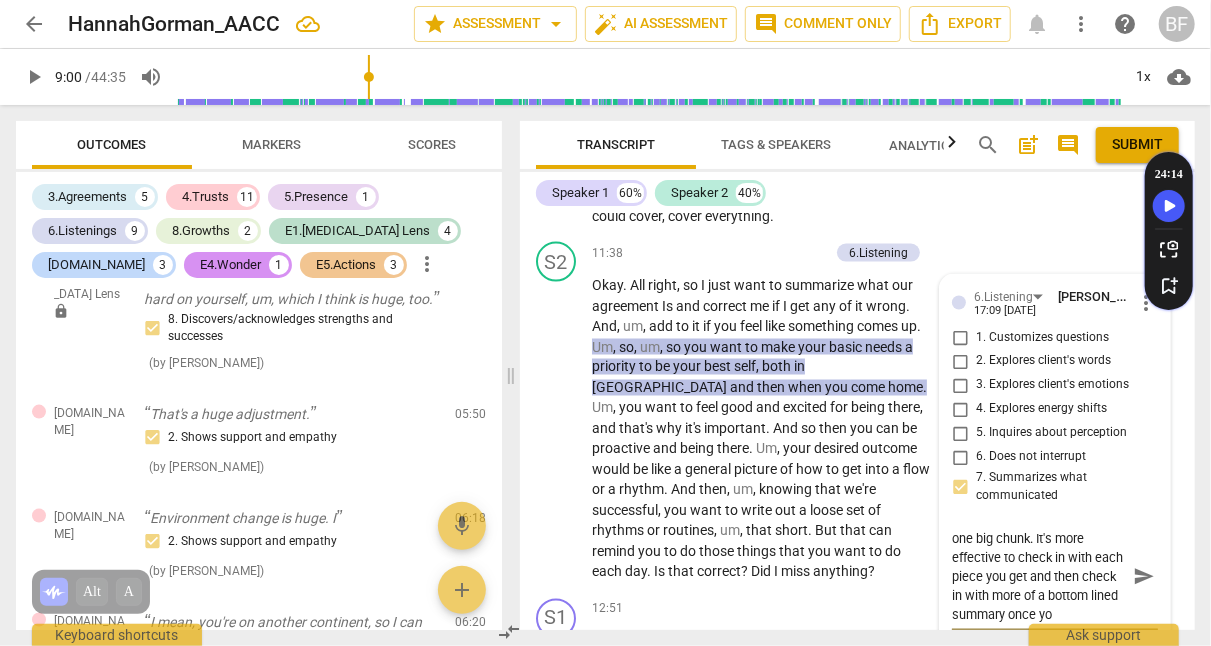 scroll, scrollTop: 37, scrollLeft: 0, axis: vertical 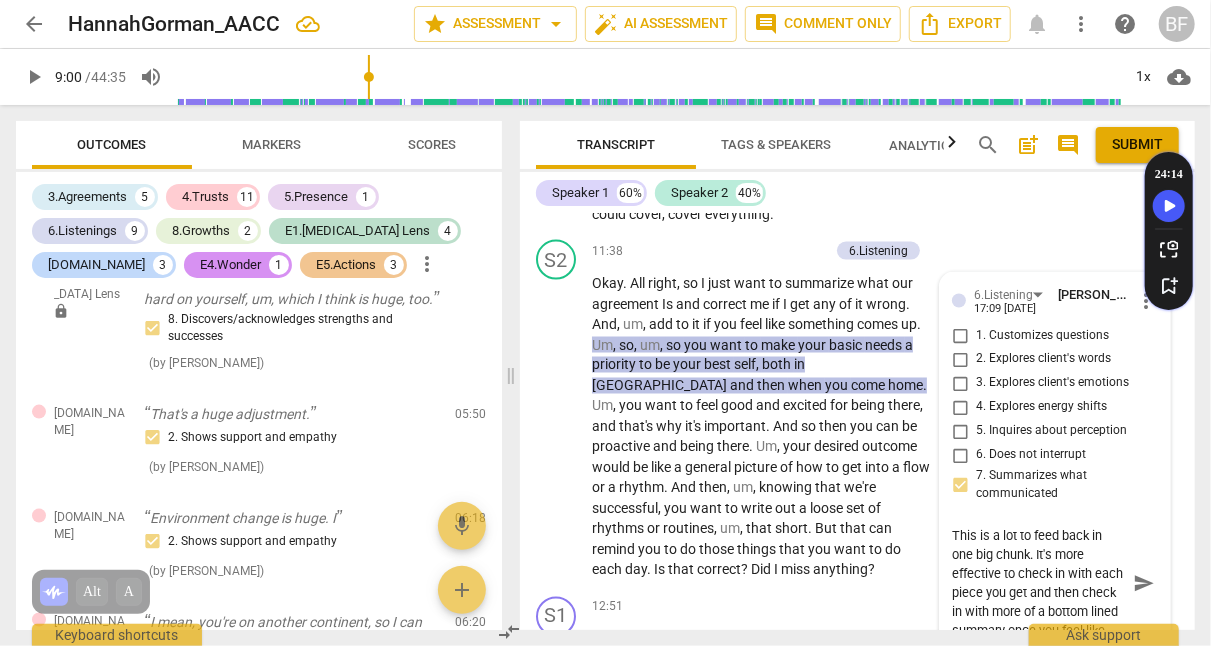 drag, startPoint x: 1027, startPoint y: 543, endPoint x: 1047, endPoint y: 601, distance: 61.351448 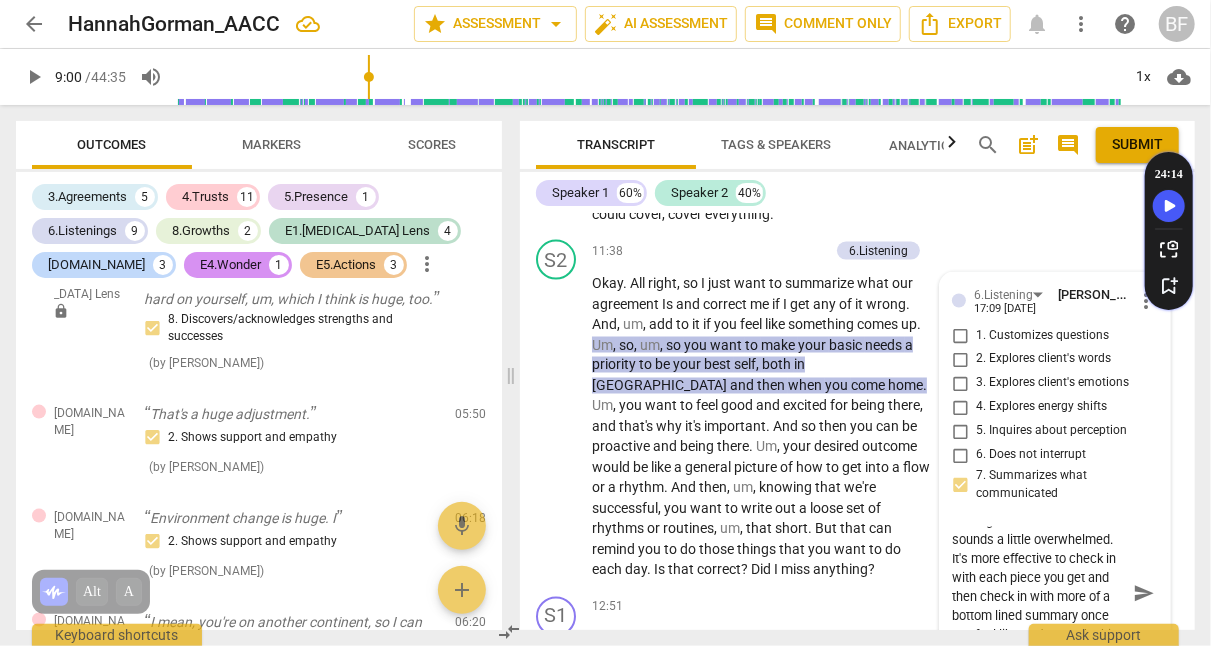 scroll, scrollTop: 37, scrollLeft: 0, axis: vertical 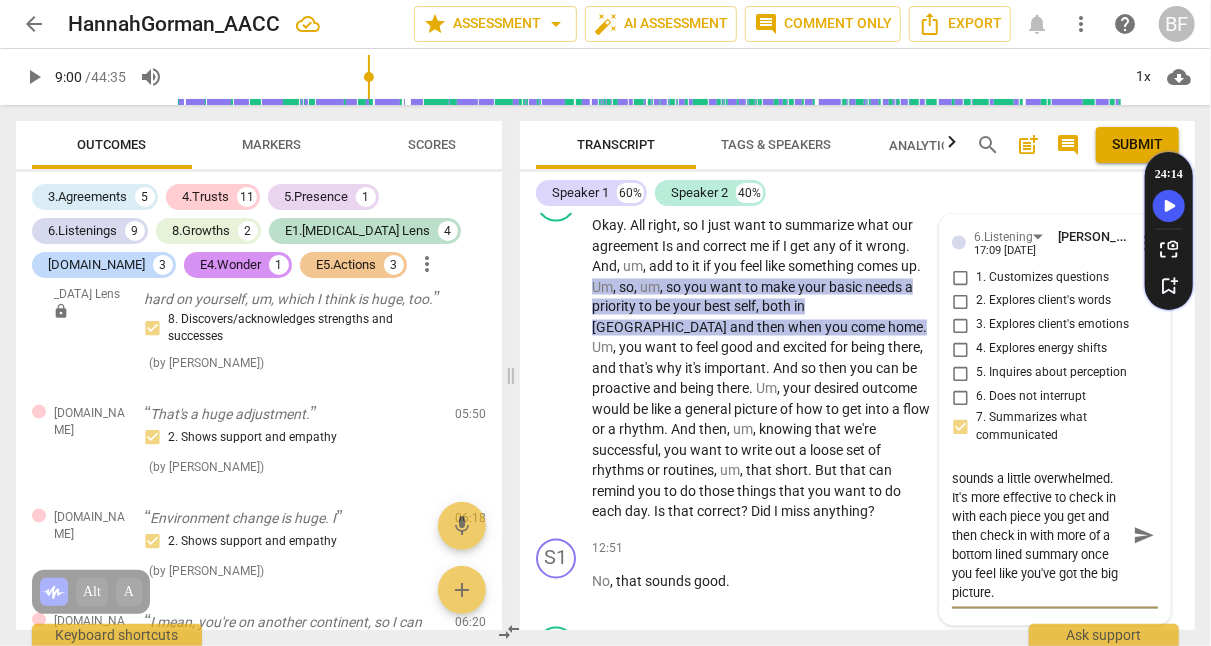 click on "This is a lot to feed back in one big chunk. Your client sounds a little overwhelmed. It's more effective to check in with each piece you get and then check in with more of a bottom lined summary once you feel like you've got the big picture." at bounding box center [1039, 535] 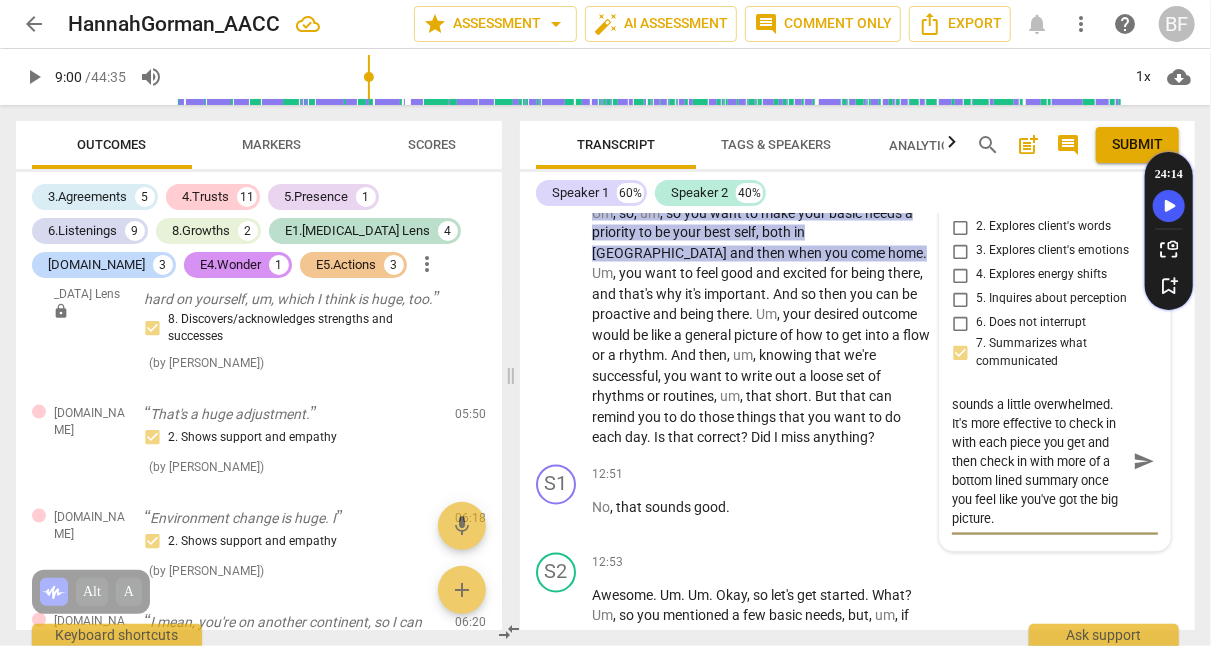 scroll, scrollTop: 5249, scrollLeft: 0, axis: vertical 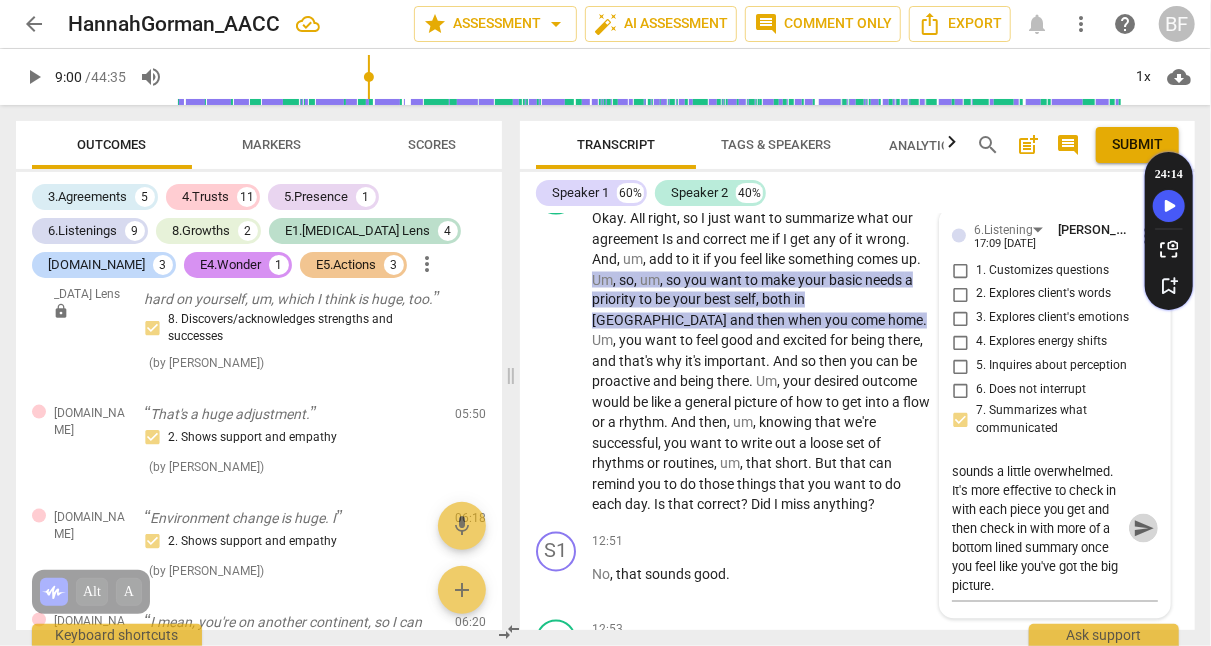 click on "send" at bounding box center (1144, 529) 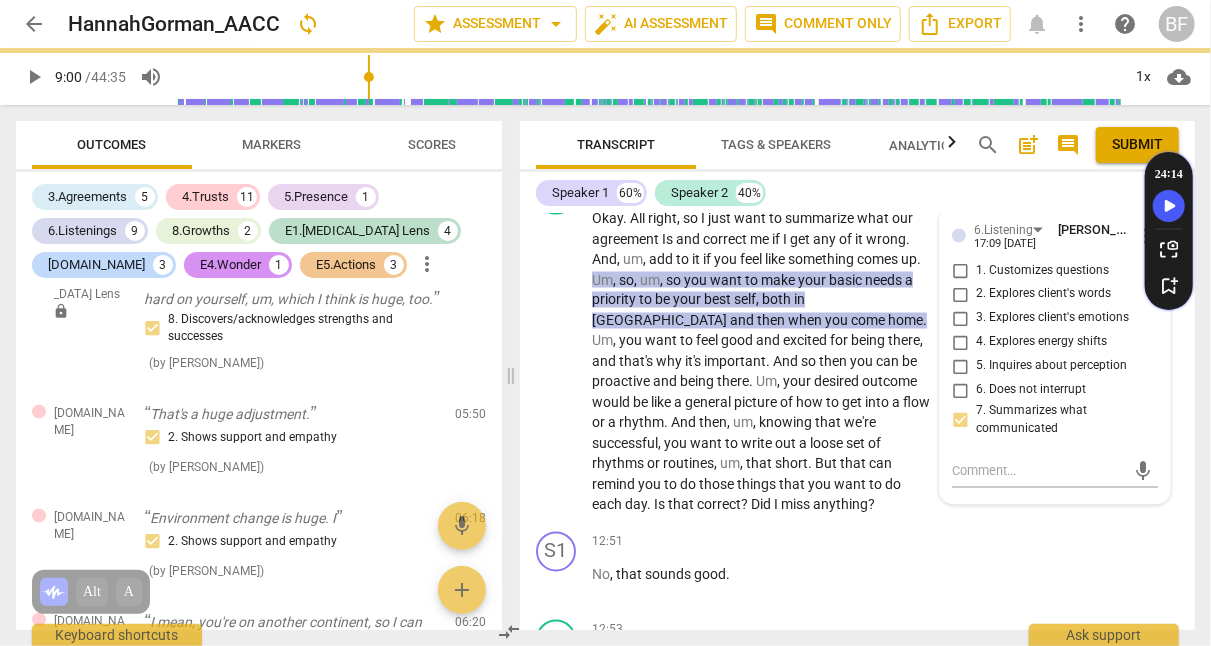 scroll, scrollTop: 0, scrollLeft: 0, axis: both 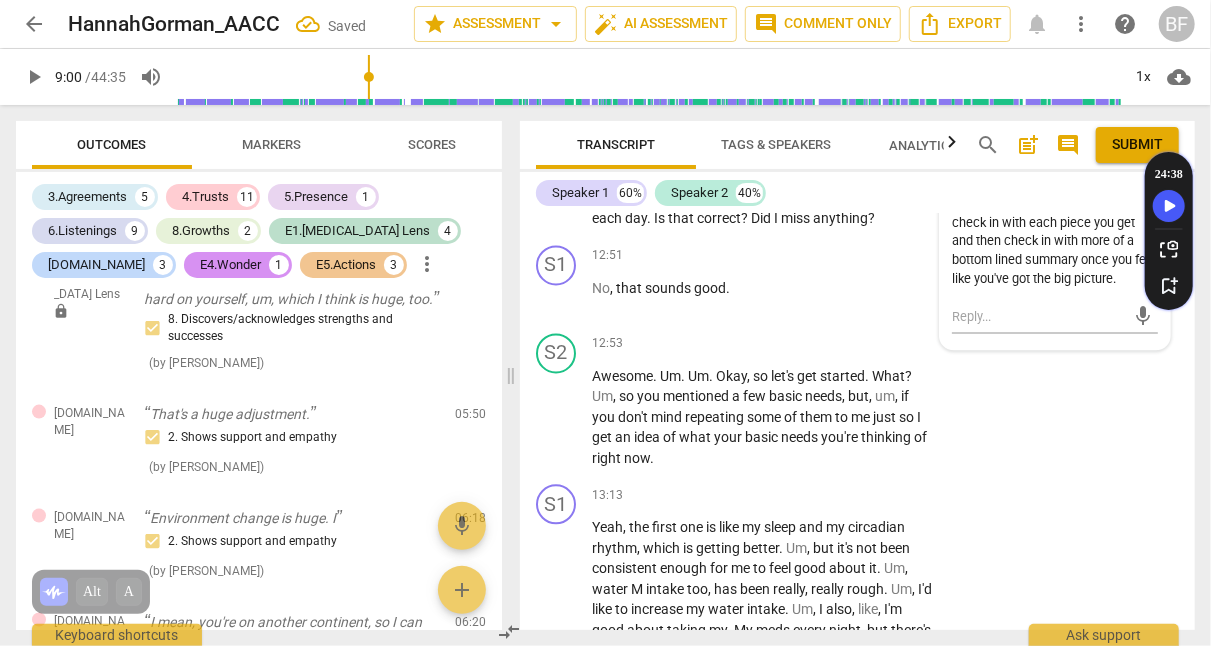 click on "S1 play_arrow pause 13:13 + Add competency keyboard_arrow_right Yeah ,   the   first   one   is   like   my   sleep   and   my   circadian   rhythm ,   which   is   getting   better .   Um ,   but   it's   not   been   consistent   enough   for   me   to   feel   good   about   it .   Um ,   water   M   intake   too ,   has   been   really ,   really   rough .   Um ,   I'd   like   to   increase   my   water   intake .   Um ,   I   also ,   like ,   I'm   good   about   taking   my .   My   meds   every   night ,   but   there's   one ,   not   an   important   one ,   but   there's   one   that's   been   like ,   separated   from   the   rest   that   I   still   have   not   unpacked   and   have   not   been   taking .   And   every   time   it   comes   around   at   night ,   I   take   my   meds .   I'm   just   like ,   ah ,   I   don't   want   to   go   get   it .   Um ,   but   in   integrating   that   would   be   helpful ." at bounding box center [857, 624] 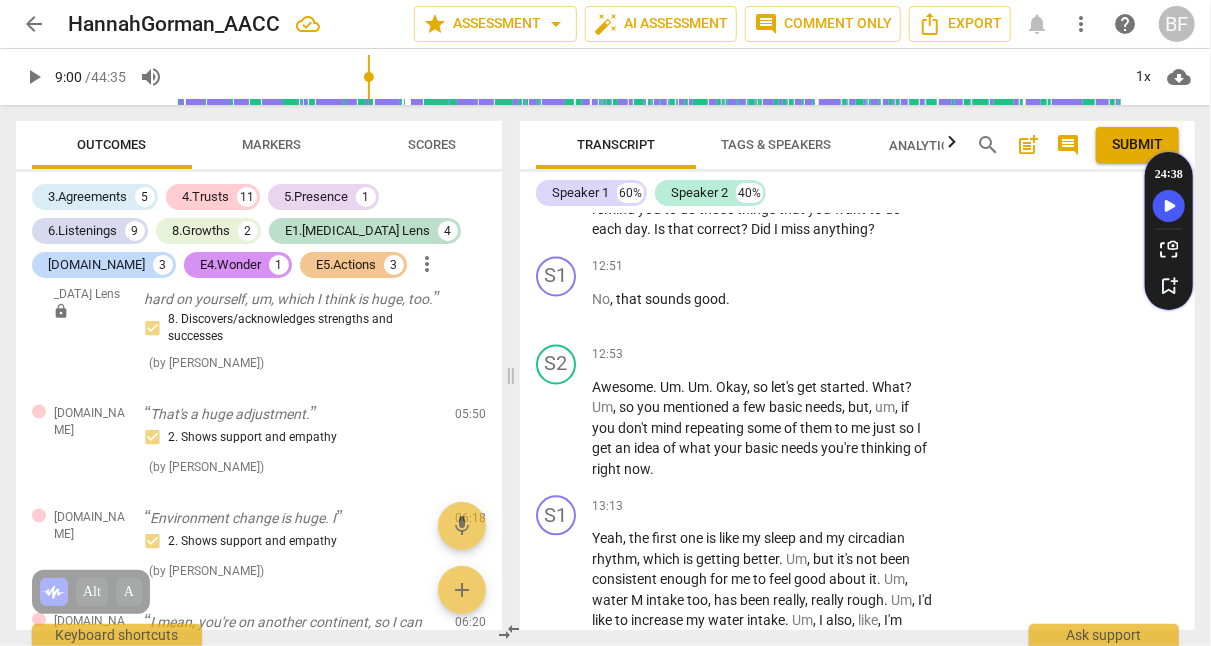 scroll, scrollTop: 5463, scrollLeft: 0, axis: vertical 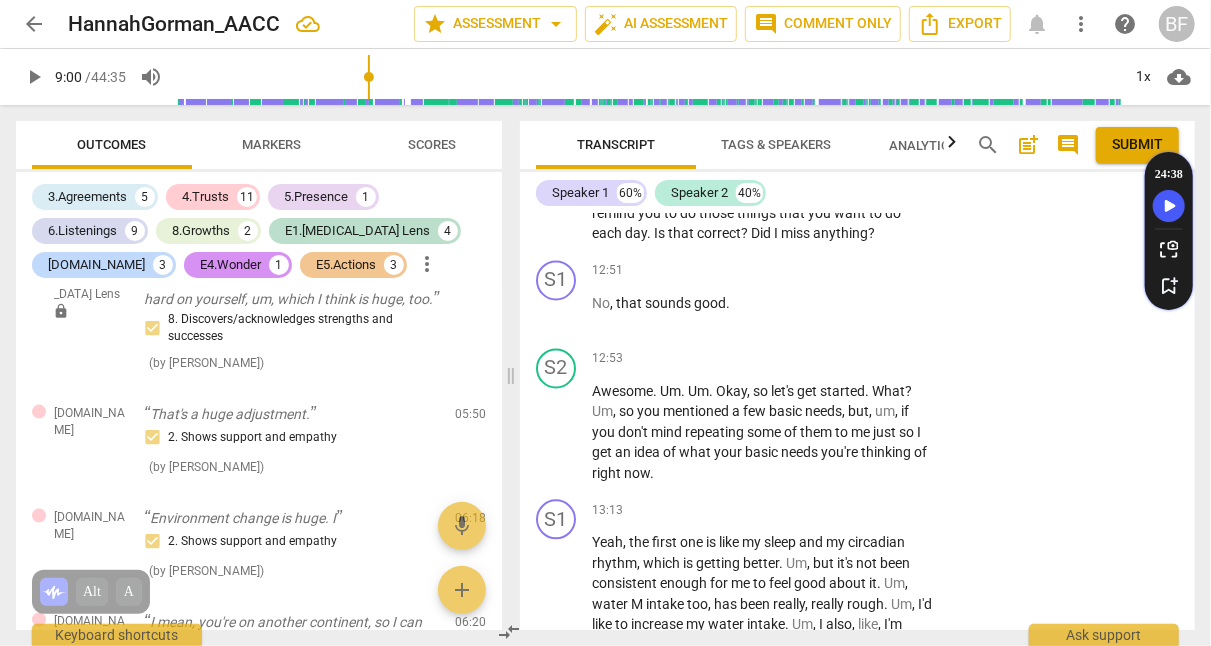click on "+" at bounding box center [811, 360] 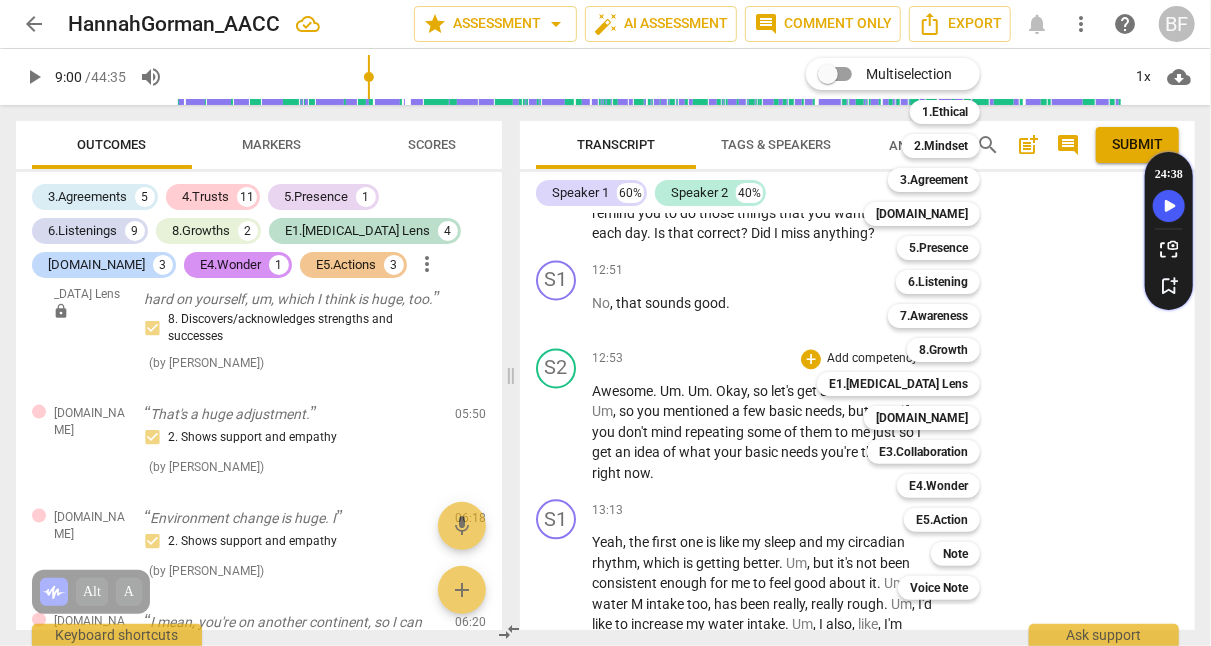 click at bounding box center [605, 323] 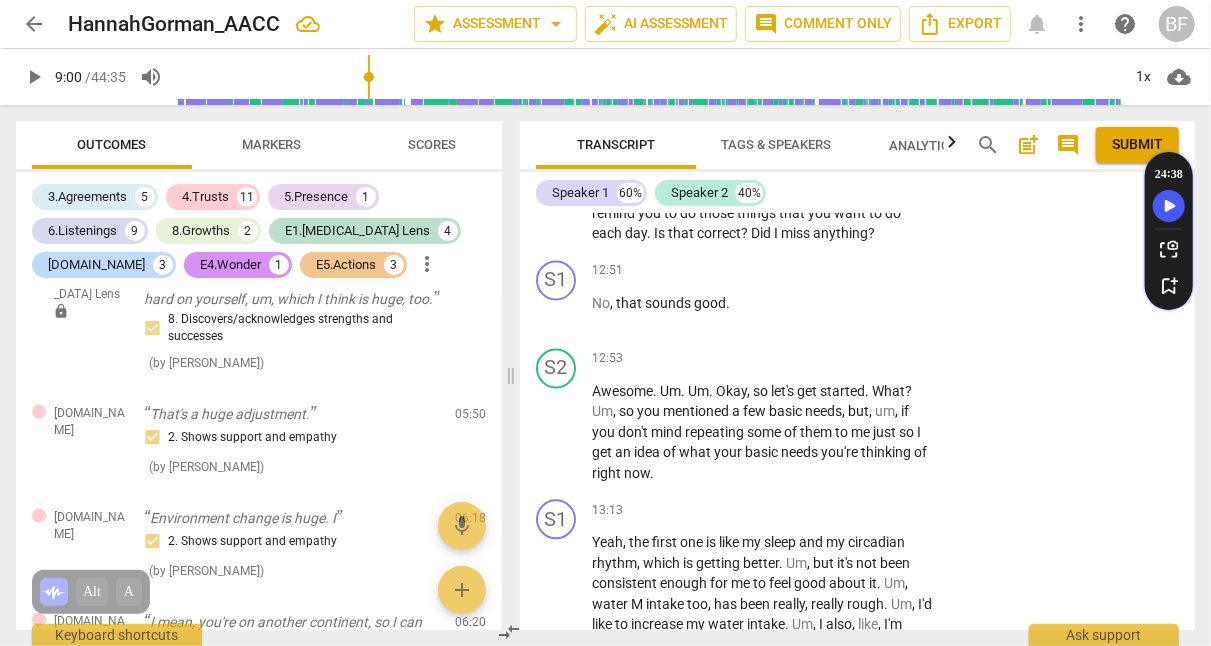 click on "S2 play_arrow pause 12:53 + Add competency keyboard_arrow_right Awesome .   Um .   Um .   Okay ,   so   let's   get   started .   What ?   Um ,   so   you   mentioned   a   few   basic   needs ,   but ,   um ,   if   you   don't   mind   repeating   some   of   them   to   me   just   so   I   get   an   idea   of   what   your   basic   needs   you're   thinking   of   right   now ." at bounding box center [857, 417] 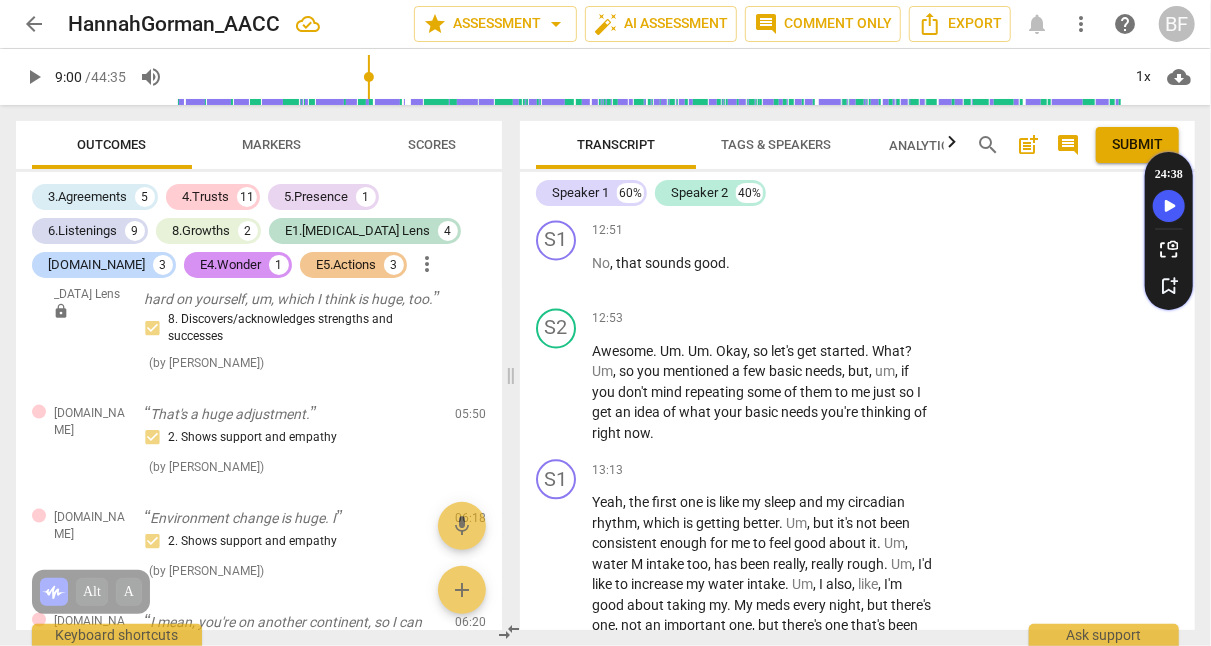 scroll, scrollTop: 5497, scrollLeft: 0, axis: vertical 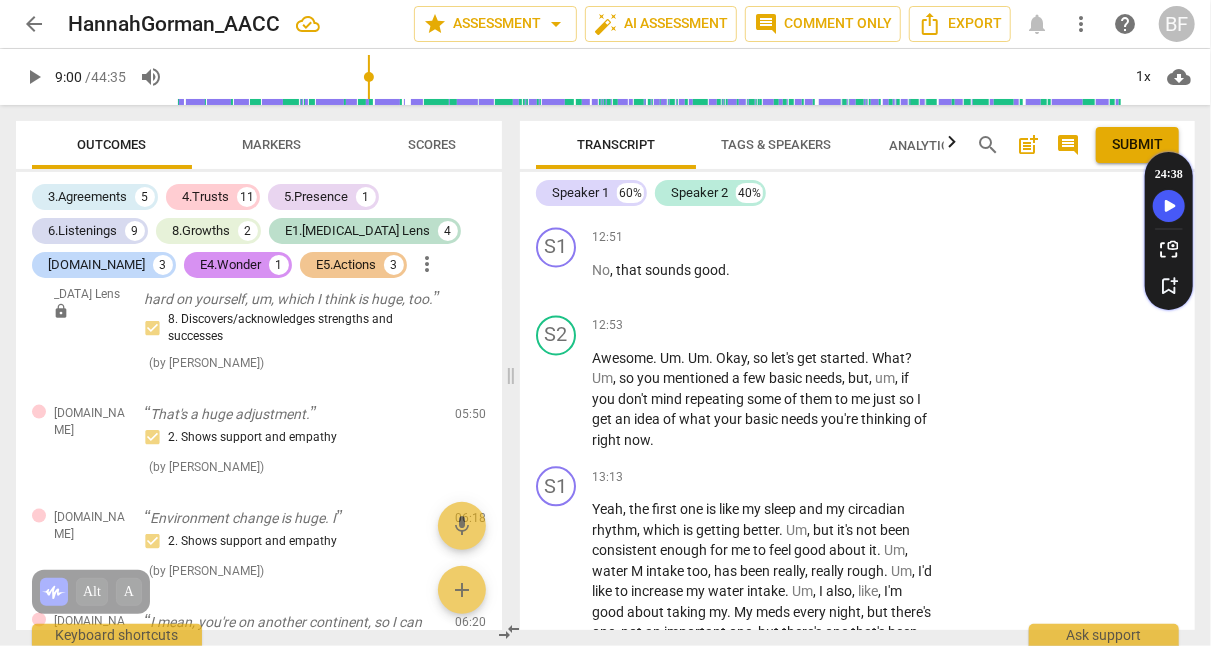 click on "+" at bounding box center (811, 326) 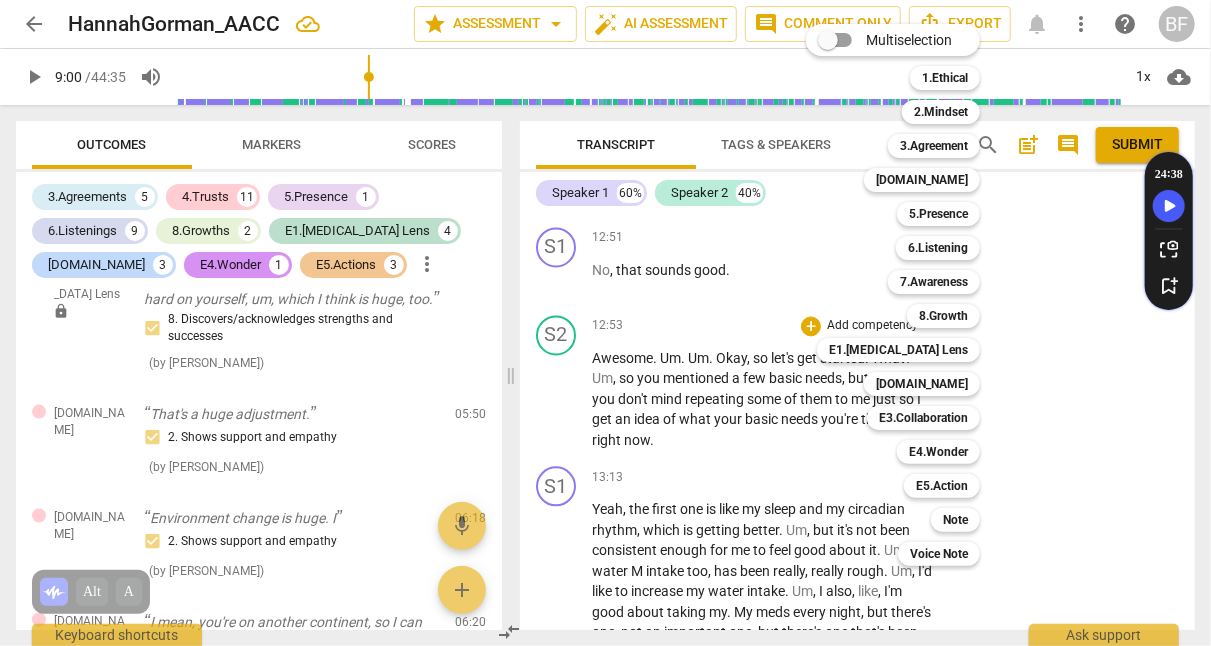 click on "Note" at bounding box center [955, 520] 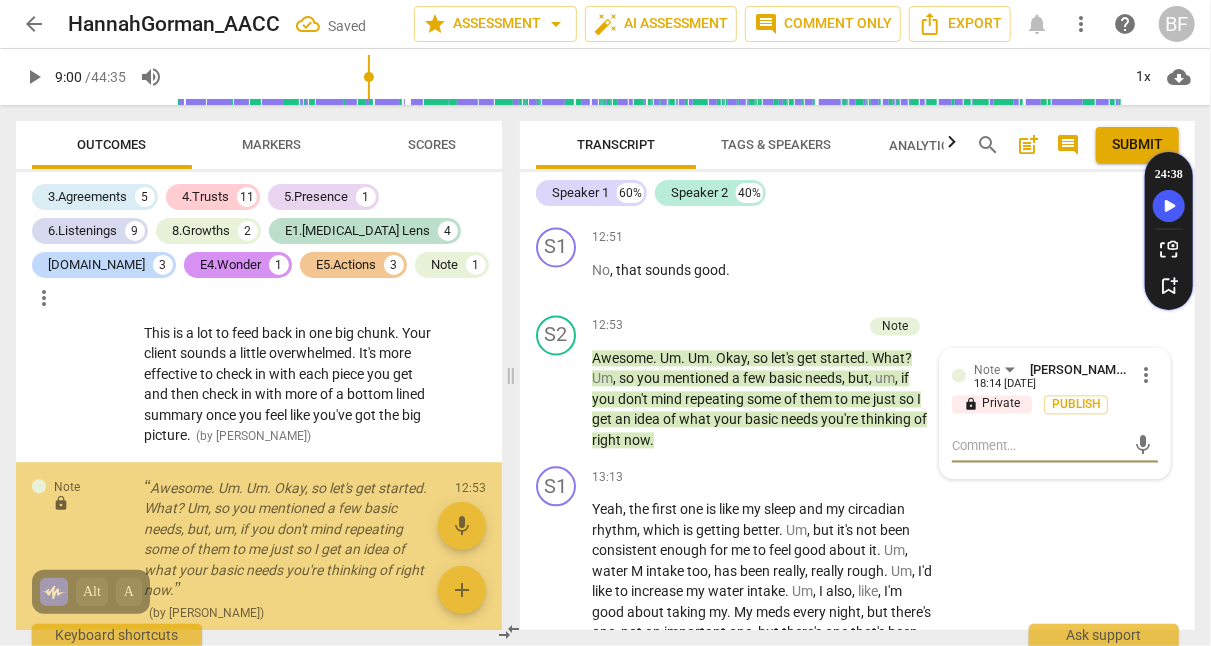 scroll, scrollTop: 2707, scrollLeft: 0, axis: vertical 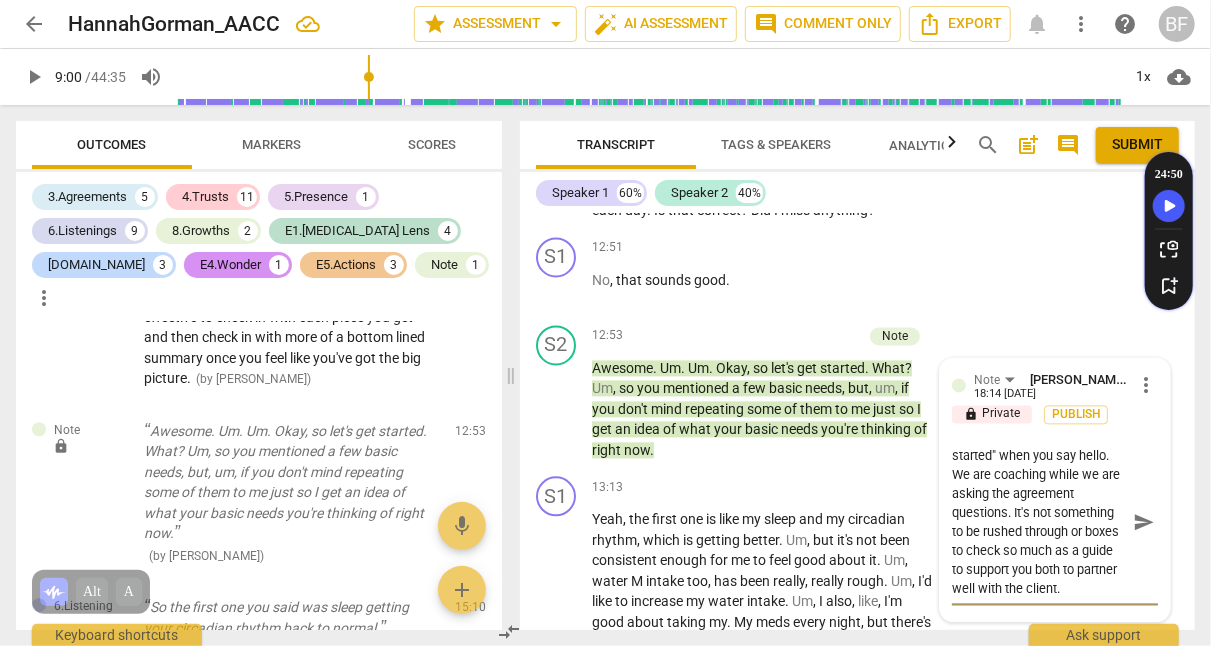 click on "To me, the session "get's started" when you say hello. We are coaching while we are asking the agreement questions. It's not something to be rushed through or boxes to check so much as a guide to support you both to partner well with the client." at bounding box center [1039, 523] 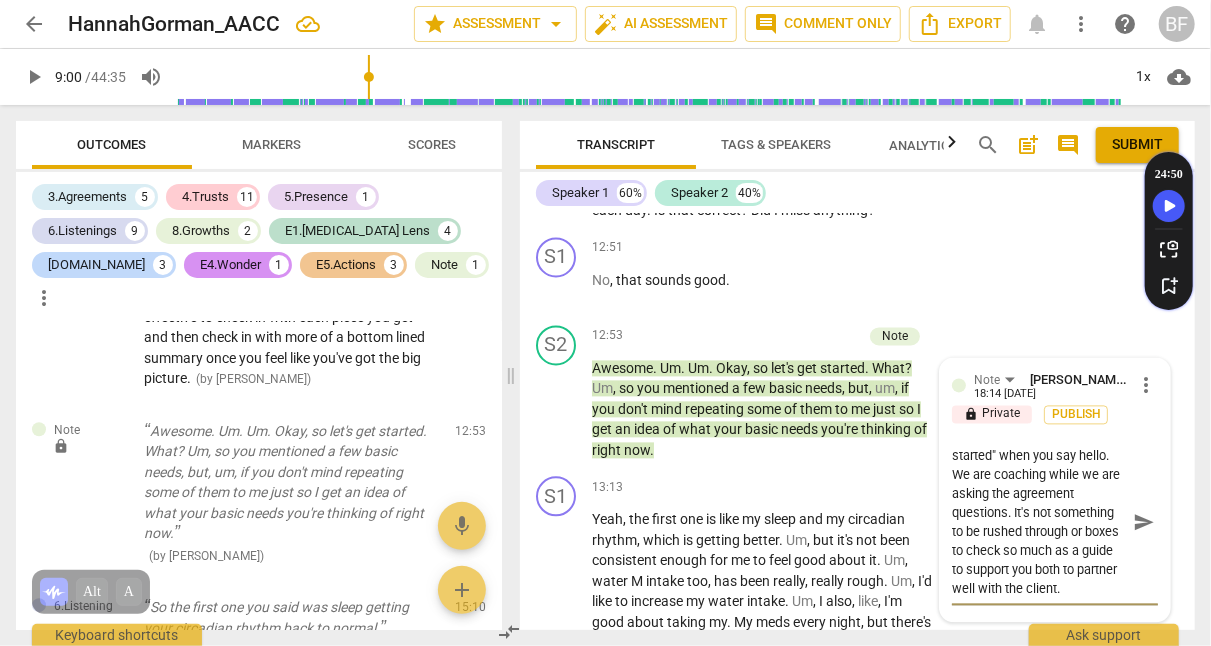 scroll, scrollTop: 37, scrollLeft: 0, axis: vertical 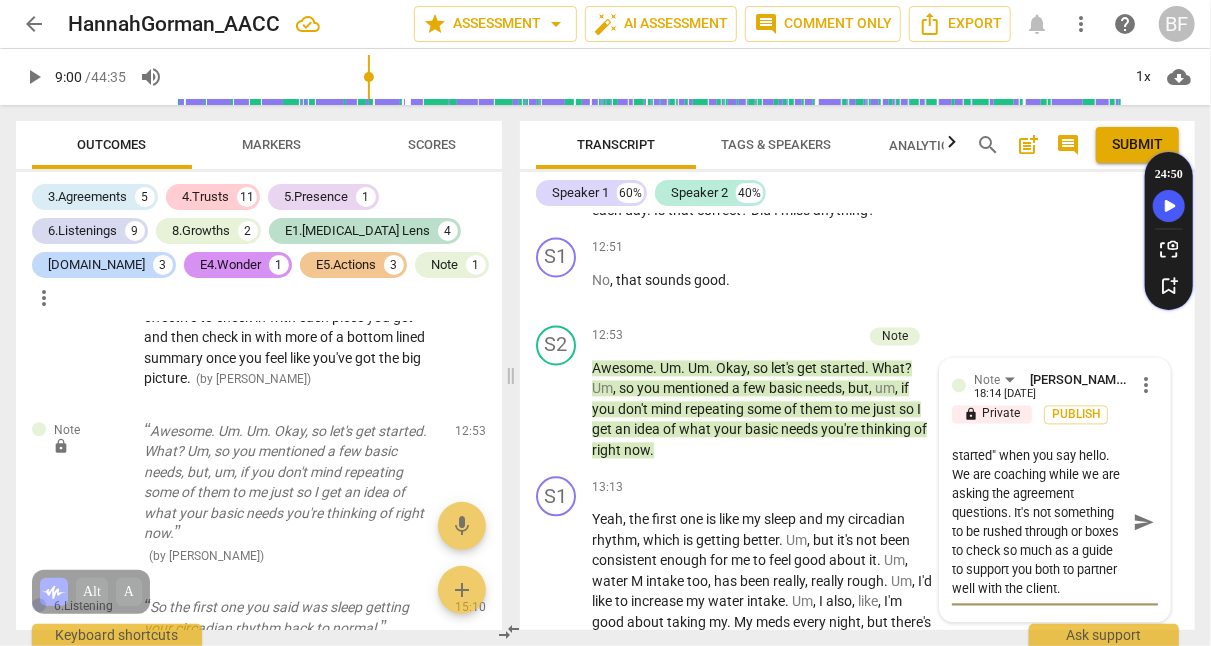 click on "To me, the session "get's started" when you say hello. We are coaching while we are asking the agreement questions. It's not something to be rushed through or boxes to check so much as a guide to support you both to partner well with the client." at bounding box center (1039, 523) 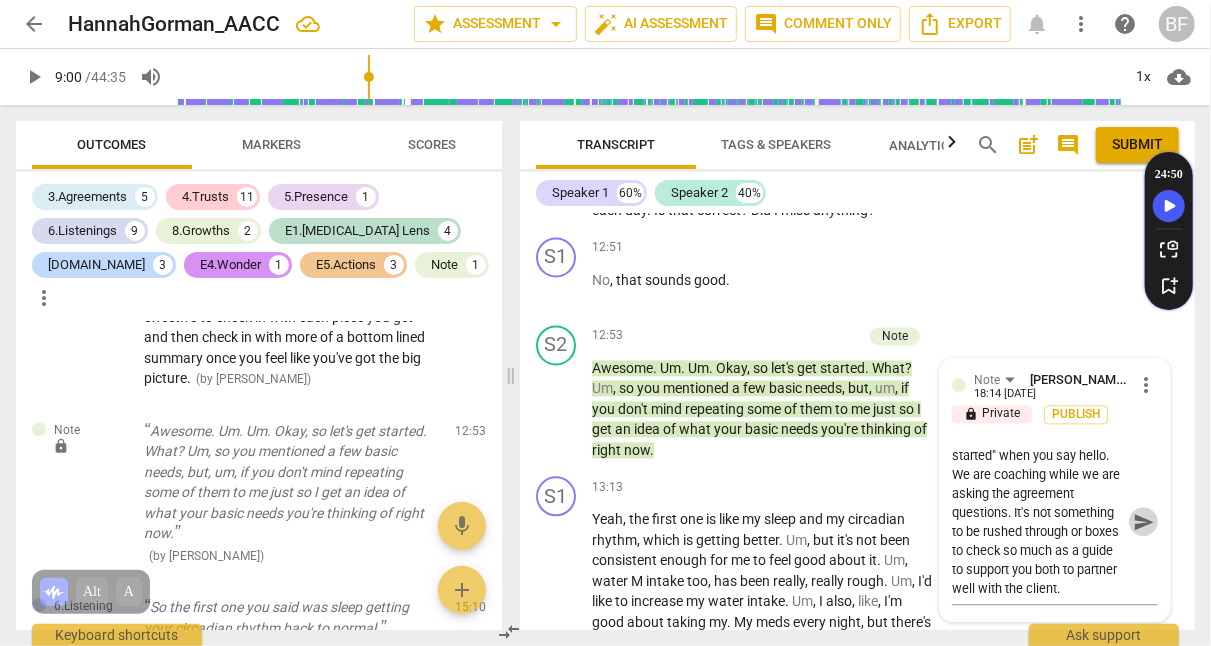 click on "send" at bounding box center [1144, 523] 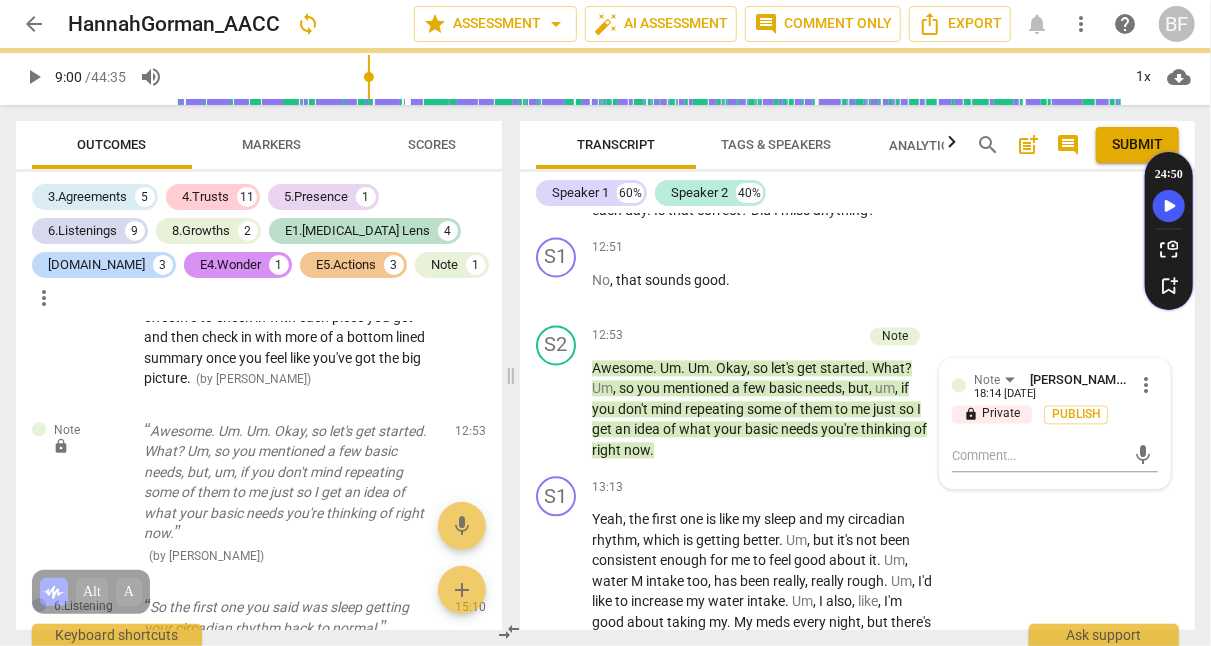 scroll, scrollTop: 0, scrollLeft: 0, axis: both 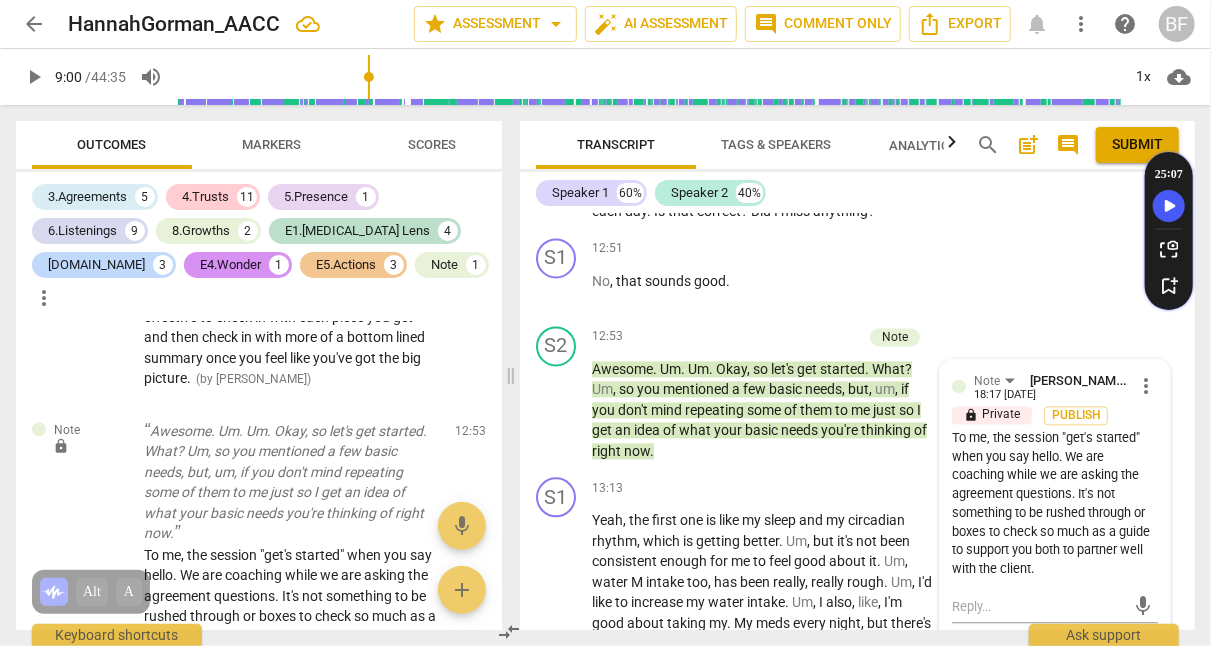 click on "S2 play_arrow pause 12:53 + Add competency Note keyboard_arrow_right Awesome .   Um .   Um .   Okay ,   so   let's   get   started .   What ?   Um ,   so   you   mentioned   a   few   basic   needs ,   but ,   um ,   if   you   don't   mind   repeating   some   of   them   to   me   just   so   I   get   an   idea   of   what   your   basic   needs   you're   thinking   of   right   now . Note [PERSON_NAME] 18:17 [DATE] more_vert lock Private Publish To me, the session "get's started" when you say hello. We are coaching while we are asking the agreement questions. It's not something to be rushed through or boxes to check so much as a guide to support you both to partner well with the client.  mic" at bounding box center [857, 395] 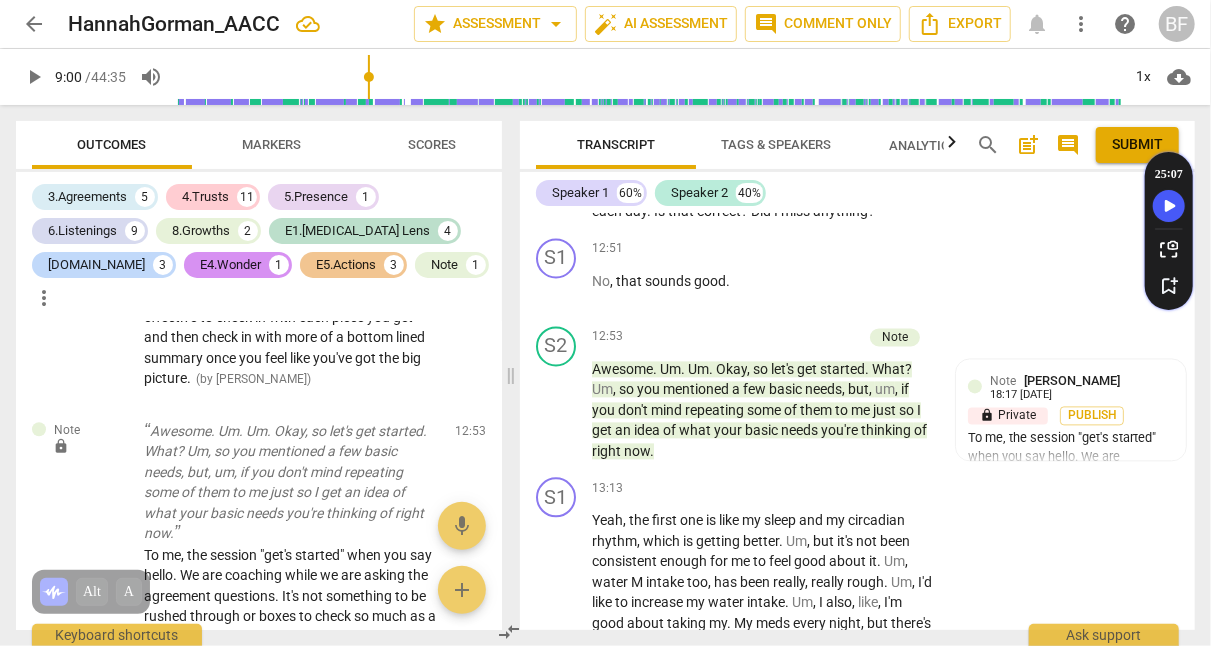 click on "Note [PERSON_NAME] 18:17 [DATE]" at bounding box center [1082, 387] 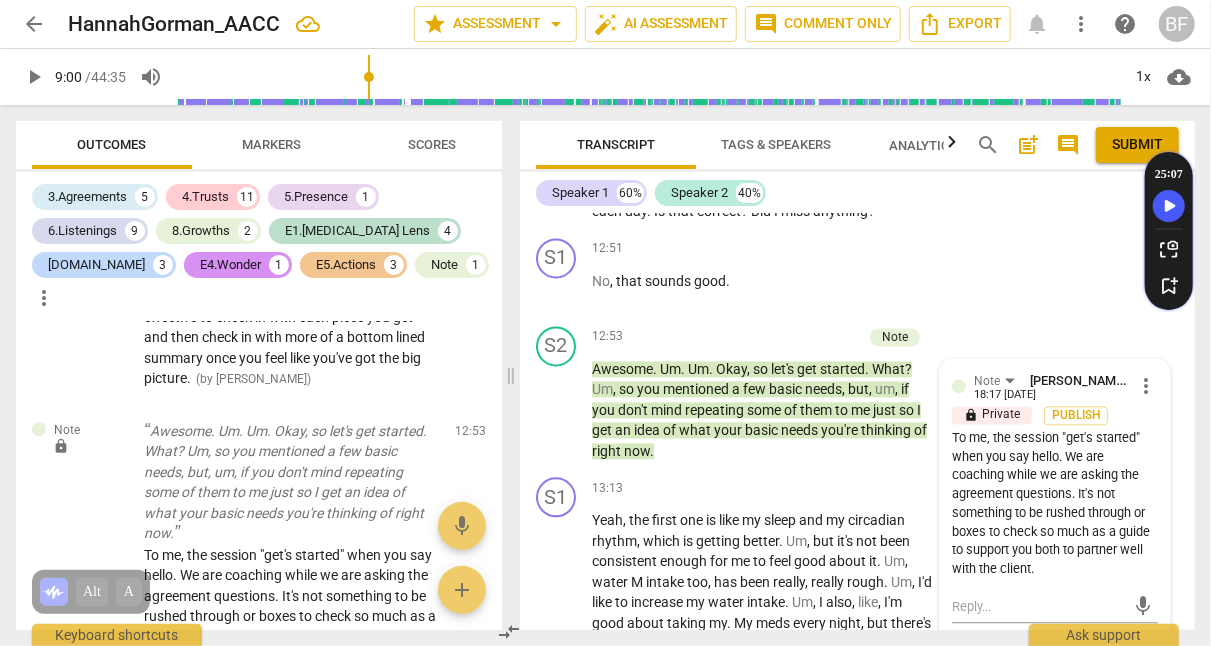 click on "more_vert" at bounding box center (1146, 387) 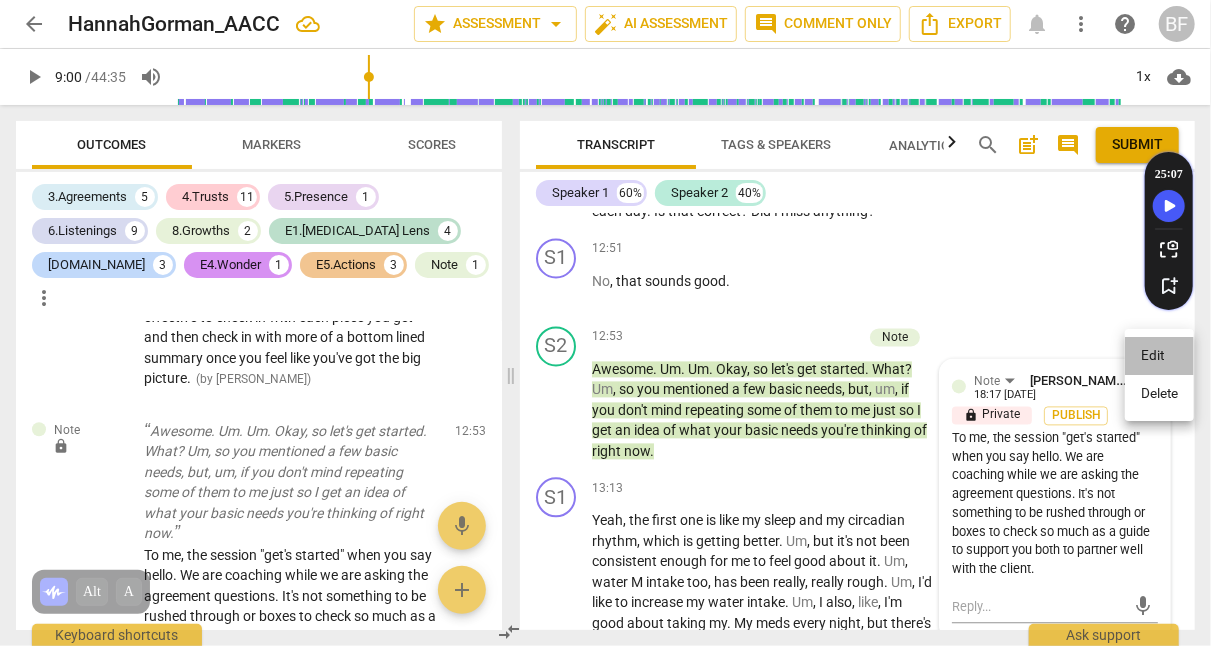 click on "Edit" at bounding box center (1159, 356) 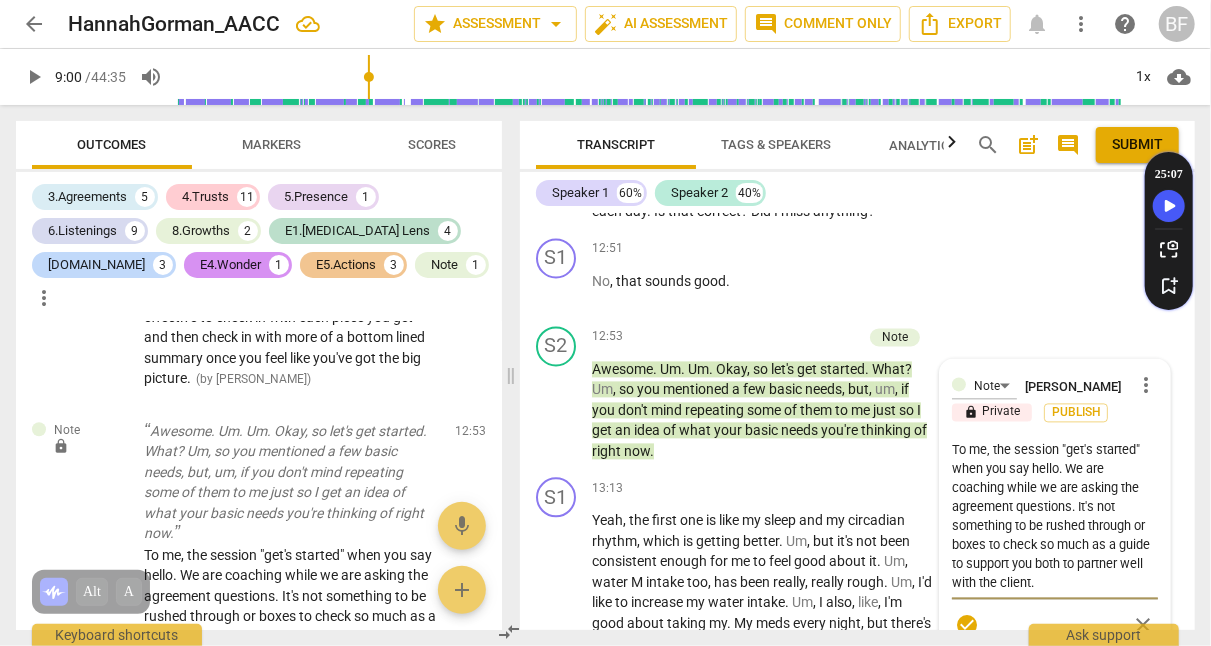 click on "To me, the session "get's started" when you say hello. We are coaching while we are asking the agreement questions. It's not something to be rushed through or boxes to check so much as a guide to support you both to partner well with the client." at bounding box center (1055, 517) 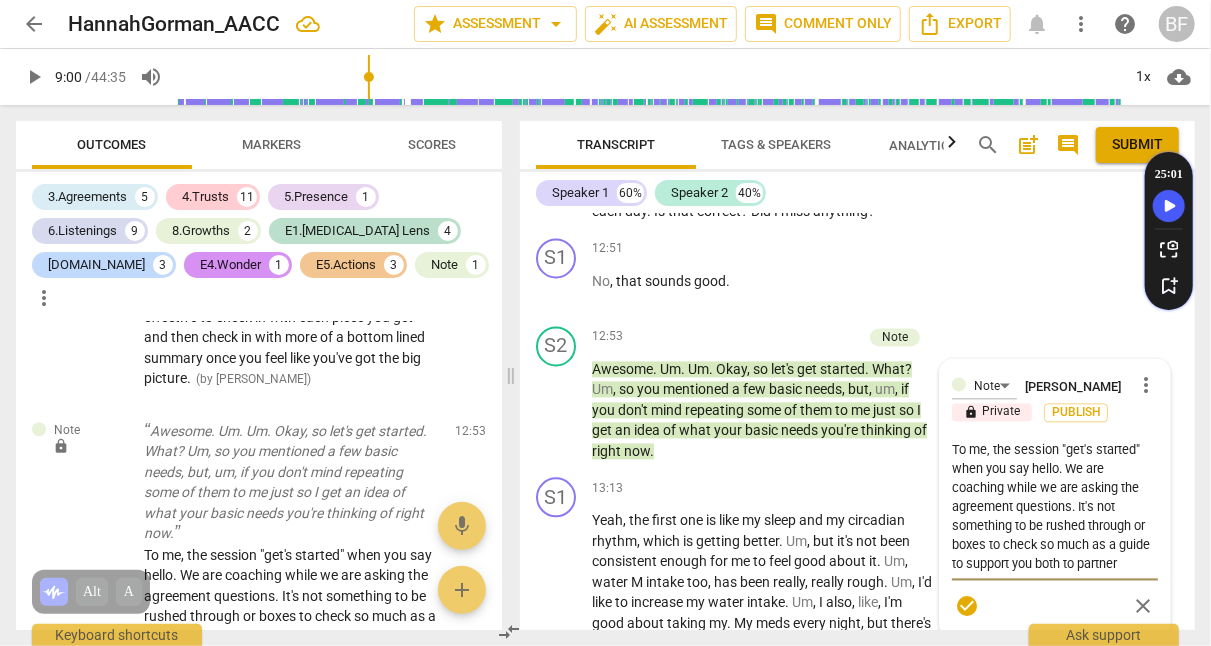 click on "To me, the session "get's started" when you say hello. We are coaching while we are asking the agreement questions. It's not something to be rushed through or boxes to check so much as a guide to support you both to partner" at bounding box center [1055, 507] 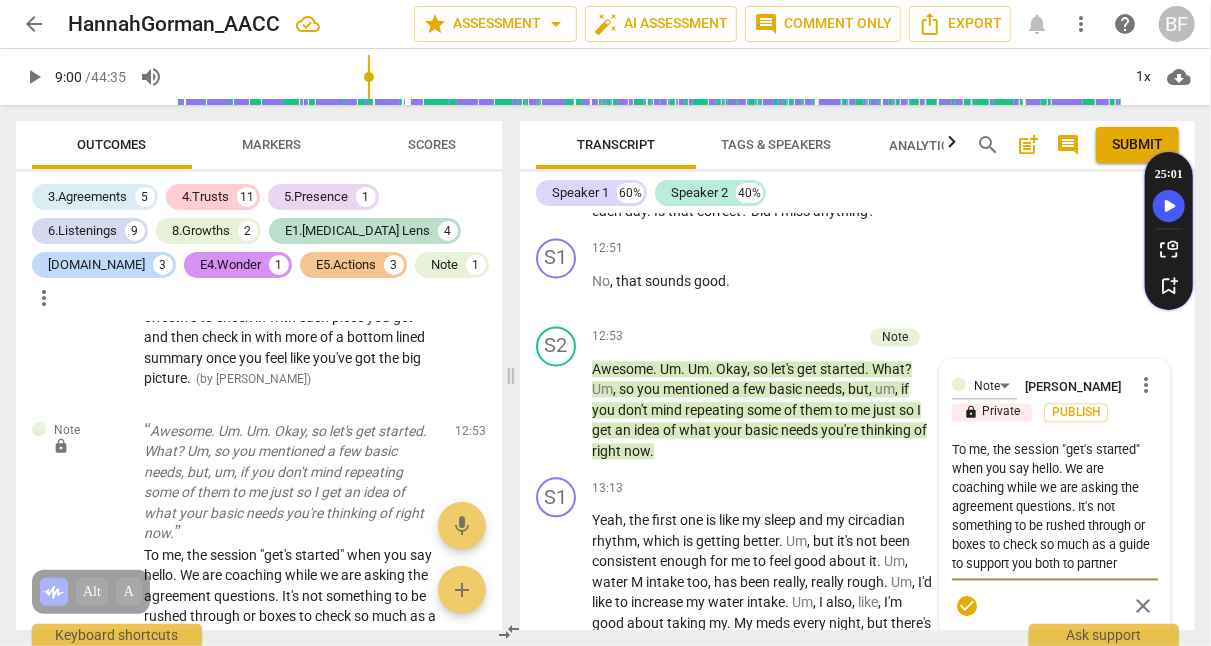 drag, startPoint x: 1105, startPoint y: 516, endPoint x: 1120, endPoint y: 530, distance: 20.518284 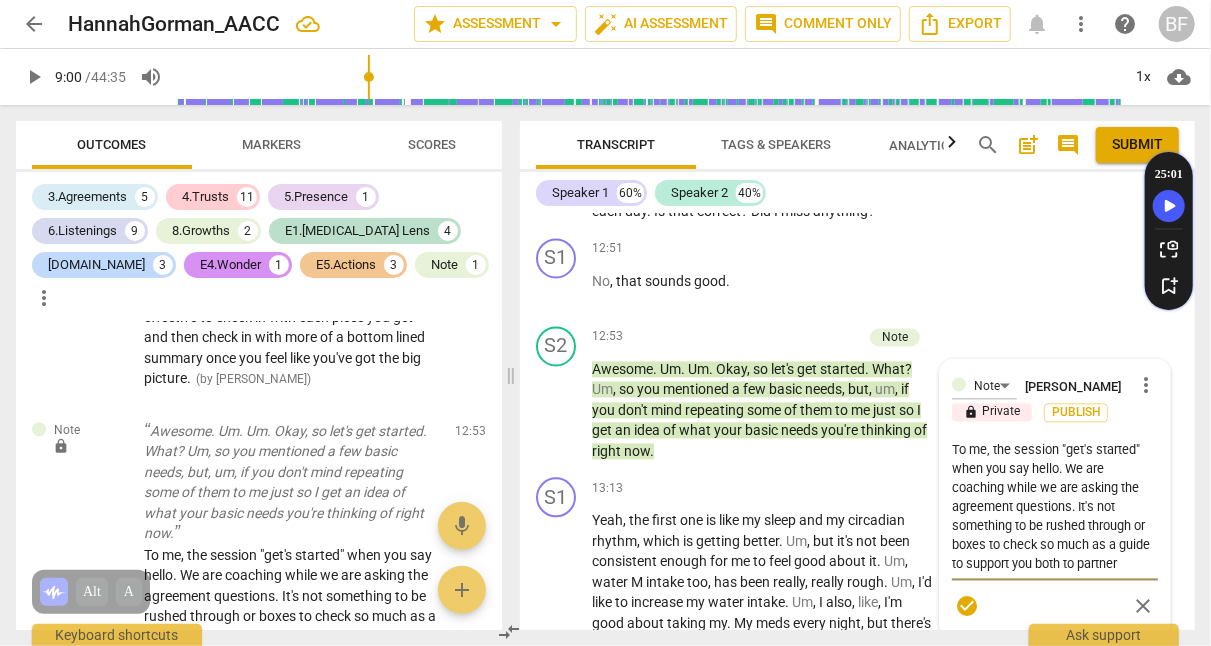 click on "To me, the session "get's started" when you say hello. We are coaching while we are asking the agreement questions. It's not something to be rushed through or boxes to check so much as a guide to support you both to partner" at bounding box center (1055, 507) 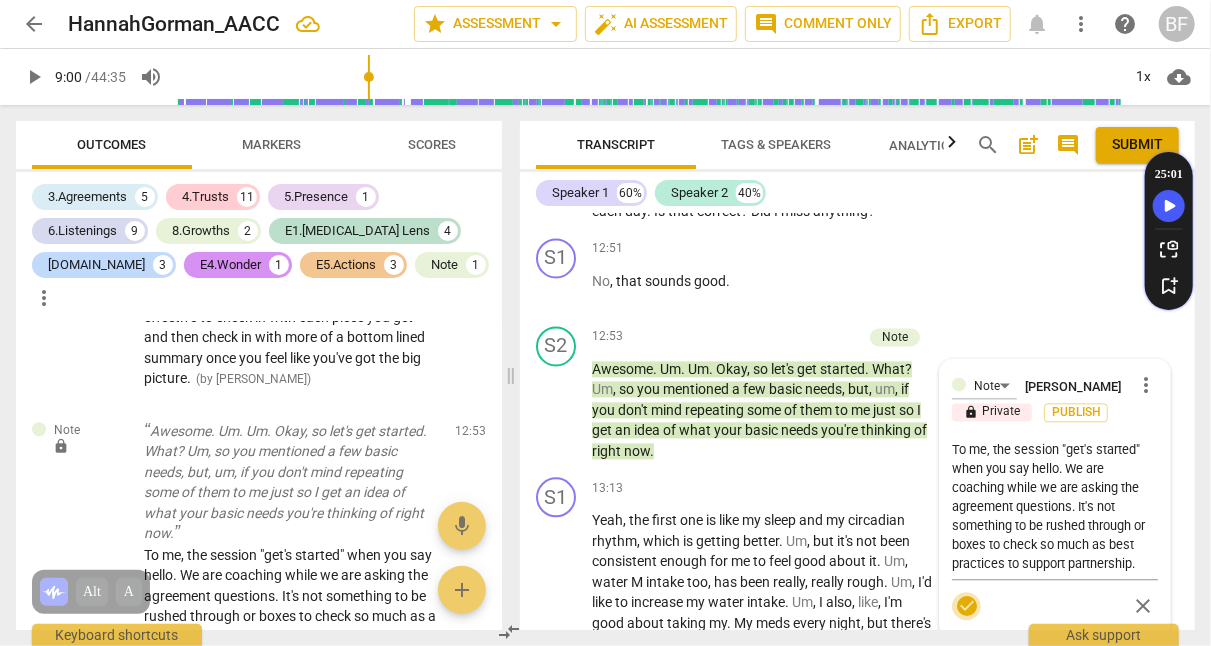 click on "check_circle" at bounding box center (967, 607) 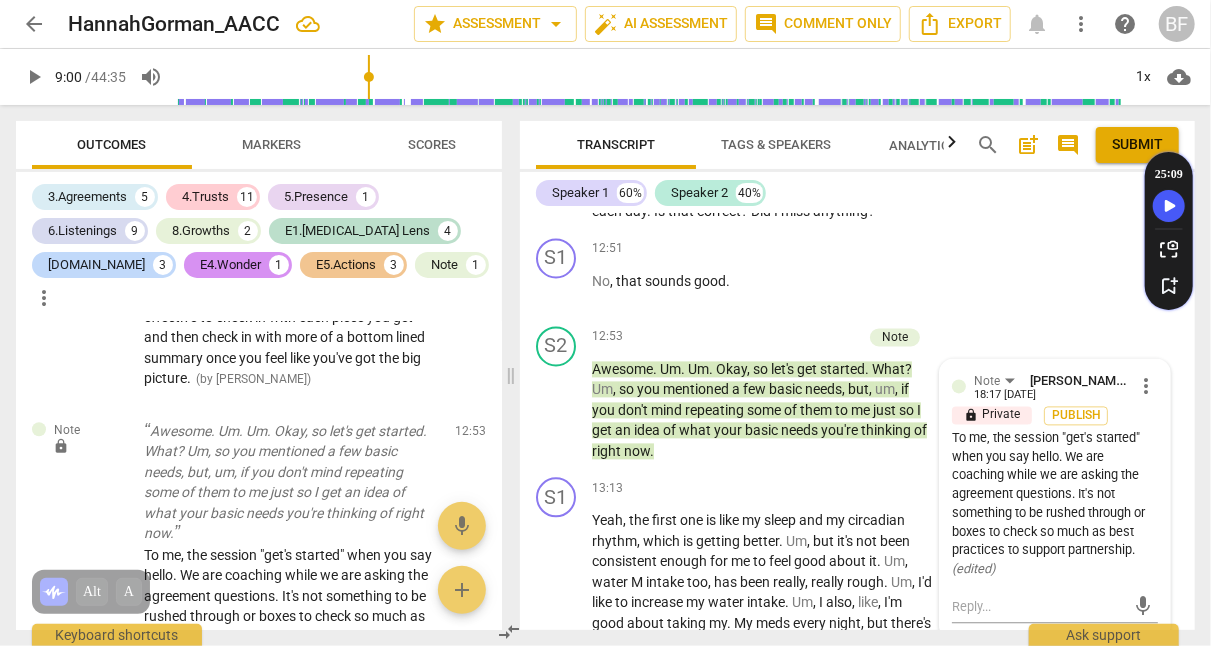 click on "S1 play_arrow pause 12:51 + Add competency keyboard_arrow_right No ,   that   sounds   good ." at bounding box center [857, 275] 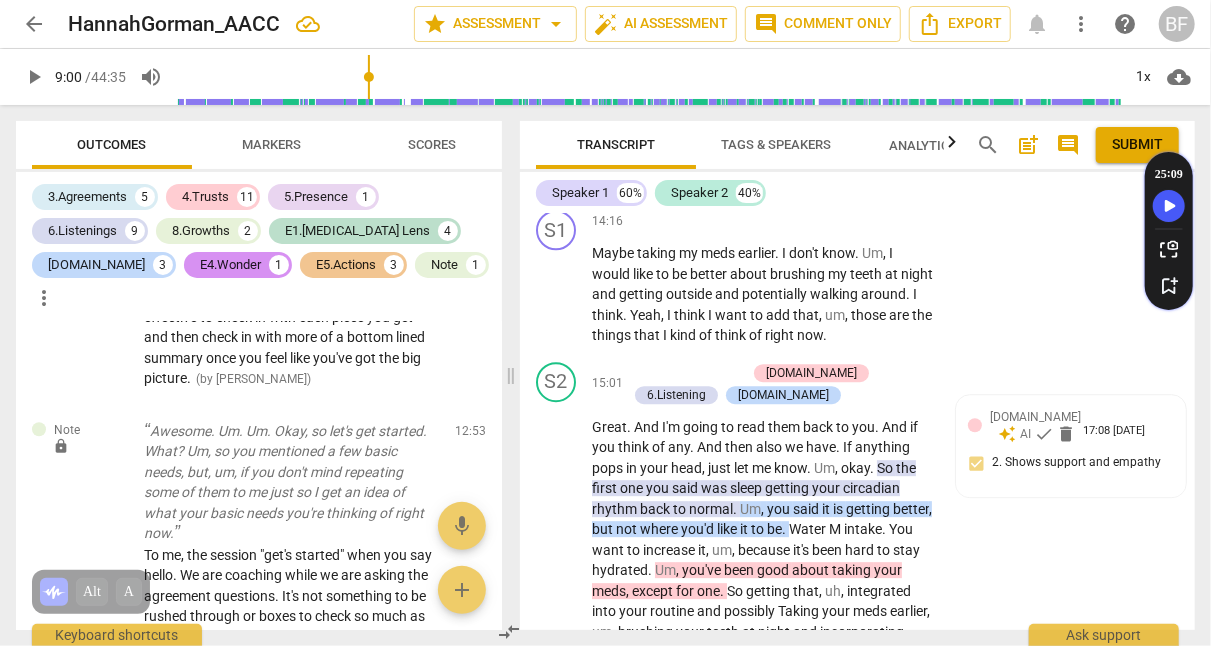 scroll, scrollTop: 6149, scrollLeft: 0, axis: vertical 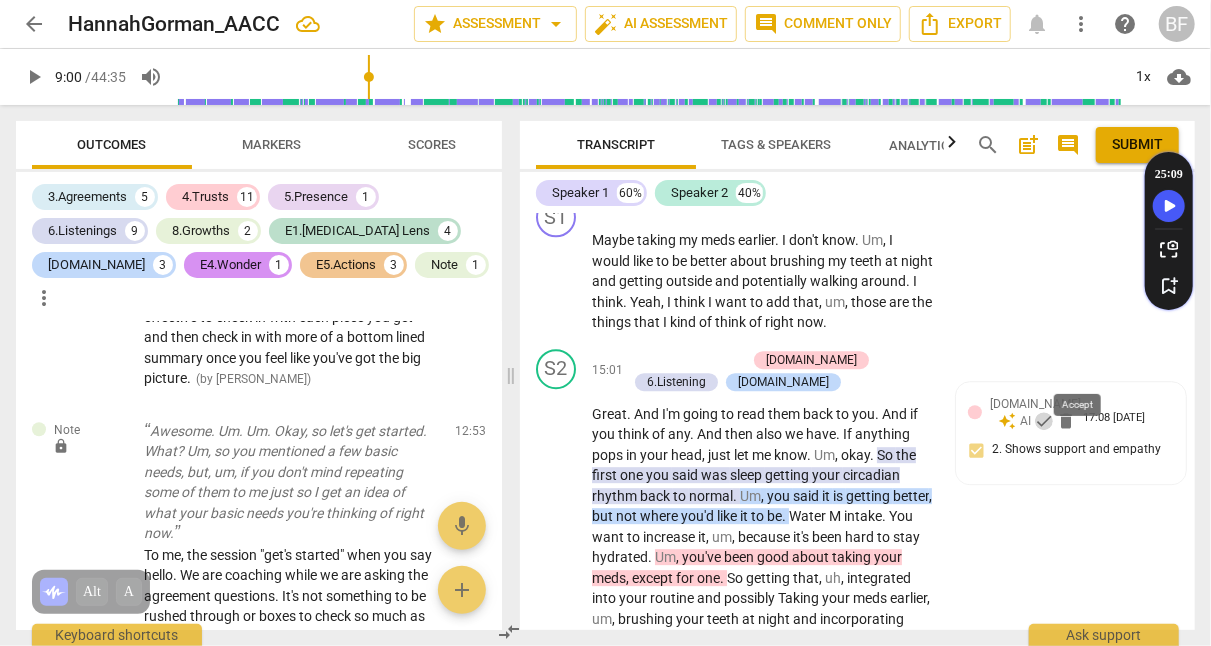 click on "check" at bounding box center [1044, 421] 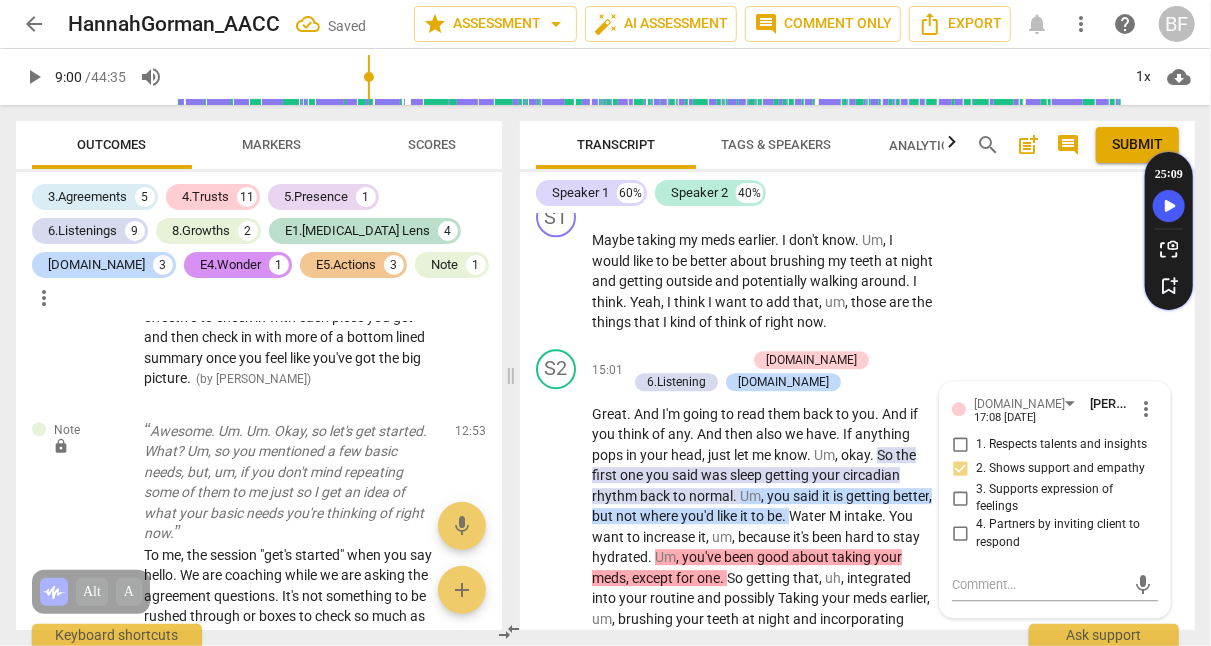 click on "S1 play_arrow pause 14:16 + Add competency keyboard_arrow_right Maybe   taking   my   meds   earlier .   I   don't   know .   Um ,   I   would   like   to   be   better   about   brushing   my   teeth   at   night   and   getting   outside   and   potentially   walking   around .   I   think .   Yeah ,   I   think   I   want   to   add   that ,   um ,   those   are   the   things   that   I   kind   of   think   of   right   now ." at bounding box center [857, 265] 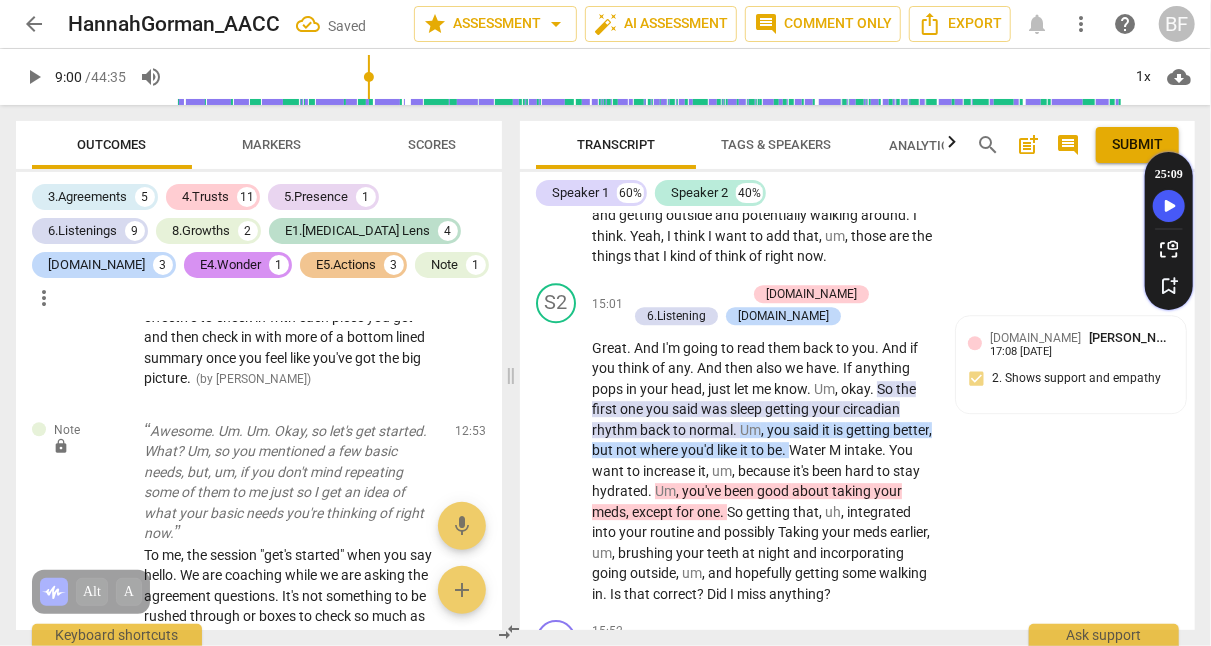 scroll, scrollTop: 6225, scrollLeft: 0, axis: vertical 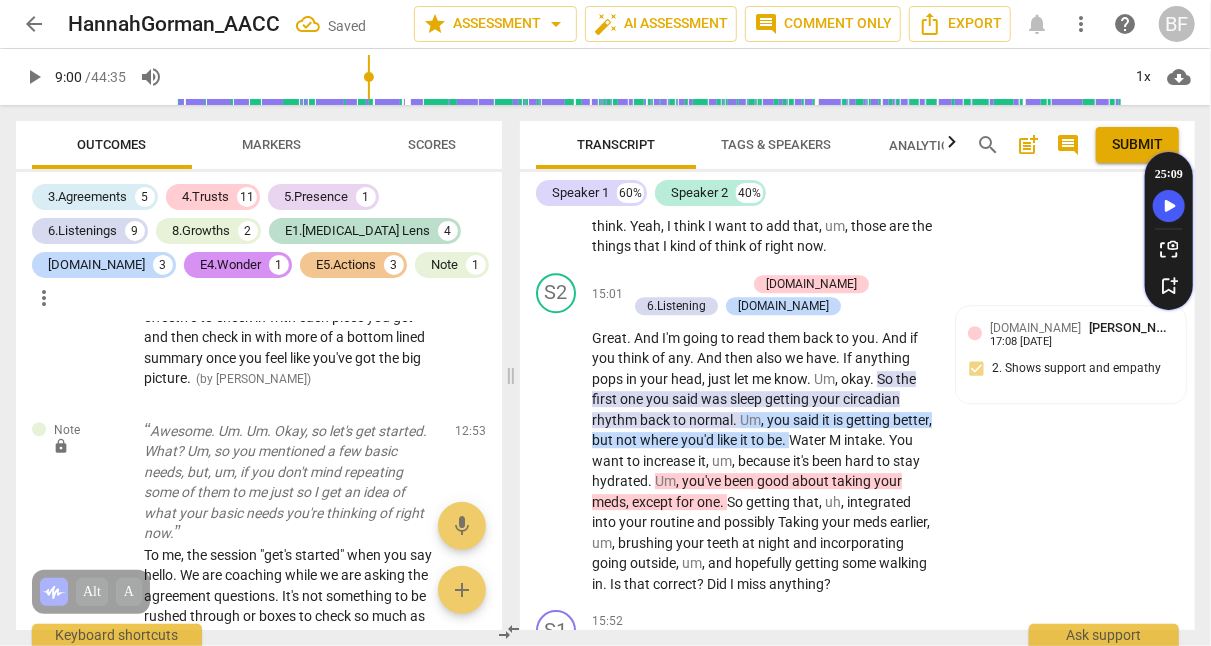 click on "Great .   And   I'm   going   to   read   them   back   to   you .   And   if   you   think   of   any .   And   then   also   we   have .   If   anything   pops   in   your   head ,   just   let   me   know .   Um ,   okay .   So   the   first   one   you   said   was   sleep   getting   your   circadian   rhythm   back   to   normal .   Um ,   you   said   it   is   getting   better ,   but   not   where   you'd   like   it   to   be .   Water   M   intake .   You   want   to   increase   it ,   um ,   because   it's   been   hard   to   stay   hydrated .   Um ,   you've   been   good   about   taking   your   meds ,   except   for   one .   So   getting   that ,   uh ,   integrated   into   your   routine   and   possibly   Taking   your   meds   earlier ,   um ,   [MEDICAL_DATA]   at   night   and   incorporating   going   outside ,   um ,   and   hopefully   getting   some   walking   in .   Is   that   correct ?   Did   I   miss   anything ?" at bounding box center (763, 461) 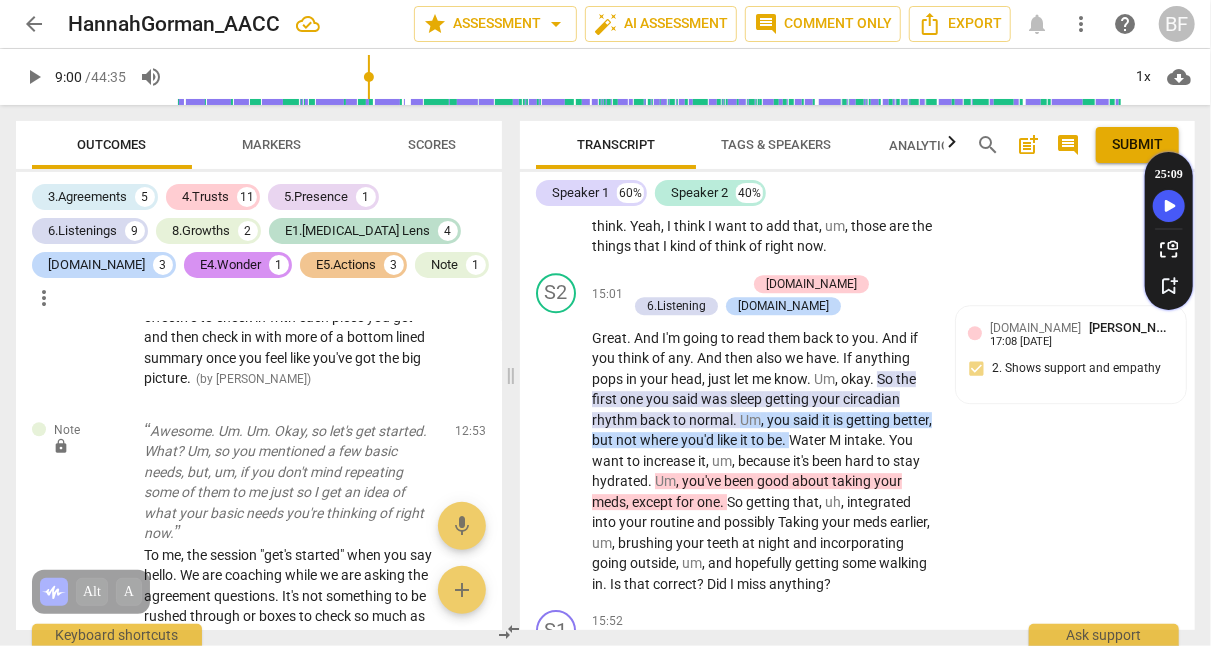 click on "circadian" at bounding box center (871, 399) 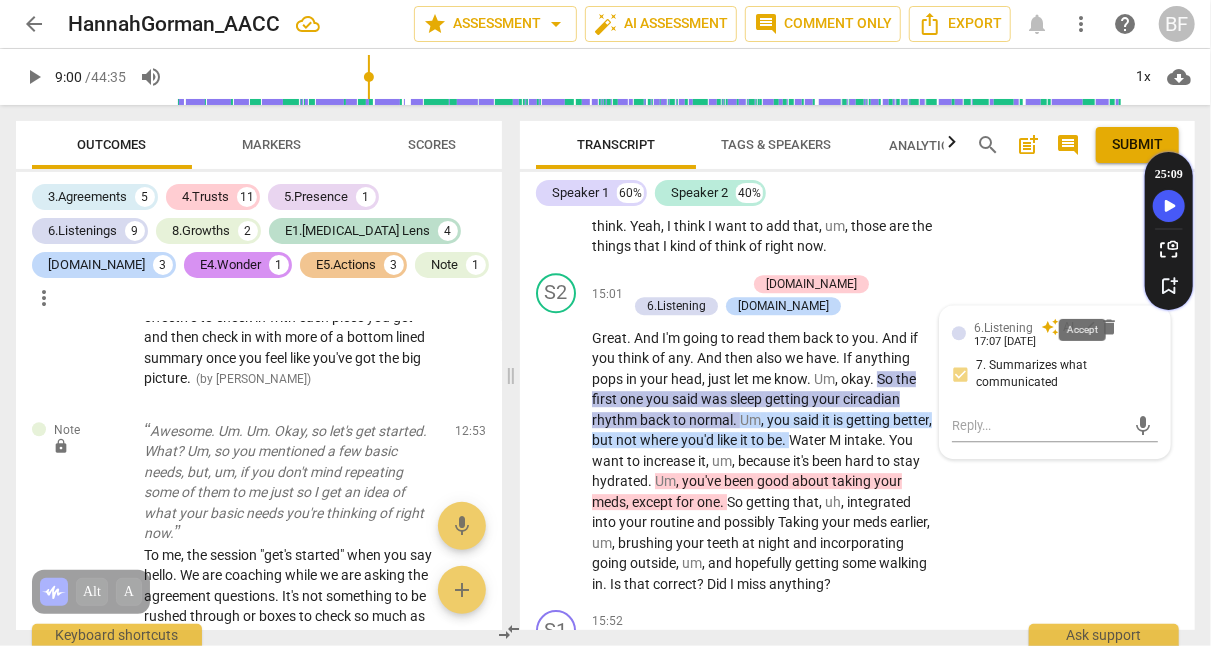 click on "check" at bounding box center [1087, 327] 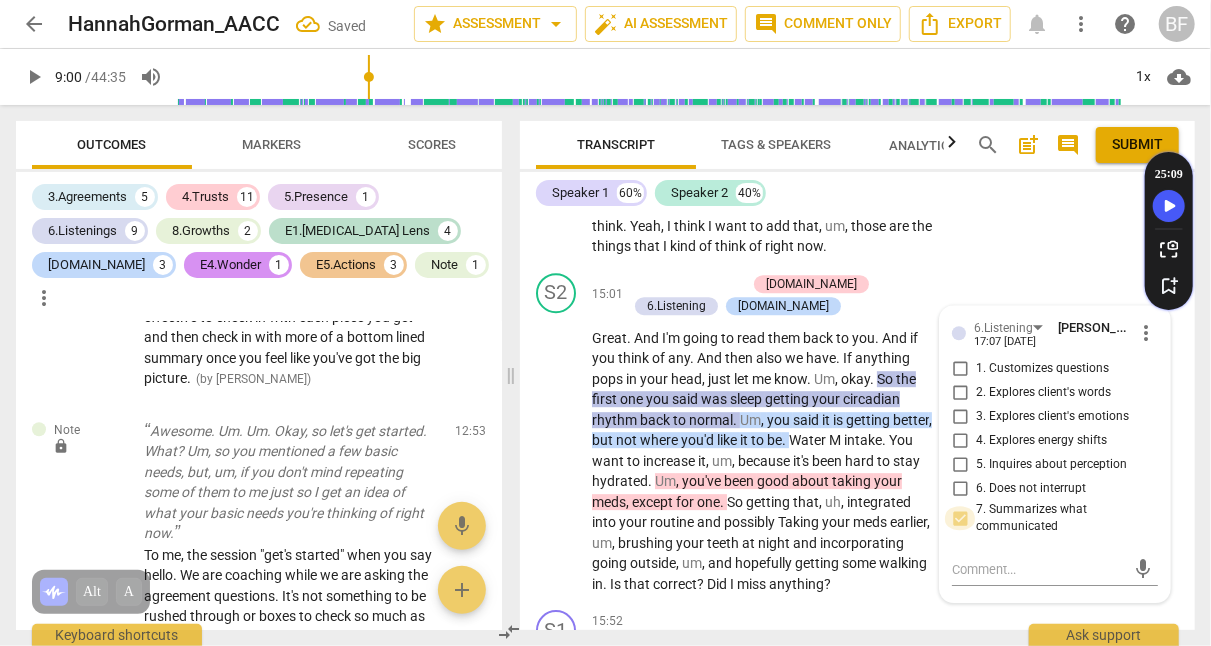 click on "7. Summarizes what communicated" at bounding box center [960, 518] 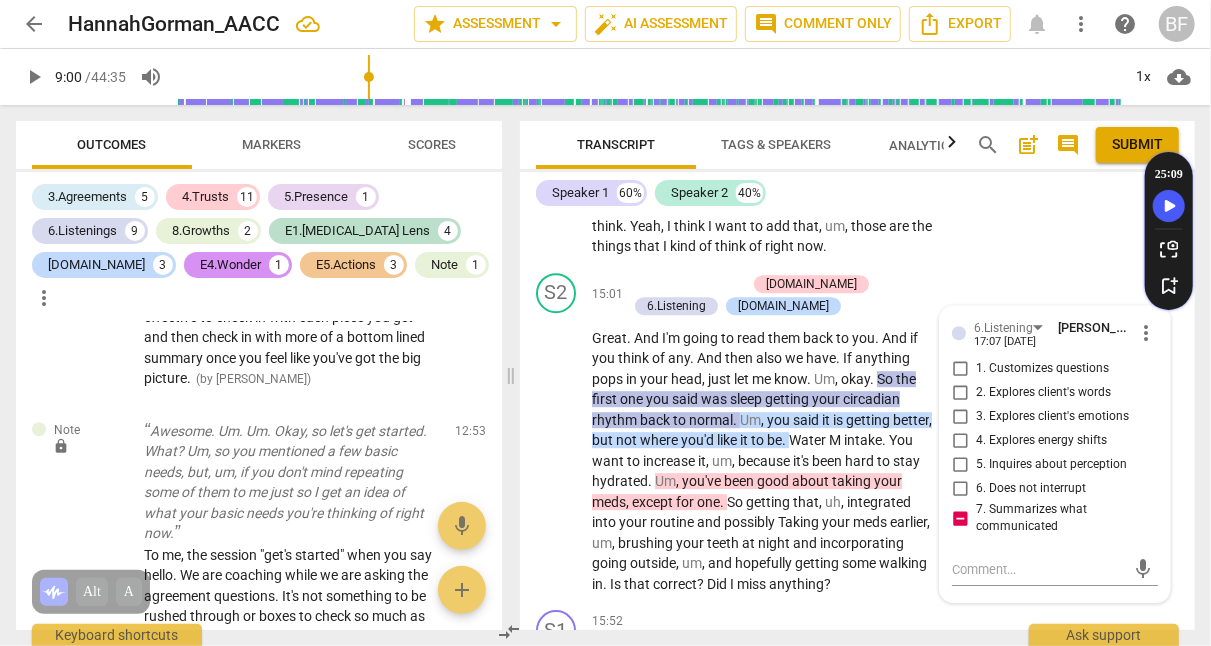 click on "7. Summarizes what communicated" at bounding box center [960, 518] 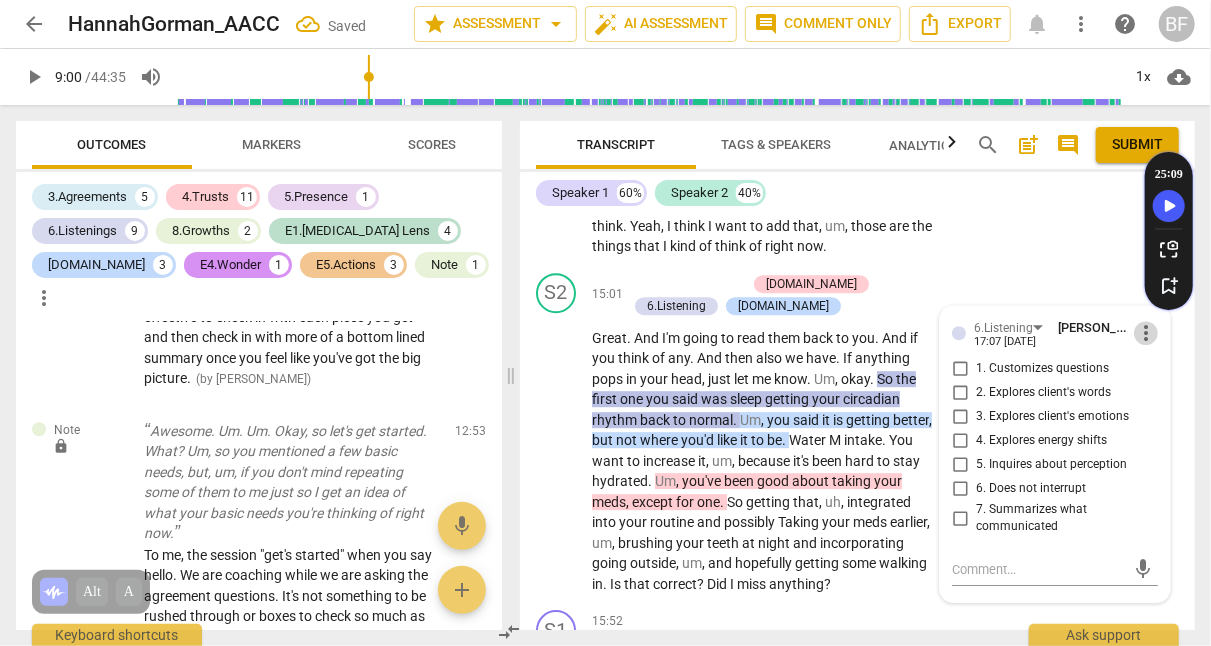 click on "more_vert" at bounding box center (1146, 333) 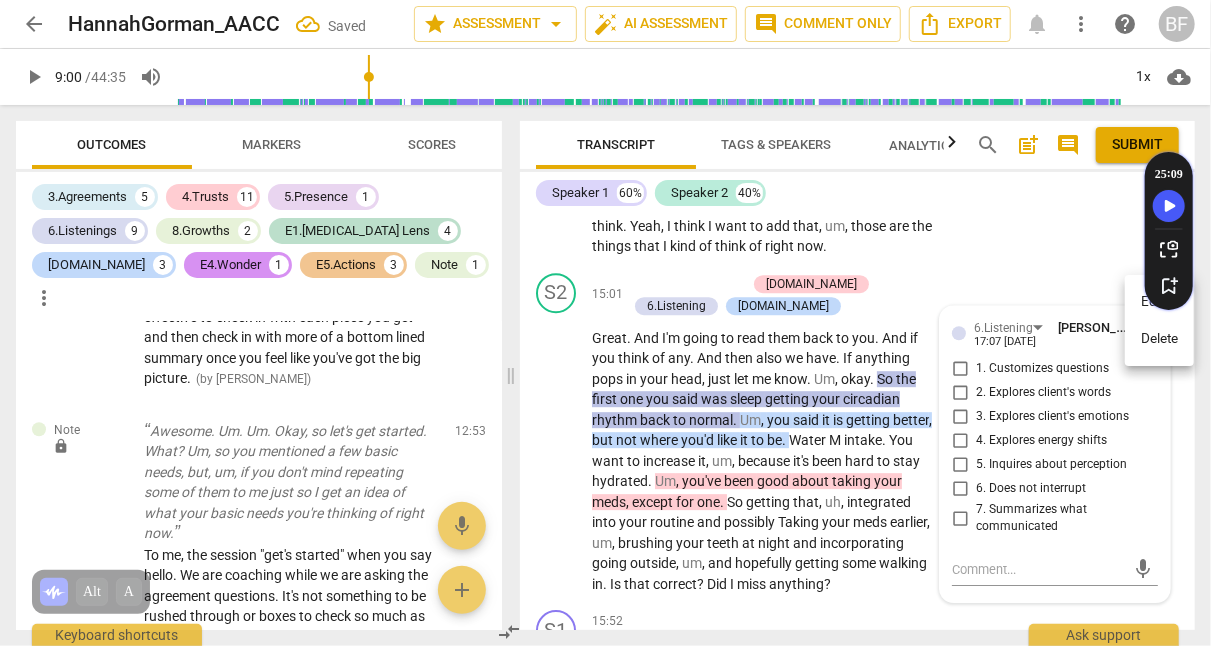 click on "Delete" at bounding box center (1159, 339) 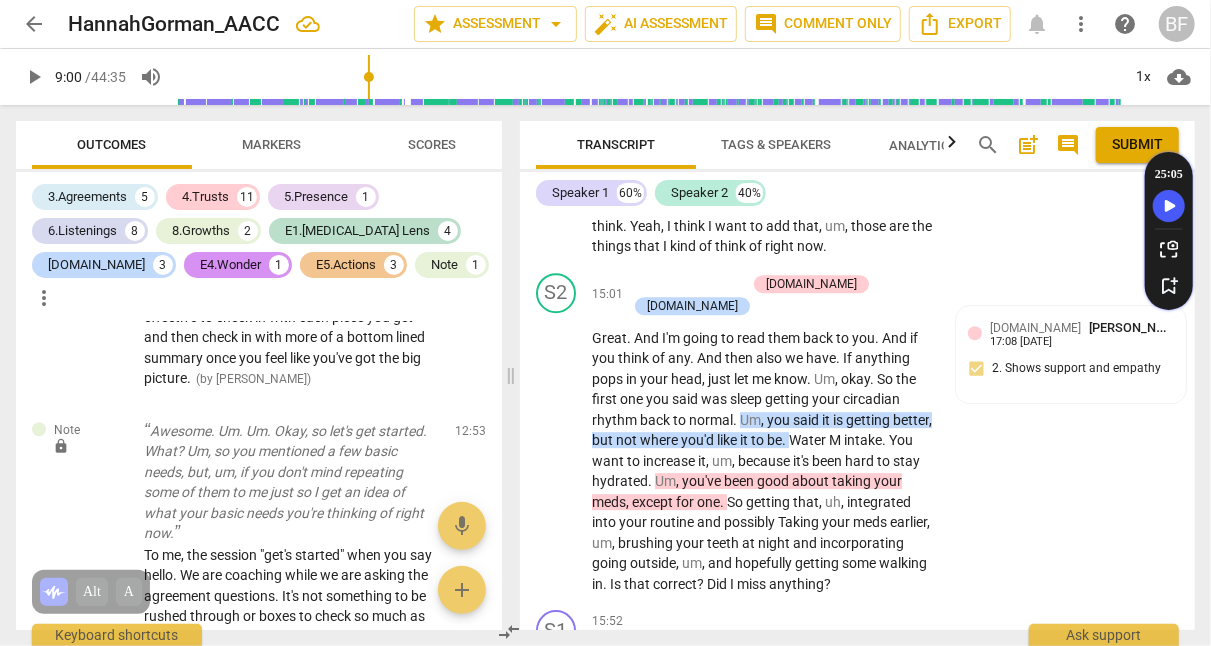 click on "your" at bounding box center [888, 481] 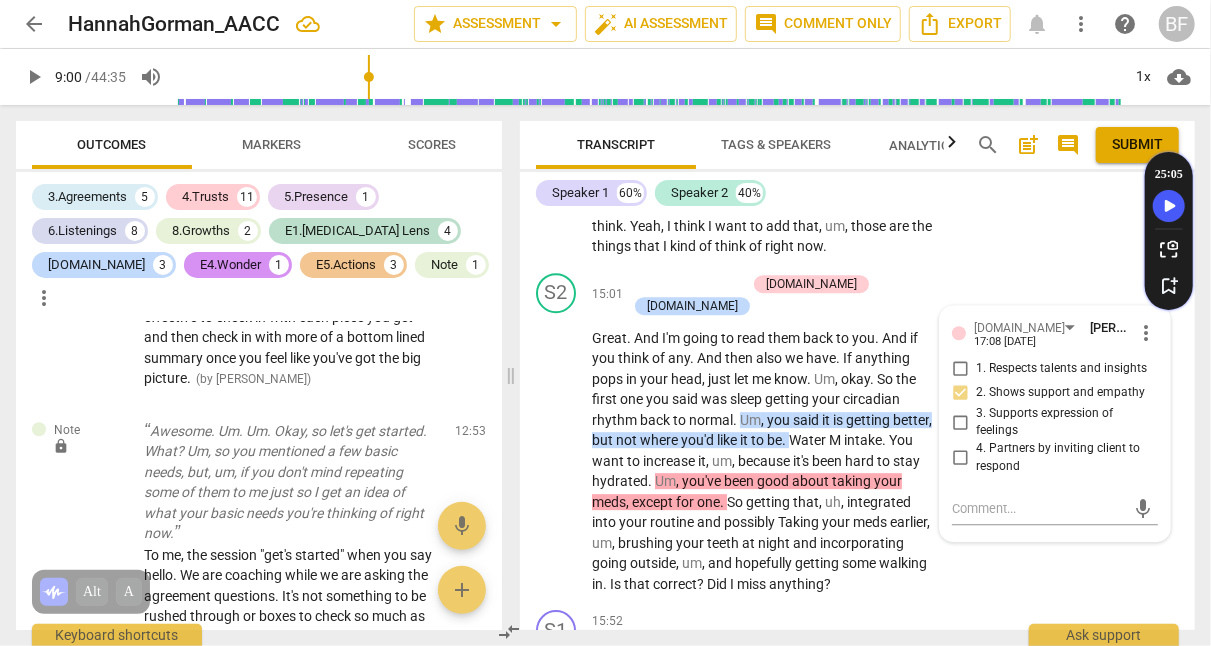 click on "it" at bounding box center (745, 440) 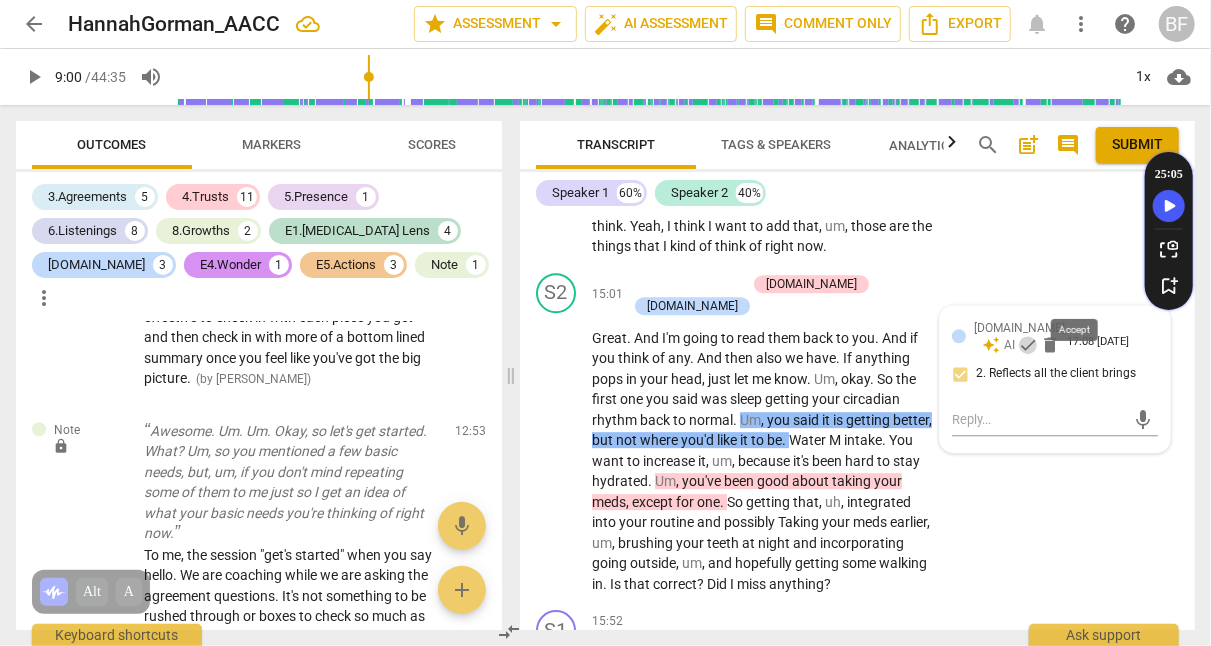 click on "check" at bounding box center (1028, 345) 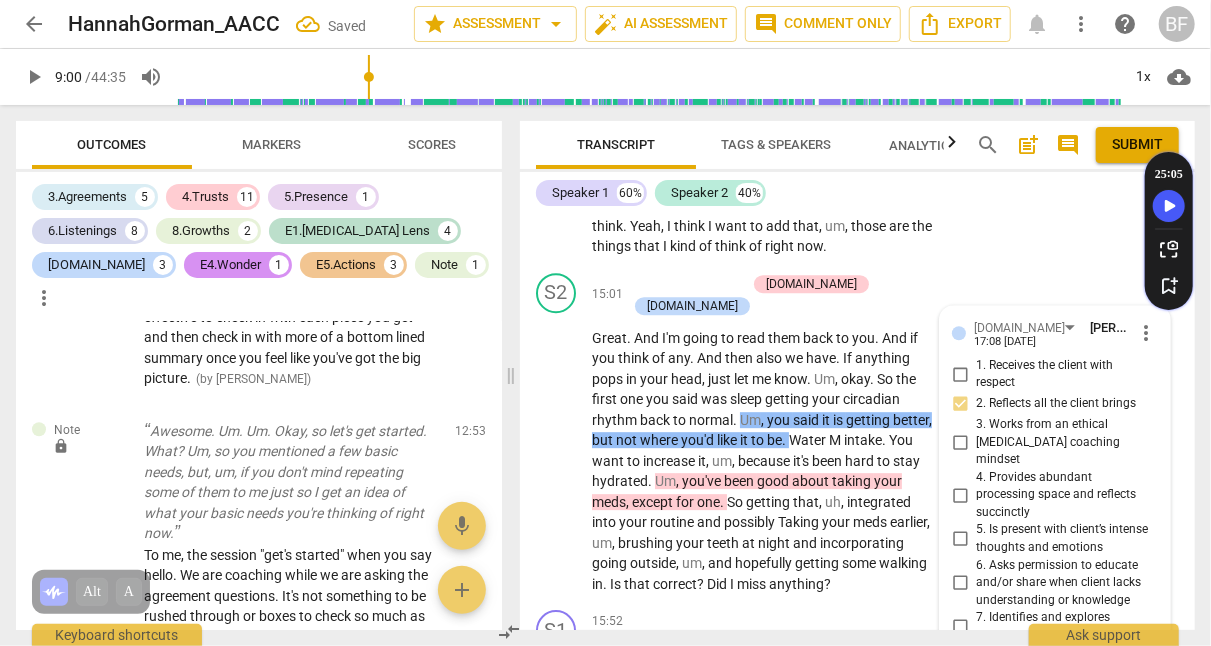 click on "Speaker 1 60% Speaker 2 40%" at bounding box center (857, 193) 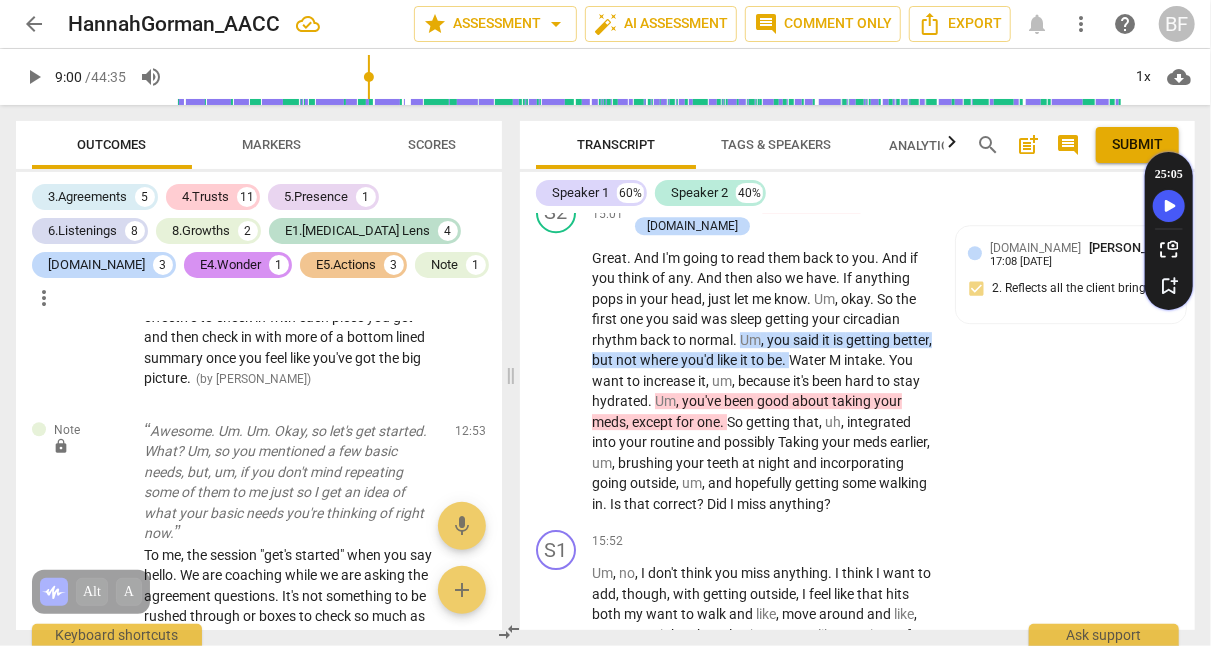 scroll, scrollTop: 6307, scrollLeft: 0, axis: vertical 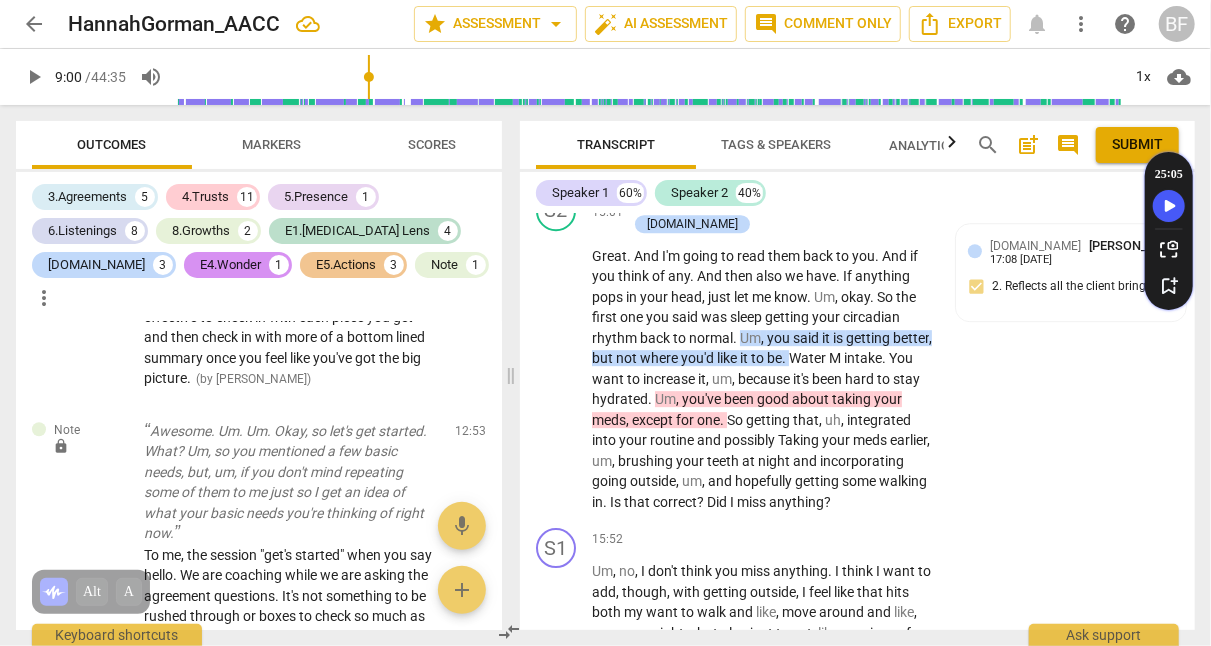 click on "Great .   And   I'm   going   to   read   them   back   to   you .   And   if   you   think   of   any .   And   then   also   we   have .   If   anything   pops   in   your   head ,   just   let   me   know .   Um ,   okay .   So   the   first   one   you   said   was   sleep   getting   your   circadian   rhythm   back   to   normal .   Um ,   you   said   it   is   getting   better ,   but   not   where   you'd   like   it   to   be .   Water   M   intake .   You   want   to   increase   it ,   um ,   because   it's   been   hard   to   stay   hydrated .   Um ,   you've   been   good   about   taking   your   meds ,   except   for   one .   So   getting   that ,   uh ,   integrated   into   your   routine   and   possibly   Taking   your   meds   earlier ,   um ,   [MEDICAL_DATA]   at   night   and   incorporating   going   outside ,   um ,   and   hopefully   getting   some   walking   in .   Is   that   correct ?   Did   I   miss   anything ?" at bounding box center [763, 379] 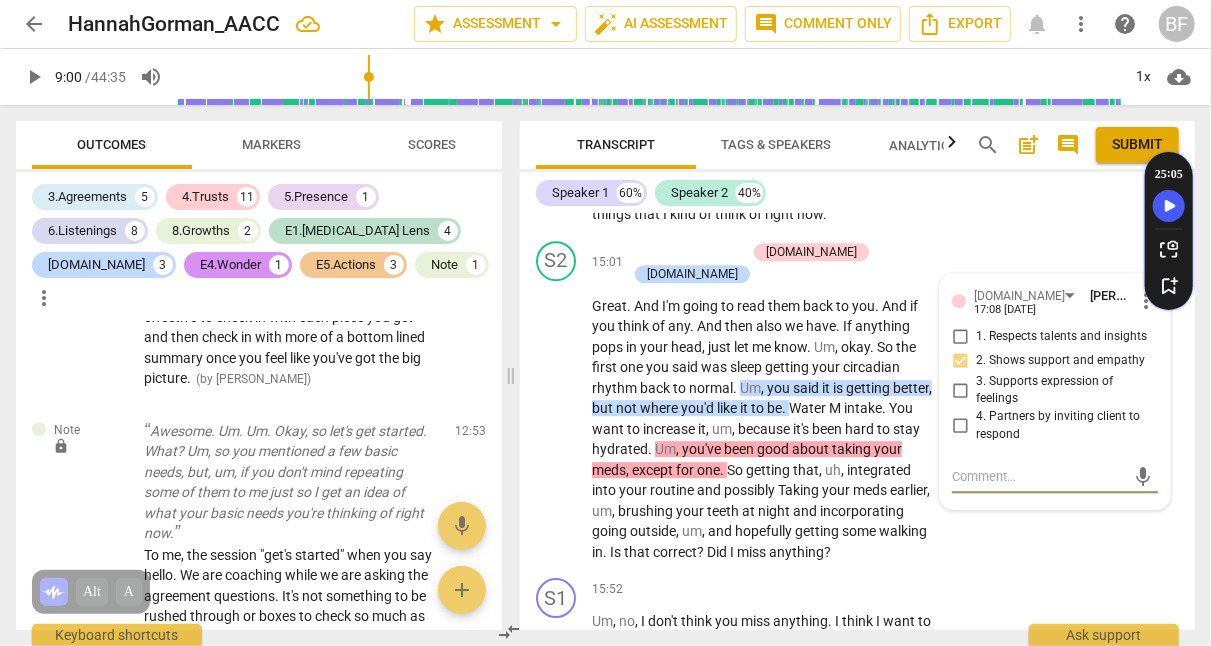 scroll, scrollTop: 6257, scrollLeft: 0, axis: vertical 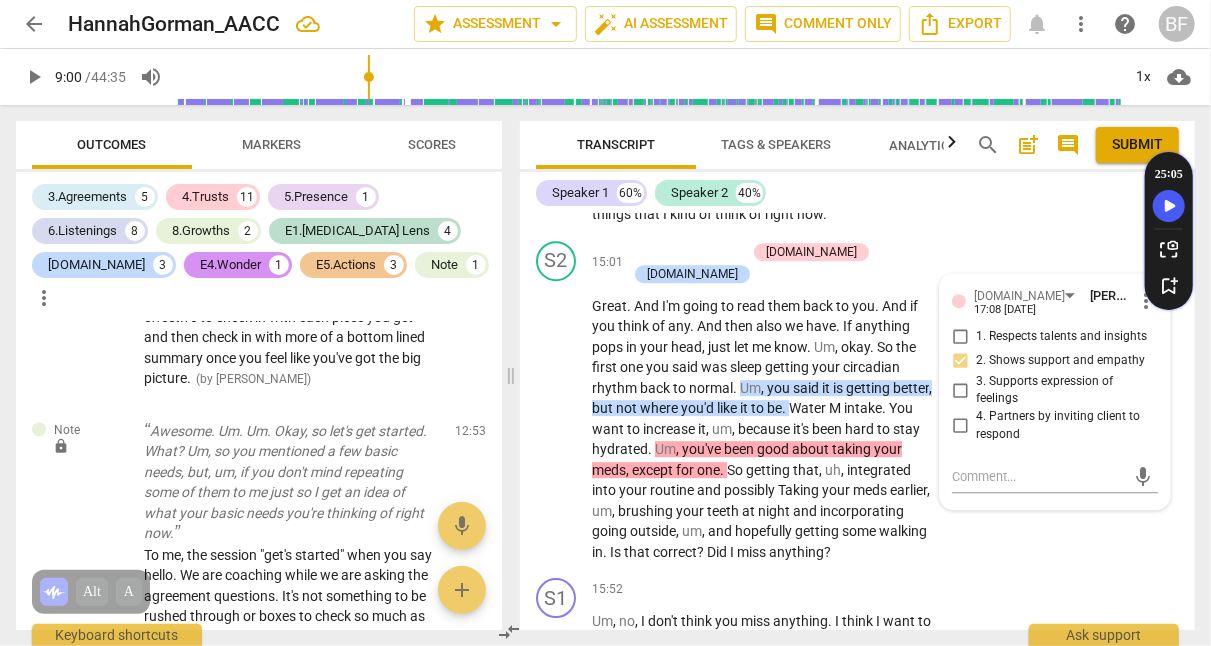 click on "S1 play_arrow pause 15:52 + Add competency keyboard_arrow_right Um ,   no ,   I   don't   think   you   miss   anything .   I   think   I   want   to   add ,   though ,   with   getting   outside ,   I   feel   like   that   hits   both   my   want   to   walk   and   like ,   move   around   and   like ,   see   some   sights ,   but   also   just   to   get ,   like ,   sun   in   my   face   and   eyeballs ." at bounding box center [857, 646] 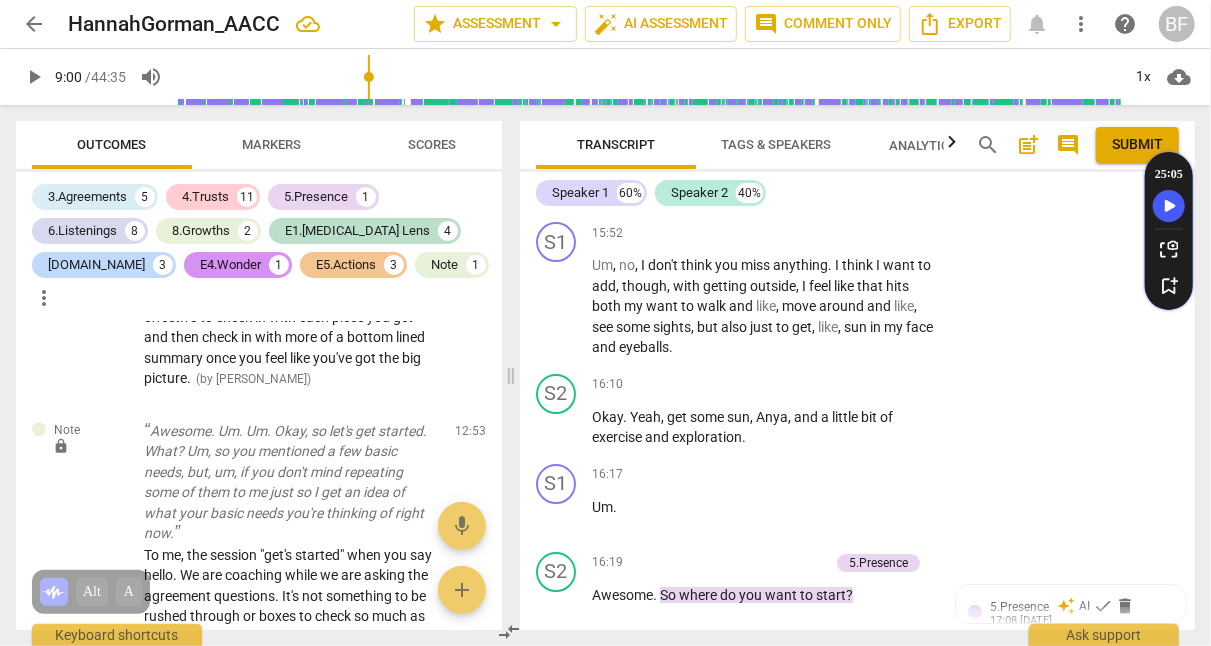 scroll, scrollTop: 6614, scrollLeft: 0, axis: vertical 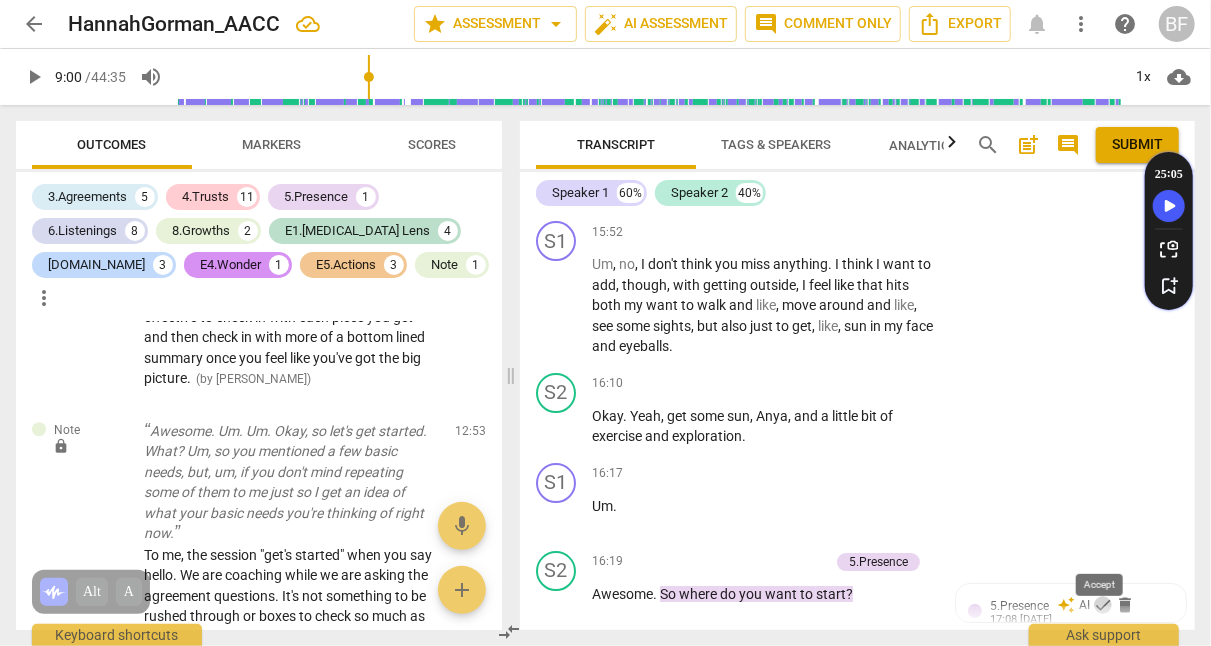 click on "check" at bounding box center [1103, 605] 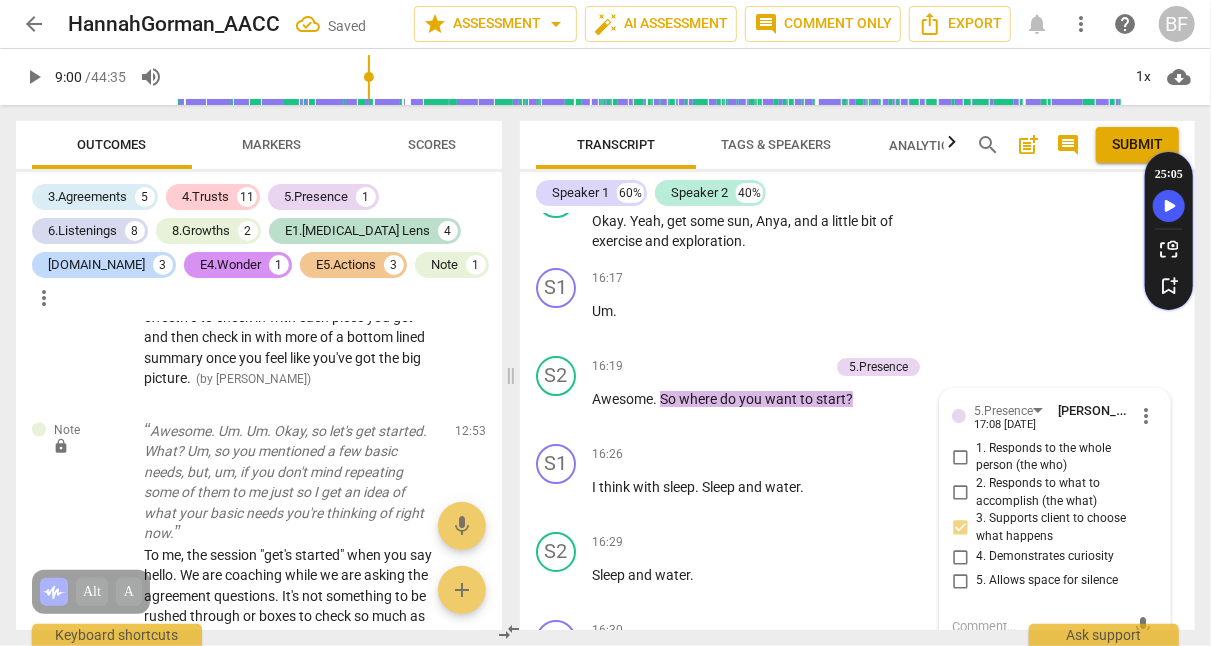 scroll, scrollTop: 6810, scrollLeft: 0, axis: vertical 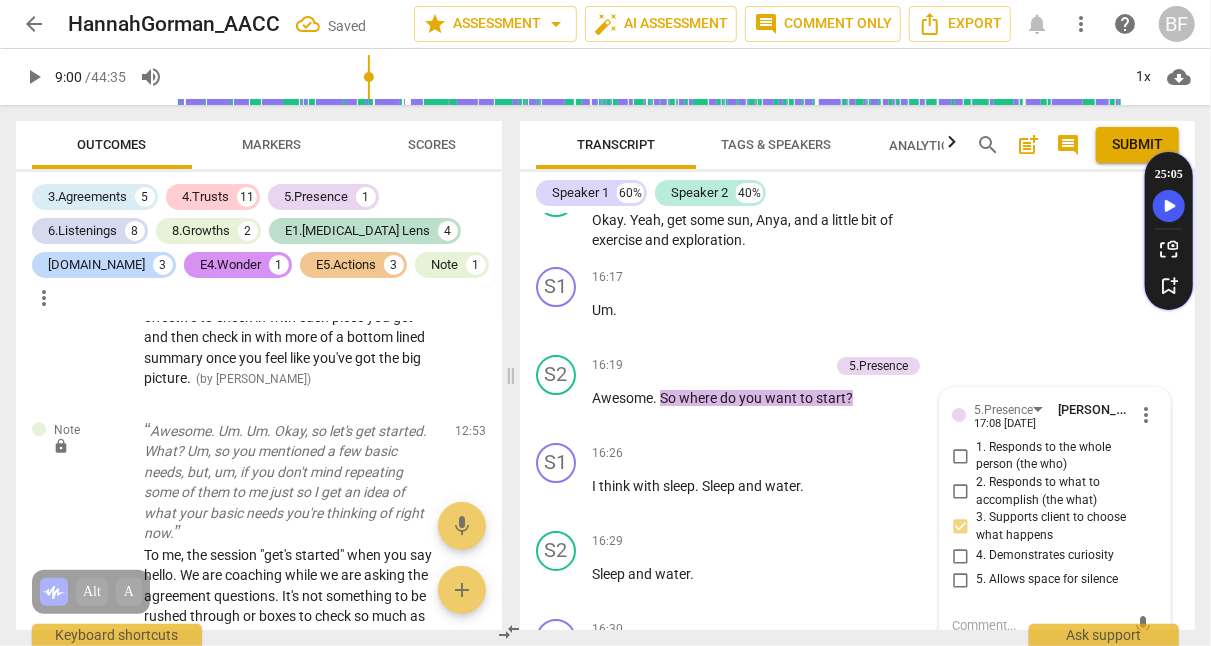 click on "S1 play_arrow pause 16:17 + Add competency keyboard_arrow_right Um ." at bounding box center [857, 303] 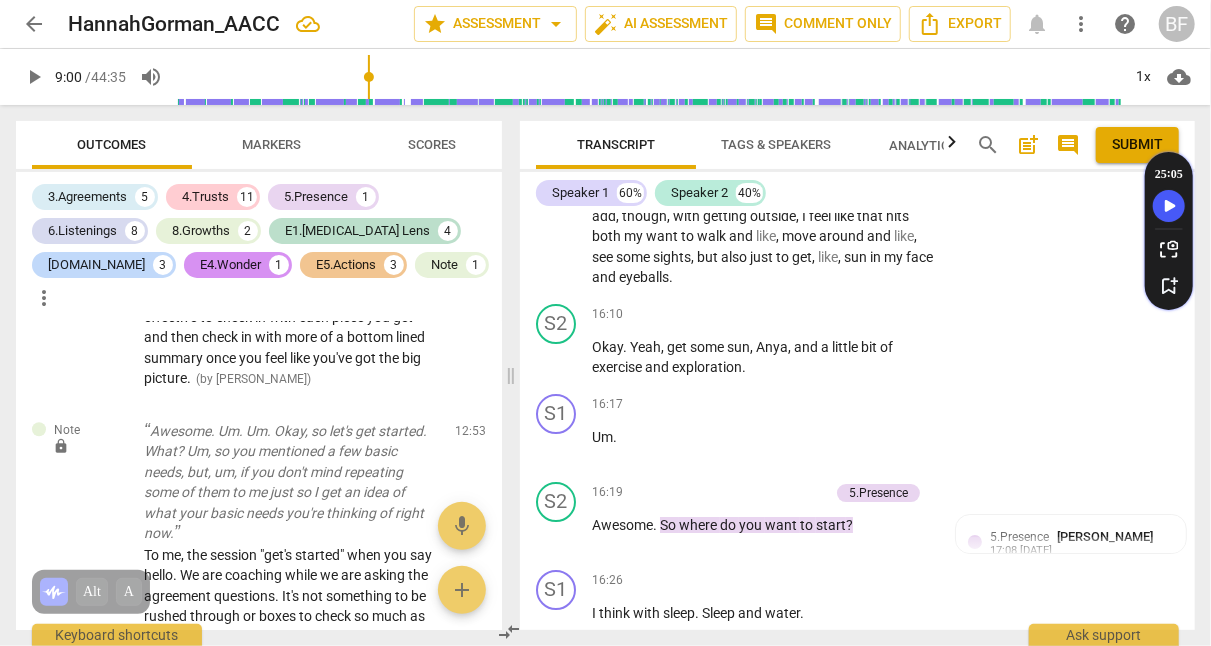 scroll, scrollTop: 6685, scrollLeft: 0, axis: vertical 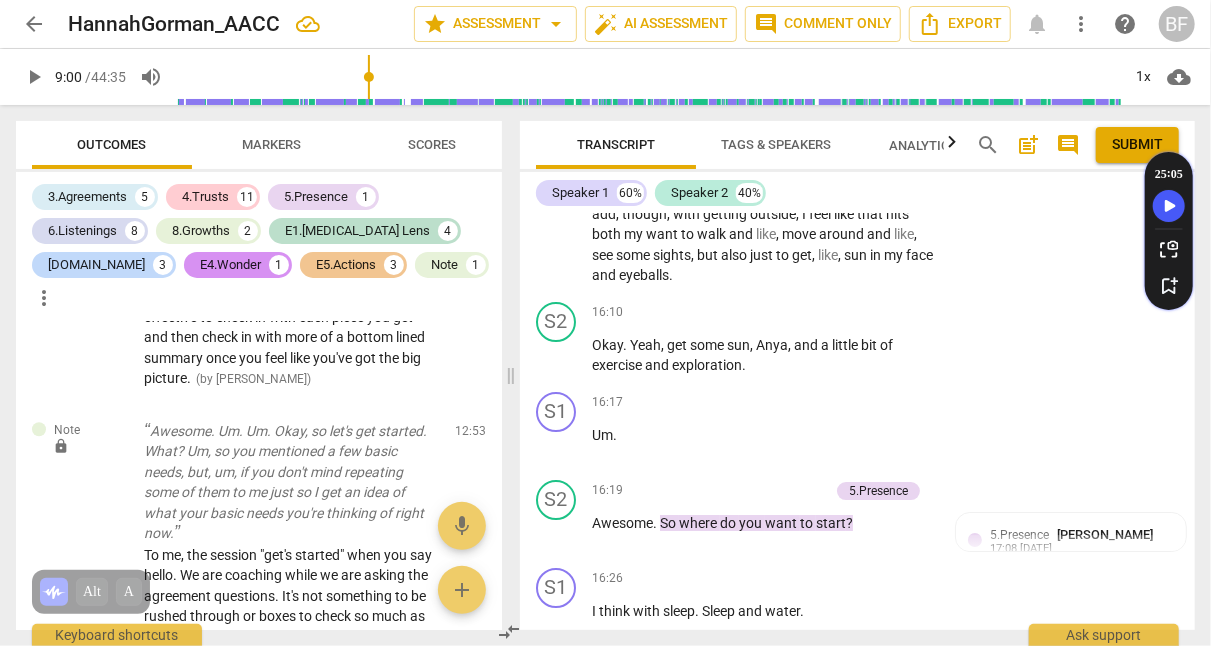 click on "S1 play_arrow pause 16:17 + Add competency keyboard_arrow_right Um ." at bounding box center [857, 428] 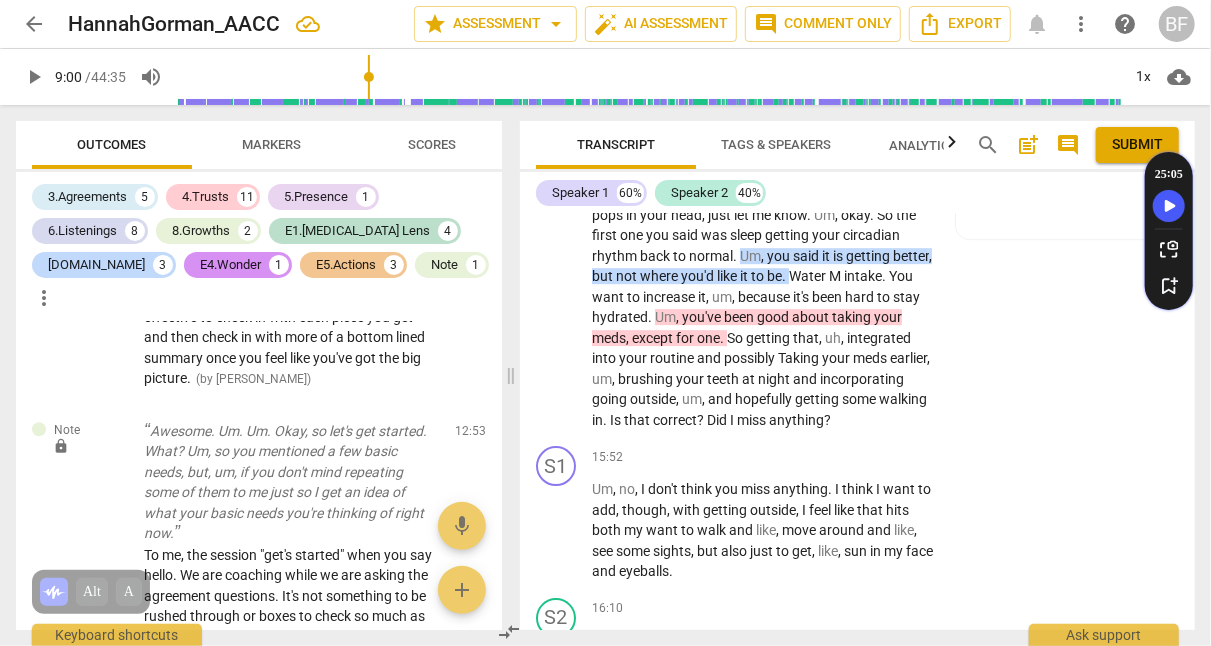 scroll, scrollTop: 6393, scrollLeft: 0, axis: vertical 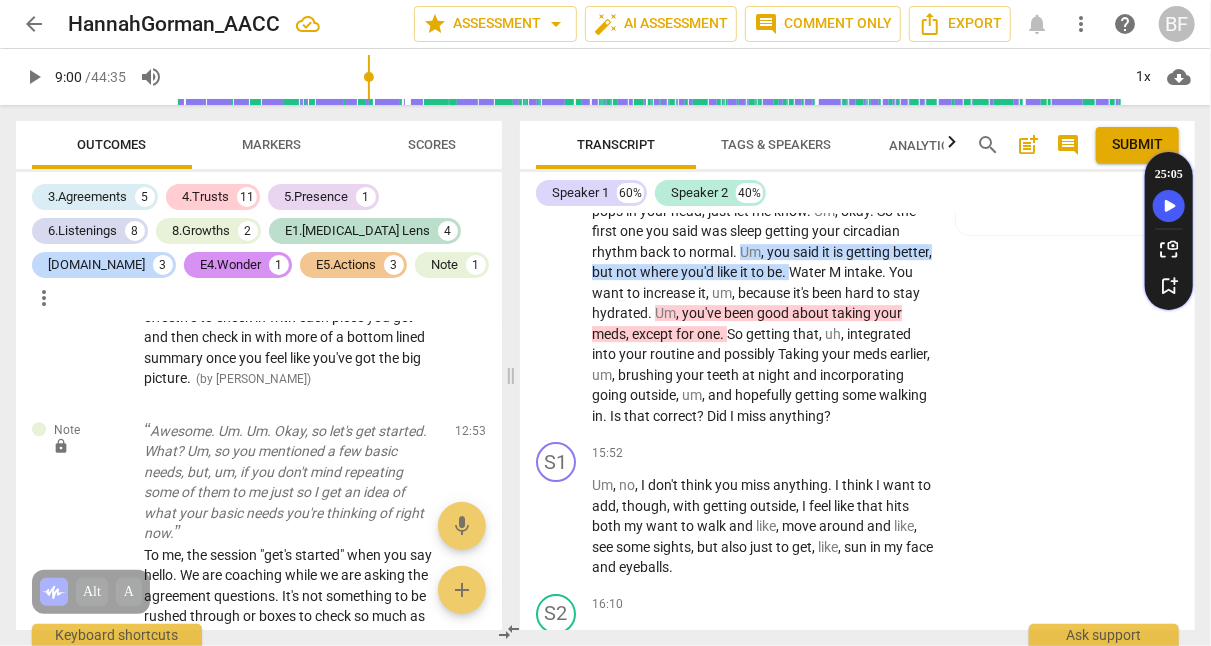 click on "S1 play_arrow pause 15:52 + Add competency keyboard_arrow_right Um ,   no ,   I   don't   think   you   miss   anything .   I   think   I   want   to   add ,   though ,   with   getting   outside ,   I   feel   like   that   hits   both   my   want   to   walk   and   like ,   move   around   and   like ,   see   some   sights ,   but   also   just   to   get ,   like ,   sun   in   my   face   and   eyeballs ." at bounding box center (857, 510) 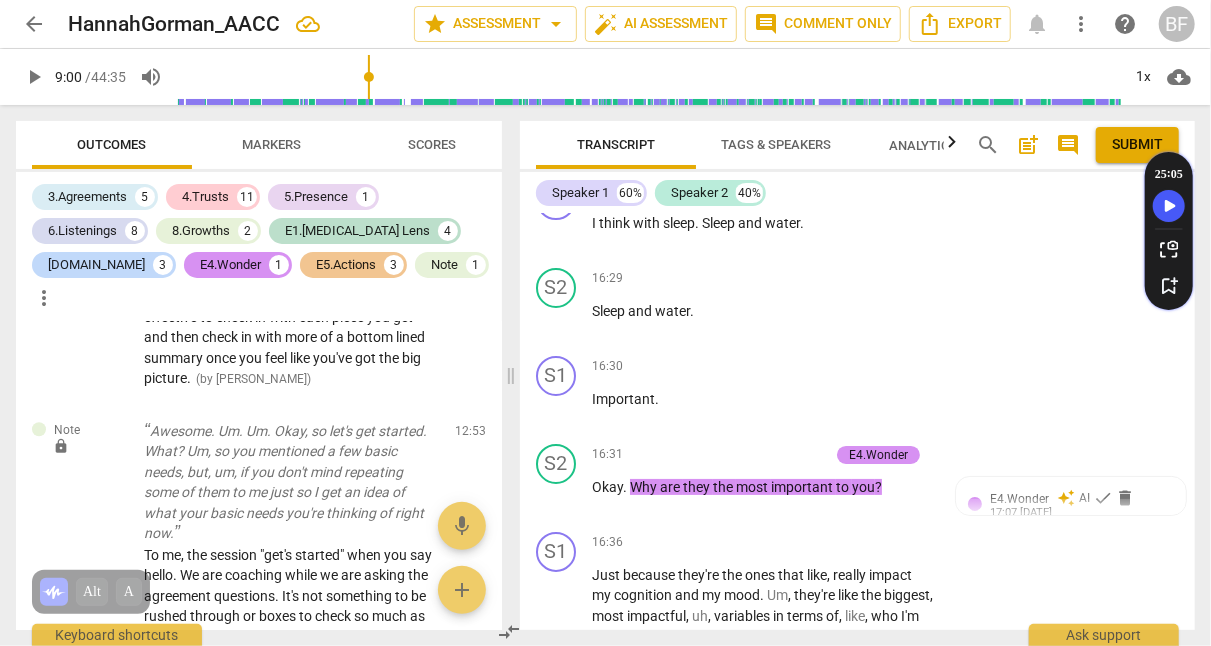 scroll, scrollTop: 7075, scrollLeft: 0, axis: vertical 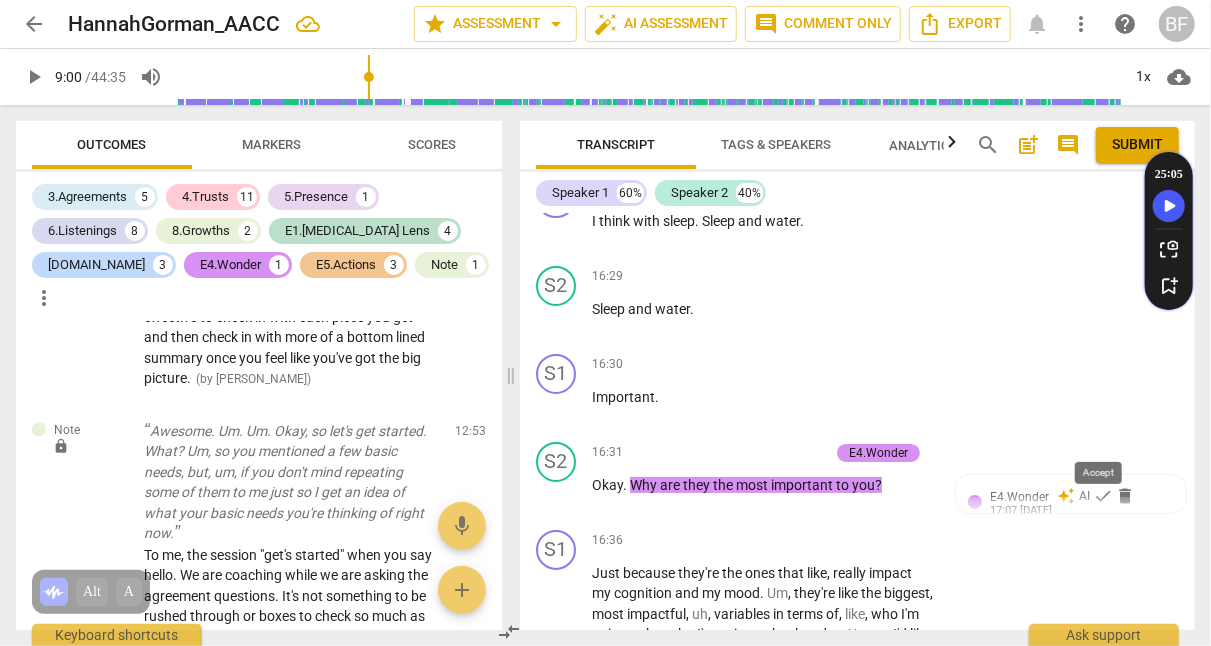 click on "check" at bounding box center [1103, 496] 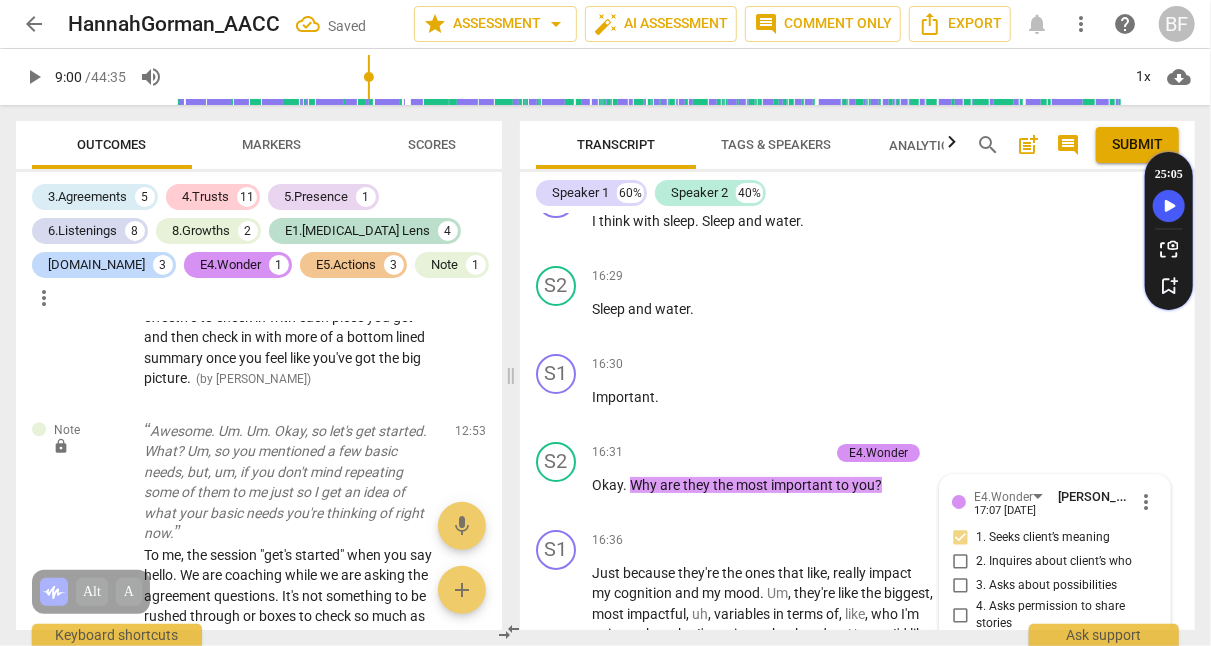 click on "S1 play_arrow pause 16:30 + Add competency keyboard_arrow_right Important ." at bounding box center [857, 390] 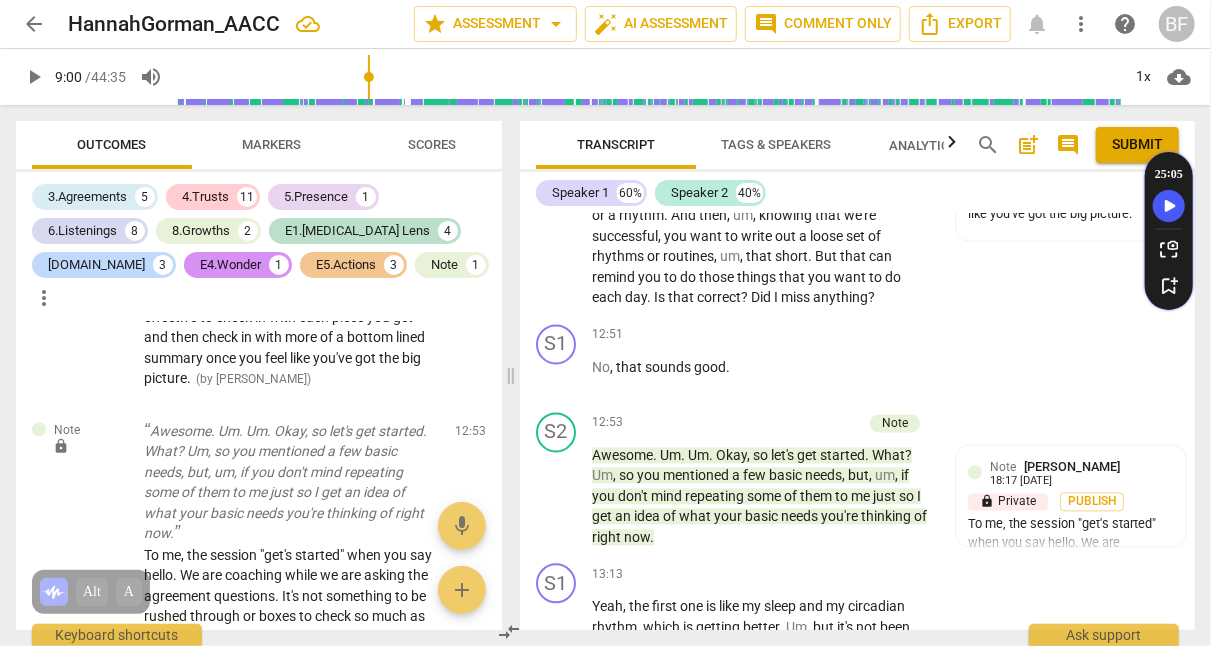 scroll, scrollTop: 5399, scrollLeft: 0, axis: vertical 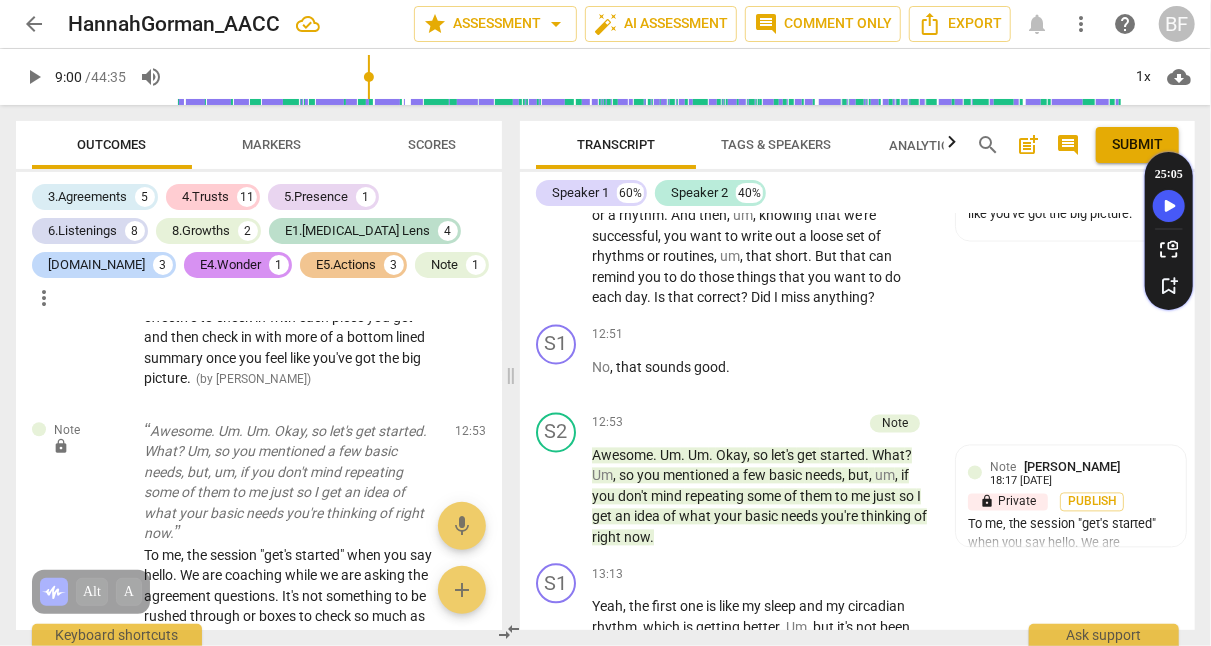 click on "S1 play_arrow pause 12:51 + Add competency keyboard_arrow_right No ,   that   sounds   good ." at bounding box center [857, 361] 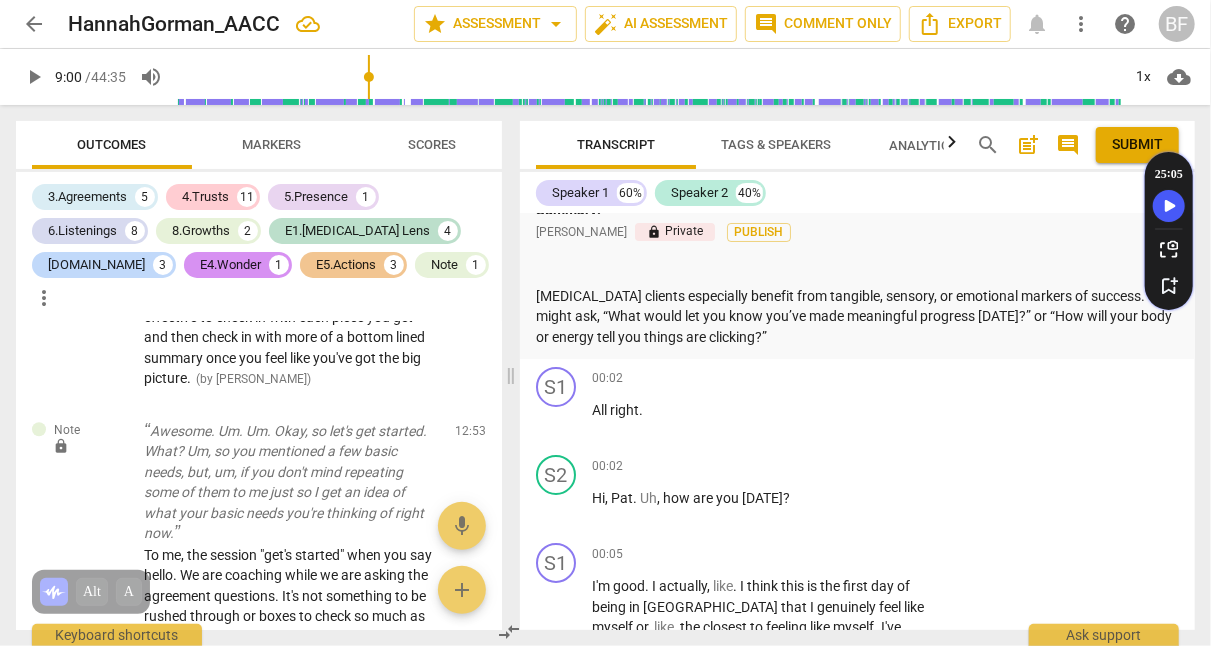 scroll, scrollTop: 0, scrollLeft: 0, axis: both 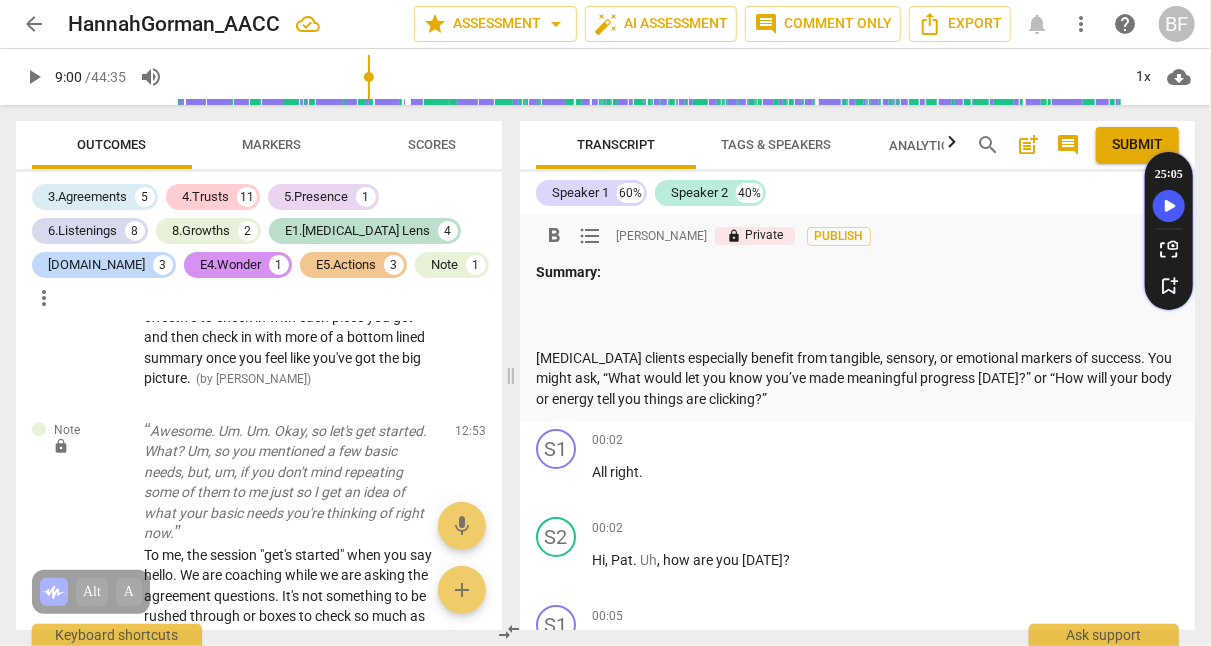 click at bounding box center [857, 301] 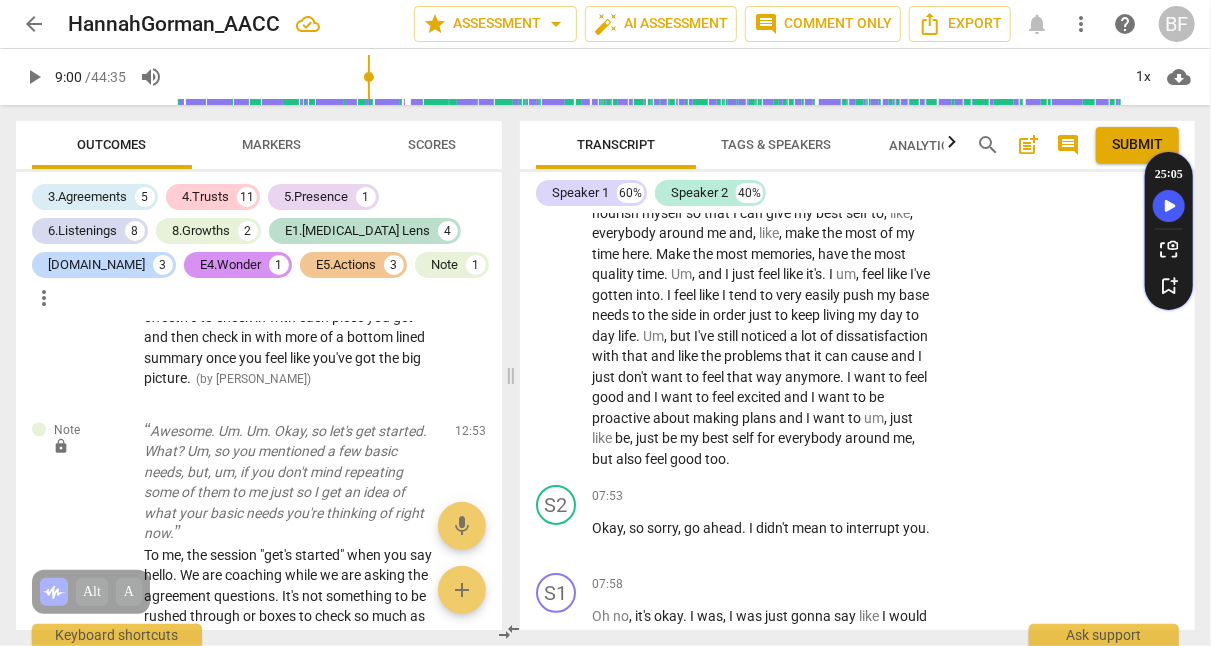 scroll, scrollTop: 3576, scrollLeft: 0, axis: vertical 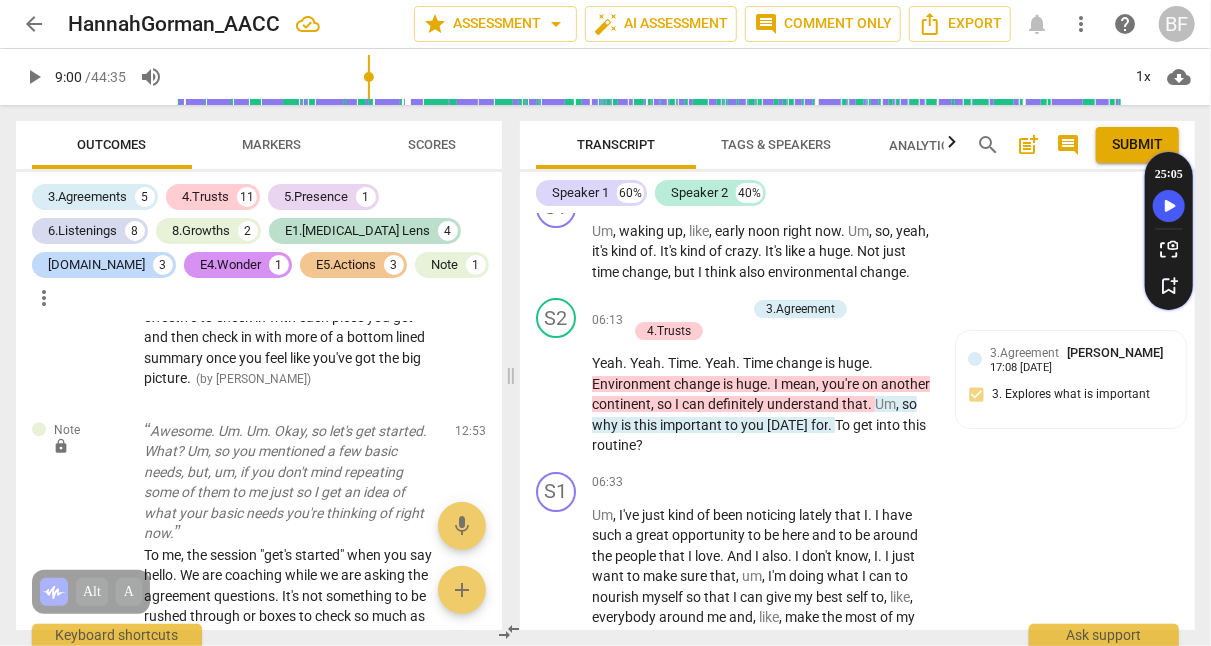 click on "I" at bounding box center (777, 384) 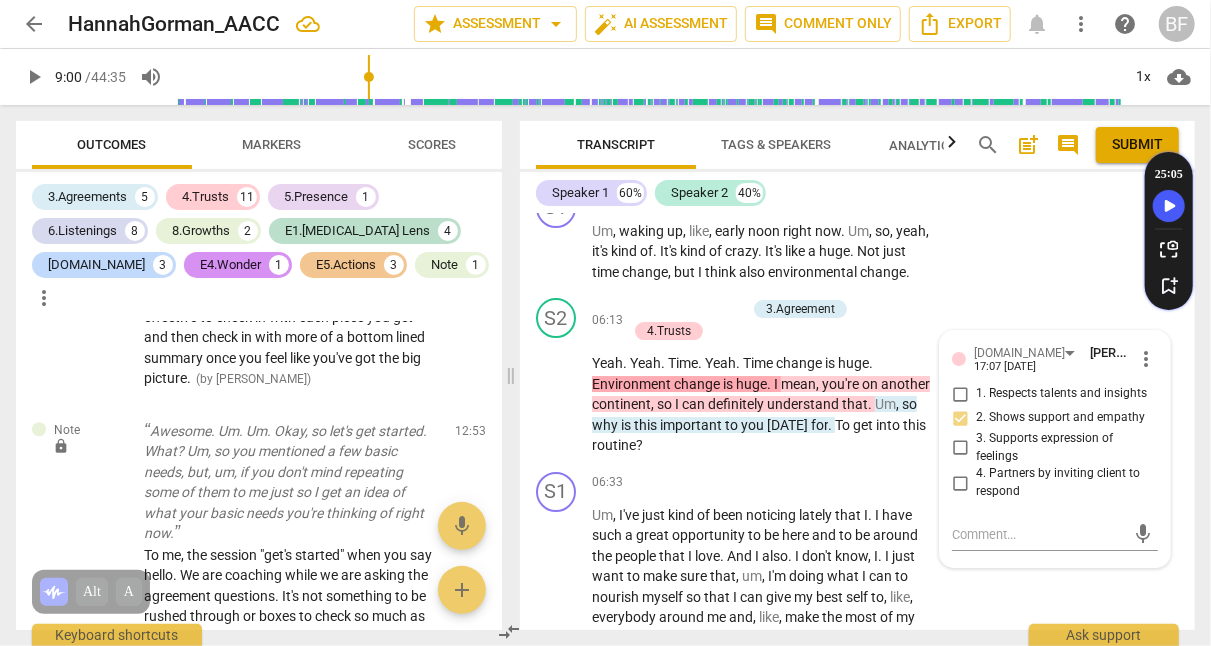 click on "S2 play_arrow pause 06:13 + Add competency 3.Agreement 4.Trusts keyboard_arrow_right Yeah .   Yeah .   Time .   Yeah .   Time   change   is   huge .   Environment   change   is   huge .   I   mean ,   you're   on   another   continent ,   so   I   can   definitely   understand   that .   Um ,   so   why   is   this   important   to   you   [DATE]   for .   To   get   into   this   routine ? [DOMAIN_NAME] [PERSON_NAME] 17:07 [DATE] more_vert 1. Respects talents and insights 2. Shows support and empathy 3. Supports expression of feelings 4. Partners by inviting client to respond mic" at bounding box center [857, 377] 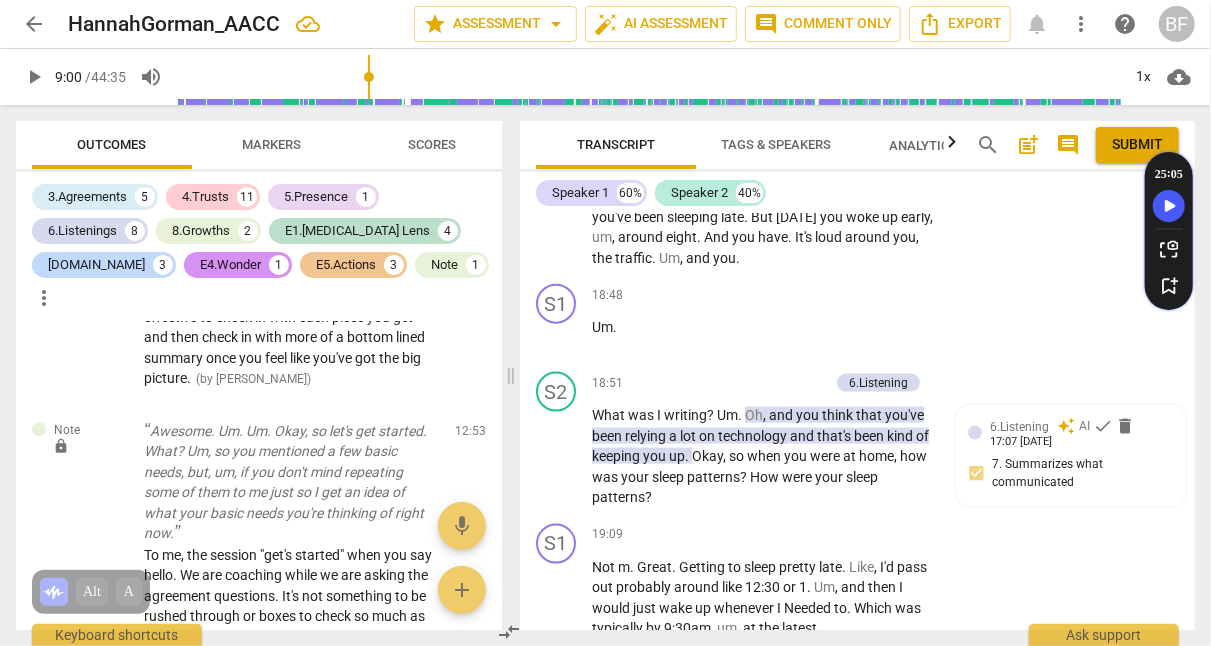 scroll, scrollTop: 8207, scrollLeft: 0, axis: vertical 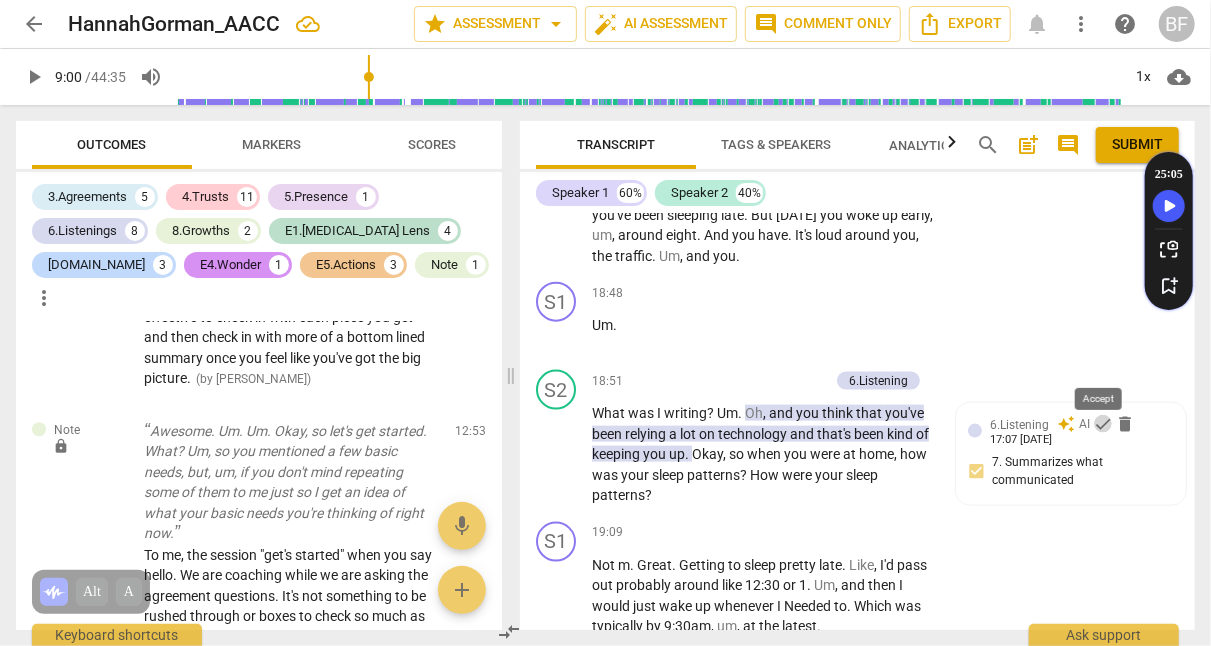 click on "check" at bounding box center [1103, 424] 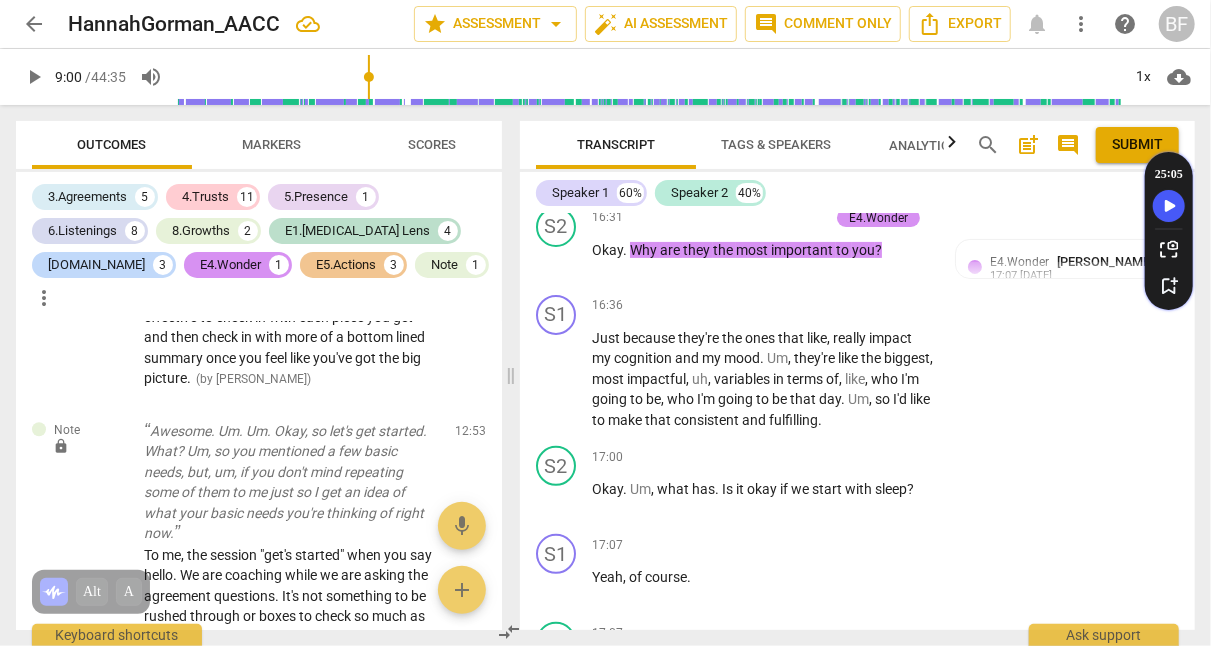 scroll, scrollTop: 7312, scrollLeft: 0, axis: vertical 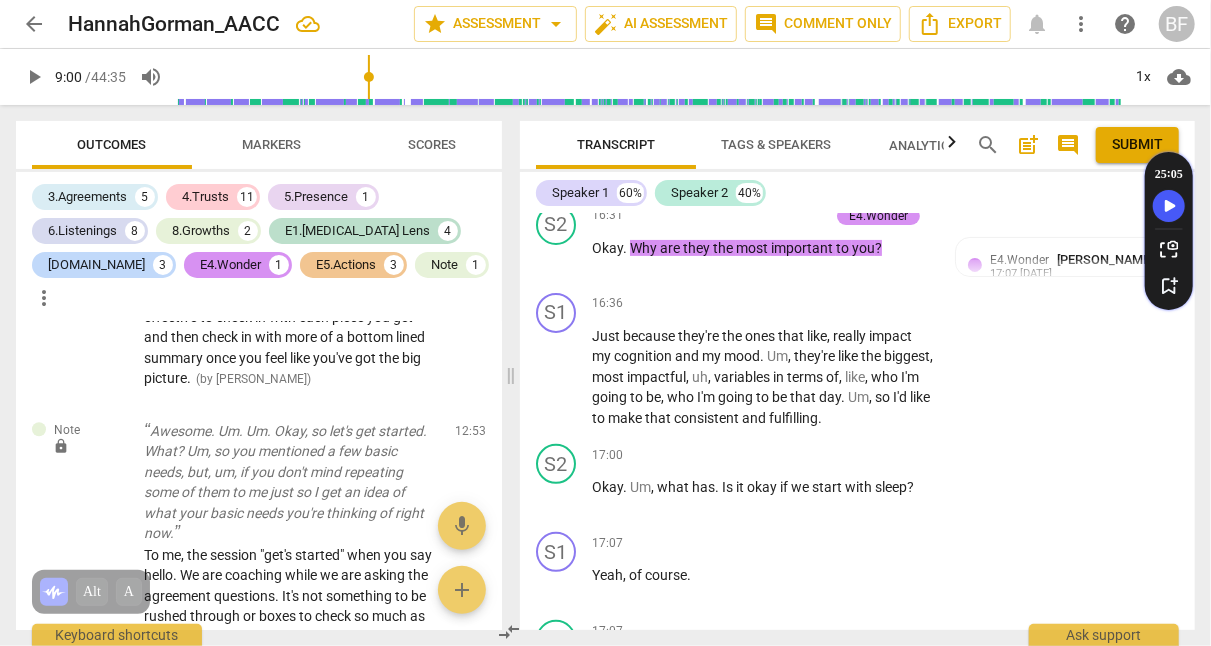 click on "+" at bounding box center (811, 304) 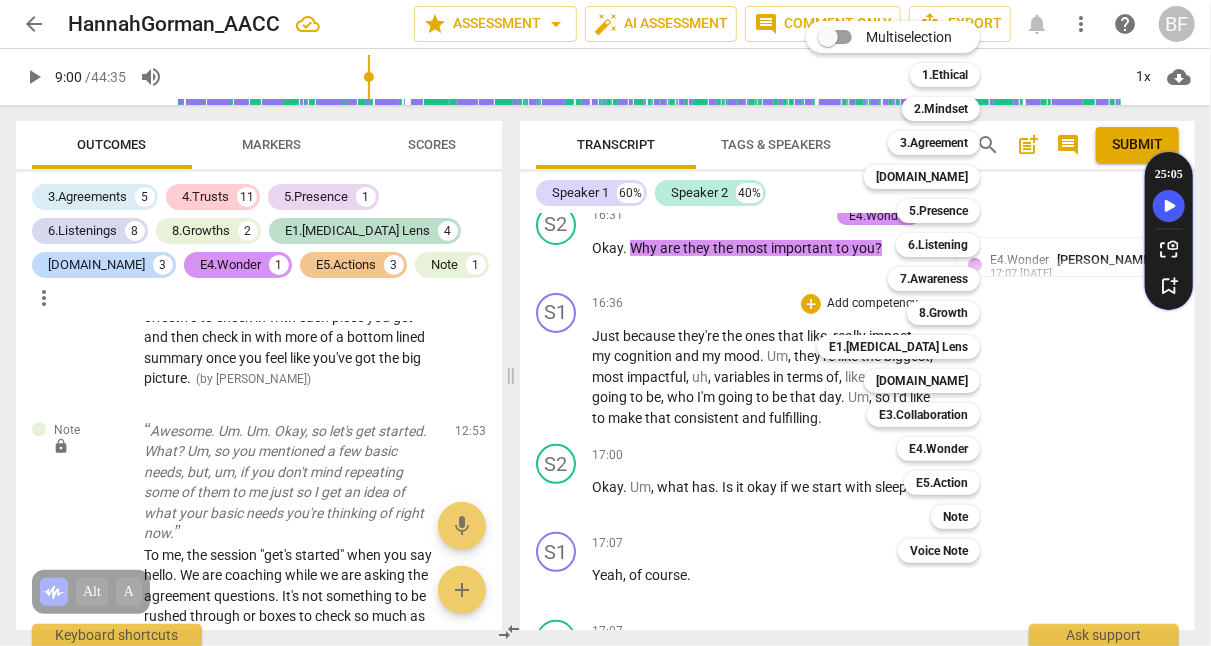 click on "Note" at bounding box center (955, 517) 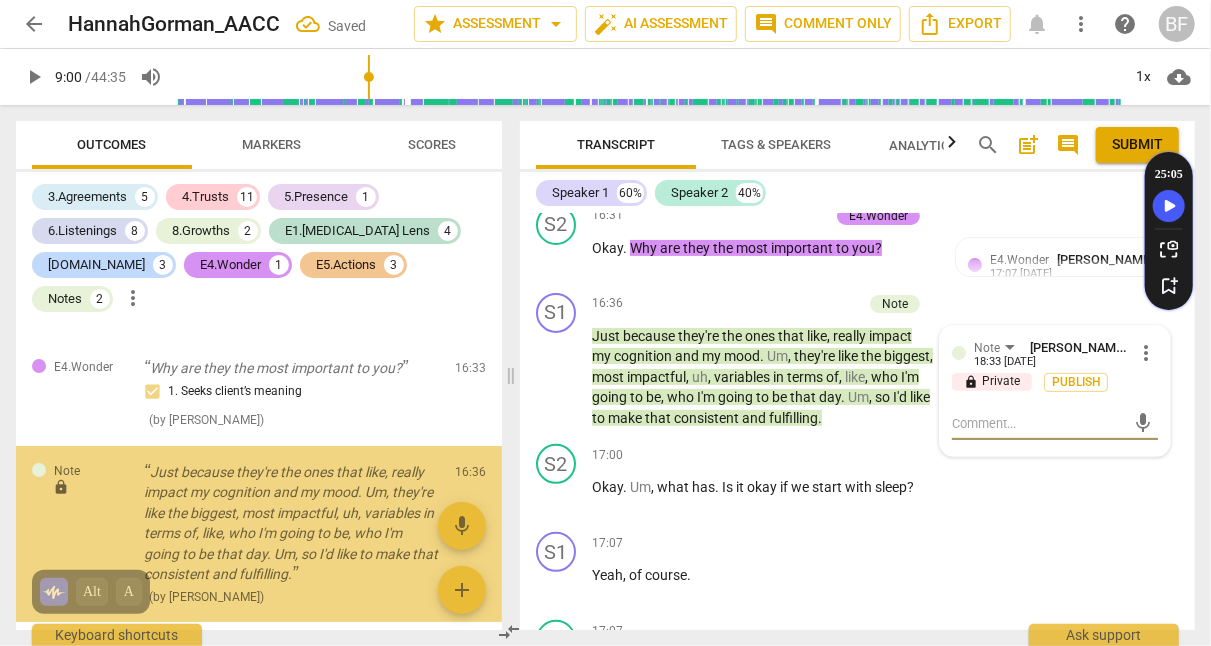 scroll, scrollTop: 3444, scrollLeft: 0, axis: vertical 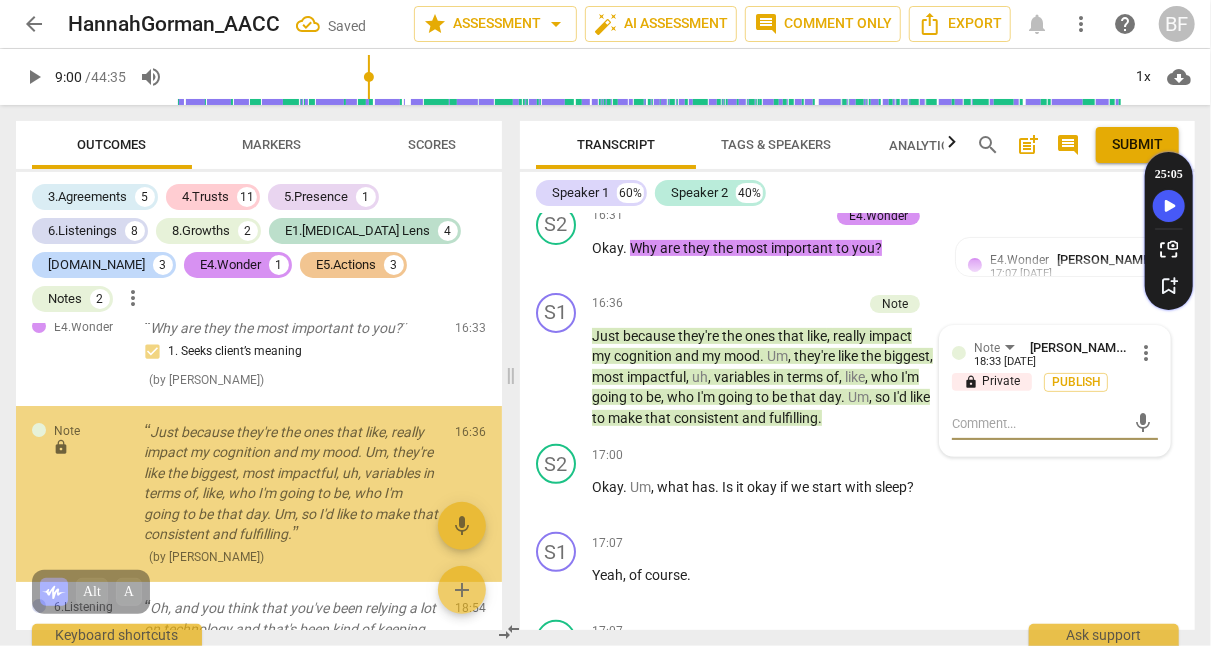 click at bounding box center (1039, 423) 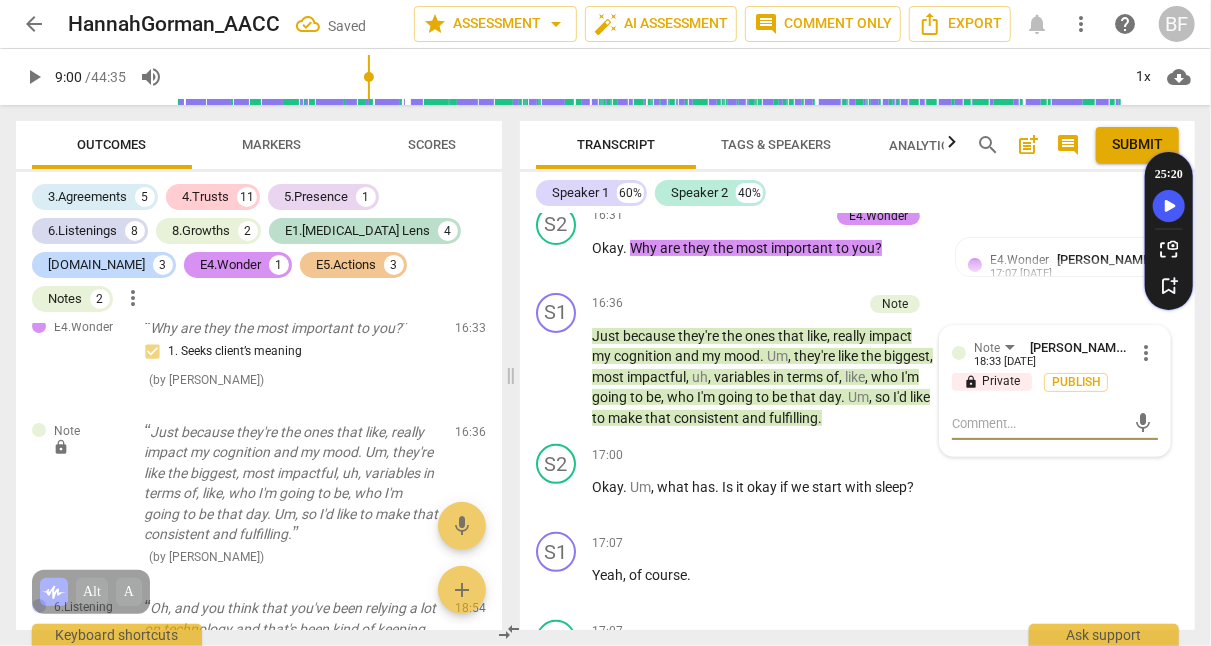scroll, scrollTop: 7294, scrollLeft: 0, axis: vertical 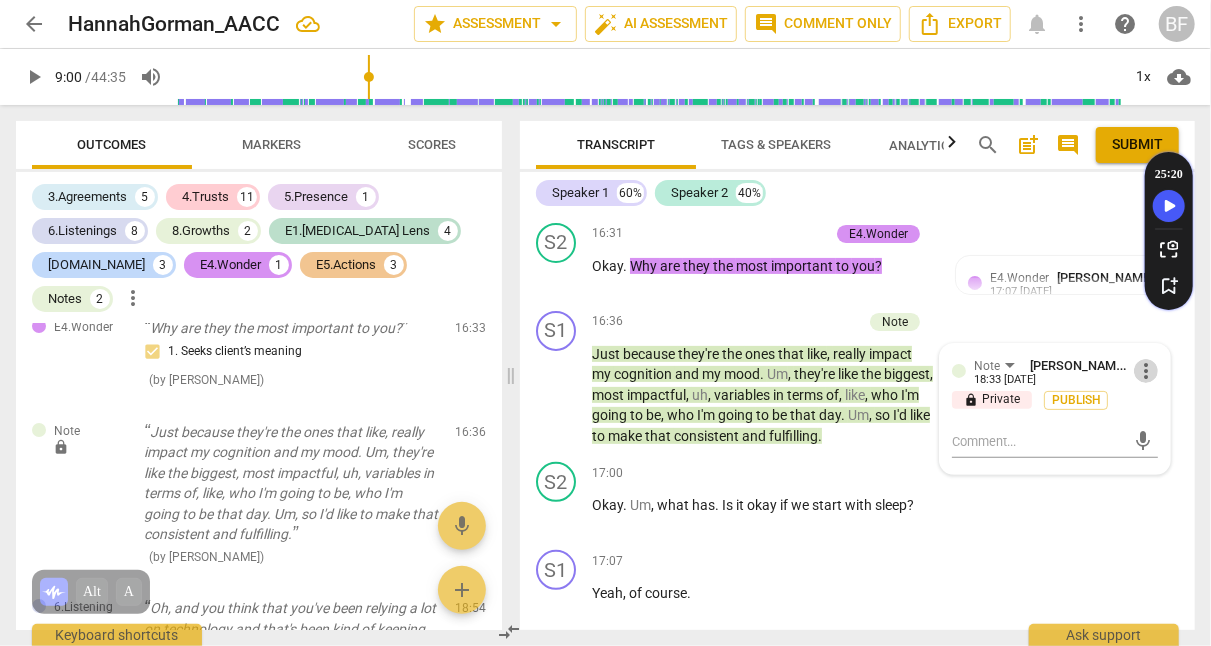 click on "more_vert" at bounding box center [1146, 371] 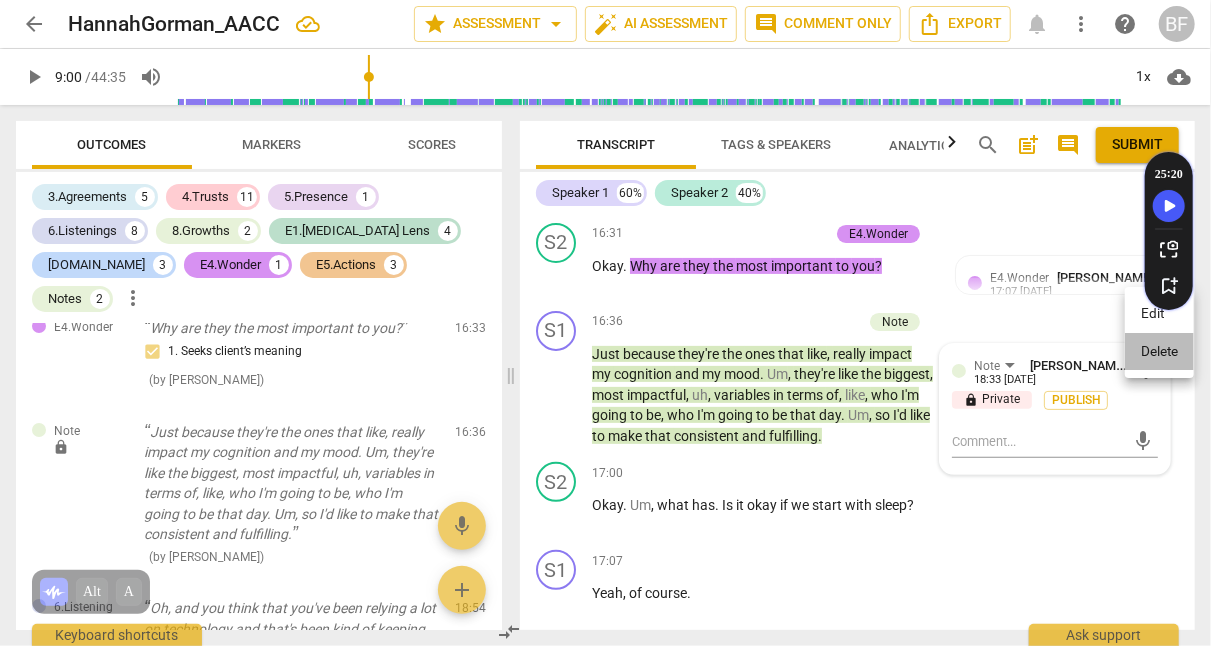 click on "Delete" at bounding box center [1159, 352] 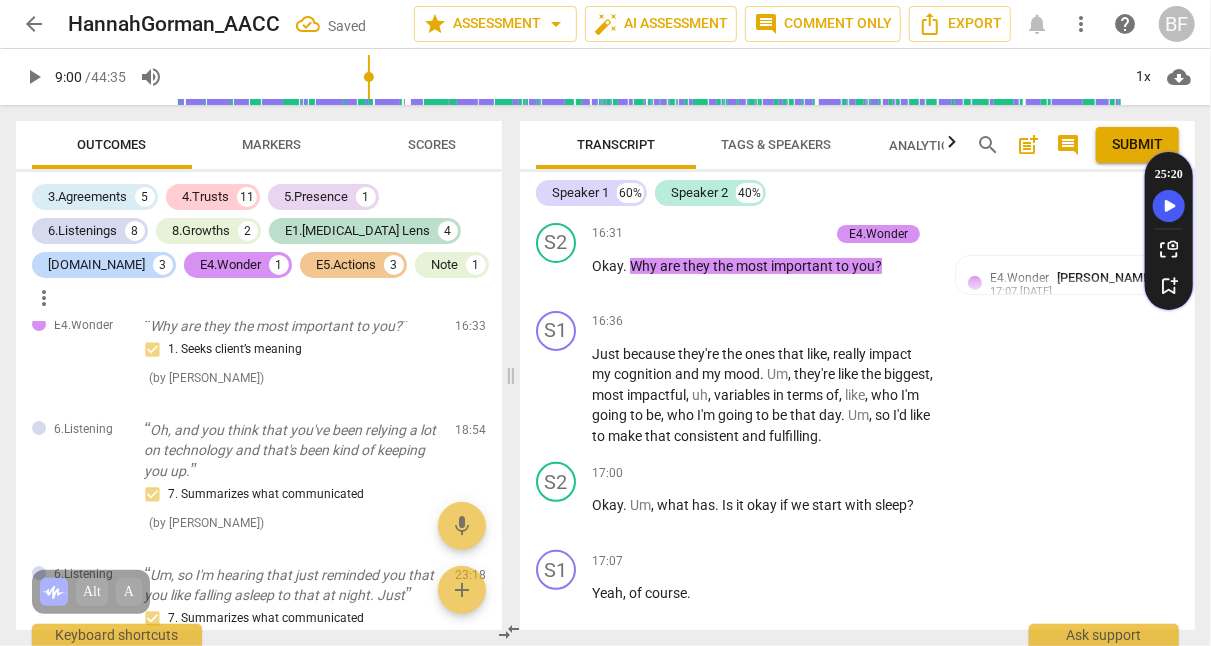 click on "S1 play_arrow pause 16:36 + Add competency keyboard_arrow_right Just   because   they're   the   ones   that   like ,   really   impact   my   cognition   and   my   mood .   Um ,   they're   like   the   biggest ,   most   impactful ,   uh ,   variables   in   terms   of ,   like ,   who   I'm   going   to   be ,   who   I'm   going   to   be   that   day .   Um ,   so   I'd   like   to   make   that   consistent   and   fulfilling ." at bounding box center [857, 379] 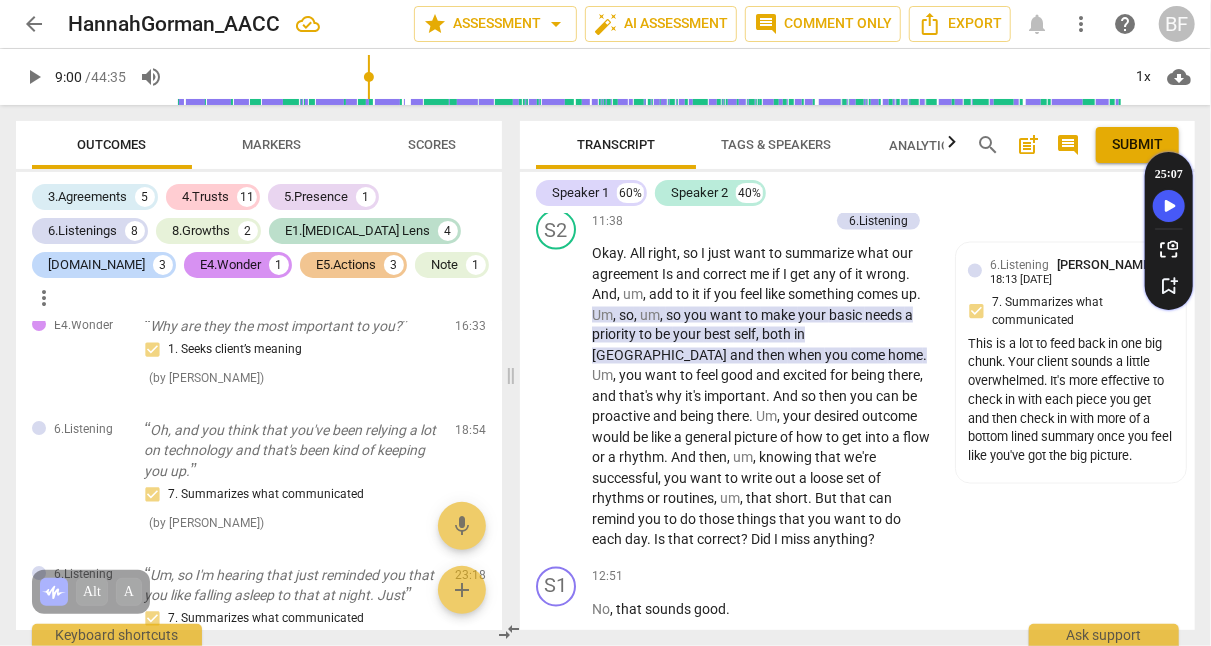 scroll, scrollTop: 5155, scrollLeft: 0, axis: vertical 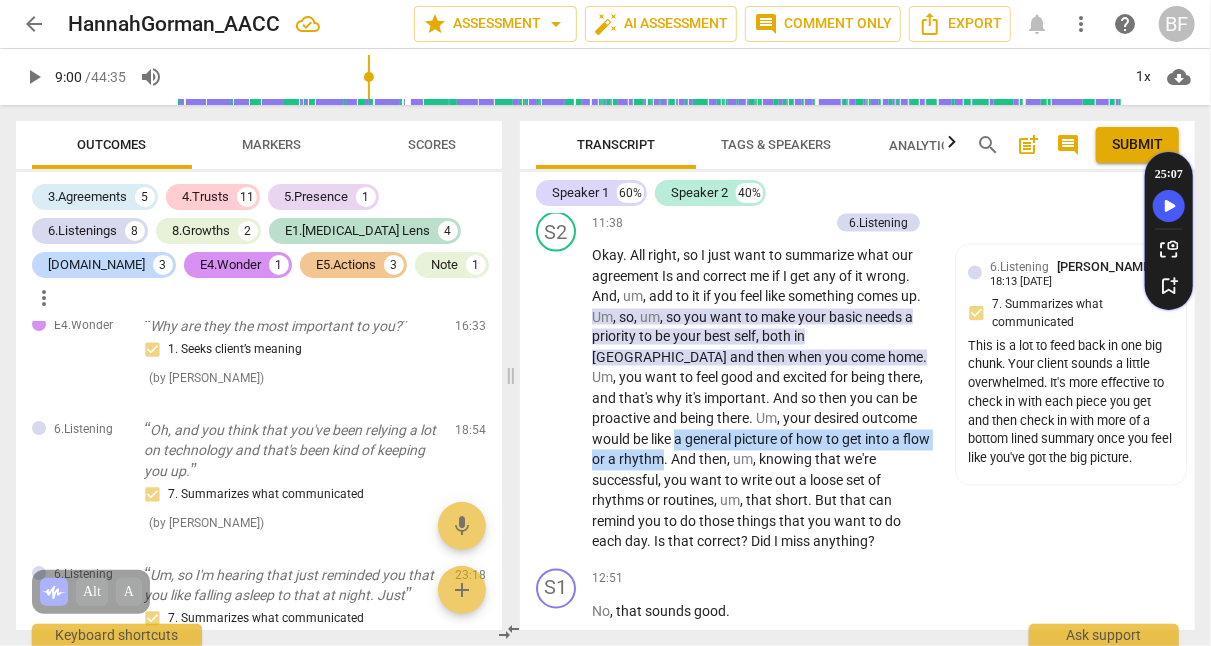 drag, startPoint x: 813, startPoint y: 400, endPoint x: 813, endPoint y: 425, distance: 25 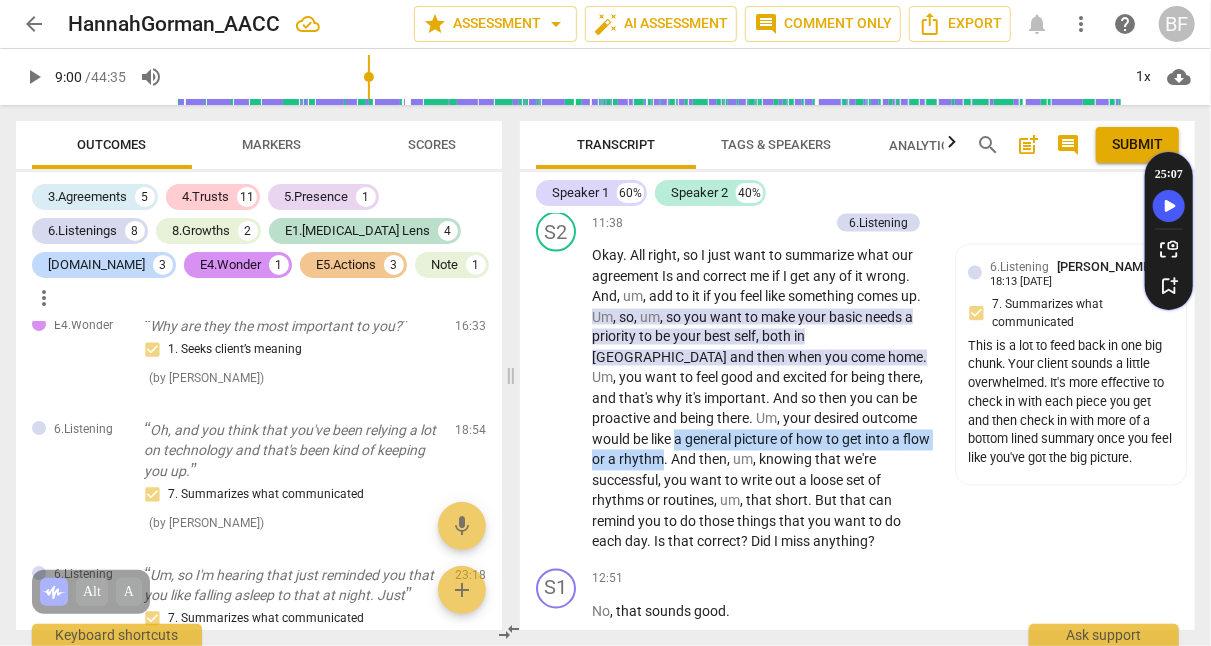 click on "Okay .   All   right ,   so   I   just   want   to   summarize   what   our   agreement   Is   and   correct   me   if   I   get   any   of   it   wrong .   And ,   um ,   add   to   it   if   you   feel   like   something   comes   up .   Um ,   so ,   um ,   so   you   want   to   make   your   basic   needs   a   priority   to   be   your   best   self ,   both   in   [GEOGRAPHIC_DATA]   and   then   when   you   come   home .   Um ,   you   want   to   feel   good   and   excited   for   being   there ,   and   that's   why   it's   important .   And   so   then   you   can   be   proactive   and   being   there .   Um ,   your   desired   outcome   would   be   like   a   general   picture   of   how   to   get   into   a   flow   or   a   rhythm .   And   then ,   um ,   knowing   that   we're   successful ,   you   want   to   write   out   a   loose   set   of   rhythms   or   routines ,   um ,   that   short .   But   that   can   remind   you   to   do   those   things   that   you   want   to   do   each" at bounding box center (763, 399) 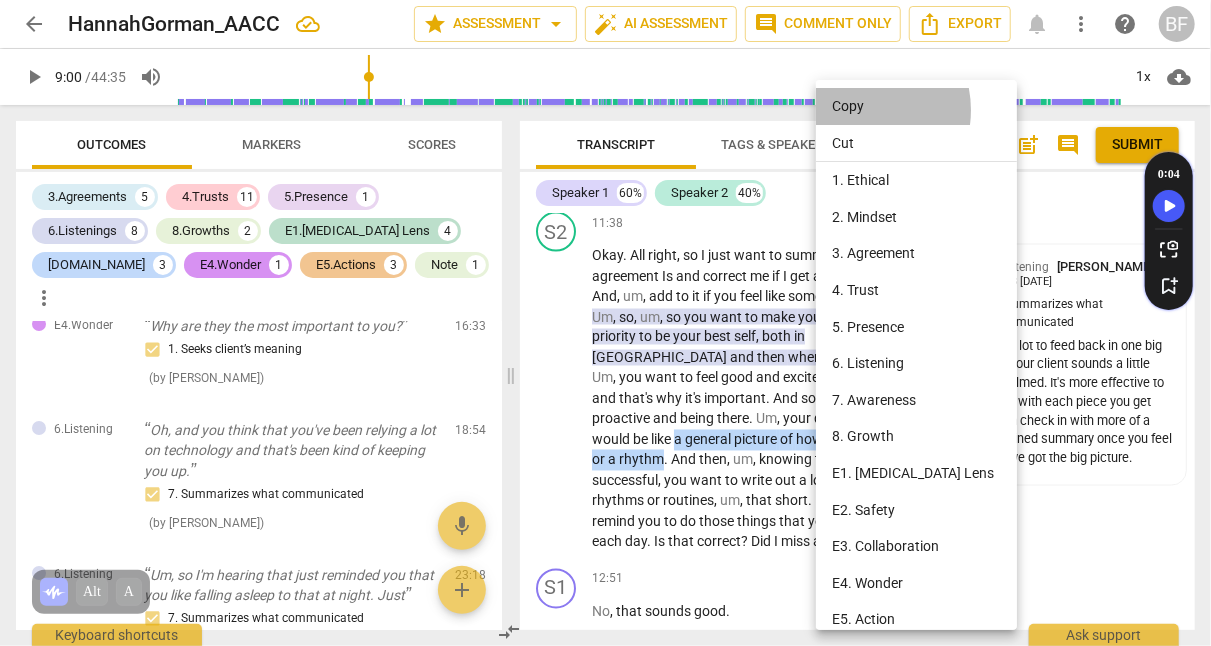 click on "Copy" at bounding box center [920, 106] 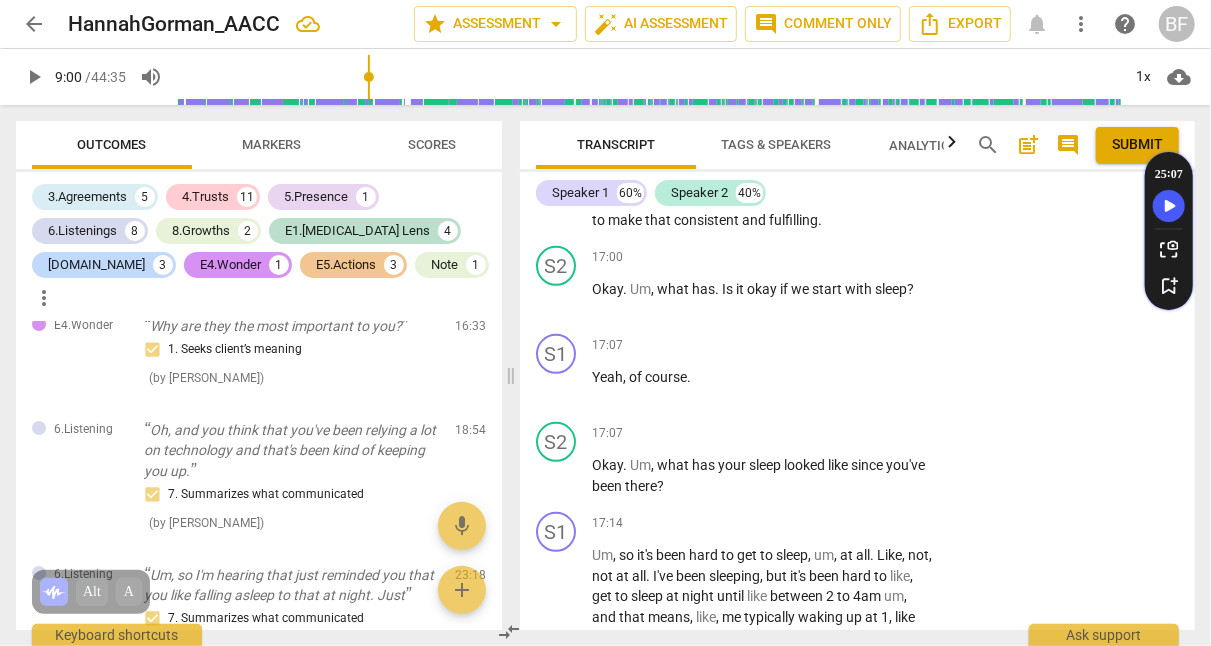 scroll, scrollTop: 7510, scrollLeft: 0, axis: vertical 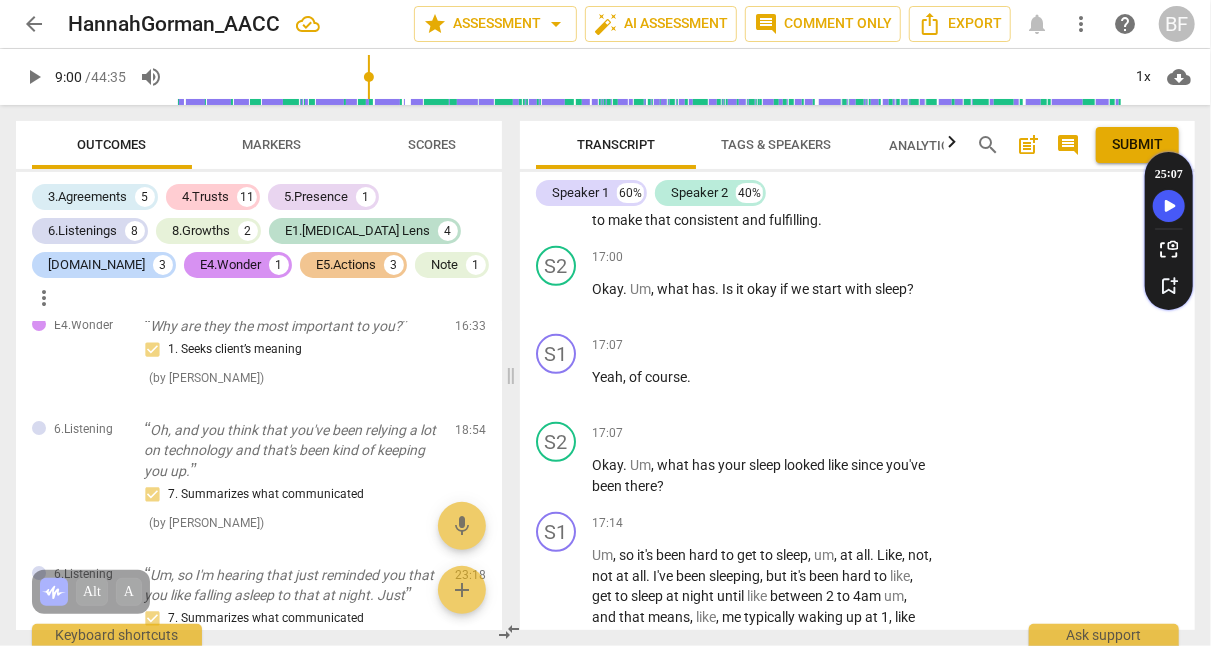 click on "+" at bounding box center (811, 433) 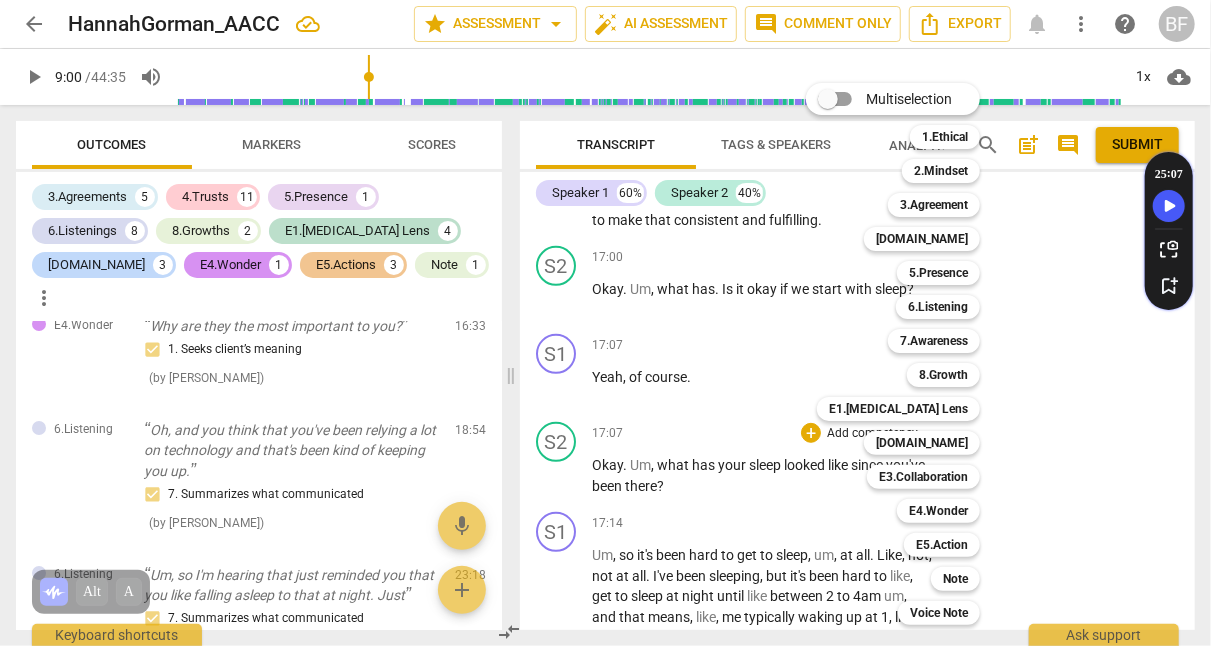 click on "5.Presence" at bounding box center [938, 273] 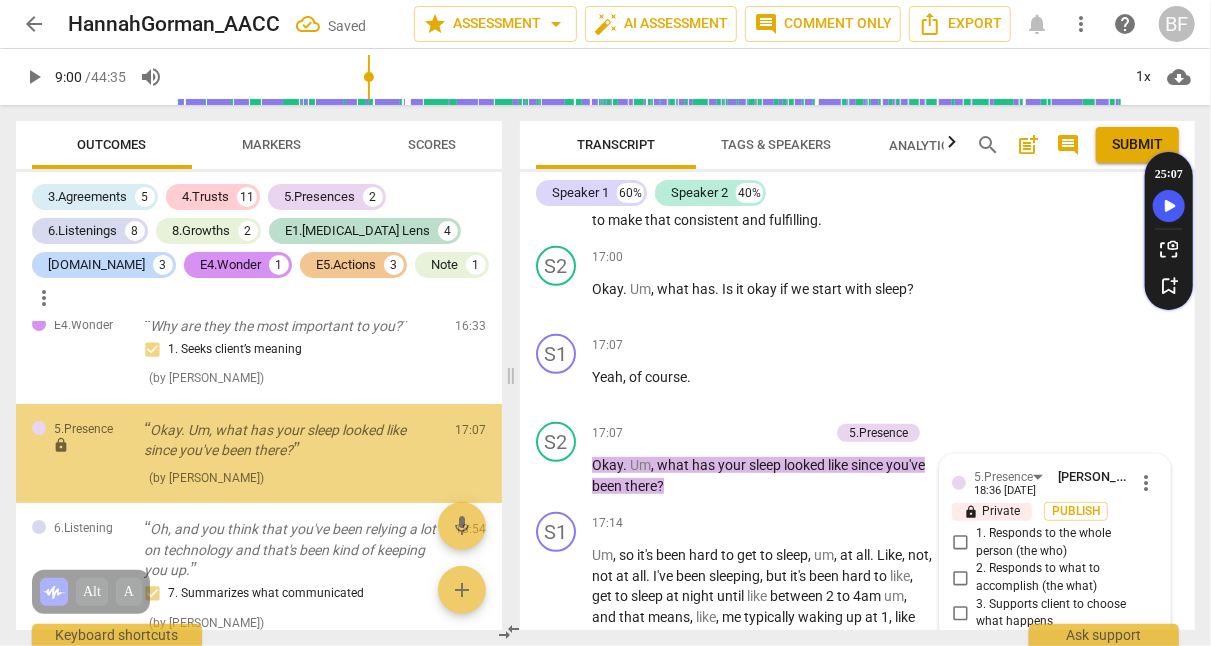 scroll, scrollTop: 7741, scrollLeft: 0, axis: vertical 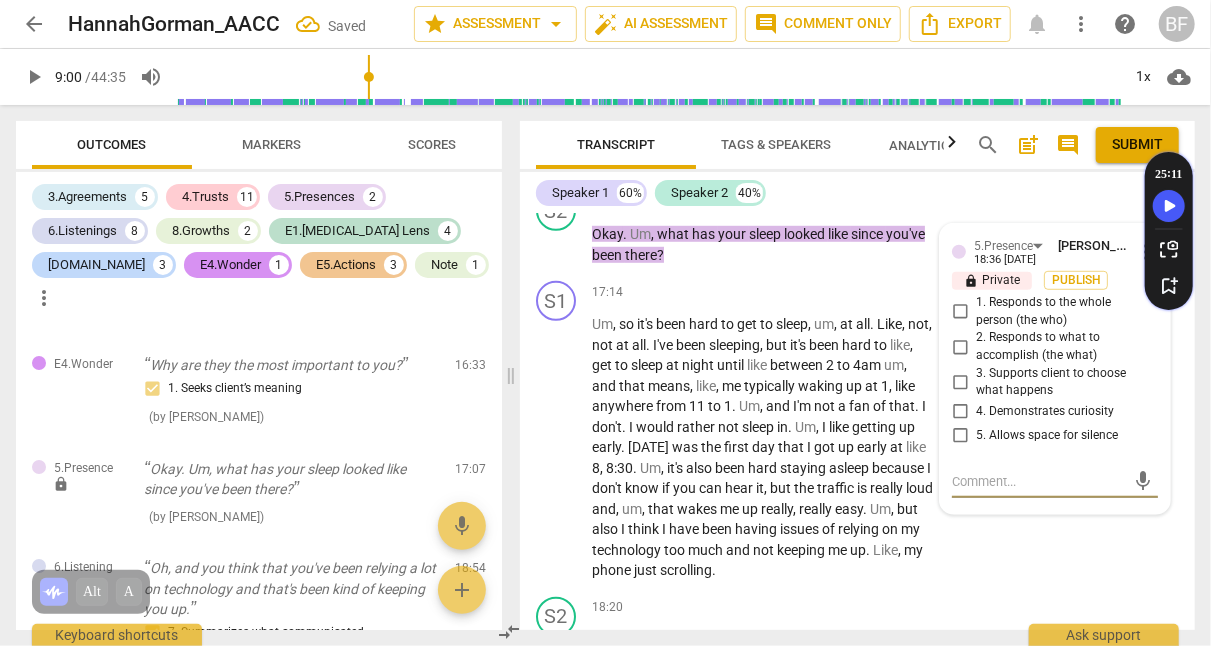 click on "4. Demonstrates curiosity" at bounding box center (960, 412) 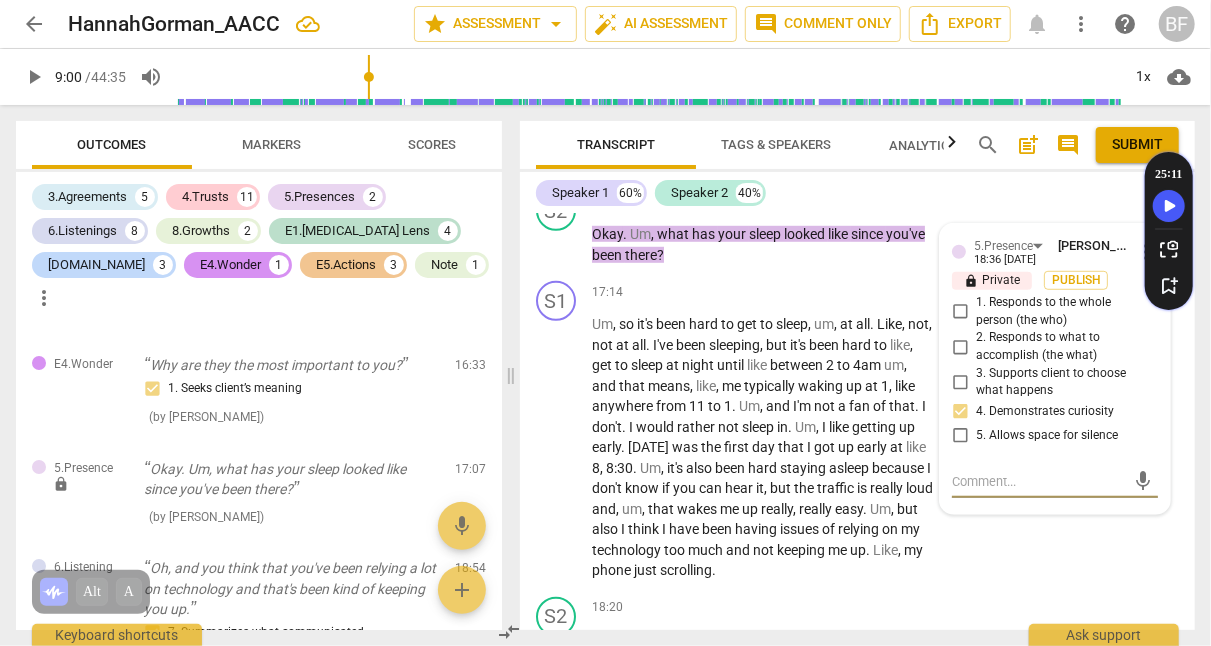 click at bounding box center (1039, 481) 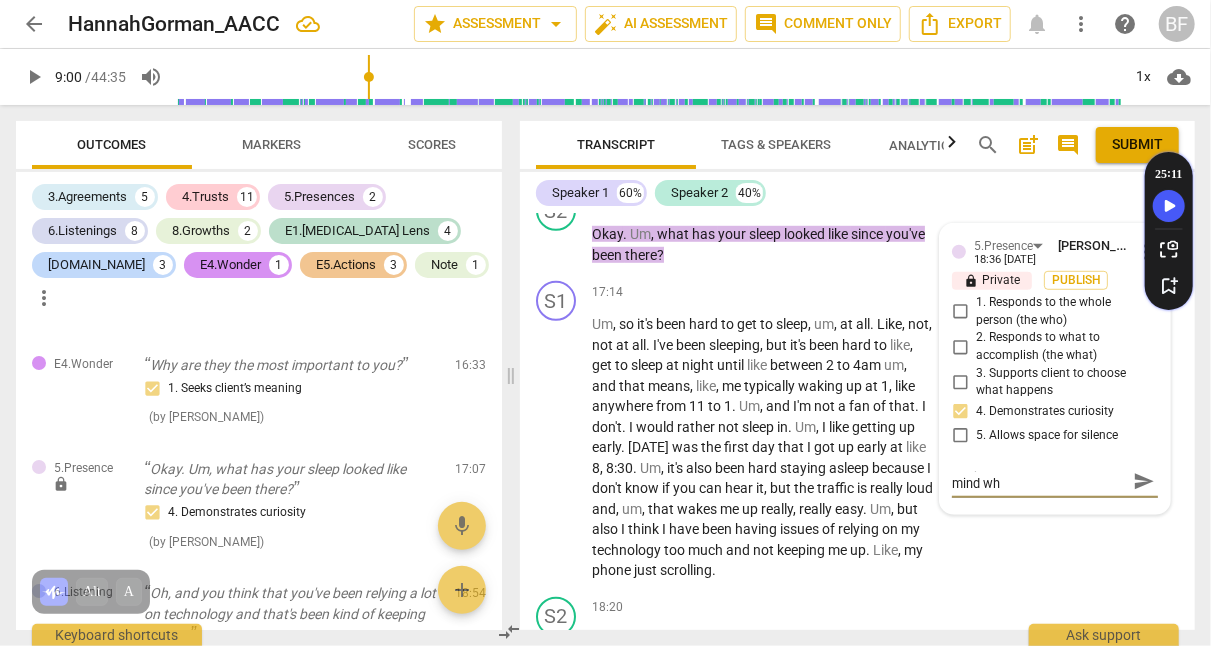 scroll, scrollTop: 0, scrollLeft: 0, axis: both 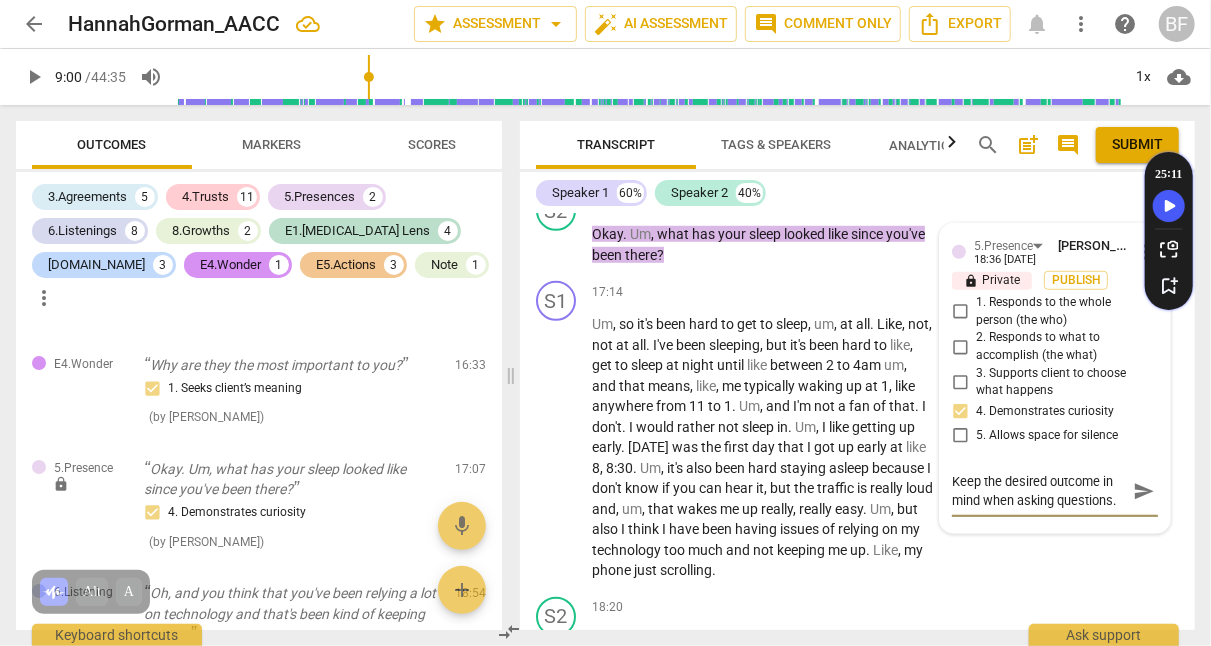 click on "Keep the desired outcome in mind when asking questions." at bounding box center (1039, 491) 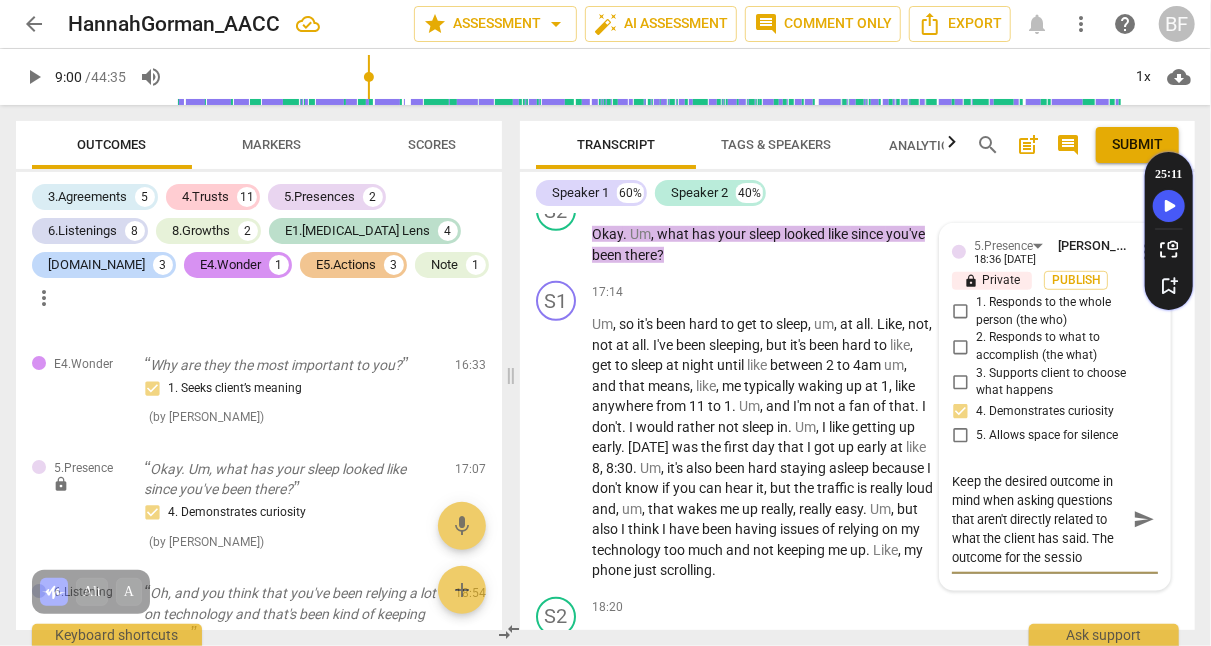 scroll, scrollTop: 0, scrollLeft: 0, axis: both 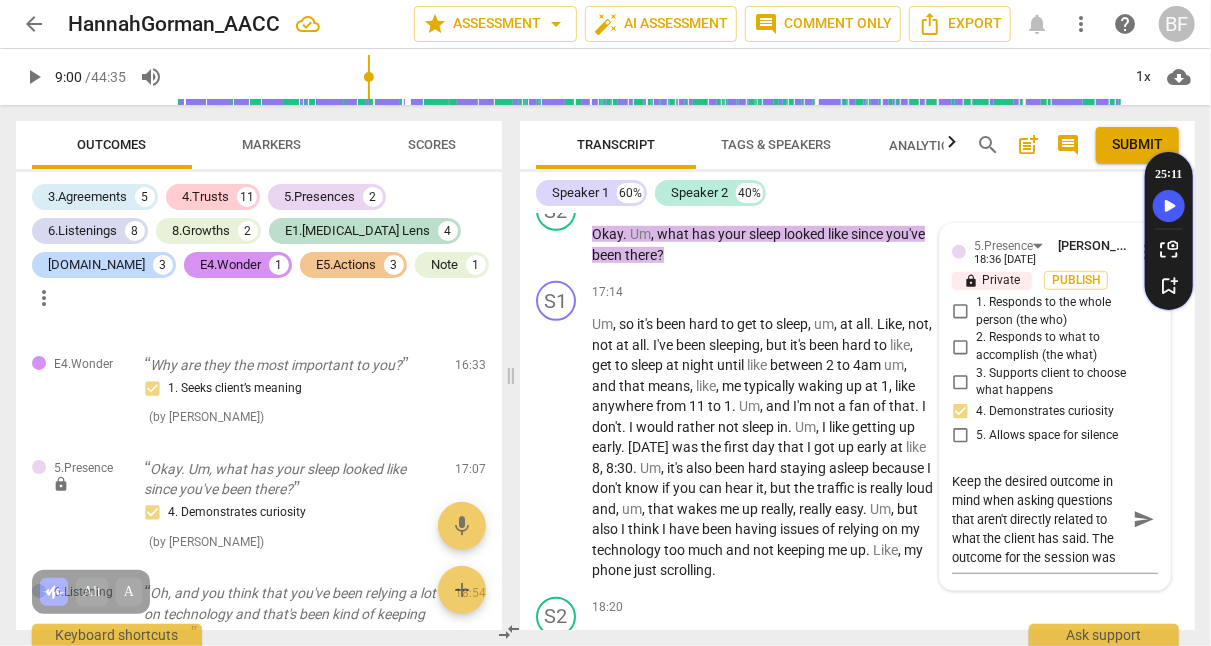 drag, startPoint x: 1120, startPoint y: 497, endPoint x: 1136, endPoint y: 499, distance: 16.124516 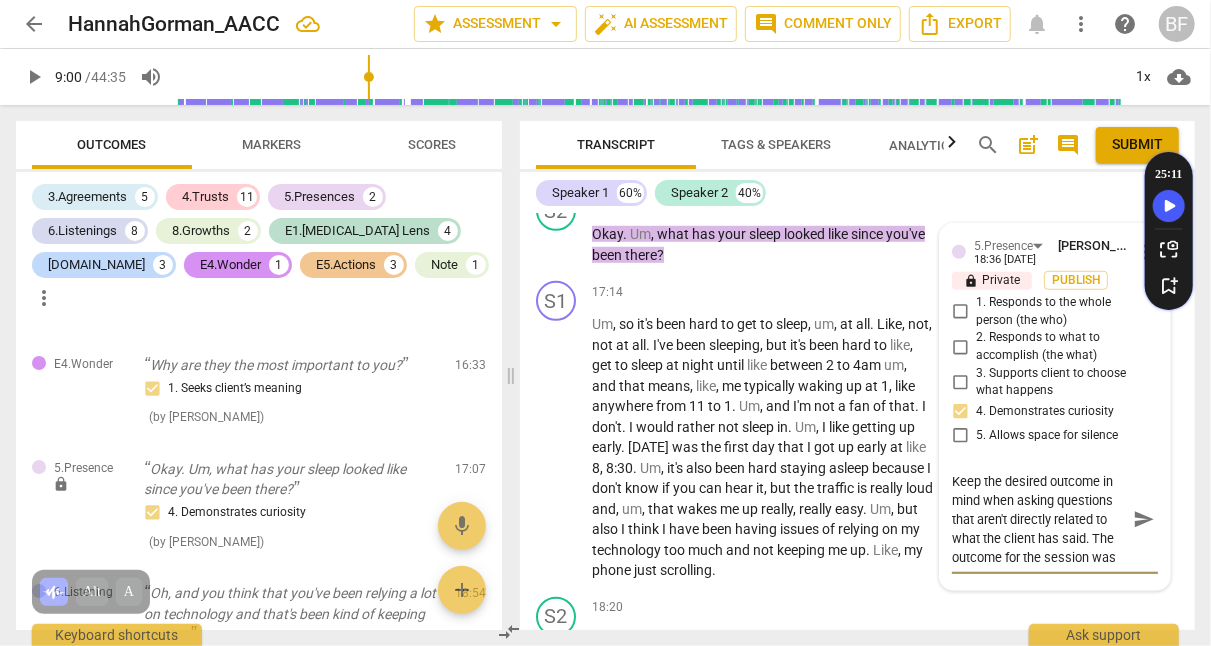 click on "Keep the desired outcome in mind when asking questions that aren't directly related to what the client has said. The outcome for the session was" at bounding box center [1039, 519] 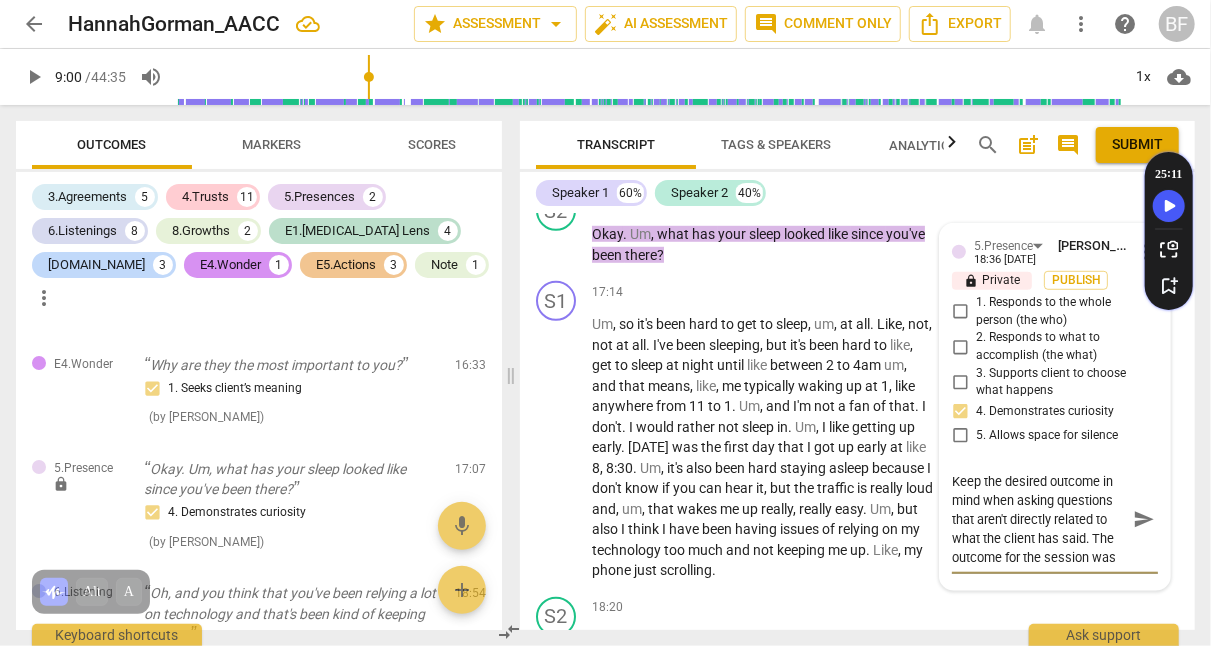 click on "Keep the desired outcome in mind when asking questions that aren't directly related to what the client has said. The outcome for the session was" at bounding box center (1039, 519) 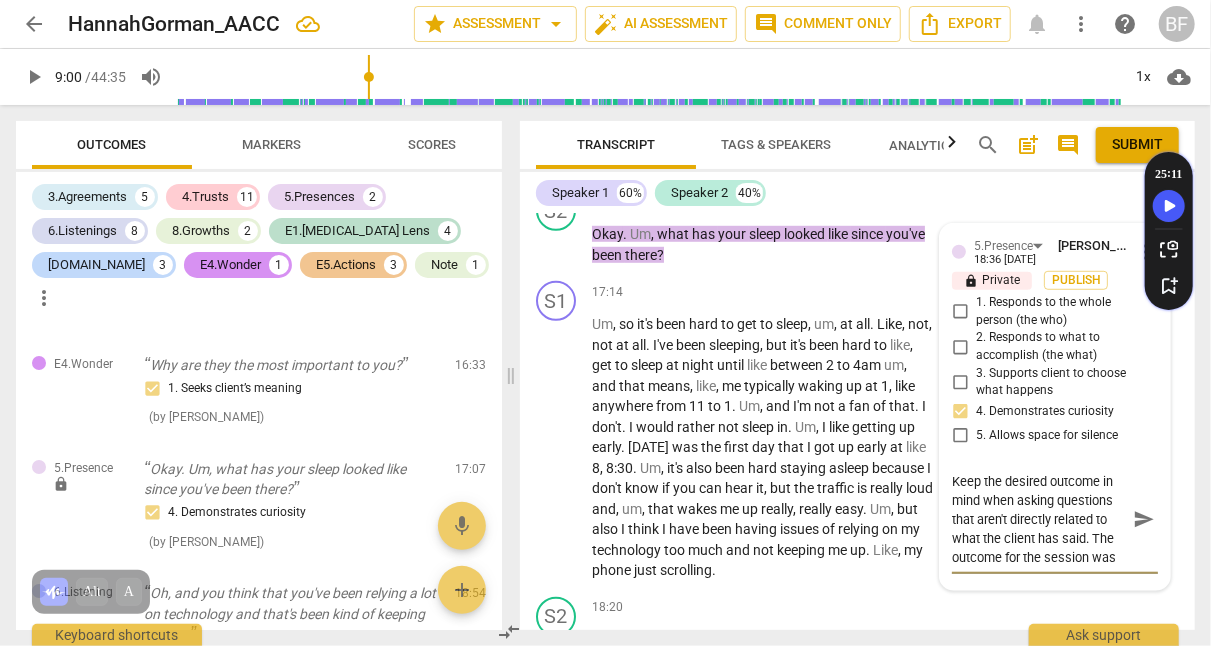 paste on "a general picture of how to get into a flow or a rhythm" 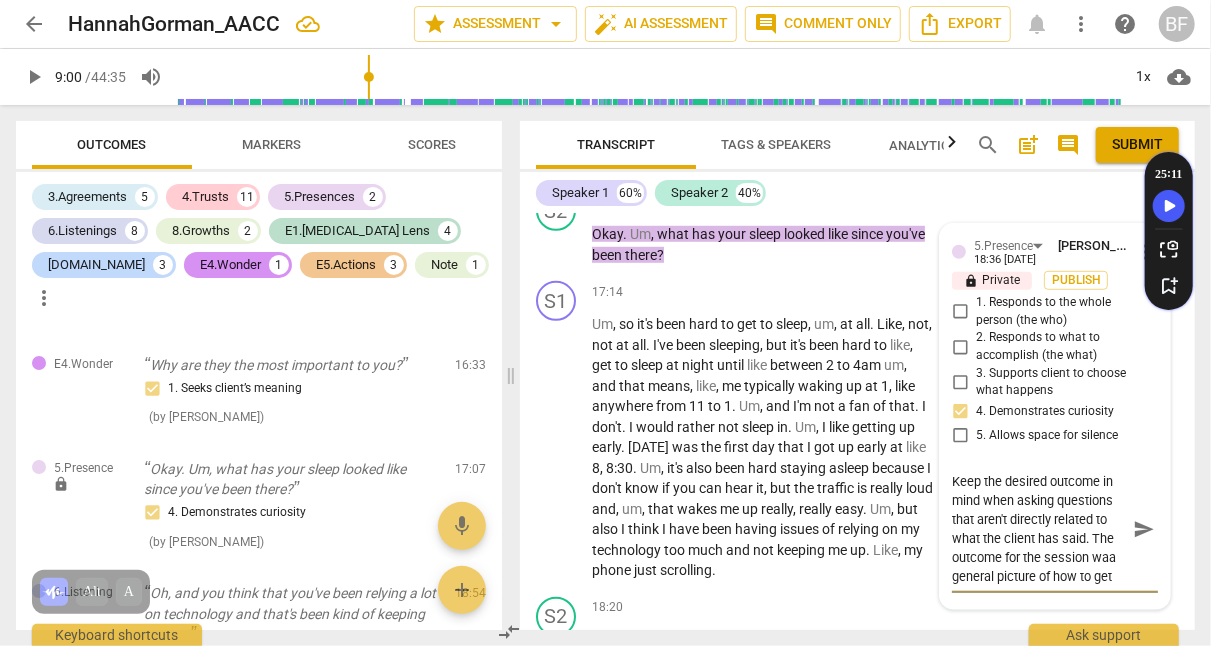 scroll, scrollTop: 36, scrollLeft: 0, axis: vertical 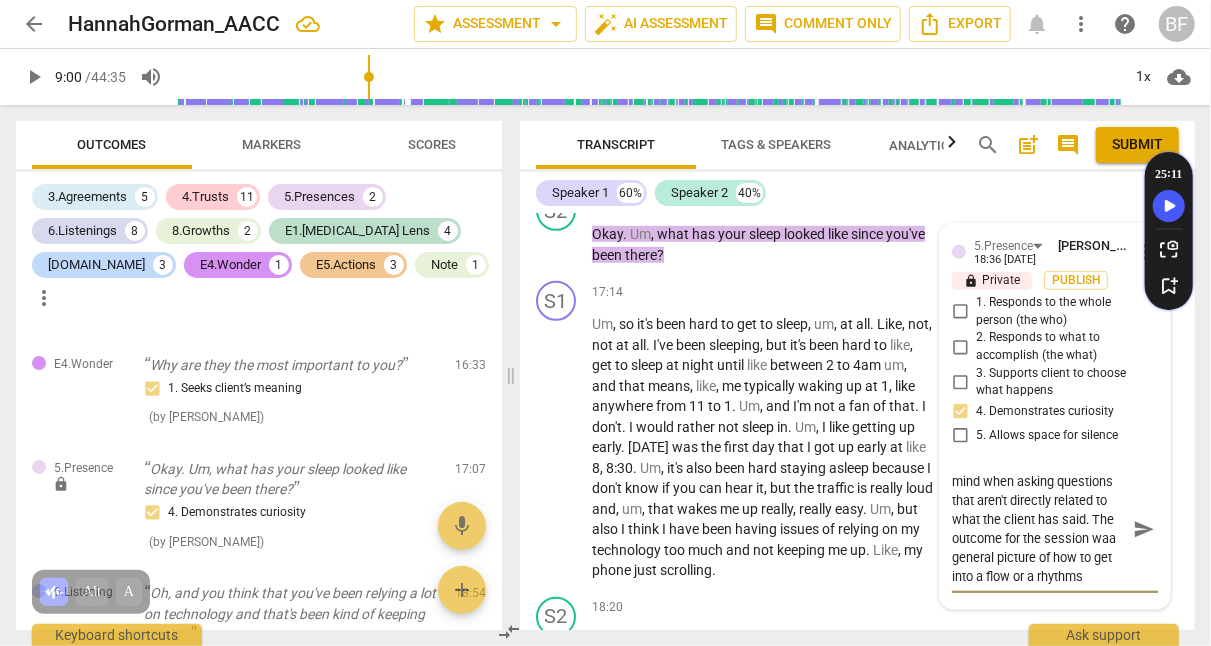 click on "Keep the desired outcome in mind when asking questions that aren't directly related to what the client has said. The outcome for the session waa general picture of how to get into a flow or a rhythms" at bounding box center (1039, 529) 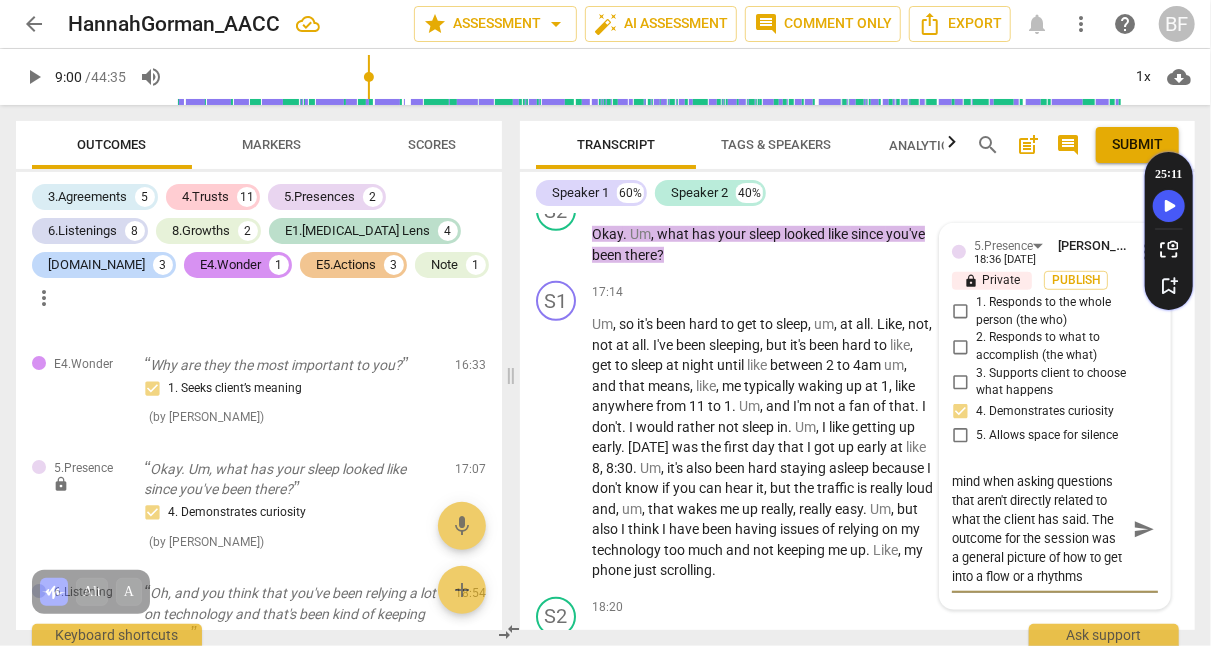 click on "Keep the desired outcome in mind when asking questions that aren't directly related to what the client has said. The outcome for the session was a general picture of how to get into a flow or a rhythms" at bounding box center [1039, 529] 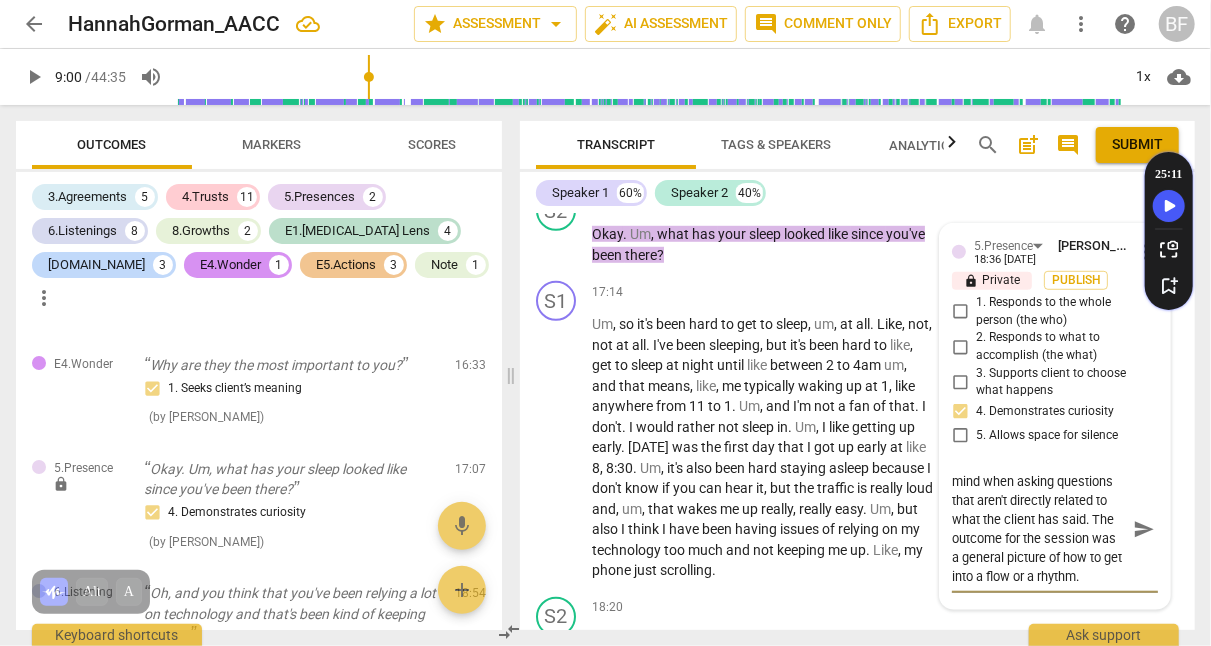 scroll, scrollTop: 0, scrollLeft: 0, axis: both 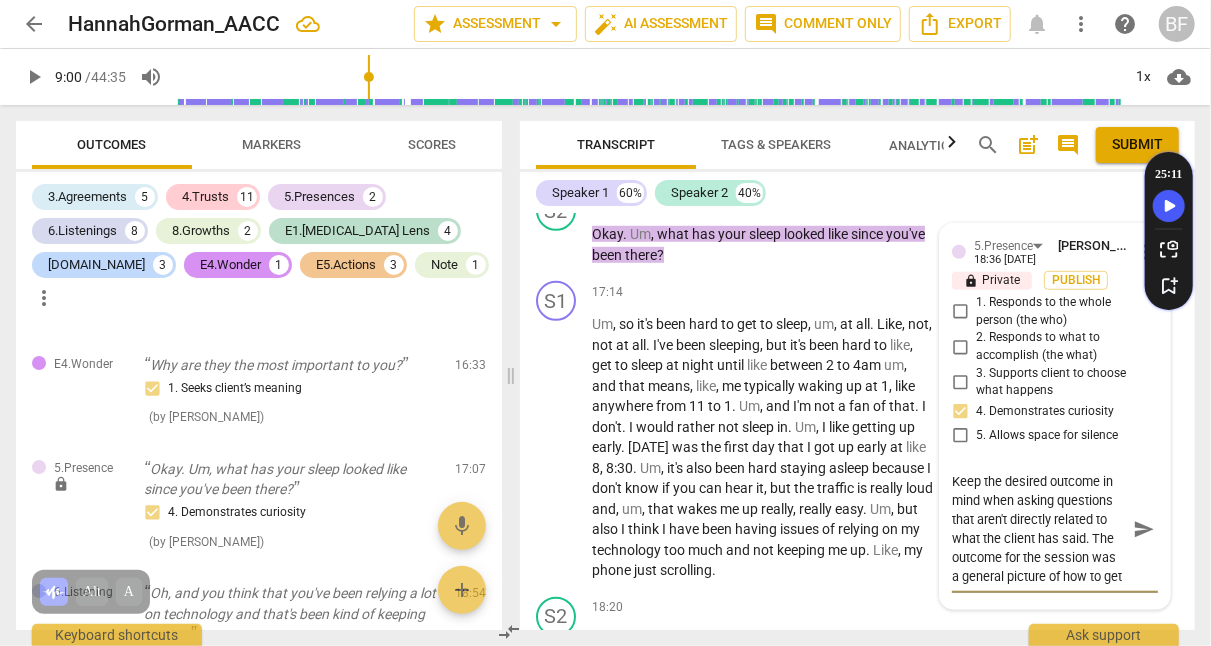 click on "Keep the desired outcome in mind when asking questions that aren't directly related to what the client has said. The outcome for the session was a general picture of how to get into a flow or a rhythm." at bounding box center (1039, 529) 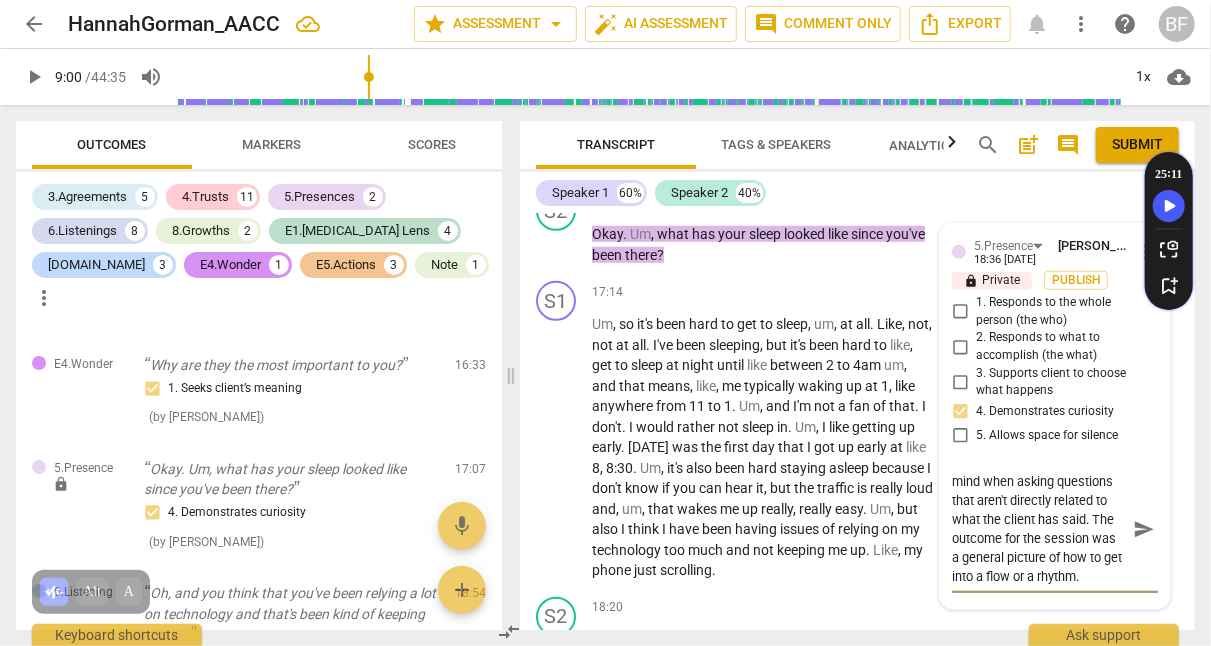 scroll, scrollTop: 37, scrollLeft: 0, axis: vertical 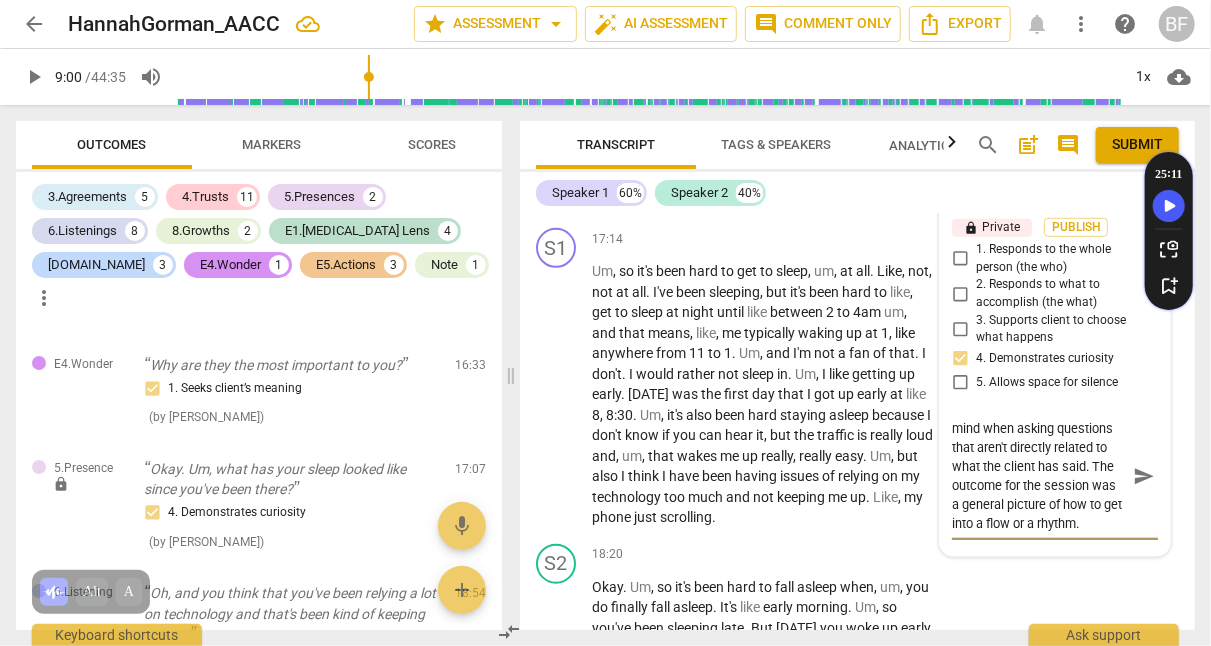 click on "Keep the desired outcome in mind when asking questions that aren't directly related to what the client has said. The outcome for the session was a general picture of how to get into a flow or a rhythm." at bounding box center [1039, 476] 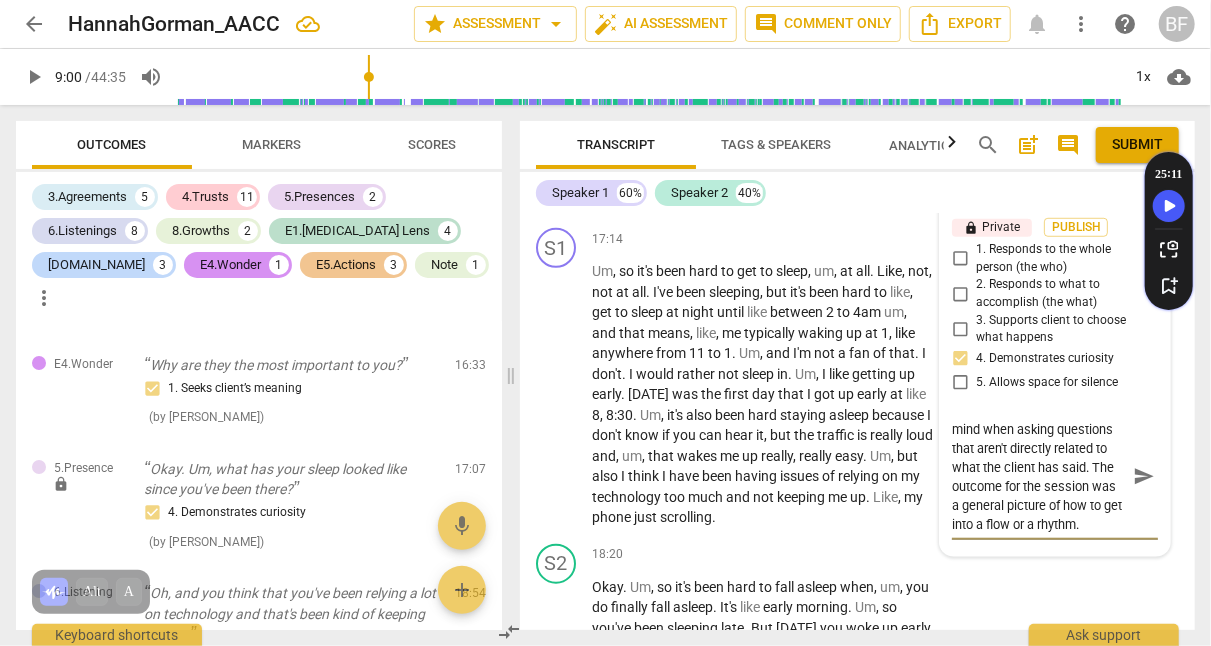 scroll, scrollTop: 37, scrollLeft: 0, axis: vertical 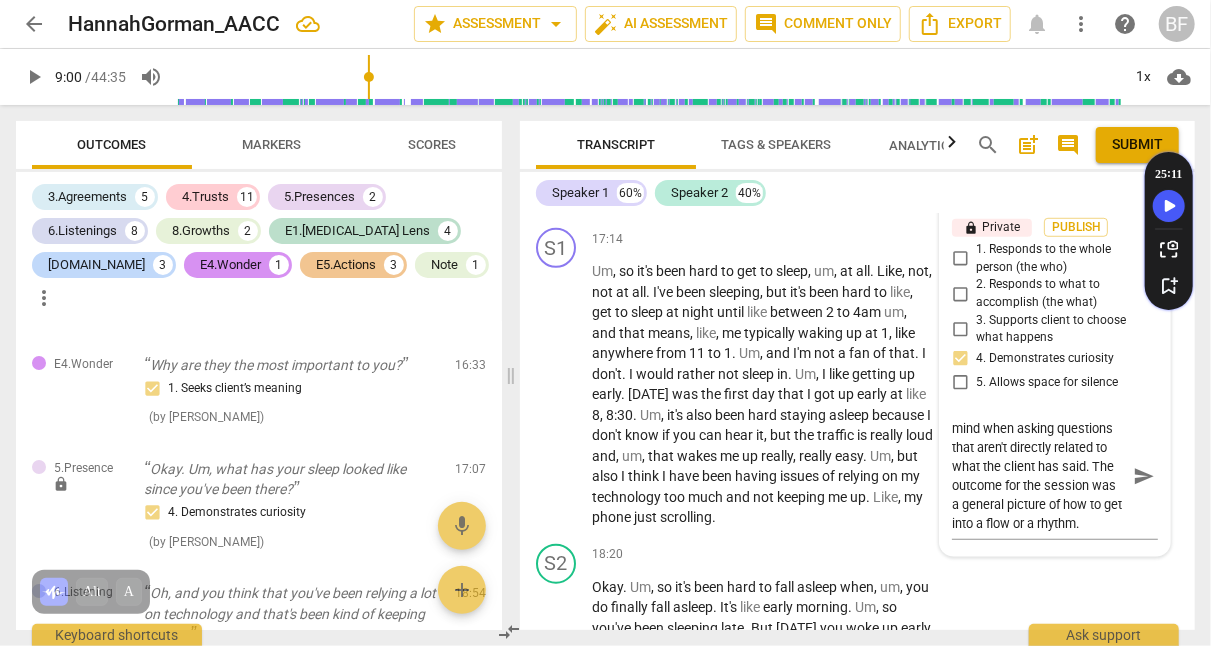 click on "5.Presence [PERSON_NAME] 18:36 [DATE] more_vert lock Private Publish 1. Responds to the whole person (the who) 2. Responds to what to accomplish (the what) 3. Supports client to choose what happens 4. Demonstrates curiosity 5. Allows space for silence Keep the desired outcome in mind when asking questions that aren't directly related to what the client has said. The outcome for the session was a general picture of how to get into a flow or a rhythm.  Keep the desired outcome in mind when asking questions that aren't directly related to what the client has said. The outcome for the session was a general picture of how to get into a flow or a rhythm.  send" at bounding box center [1055, 363] 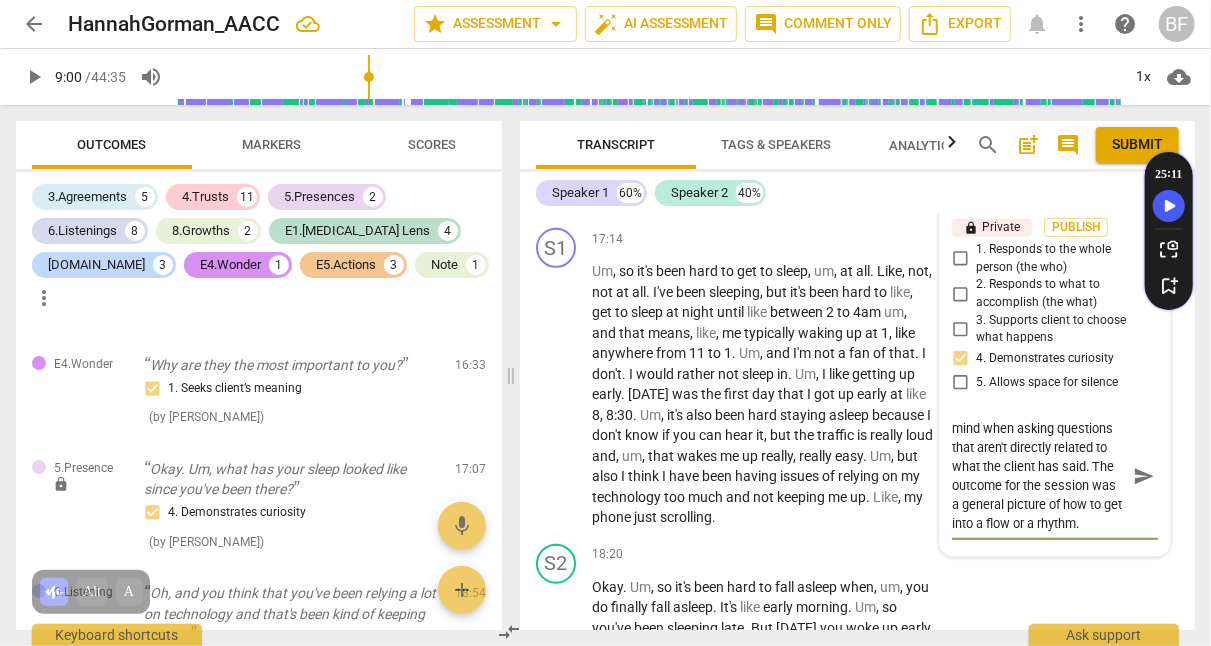 click on "Keep the desired outcome in mind when asking questions that aren't directly related to what the client has said. The outcome for the session was a general picture of how to get into a flow or a rhythm." at bounding box center [1039, 476] 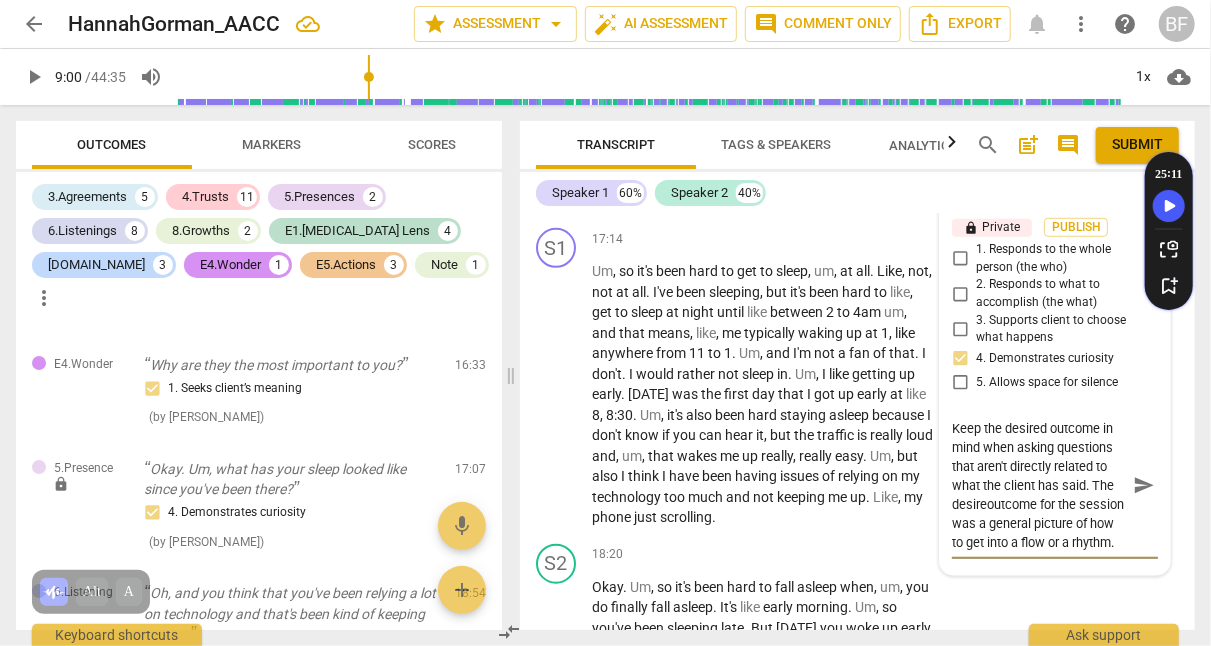 scroll, scrollTop: 18, scrollLeft: 0, axis: vertical 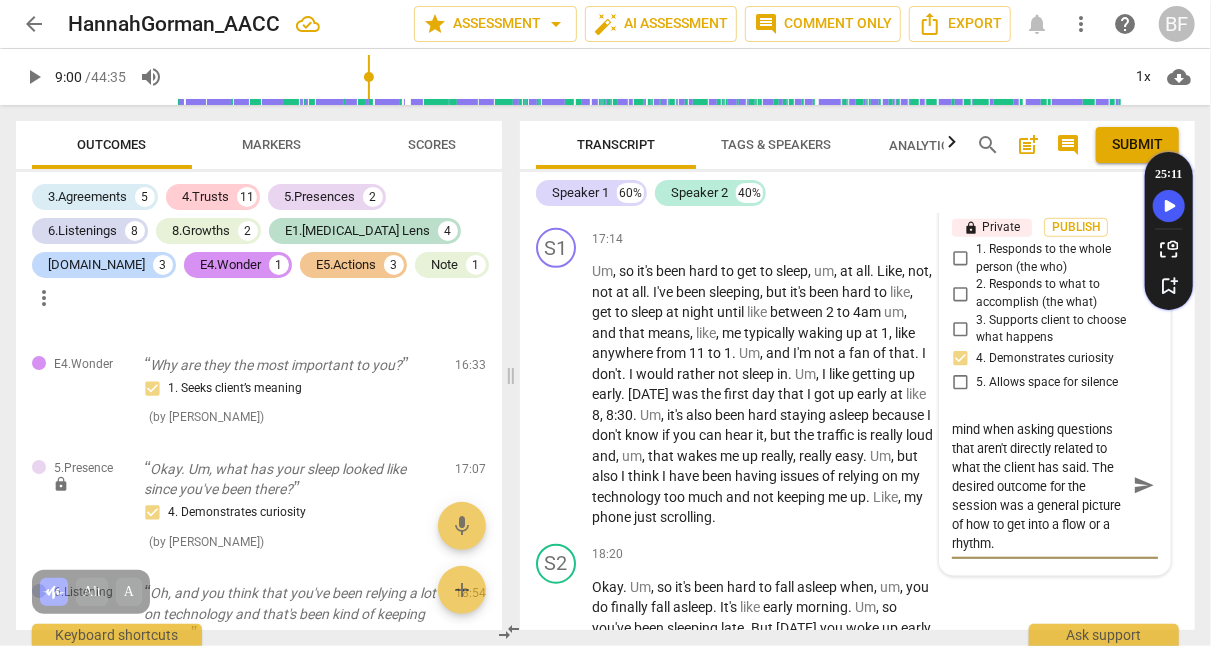 click on "Keep the desired outcome in mind when asking questions that aren't directly related to what the client has said. The desired outcome for the session was a general picture of how to get into a flow or a rhythm." at bounding box center [1039, 485] 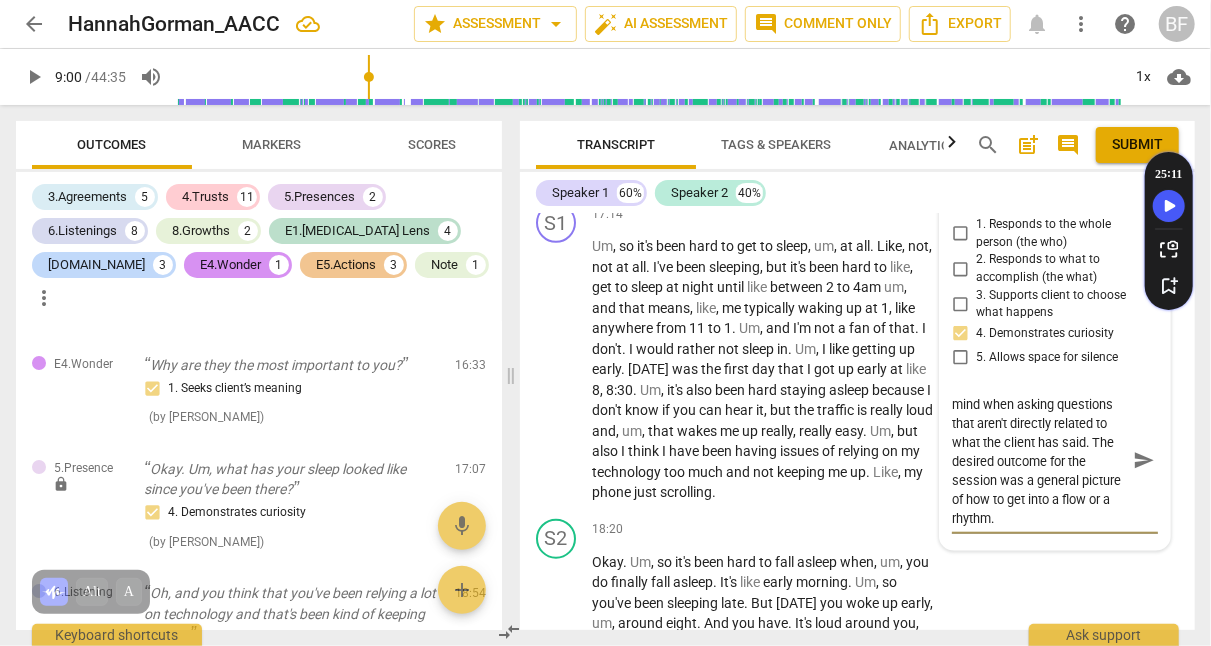 scroll, scrollTop: 7836, scrollLeft: 0, axis: vertical 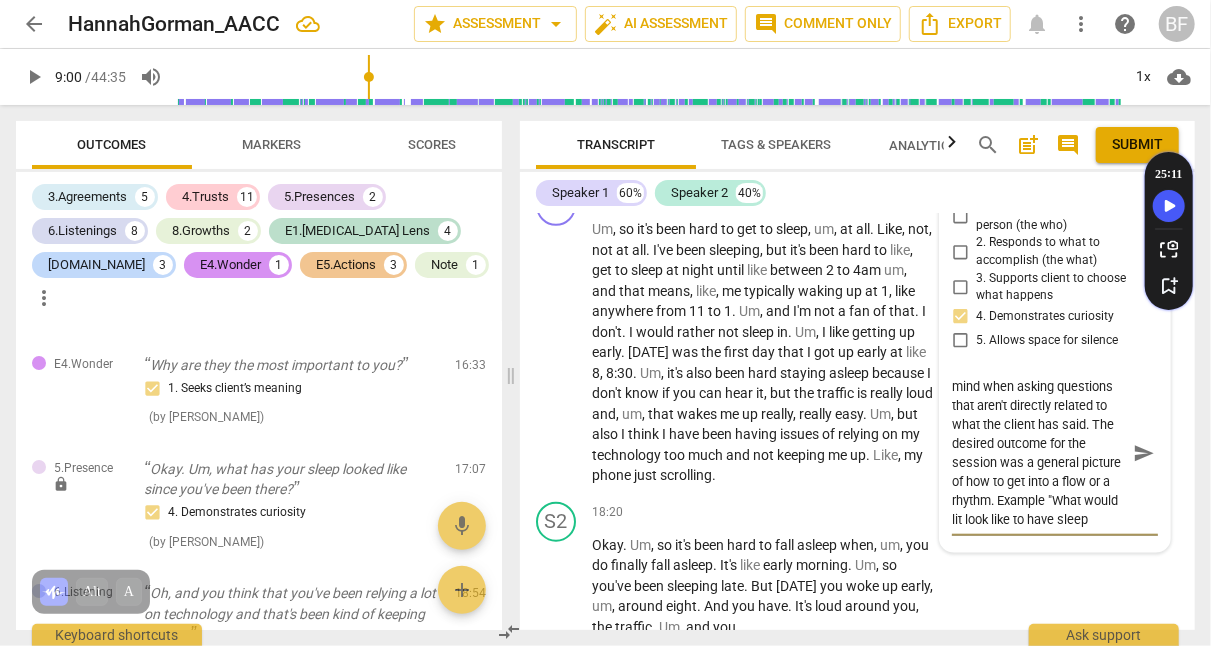 click on "Keep the desired outcome in mind when asking questions that aren't directly related to what the client has said. The desired outcome for the session was a general picture of how to get into a flow or a rhythm. Example "What would lit look like to have sleep" at bounding box center [1039, 453] 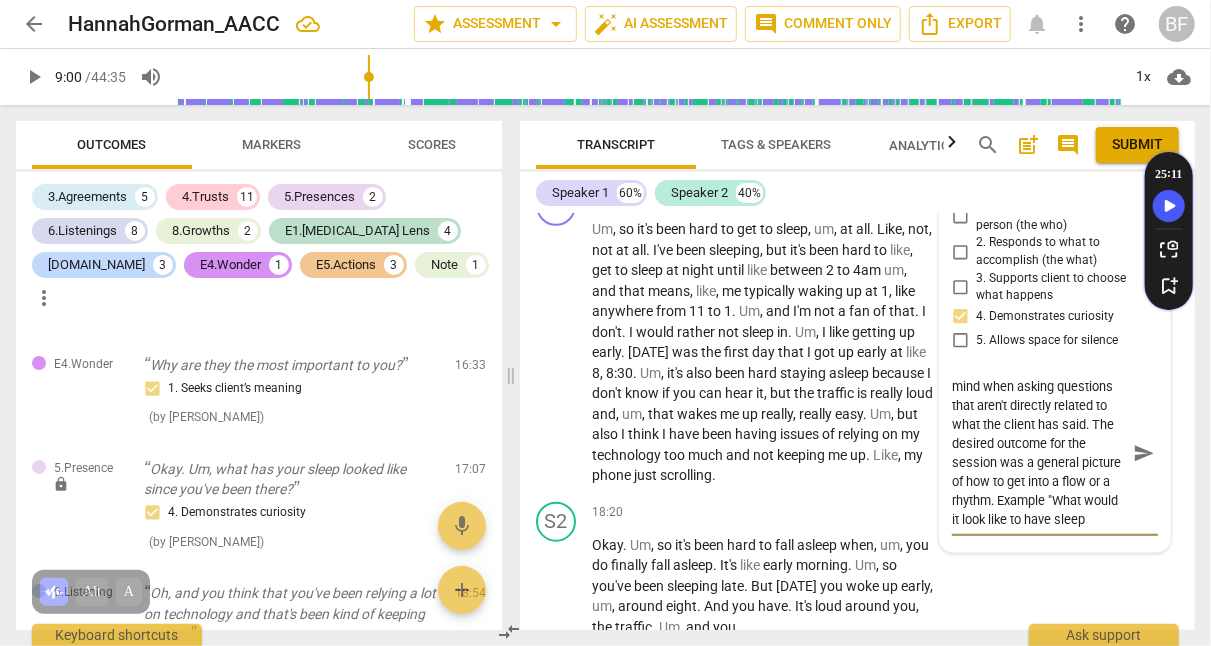 click on "Keep the desired outcome in mind when asking questions that aren't directly related to what the client has said. The desired outcome for the session was a general picture of how to get into a flow or a rhythm. Example "What would it look like to have sleep" at bounding box center (1039, 453) 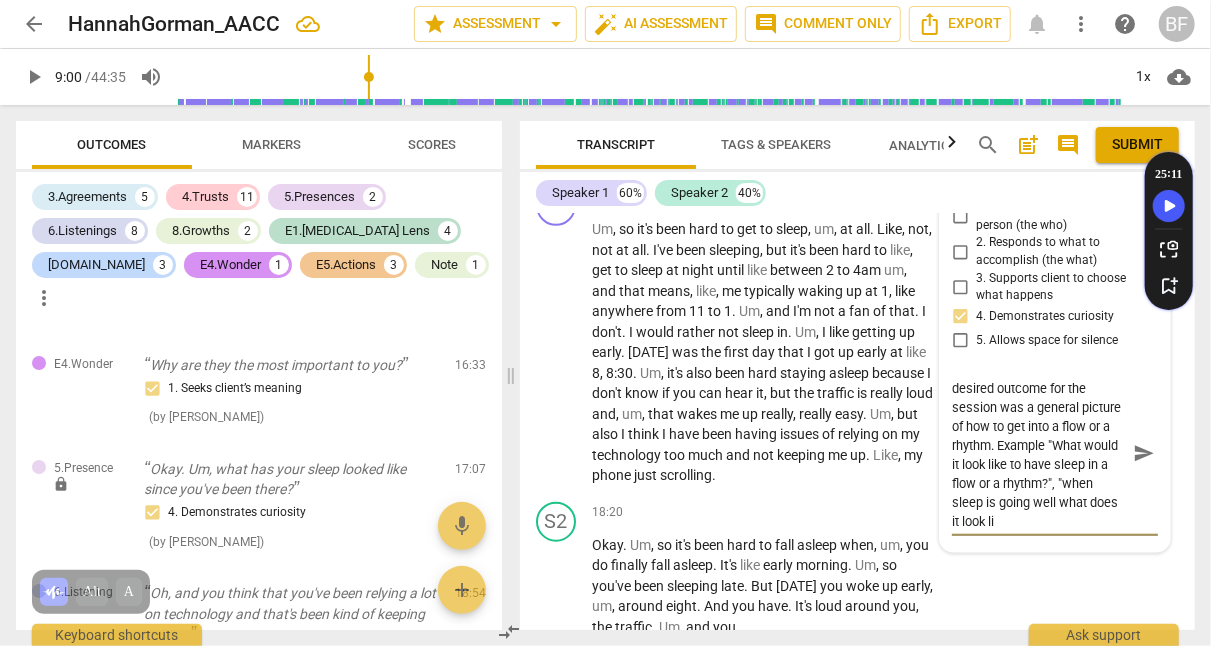 scroll, scrollTop: 93, scrollLeft: 0, axis: vertical 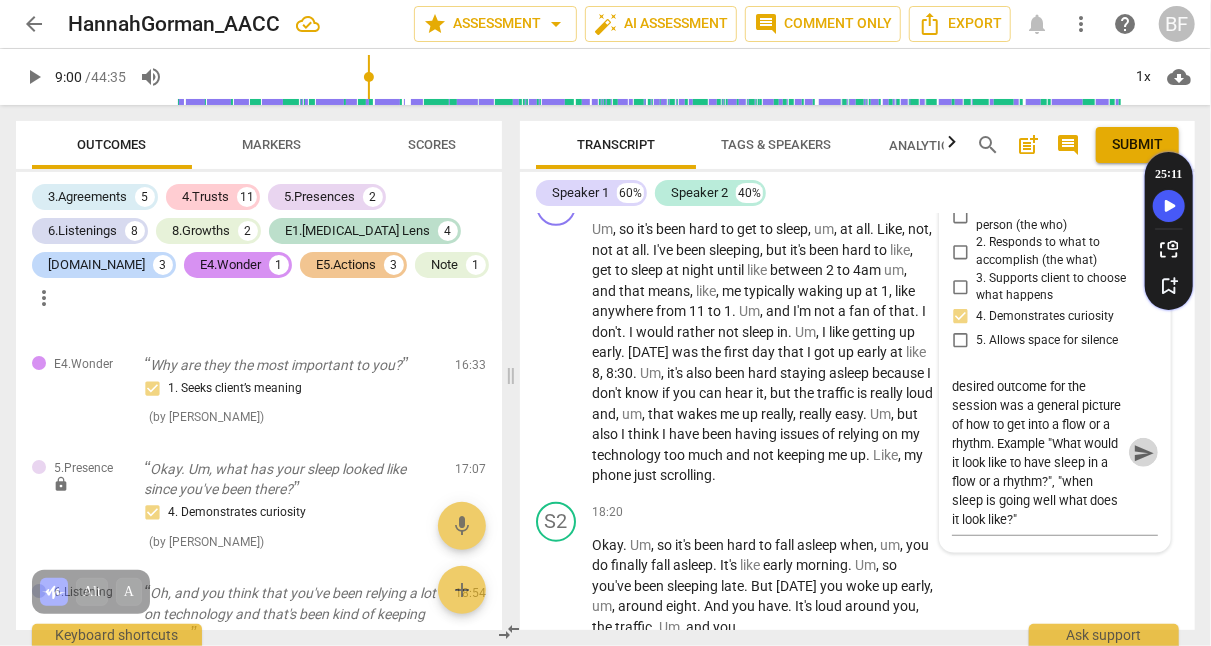 click on "send" at bounding box center [1144, 453] 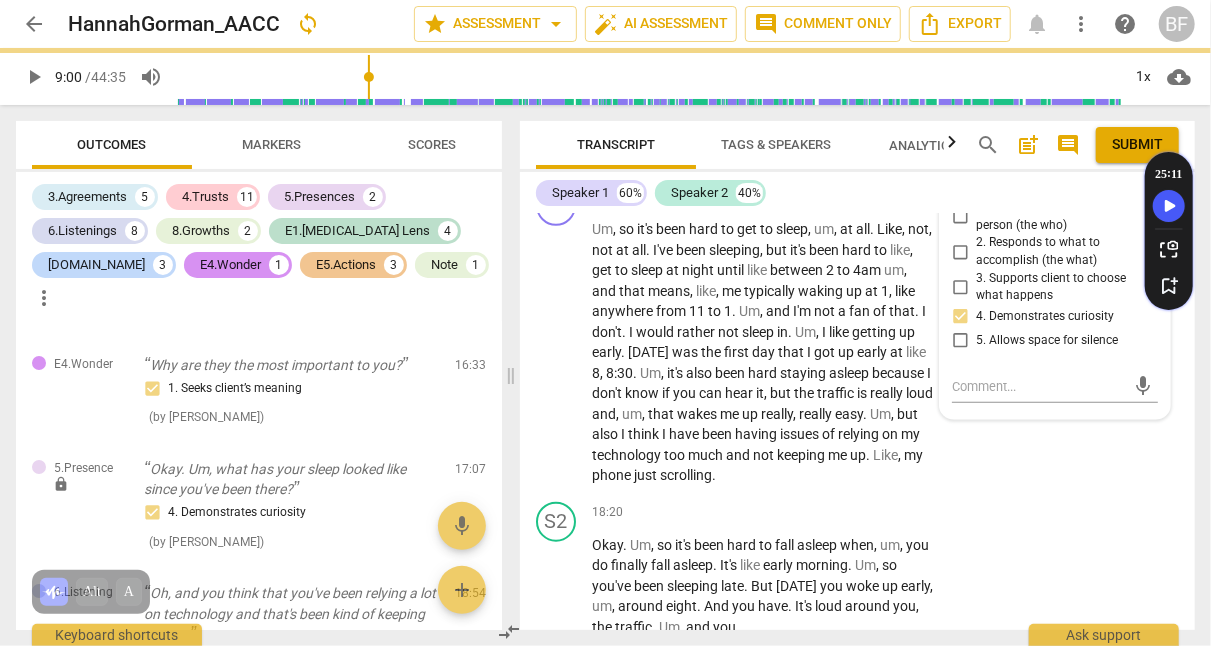 scroll, scrollTop: 0, scrollLeft: 0, axis: both 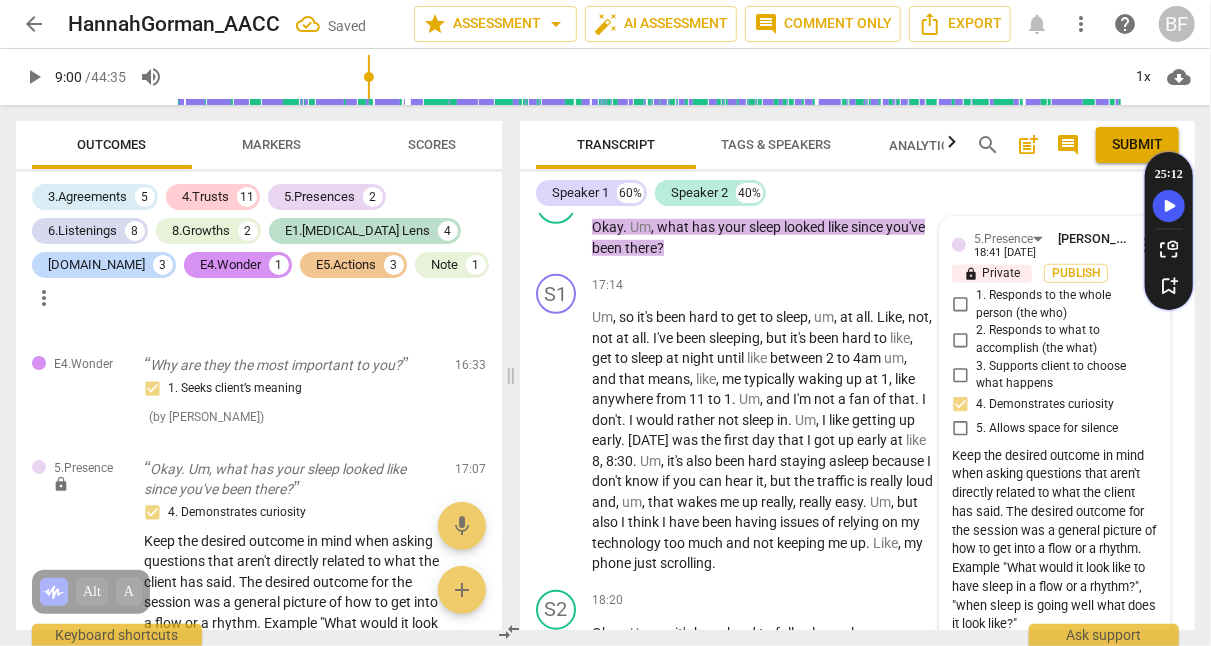 click on "S1 play_arrow pause 17:14 + Add competency keyboard_arrow_right Um ,   so   it's   been   hard   to   get   to   sleep ,   um ,   at   all .   Like ,   not ,   not   at   all .   I've   been   sleeping ,   but   it's   been   hard   to   like ,   get   to   sleep   at   night   until   like   between   2   to   4am   um ,   and   that   means ,   like ,   me   typically   waking   up   at   1 ,   like   anywhere   from   11   to   1 .   Um ,   and   I'm   not   a   fan   of   that .   I   don't .   I   would   rather   not   sleep   in .   Um ,   I   like   getting   up   early .   [DATE]   was   the   first   day   that   I   got   up   early   at   like   8 ,   8:30 .   Um ,   it's   also   been   hard   staying   asleep   because   I   don't   know   if   you   can   hear   it ,   but   the   traffic   is   really   loud   and ,   um ,   that   wakes   me   up   really ,   really   easy .   Um ,   but   also   I   think   I   have   been   having   issues   of   relying   on   my   technology   too   much" at bounding box center [857, 424] 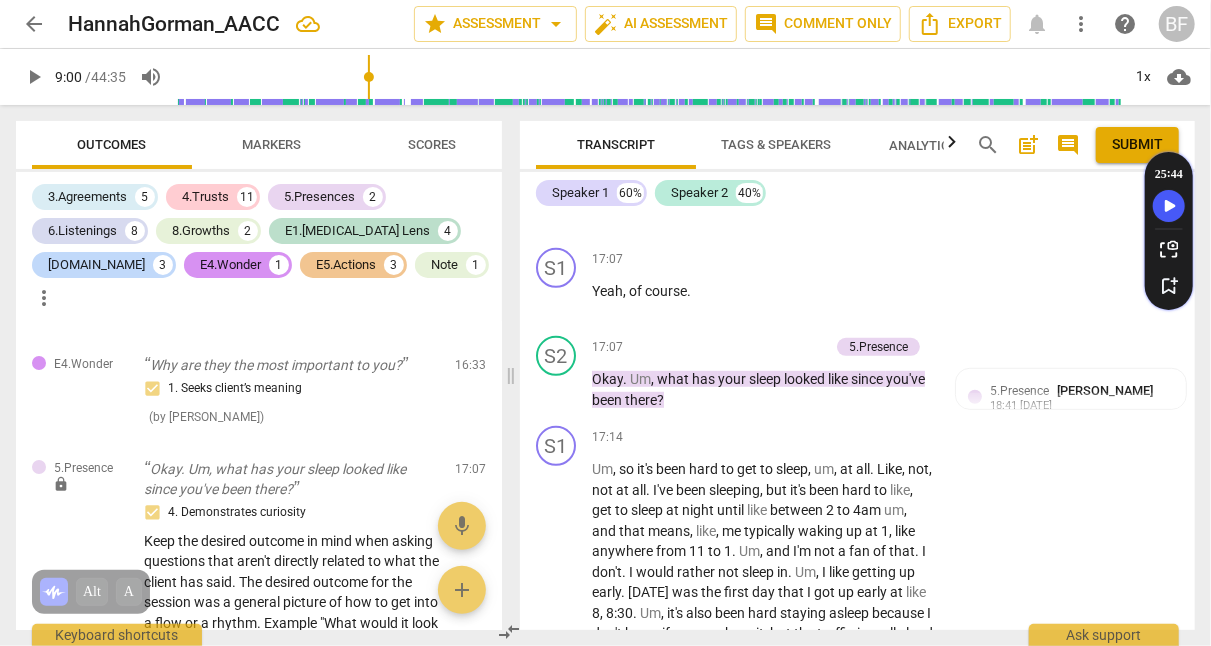 scroll, scrollTop: 7600, scrollLeft: 0, axis: vertical 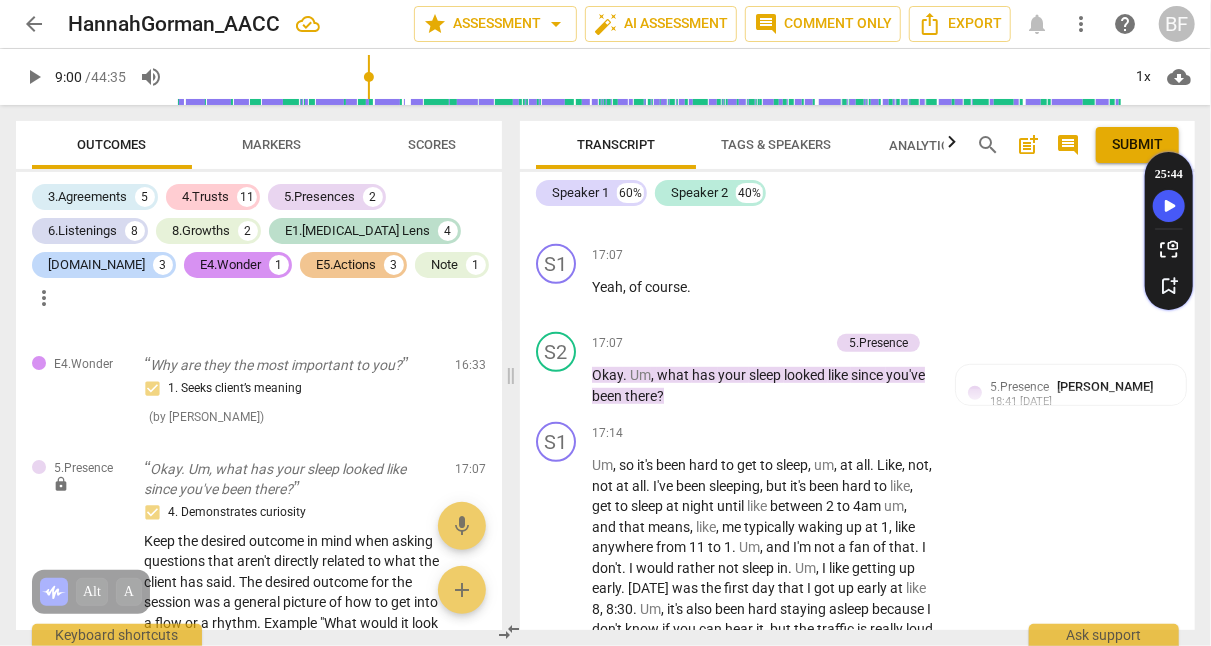 click on "5.Presence [PERSON_NAME] 18:41 [DATE] lock Private Publish 4. Demonstrates curiosity Keep the desired outcome in mind when asking questions that aren't directly related to what the client has said. The desired outcome for the session was a general picture of how to get into a flow or a rhythm. Example "What would it look like to have sleep in a flow or a rhythm?", "when sleep is going well what does it look like?"" at bounding box center [1071, 517] 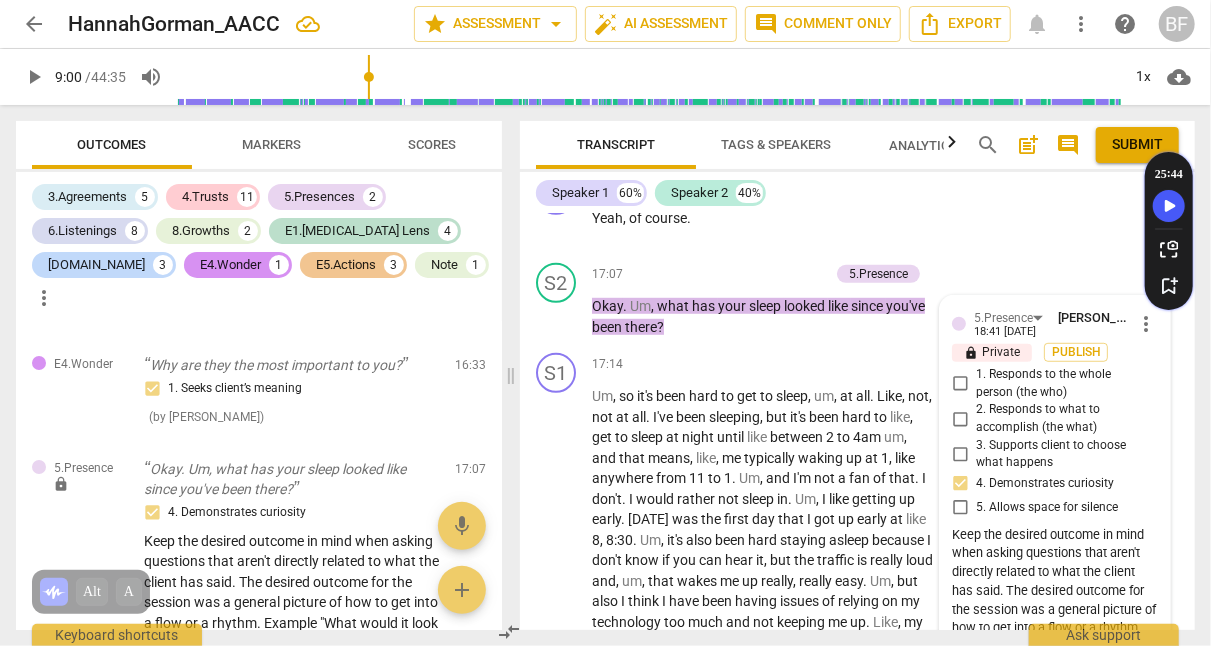 scroll, scrollTop: 7661, scrollLeft: 0, axis: vertical 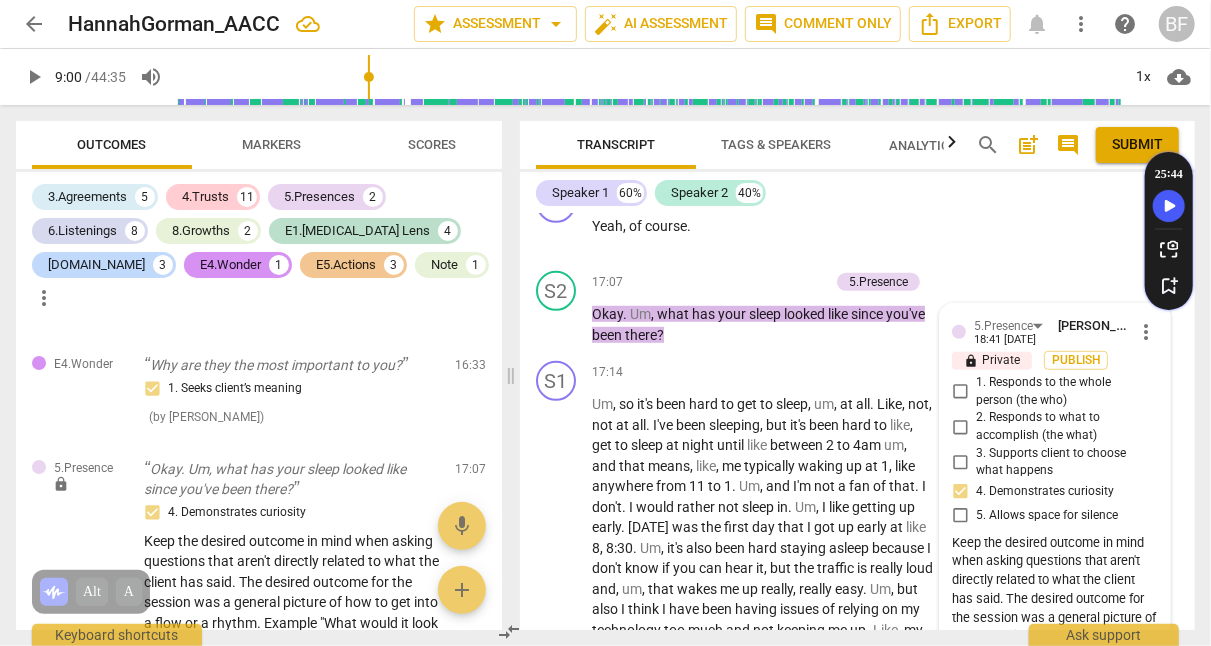 click on "more_vert" at bounding box center (1146, 332) 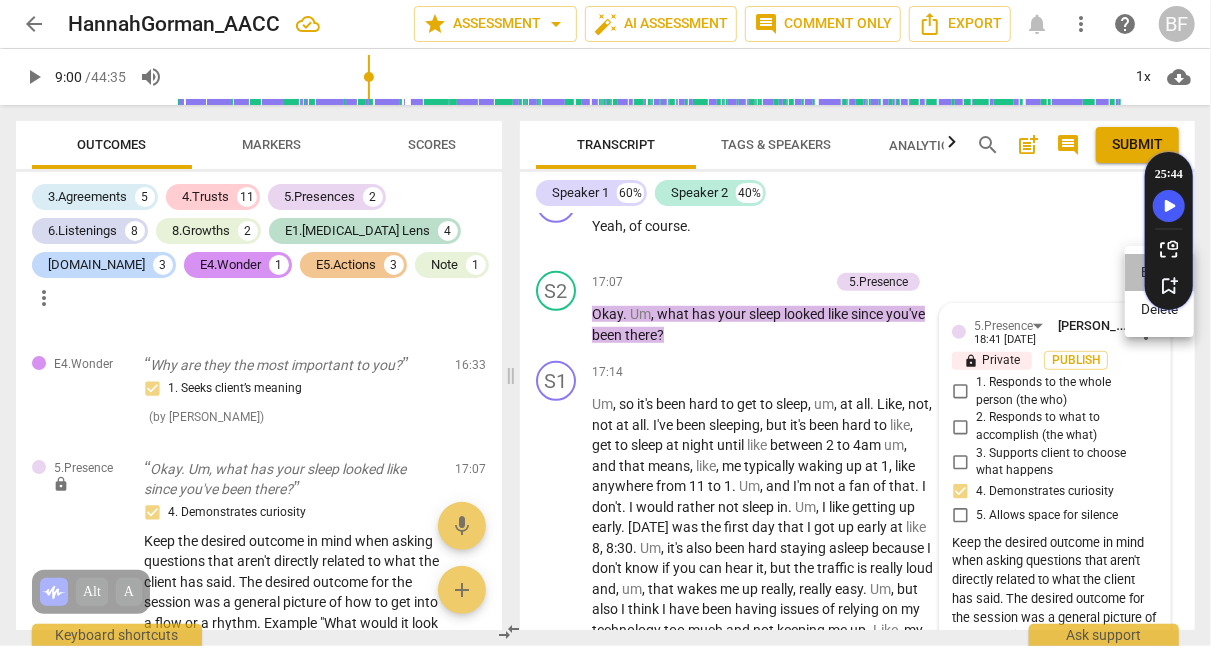 click on "Edit" at bounding box center (1159, 273) 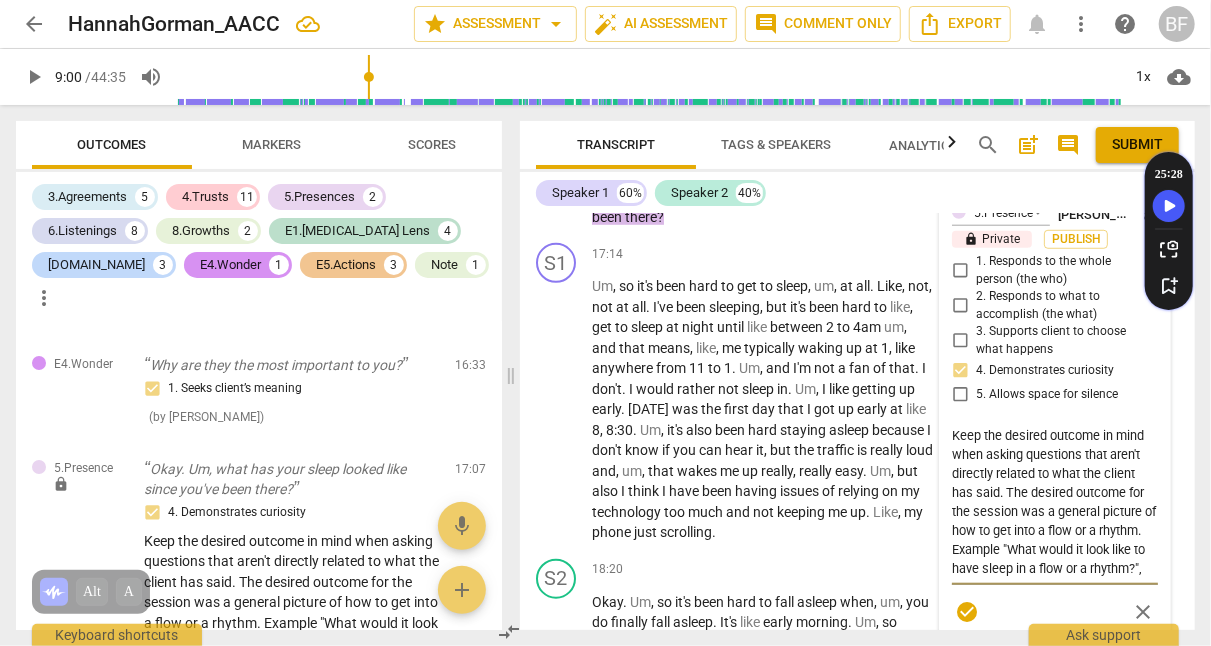 scroll, scrollTop: 7828, scrollLeft: 0, axis: vertical 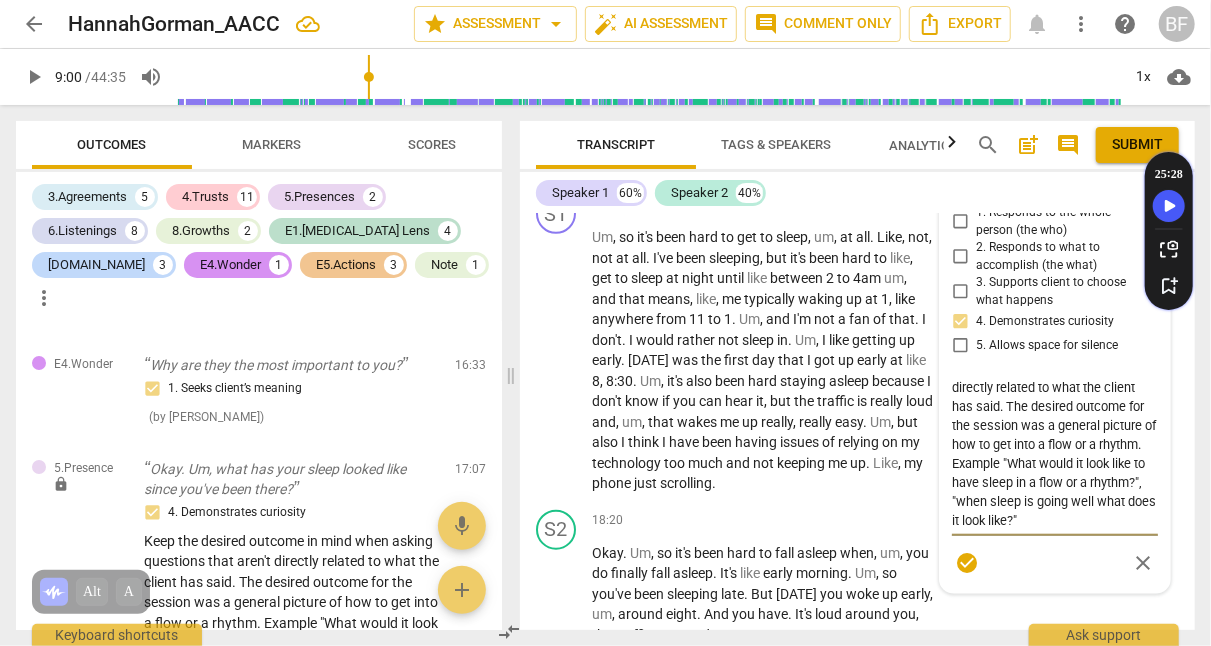 drag, startPoint x: 1123, startPoint y: 460, endPoint x: 1010, endPoint y: 446, distance: 113.86395 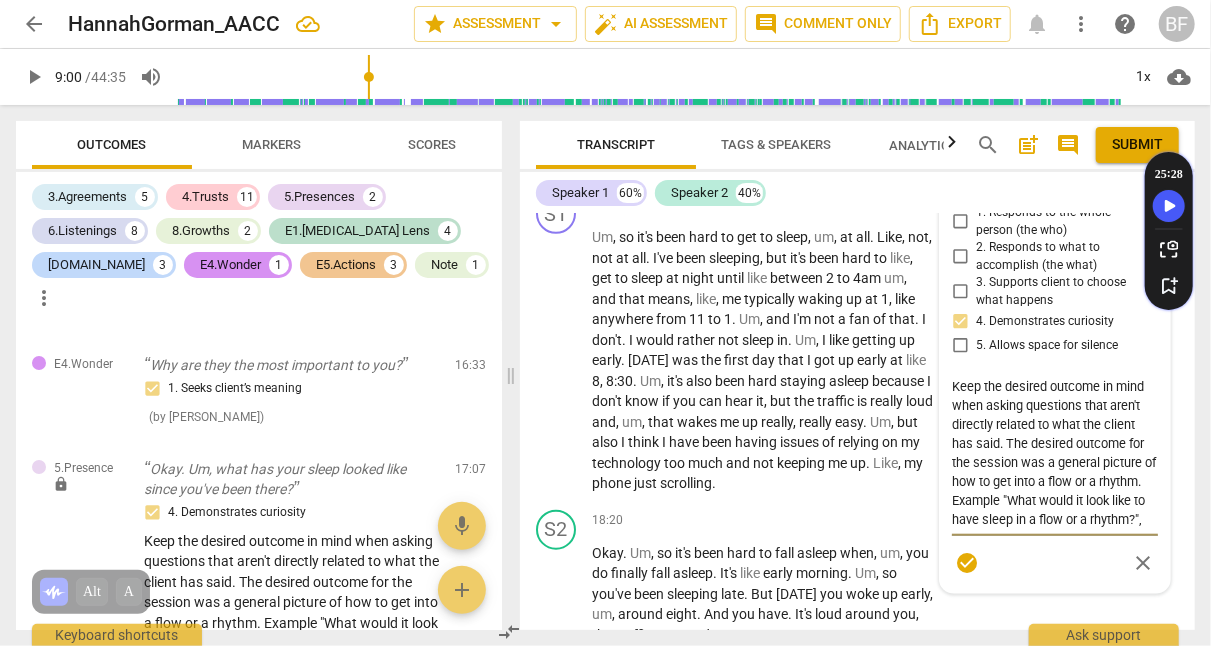 scroll, scrollTop: 18, scrollLeft: 0, axis: vertical 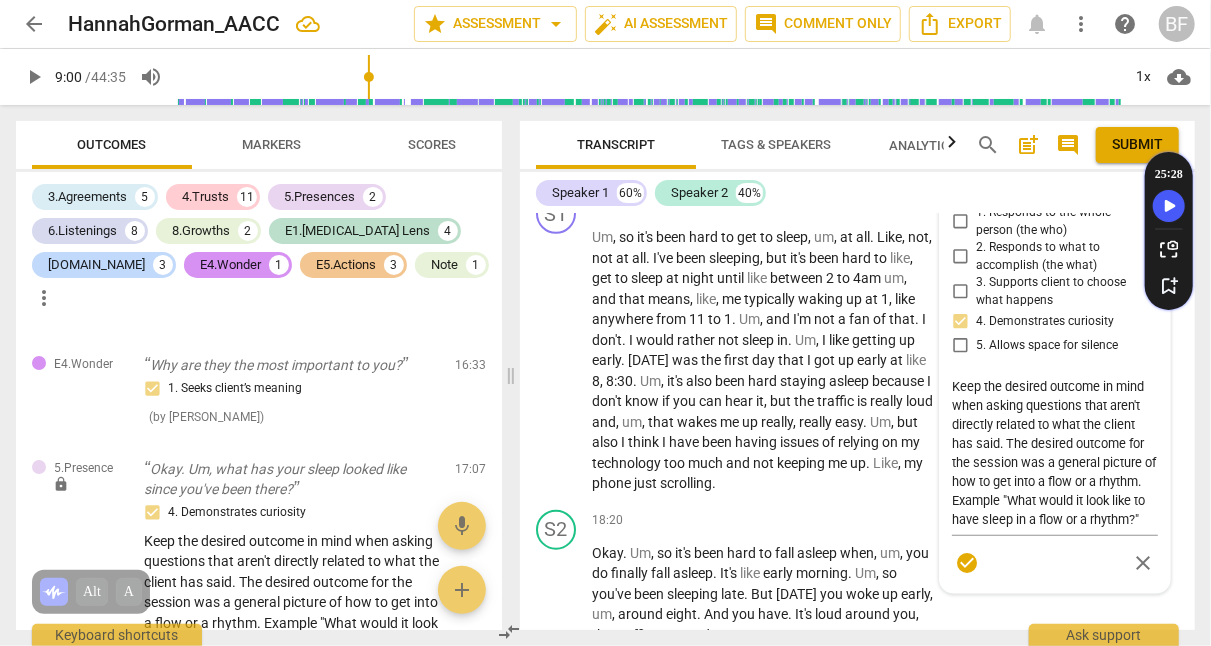 click on "S2 play_arrow pause 18:20 + Add competency keyboard_arrow_right Okay .   Um ,   so   it's   been   hard   to   fall   asleep   when ,   um ,   you   do   finally   fall   asleep .   It's   like   early   morning .   Um ,   so   you've   been   sleeping   late .   But   [DATE]   you   woke   up   early ,   um ,   around   eight .   And   you   have .   It's   loud   around   you ,   the   traffic .   Um ,   and   you ." at bounding box center [857, 578] 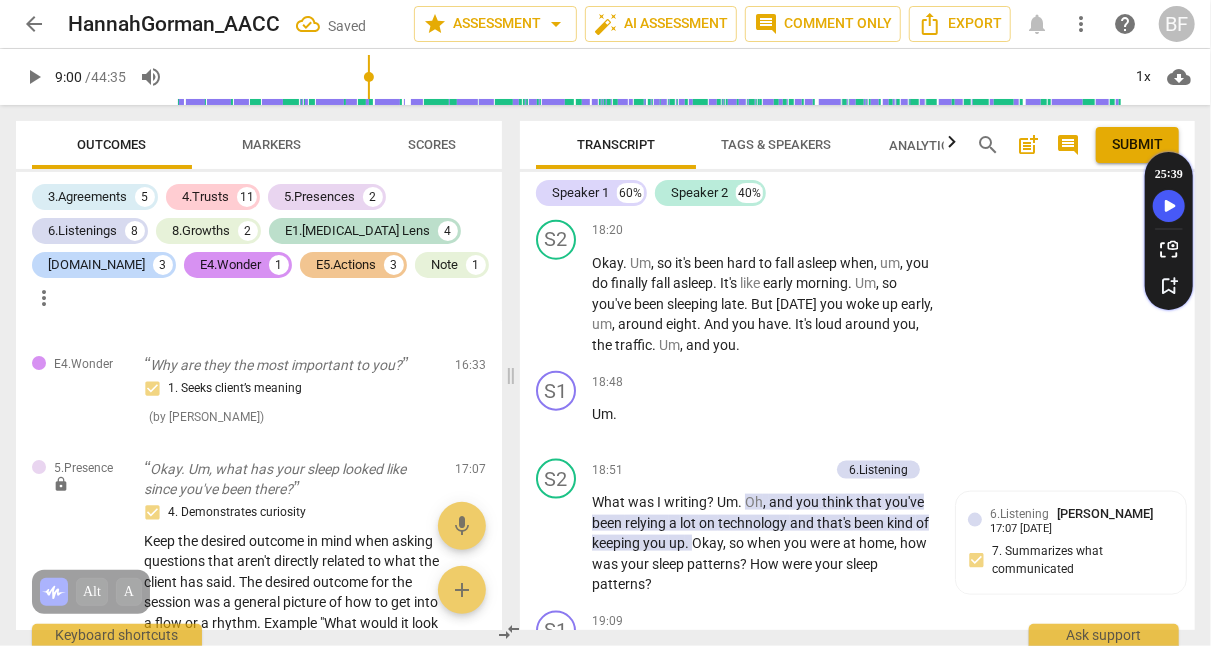 scroll, scrollTop: 8043, scrollLeft: 0, axis: vertical 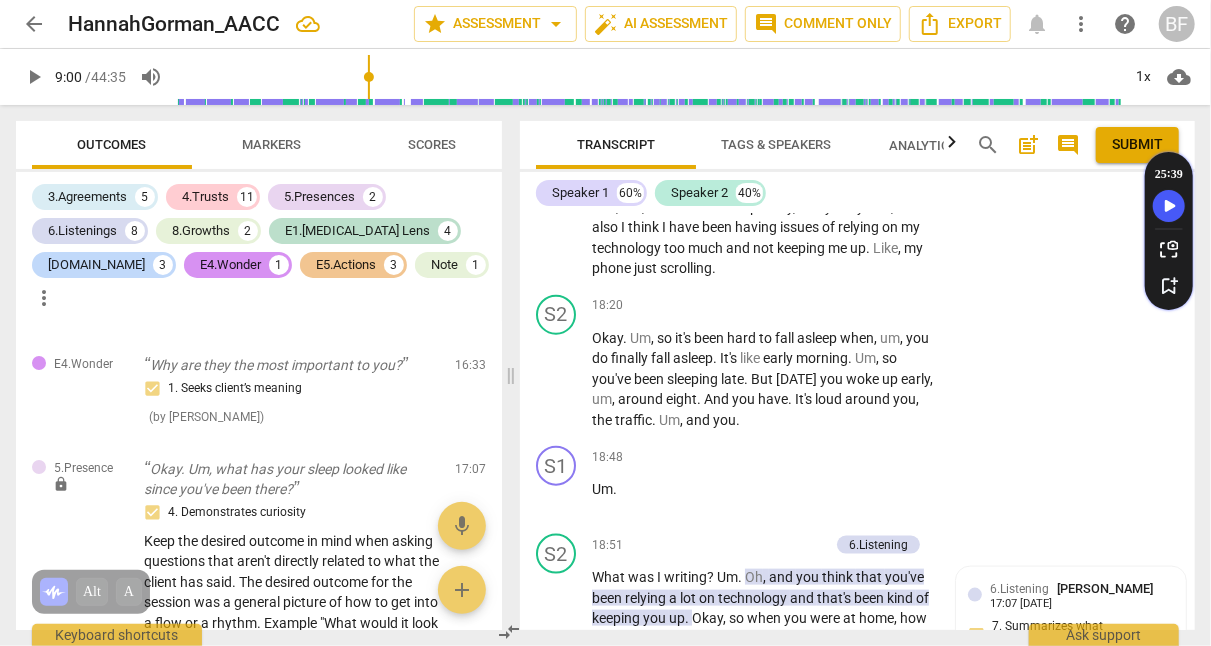 click on "+" at bounding box center [811, 306] 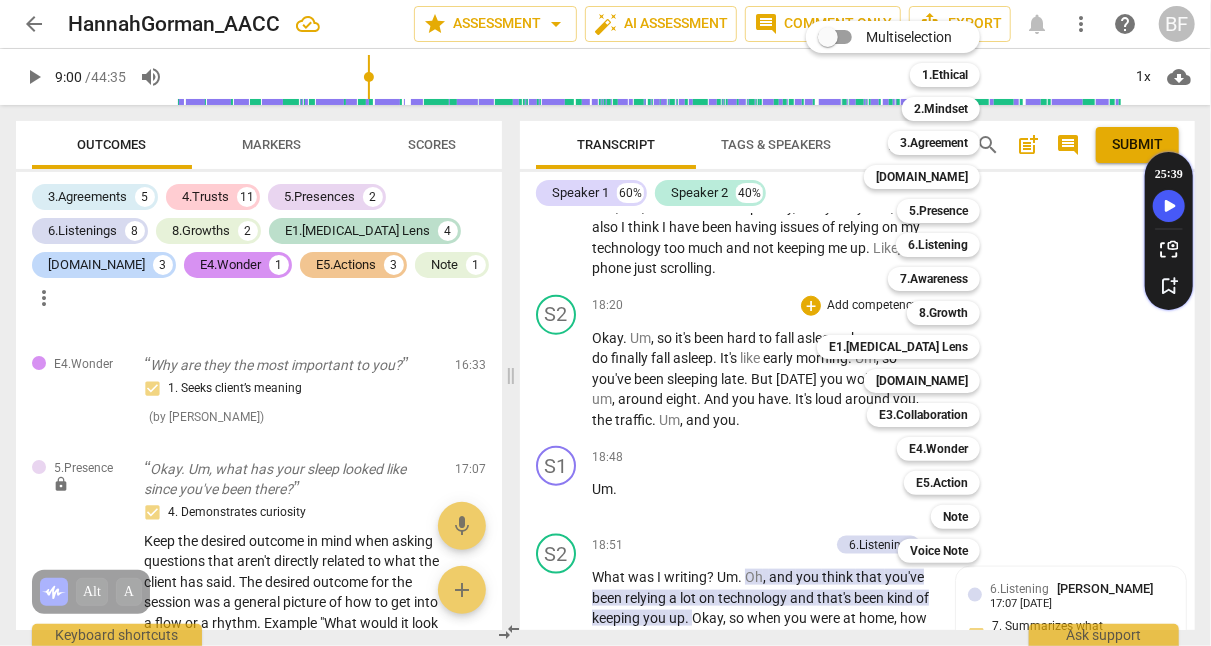 click on "Note" at bounding box center [955, 517] 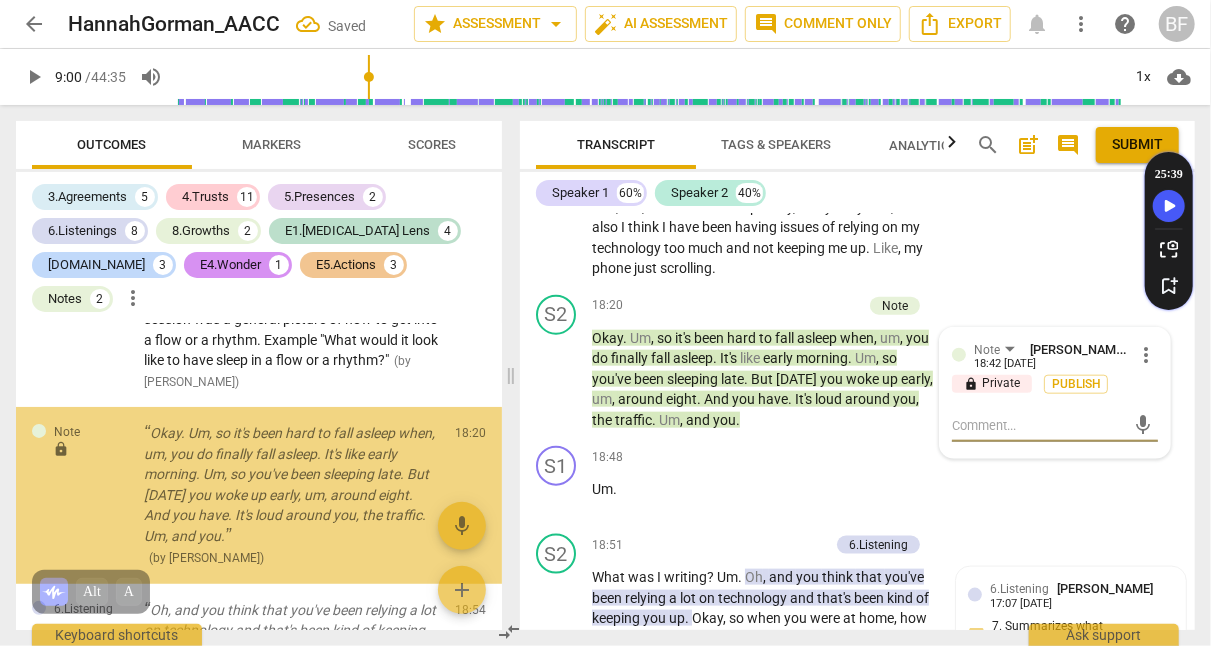 scroll, scrollTop: 3691, scrollLeft: 0, axis: vertical 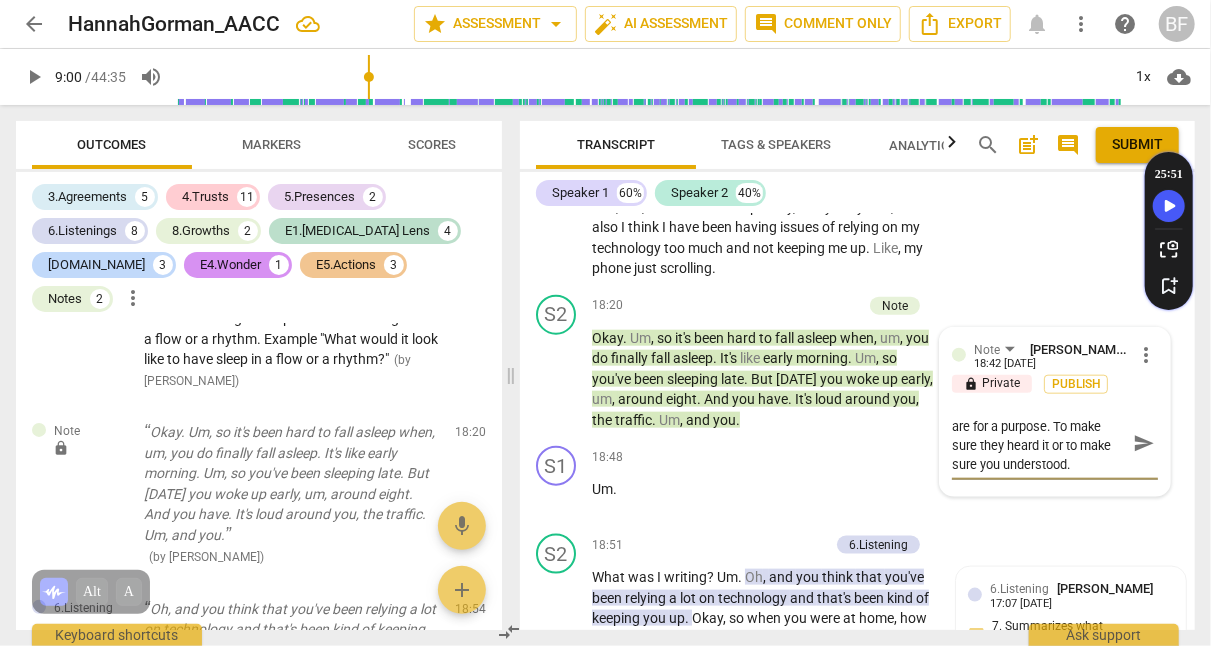 click on "Reflecting the client's words are for a purpose. To make sure they heard it or to make sure you understood." at bounding box center [1039, 444] 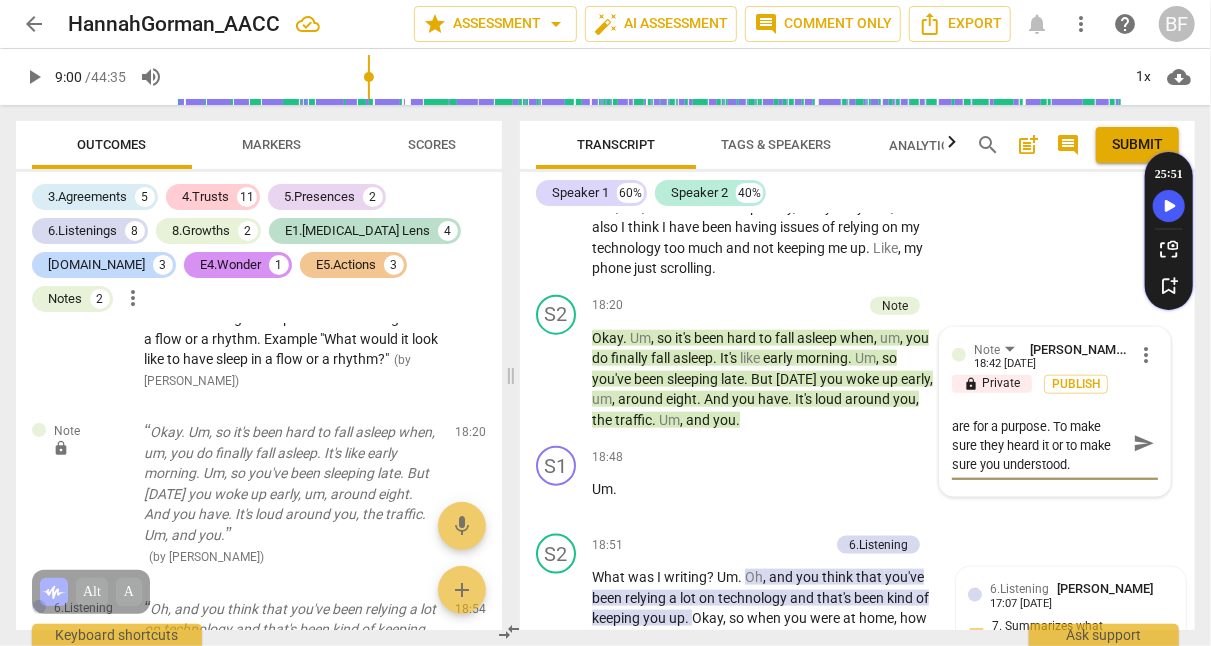click on "Reflecting the client's words are for a purpose. To make sure they heard it or to make sure you understood." at bounding box center (1039, 444) 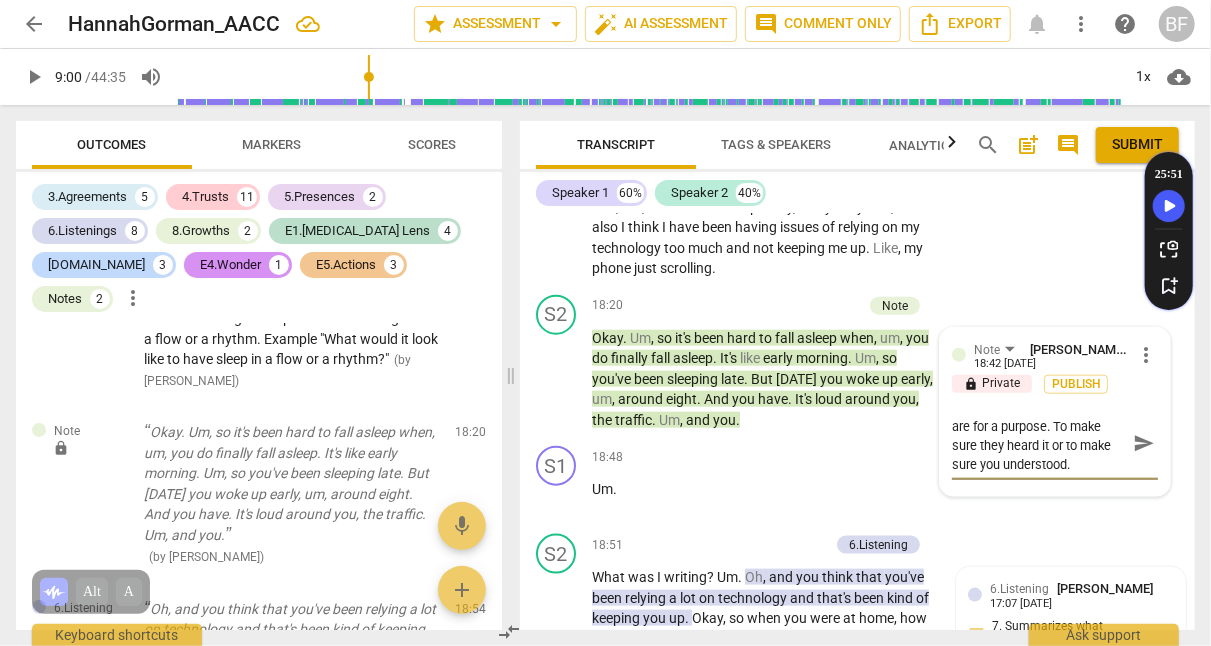 click on "Reflecting the client's words are for a purpose. To make sure they heard it or to make sure you understood." at bounding box center (1039, 444) 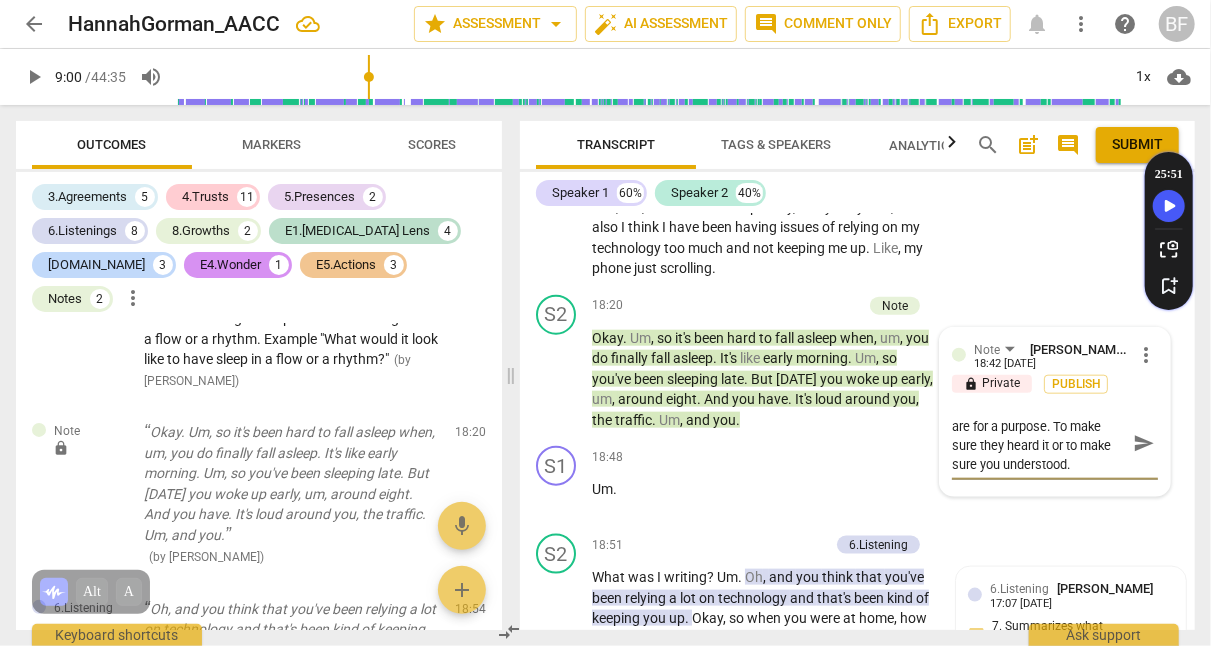 click on "Reflecting the client's words are for a purpose. To make sure they heard it or to make sure you understood." at bounding box center [1039, 444] 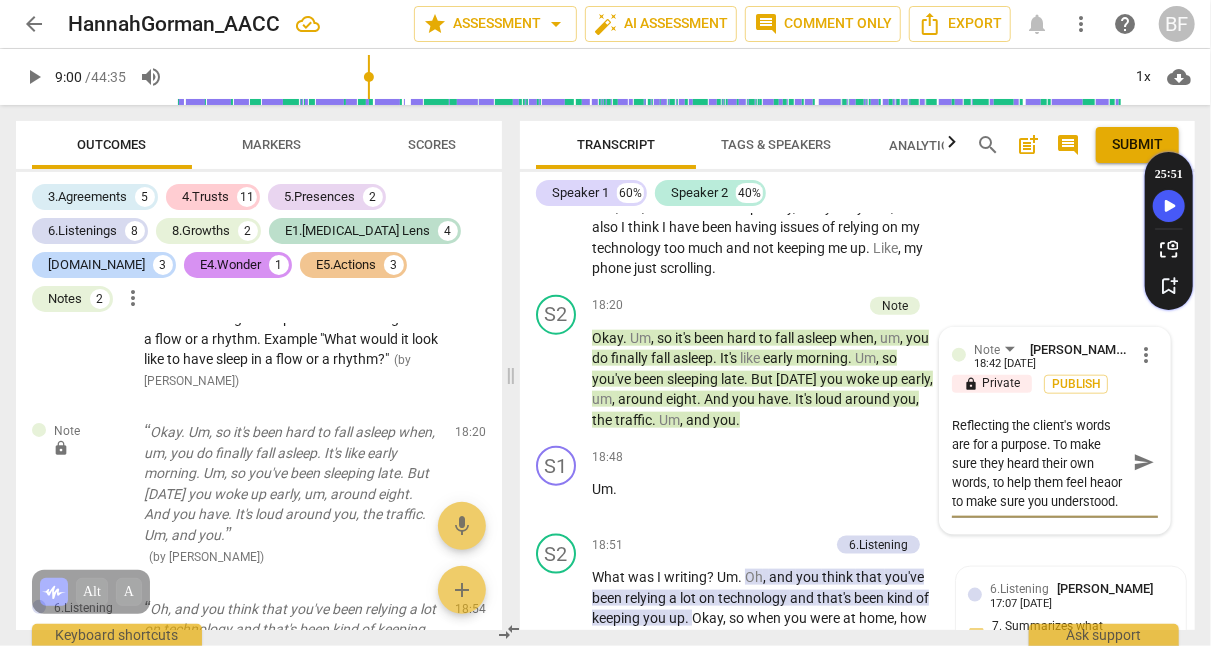 scroll, scrollTop: 17, scrollLeft: 0, axis: vertical 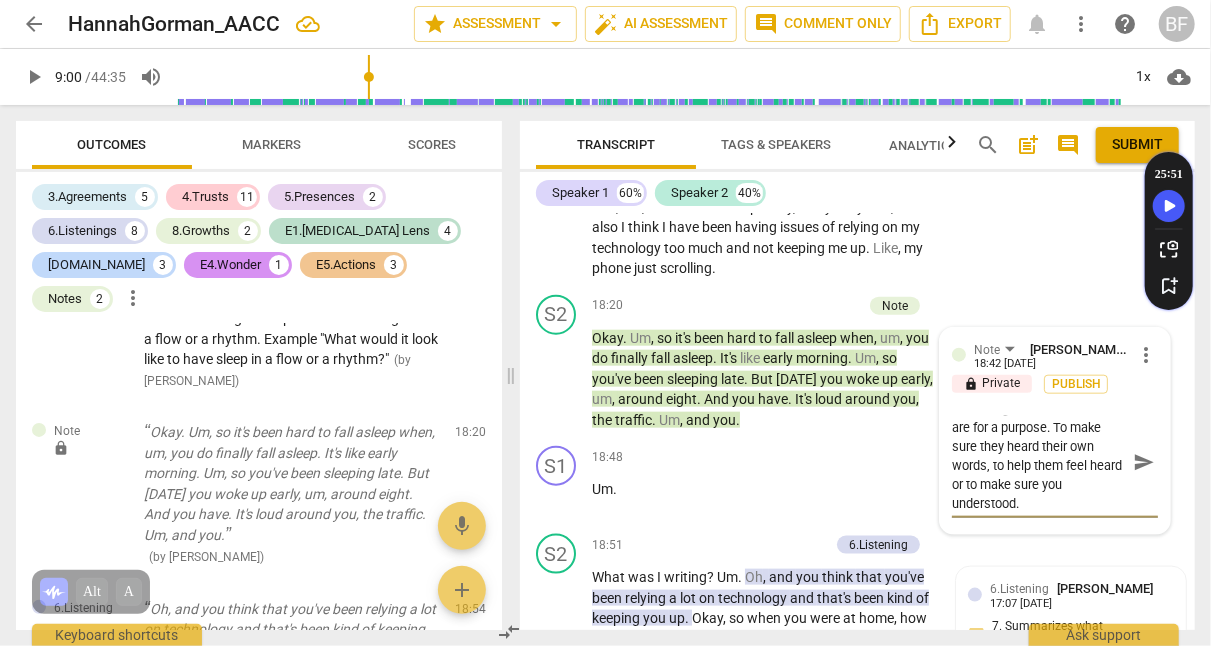 click on "Reflecting the client's words are for a purpose. To make sure they heard their own words, to help them feel heard or to make sure you understood." at bounding box center [1039, 463] 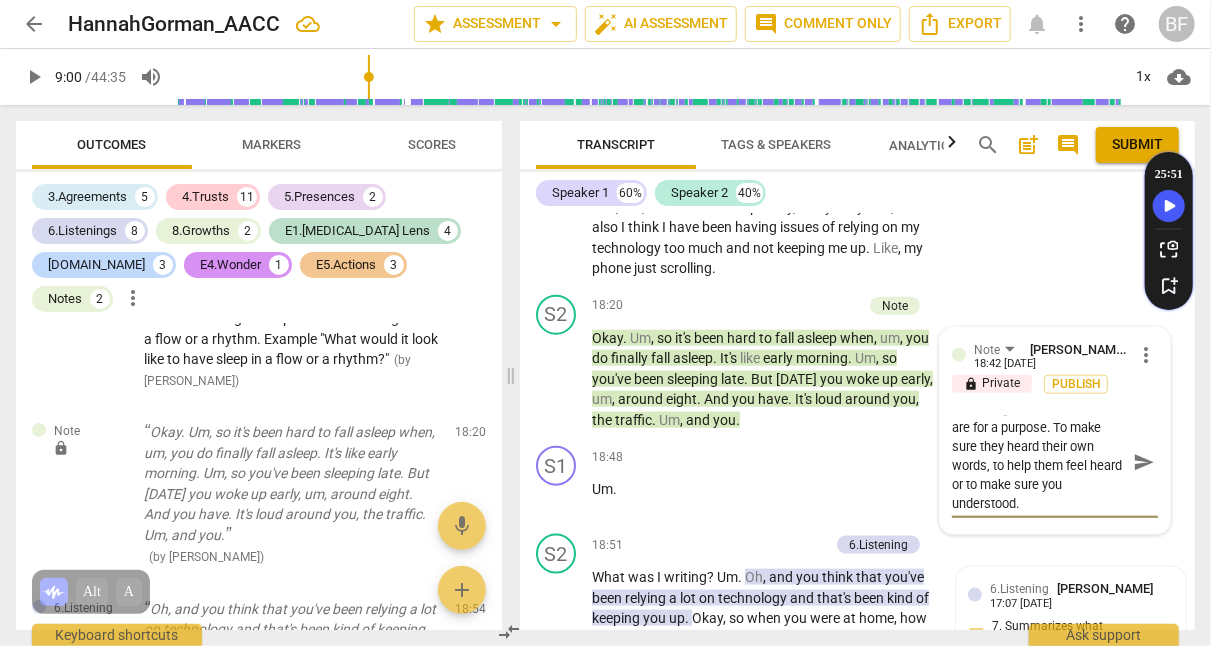 click on "Reflecting the client's words are for a purpose. To make sure they heard their own words, to help them feel heard or to make sure you understood." at bounding box center [1039, 463] 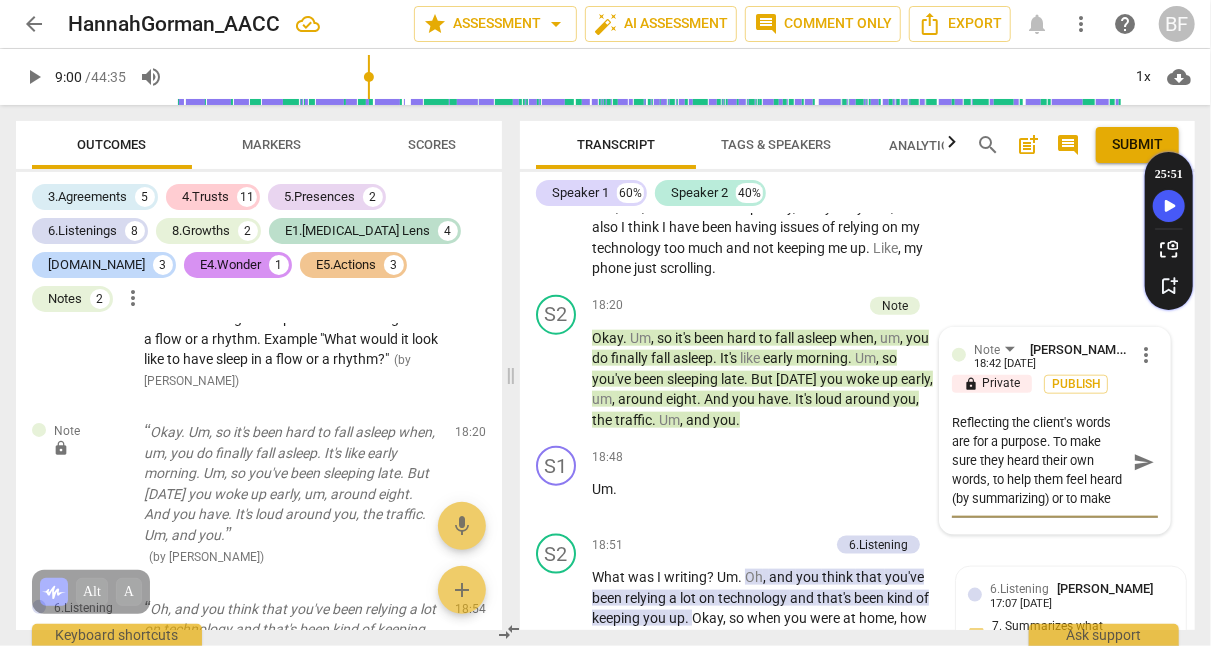 scroll, scrollTop: 0, scrollLeft: 0, axis: both 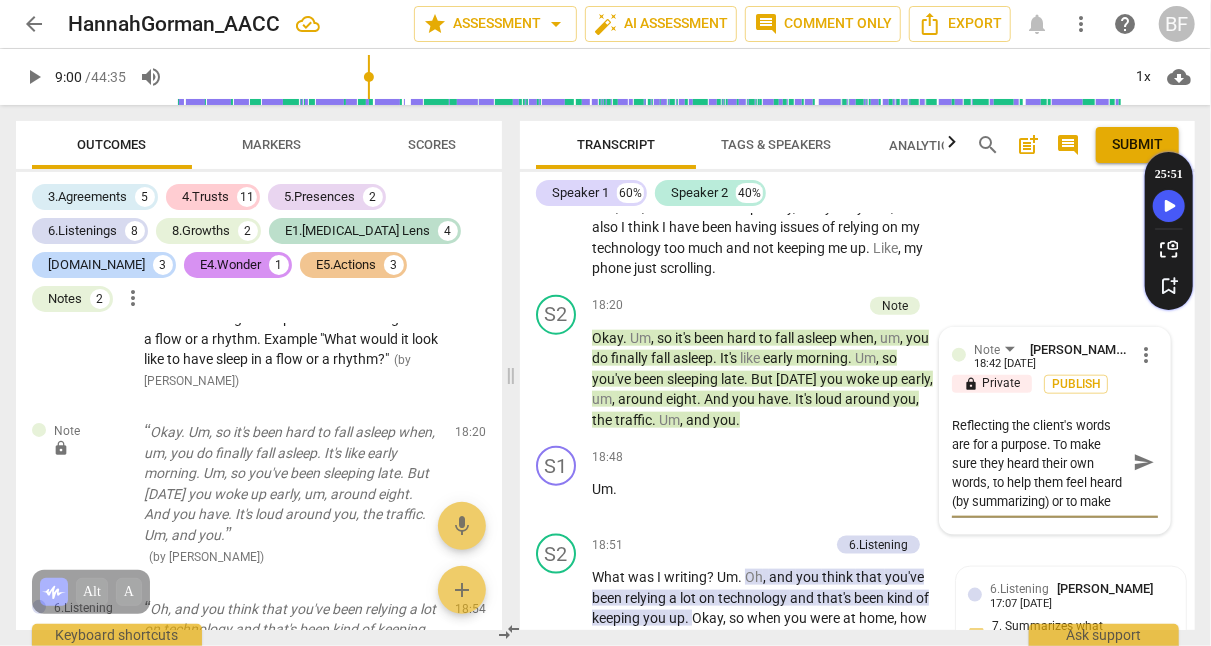 click on "Reflecting the client's words are for a purpose. To make sure they heard their own words, to help them feel heard (by summarizing) or to make sure you understood." at bounding box center (1039, 463) 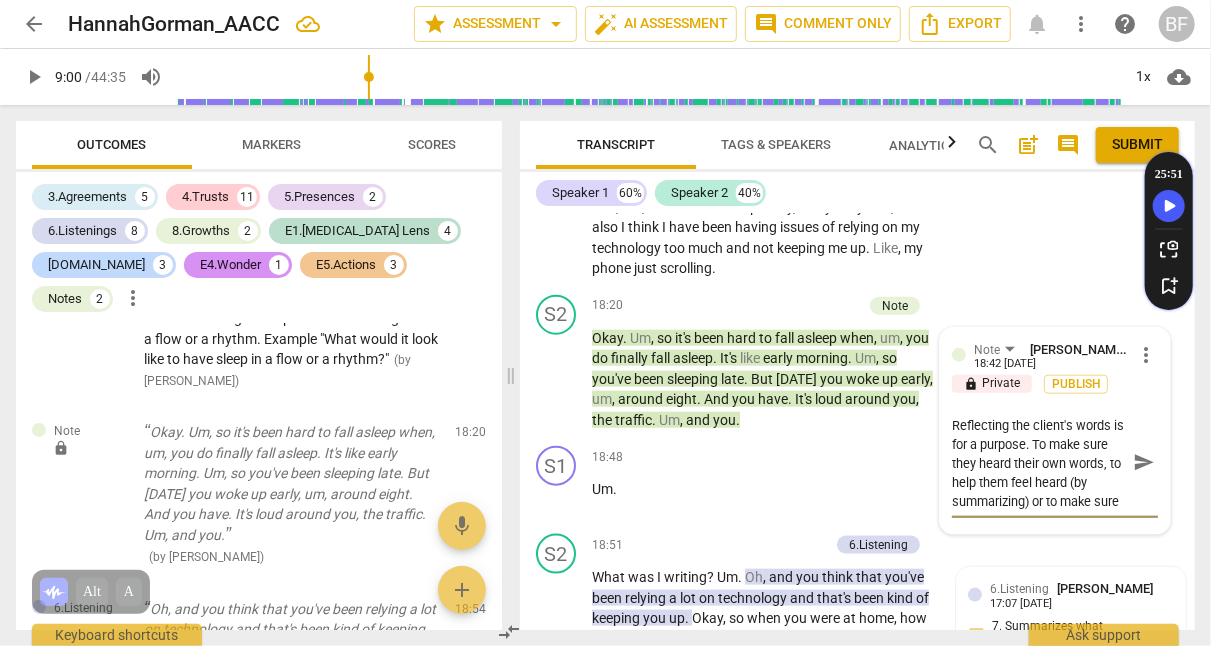 click on "Reflecting the client's words is for a purpose. To make sure they heard their own words, to help them feel heard (by summarizing) or to make sure you understood." at bounding box center (1039, 463) 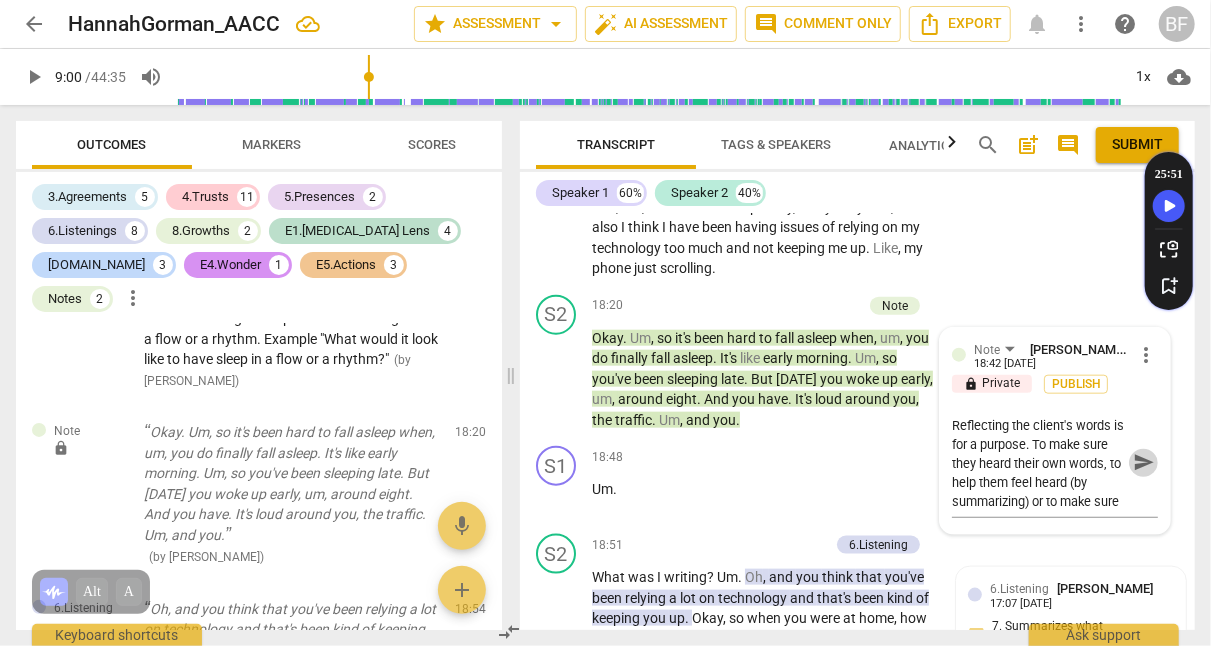 click on "send" at bounding box center (1144, 463) 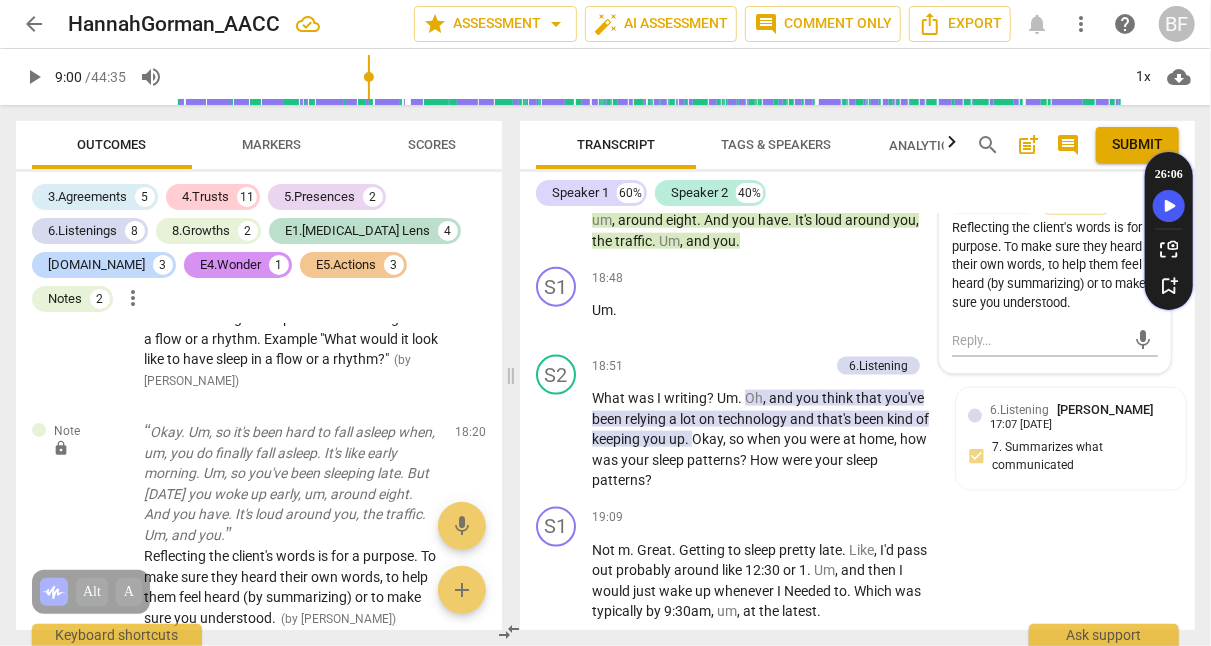 scroll, scrollTop: 8217, scrollLeft: 0, axis: vertical 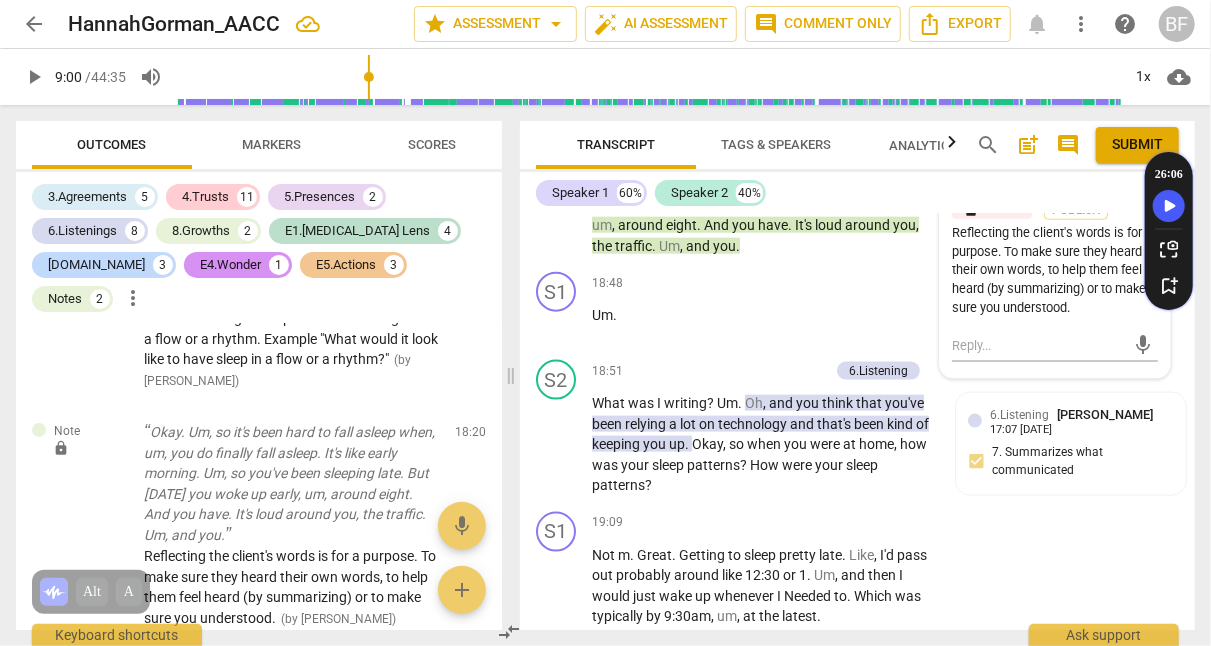 click on "6.Listening [PERSON_NAME] 17:07 [DATE]" at bounding box center (1082, 420) 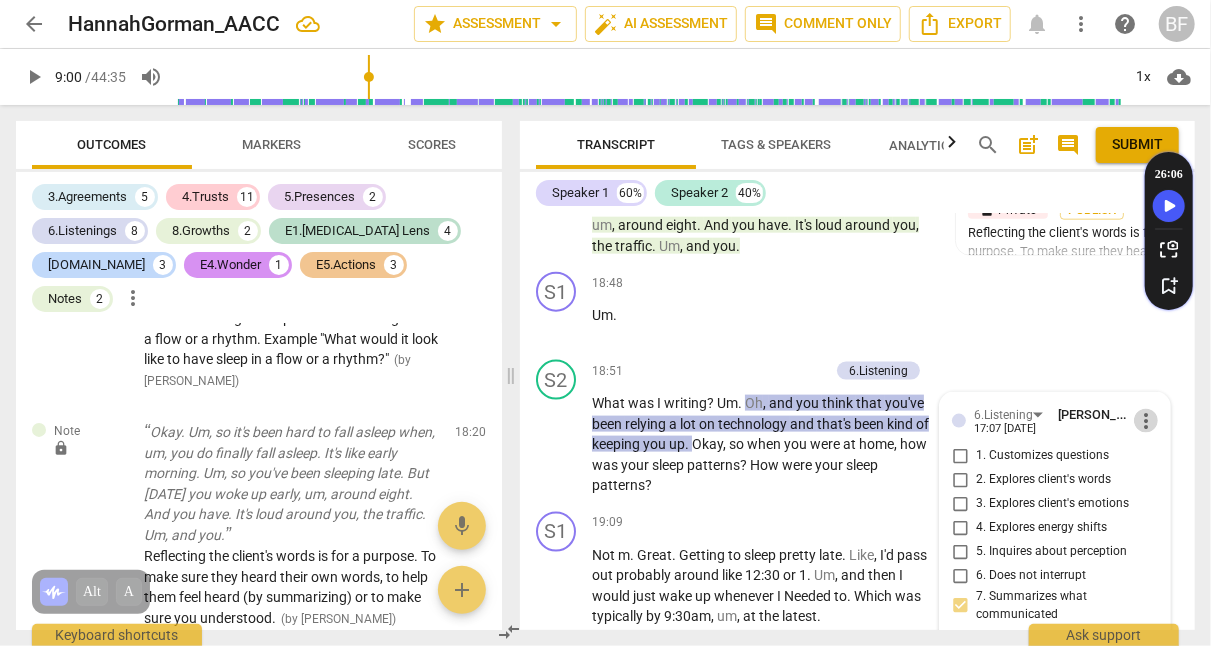 click on "more_vert" at bounding box center (1146, 421) 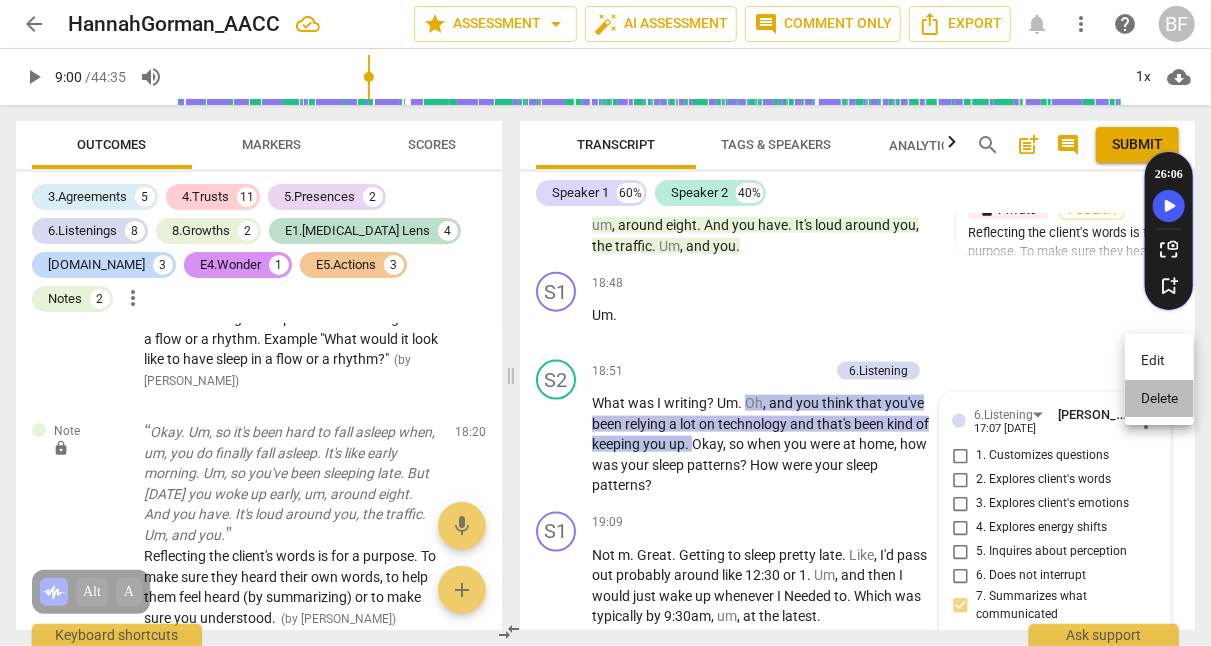 click on "Delete" at bounding box center [1159, 399] 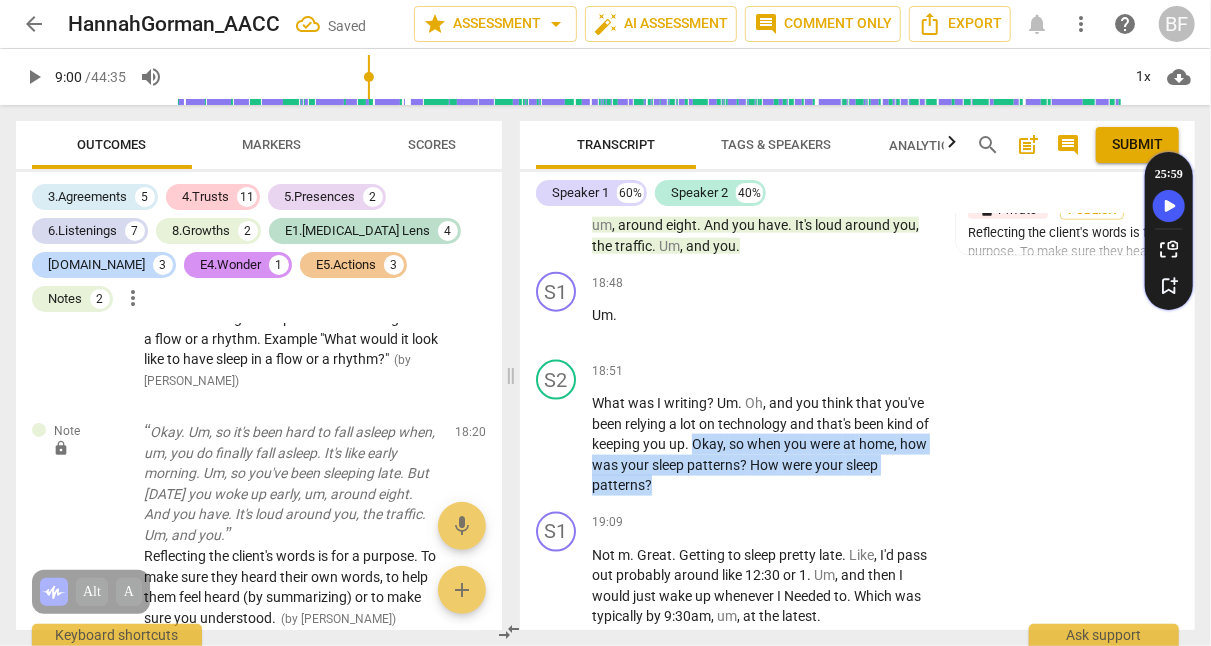 drag, startPoint x: 744, startPoint y: 417, endPoint x: 712, endPoint y: 379, distance: 49.67897 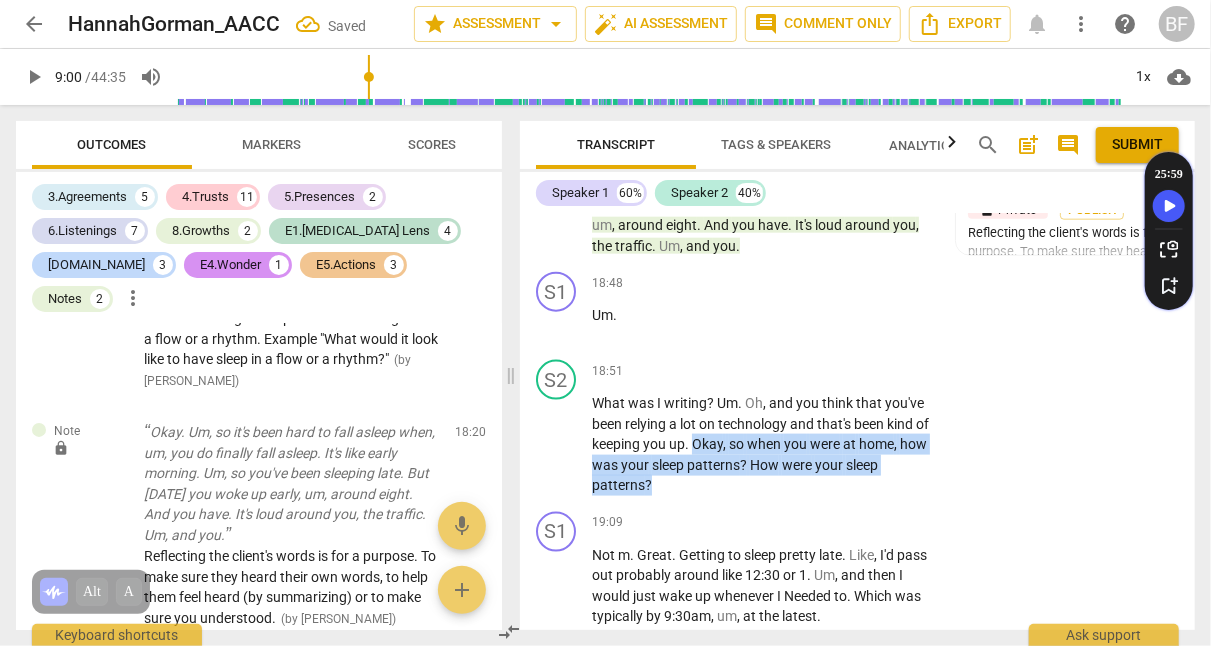 click on "What   was   I   writing ?   Um .   Oh ,   and   you   think   that   you've   been   relying   a   lot   on   technology   and   that's   been   kind   of   keeping   you   up .   Okay ,   so   when   you   were   at   home ,   how   was   your   sleep   patterns ?   How   were   your   sleep   patterns ?" at bounding box center [763, 444] 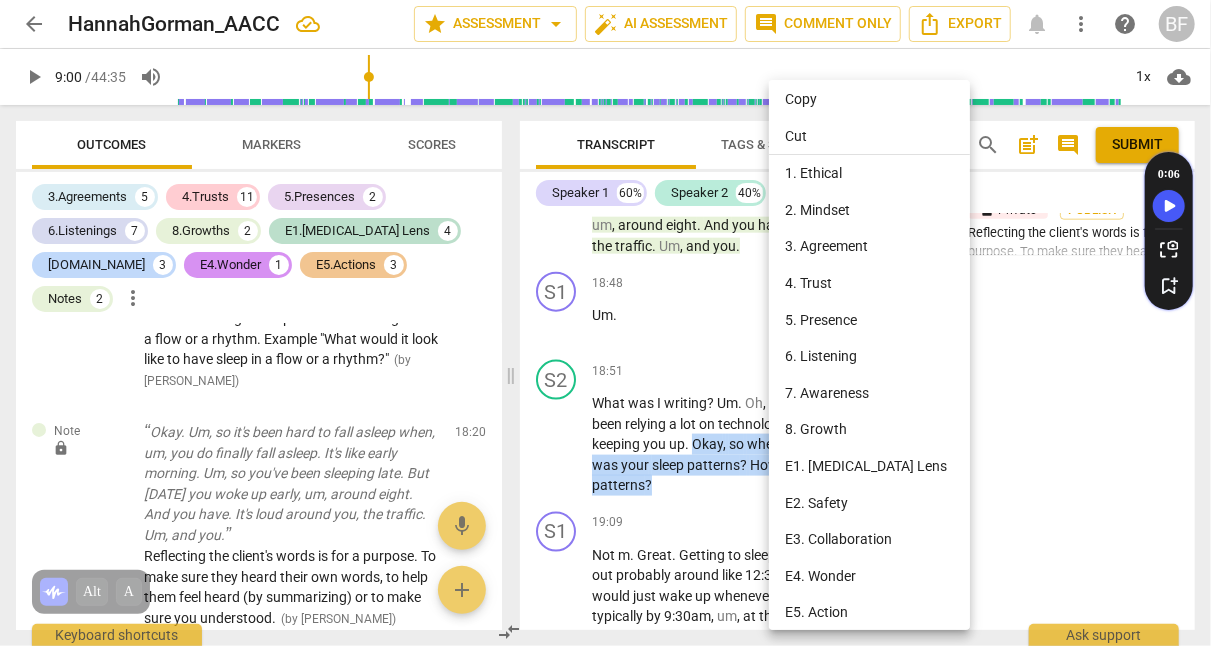 scroll, scrollTop: 6, scrollLeft: 0, axis: vertical 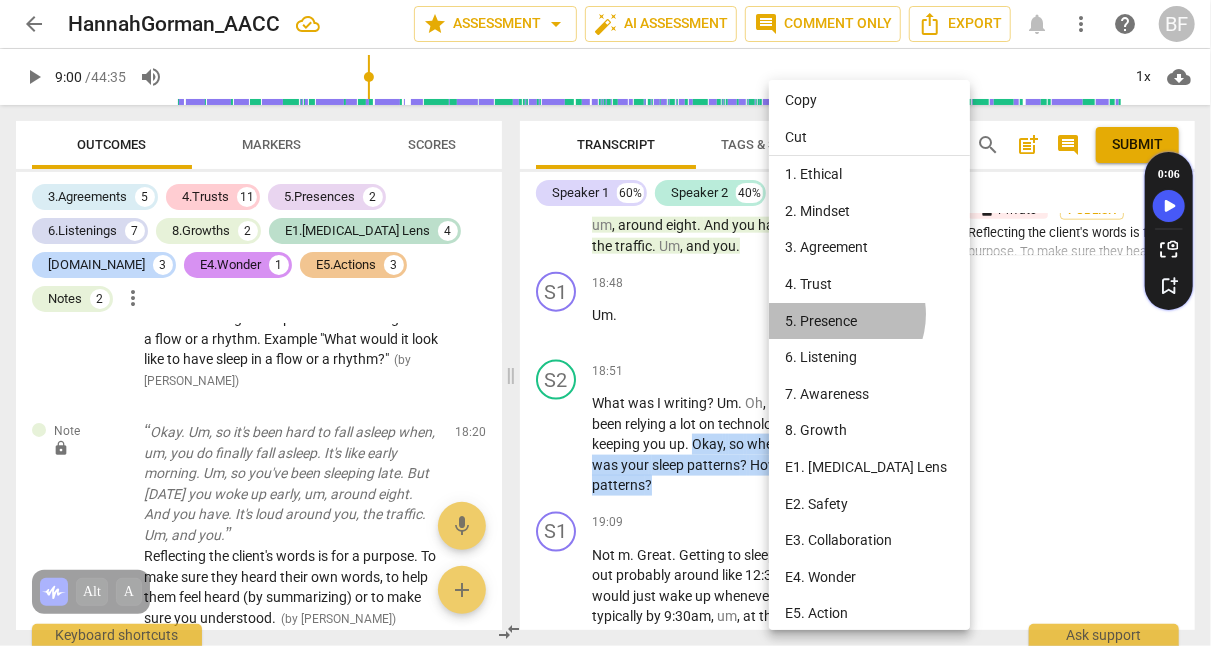 click on "5. Presence" at bounding box center [873, 321] 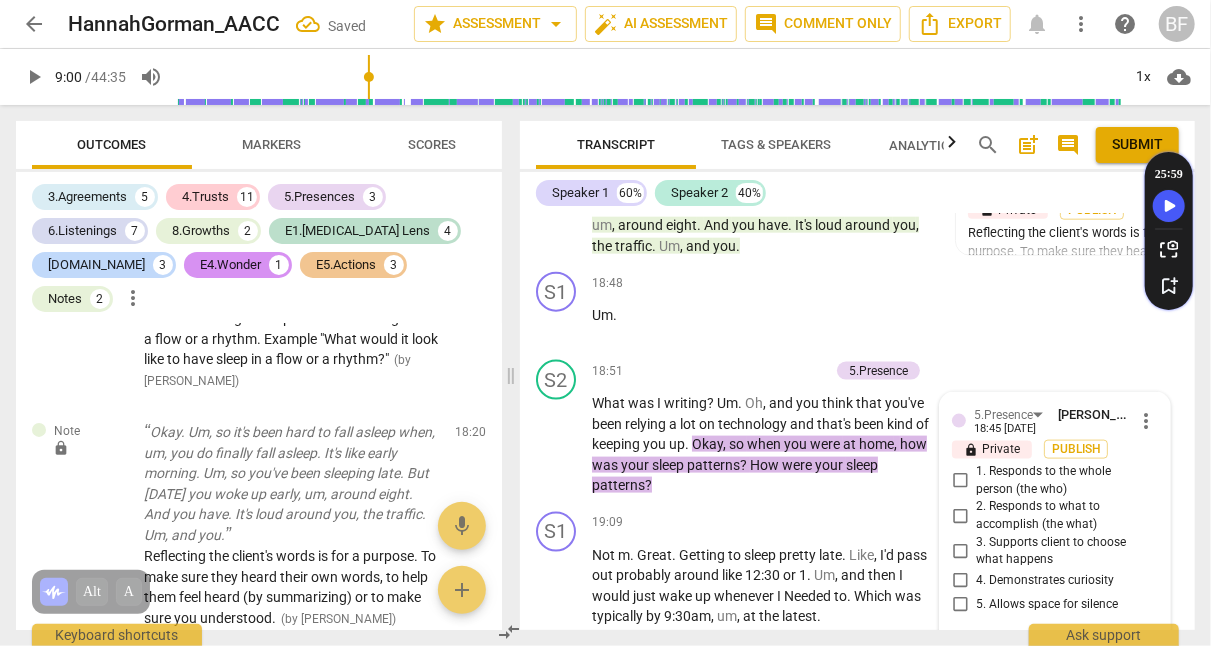 scroll, scrollTop: 3901, scrollLeft: 0, axis: vertical 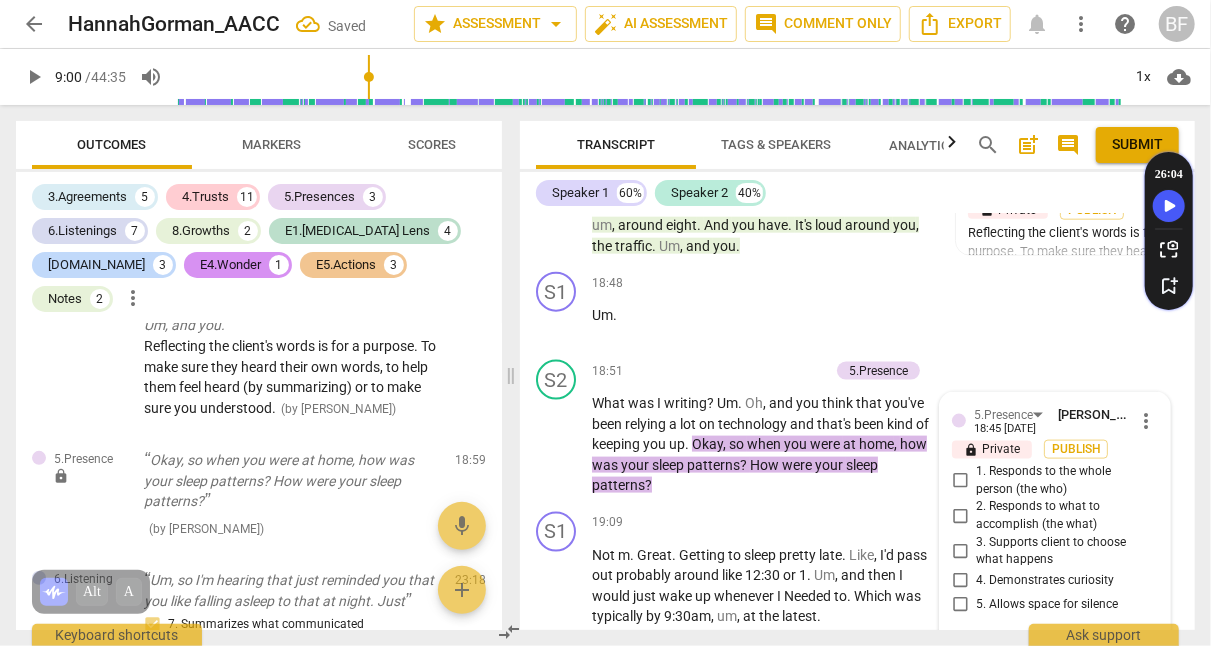 click on "4. Demonstrates curiosity" at bounding box center (960, 581) 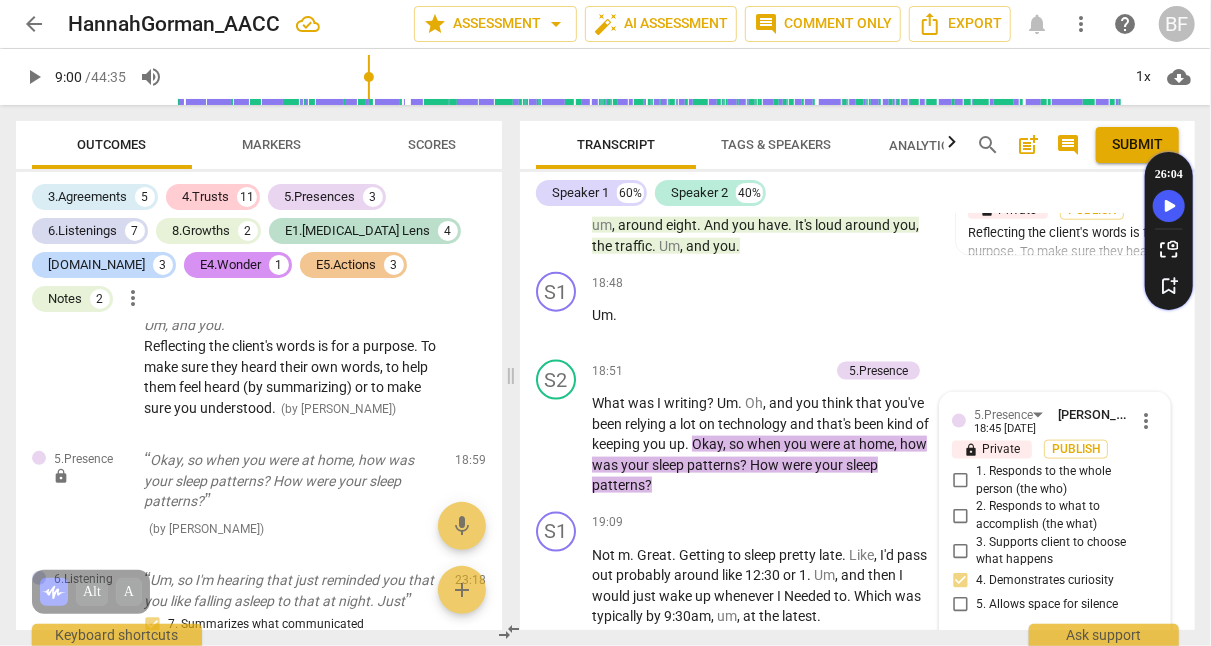 click on "S1 play_arrow pause 18:48 + Add competency keyboard_arrow_right Um ." at bounding box center (857, 308) 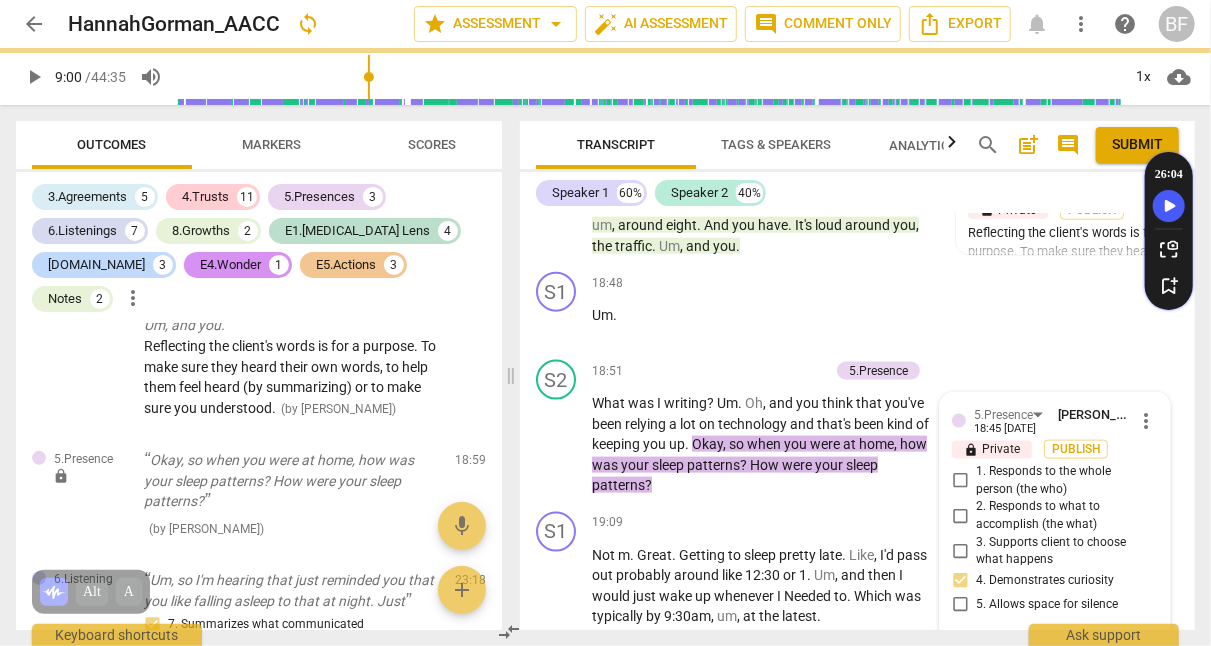click on "S1 play_arrow pause 18:48 + Add competency keyboard_arrow_right Um ." at bounding box center (857, 308) 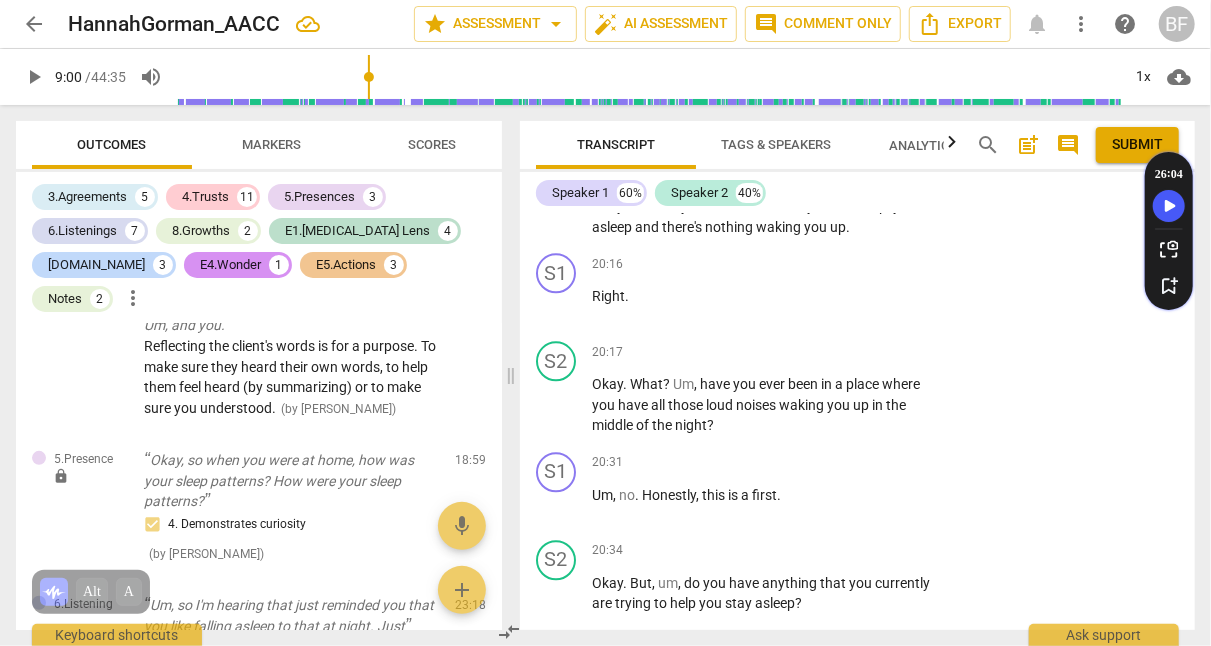 scroll, scrollTop: 9286, scrollLeft: 0, axis: vertical 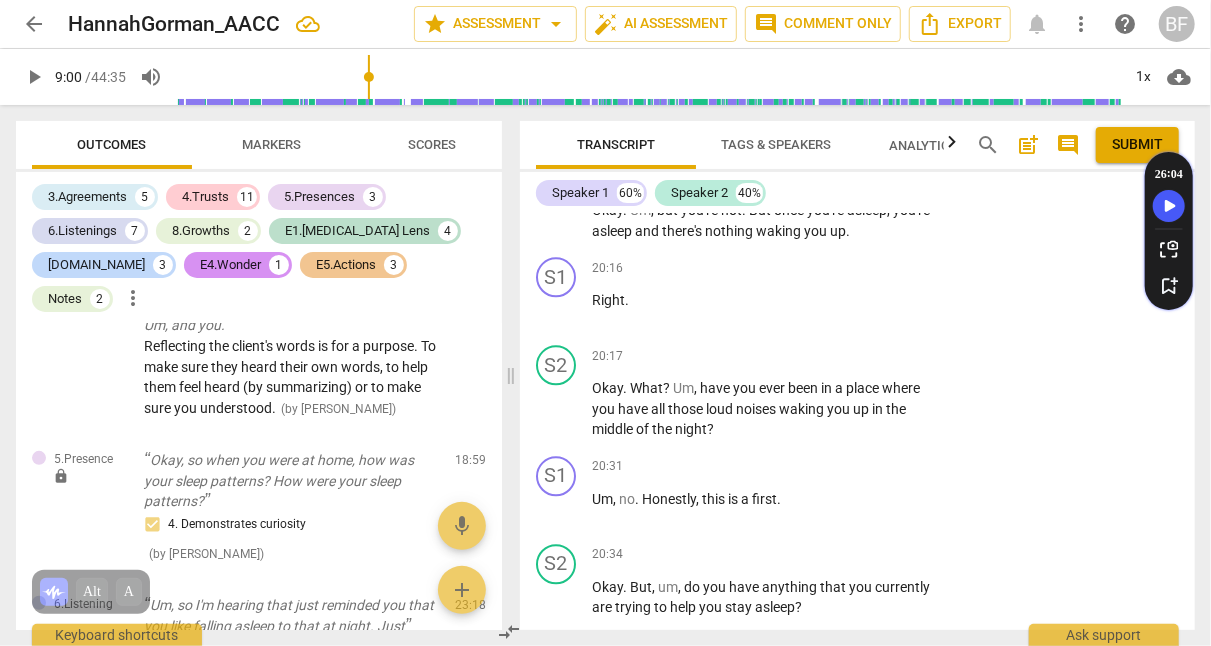 click on "+" at bounding box center [811, 356] 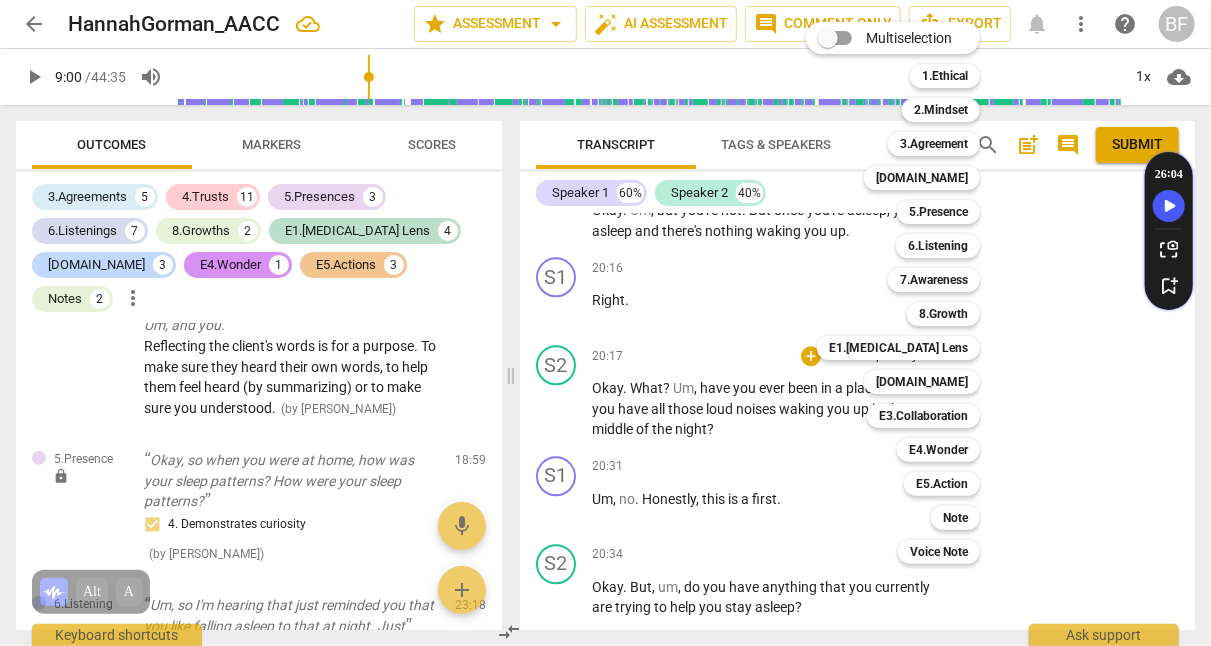 click on "5.Presence" at bounding box center [938, 212] 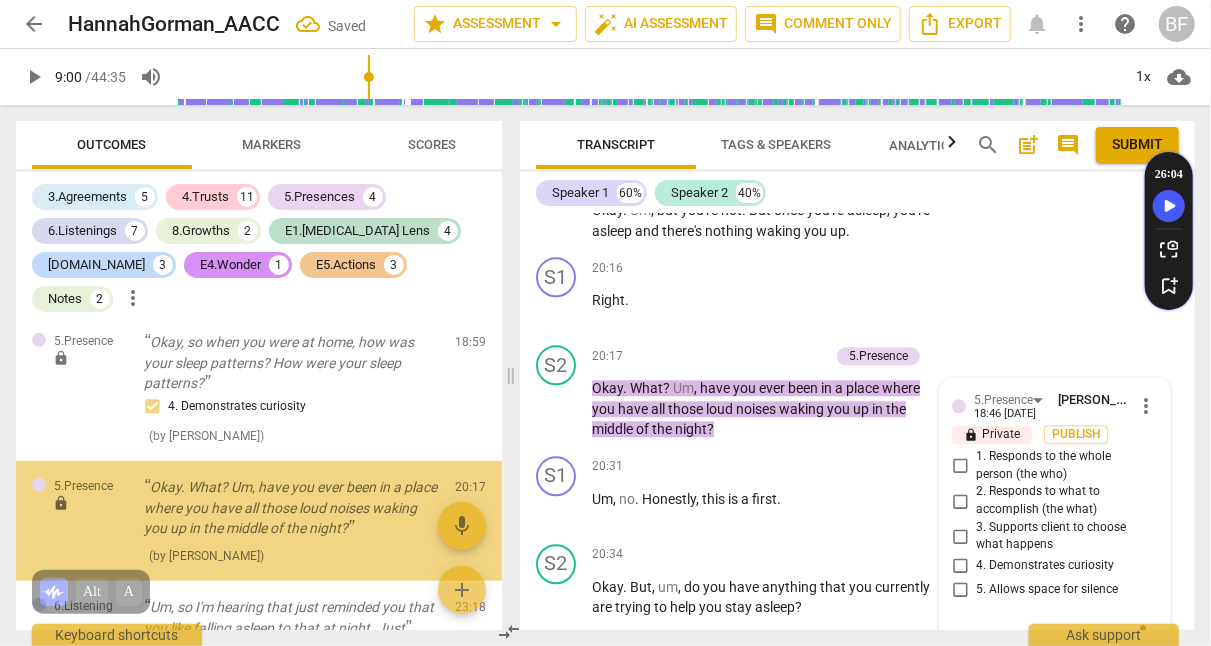 scroll, scrollTop: 4046, scrollLeft: 0, axis: vertical 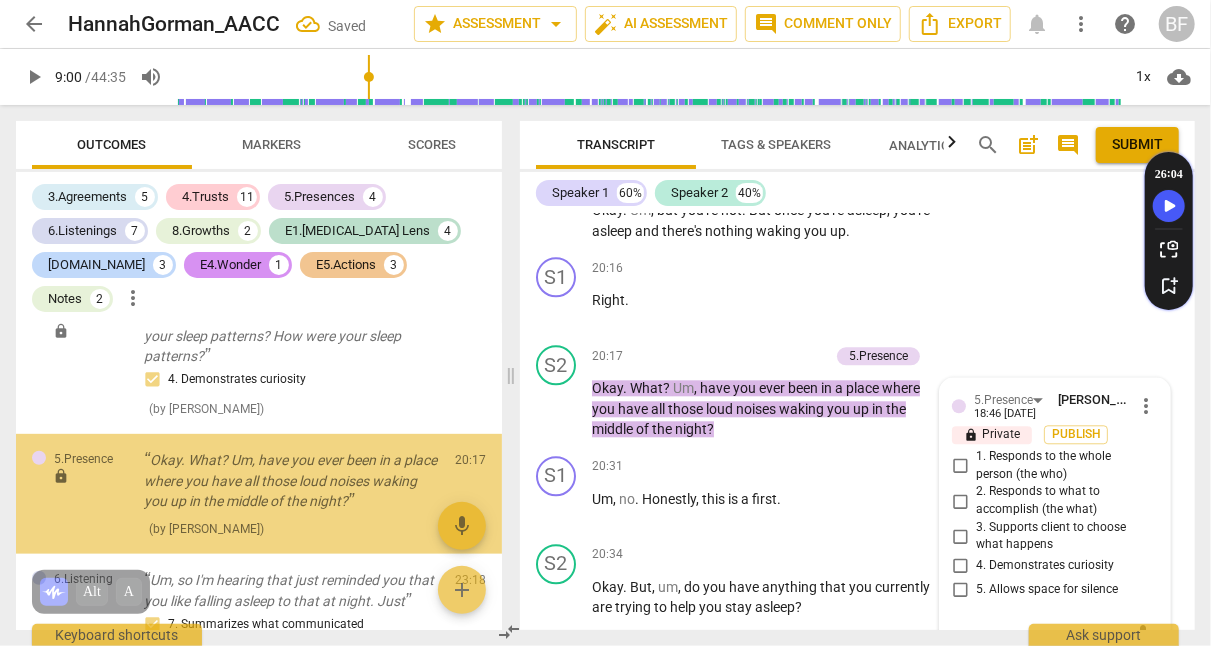 click on "4. Demonstrates curiosity" at bounding box center (960, 566) 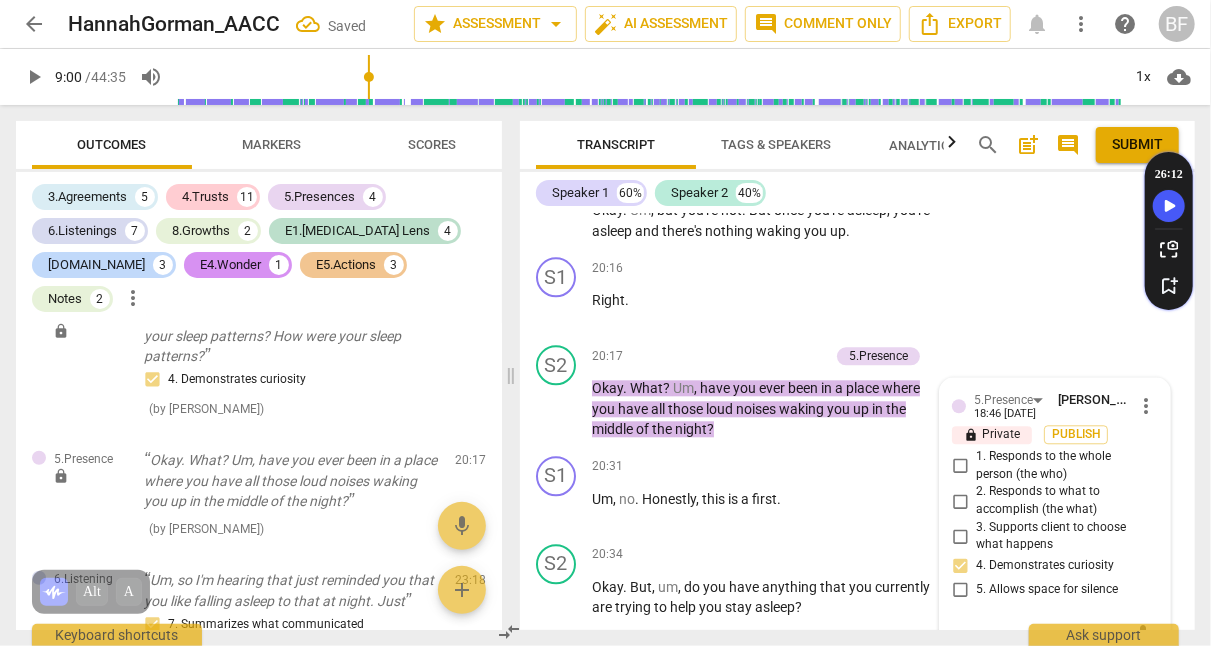 click on "S1 play_arrow pause 20:16 + Add competency keyboard_arrow_right Right ." at bounding box center (857, 293) 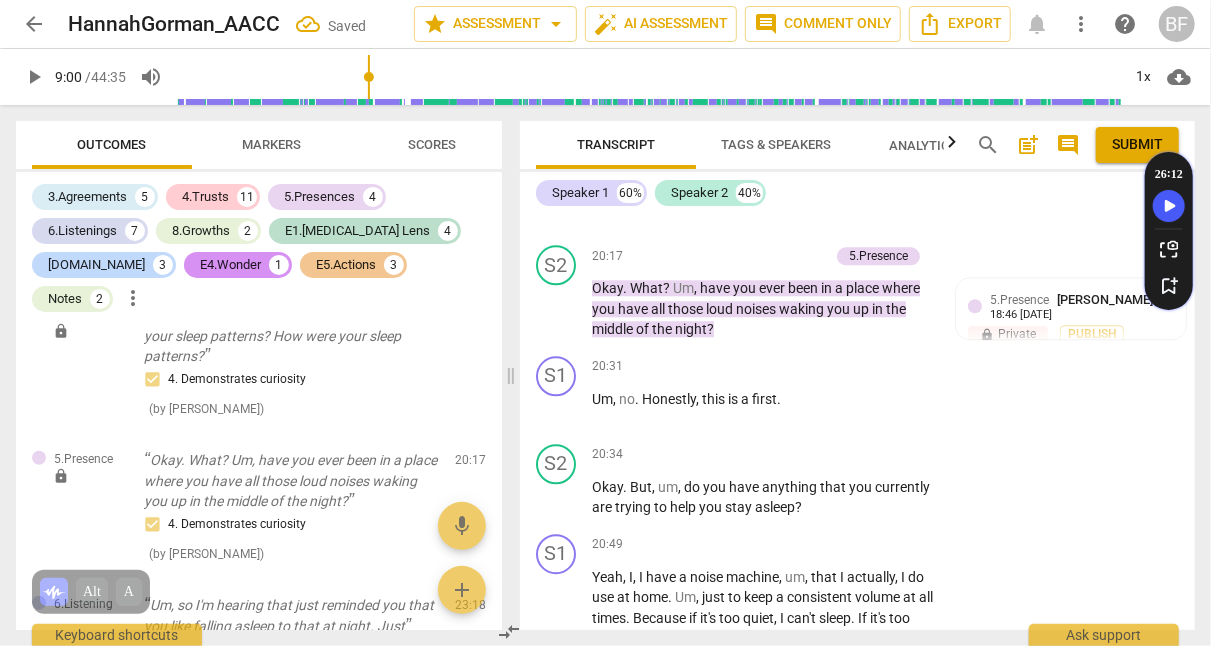 scroll, scrollTop: 9411, scrollLeft: 0, axis: vertical 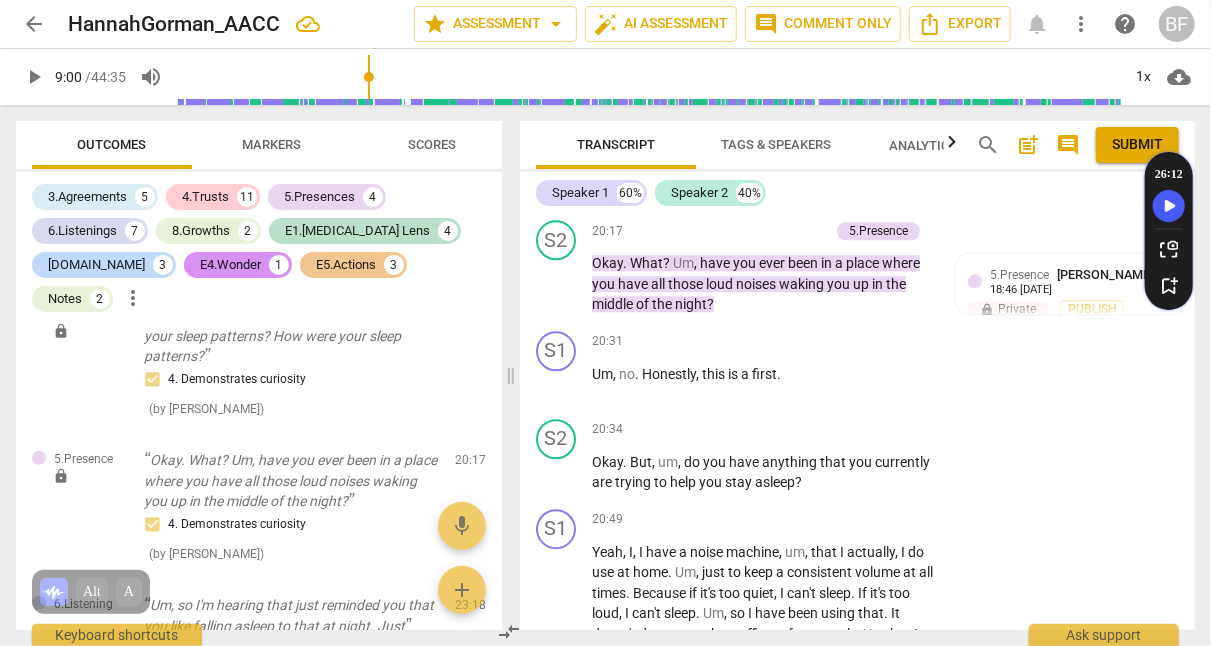 click on "+" at bounding box center (811, 430) 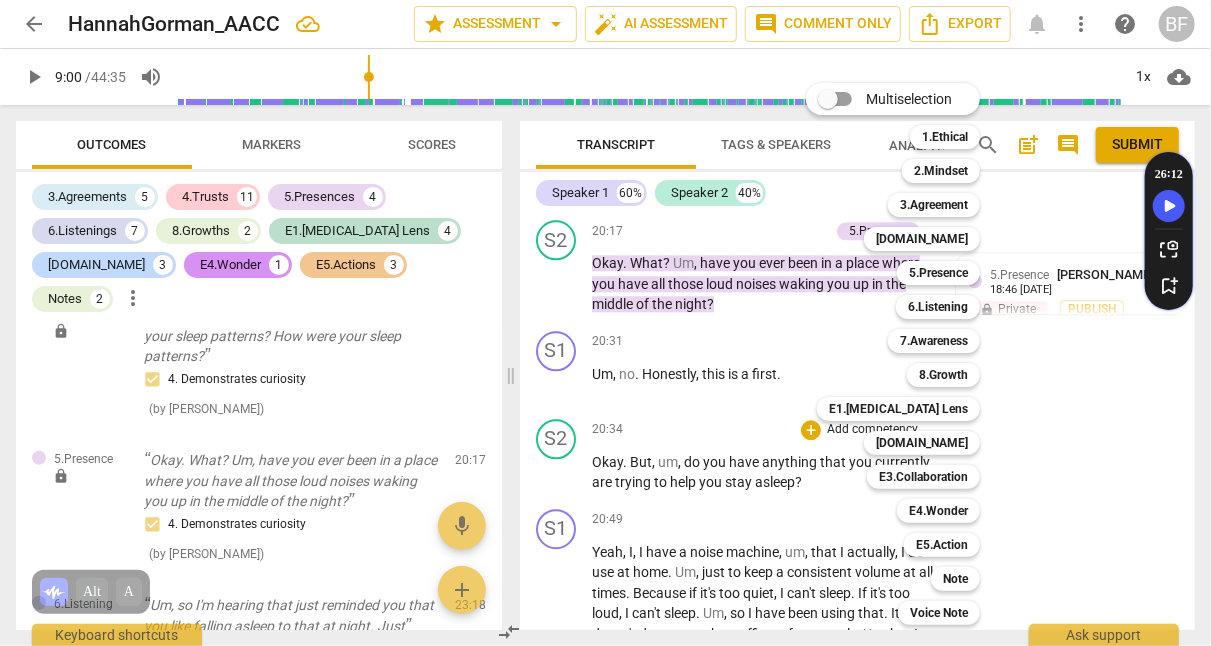 click on "7.Awareness" at bounding box center (934, 341) 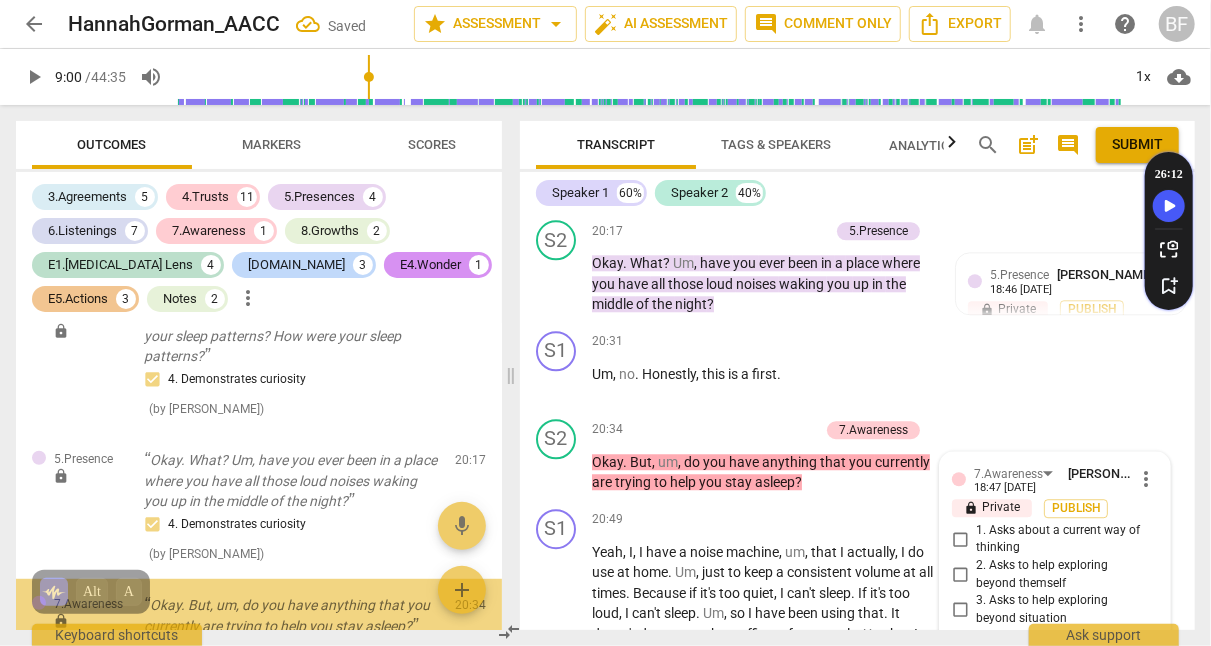 scroll, scrollTop: 9751, scrollLeft: 0, axis: vertical 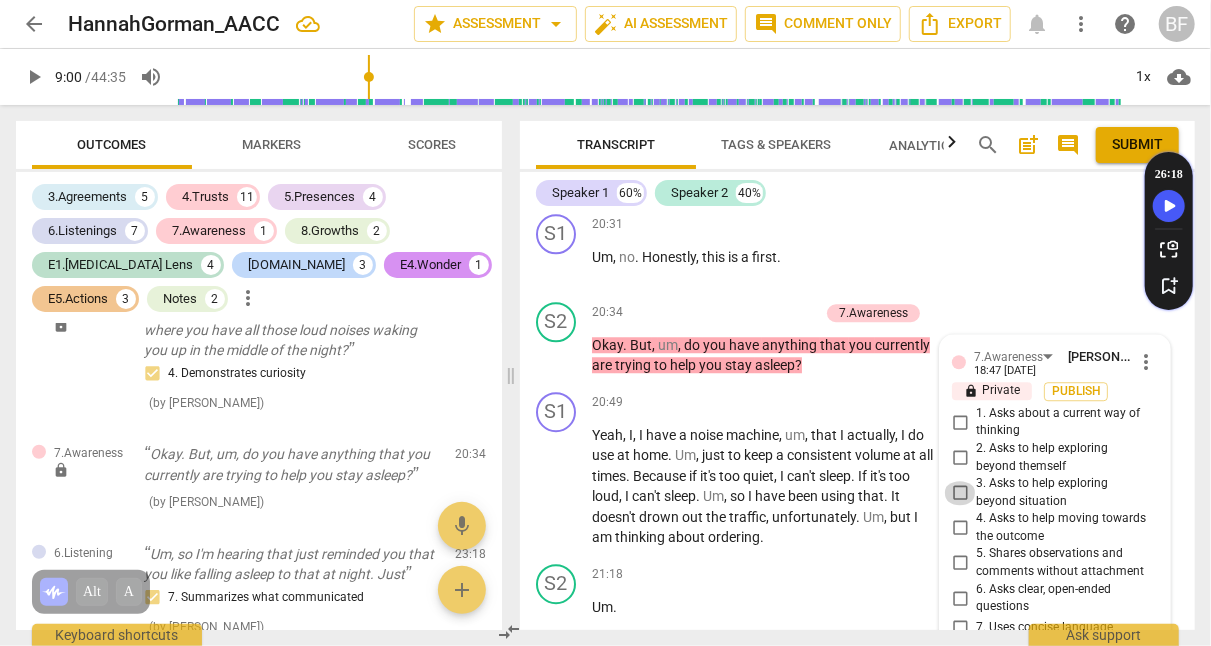 click on "3. Asks to help exploring beyond situation" at bounding box center [960, 493] 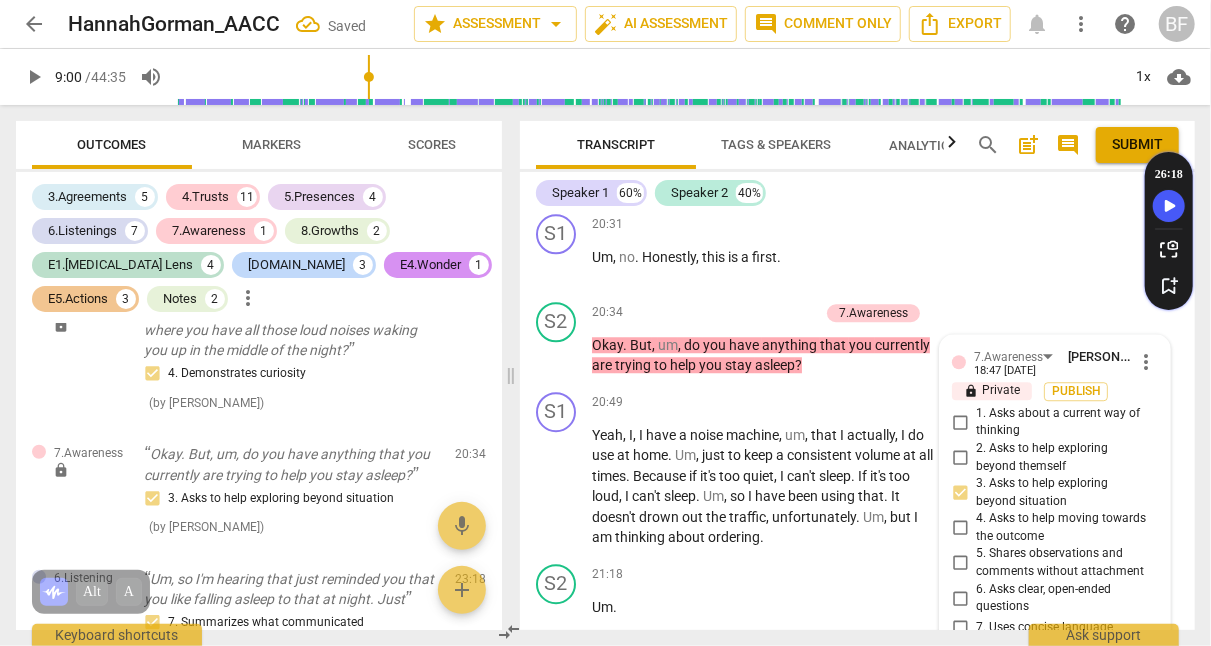 click on "S1 play_arrow pause 20:49 + Add competency keyboard_arrow_right Yeah ,   I ,   I   have   a   noise   machine ,   um ,   that   I   actually ,   I   do   use   at   home .   Um ,   just   to   keep   a   consistent   volume   at   all   times .   Because   if   it's   too   quiet ,   I   can't   sleep .   If   it's   too   loud ,   I   can't   sleep .   Um ,   so   I   have   been   using   that .   It   doesn't   drown   out   the   traffic ,   unfortunately .   Um ,   but   I   am   thinking   about   ordering ." at bounding box center [857, 470] 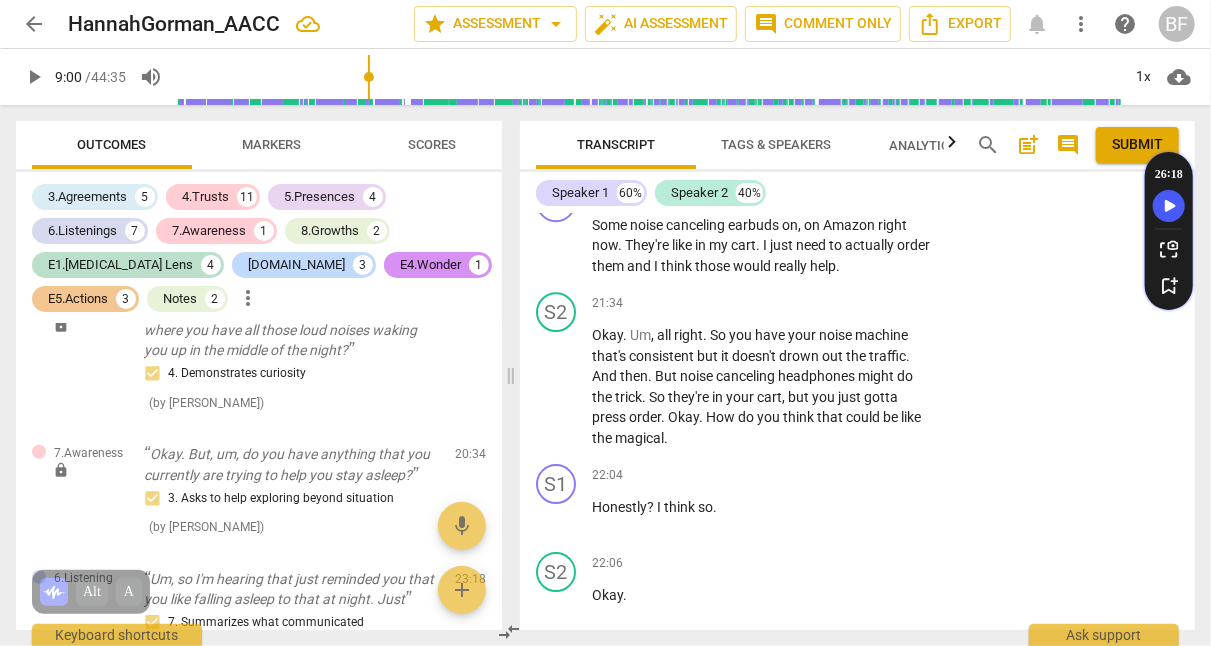 scroll, scrollTop: 9996, scrollLeft: 0, axis: vertical 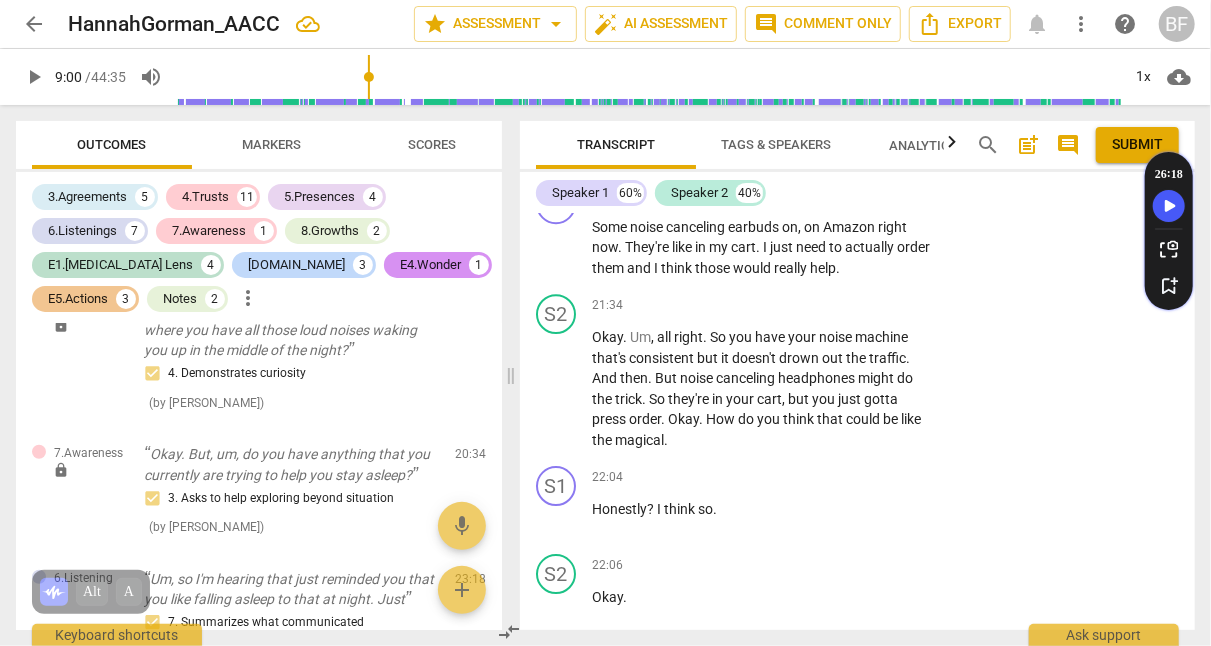 click on "+" at bounding box center (811, 305) 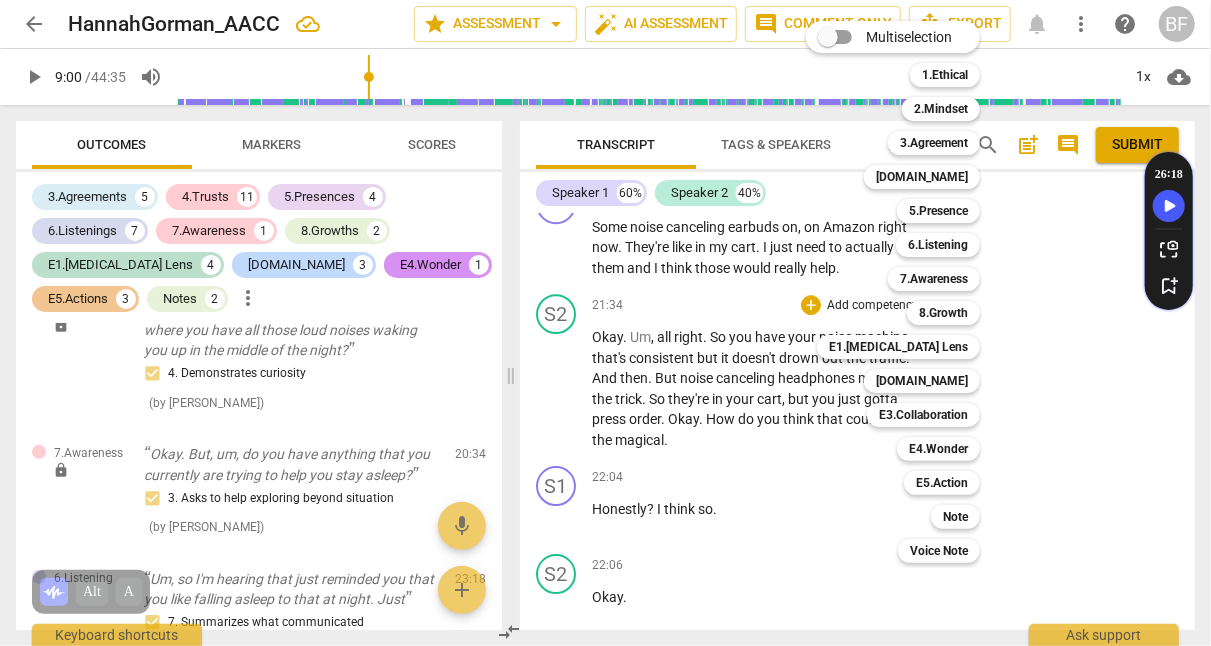 click at bounding box center [605, 323] 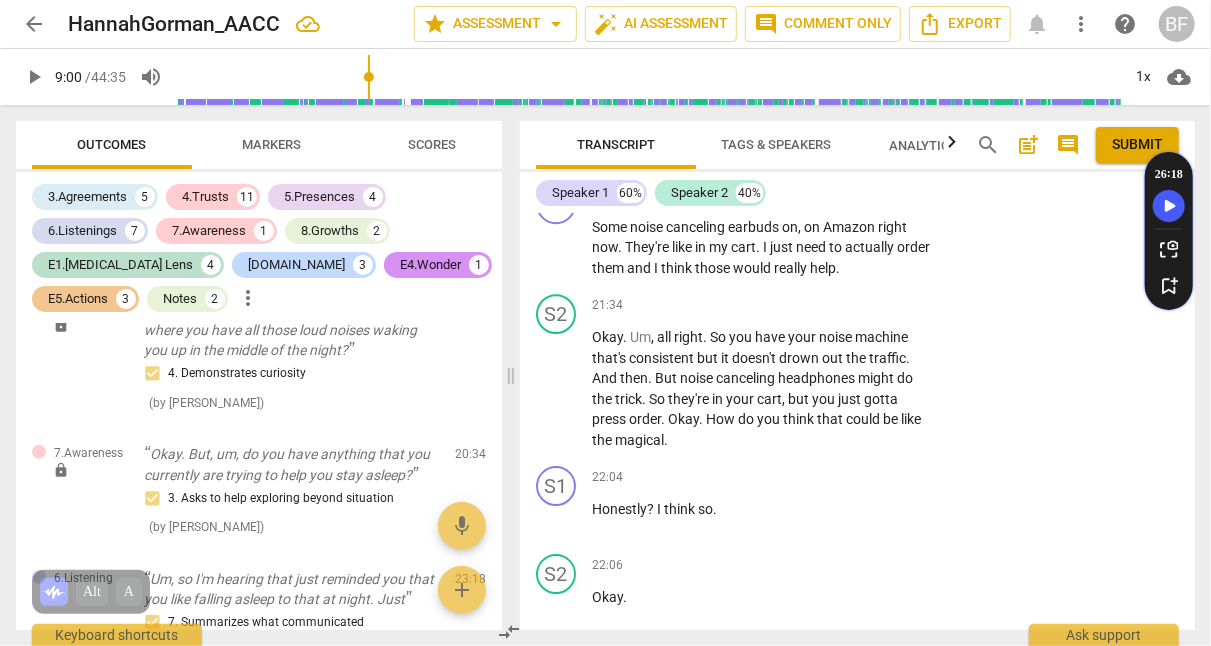 click on "+" at bounding box center [811, 305] 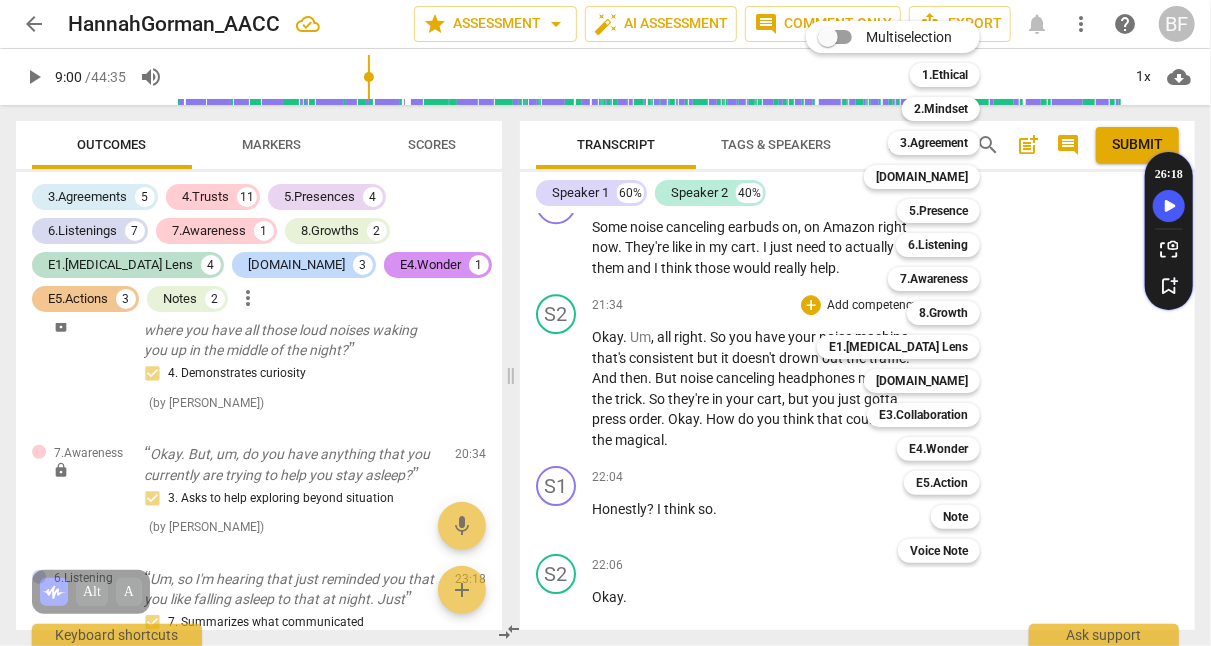 click on "Note" at bounding box center (955, 517) 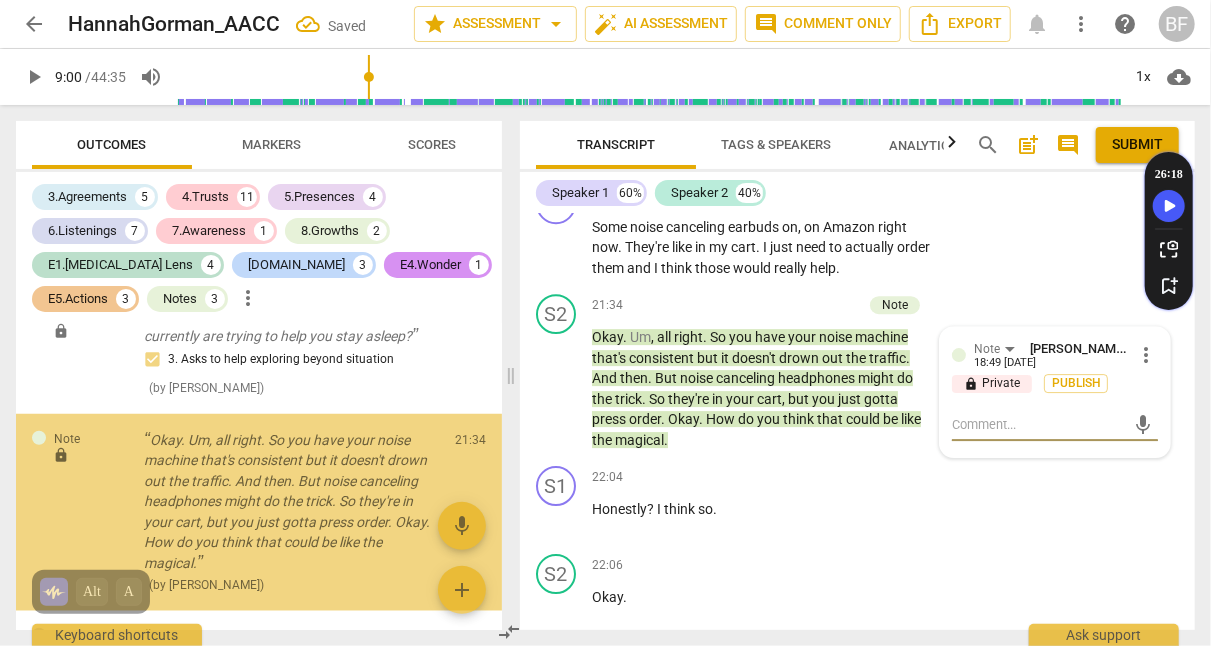 scroll, scrollTop: 4371, scrollLeft: 0, axis: vertical 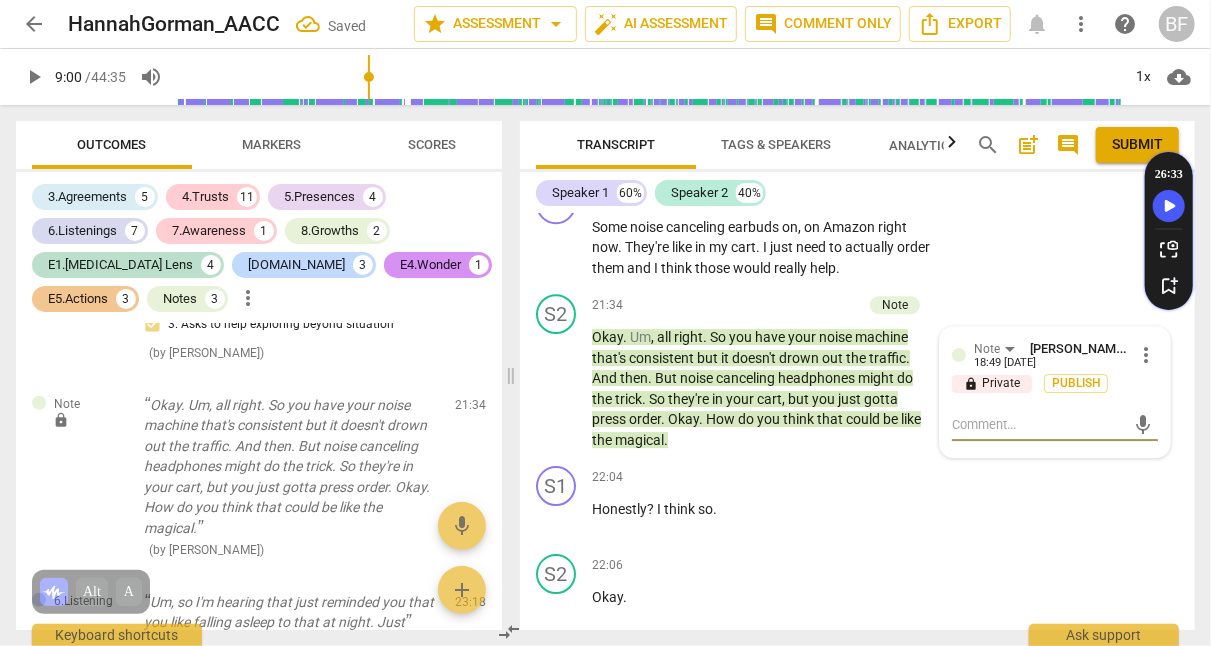 click on "more_vert" at bounding box center (1146, 355) 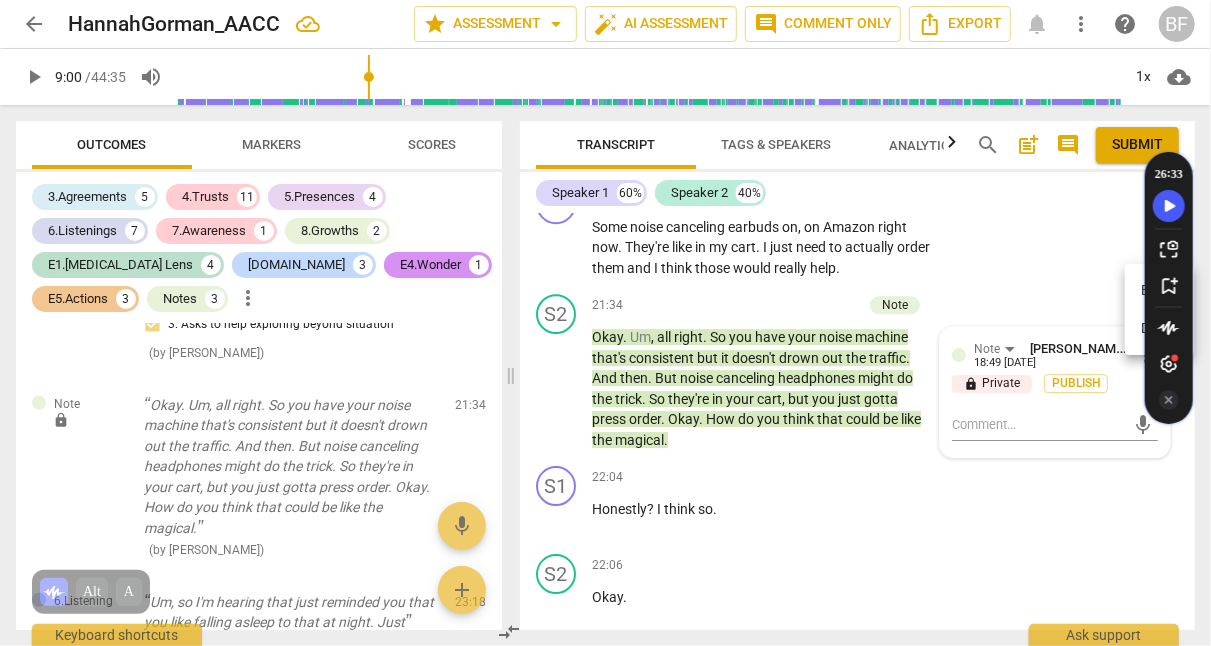 click on "Delete" at bounding box center [1159, 329] 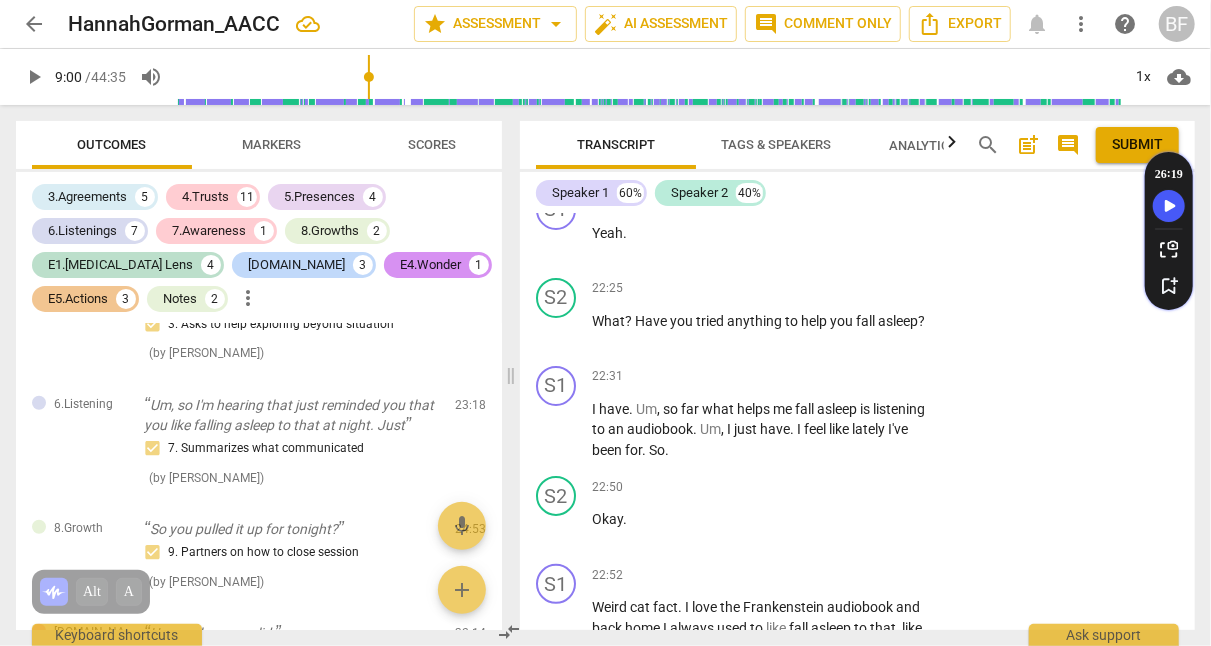 scroll, scrollTop: 10648, scrollLeft: 0, axis: vertical 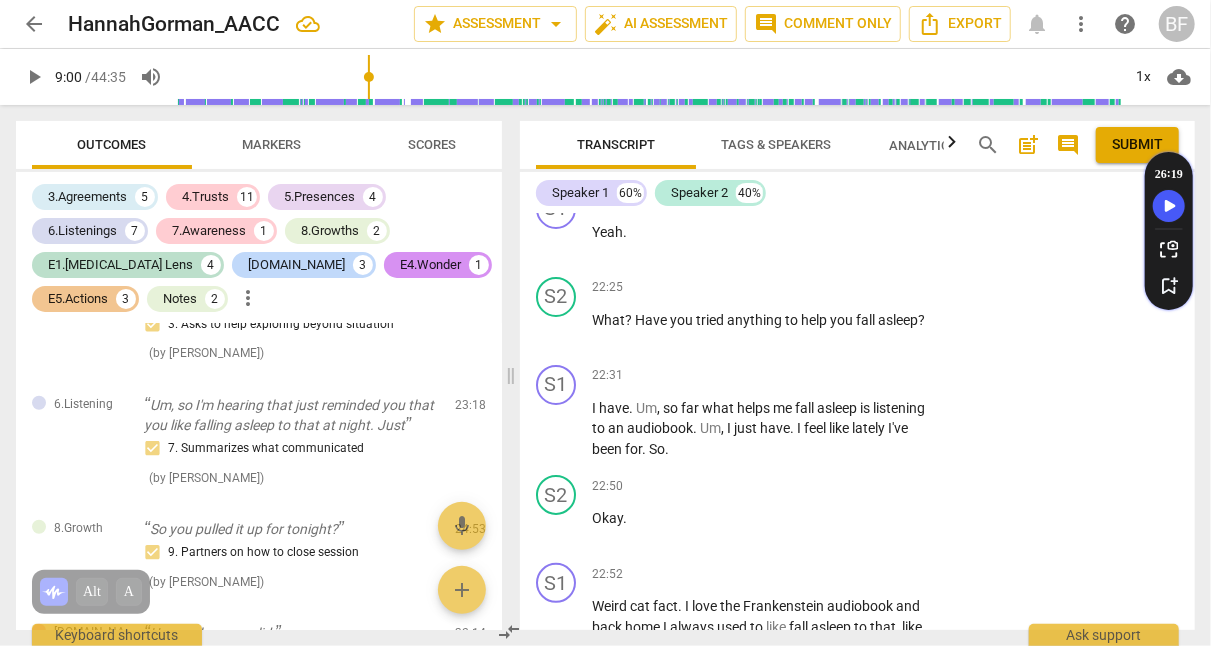 click on "+" at bounding box center [811, 288] 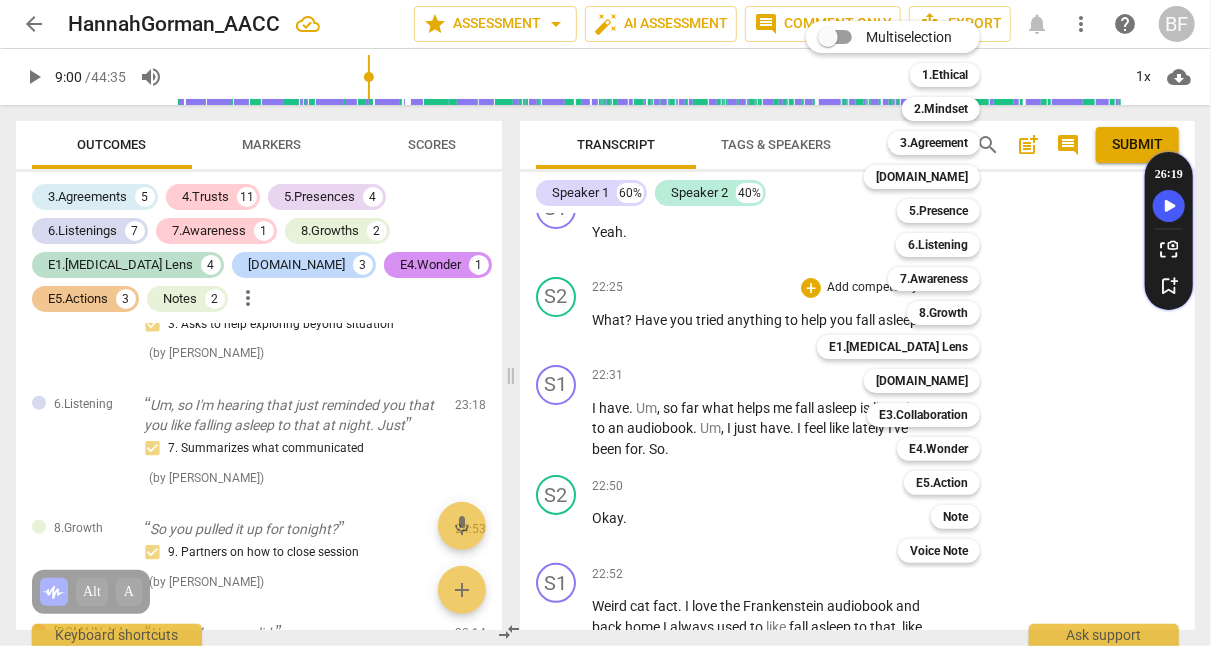click on "E3.Collaboration" at bounding box center (923, 415) 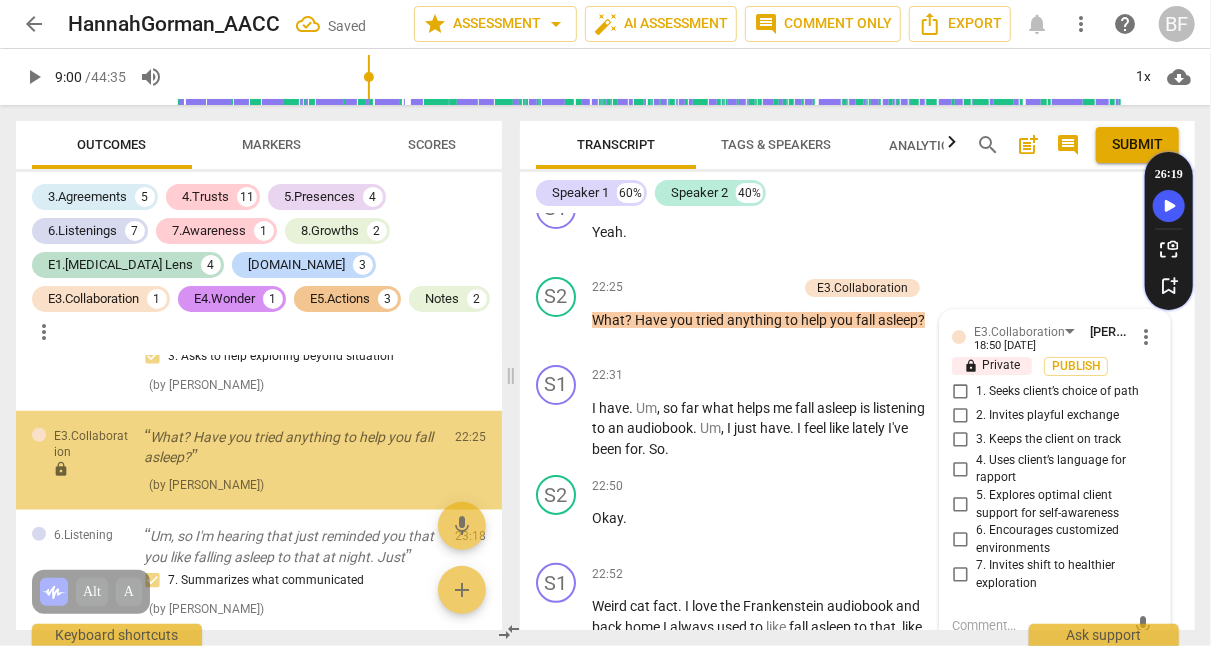 scroll, scrollTop: 4322, scrollLeft: 0, axis: vertical 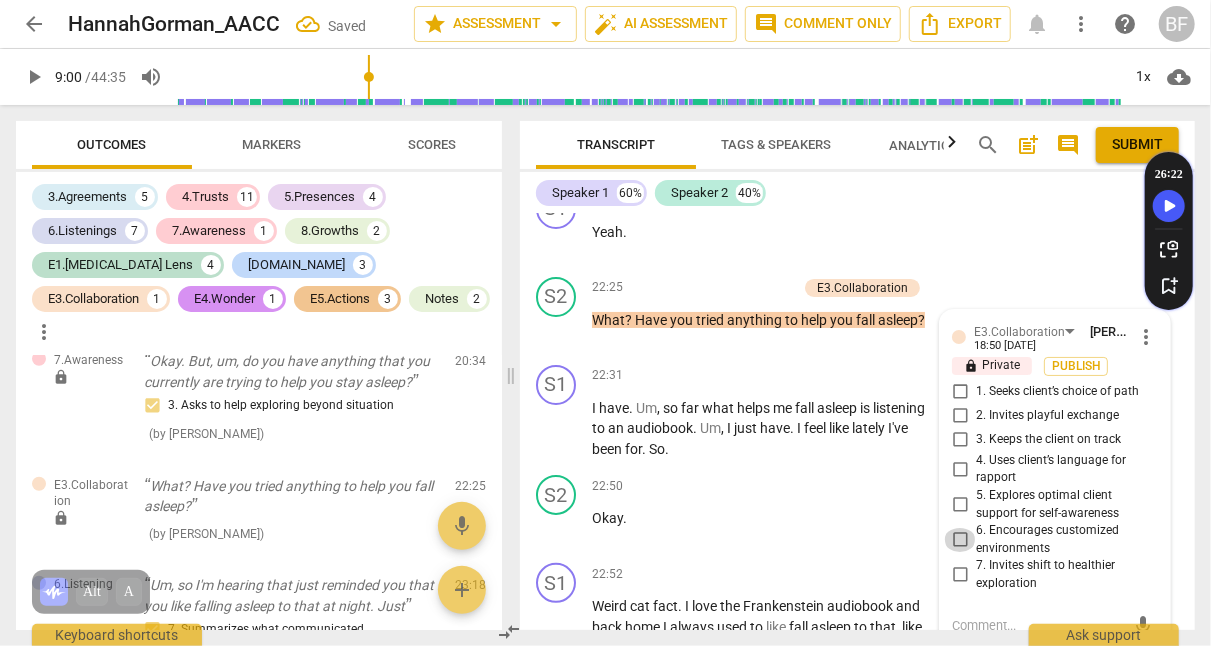 click on "6. Encourages customized environments" at bounding box center (960, 540) 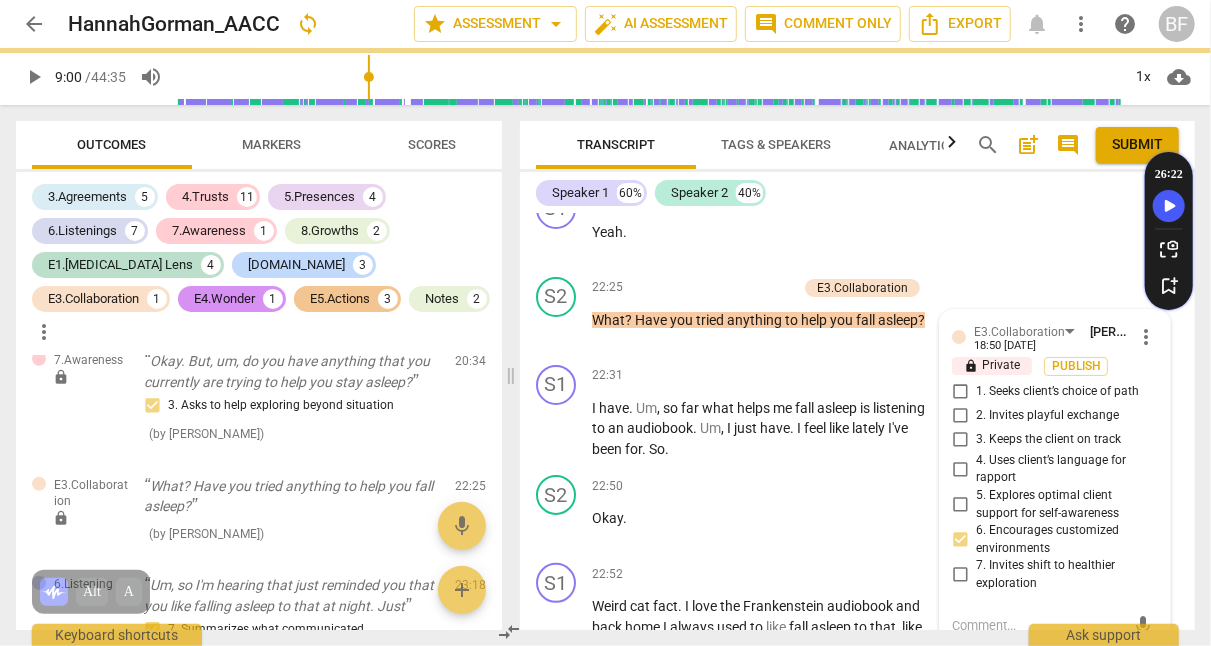 click on "S2 play_arrow pause 22:50 + Add competency keyboard_arrow_right Okay ." at bounding box center [857, 511] 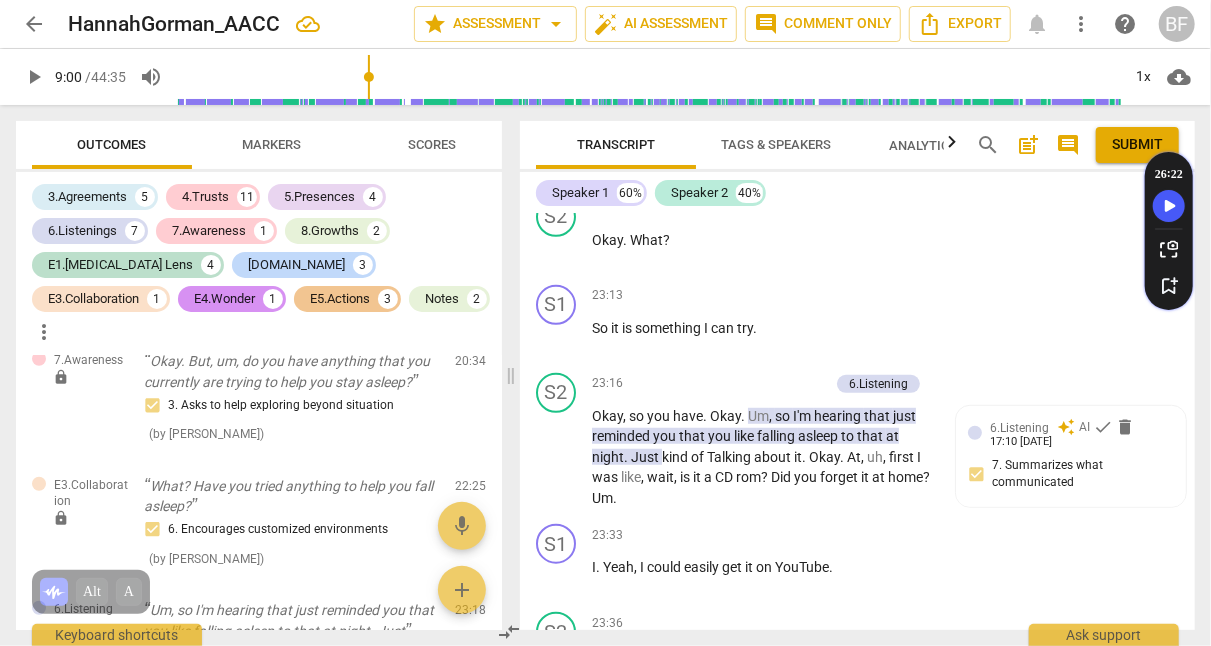 scroll, scrollTop: 11168, scrollLeft: 0, axis: vertical 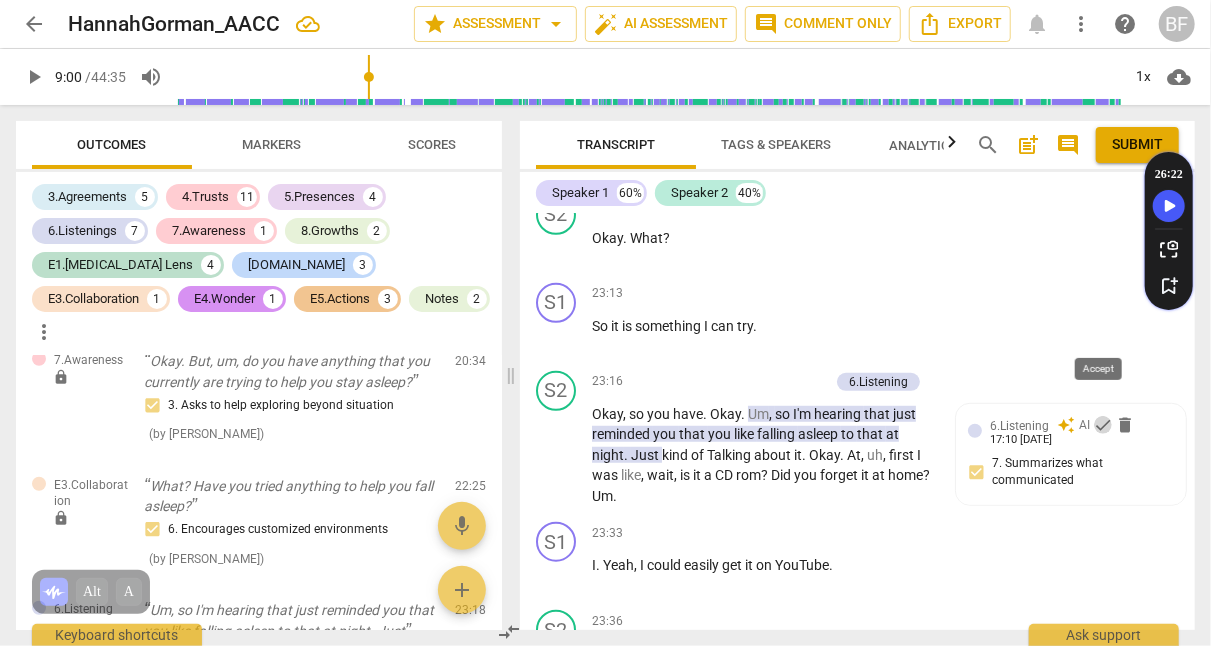 click on "check" at bounding box center (1103, 425) 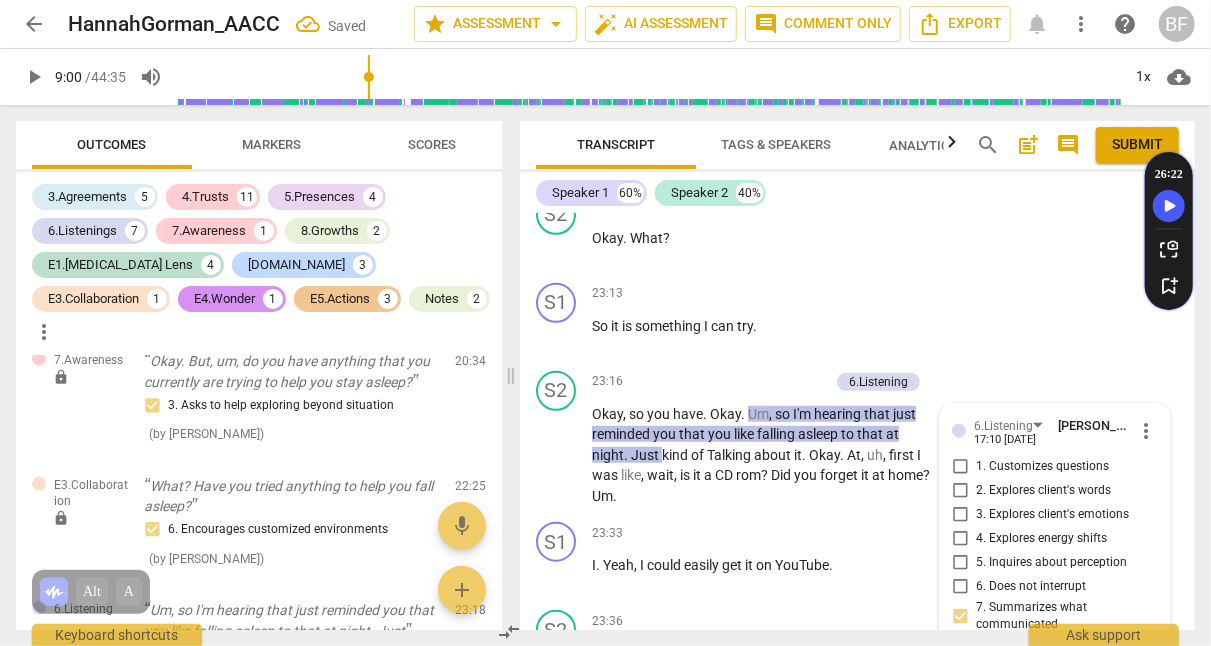 click on "S1 play_arrow pause 23:13 + Add competency keyboard_arrow_right So   it   is   something   I   can   try ." at bounding box center (857, 319) 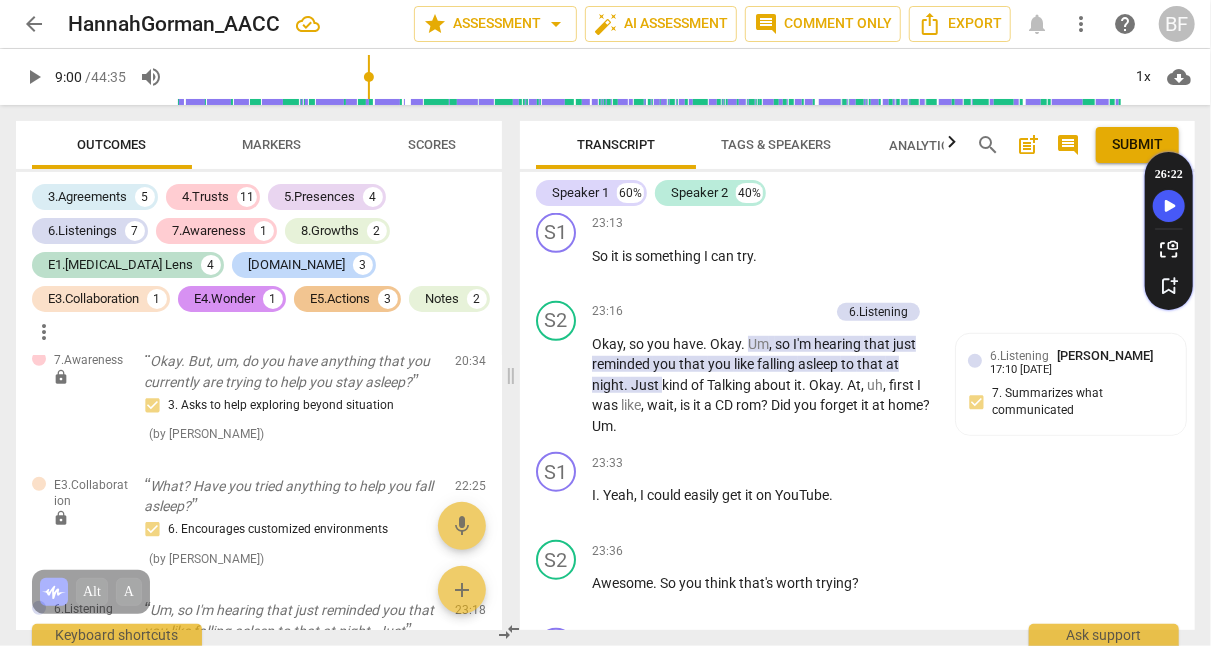 scroll, scrollTop: 11234, scrollLeft: 0, axis: vertical 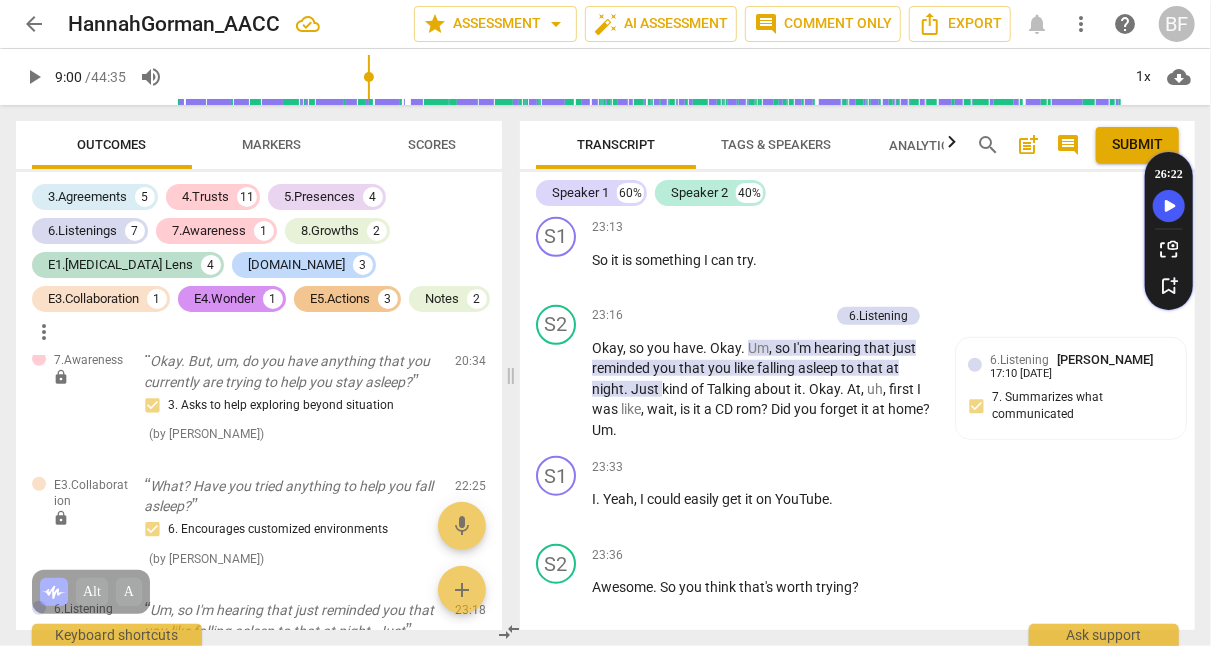 click on "[PERSON_NAME]" at bounding box center (1105, 359) 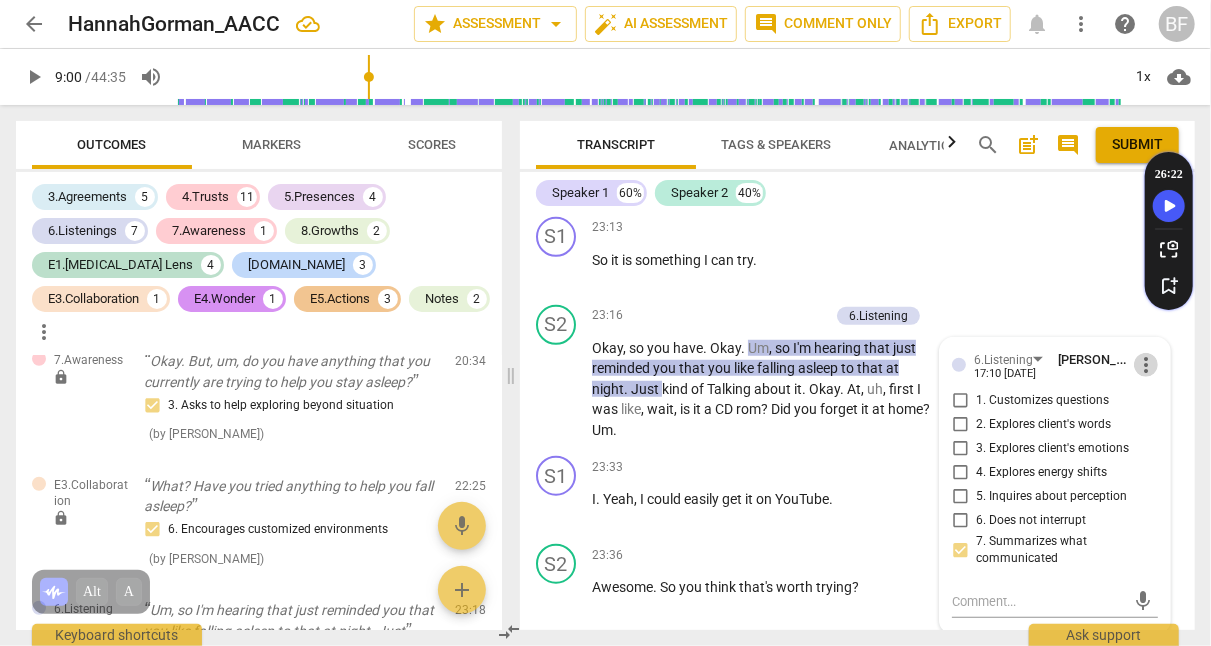 click on "more_vert" at bounding box center (1146, 365) 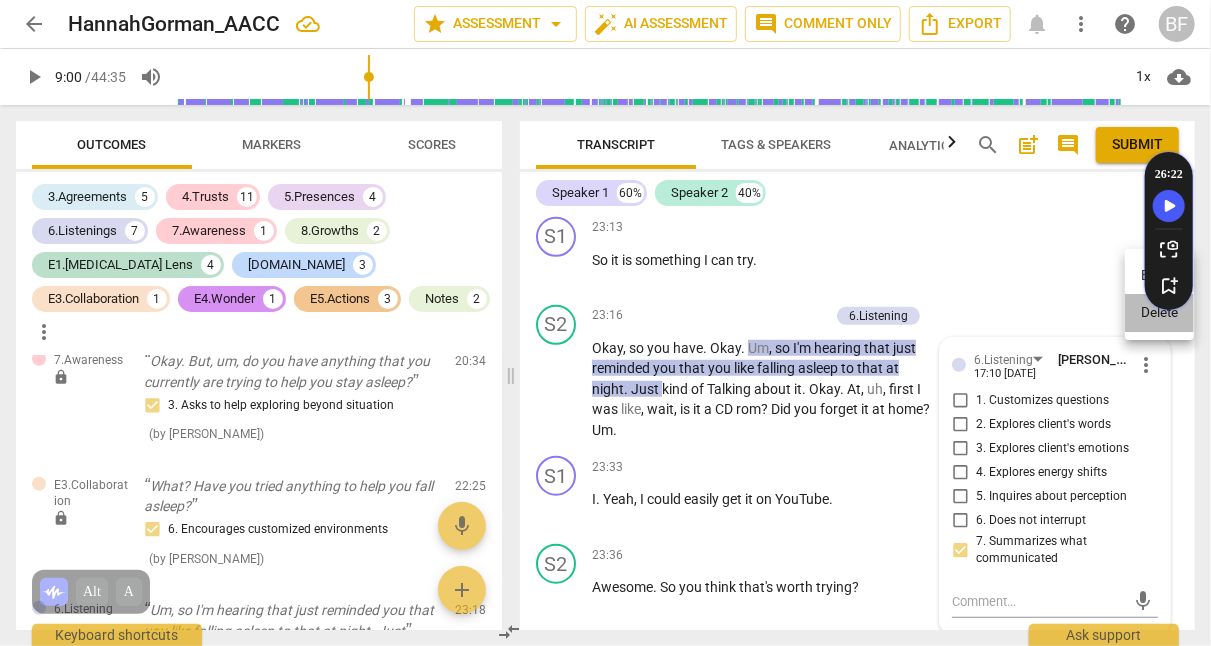 click on "Delete" at bounding box center (1159, 313) 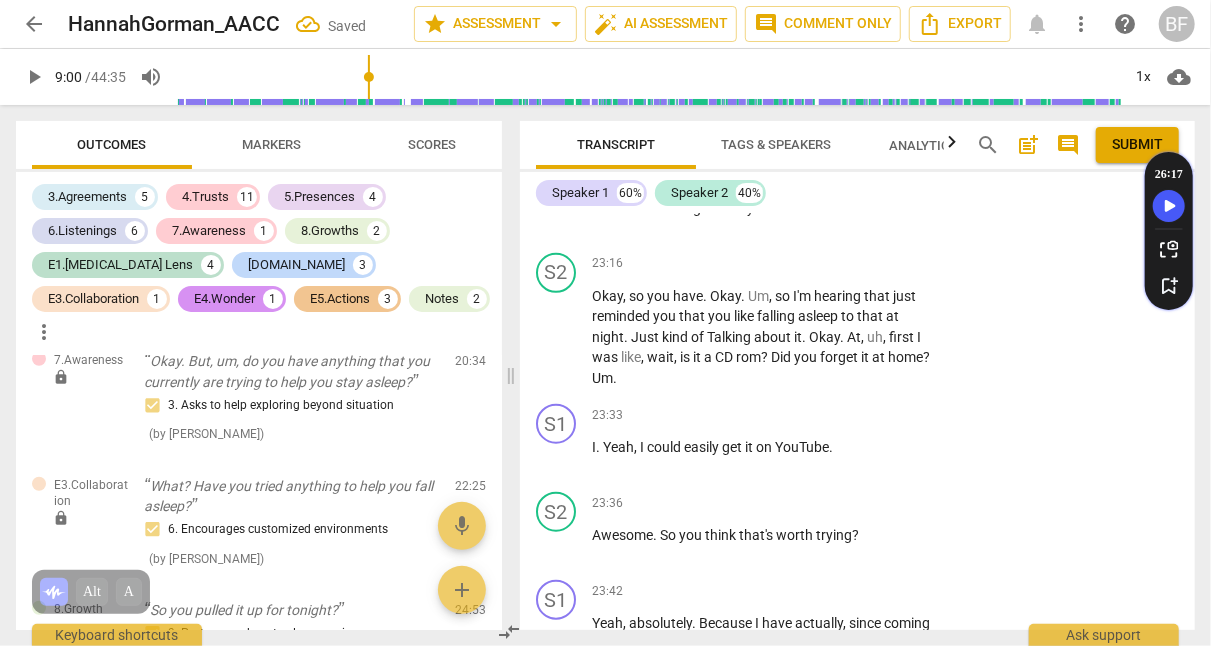 scroll, scrollTop: 11378, scrollLeft: 0, axis: vertical 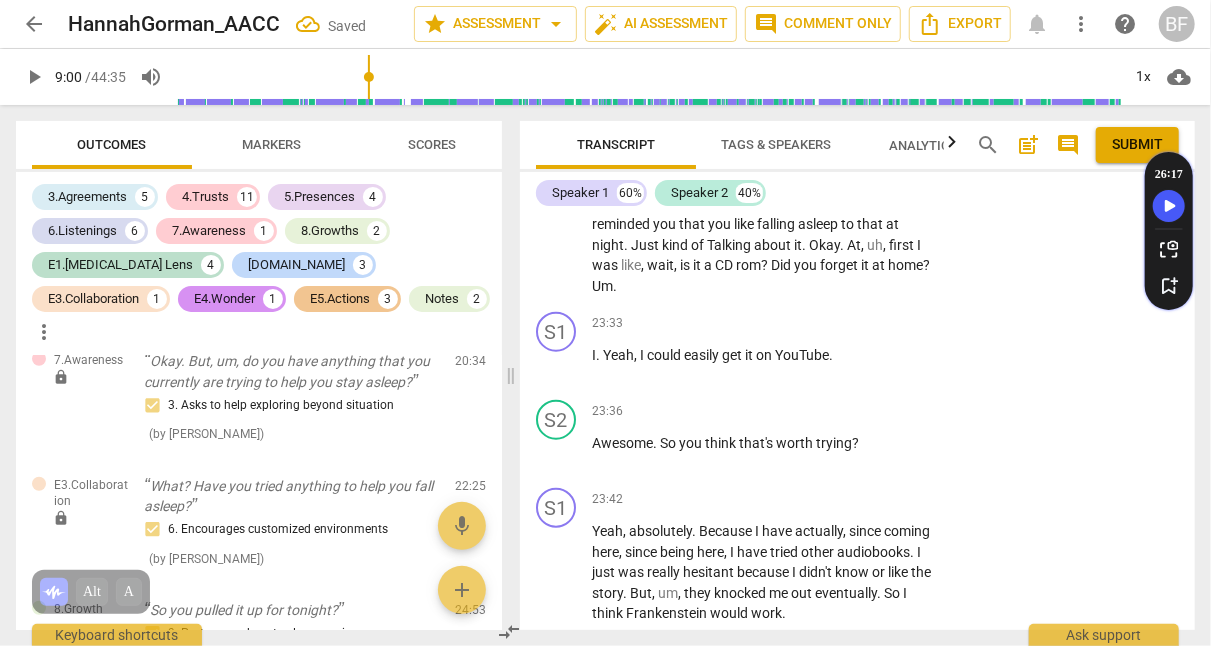 click on "+" at bounding box center [811, 411] 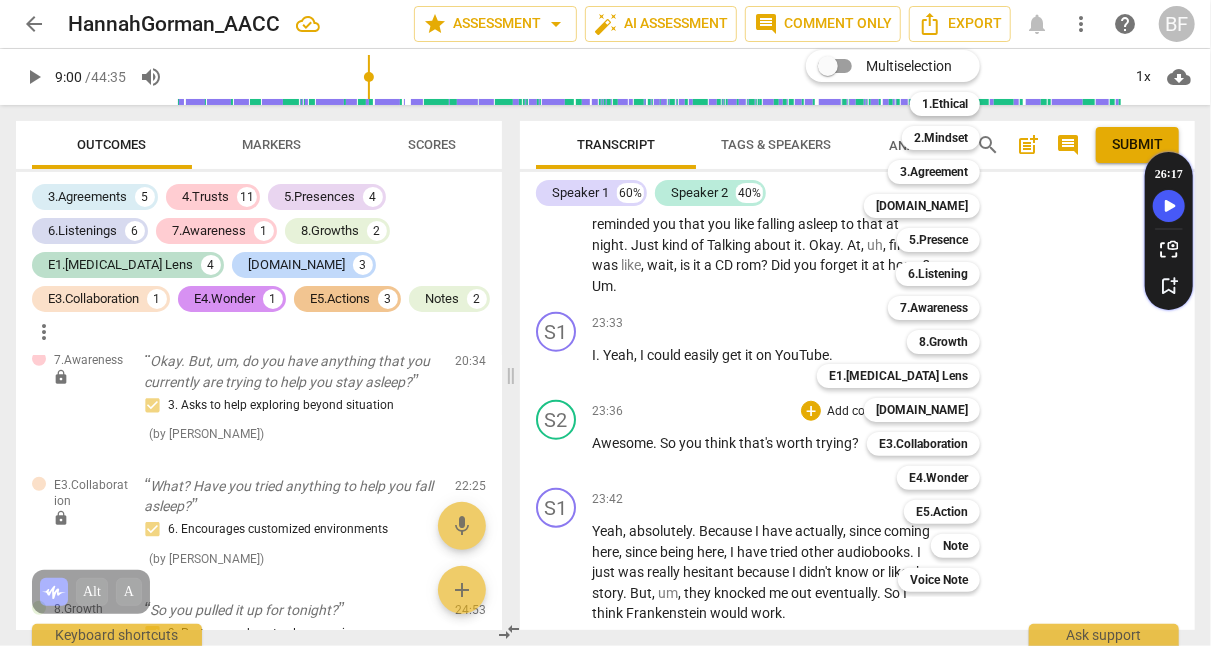click on "E5.Action" at bounding box center (942, 512) 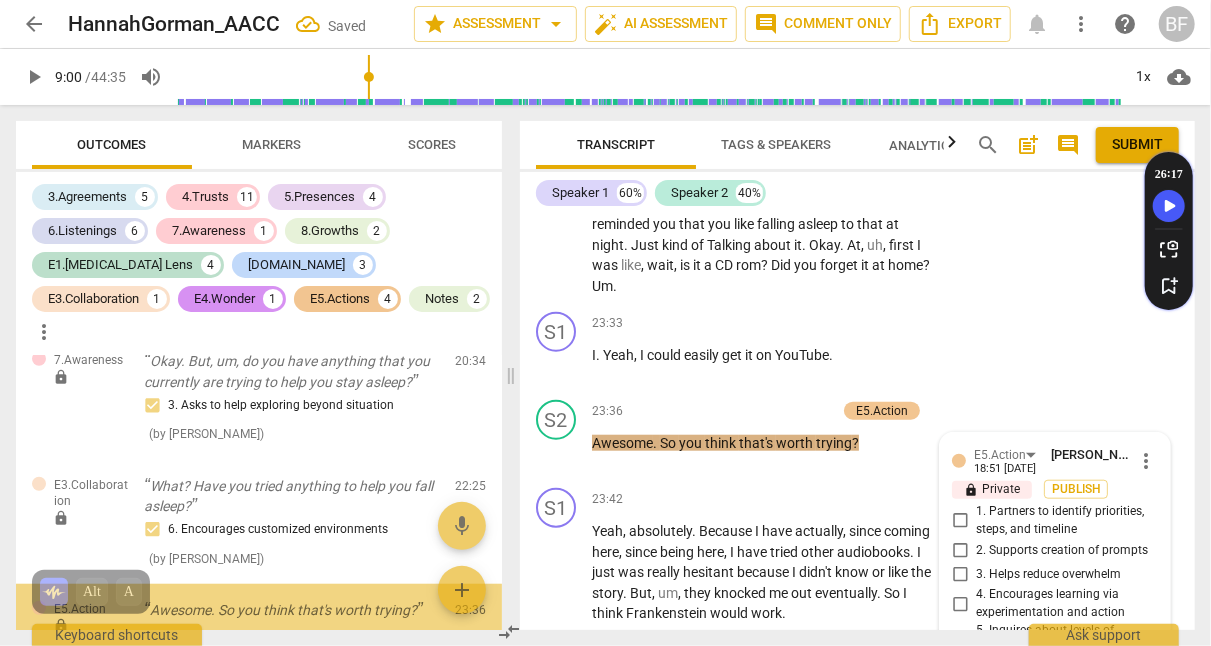 scroll, scrollTop: 11731, scrollLeft: 0, axis: vertical 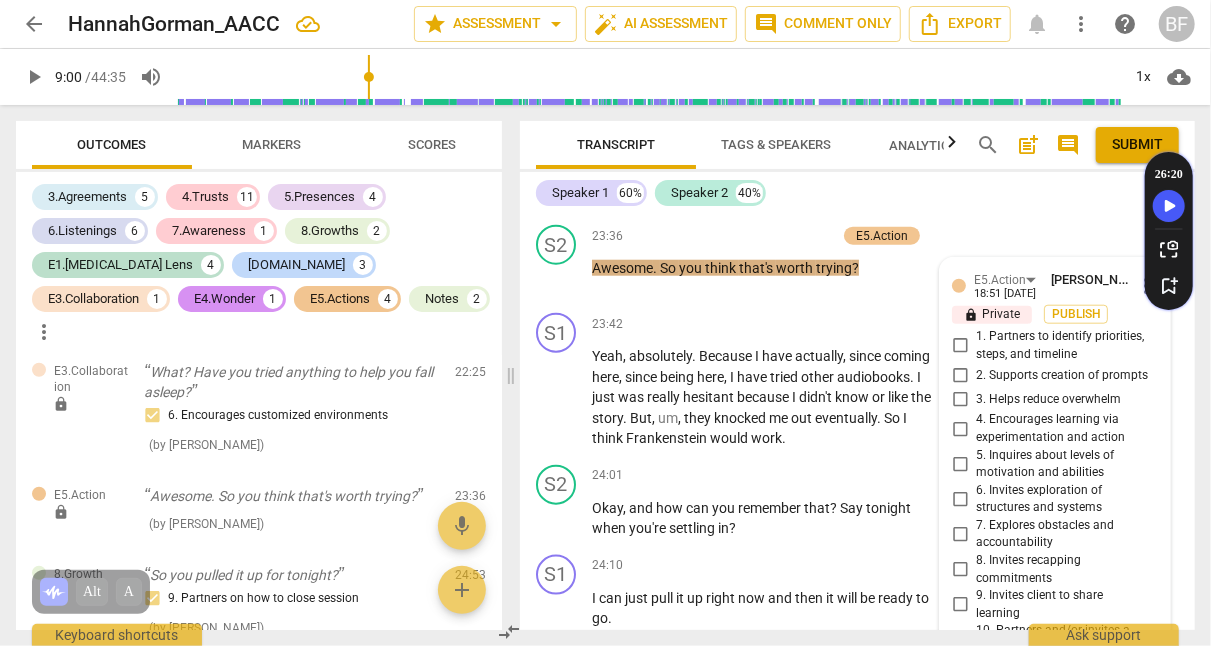 click on "5. Inquires about levels of motivation and abilities" at bounding box center (960, 464) 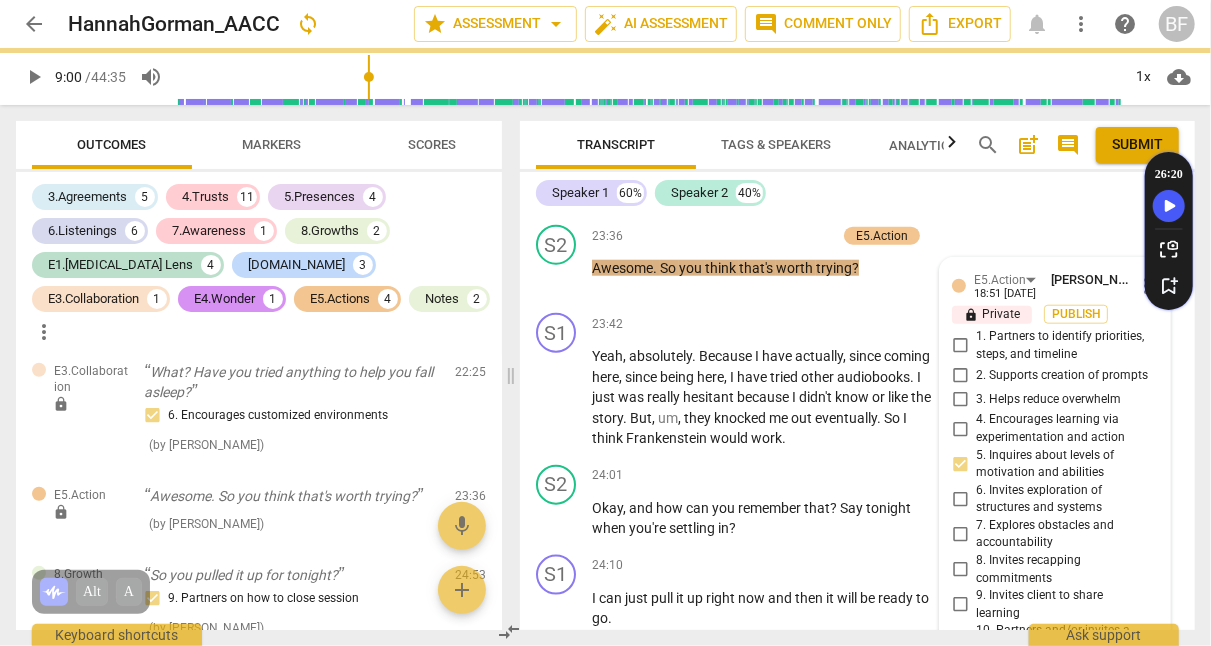 scroll, scrollTop: 11417, scrollLeft: 0, axis: vertical 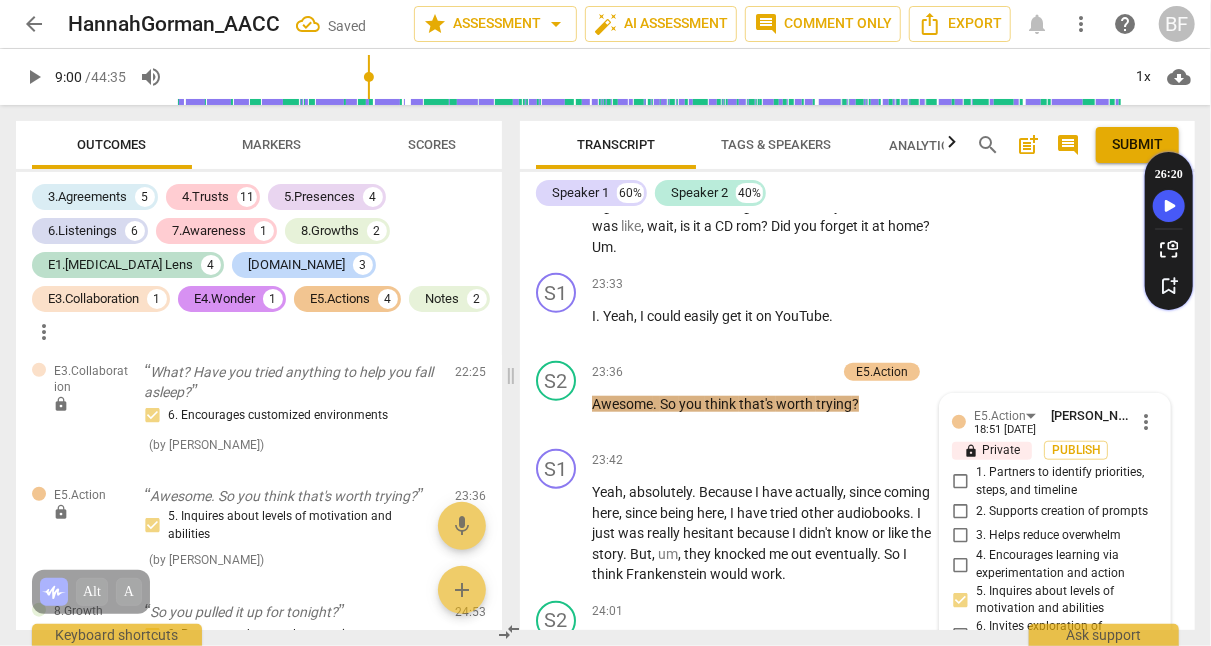 click on "+" at bounding box center (727, 372) 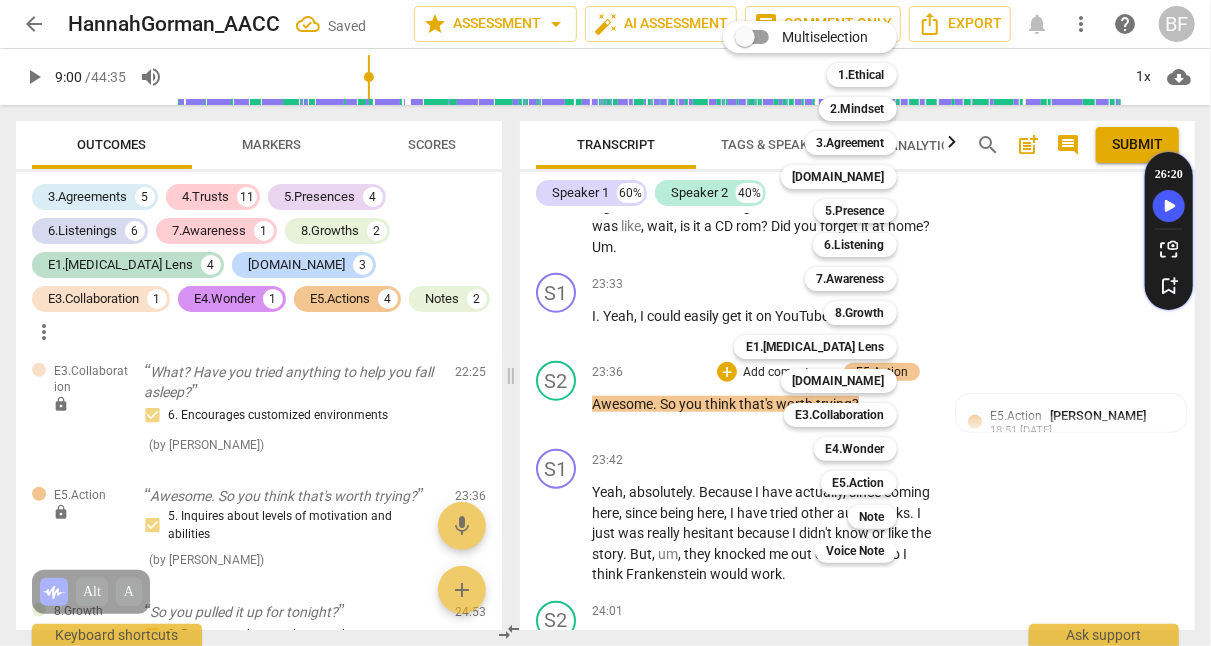 click on "7.Awareness" at bounding box center (851, 279) 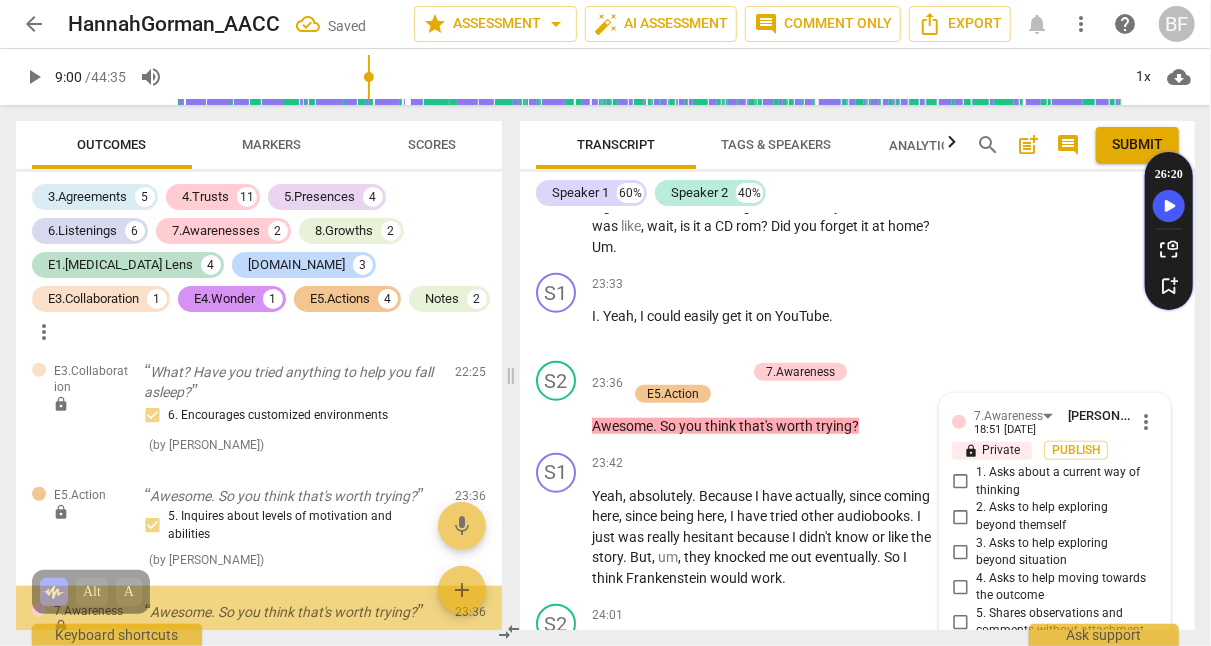 scroll, scrollTop: 11672, scrollLeft: 0, axis: vertical 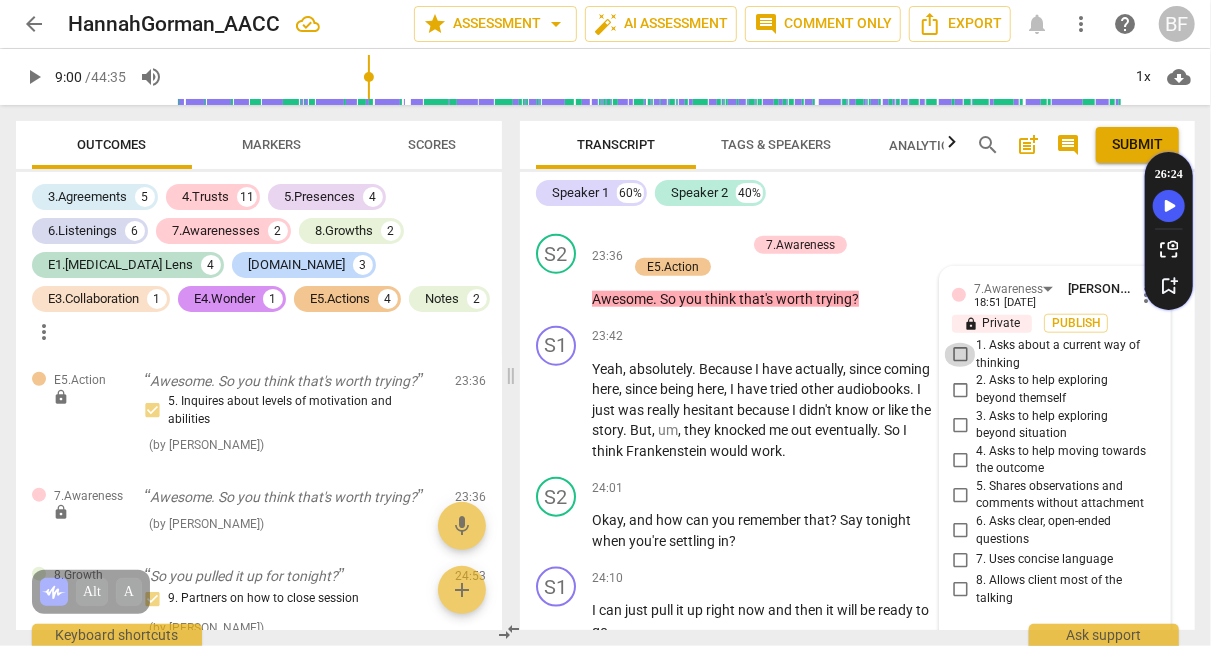 click on "1. Asks about a current way of thinking" at bounding box center (960, 355) 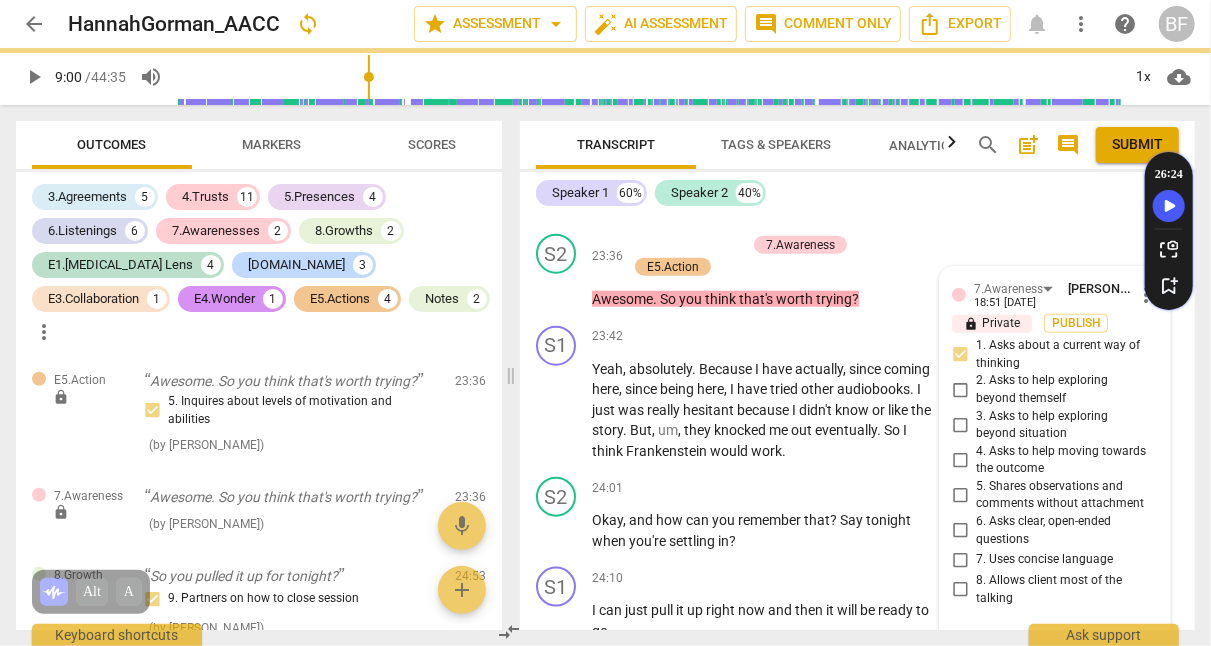 click on "S2 play_arrow pause 24:01 + Add competency keyboard_arrow_right Okay ,   and   how   can   you   remember   that ?   Say   tonight   when   you're   settling   in ?" at bounding box center [857, 514] 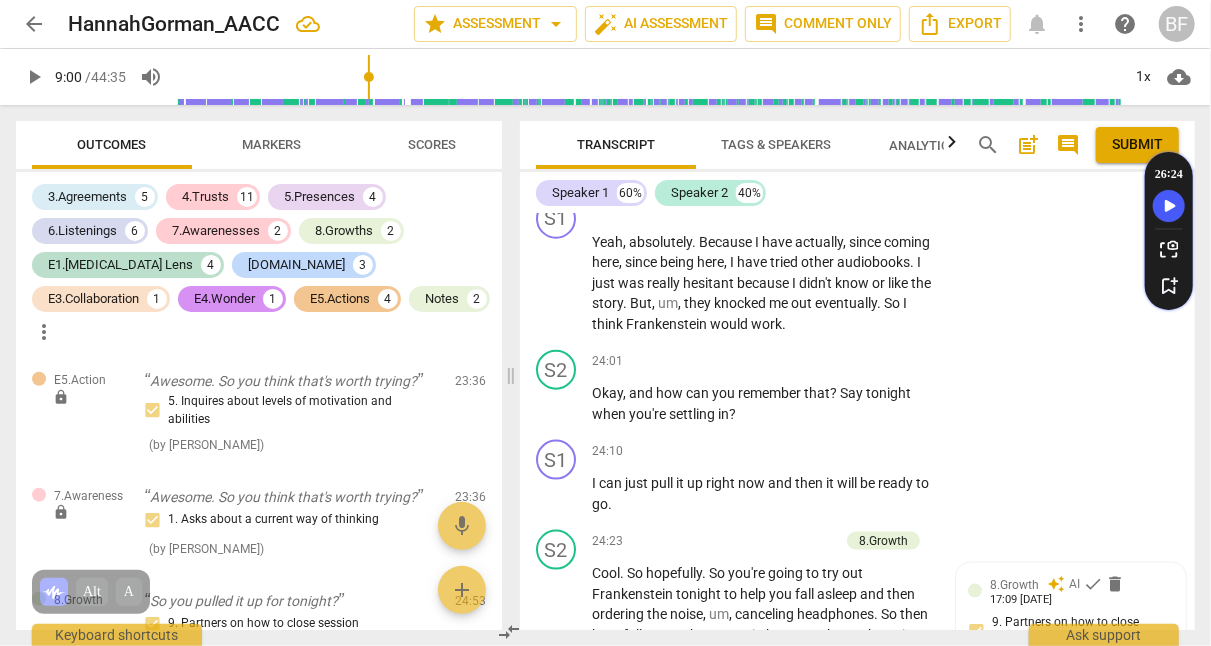 scroll, scrollTop: 11672, scrollLeft: 0, axis: vertical 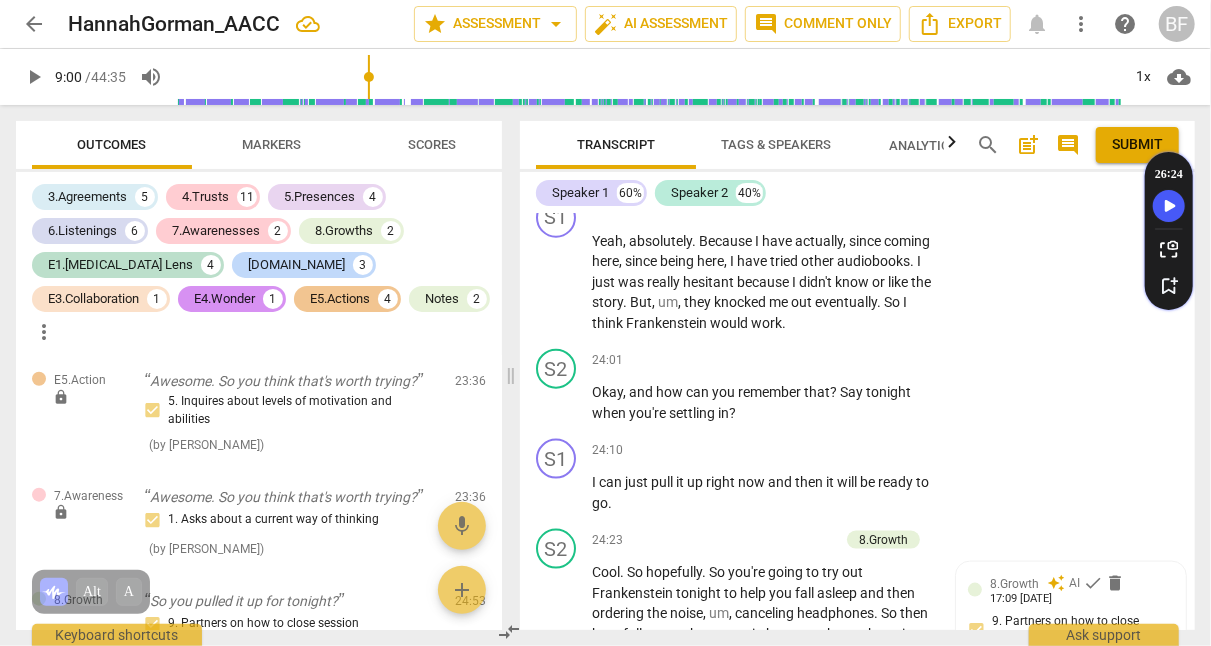 click on "+" at bounding box center [811, 360] 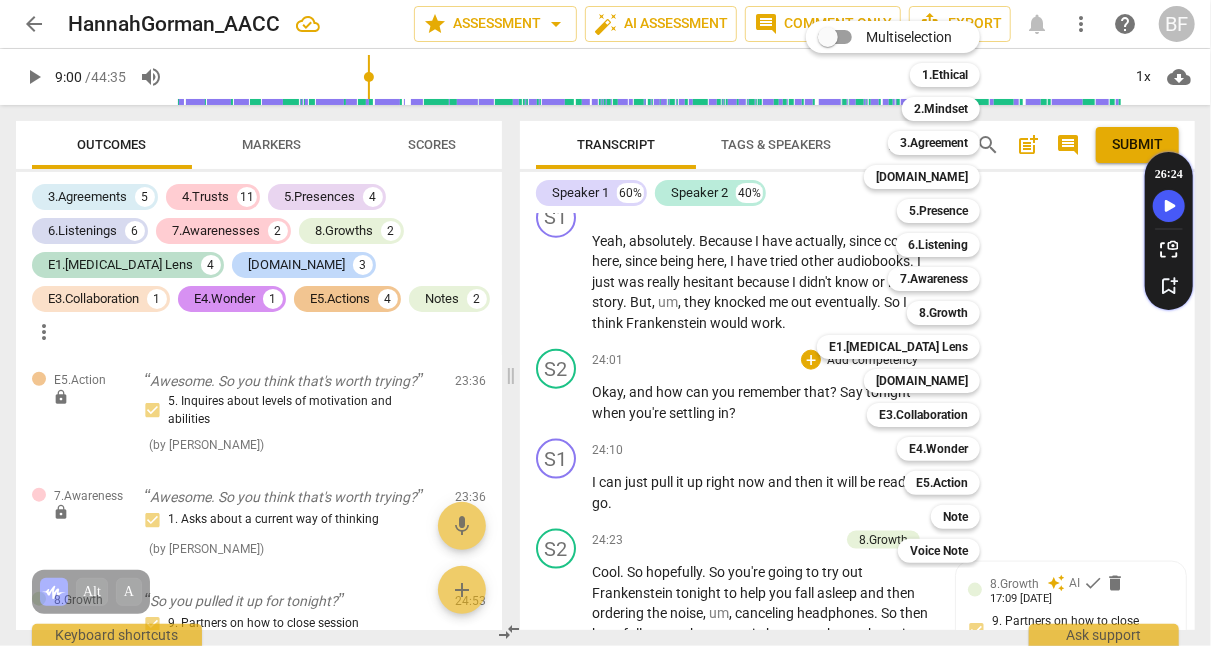 click on "E1.[MEDICAL_DATA] Lens" at bounding box center [898, 347] 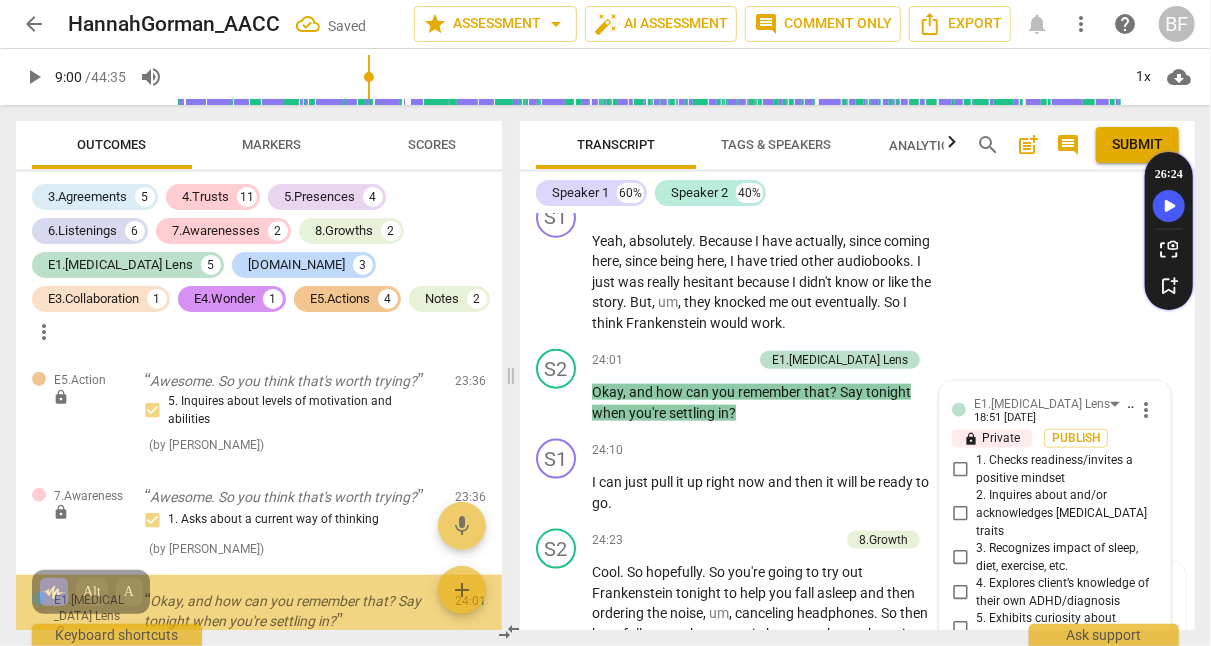 scroll, scrollTop: 12003, scrollLeft: 0, axis: vertical 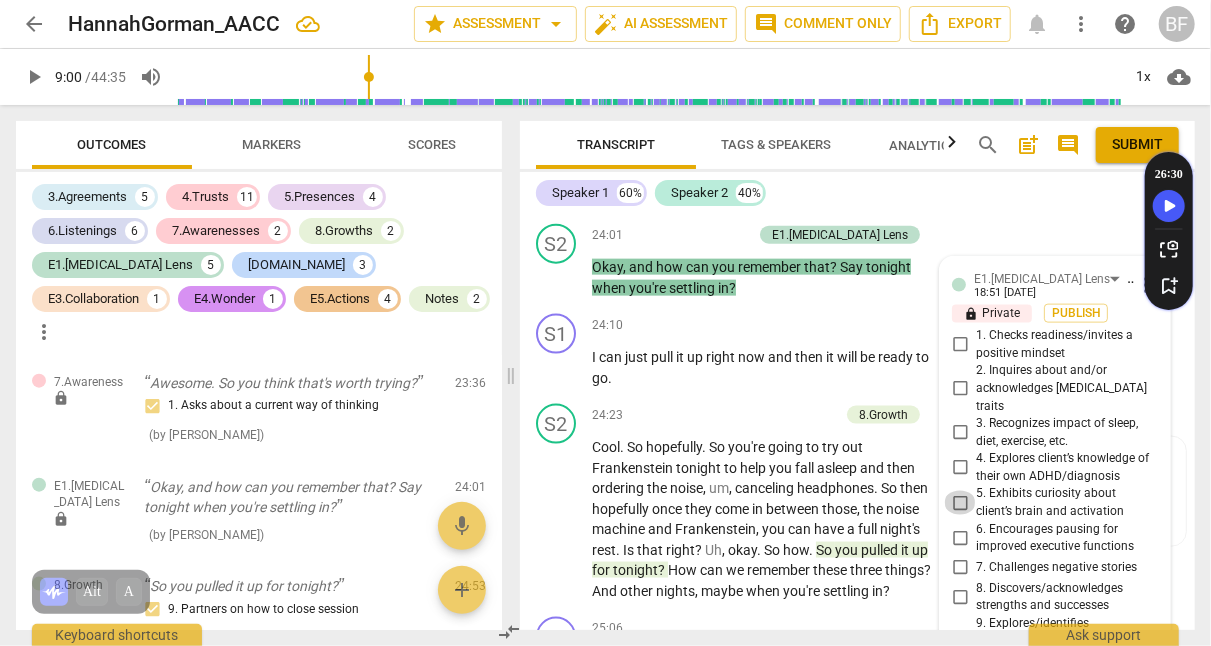 click on "5. Exhibits curiosity about client’s brain and activation" at bounding box center [960, 503] 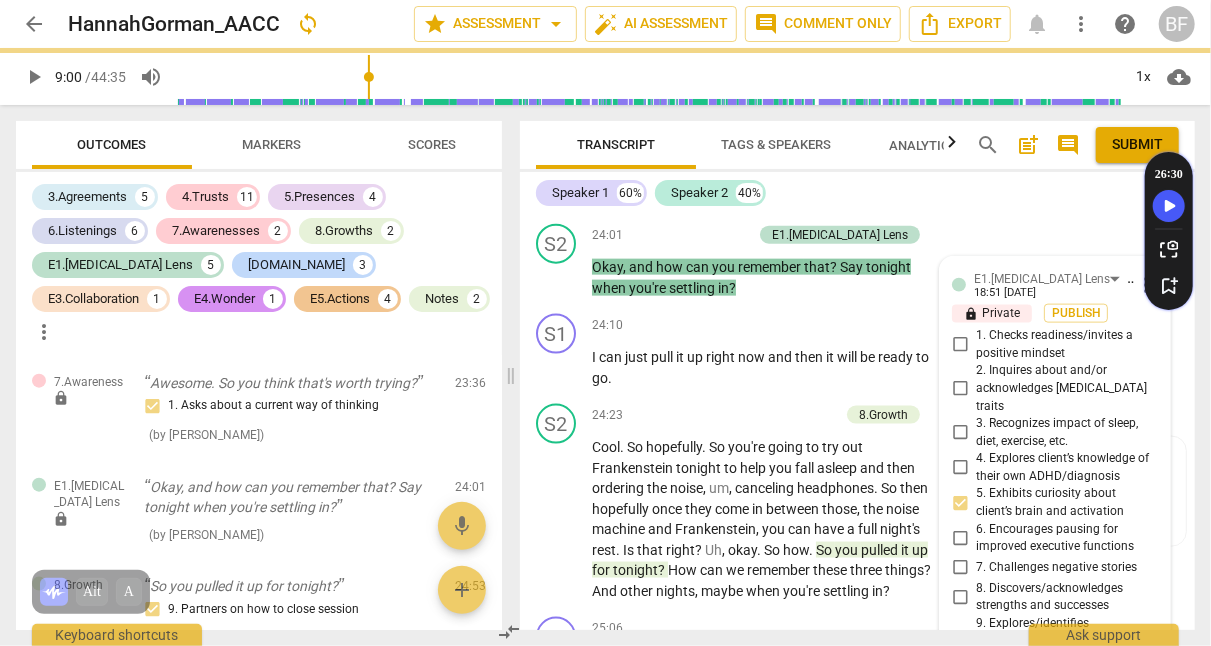 scroll, scrollTop: 11660, scrollLeft: 0, axis: vertical 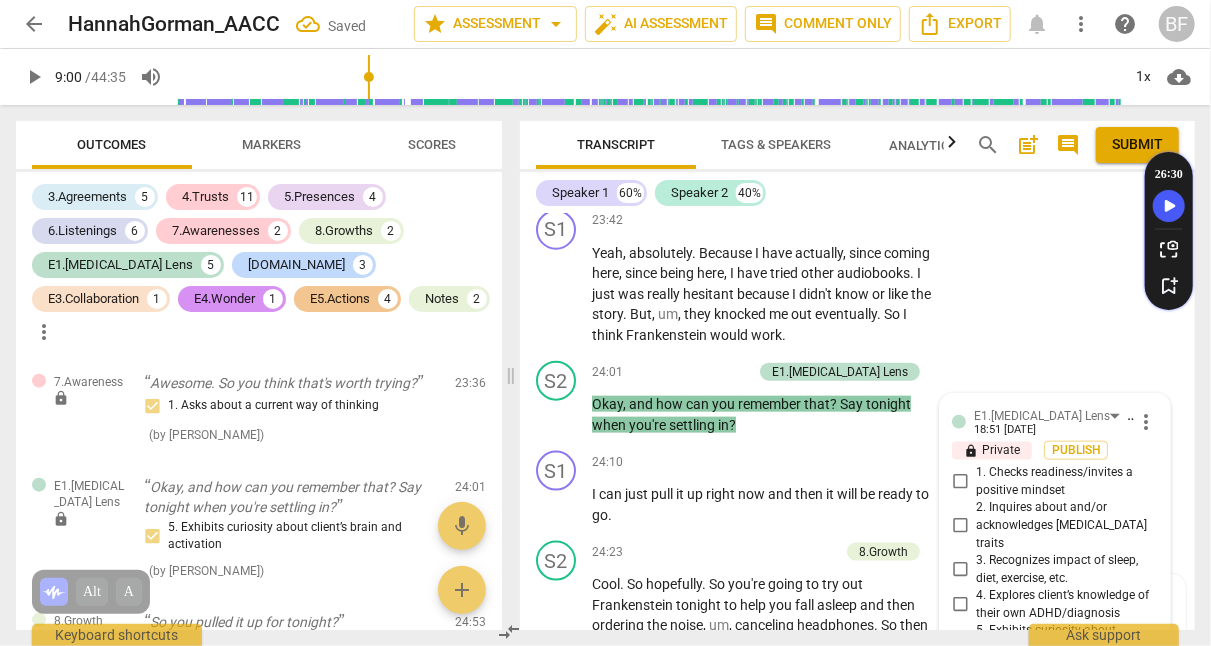 click on "+" at bounding box center (643, 372) 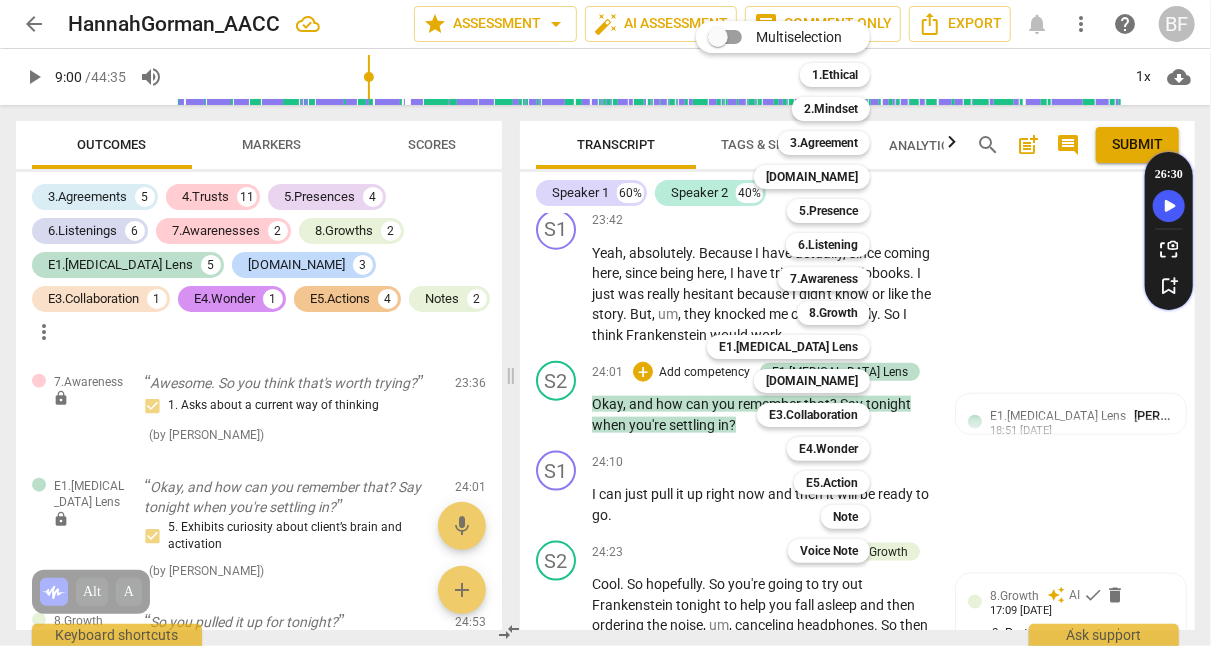 click on "E5.Action" at bounding box center (832, 483) 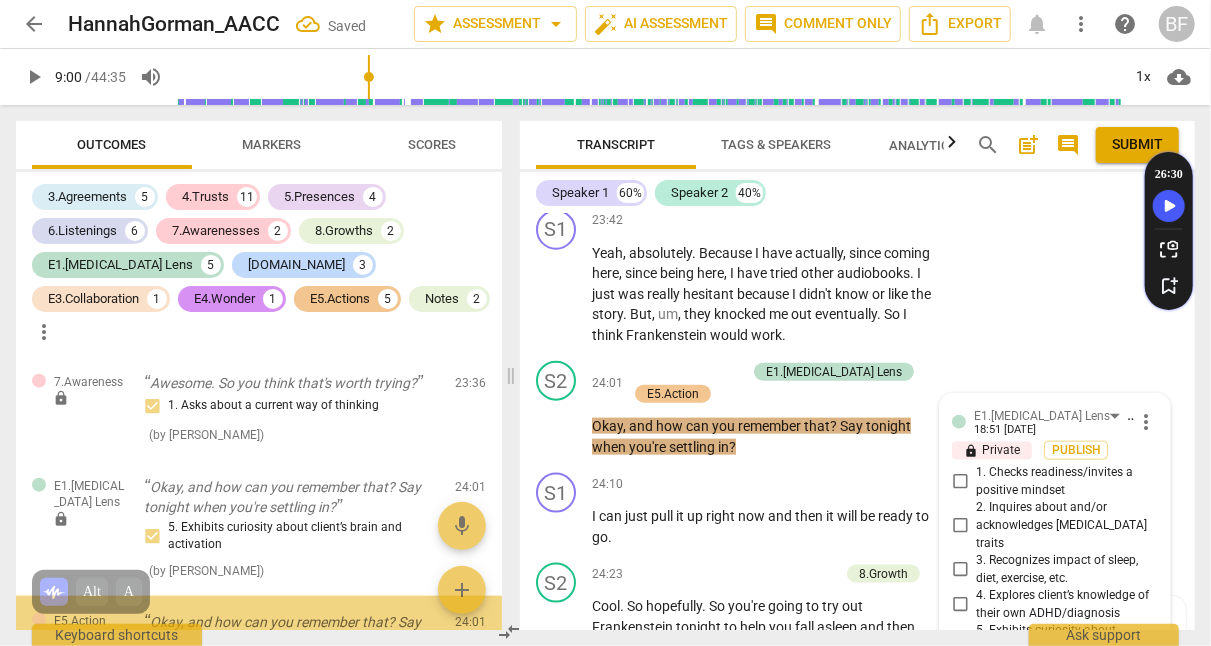 scroll, scrollTop: 12003, scrollLeft: 0, axis: vertical 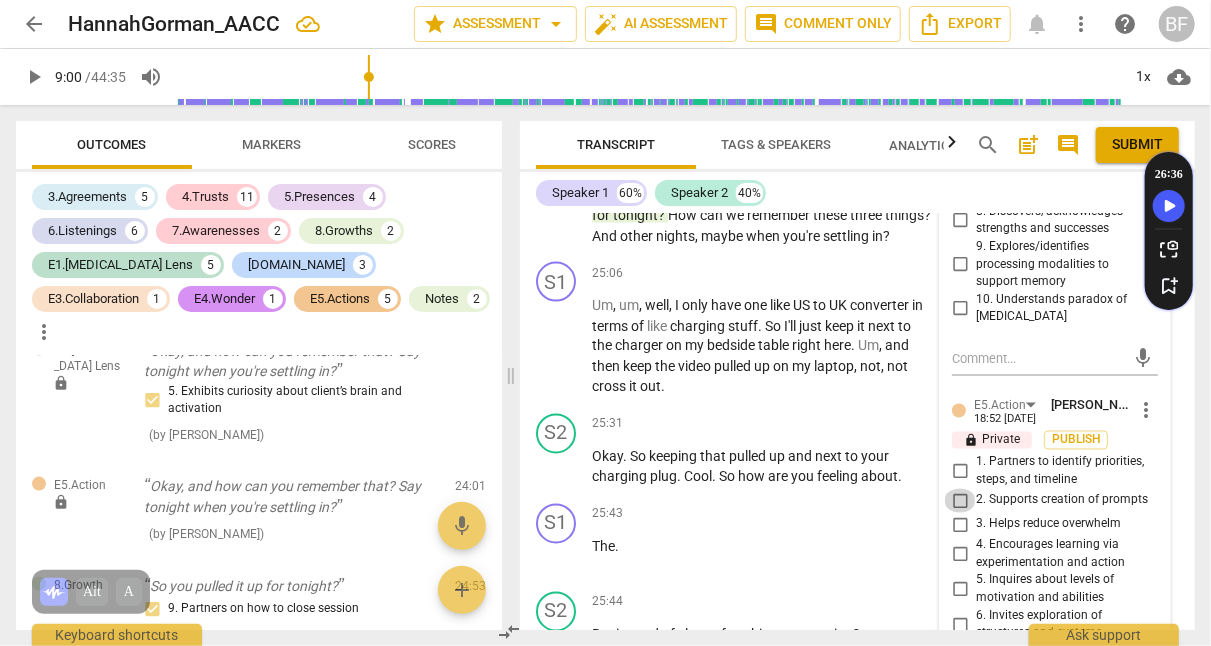 click on "2. Supports creation of prompts" at bounding box center [960, 501] 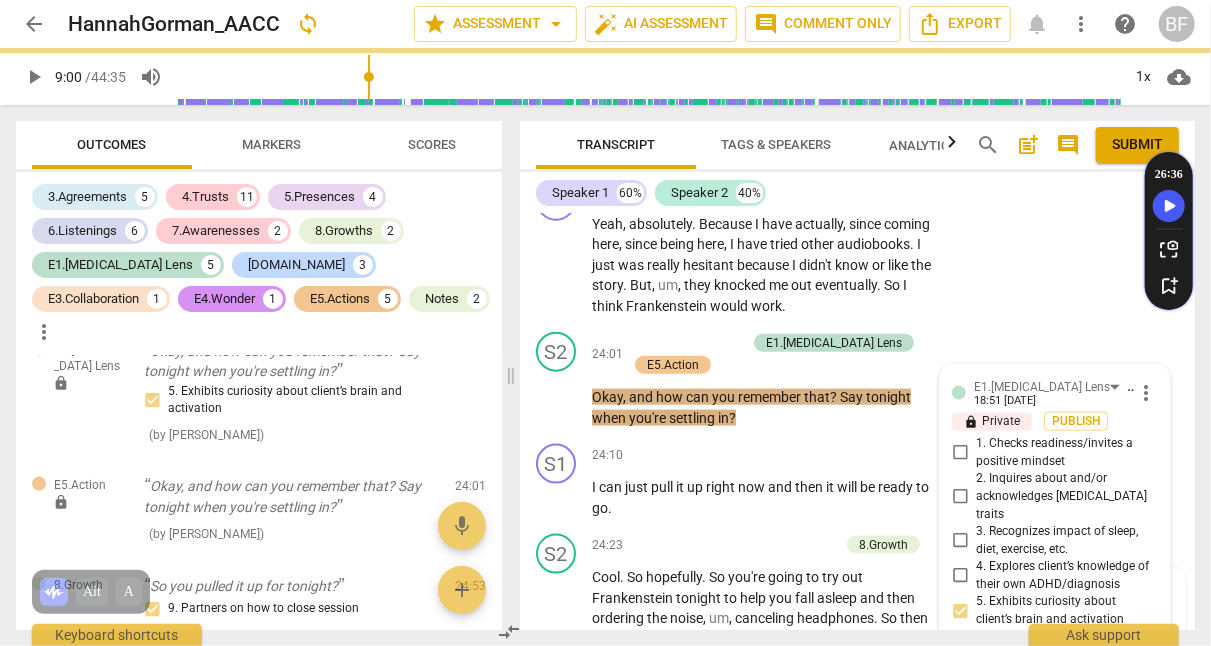 scroll, scrollTop: 11686, scrollLeft: 0, axis: vertical 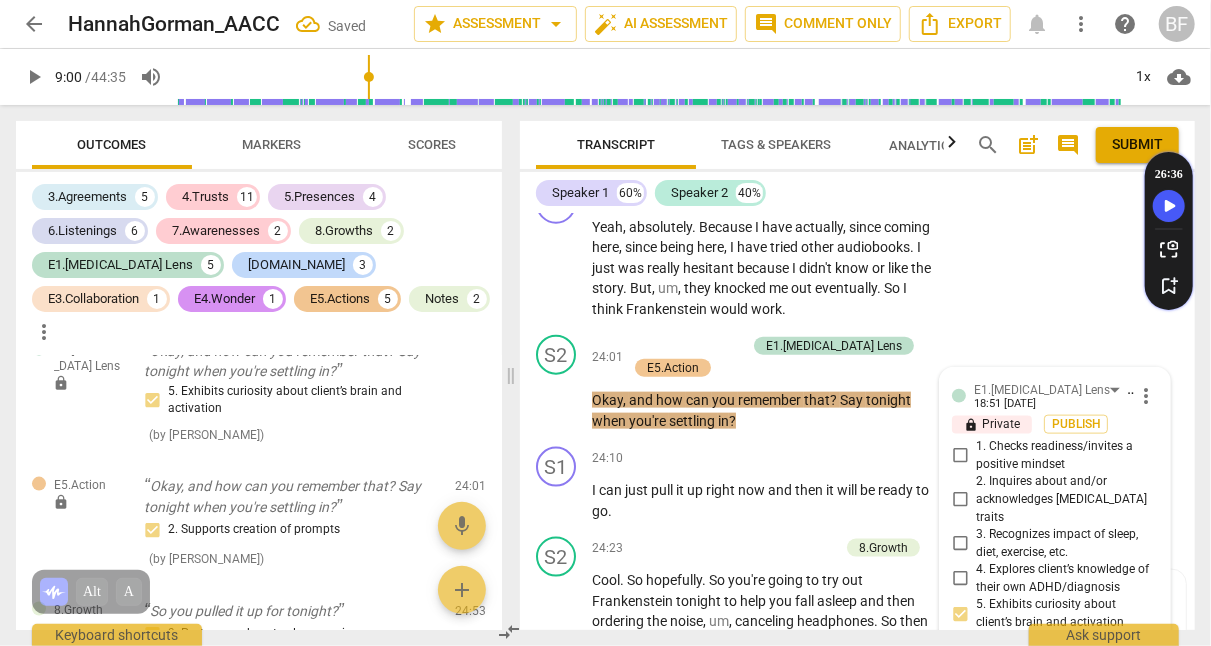 click on "+" at bounding box center (637, 346) 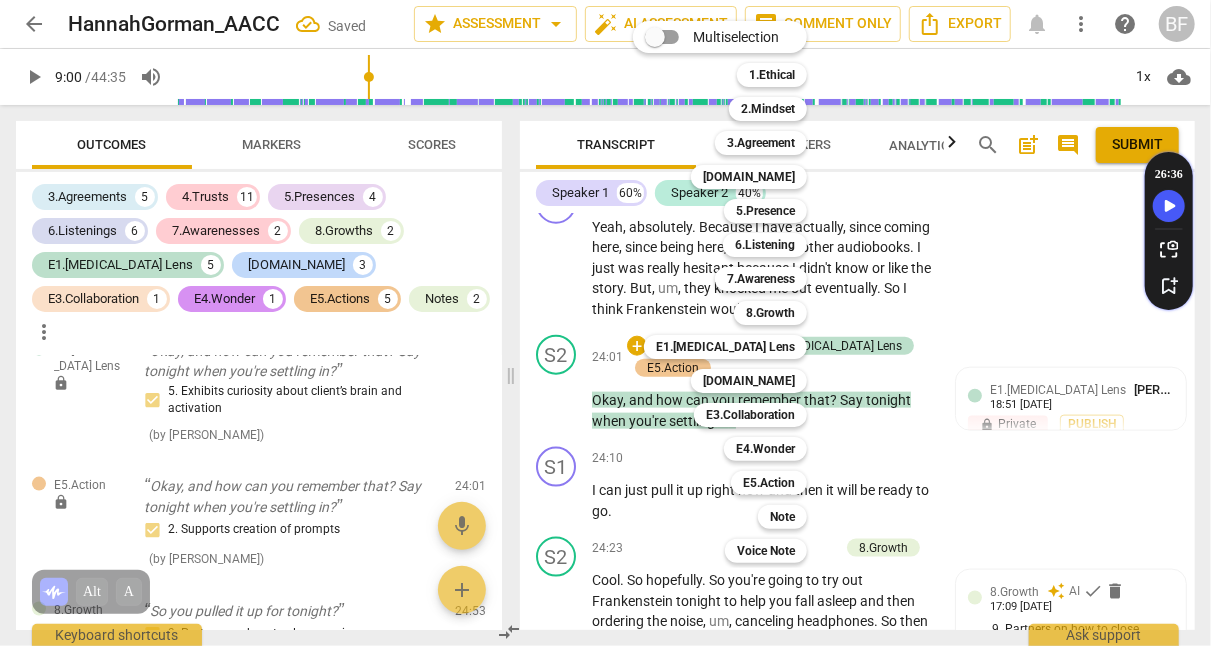 click on "8.Growth" at bounding box center (770, 313) 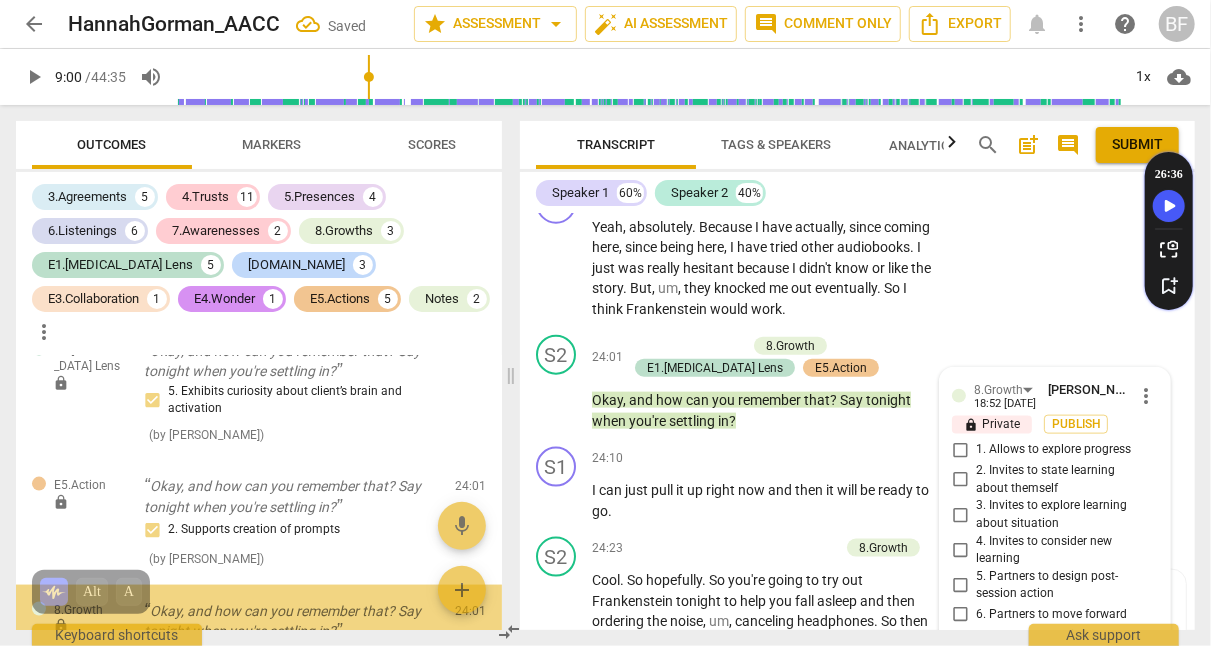 scroll, scrollTop: 11928, scrollLeft: 0, axis: vertical 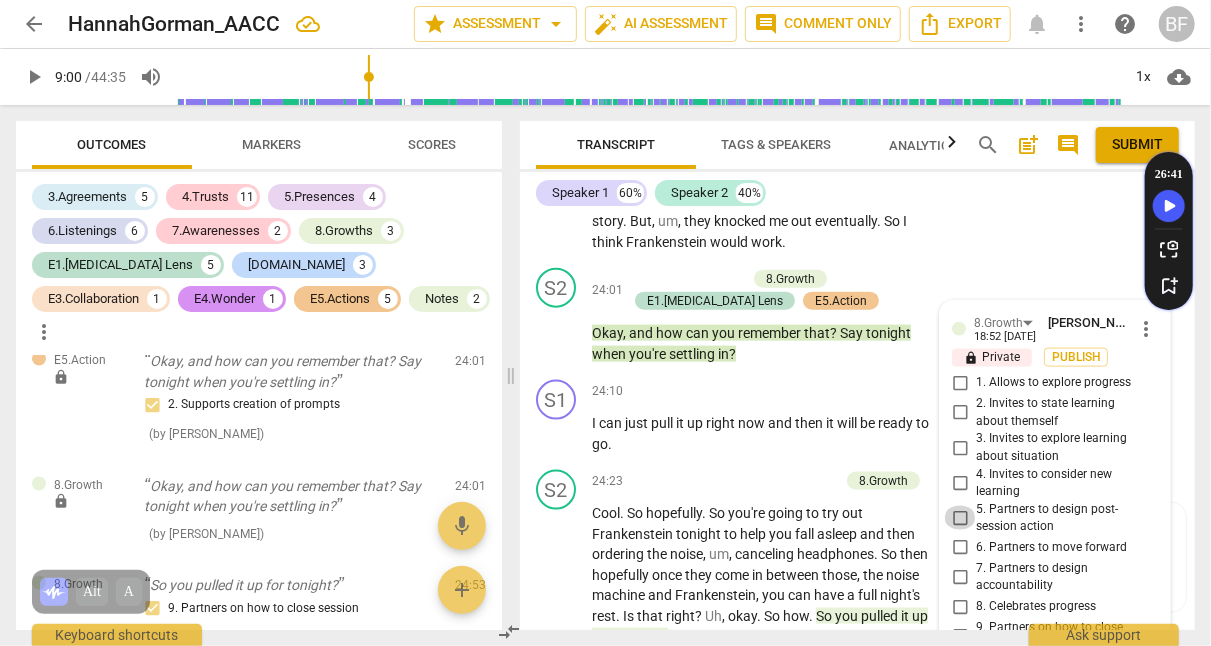 click on "5. Partners to design post-session action" at bounding box center (960, 518) 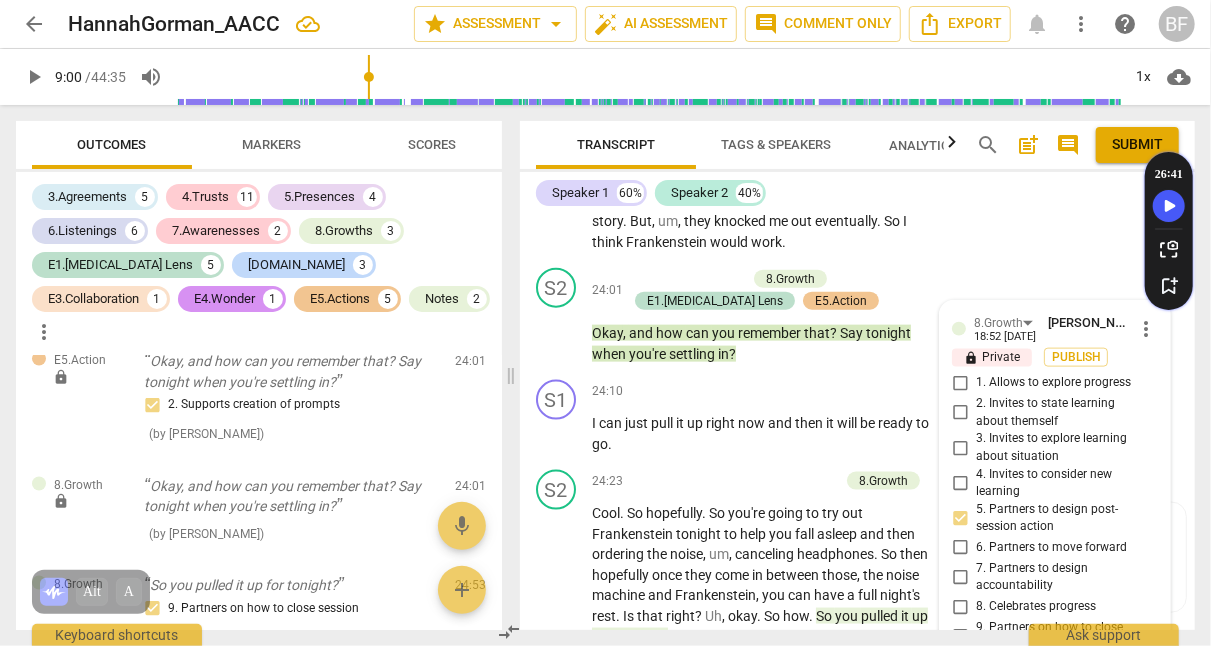 click on "S1 play_arrow pause 24:10 + Add competency keyboard_arrow_right I   can   just   pull   it   up   right   now   and   then   it   will   be   ready   to   go ." at bounding box center (857, 417) 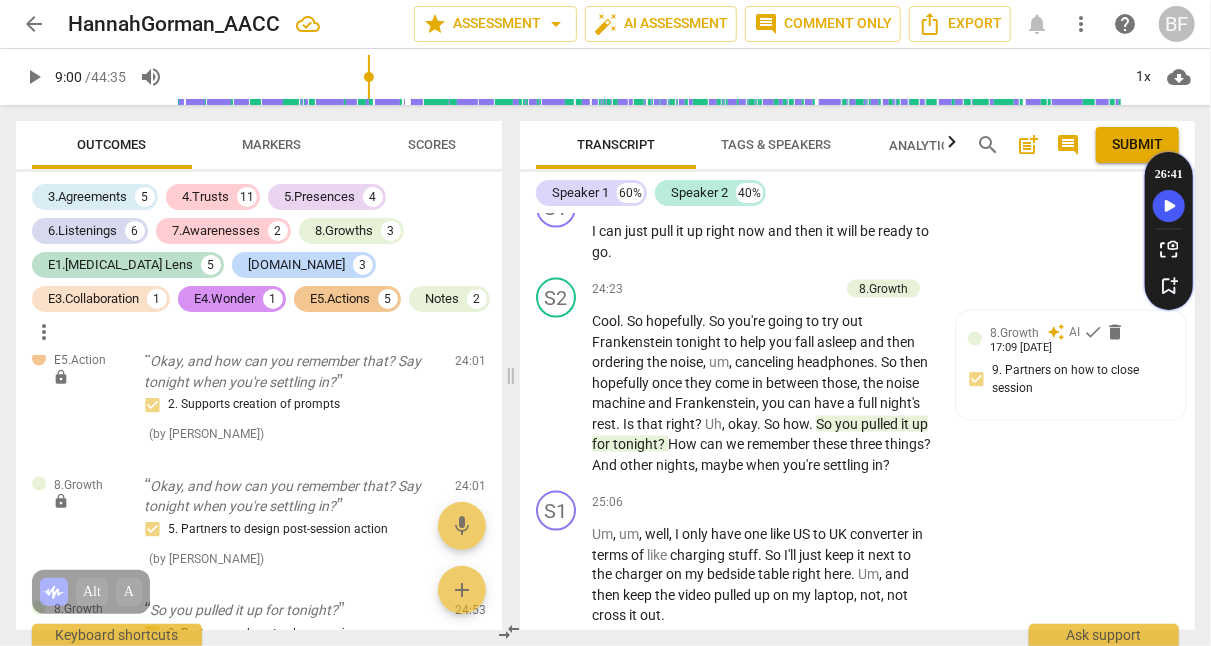 scroll, scrollTop: 11947, scrollLeft: 0, axis: vertical 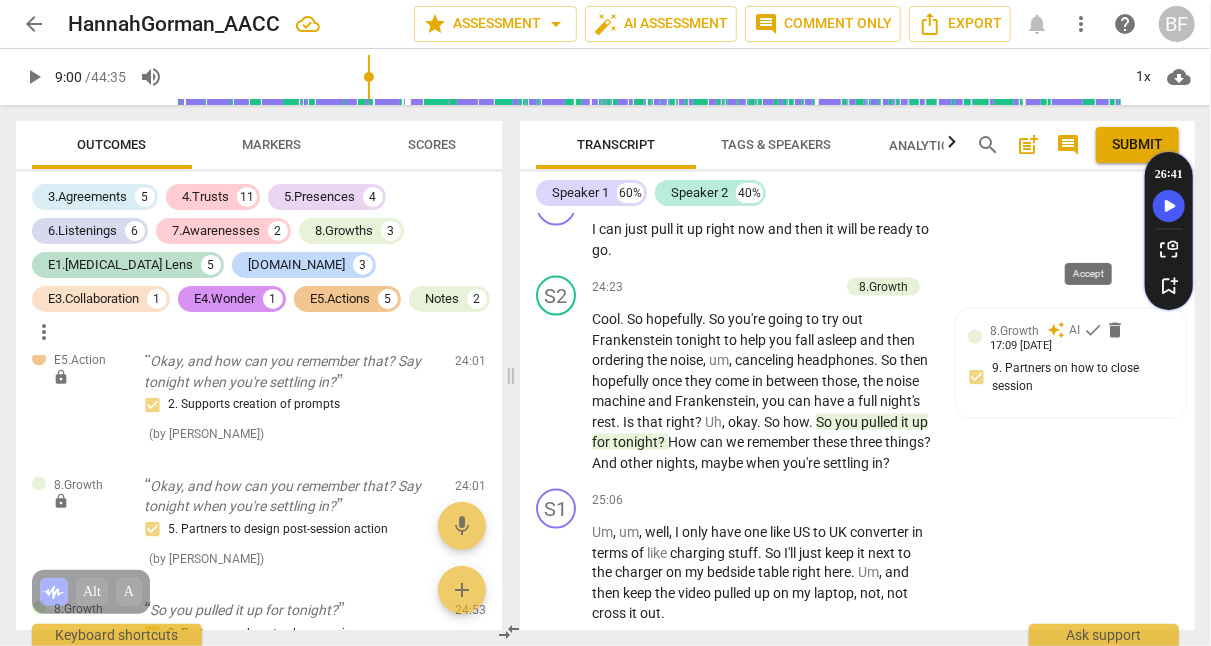 click on "check" at bounding box center [1093, 330] 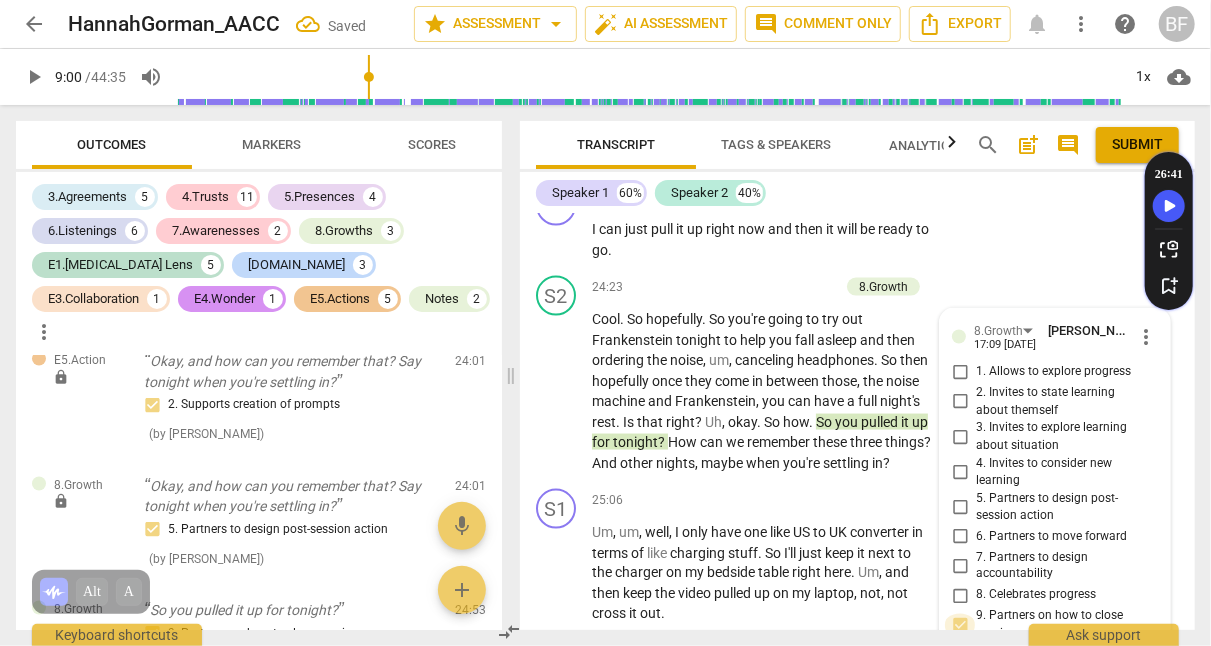 click on "9. Partners on how to close session" at bounding box center [960, 626] 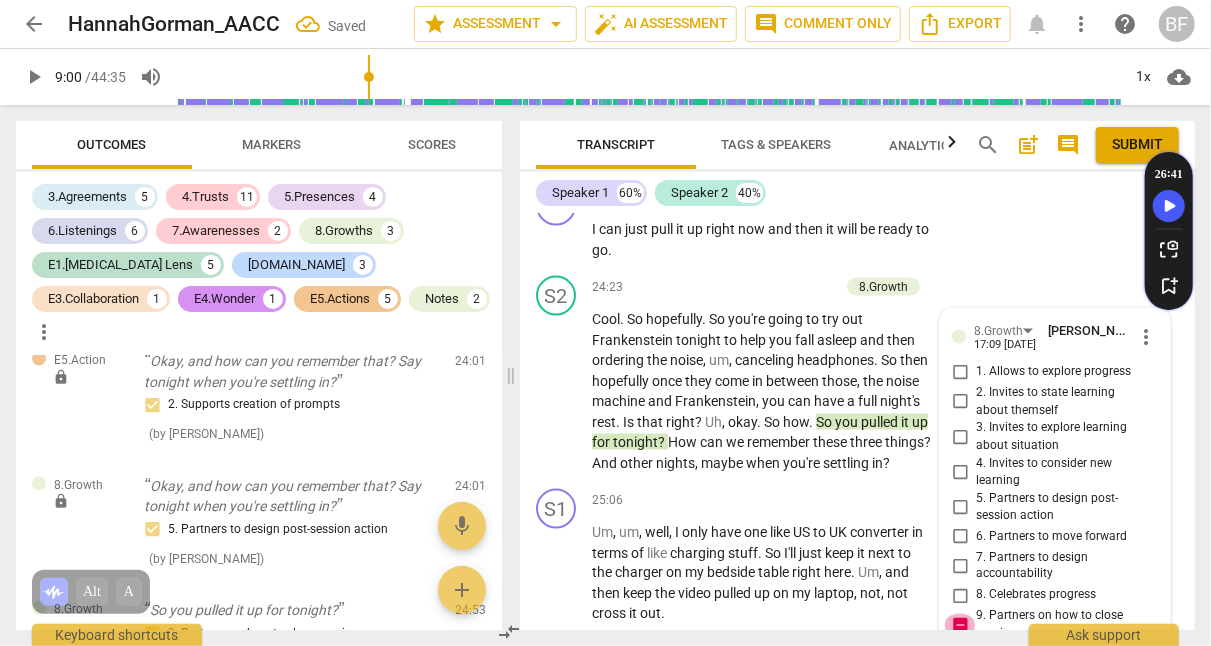 click on "9. Partners on how to close session" at bounding box center (960, 626) 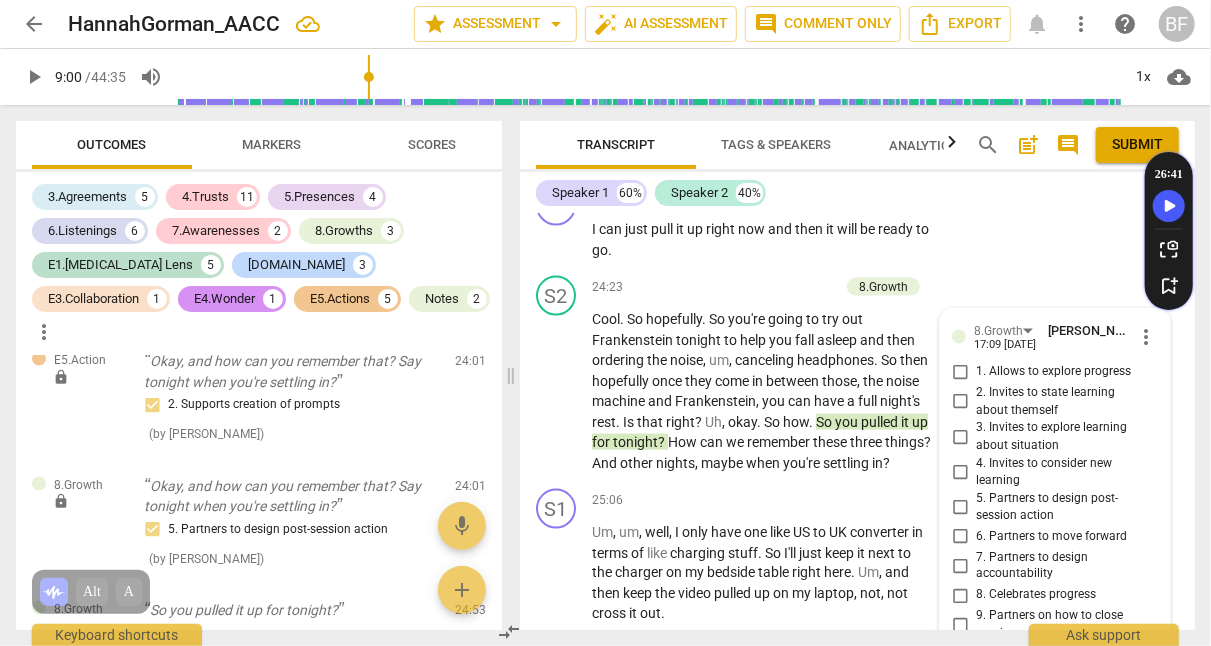 click on "more_vert" at bounding box center [1146, 337] 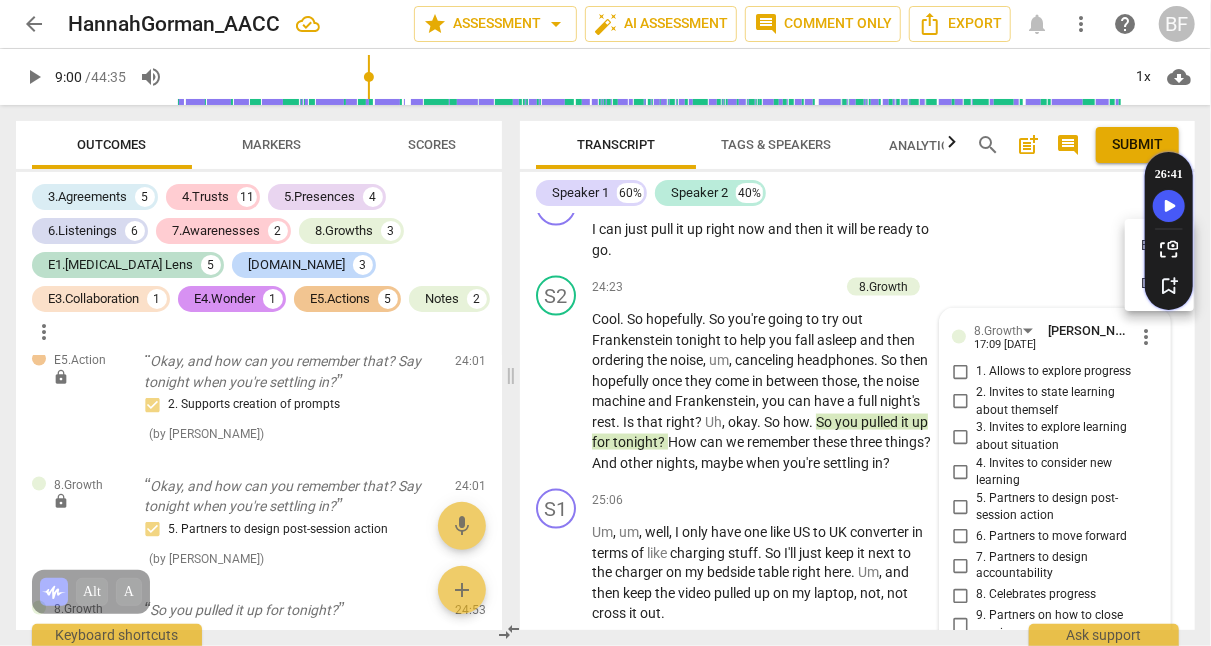 click at bounding box center (605, 323) 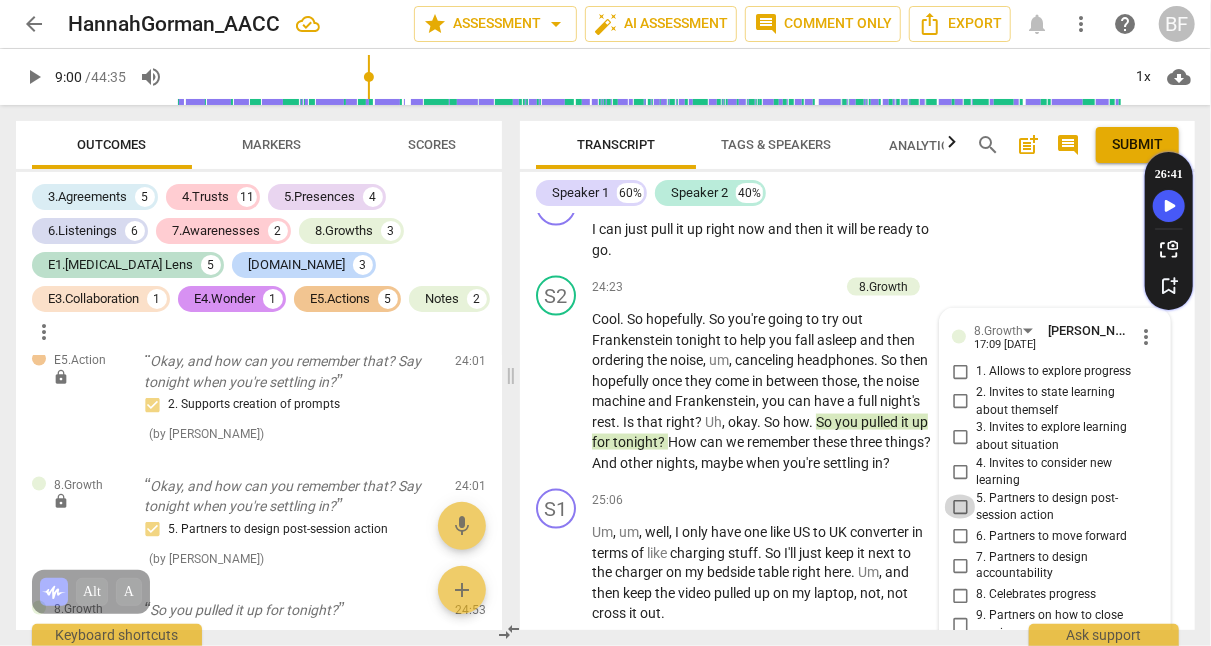 click on "5. Partners to design post-session action" at bounding box center (960, 507) 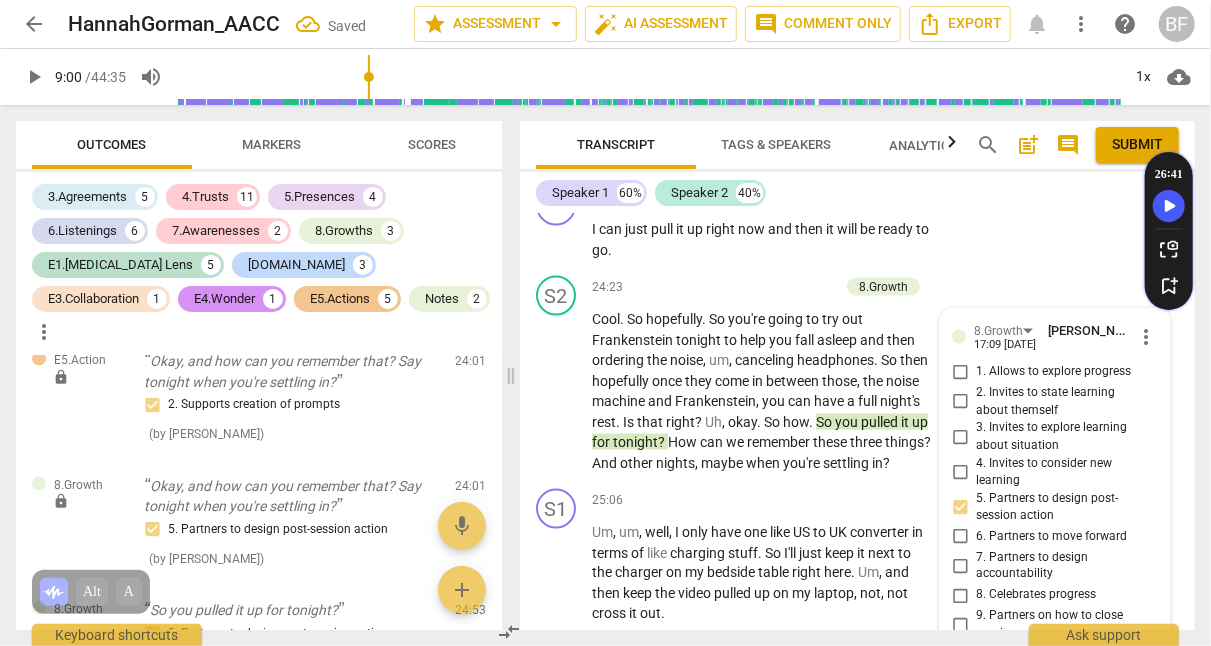 scroll, scrollTop: 11892, scrollLeft: 0, axis: vertical 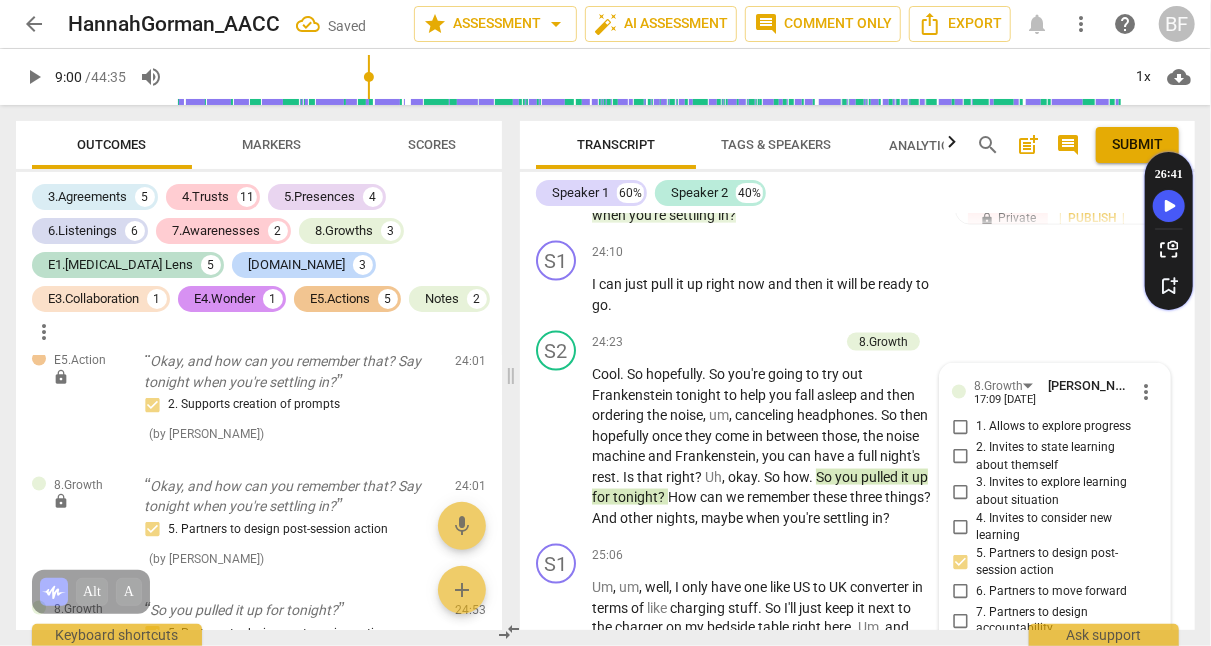 click on "+" at bounding box center [730, 342] 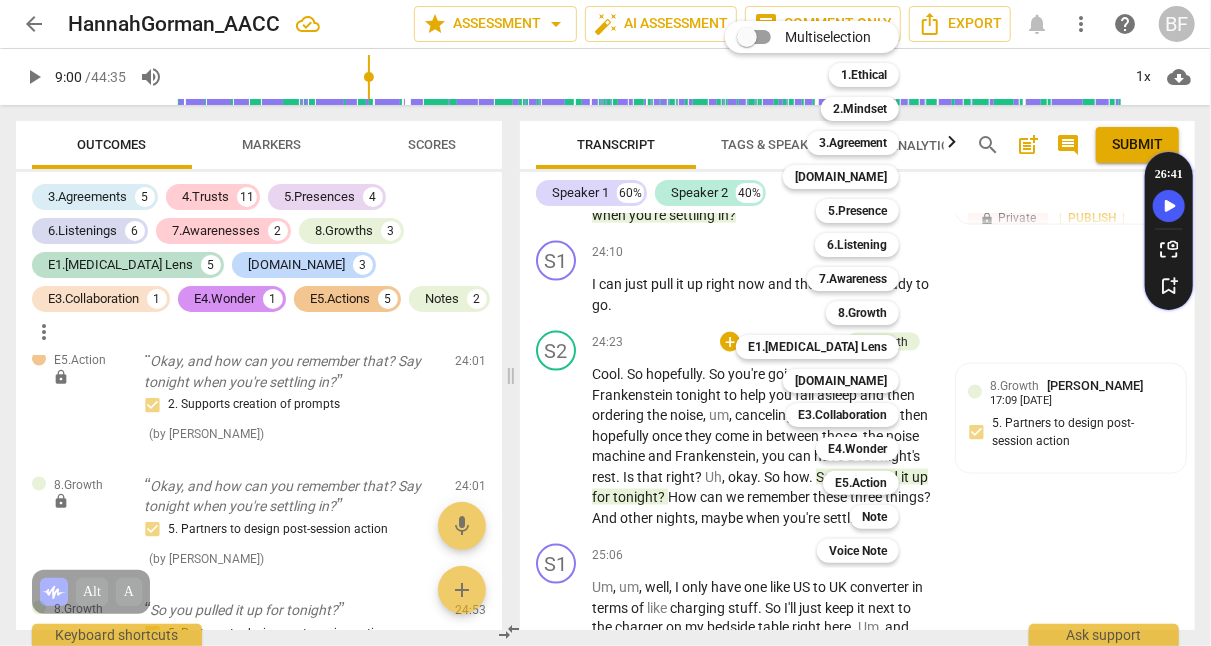 click on "E5.Action" at bounding box center [861, 483] 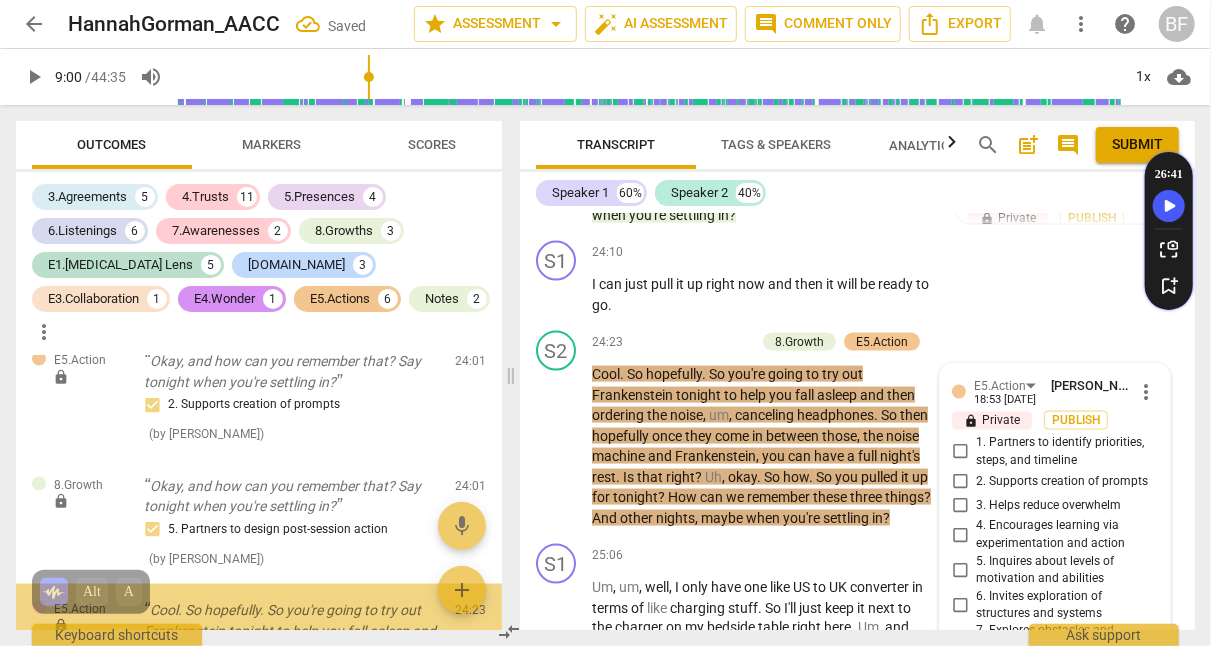 scroll, scrollTop: 12176, scrollLeft: 0, axis: vertical 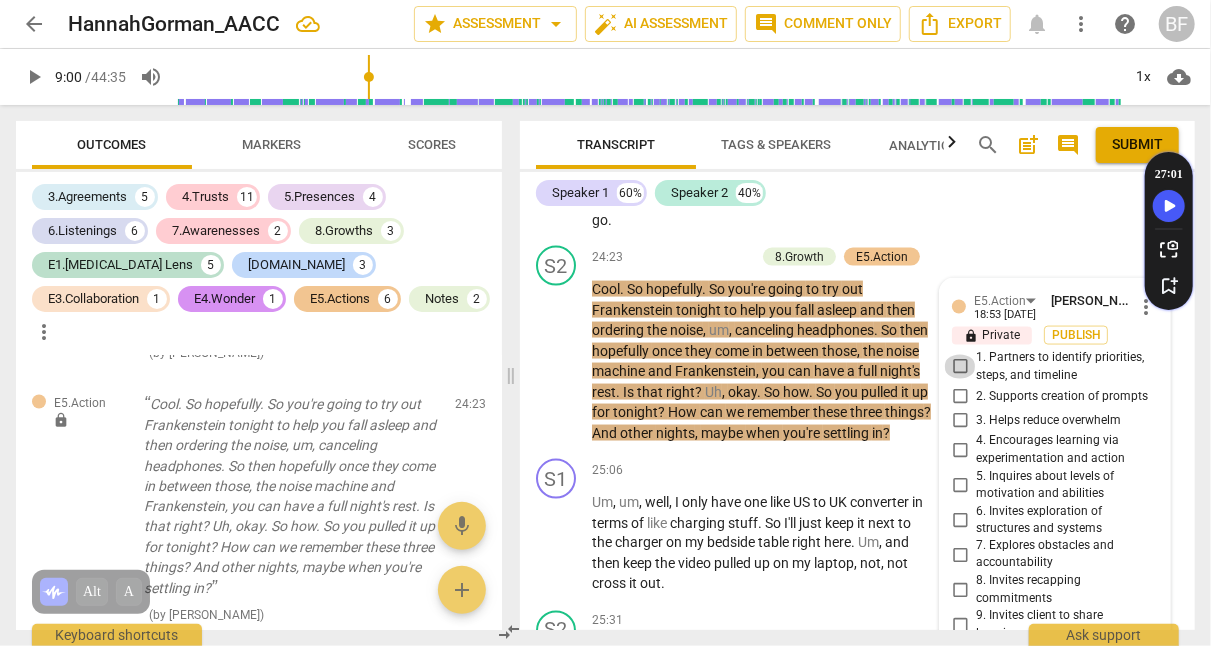 click on "1. Partners to identify priorities, steps, and timeline" at bounding box center [960, 367] 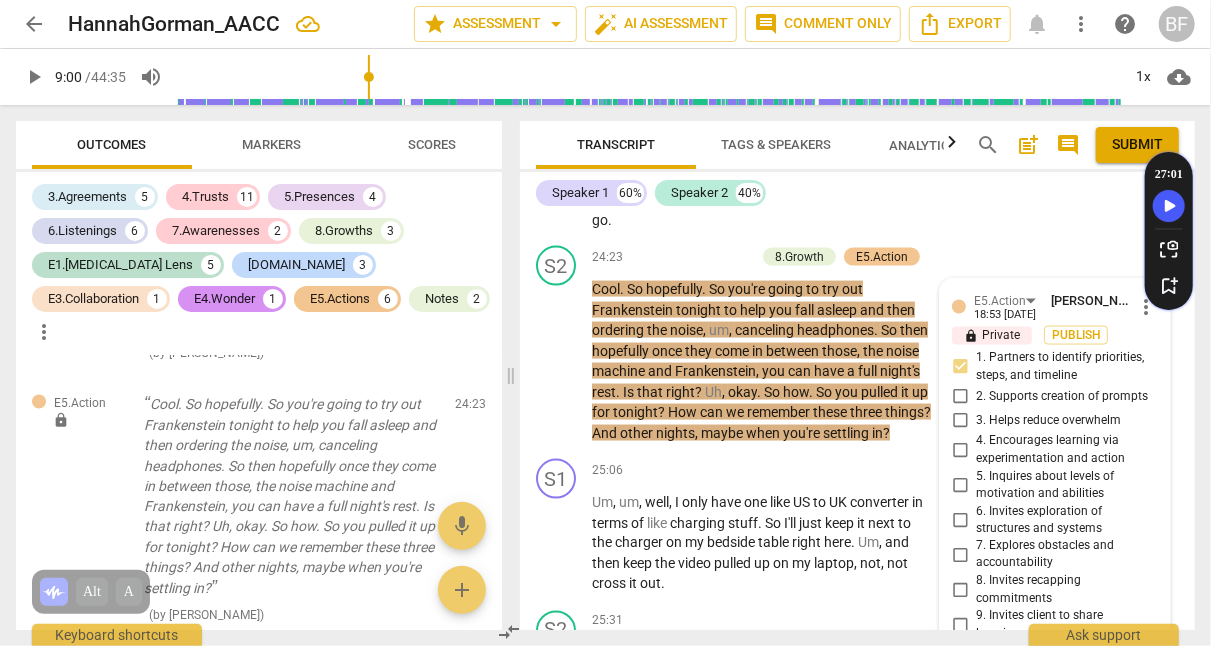 click on "S2 play_arrow pause 24:23 + Add competency 8.Growth E5.Action keyboard_arrow_right Cool .   So   hopefully .   So   you're   going   to   try   out   Frankenstein   tonight   to   help   you   fall   asleep   and   then   ordering   the   noise ,   um ,   canceling   headphones .   So   then   hopefully   once   they   come   in   between   those ,   the   noise   machine   and   Frankenstein ,   you   can   have   a   full   night's   rest .   Is   that   right ?   Uh ,   okay .   So   how .   So   you   pulled   it   up   for   tonight ?   How   can   we   remember   these   three   things ?   And   other   nights ,   maybe   when   you're   settling   in ? E5.Action [GEOGRAPHIC_DATA][PERSON_NAME] 18:53 [DATE] more_vert lock Private Publish 1. Partners to identify priorities, steps, and timeline 2. Supports creation of prompts 3. Helps reduce overwhelm 4. Encourages learning via experimentation and action 5. Inquires about levels of motivation and abilities 6. Invites exploration of structures and systems mic" at bounding box center (857, 344) 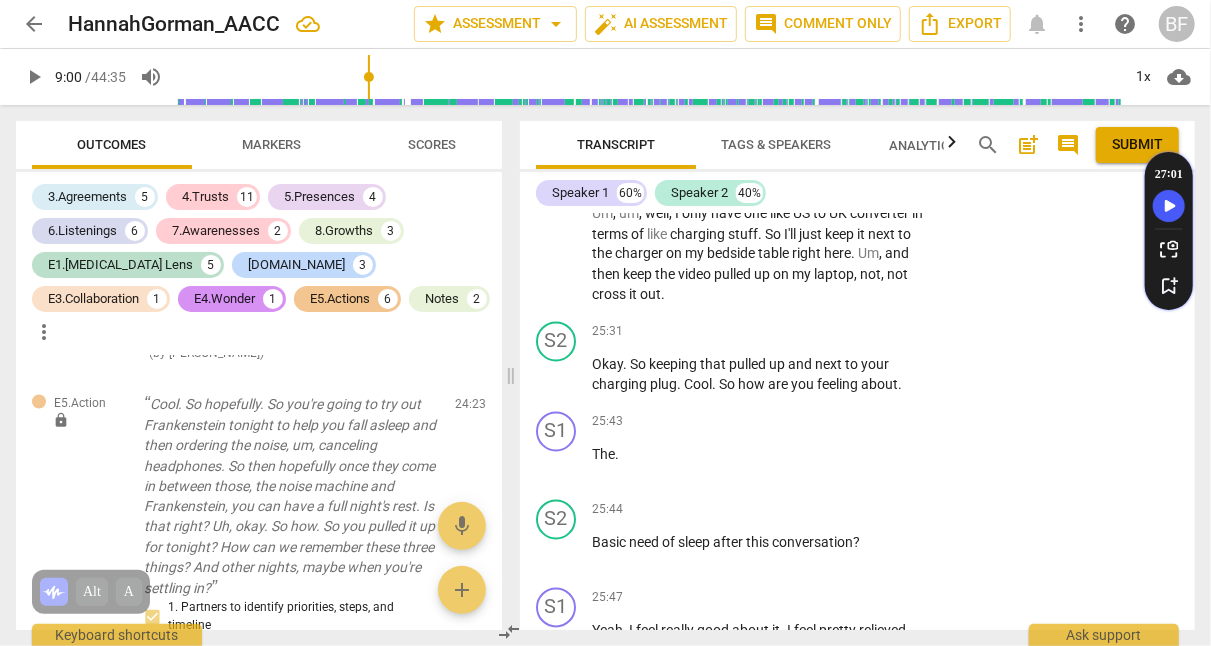 scroll, scrollTop: 12289, scrollLeft: 0, axis: vertical 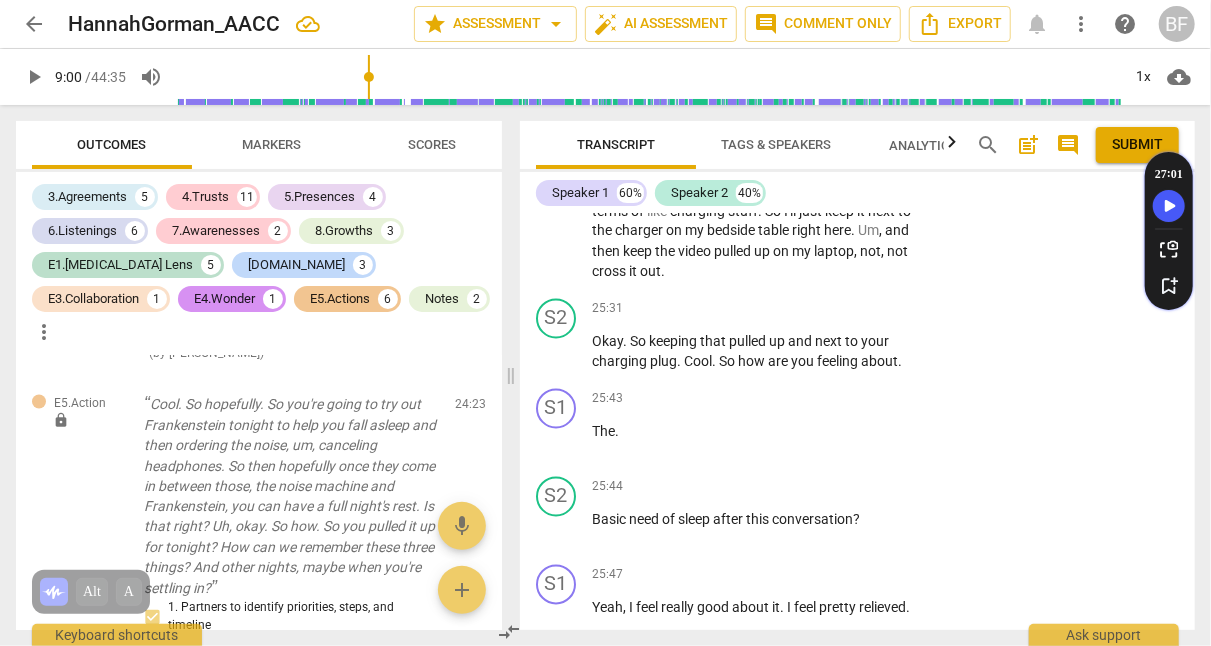 click on "+" at bounding box center (811, 310) 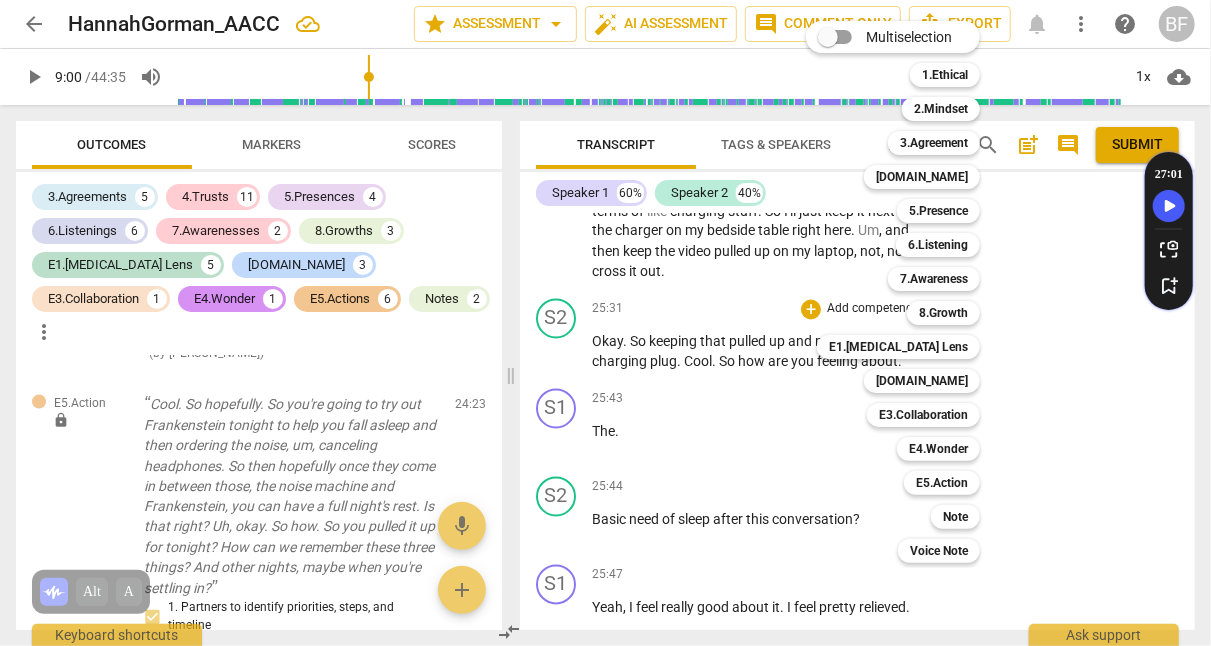 click on "[DOMAIN_NAME]" at bounding box center (922, 177) 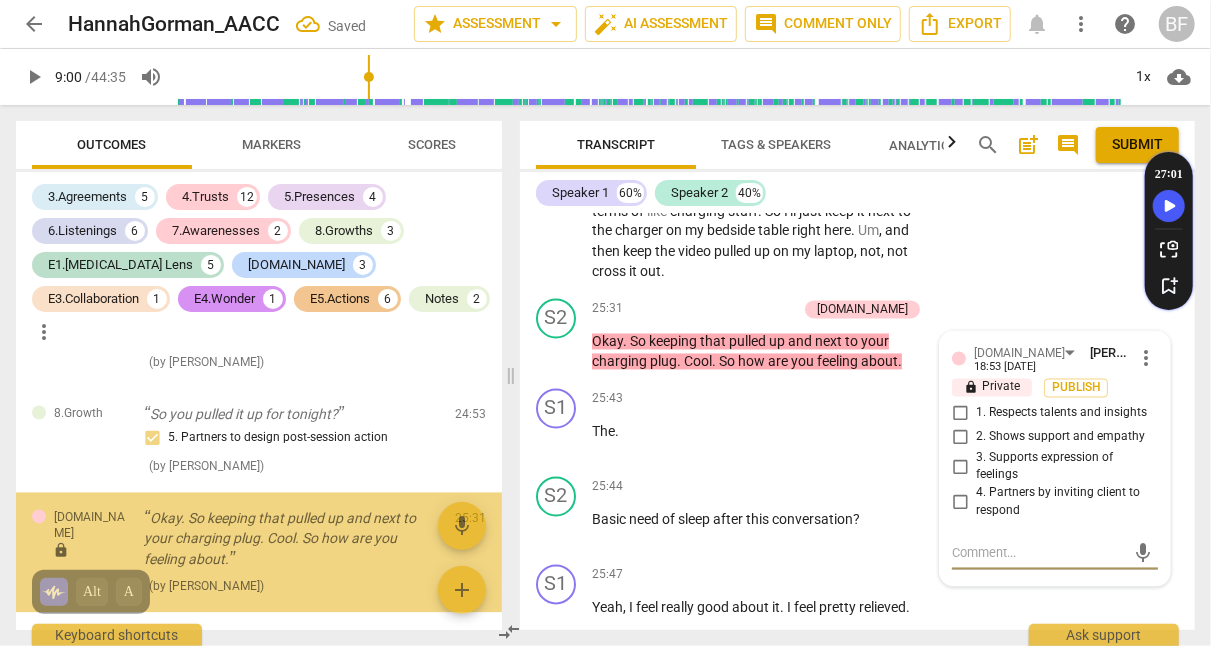 scroll, scrollTop: 5464, scrollLeft: 0, axis: vertical 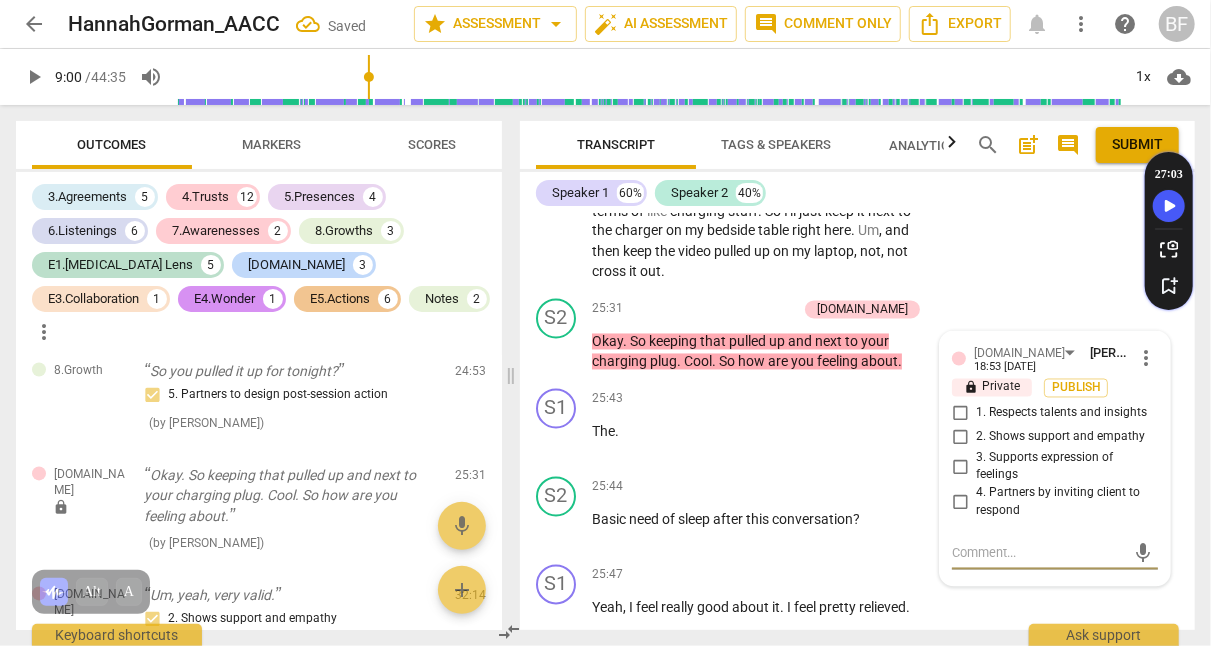 click on "3. Supports expression of feelings" at bounding box center (960, 467) 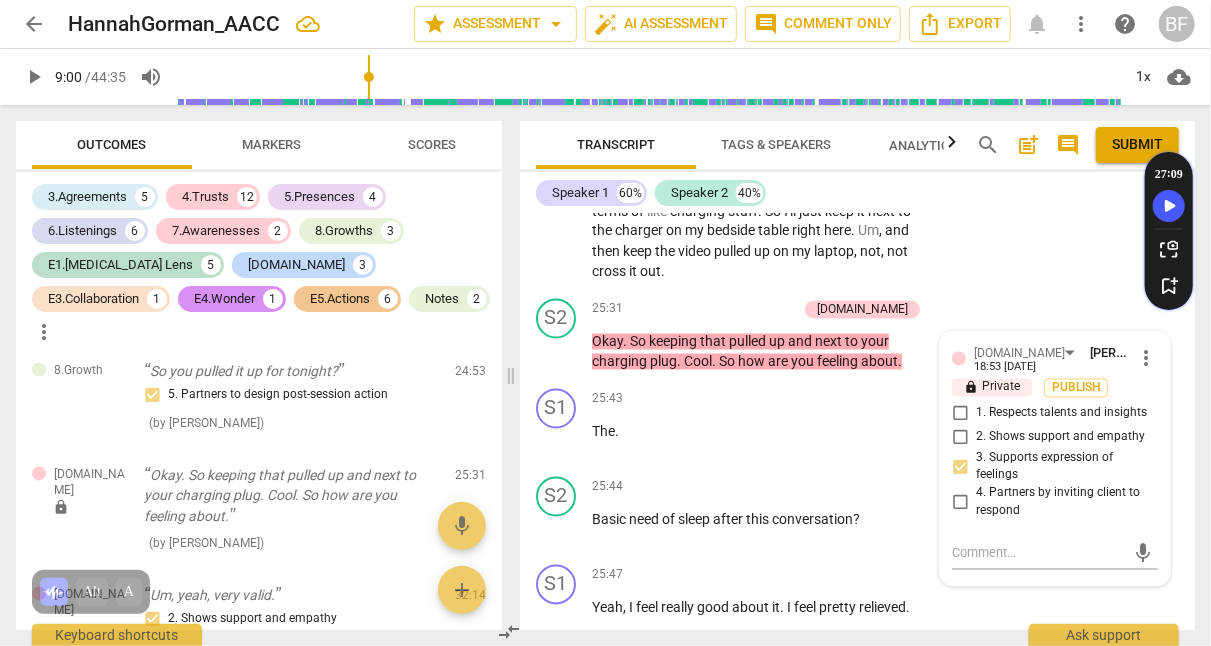 click on "+" at bounding box center [688, 310] 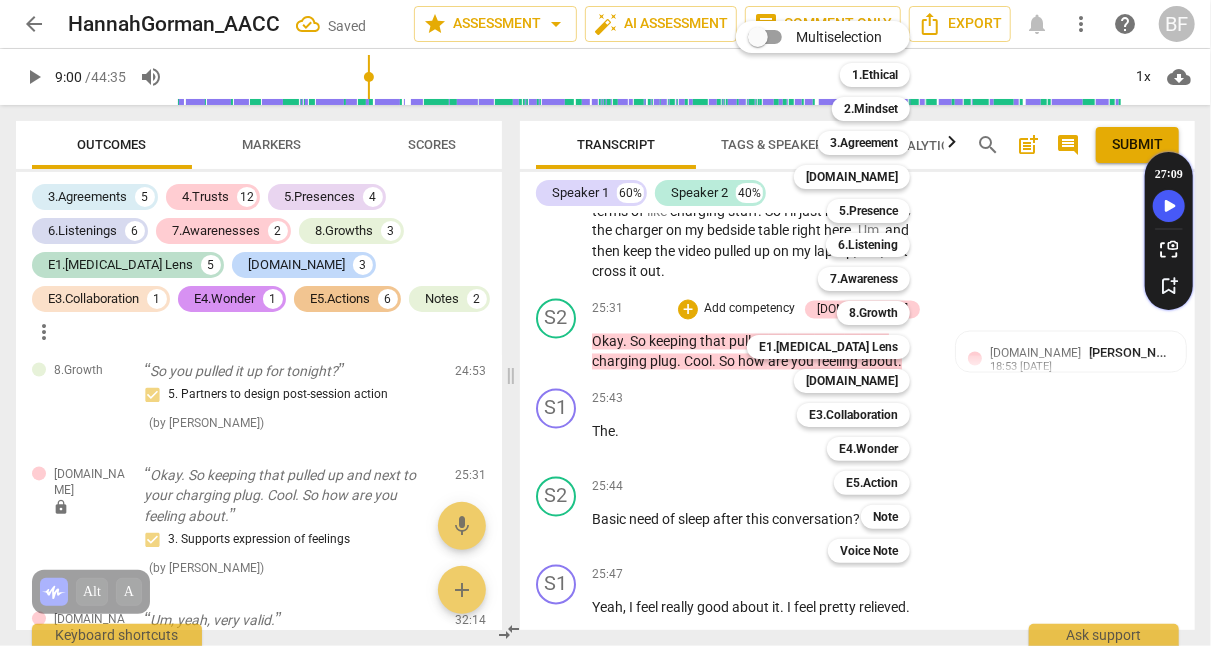 click on "7.Awareness" at bounding box center (864, 279) 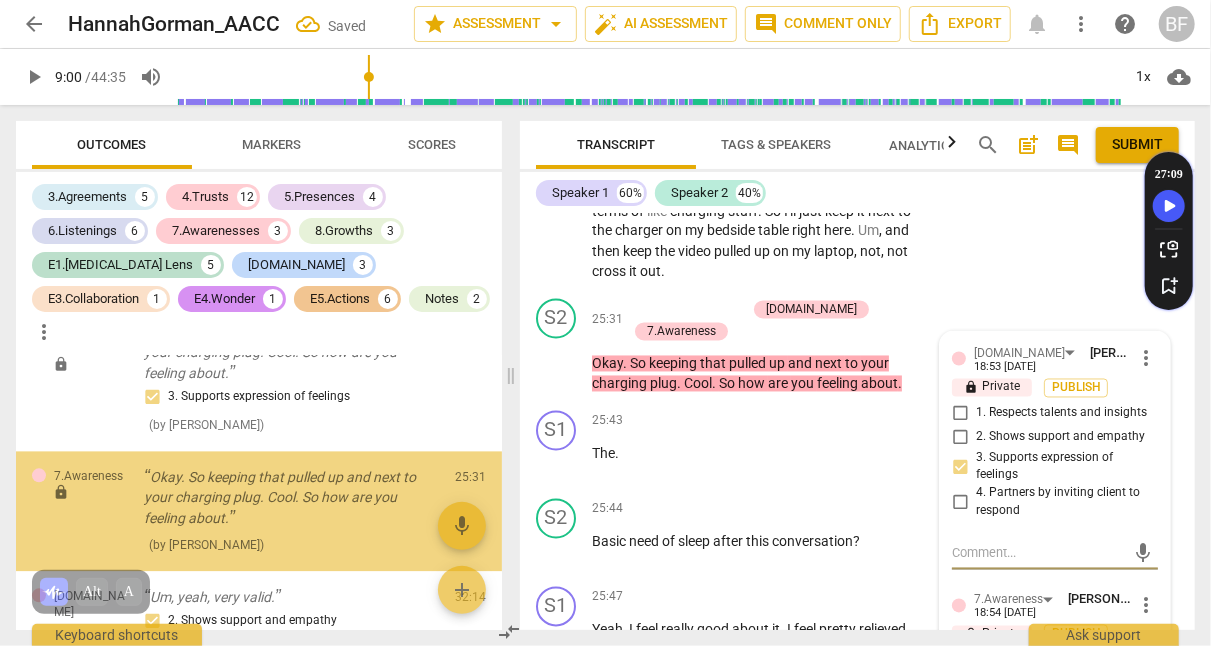 scroll, scrollTop: 5609, scrollLeft: 0, axis: vertical 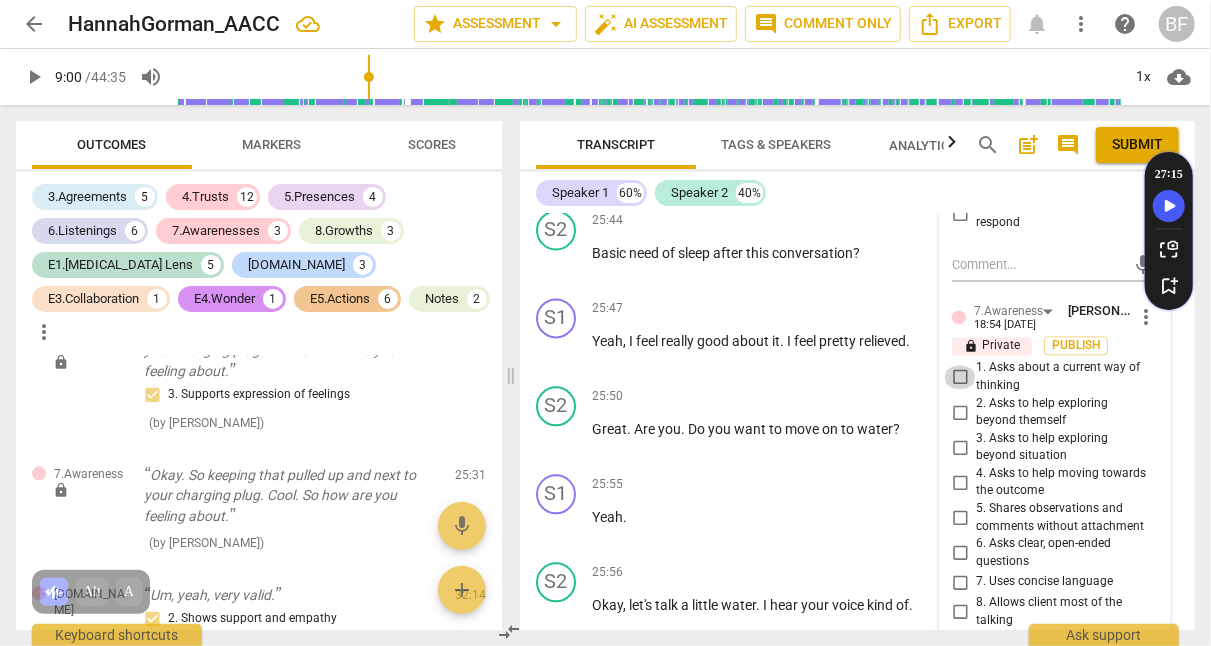 click on "1. Asks about a current way of thinking" at bounding box center [960, 377] 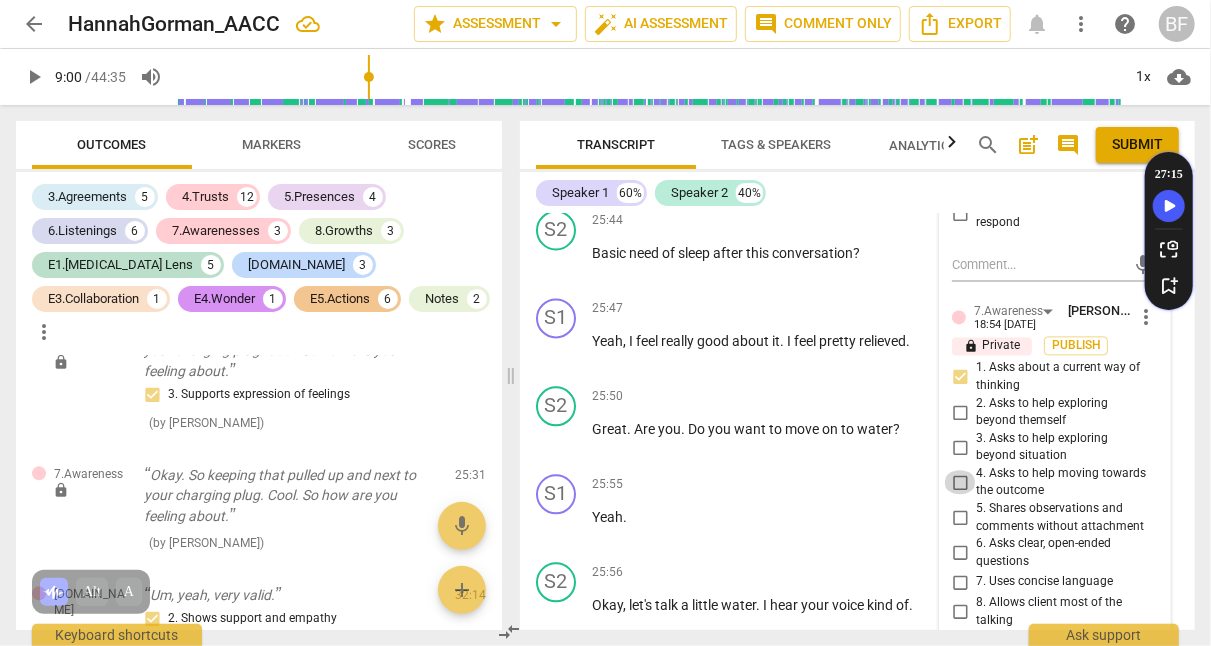 click on "4. Asks to help moving towards the outcome" at bounding box center [960, 482] 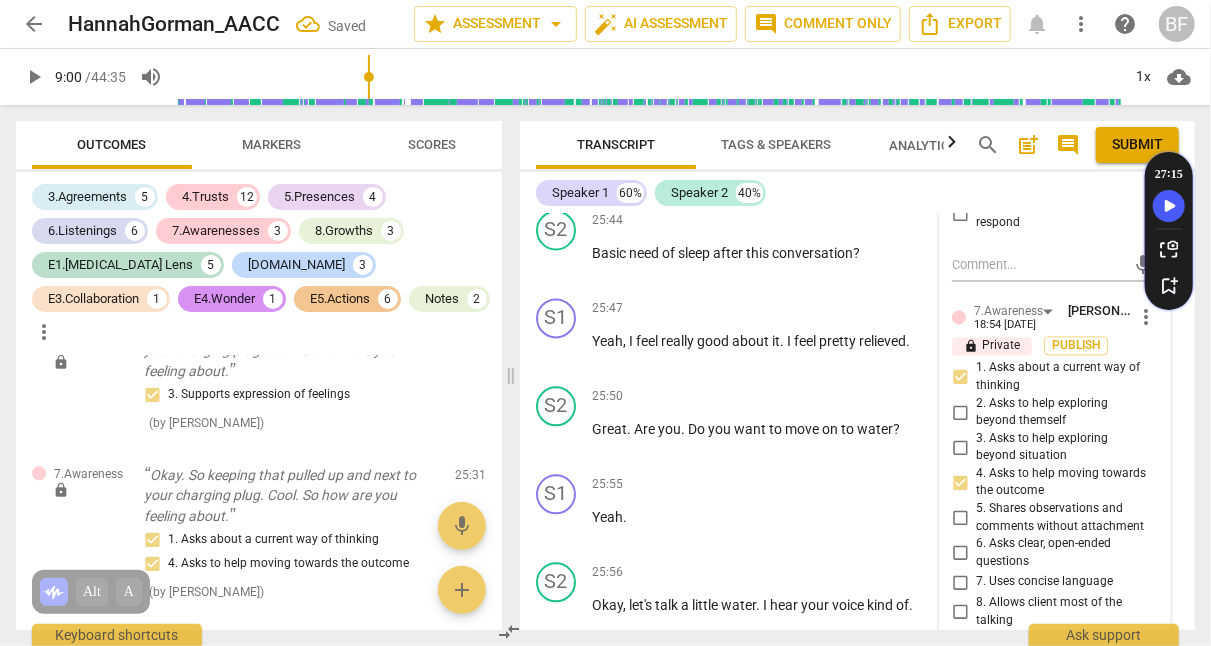 click on "S1 play_arrow pause 25:55 + Add competency keyboard_arrow_right Yeah ." at bounding box center [857, 510] 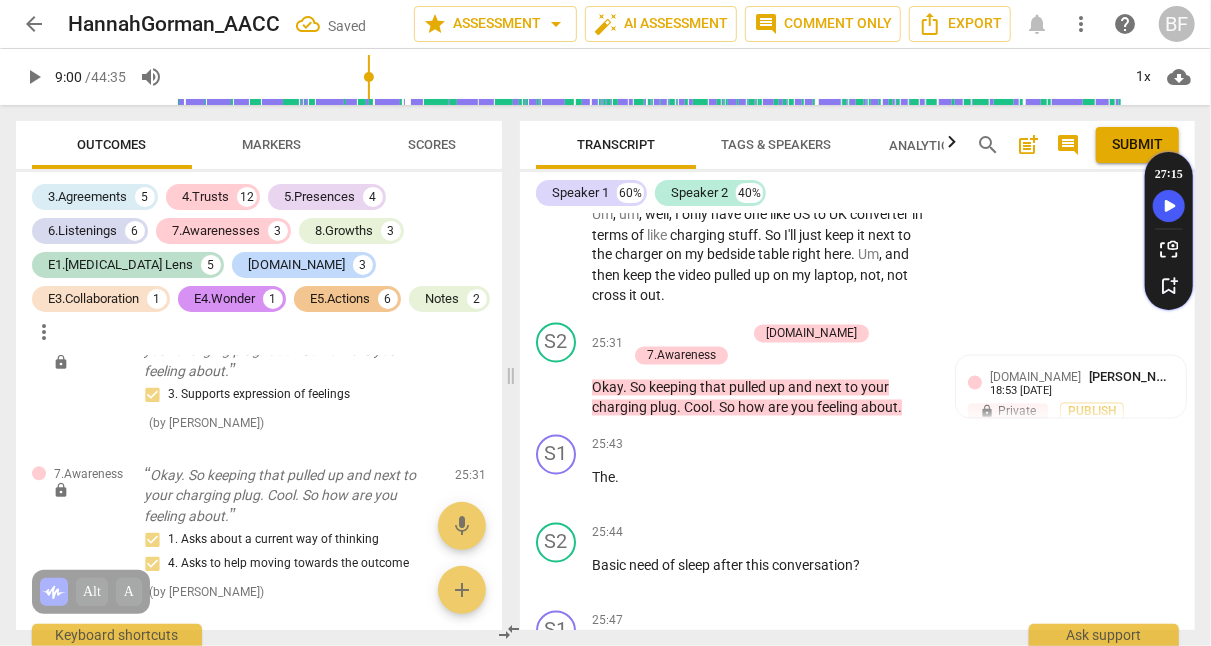 scroll, scrollTop: 12260, scrollLeft: 0, axis: vertical 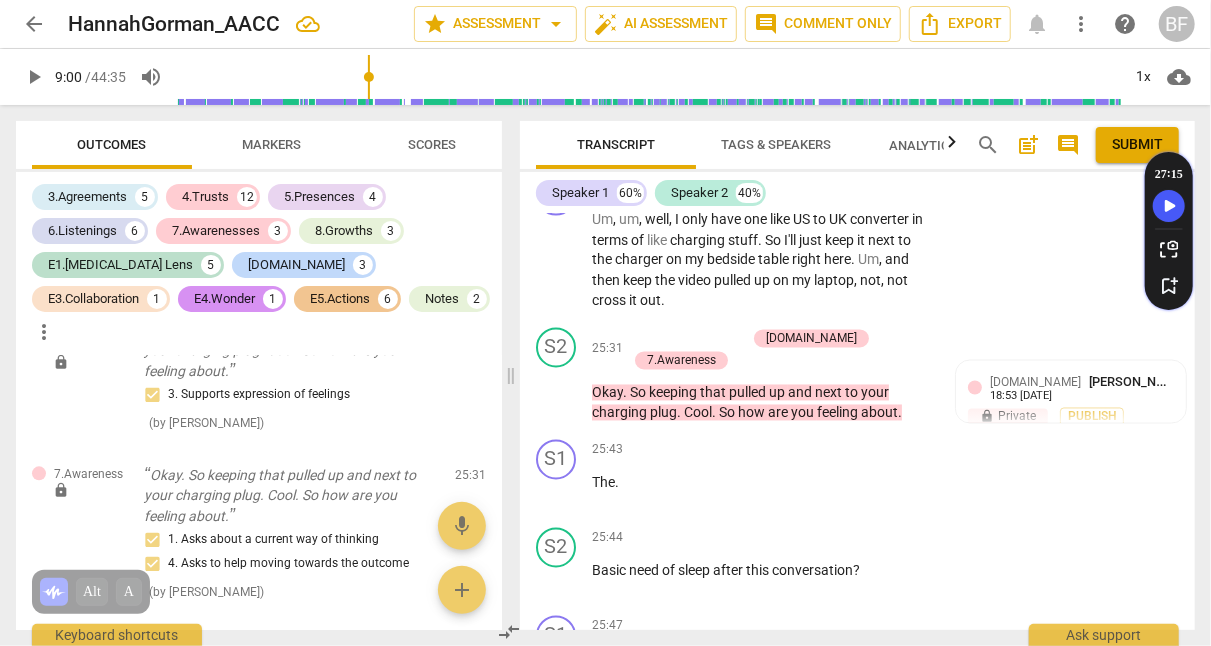 click on "+" at bounding box center (637, 339) 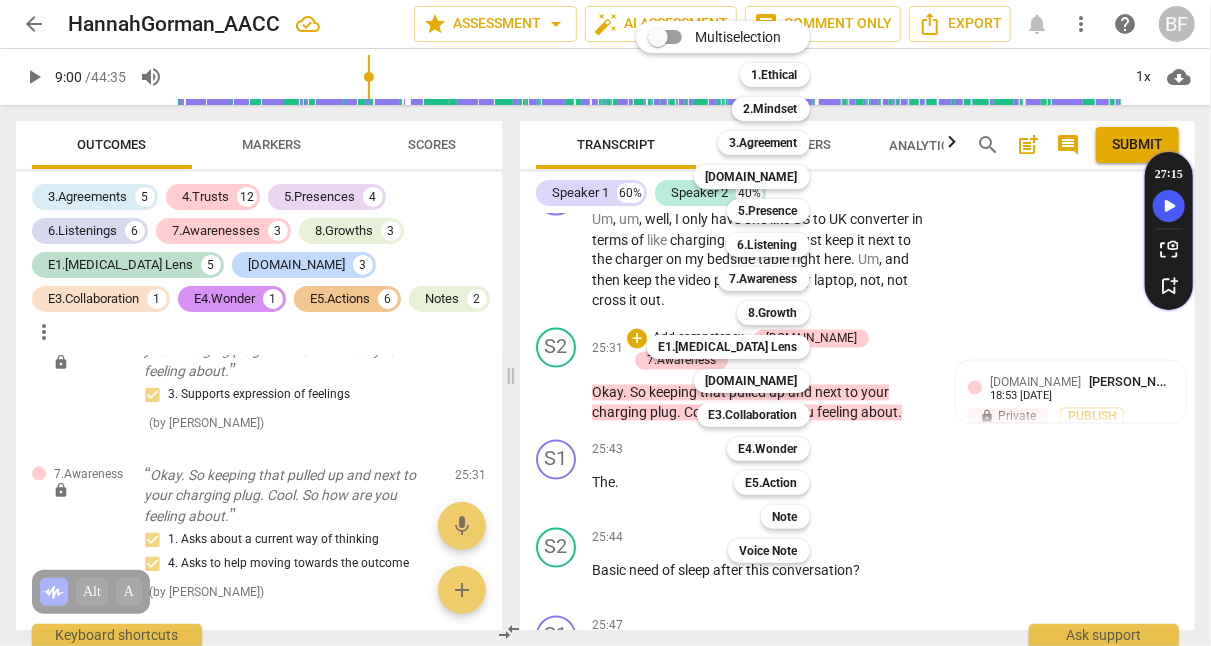 click on "E3.Collaboration" at bounding box center (753, 415) 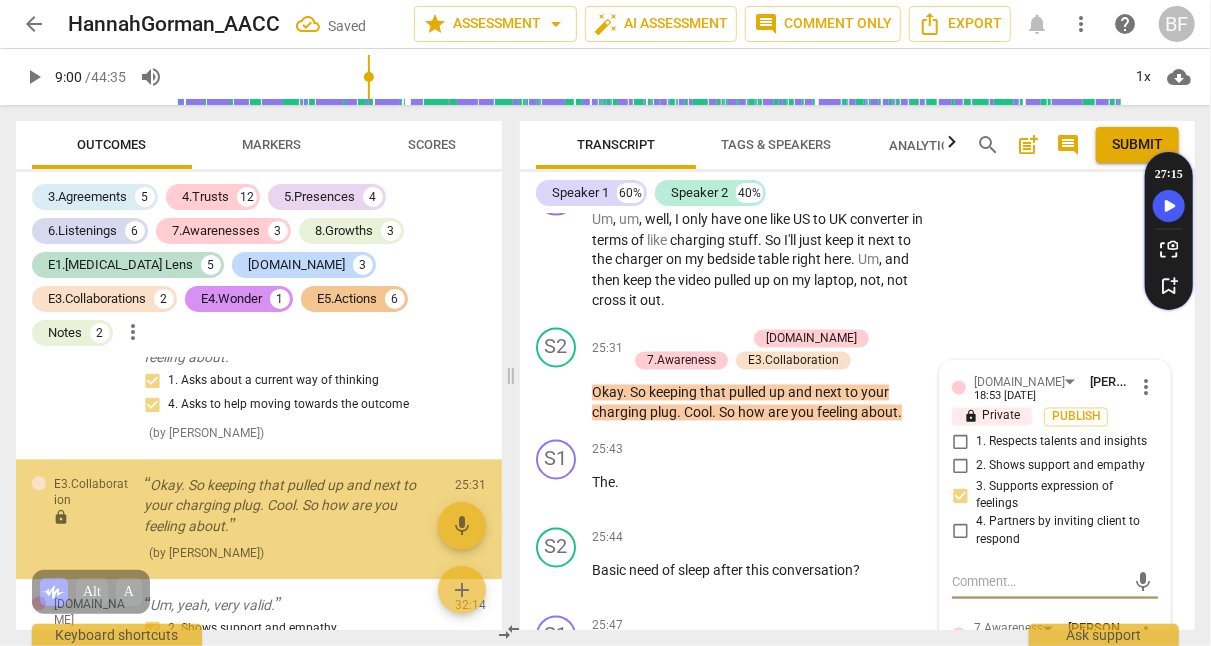 scroll, scrollTop: 5778, scrollLeft: 0, axis: vertical 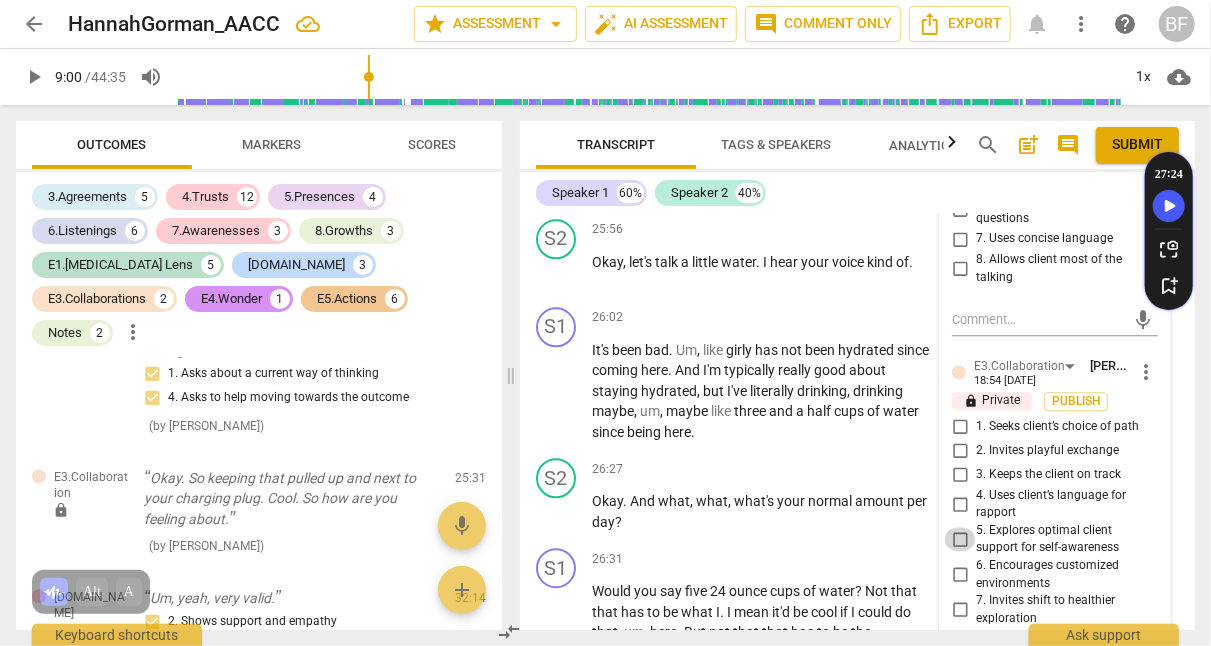 click on "5. Explores optimal client support for self-awareness" at bounding box center [960, 539] 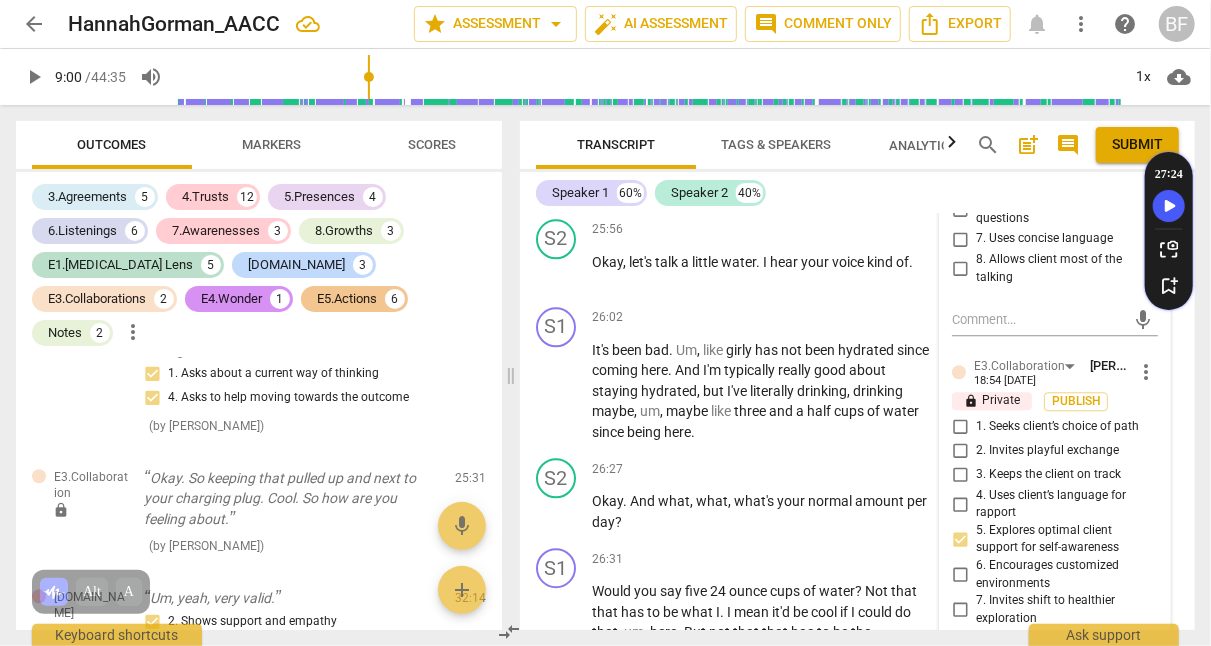 click on "S1 play_arrow pause 26:02 + Add competency keyboard_arrow_right It's   been   bad .   Um ,   like   girly   has   not   been   hydrated   since   coming   here .   And   I'm   typically   really   good   about   [MEDICAL_DATA] ,   but   I've   literally   drinking ,   drinking   maybe ,   um ,   maybe   like   three   and   a   half   cups   of   water   since   being   here ." at bounding box center [857, 375] 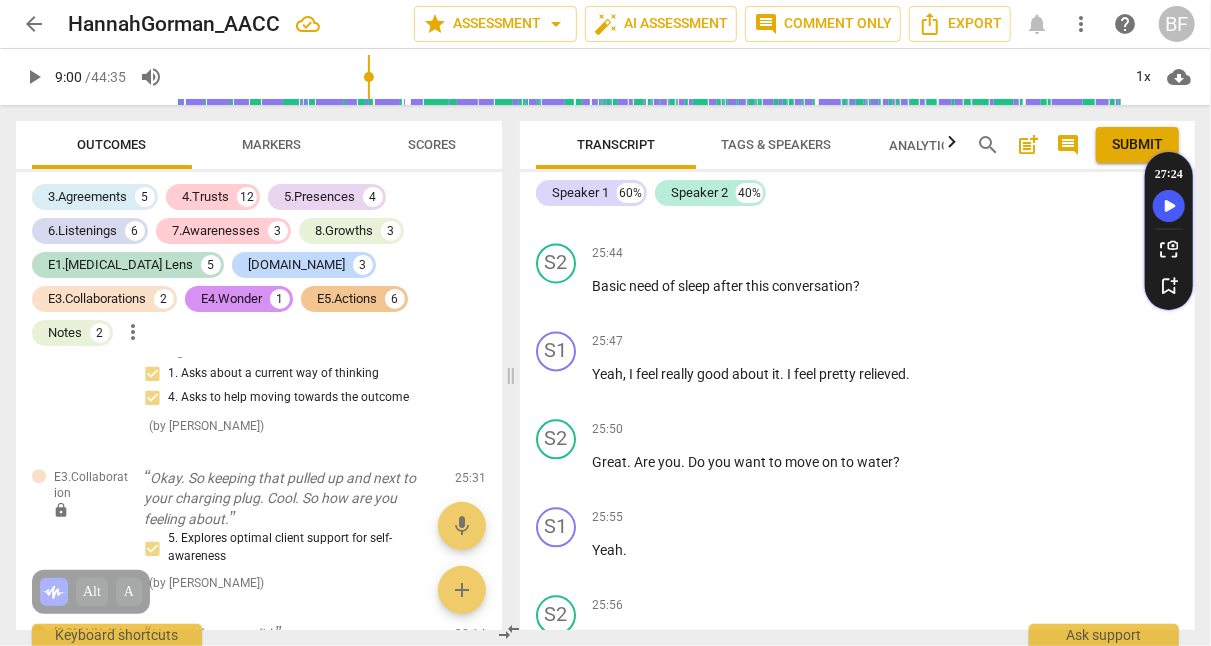 scroll, scrollTop: 12589, scrollLeft: 0, axis: vertical 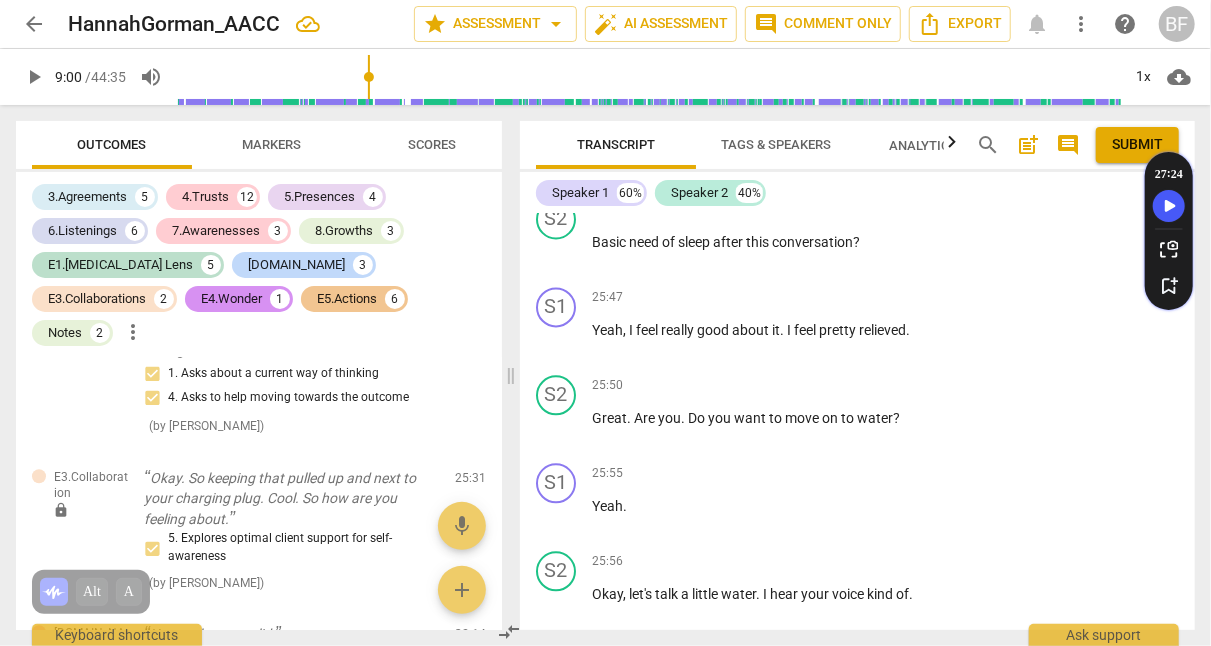 click on "+" at bounding box center [811, 386] 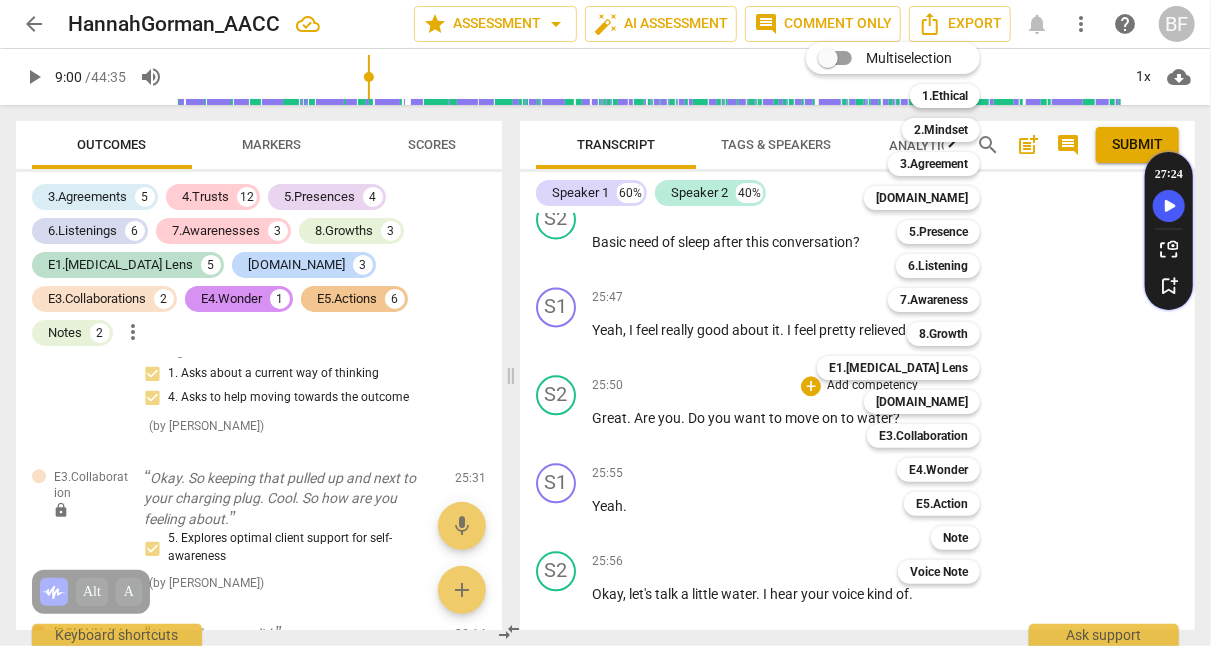 click on "E3.Collaboration" at bounding box center (923, 436) 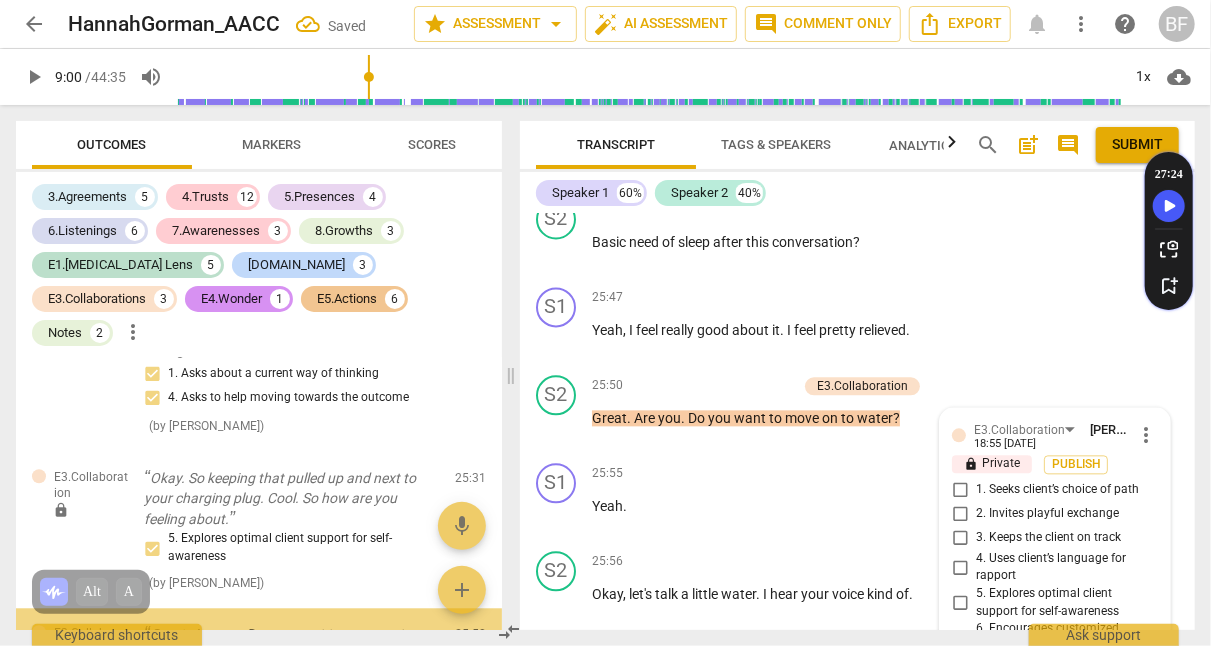 scroll, scrollTop: 12819, scrollLeft: 0, axis: vertical 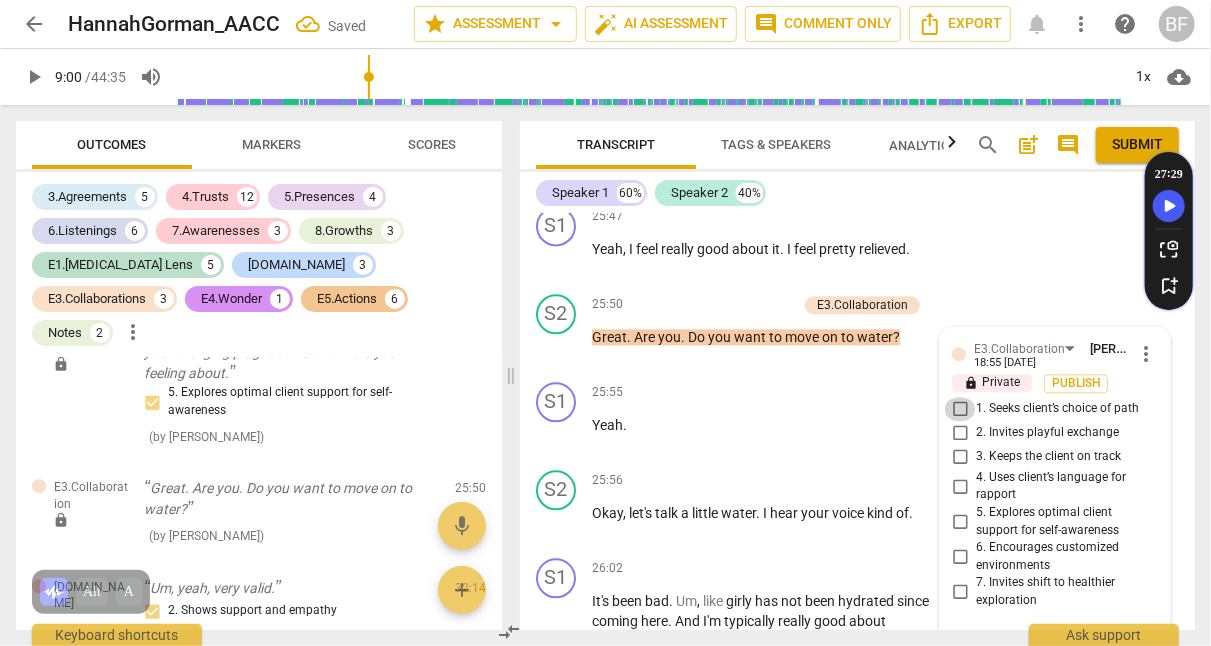 click on "1. Seeks client’s choice of path" at bounding box center [960, 409] 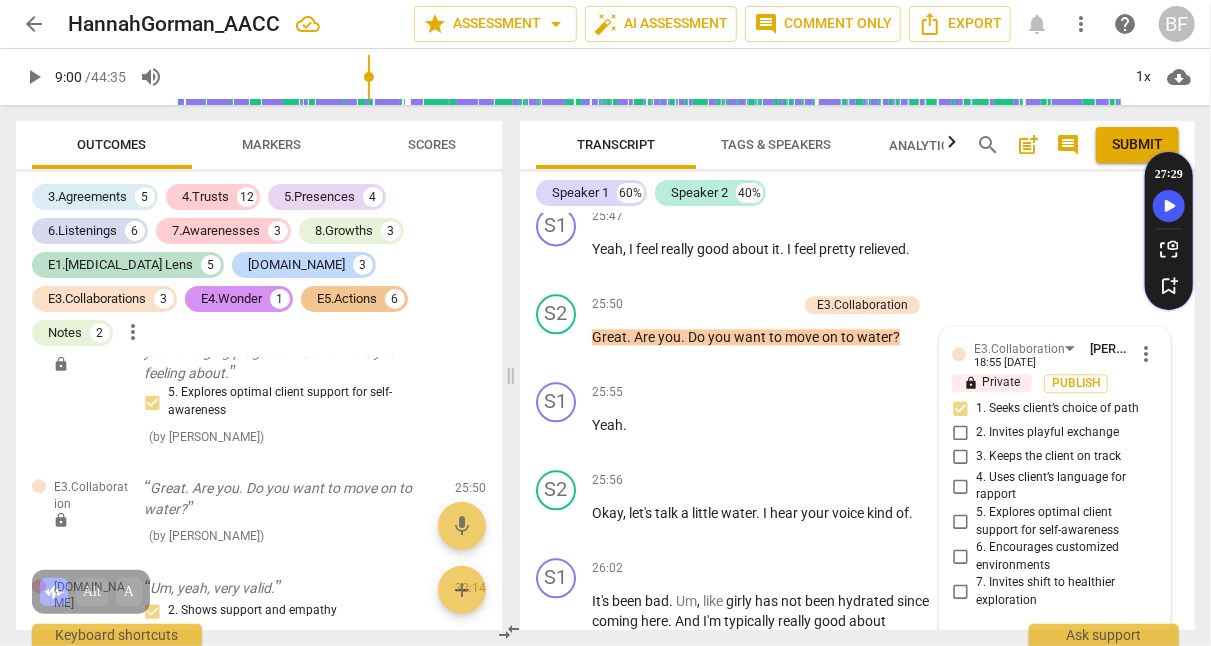 click on "S2 play_arrow pause 25:50 + Add competency E3.Collaboration keyboard_arrow_right Great .   Are   you .   Do   you   want   to   move   on   to   water ? E3.Collaboration [PERSON_NAME] 18:55 [DATE] more_vert lock Private Publish 1. Seeks client’s choice of path 2. Invites playful exchange 3. Keeps the client on track 4. Uses client’s language for rapport 5. Explores optimal client support for self-awareness 6. Encourages customized environments 7. Invites shift to healthier exploration mic" at bounding box center (857, 330) 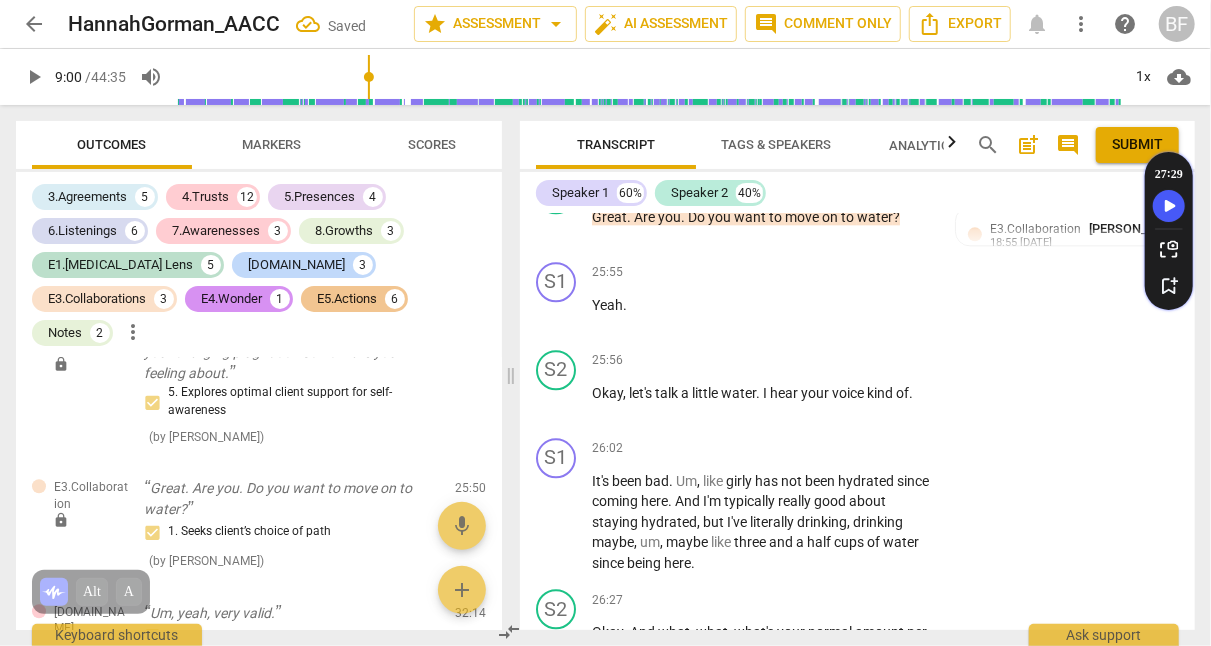 scroll, scrollTop: 12846, scrollLeft: 0, axis: vertical 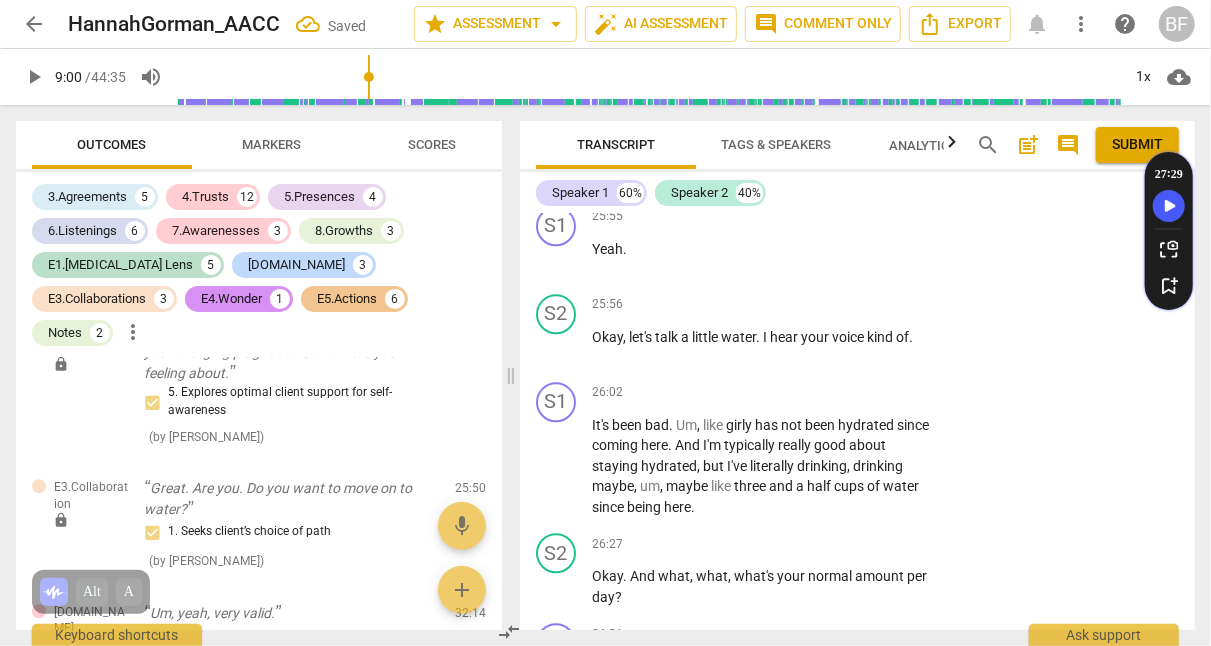 click on "+" at bounding box center [811, 305] 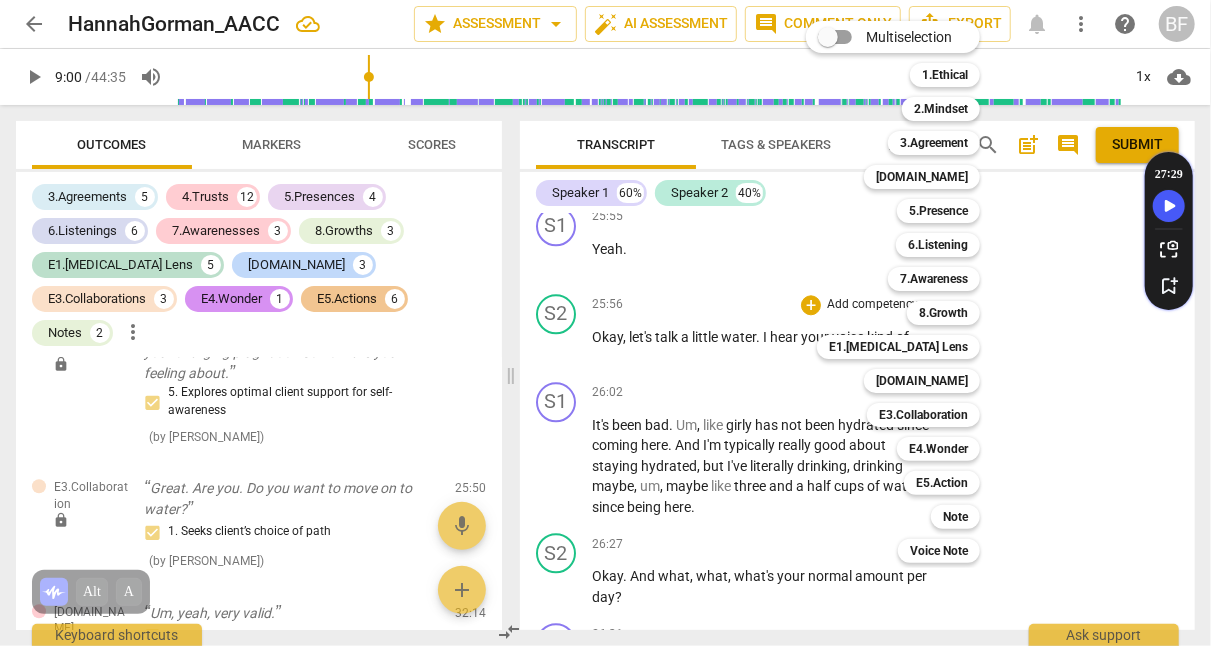 click on "5.Presence" at bounding box center (938, 211) 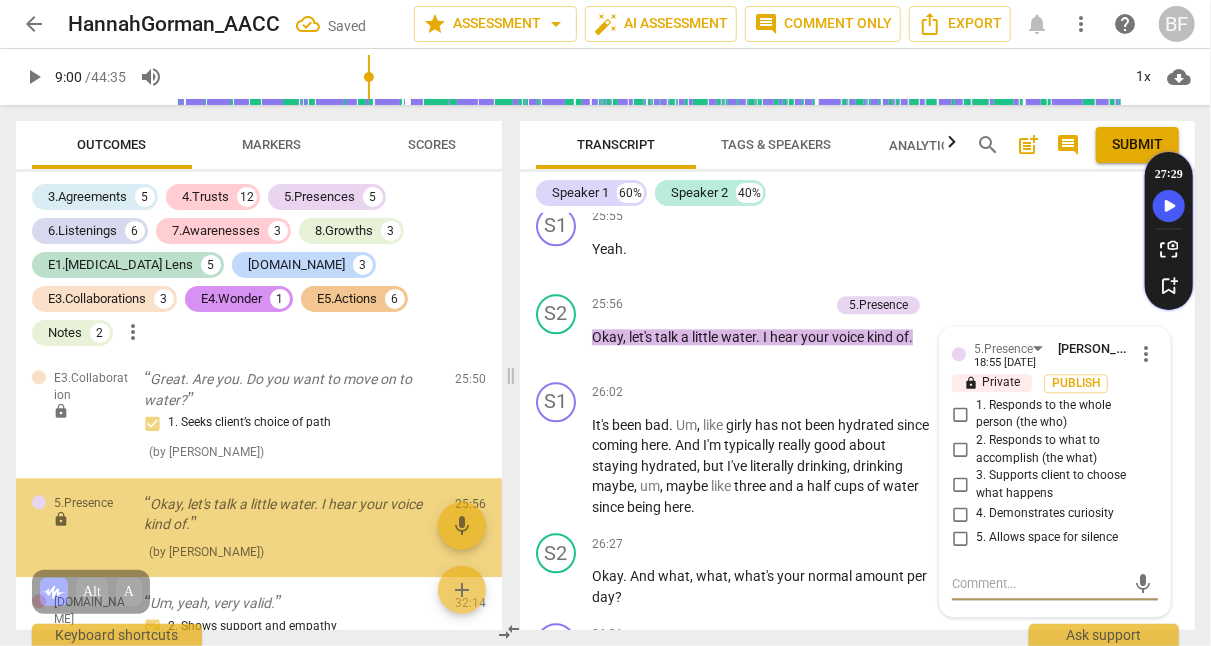 scroll, scrollTop: 6049, scrollLeft: 0, axis: vertical 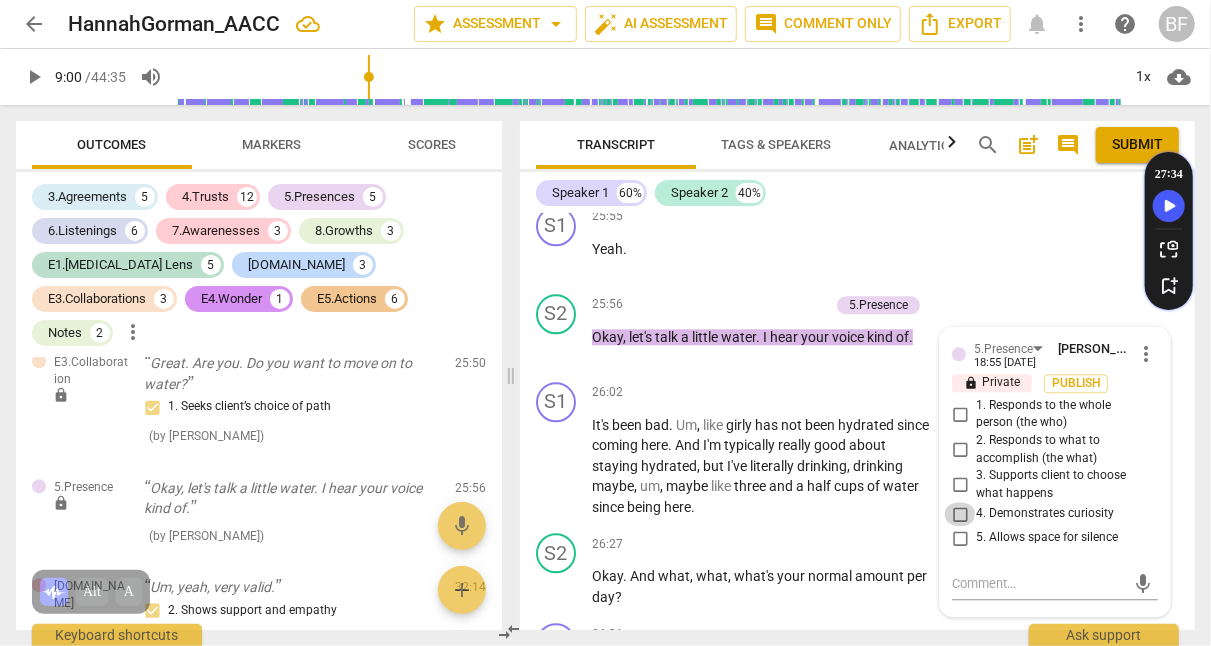 click on "4. Demonstrates curiosity" at bounding box center (960, 514) 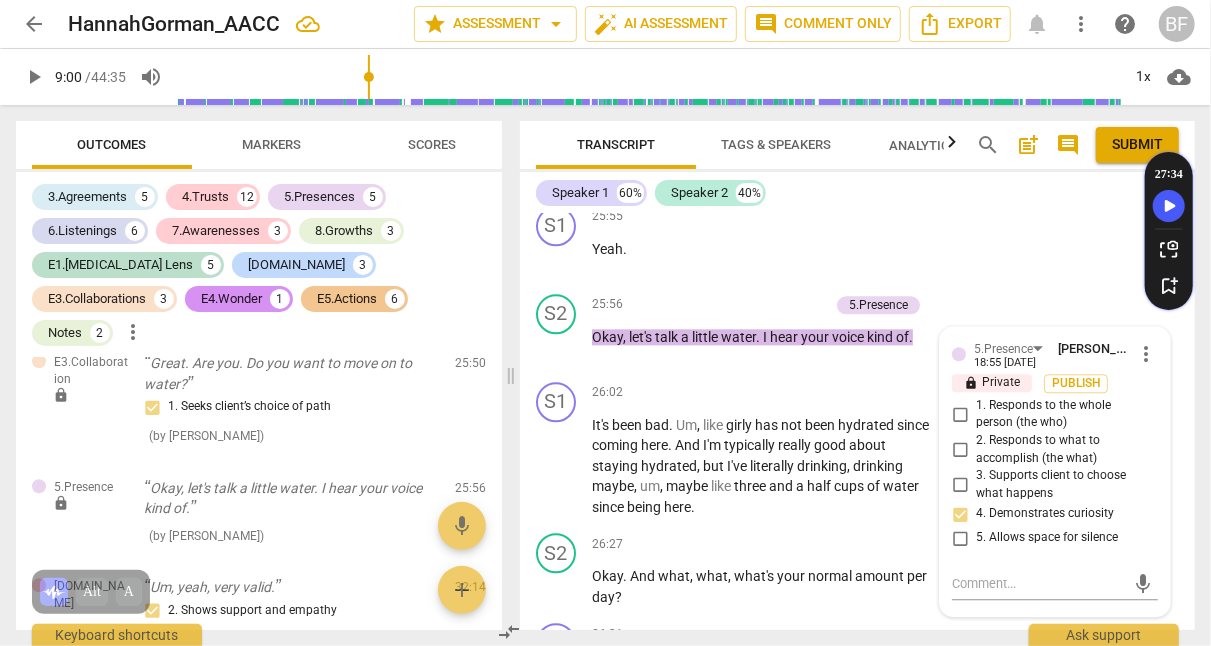 click on "+" at bounding box center [720, 305] 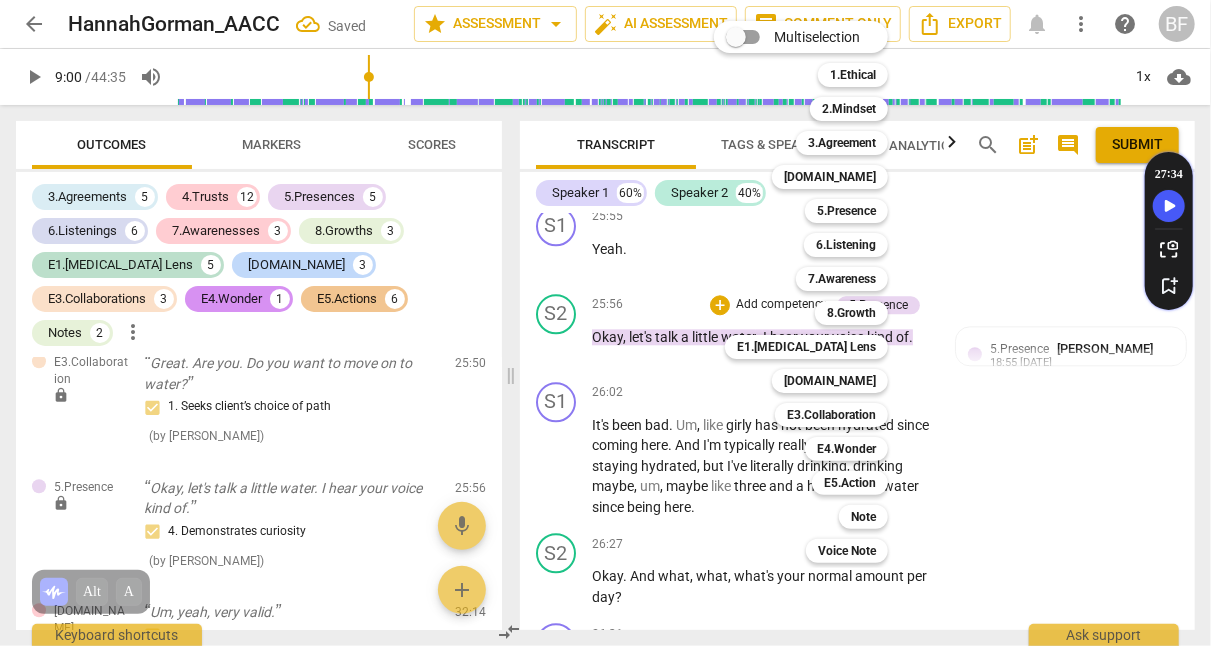 click on "6.Listening" at bounding box center (846, 245) 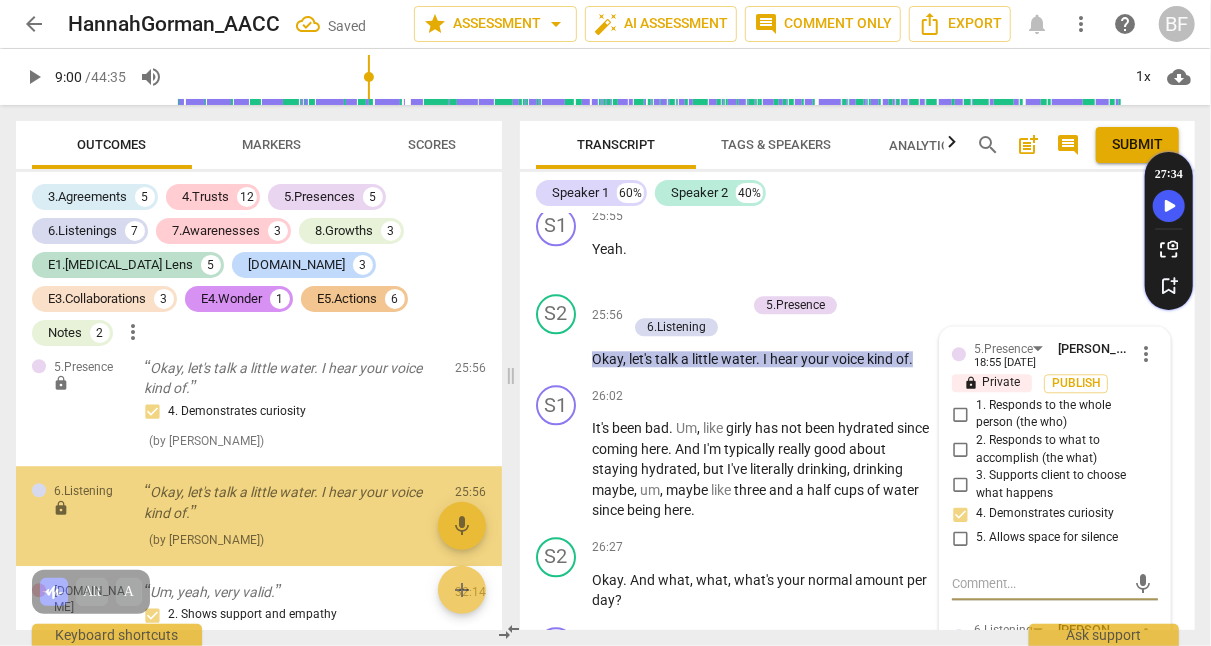 scroll, scrollTop: 6173, scrollLeft: 0, axis: vertical 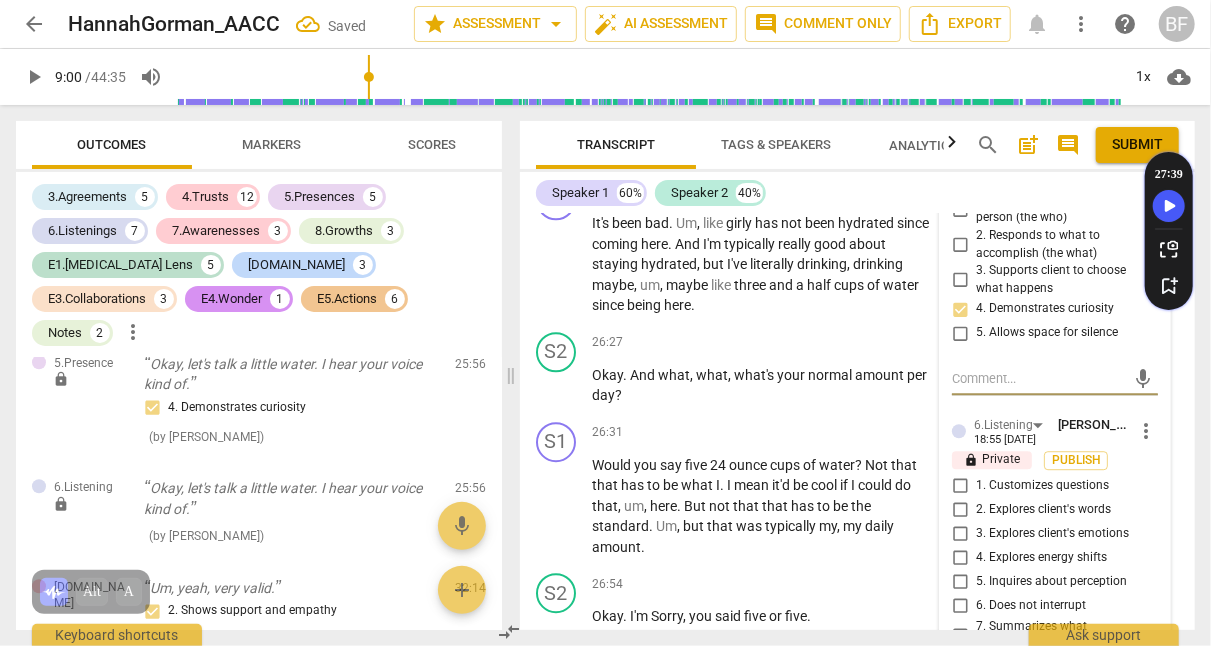 click on "4. Explores energy shifts" at bounding box center [960, 558] 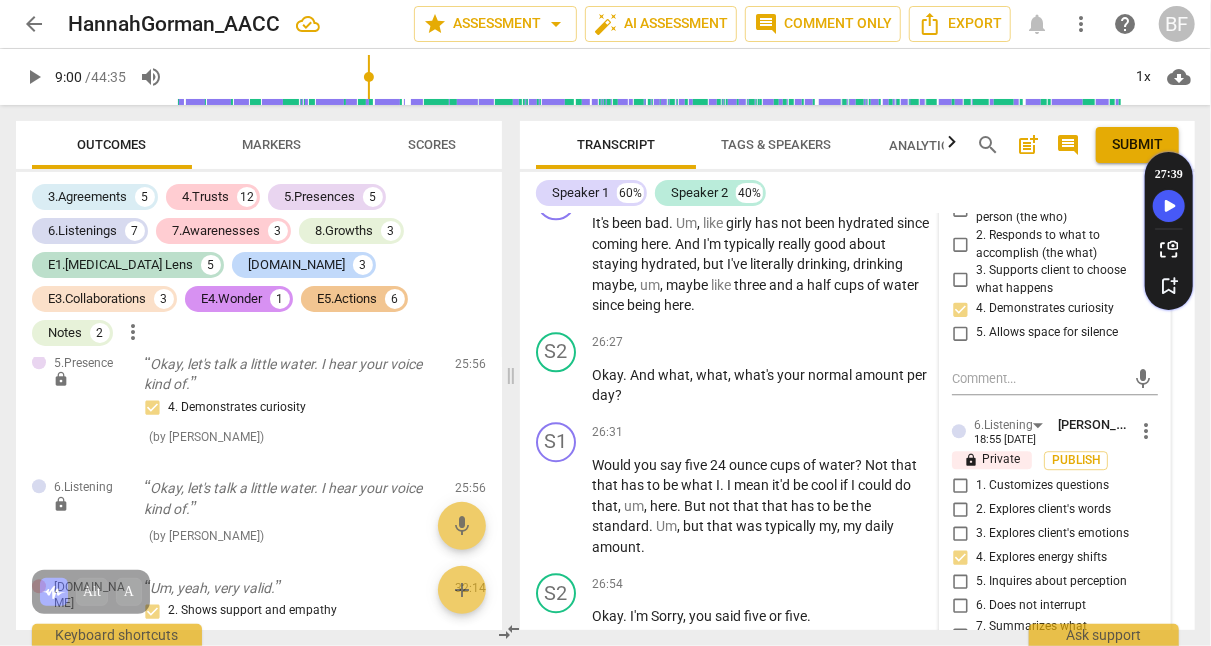 click on "S1 play_arrow pause 26:31 + Add competency keyboard_arrow_right Would   you   say   five   24   ounce   cups   of   water ?   Not   that   that   has   to   be   what   I .   I   mean   it'd   be   cool   if   I   could   do   that ,   um ,   here .   But   not   that   that   has   to   be   the   standard .   Um ,   but   that   was   typically   my ,   my   daily   amount ." at bounding box center [857, 490] 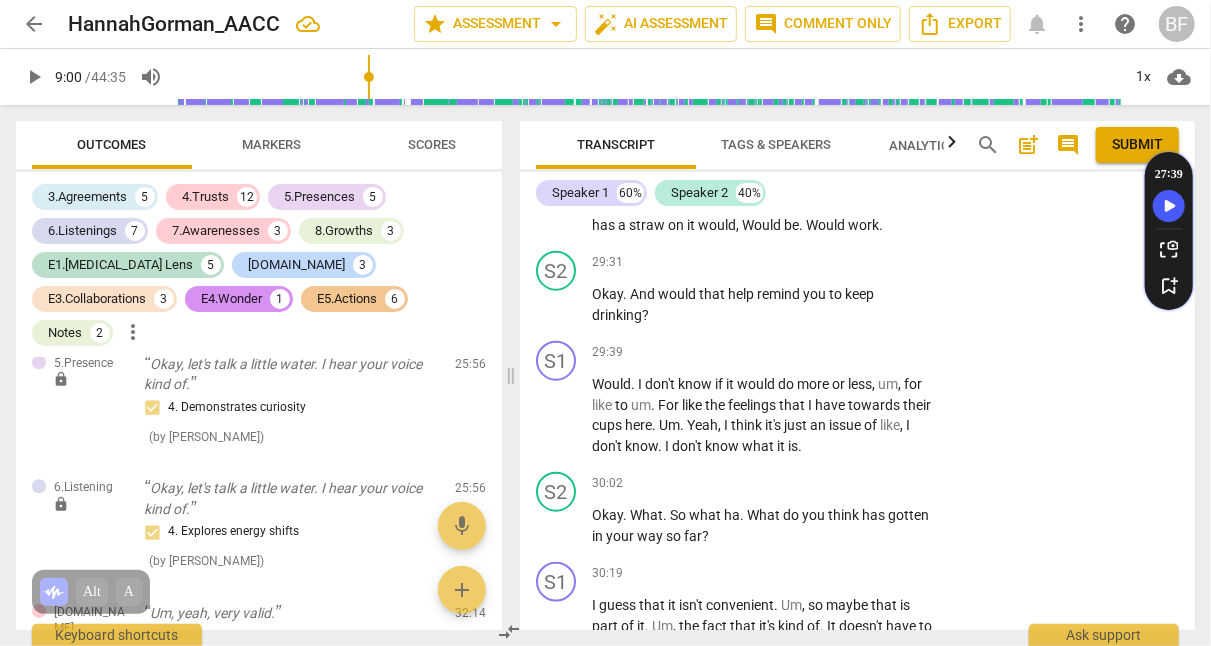 scroll, scrollTop: 15008, scrollLeft: 0, axis: vertical 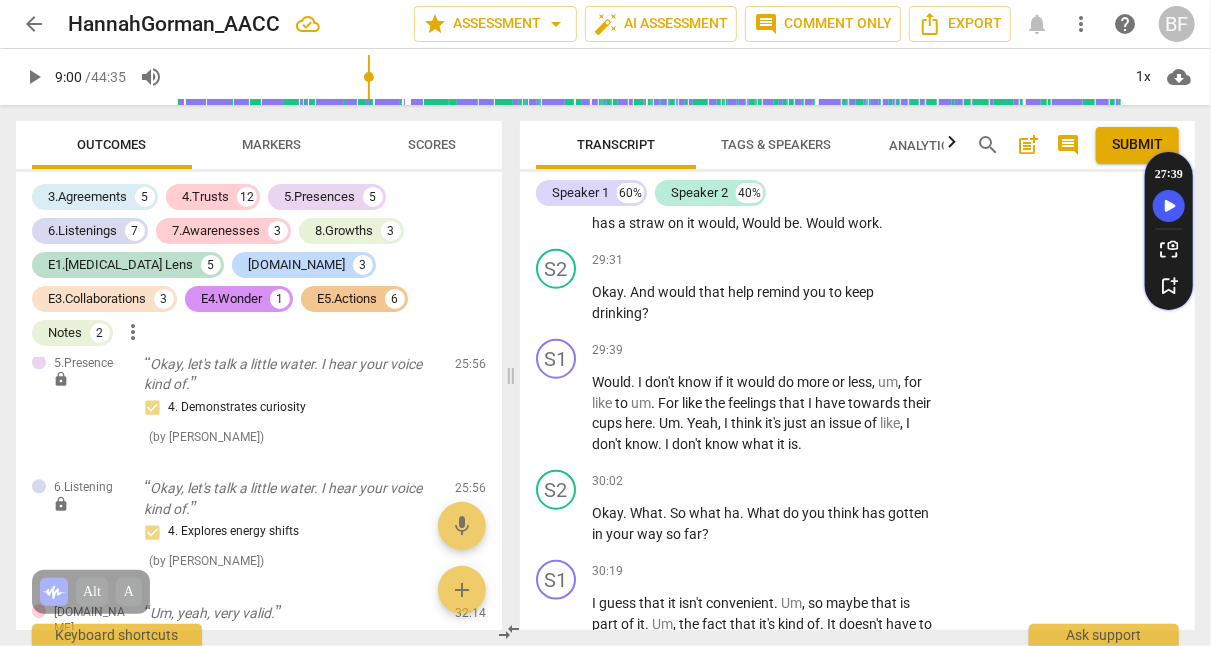 click on "play_arrow" at bounding box center (557, 414) 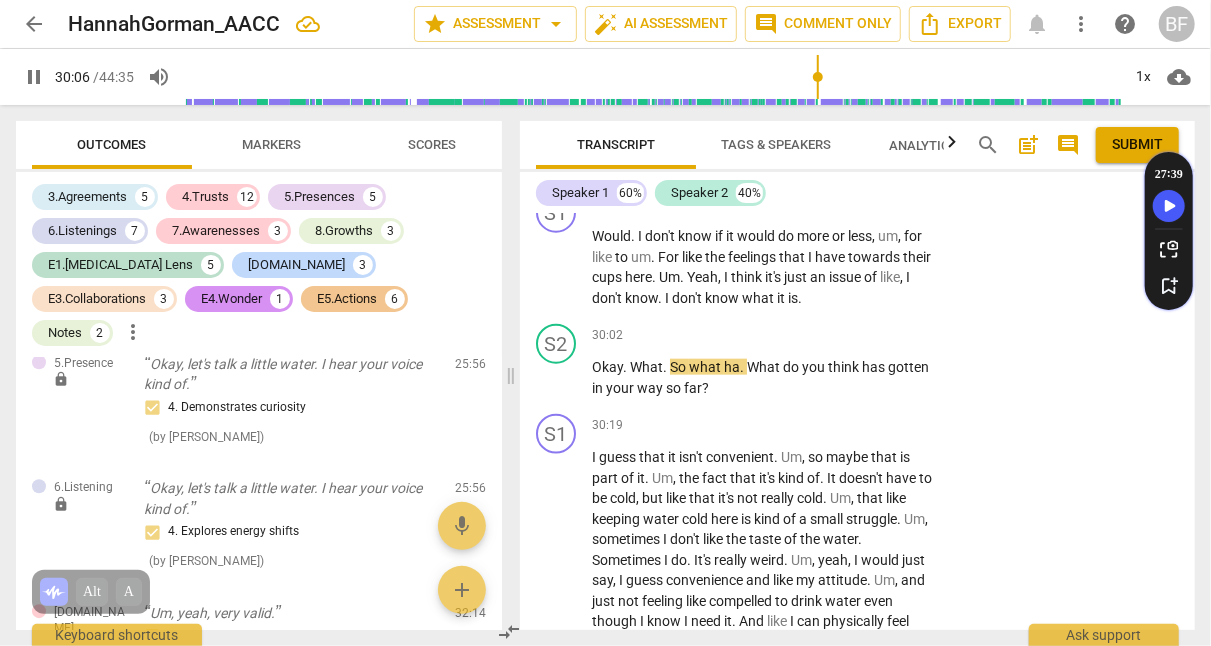scroll, scrollTop: 15137, scrollLeft: 0, axis: vertical 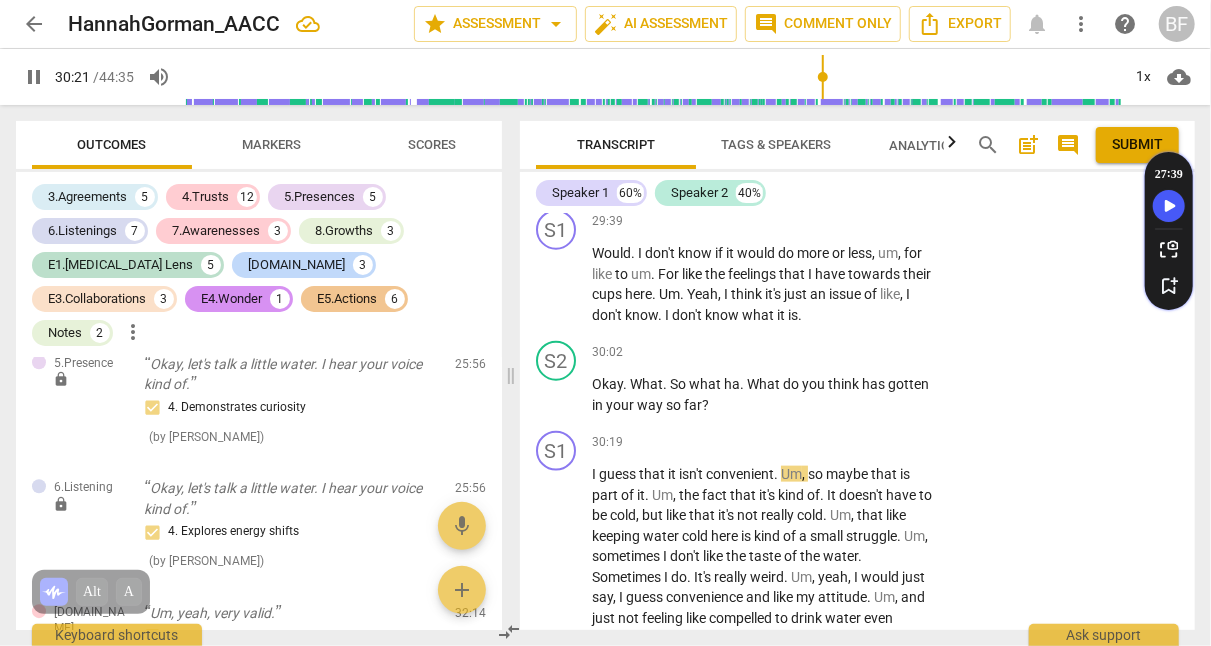 click on "pause" at bounding box center (557, 567) 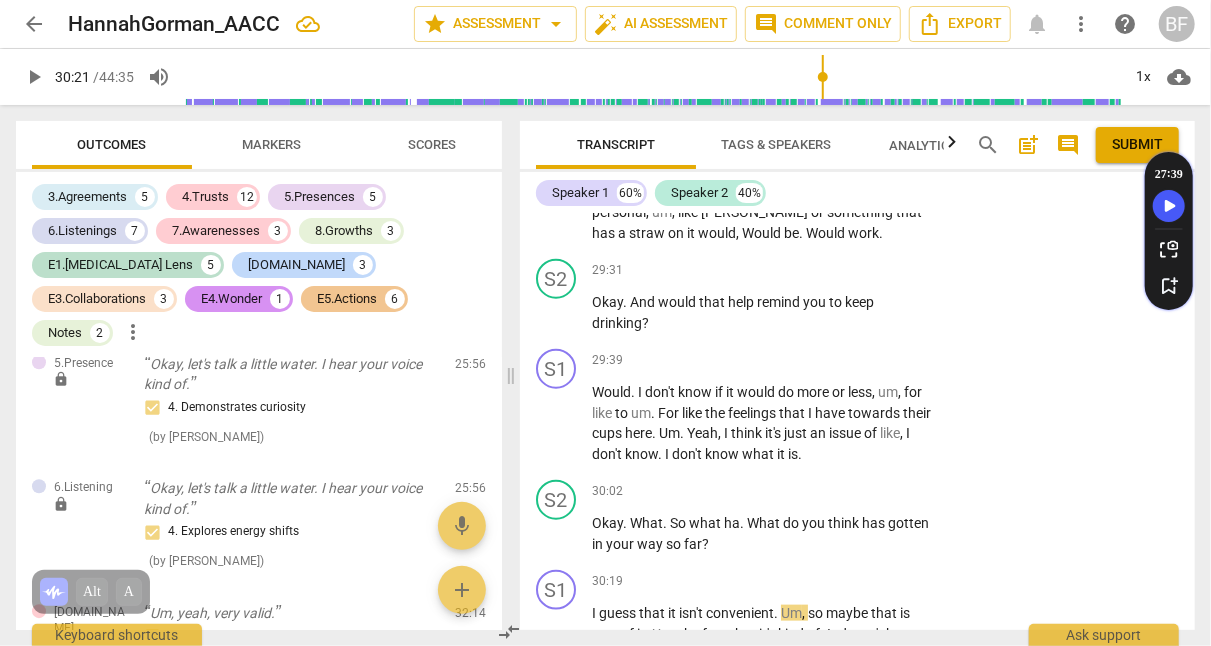 scroll, scrollTop: 14992, scrollLeft: 0, axis: vertical 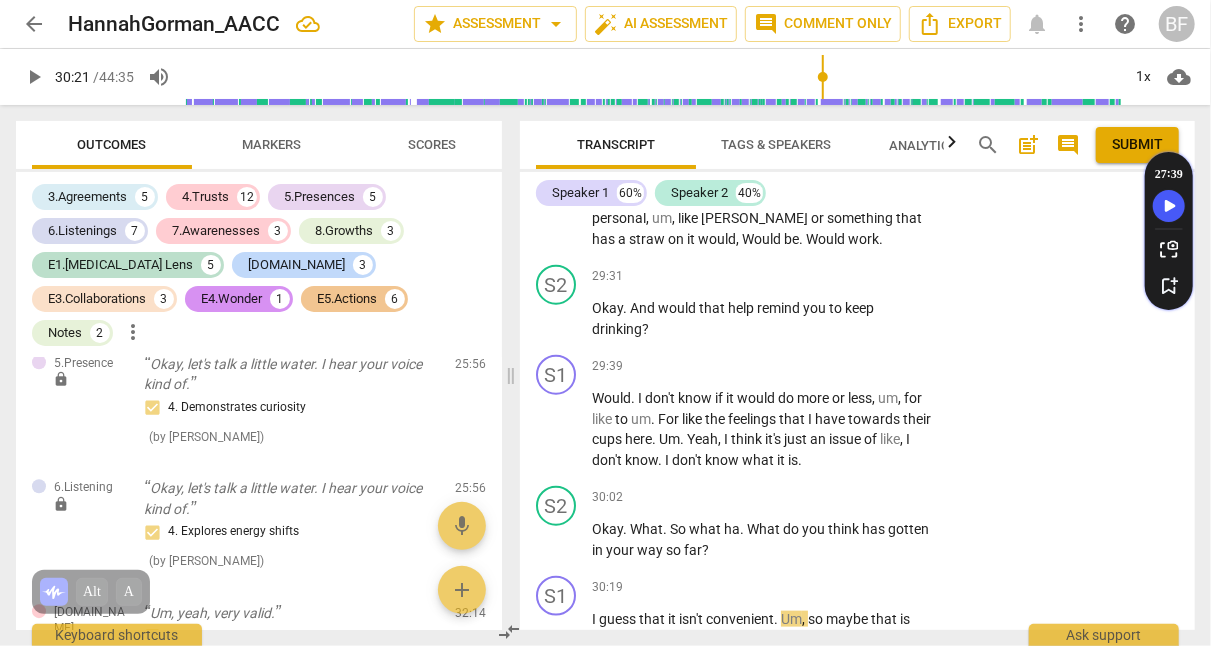 click on "+" at bounding box center (811, 497) 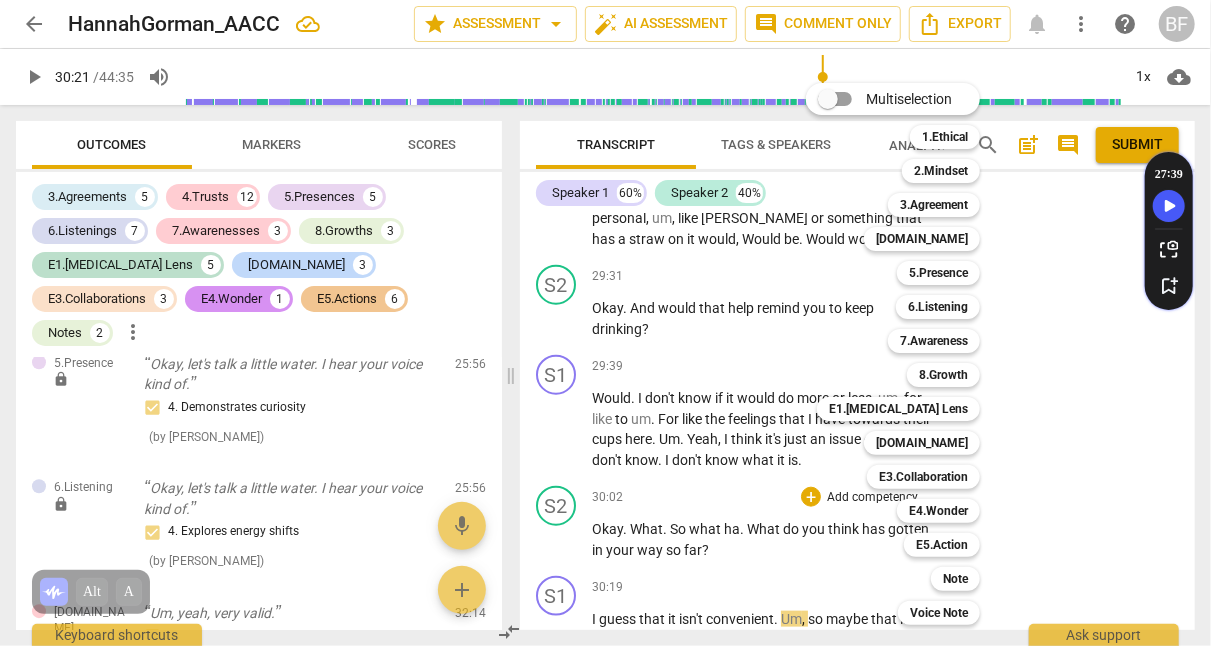 click on "6.Listening" at bounding box center (938, 307) 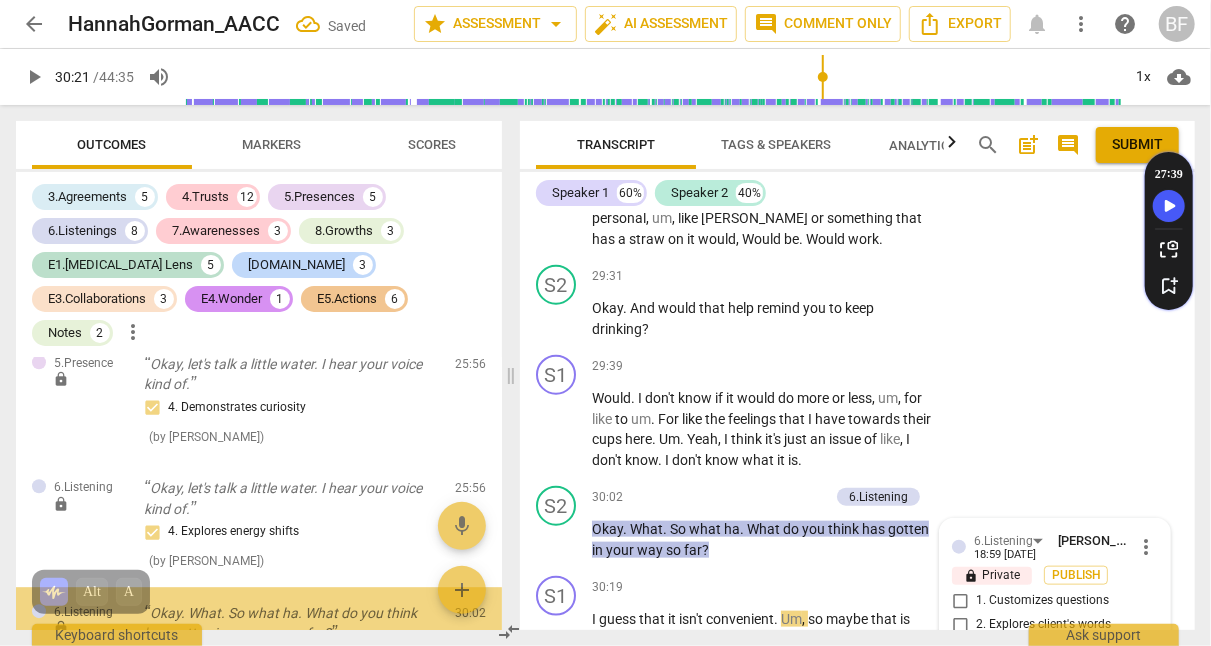 scroll, scrollTop: 15274, scrollLeft: 0, axis: vertical 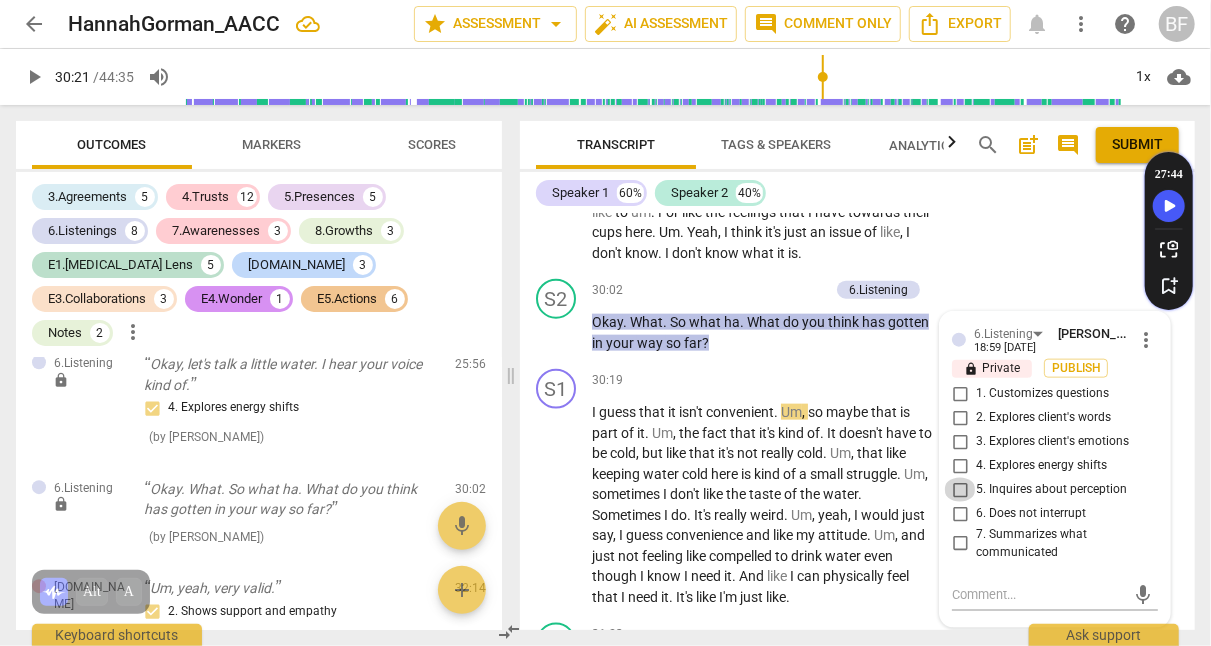 click on "5. Inquires about perception" at bounding box center [960, 490] 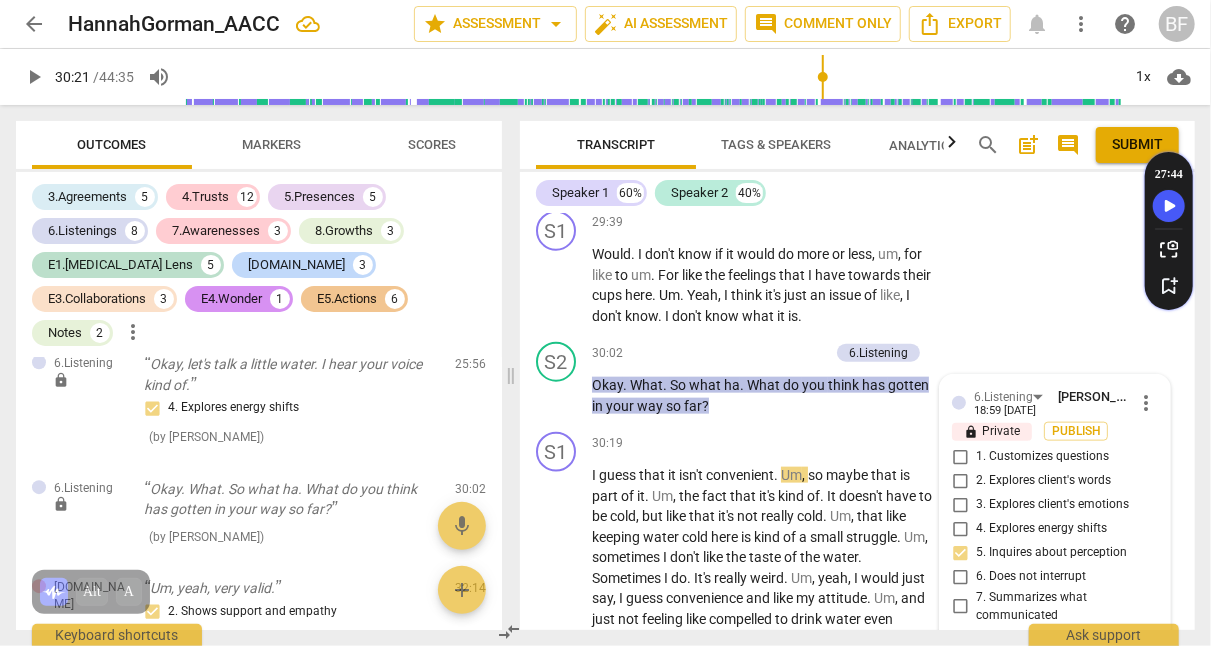 scroll, scrollTop: 15135, scrollLeft: 0, axis: vertical 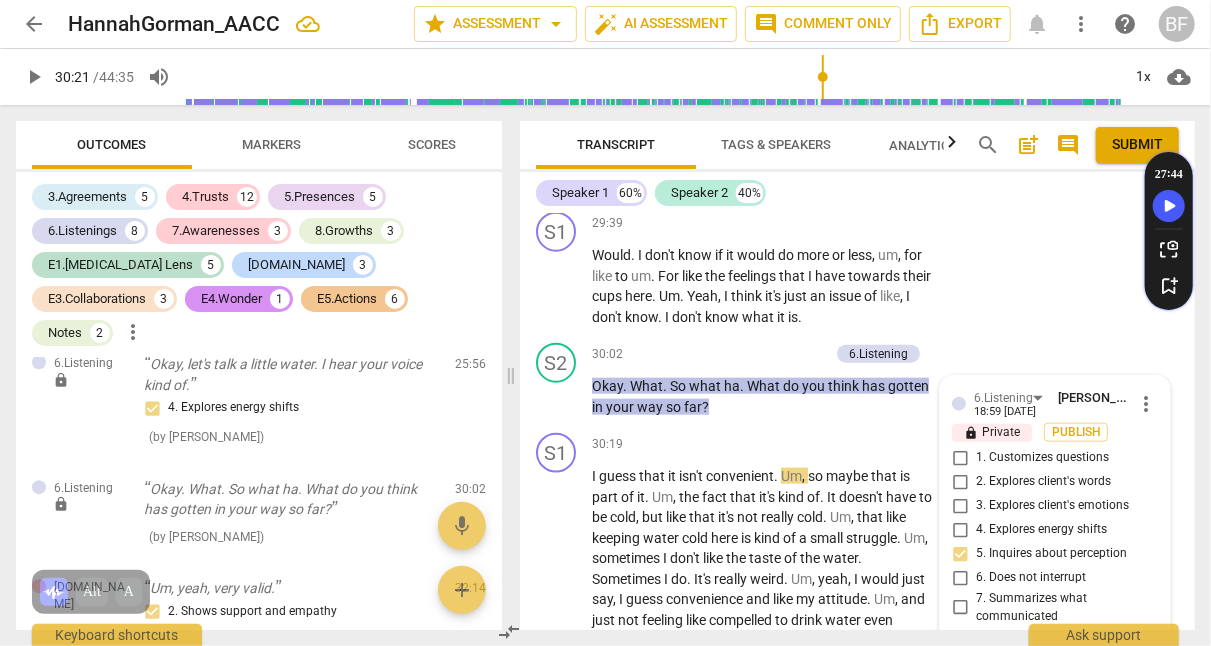 click on "+" at bounding box center [720, 354] 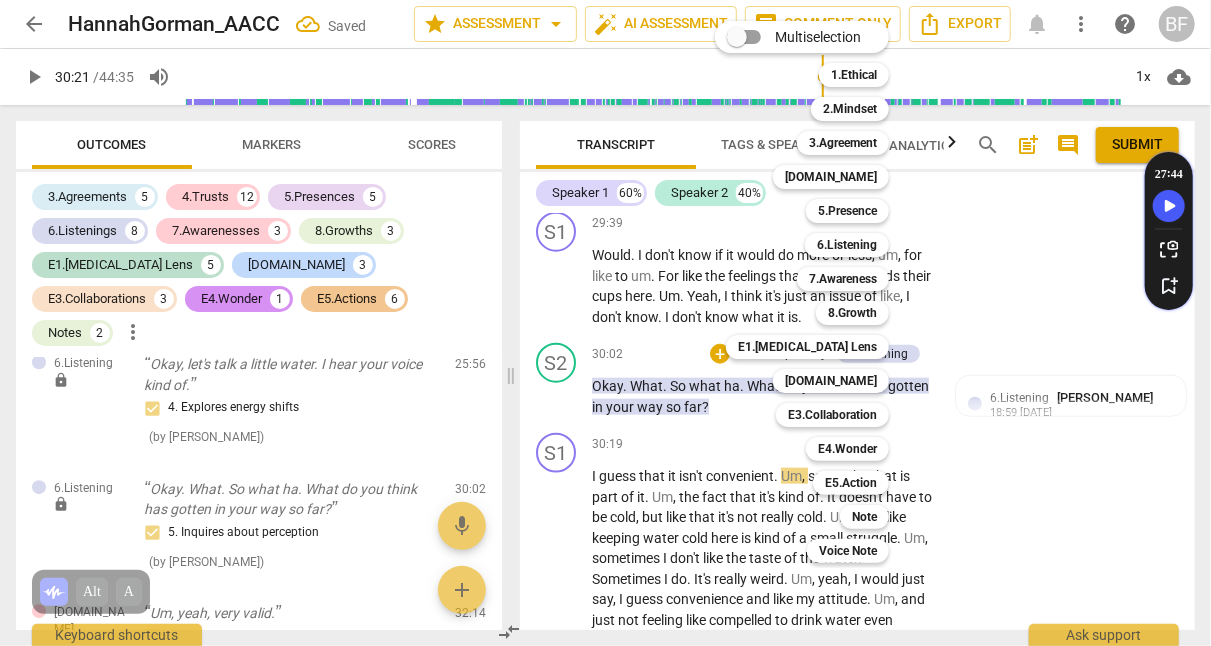 click on "7.Awareness" at bounding box center (843, 279) 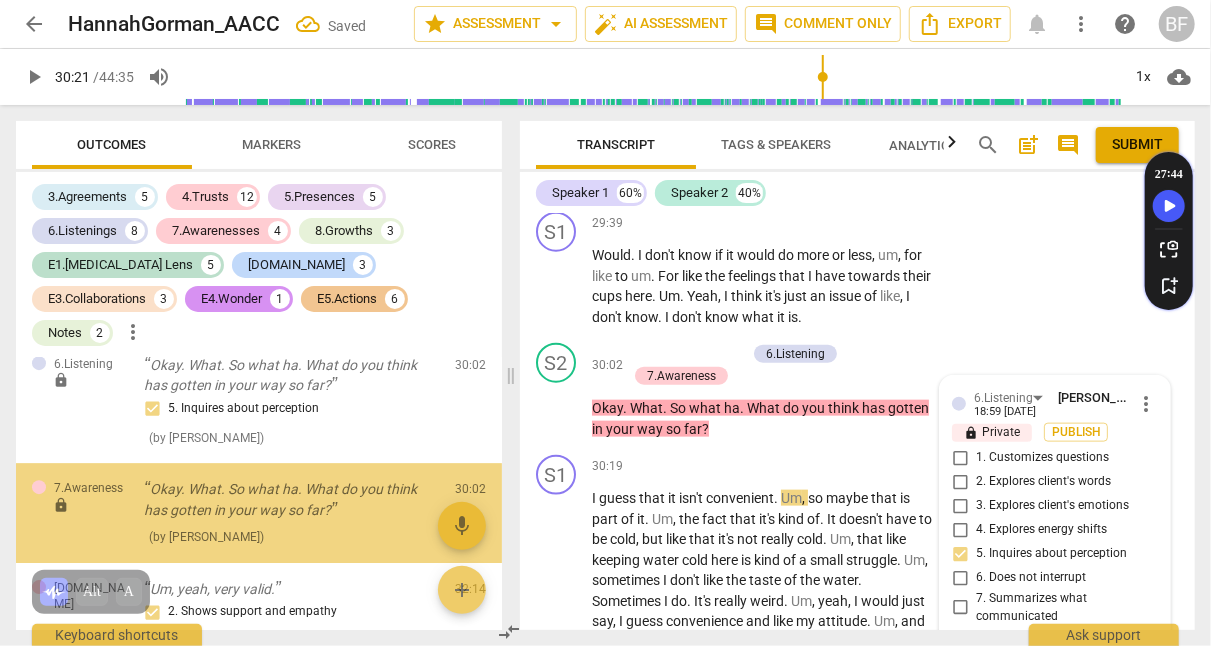 scroll, scrollTop: 6422, scrollLeft: 0, axis: vertical 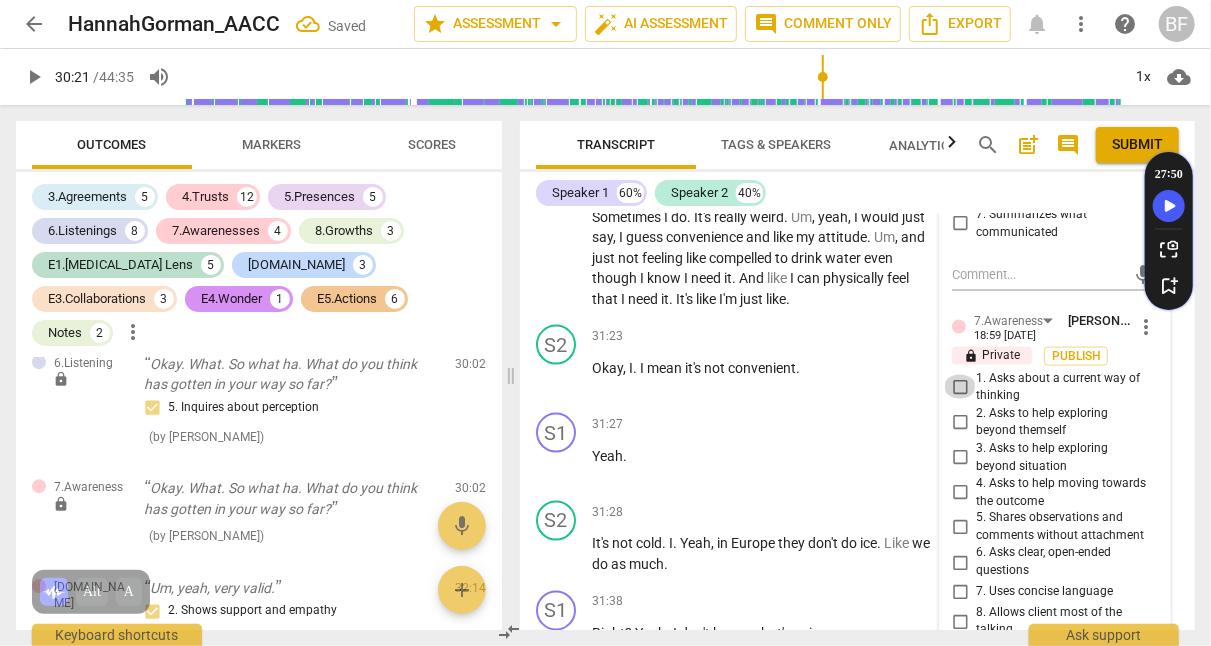 click on "1. Asks about a current way of thinking" at bounding box center [960, 387] 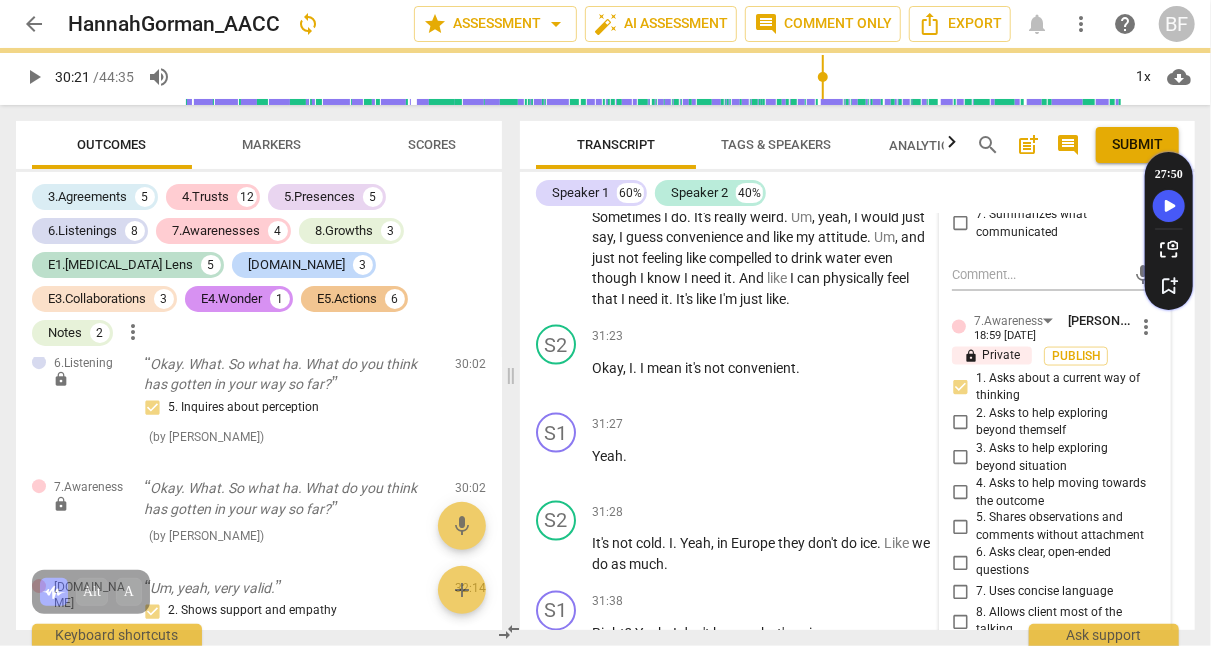 scroll, scrollTop: 15615, scrollLeft: 0, axis: vertical 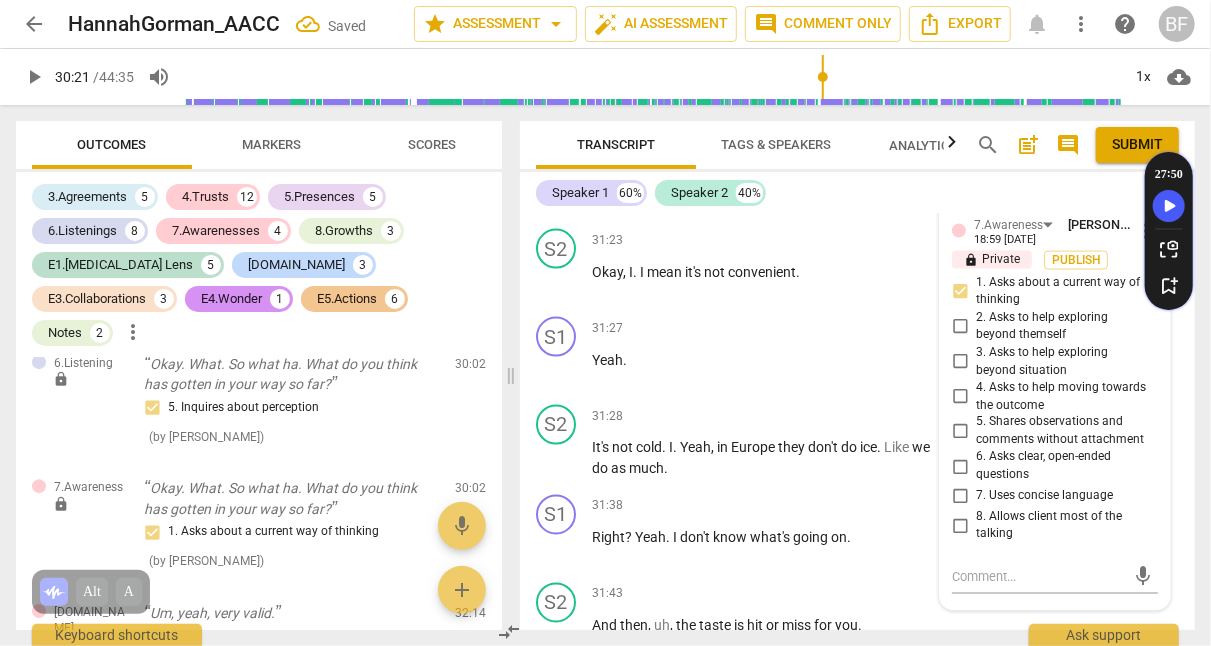 click on "S2 play_arrow pause 31:43 + Add competency keyboard_arrow_right And   then ,   uh ,   the   taste   is   hit   or   miss   for   you ." at bounding box center [857, 619] 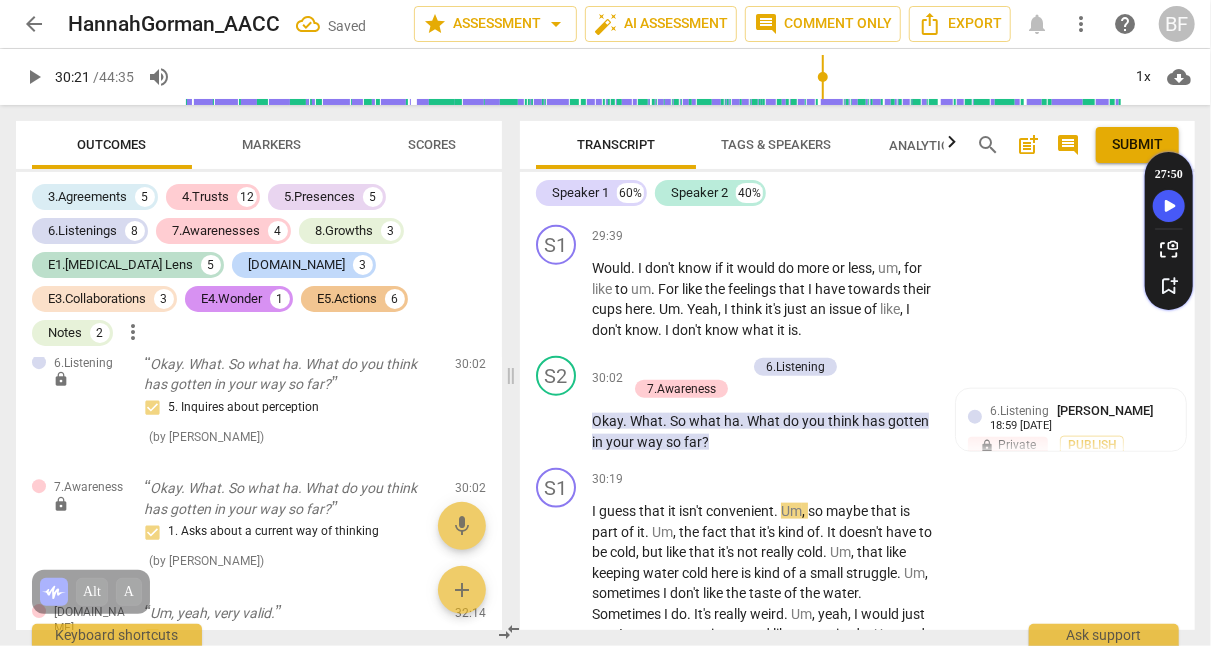 scroll, scrollTop: 15123, scrollLeft: 0, axis: vertical 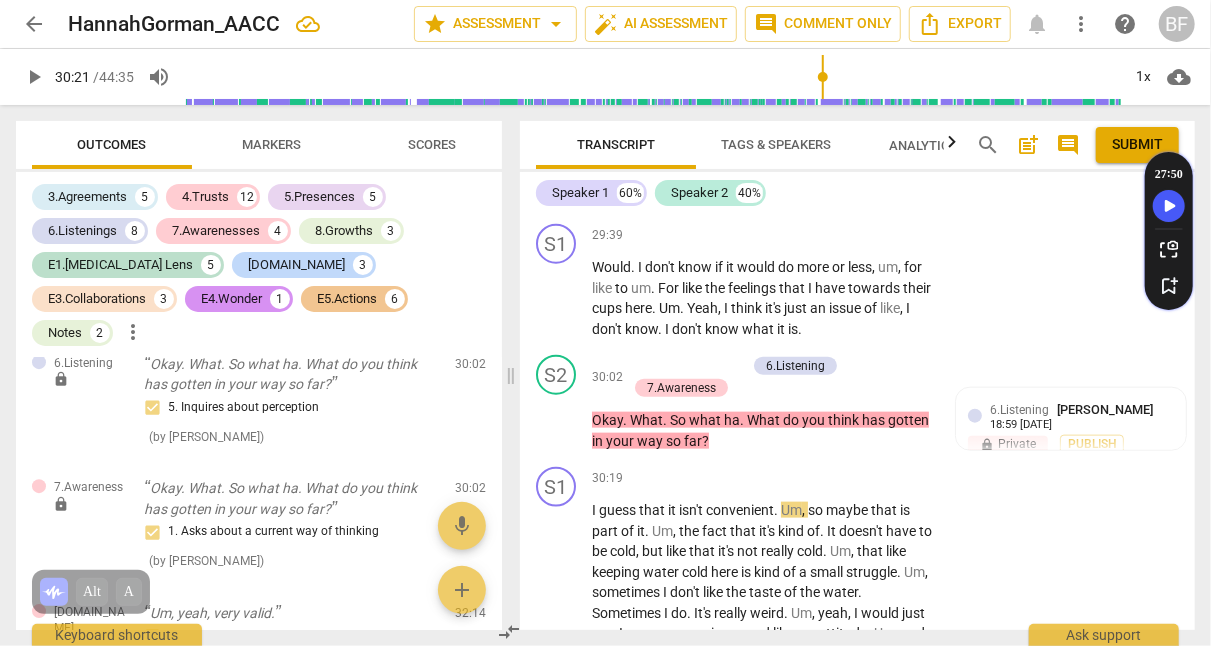 click on "7.Awareness" at bounding box center [681, 388] 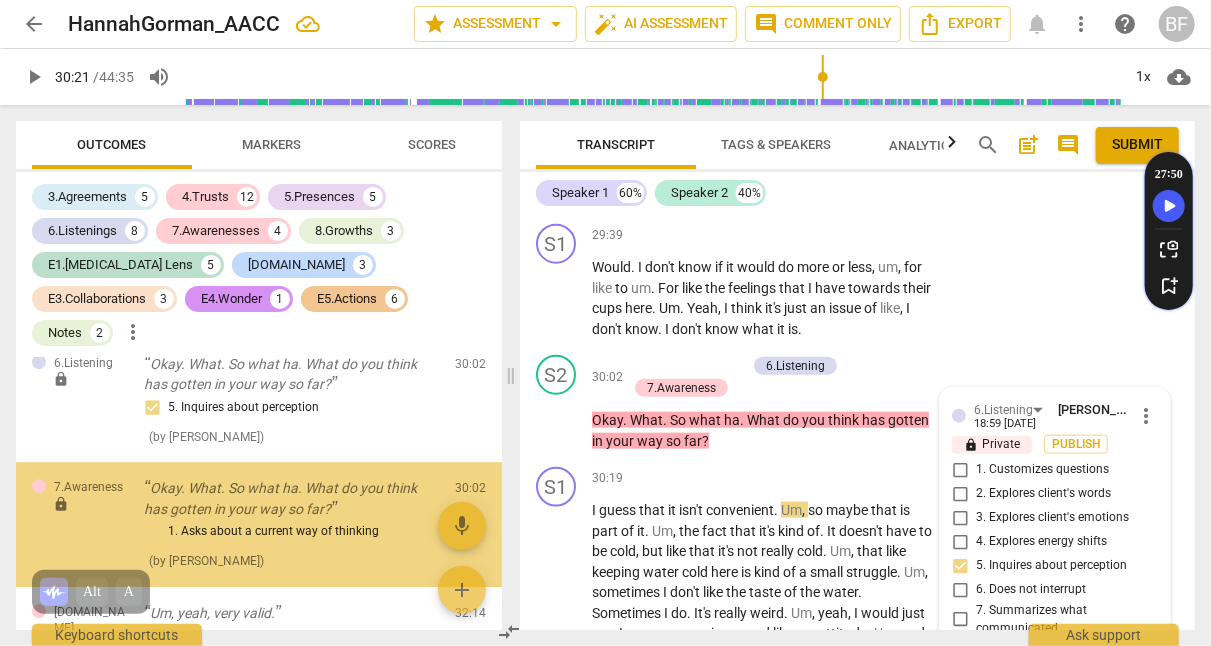scroll, scrollTop: 6434, scrollLeft: 0, axis: vertical 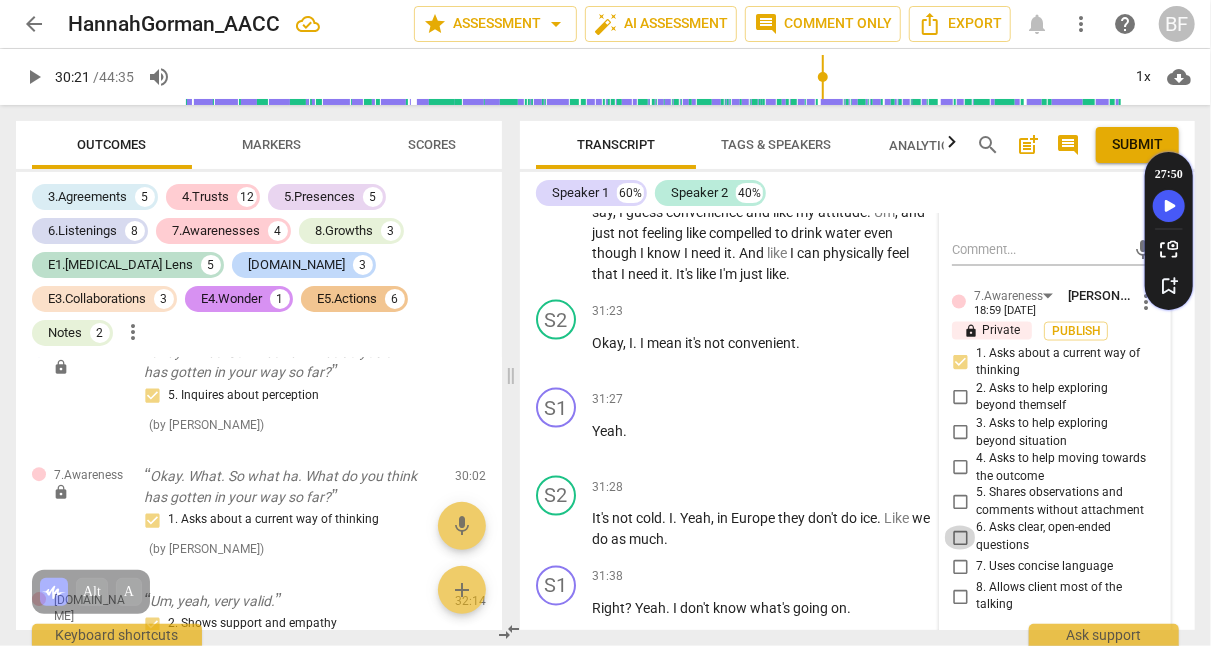 click on "6. Asks clear, open-ended questions" at bounding box center [960, 538] 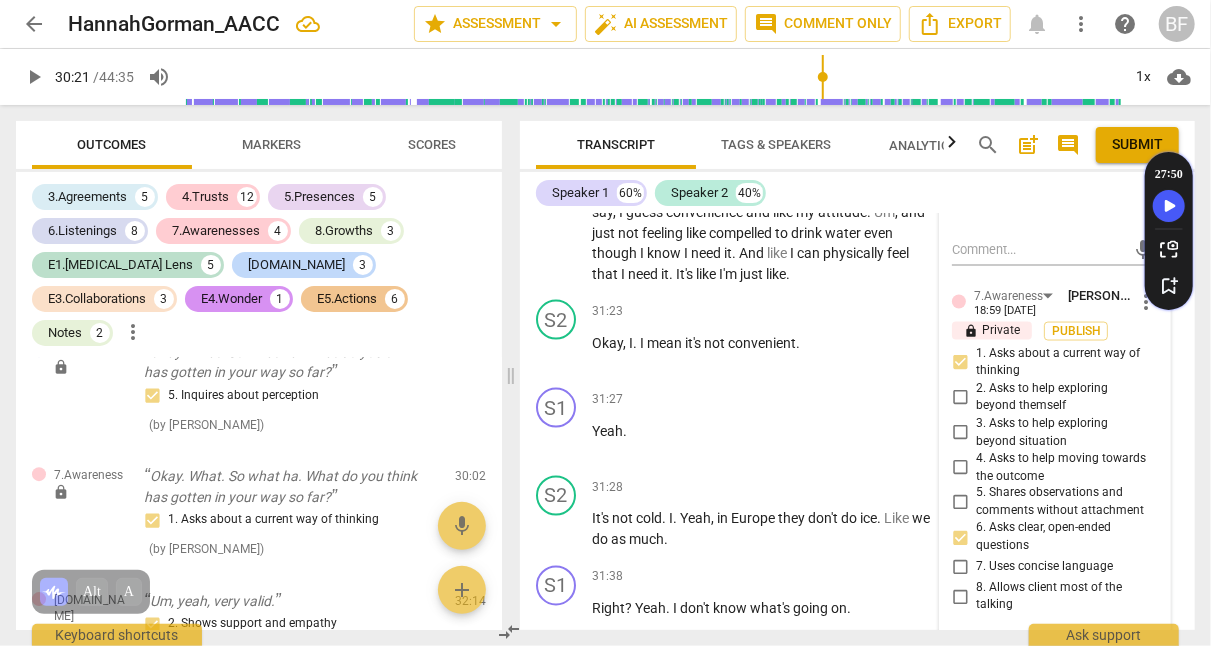 click on "S2 play_arrow pause 31:28 + Add competency keyboard_arrow_right It's   not   cold .   I .   Yeah ,   in   [GEOGRAPHIC_DATA]   they   don't   do   ice .   Like   we   do   as   much ." at bounding box center (857, 513) 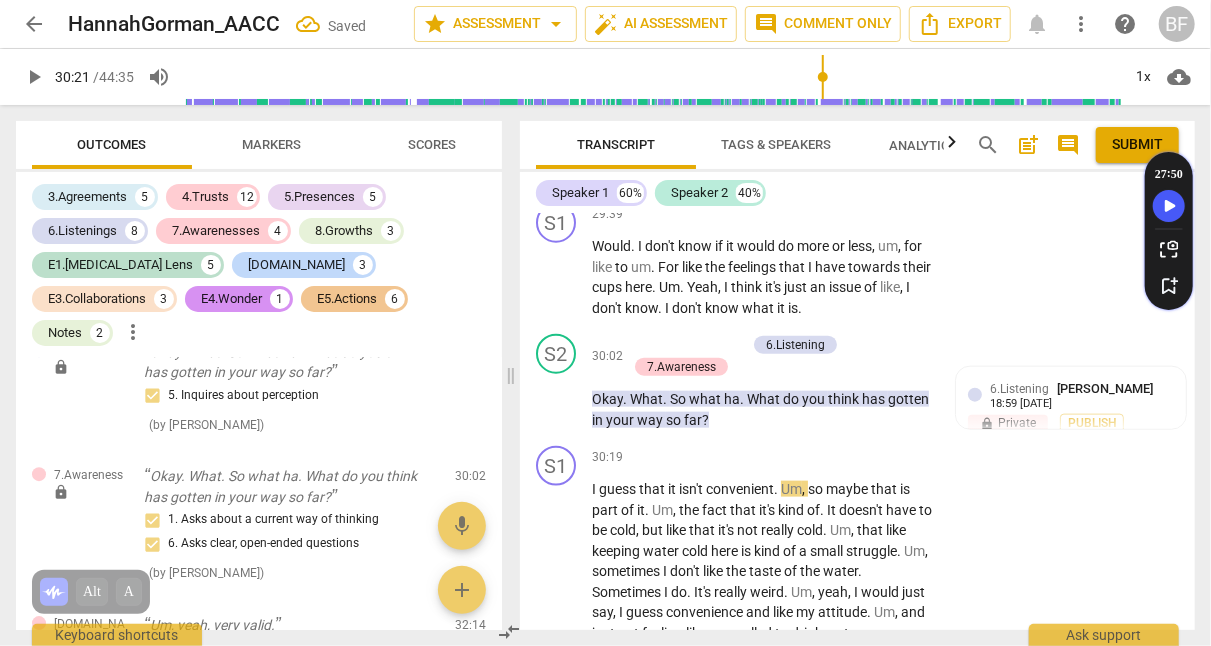 scroll, scrollTop: 15143, scrollLeft: 0, axis: vertical 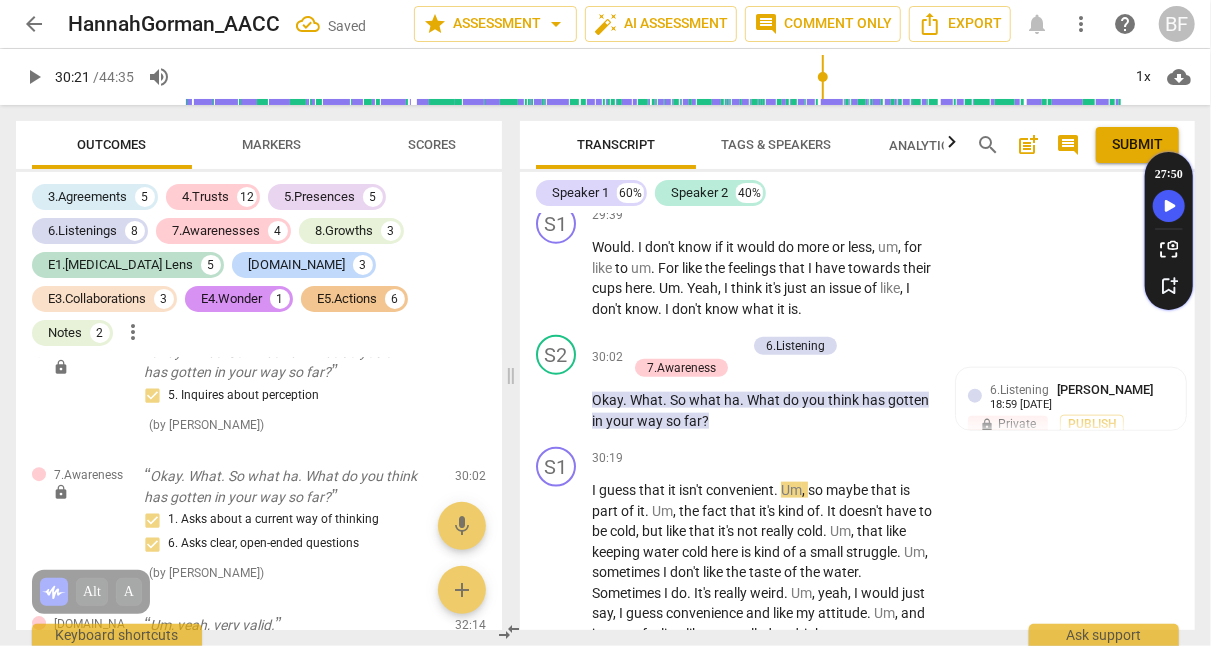 click on "18:59 [DATE]" at bounding box center (1021, 405) 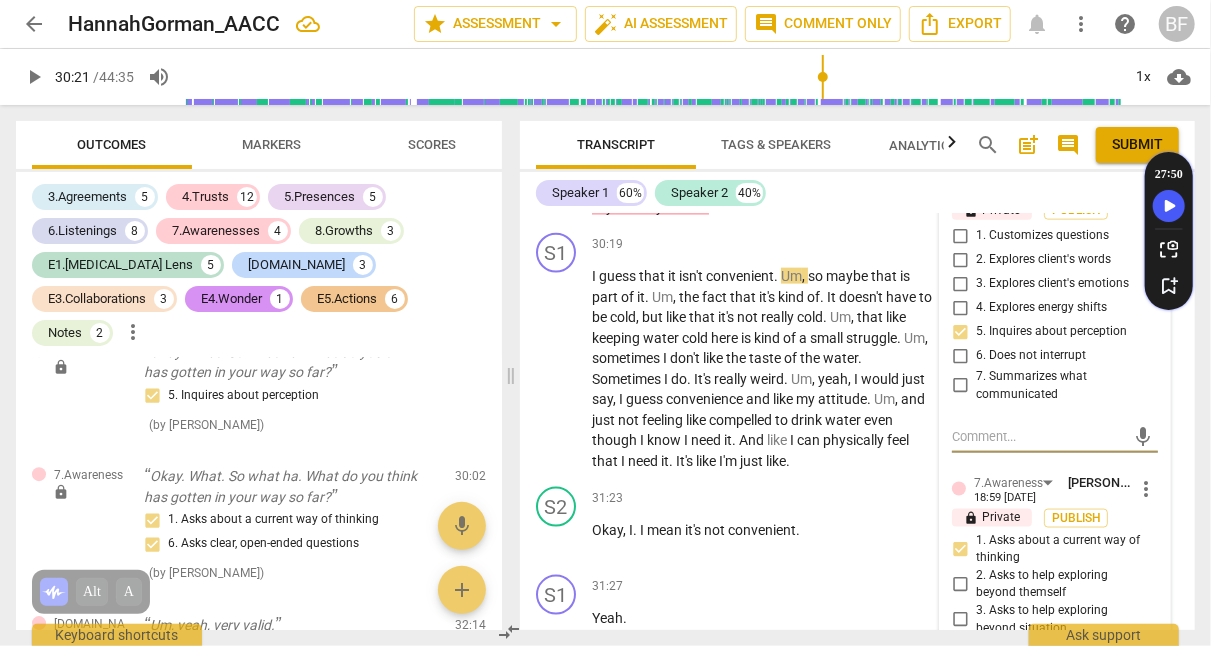 scroll, scrollTop: 15367, scrollLeft: 0, axis: vertical 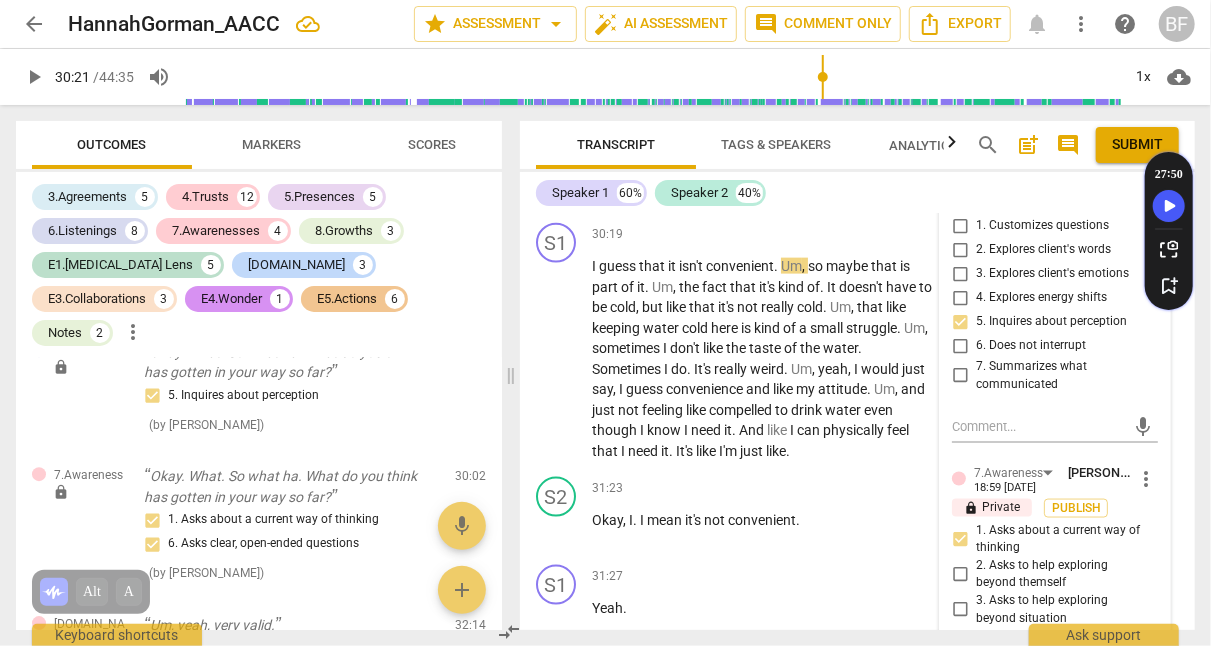 click on "S1 play_arrow pause 31:27 + Add competency keyboard_arrow_right Yeah ." at bounding box center [857, 601] 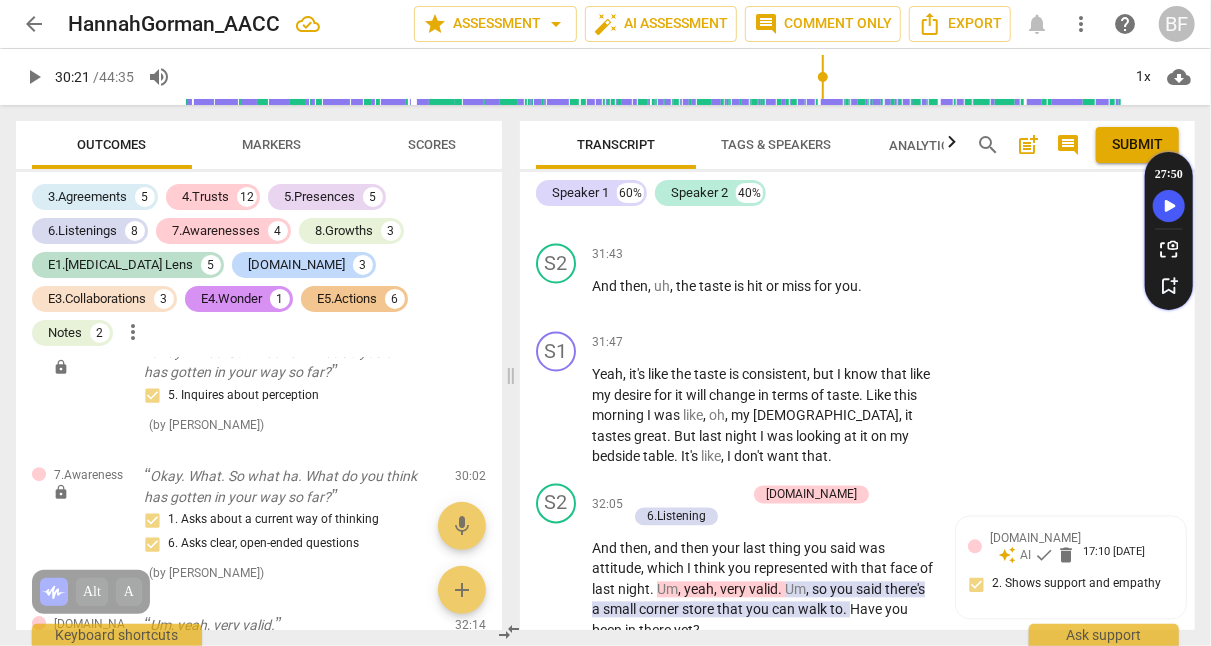scroll, scrollTop: 15956, scrollLeft: 0, axis: vertical 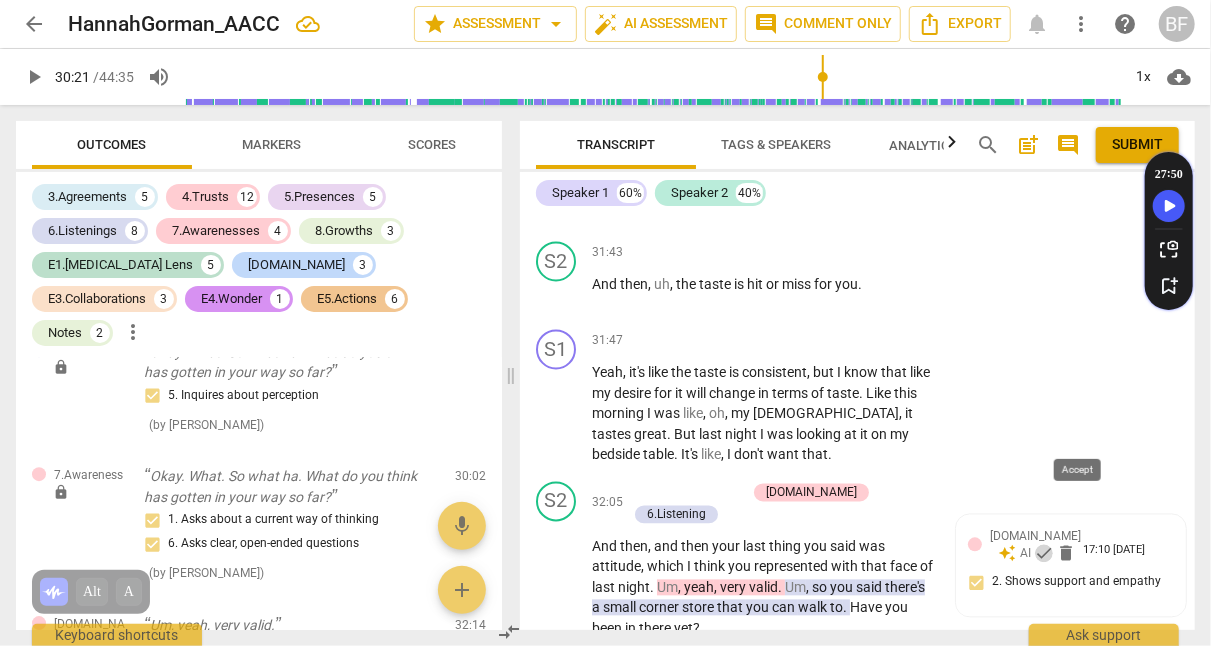 click on "check" at bounding box center [1044, 554] 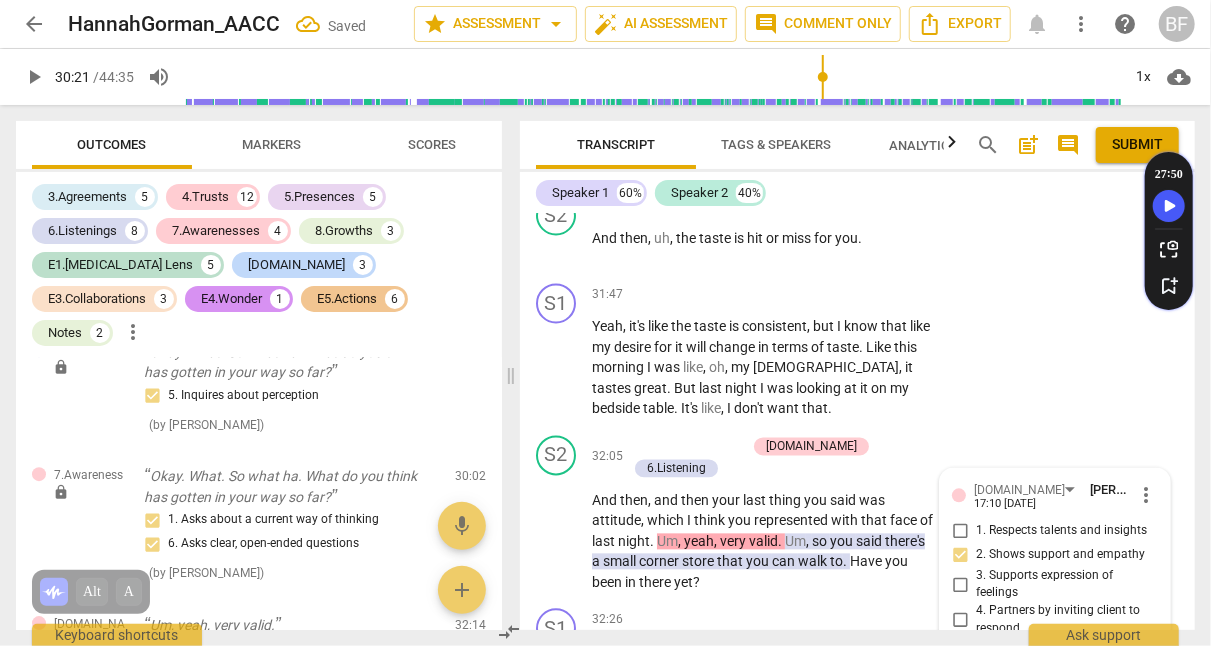 scroll, scrollTop: 16002, scrollLeft: 0, axis: vertical 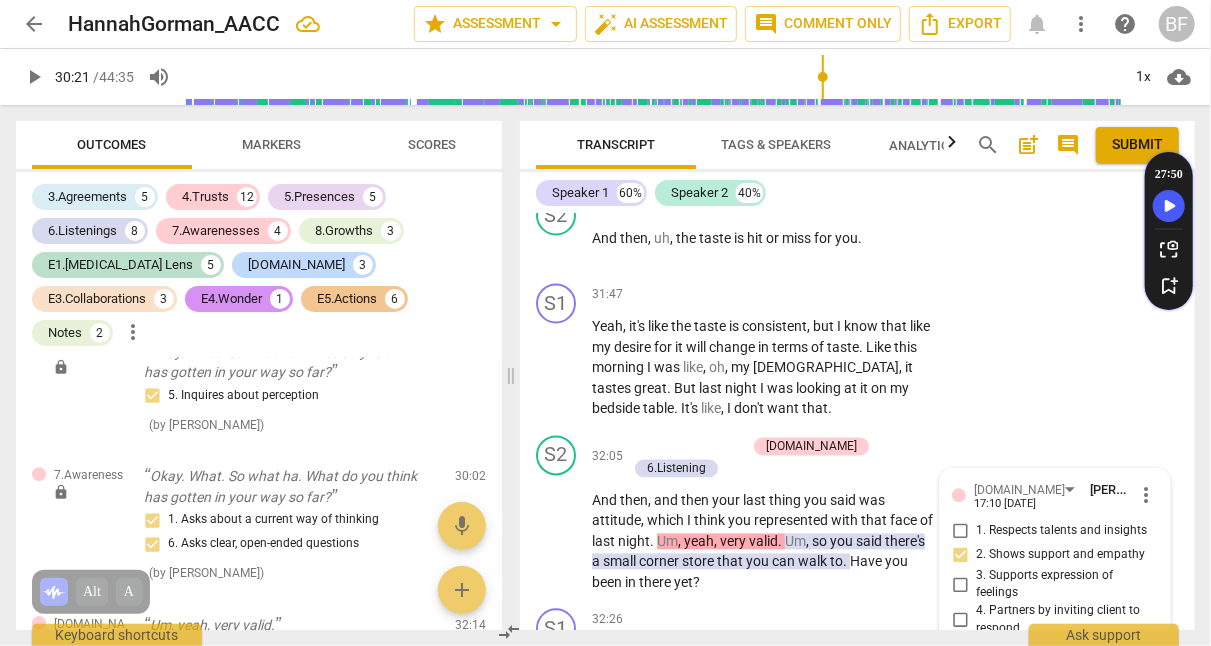 click on "S1 play_arrow pause 31:47 + Add competency keyboard_arrow_right Yeah ,   it's   like   the   taste   is   consistent ,   but   I   know   that   like   my   desire   for   it   will   change   in   terms   of   taste .   Like   this   morning   I   was   like ,   oh ,   my   God ,   it   tastes   great .   But   last   night   I   was   looking   at   it   on   my   bedside   table .   It's   like ,   I   don't   want   that ." at bounding box center (857, 352) 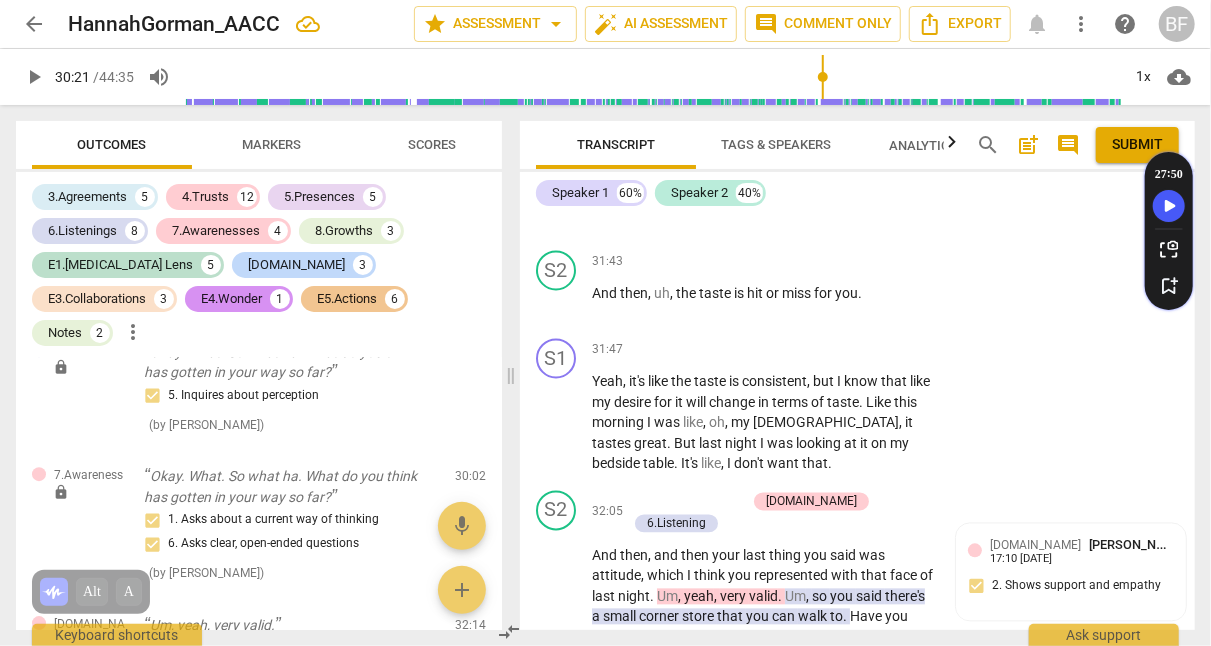scroll, scrollTop: 15954, scrollLeft: 0, axis: vertical 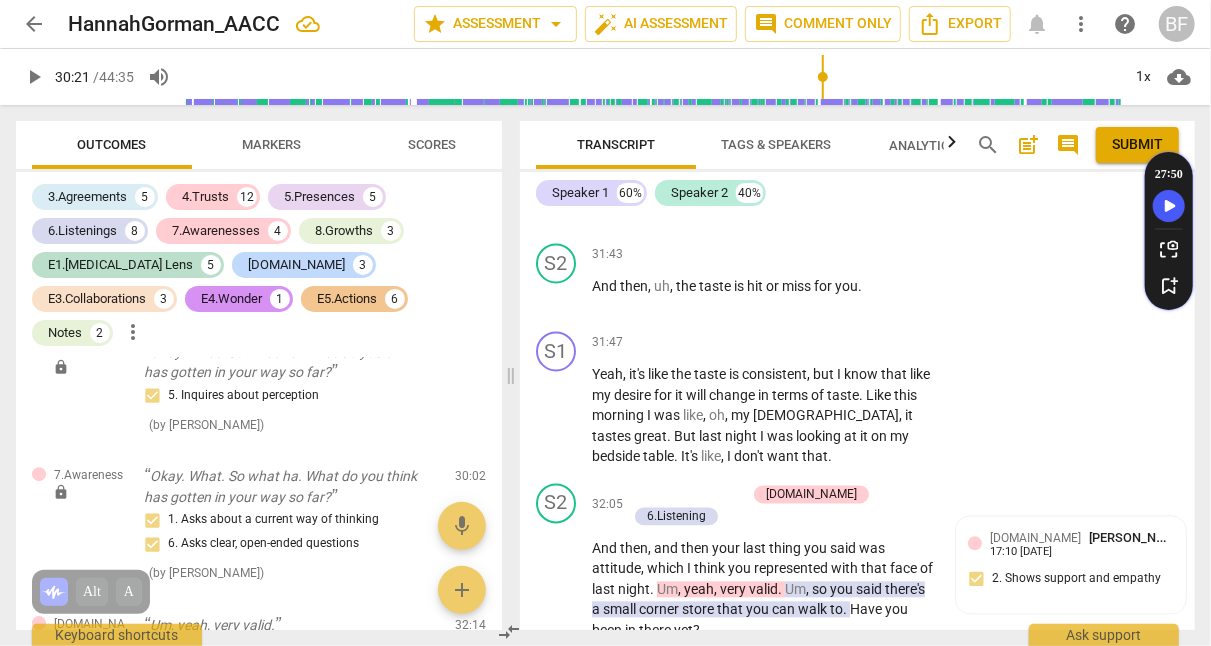 click on "17:10 [DATE]" at bounding box center [1021, 553] 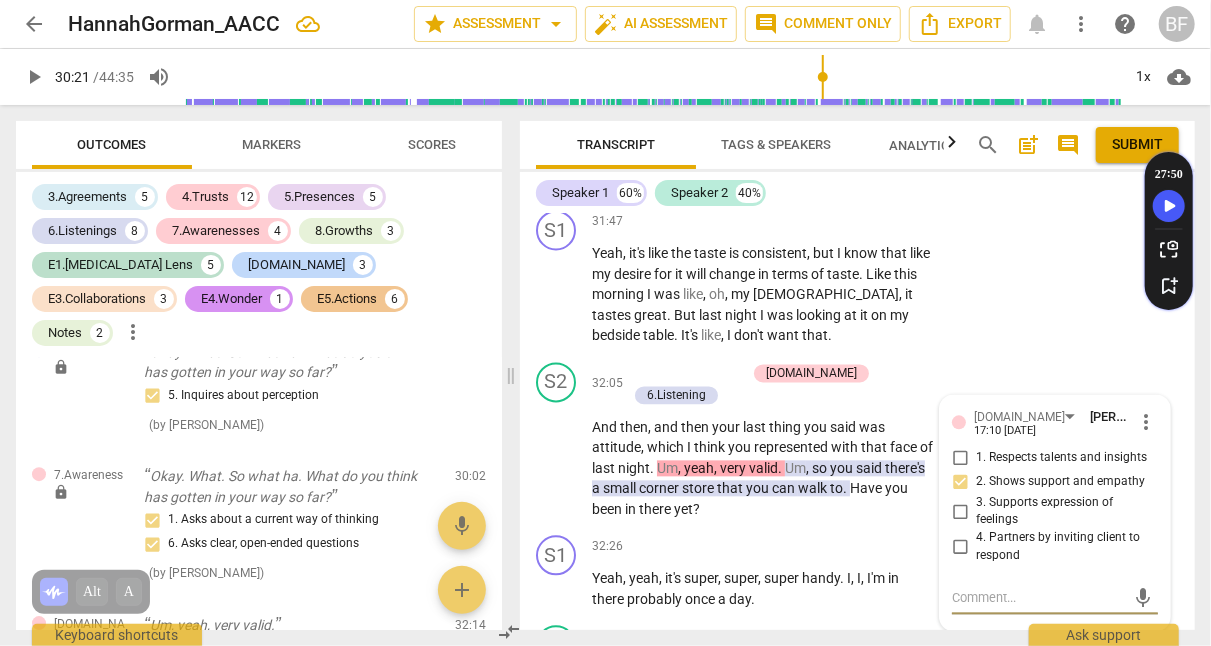 scroll, scrollTop: 16092, scrollLeft: 0, axis: vertical 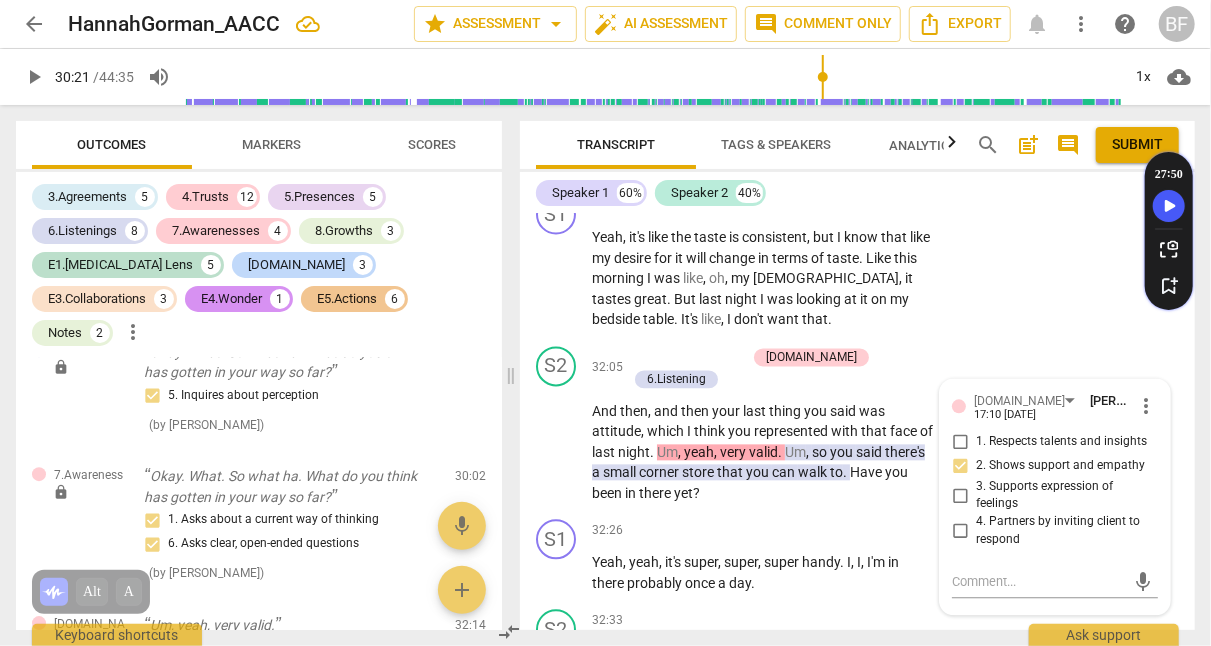 click on "you" at bounding box center [843, 452] 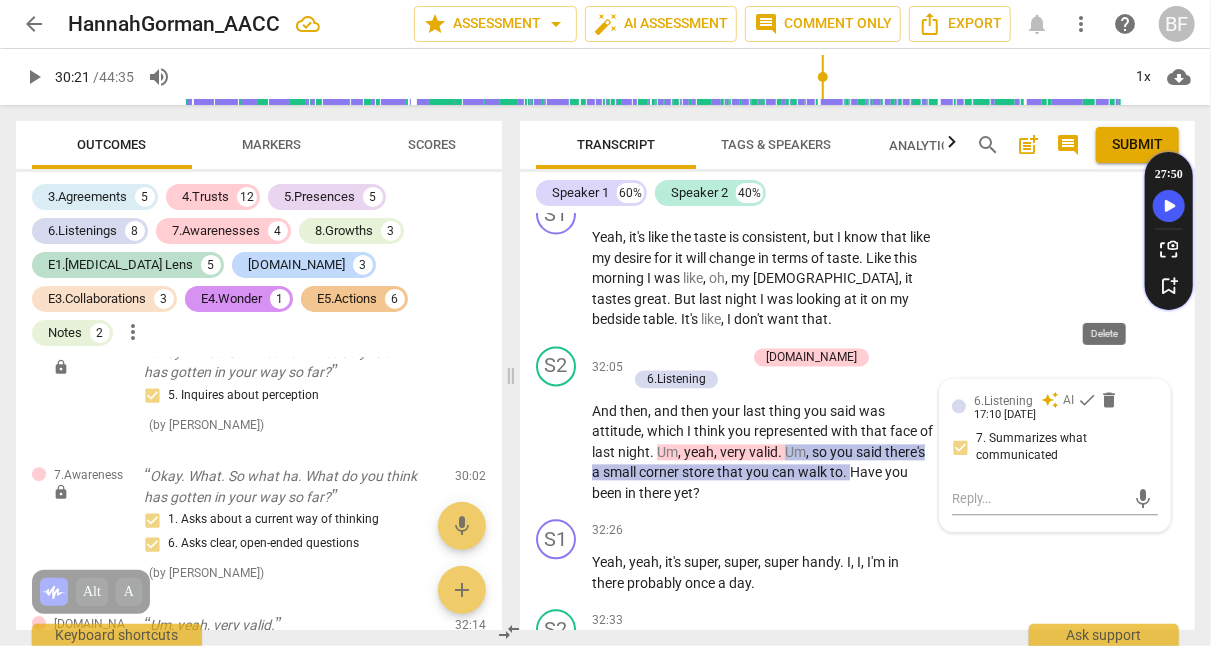 click on "delete" at bounding box center (1109, 400) 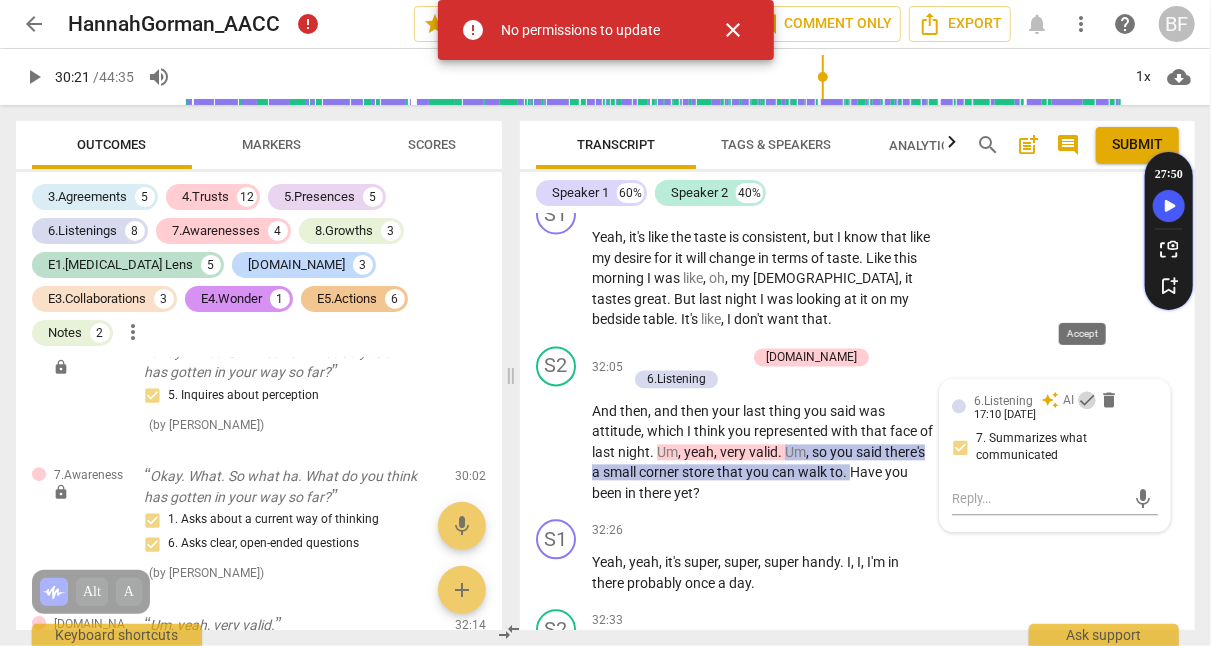 click on "check" at bounding box center (1087, 400) 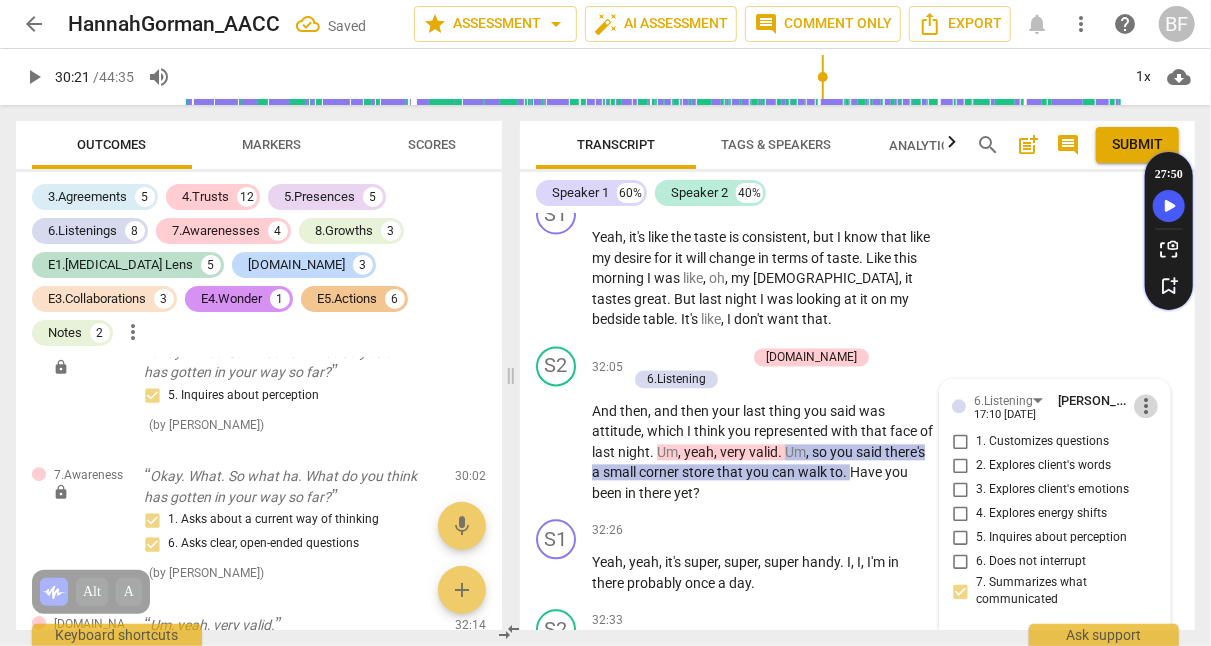 click on "more_vert" at bounding box center [1146, 406] 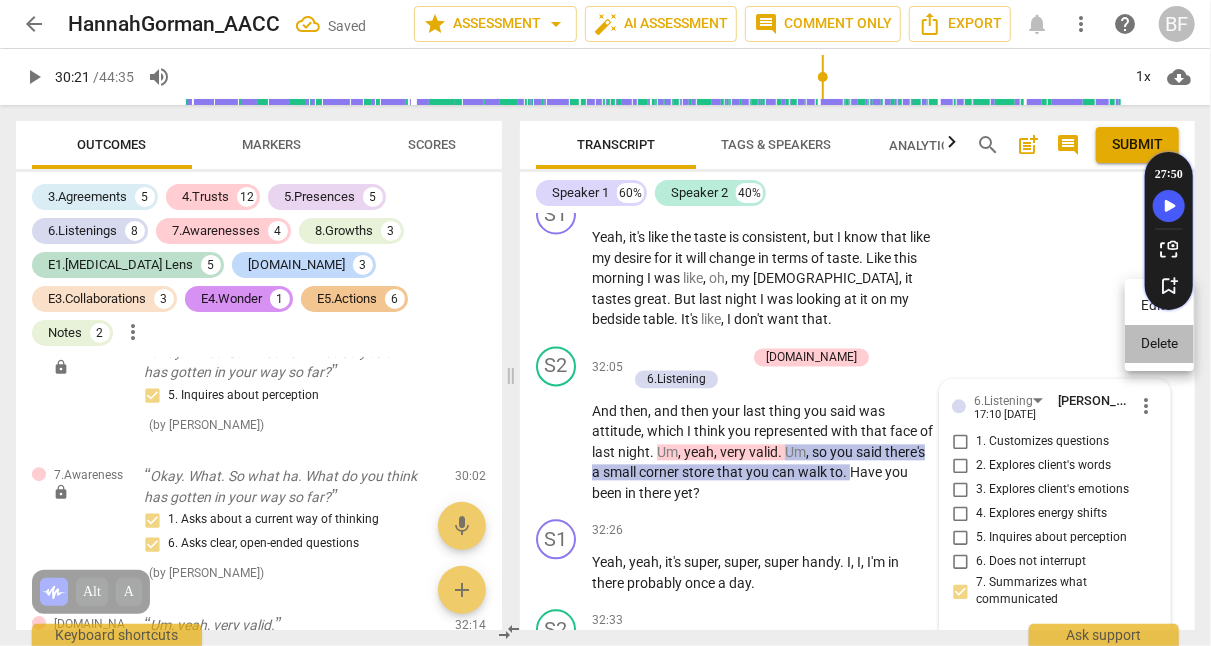 click on "Delete" at bounding box center (1159, 344) 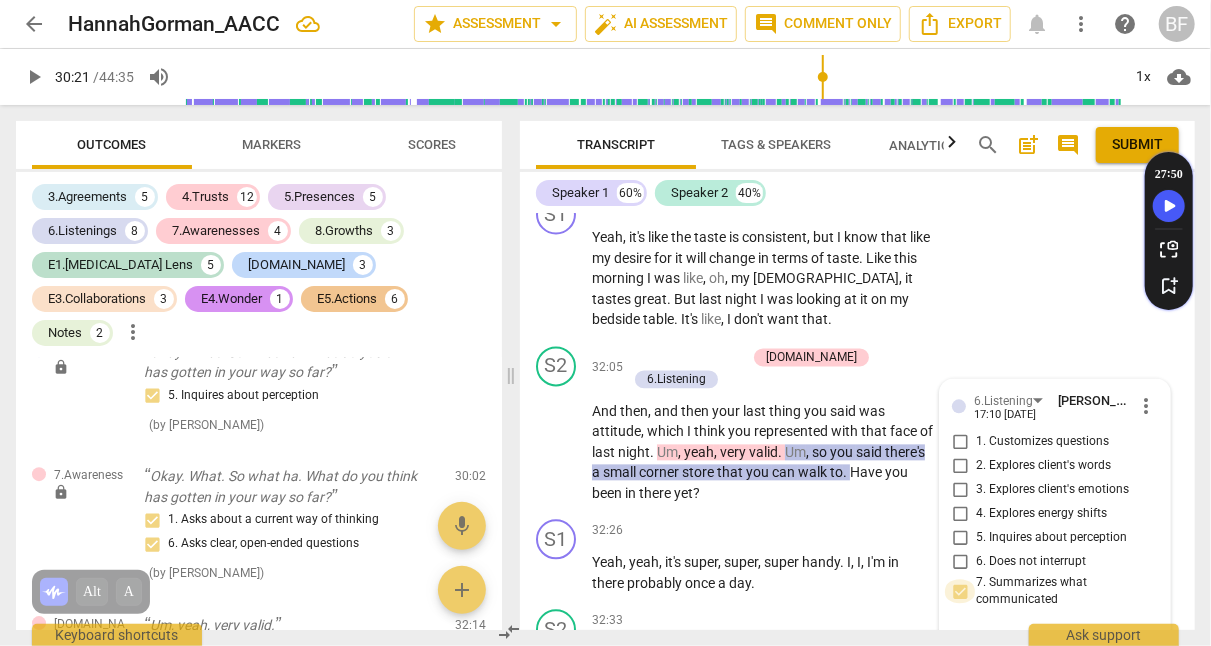 click on "7. Summarizes what communicated" at bounding box center (960, 591) 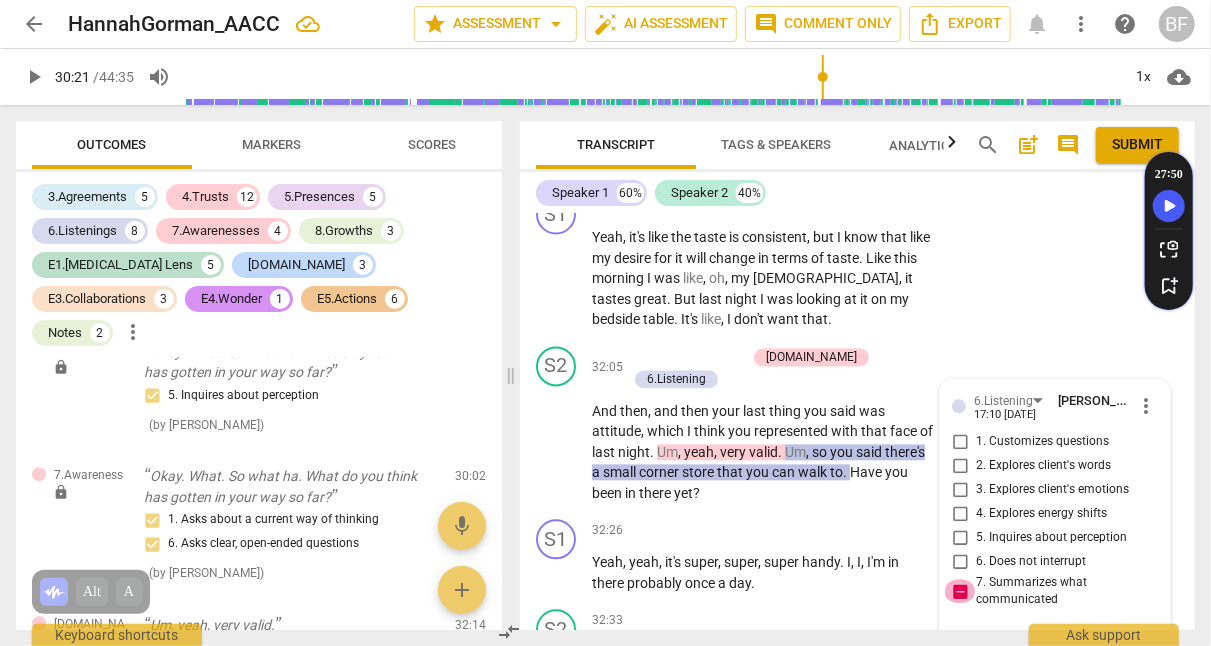 click on "7. Summarizes what communicated" at bounding box center (960, 591) 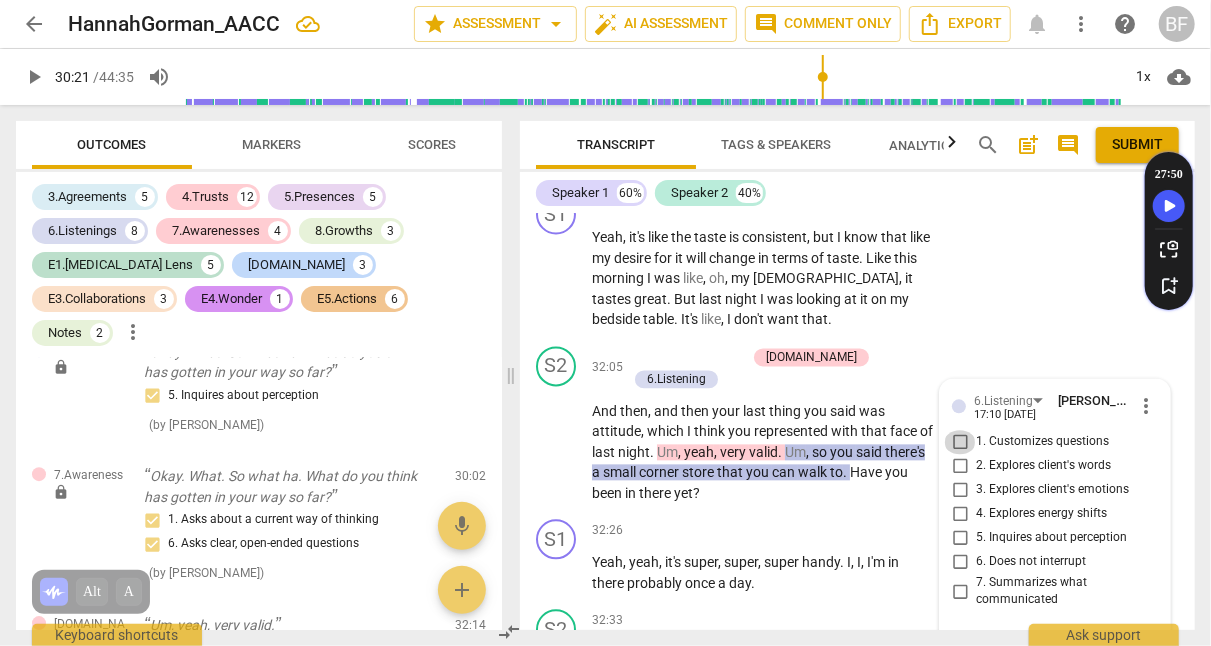click on "1. Customizes questions" at bounding box center [960, 442] 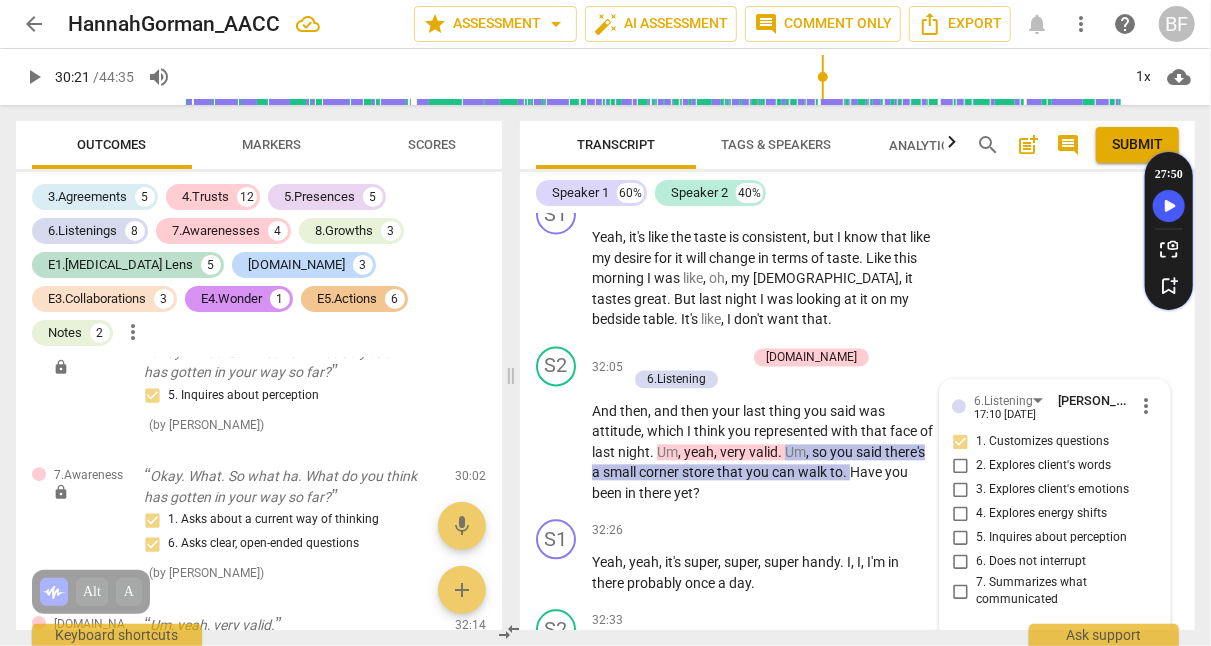 click at bounding box center (1039, 642) 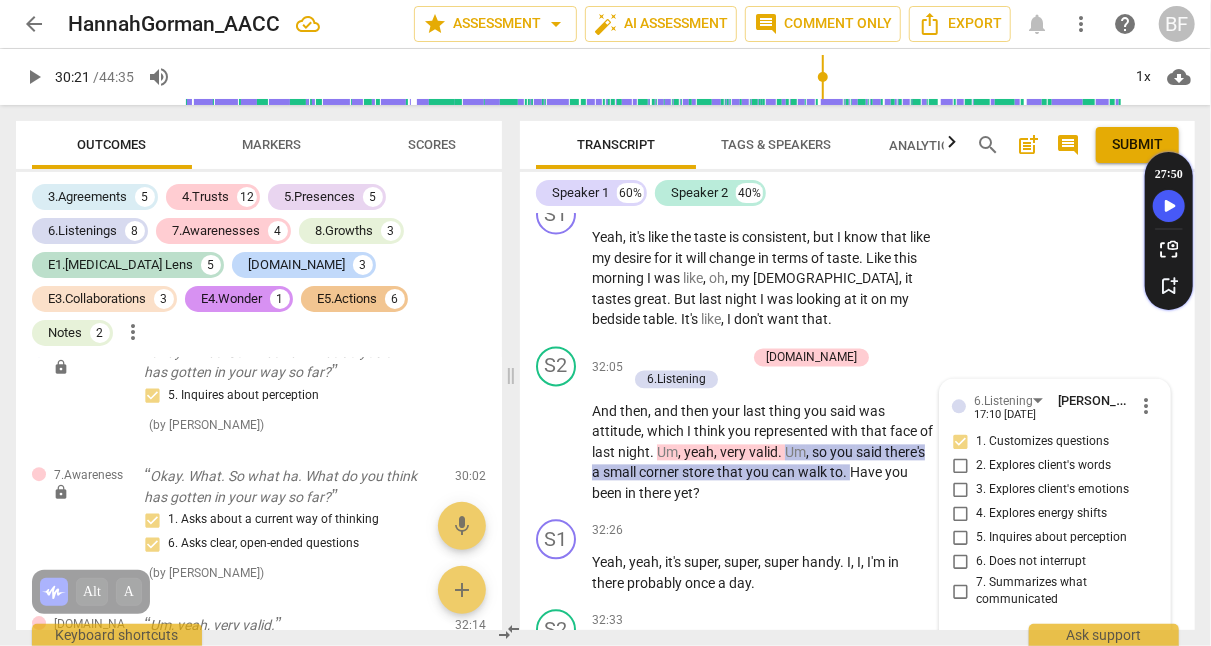 scroll, scrollTop: 0, scrollLeft: 0, axis: both 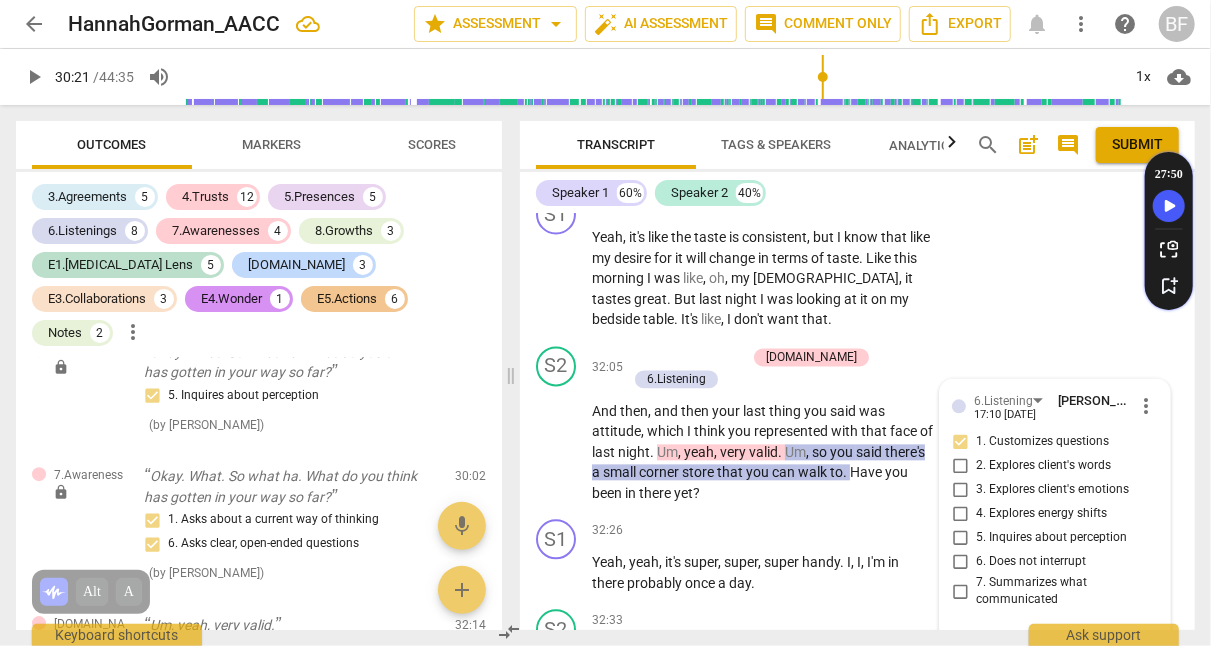 click on "send" at bounding box center [1144, 652] 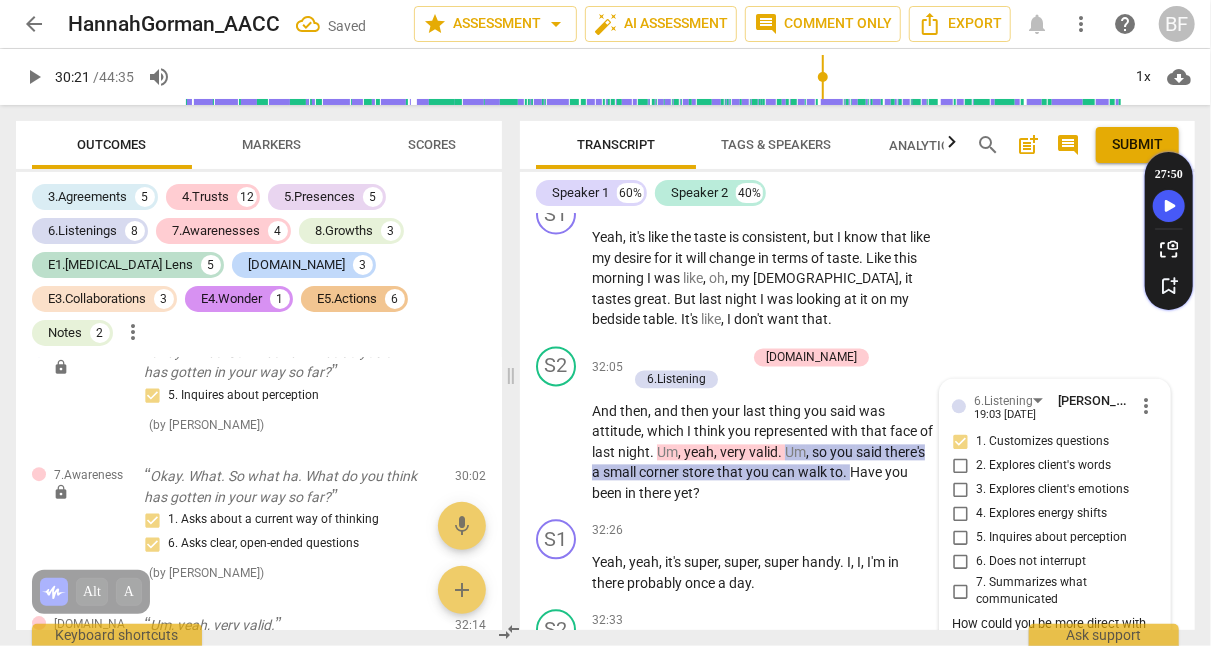 click on "S1 play_arrow pause 32:26 + Add competency keyboard_arrow_right Yeah ,   yeah ,   it's   super ,   super ,   super   handy .   I ,   I ,   I'm   in   there   probably   once   a   day ." at bounding box center [857, 556] 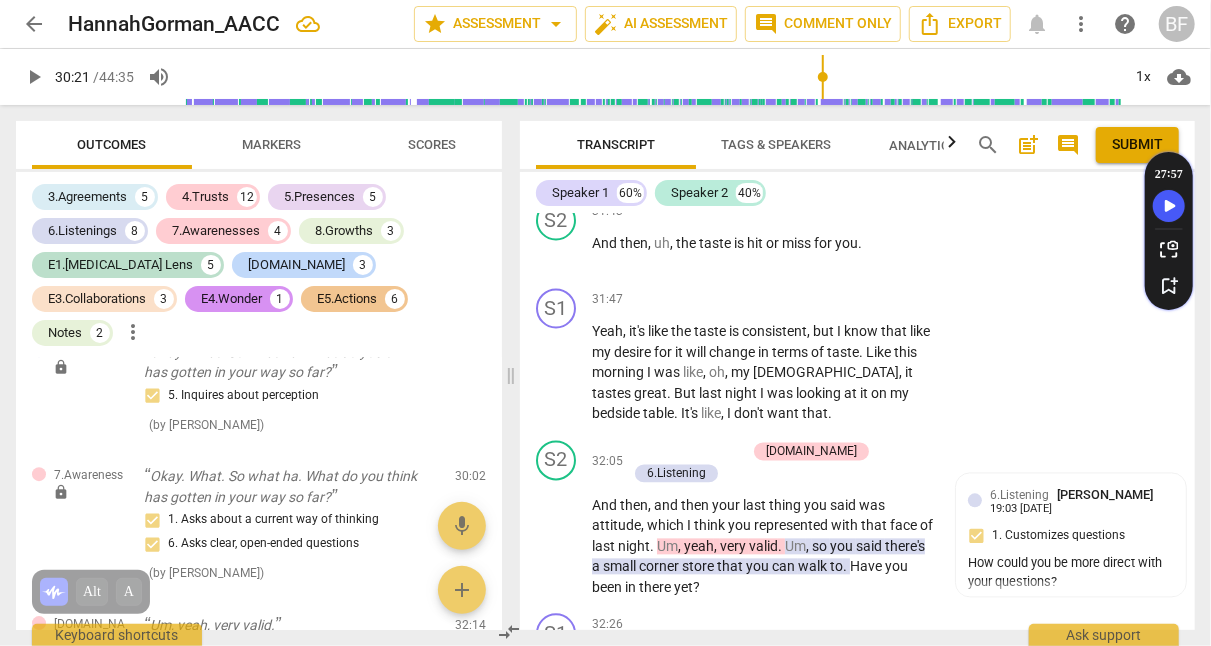 scroll, scrollTop: 15994, scrollLeft: 0, axis: vertical 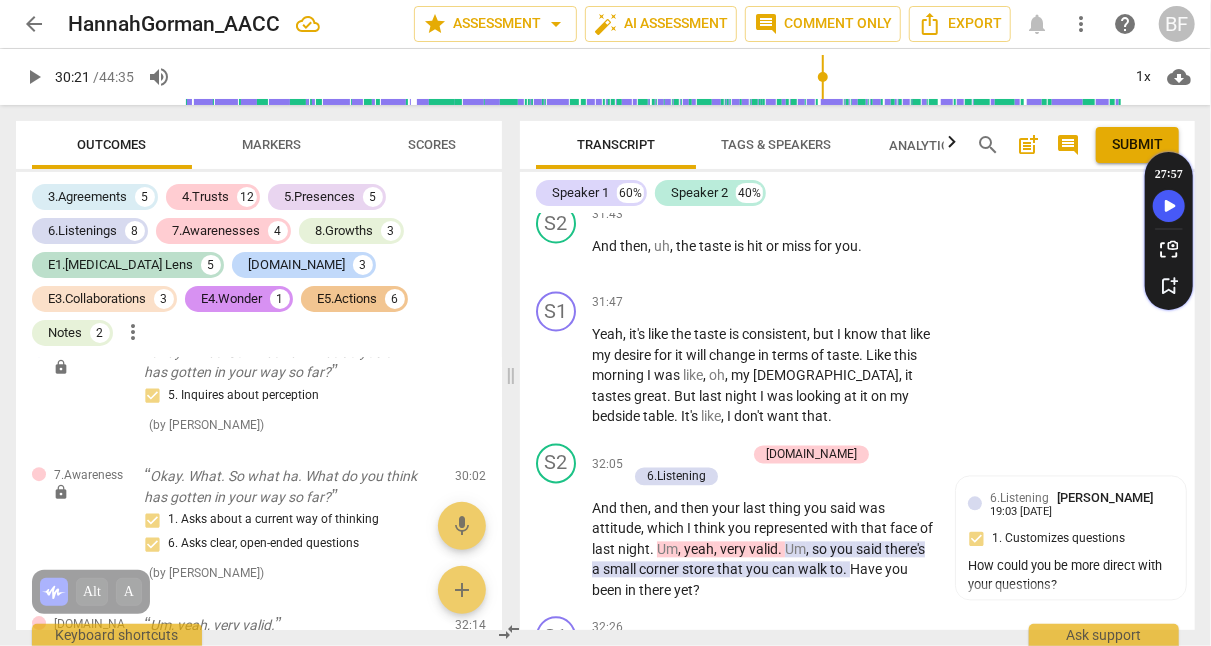 click on "19:03 [DATE]" at bounding box center [1021, 513] 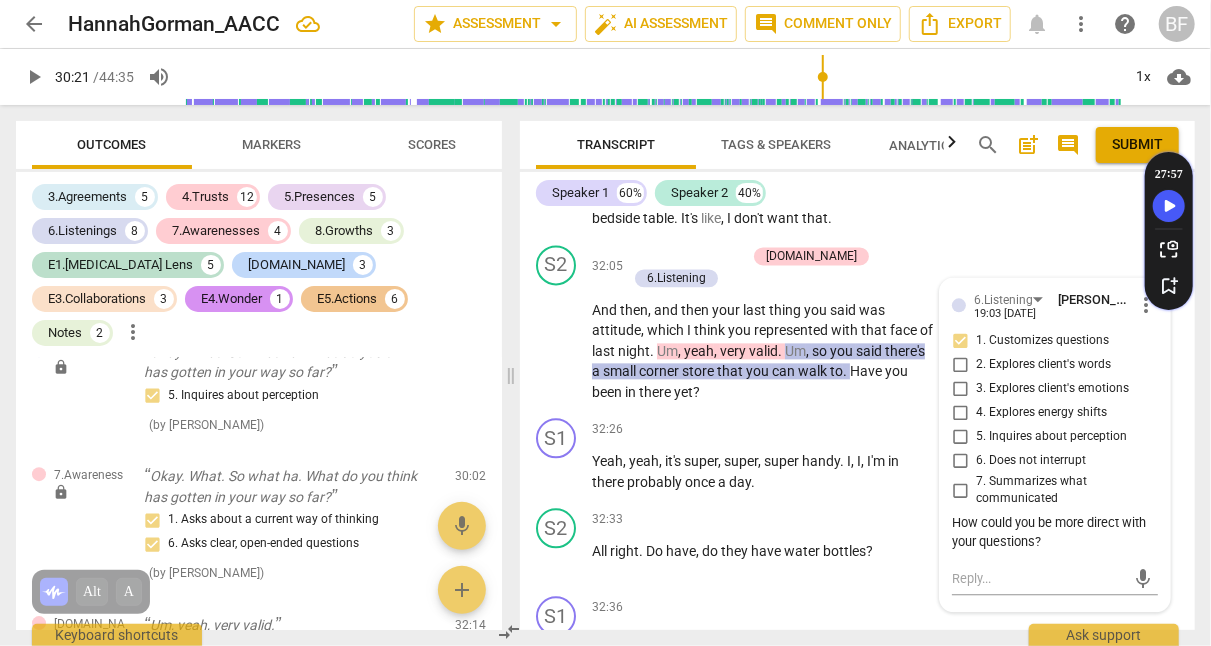 scroll, scrollTop: 16196, scrollLeft: 0, axis: vertical 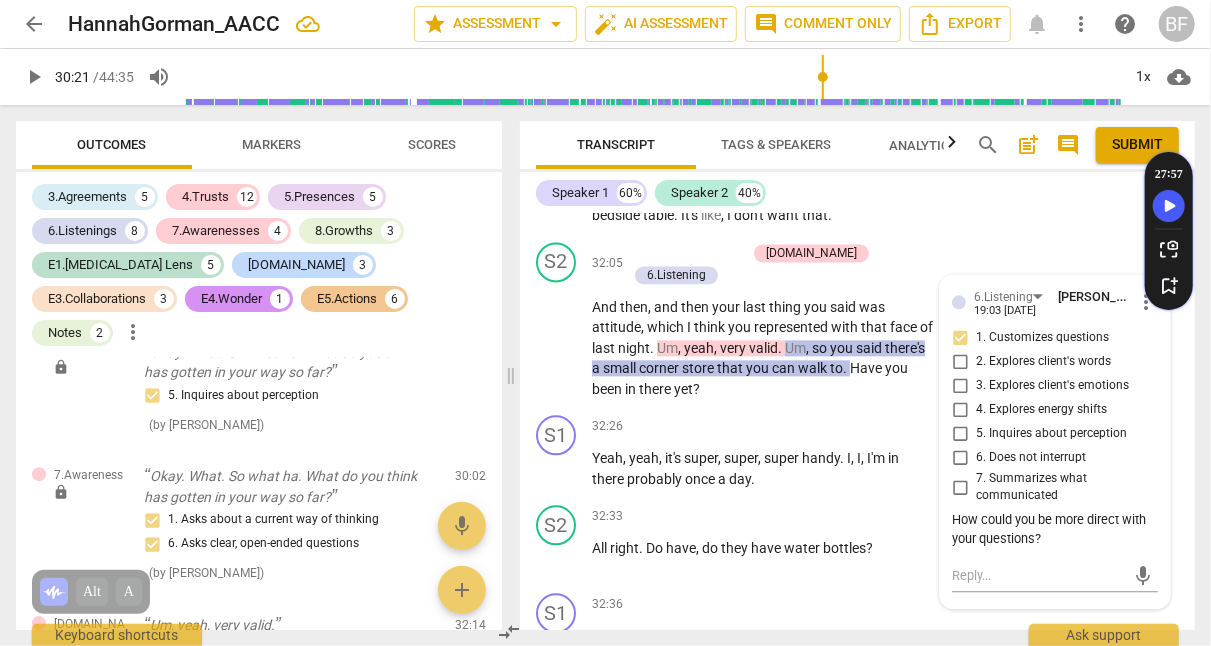 click on "How could you be more direct with your questions?" at bounding box center [1055, 530] 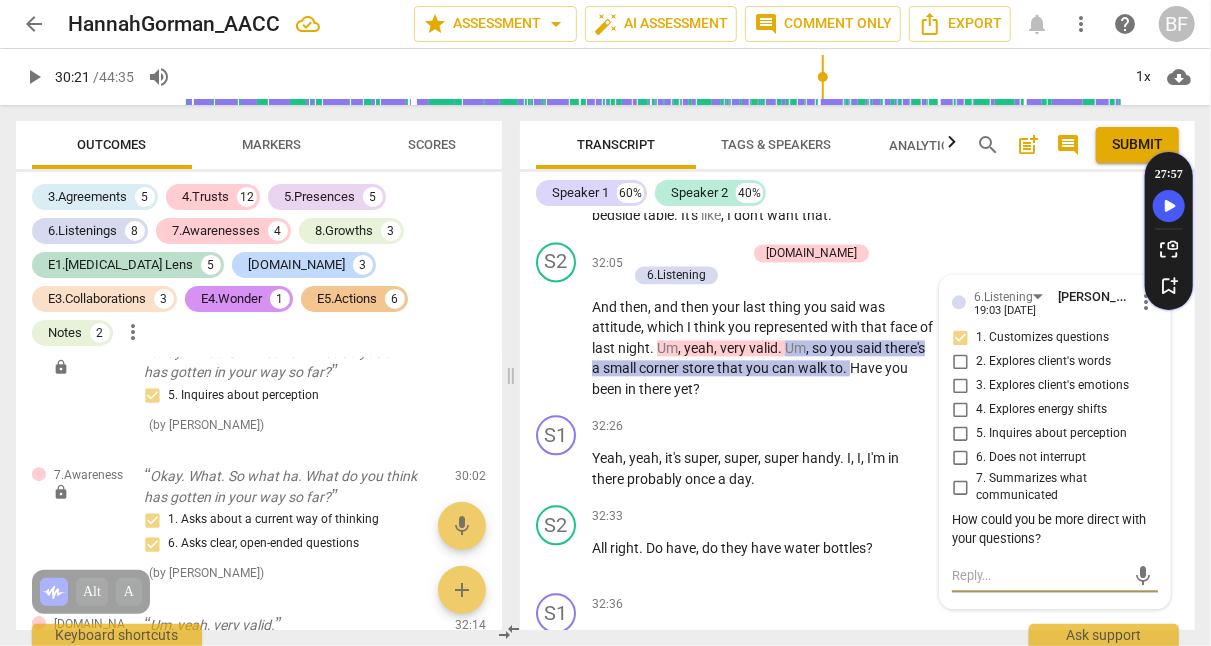 click at bounding box center (1039, 575) 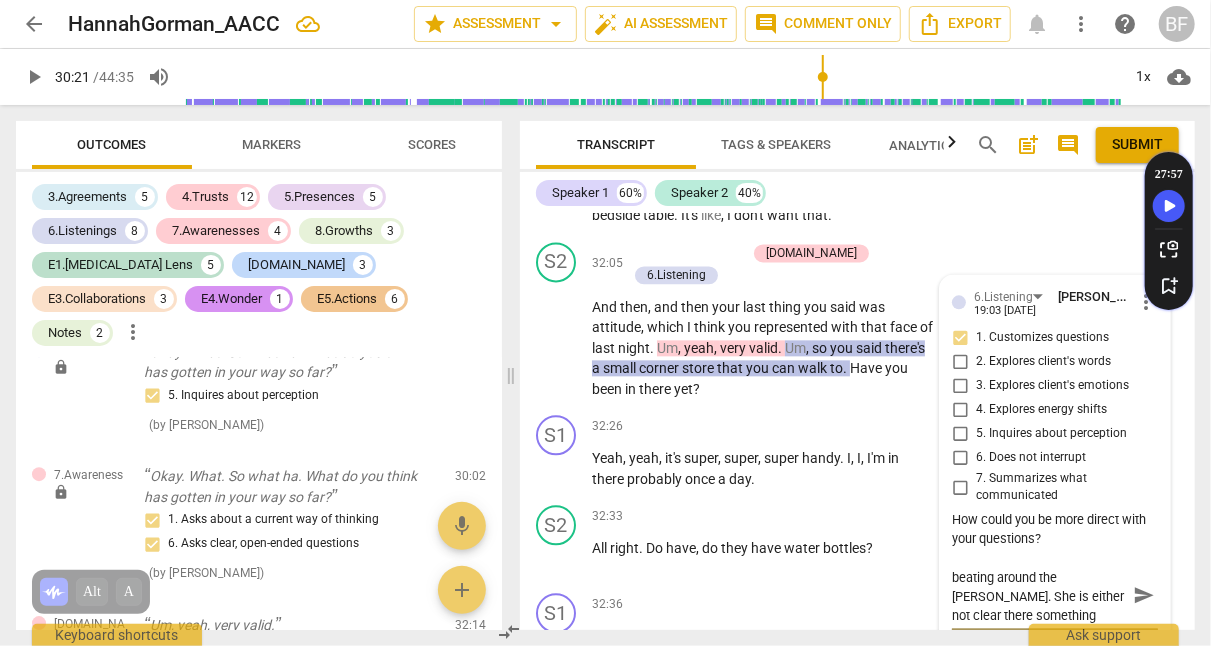 scroll, scrollTop: 0, scrollLeft: 0, axis: both 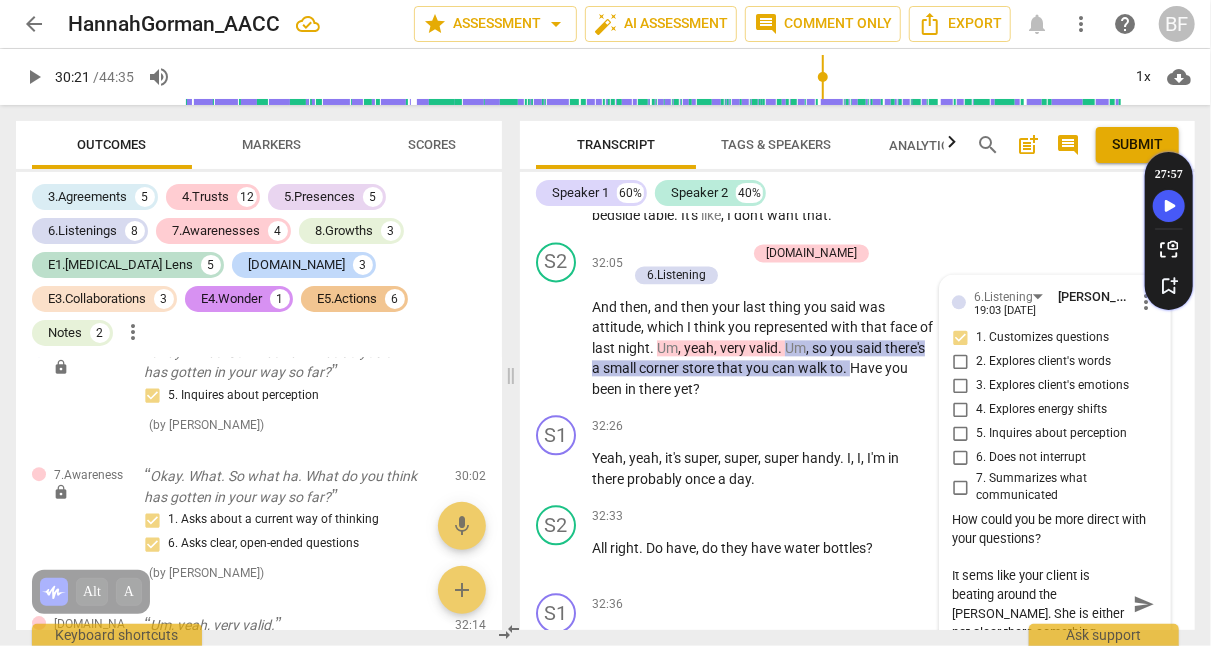 click on "It sems like your client is beating around the [PERSON_NAME]. She is either not clear there something difficult to talk" at bounding box center [1039, 604] 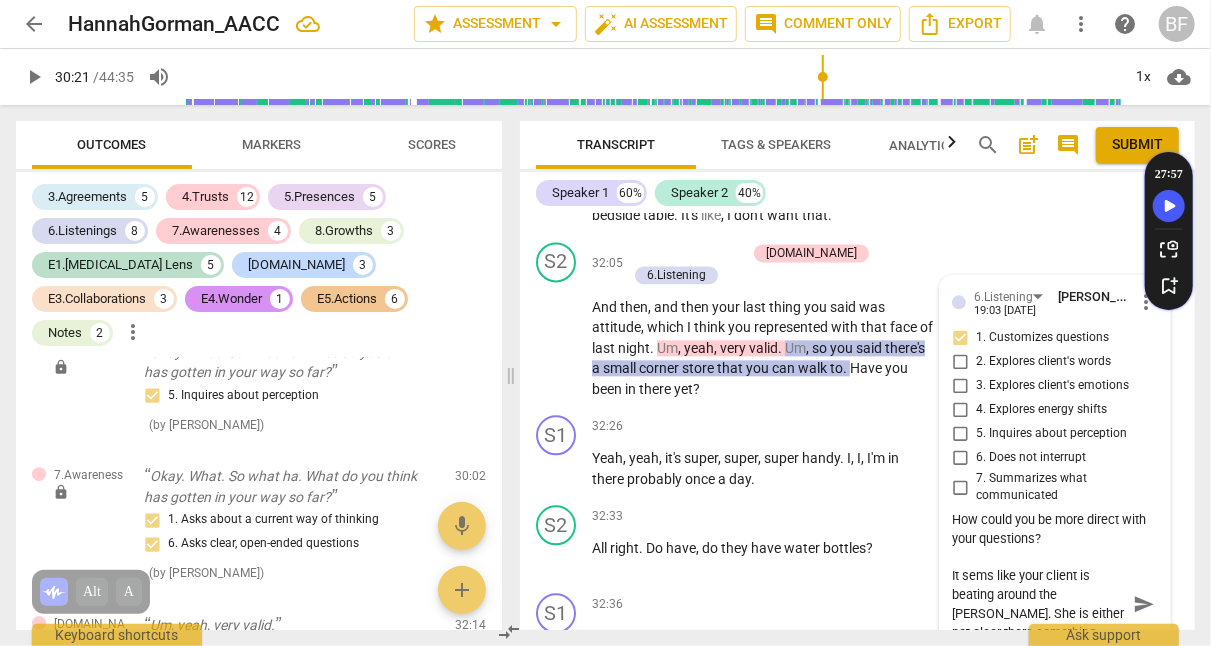 drag, startPoint x: 1104, startPoint y: 530, endPoint x: 945, endPoint y: 475, distance: 168.24387 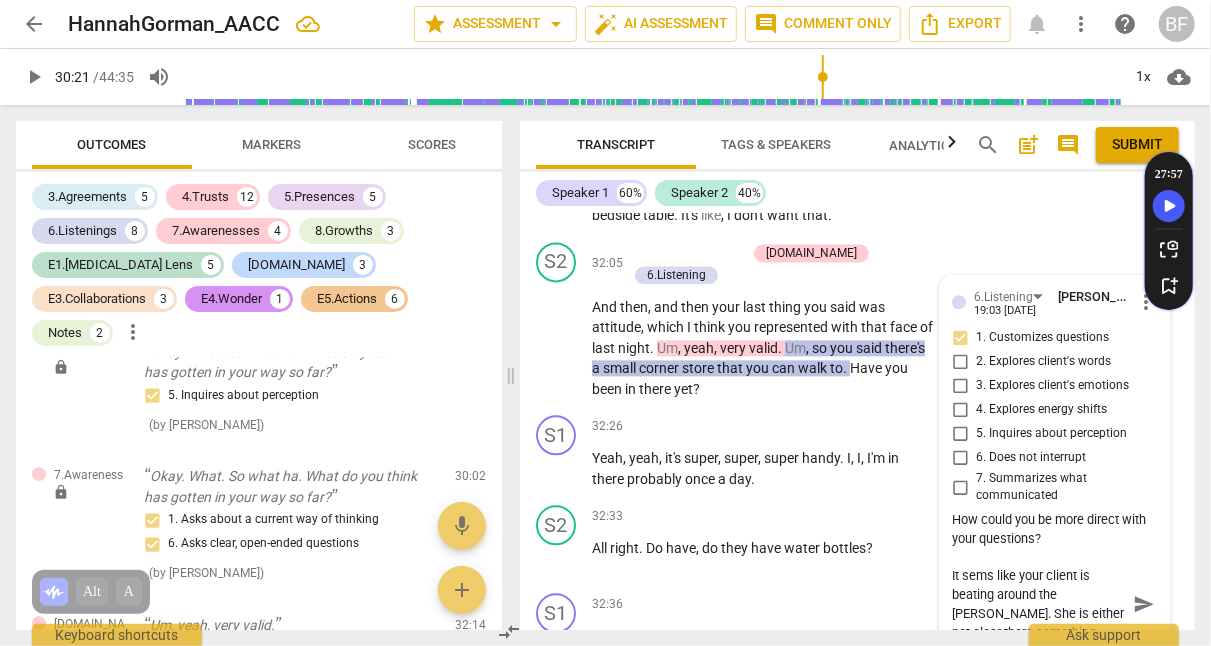 click on "6.Listening [PERSON_NAME] 19:03 [DATE] more_vert 1. Customizes questions 2. Explores client's words 3. Explores client's emotions 4. Explores energy shifts 5. Inquires about perception 6. Does not interrupt 7. Summarizes what communicated How could you be more direct with your questions?  It sems like your client is beating around the [PERSON_NAME]. She is either not clear there something difficult to talk It sems like your client is beating around the [PERSON_NAME]. She is either not clear there something difficult to talk send" at bounding box center [1055, 470] 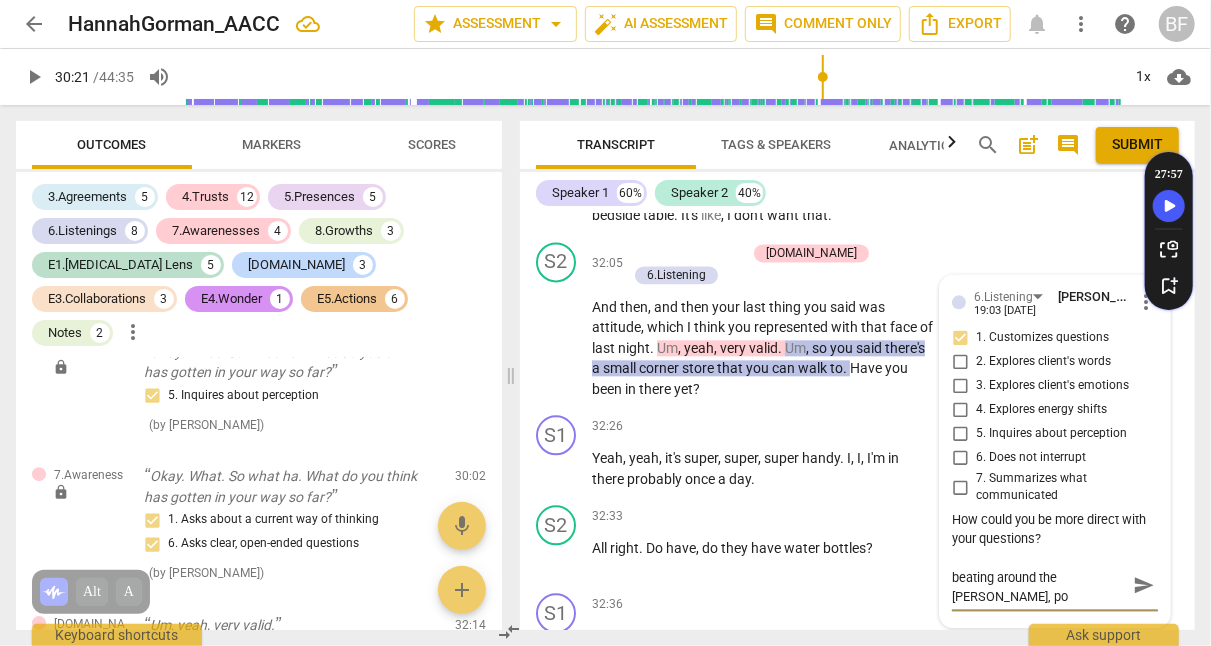 scroll, scrollTop: 0, scrollLeft: 0, axis: both 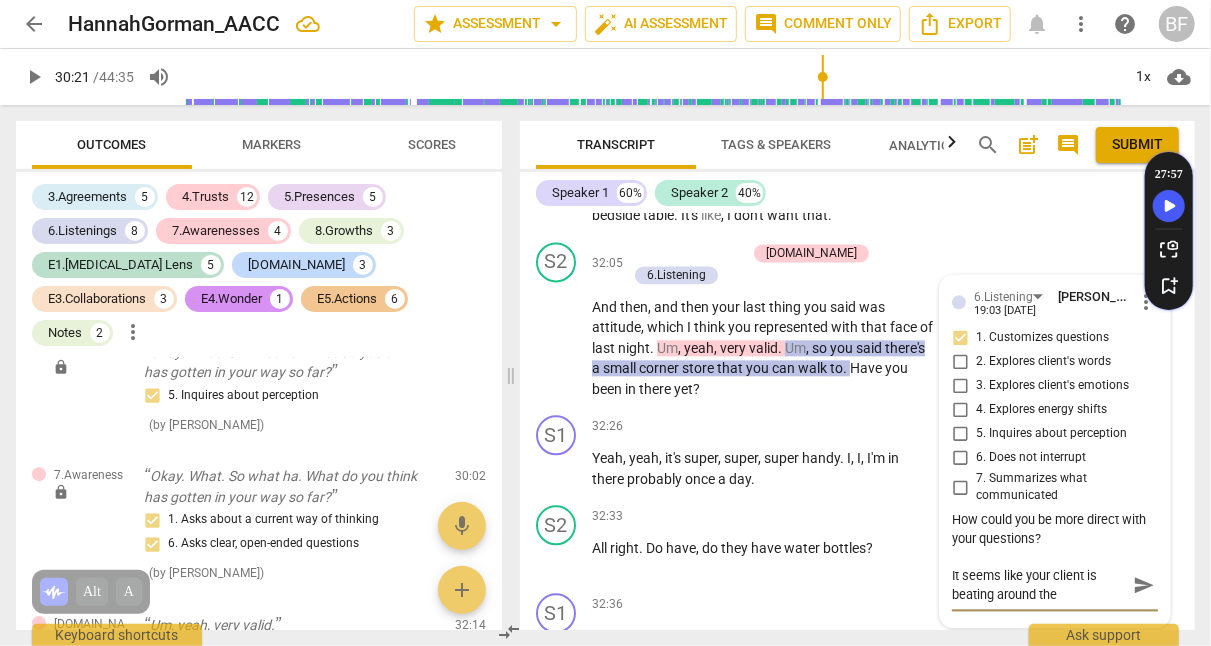 click on "It seems like your client is beating around the  [PERSON_NAME]," at bounding box center (1039, 585) 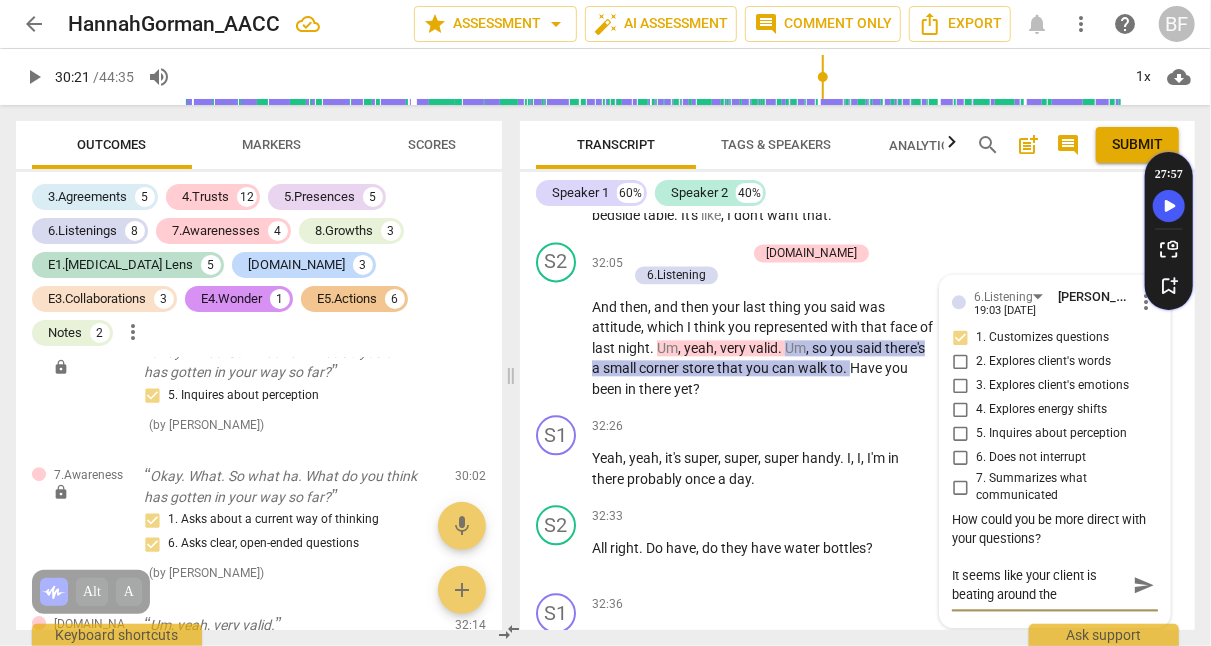 drag, startPoint x: 1100, startPoint y: 498, endPoint x: 944, endPoint y: 477, distance: 157.40712 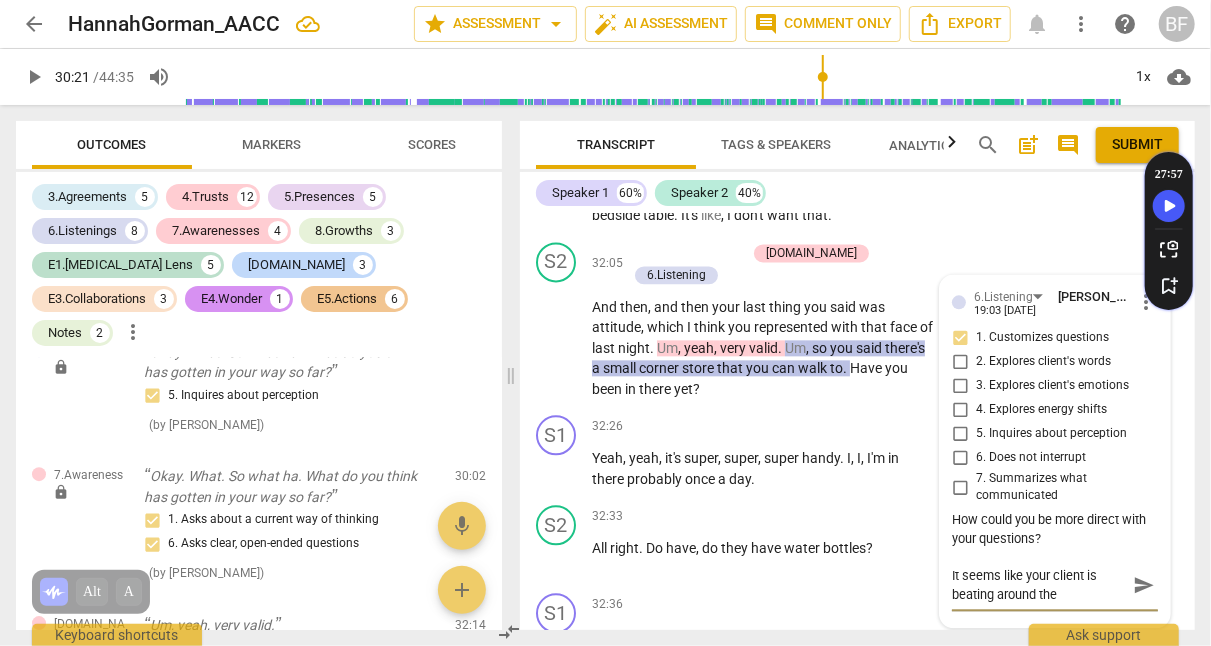 click on "6.Listening [PERSON_NAME] 19:03 [DATE] more_vert 1. Customizes questions 2. Explores client's words 3. Explores client's emotions 4. Explores energy shifts 5. Inquires about perception 6. Does not interrupt 7. Summarizes what communicated How could you be more direct with your questions?  It seems like your client is beating around the  [PERSON_NAME], It seems like your client is beating around the  [PERSON_NAME], send" at bounding box center (1055, 451) 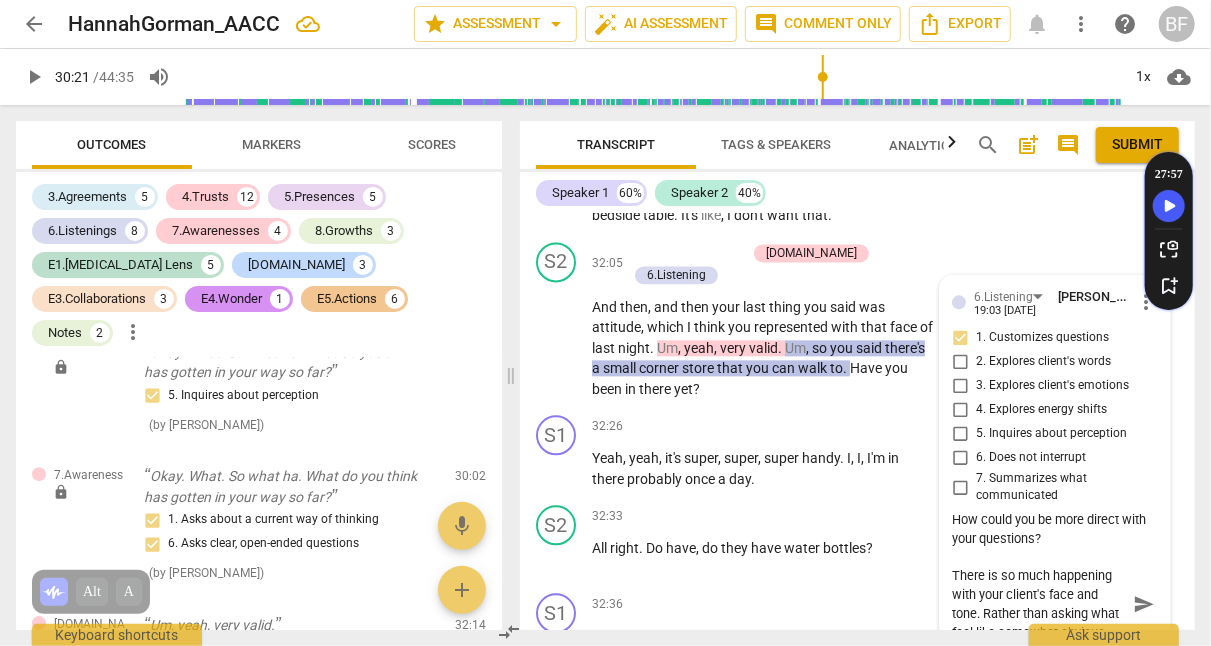 scroll, scrollTop: 17, scrollLeft: 0, axis: vertical 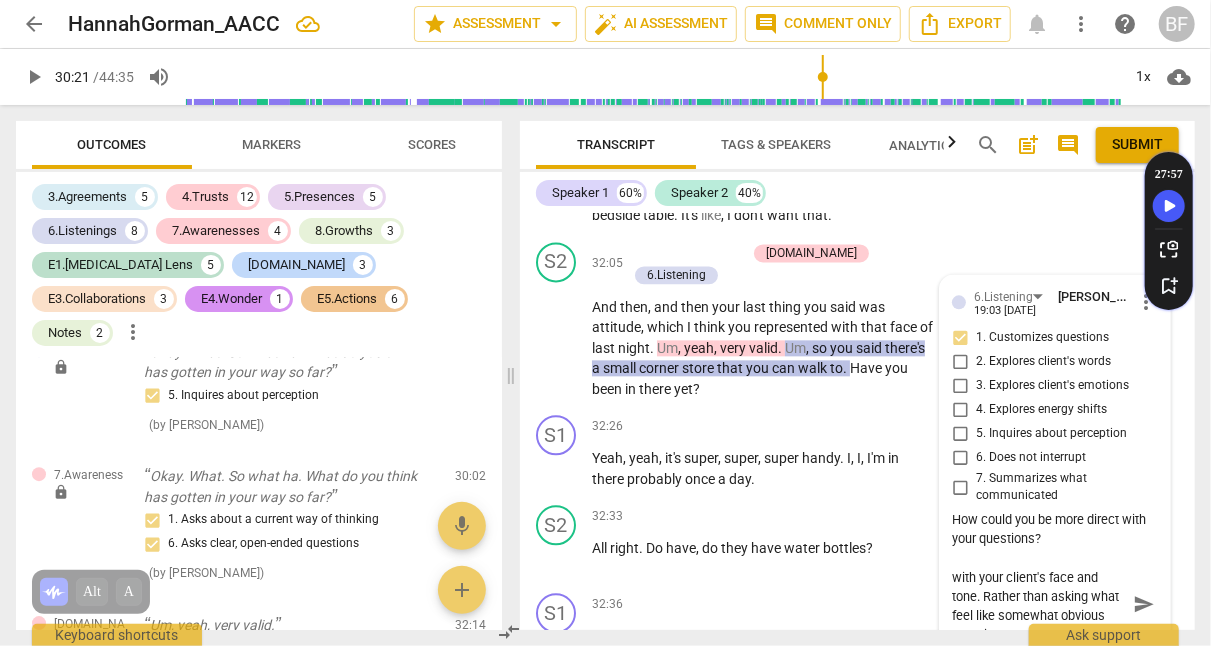 click on "There is so much happening with your client's face and tone. Rather than asking what feel like somewhat obvious questions," at bounding box center [1039, 604] 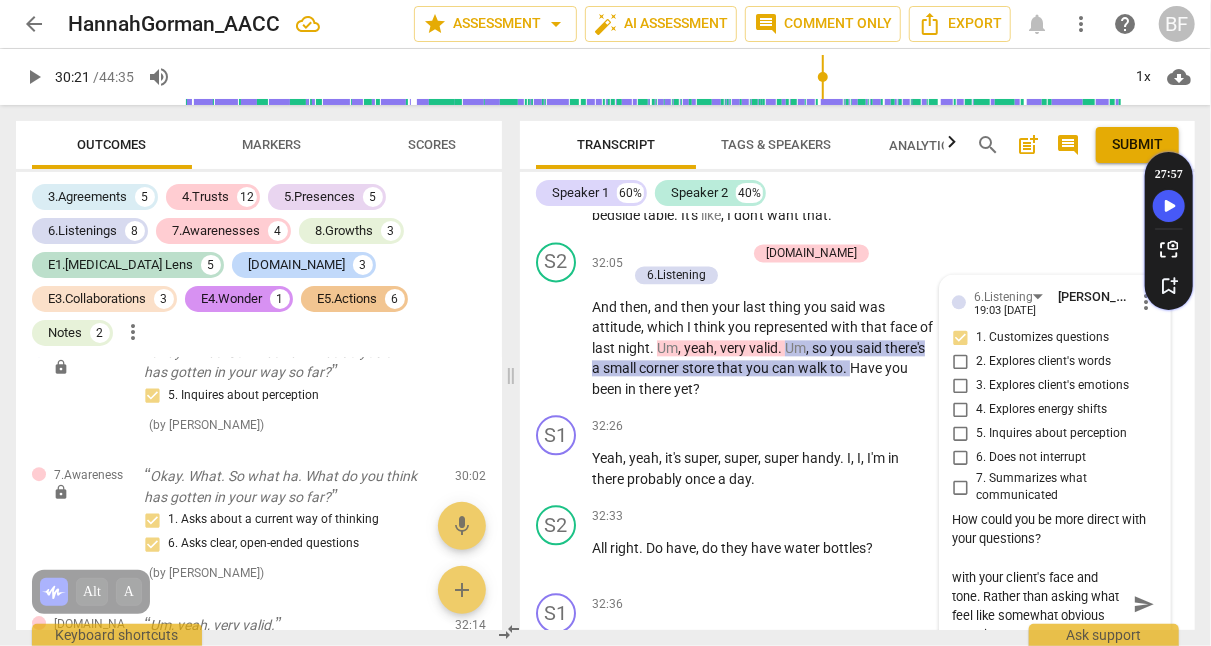 drag, startPoint x: 1061, startPoint y: 536, endPoint x: 982, endPoint y: 498, distance: 87.66413 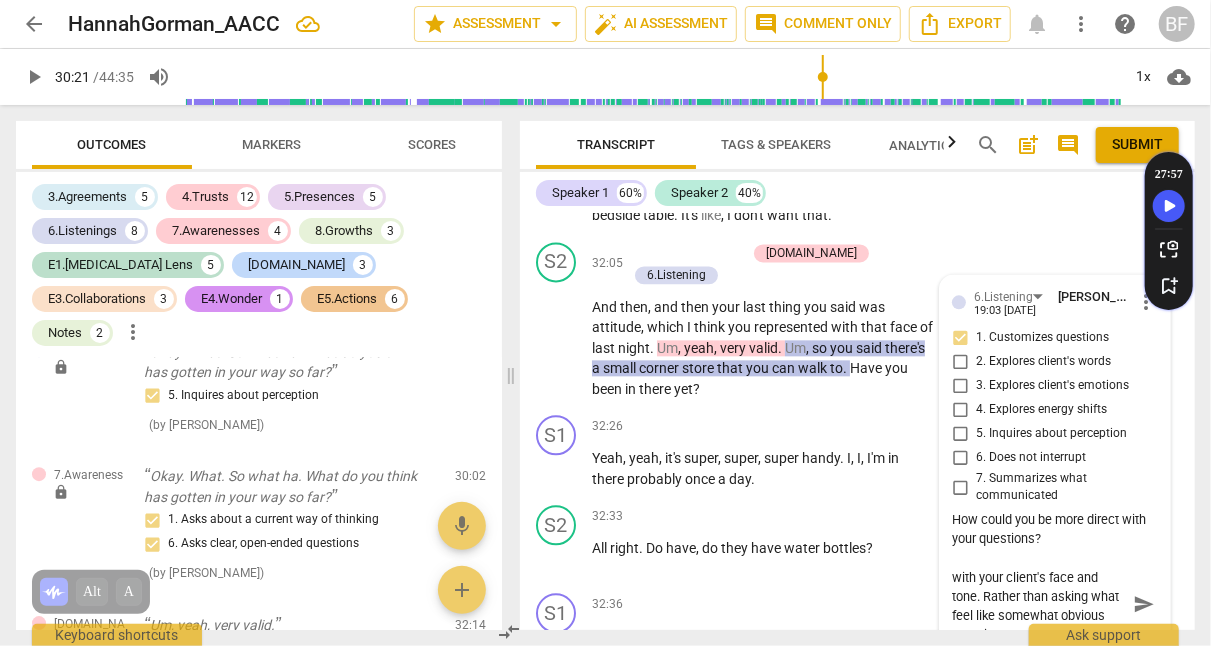 click on "There is so much happening with your client's face and tone. Rather than asking what feel like somewhat obvious questions," at bounding box center [1039, 604] 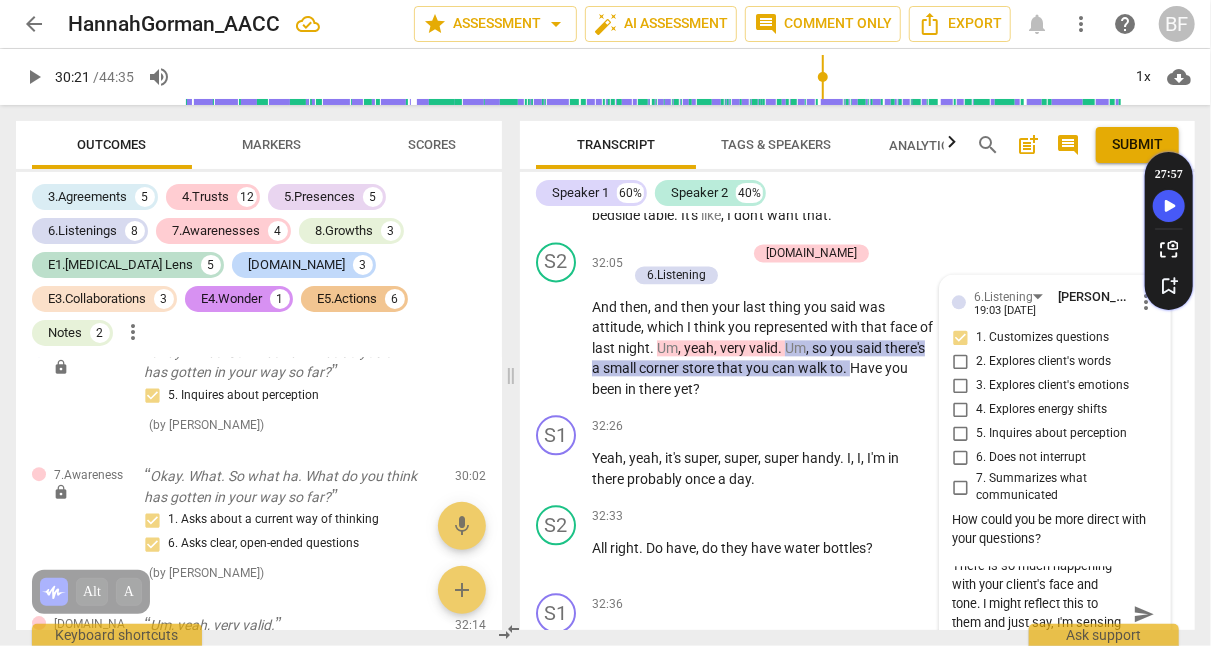 scroll, scrollTop: 18, scrollLeft: 0, axis: vertical 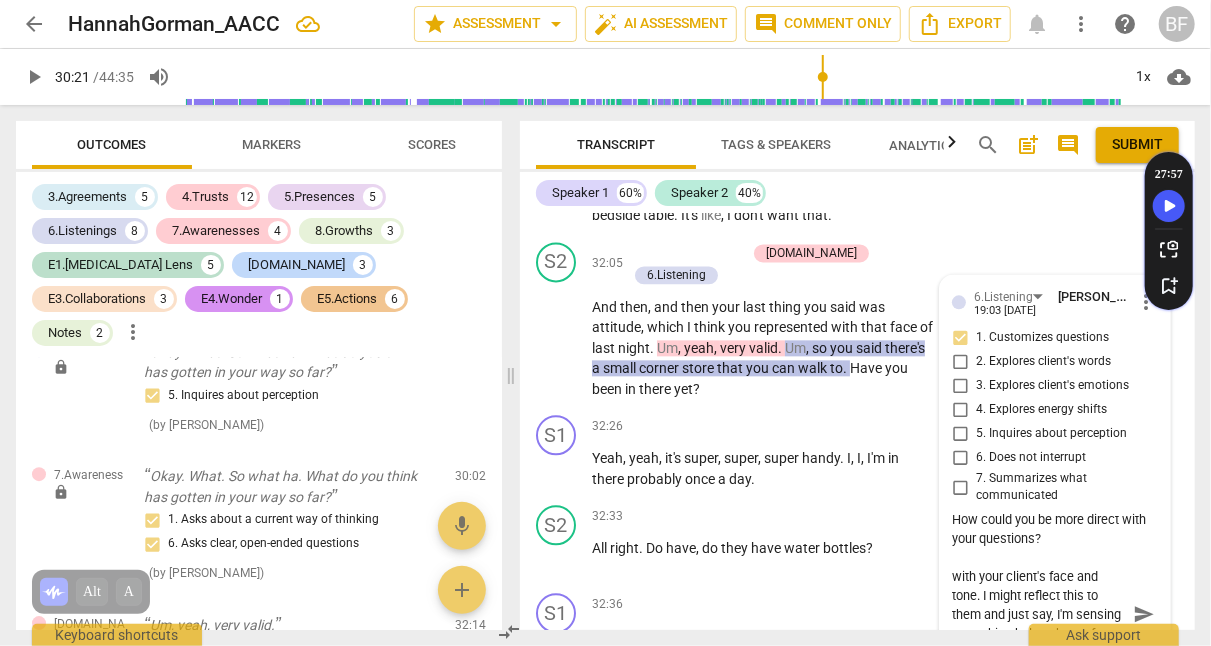 drag, startPoint x: 1052, startPoint y: 553, endPoint x: 978, endPoint y: 492, distance: 95.90099 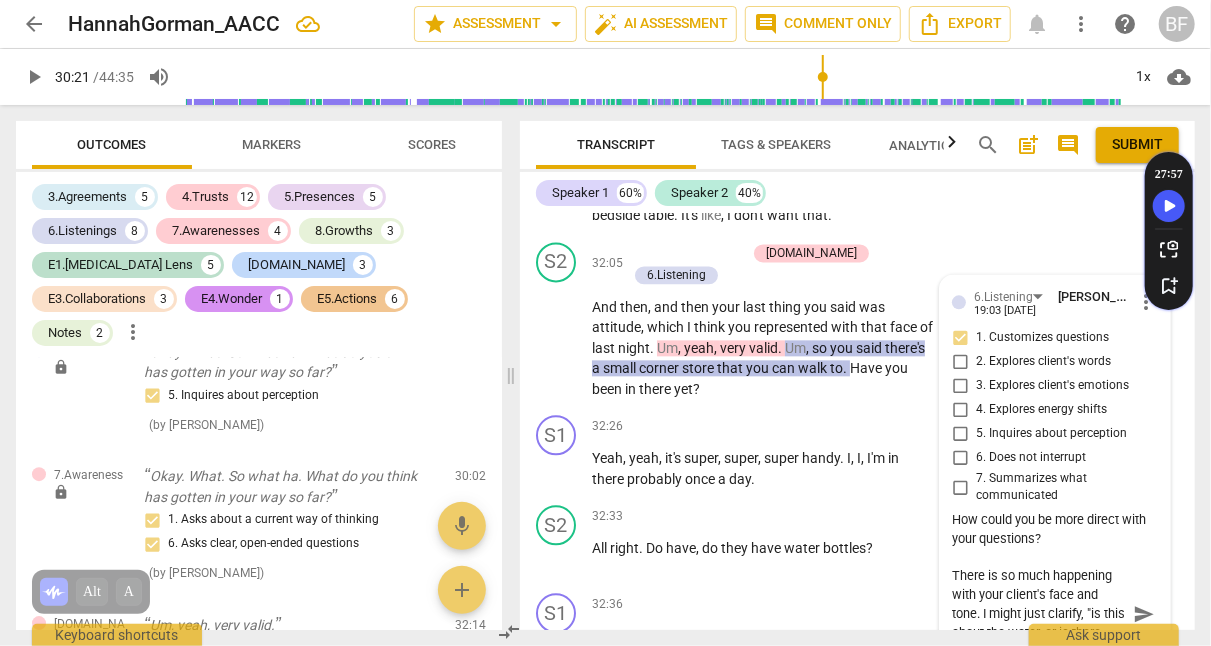 scroll, scrollTop: 18, scrollLeft: 0, axis: vertical 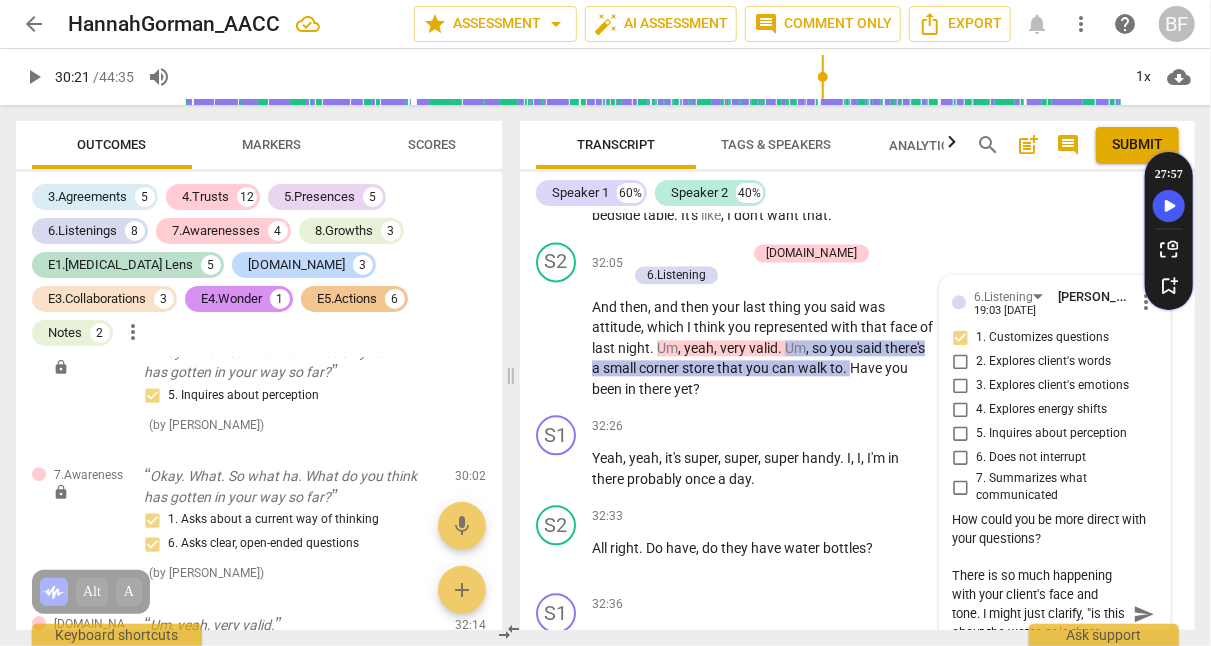 click on "There is so much happening with your client's face and tone. I might just clarify, "is this about the water, or is there something else going on?"" at bounding box center (1039, 613) 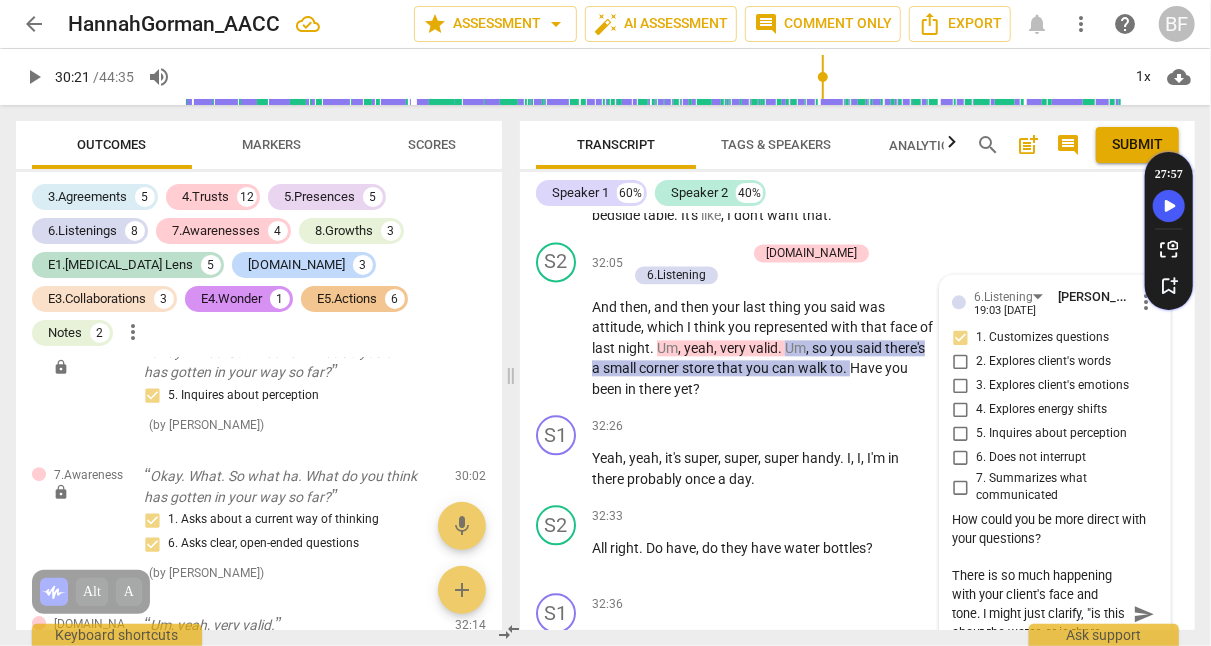 click on "There is so much happening with your client's face and tone. I might just clarify, "is this about the water, or is there something else going on?"" at bounding box center [1039, 613] 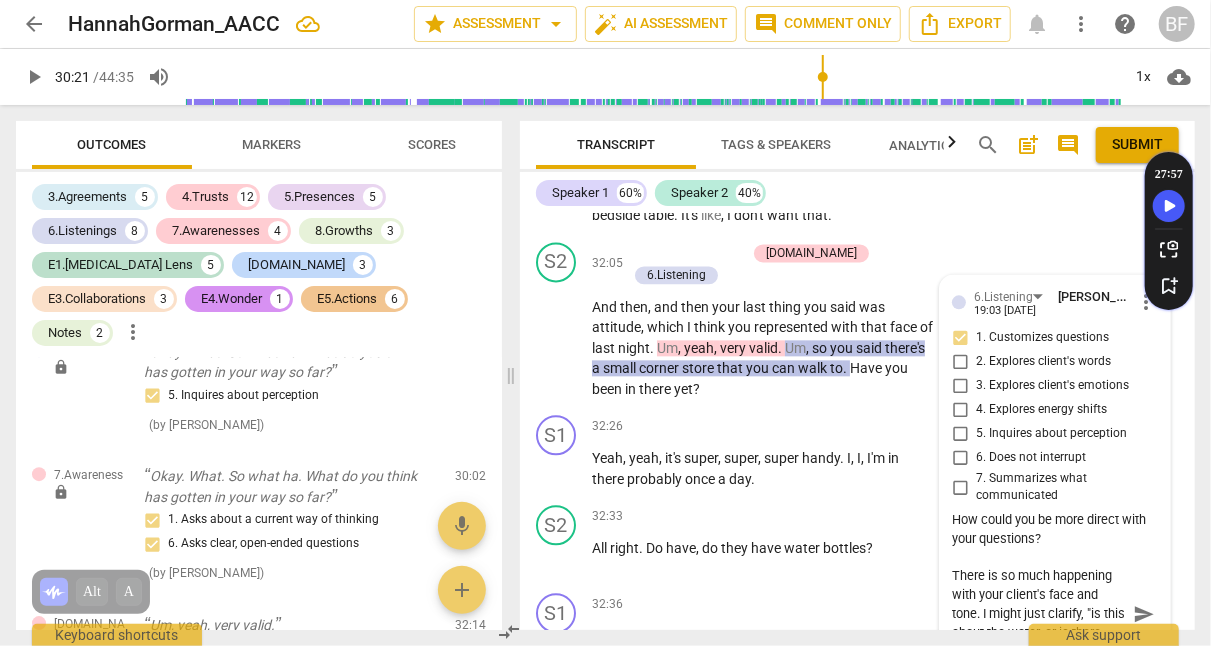 click on "There is so much happening with your client's face and tone. I might just clarify, "is this about the water, or is there something else going on?"" at bounding box center (1039, 613) 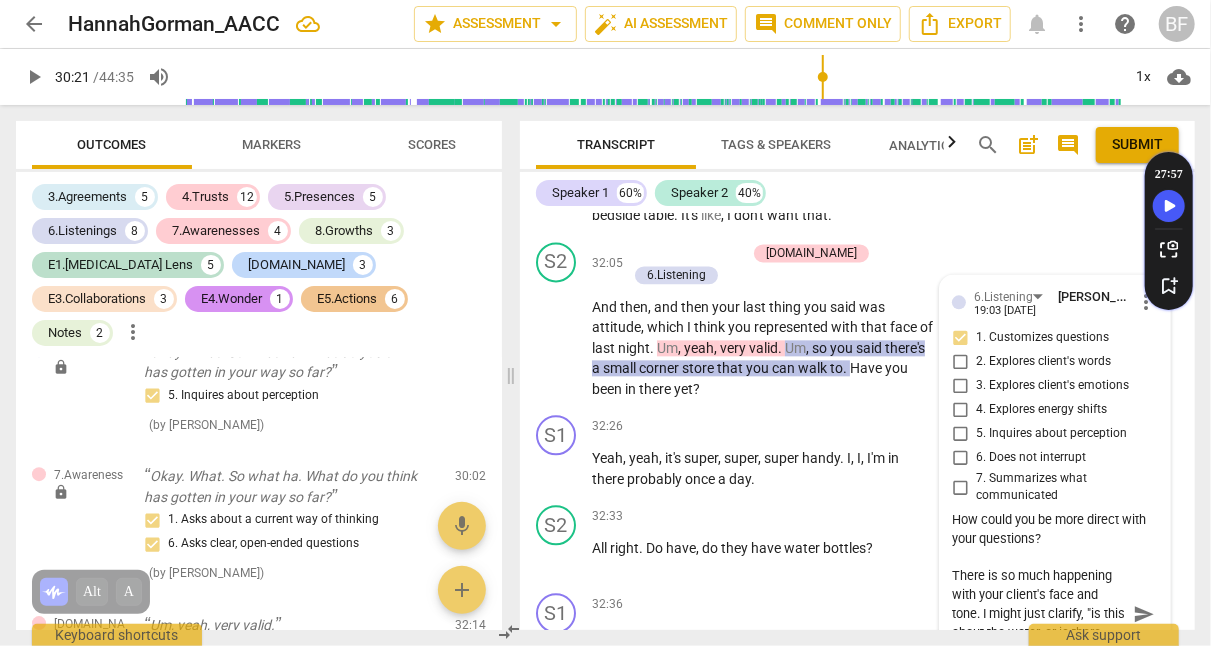 scroll, scrollTop: 0, scrollLeft: 0, axis: both 